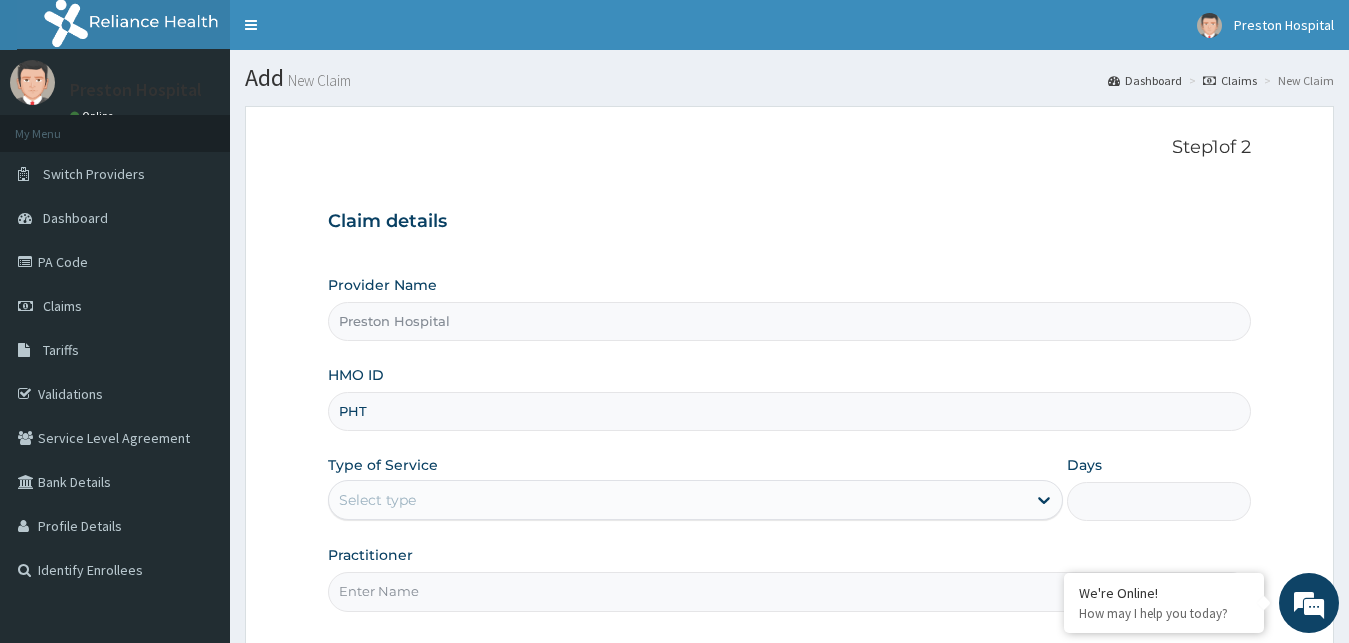 scroll, scrollTop: 0, scrollLeft: 0, axis: both 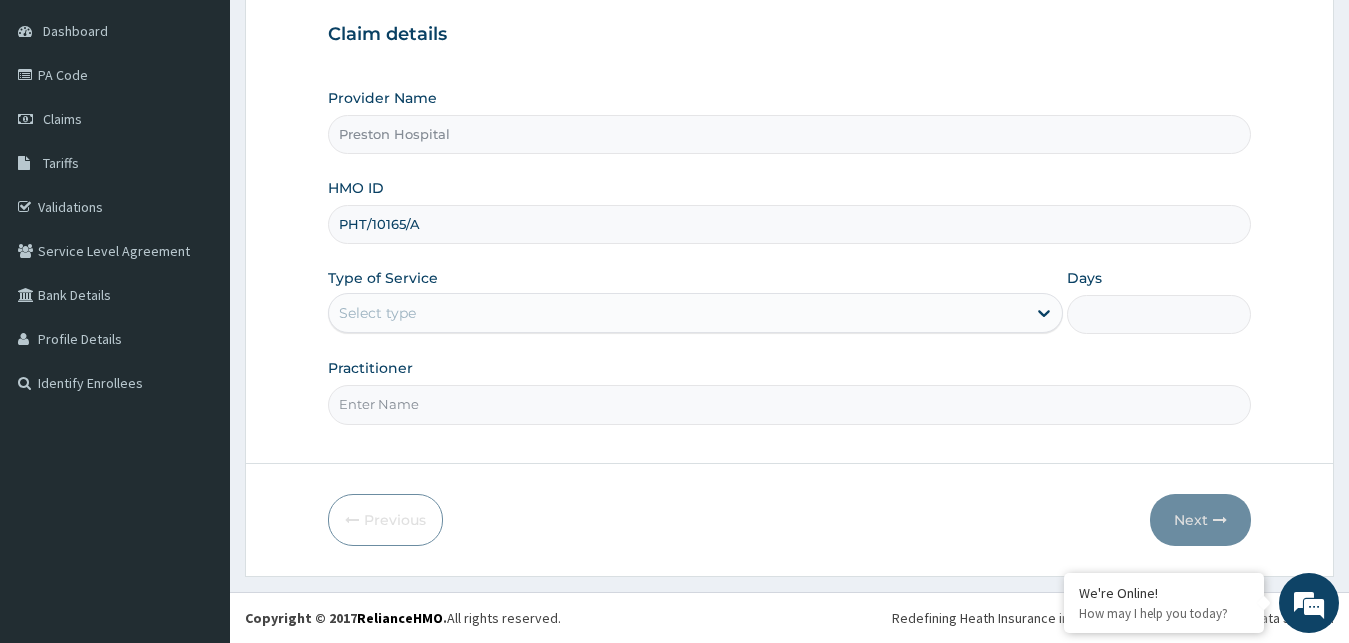 type on "PHT/10165/A" 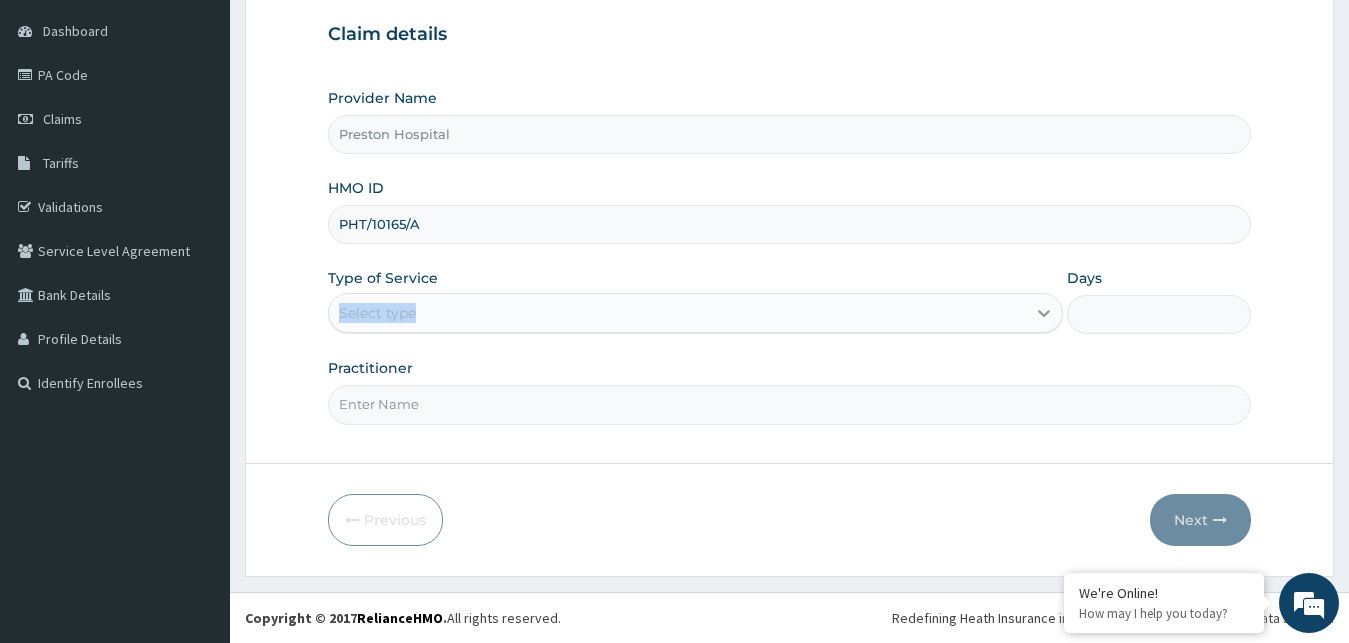 click 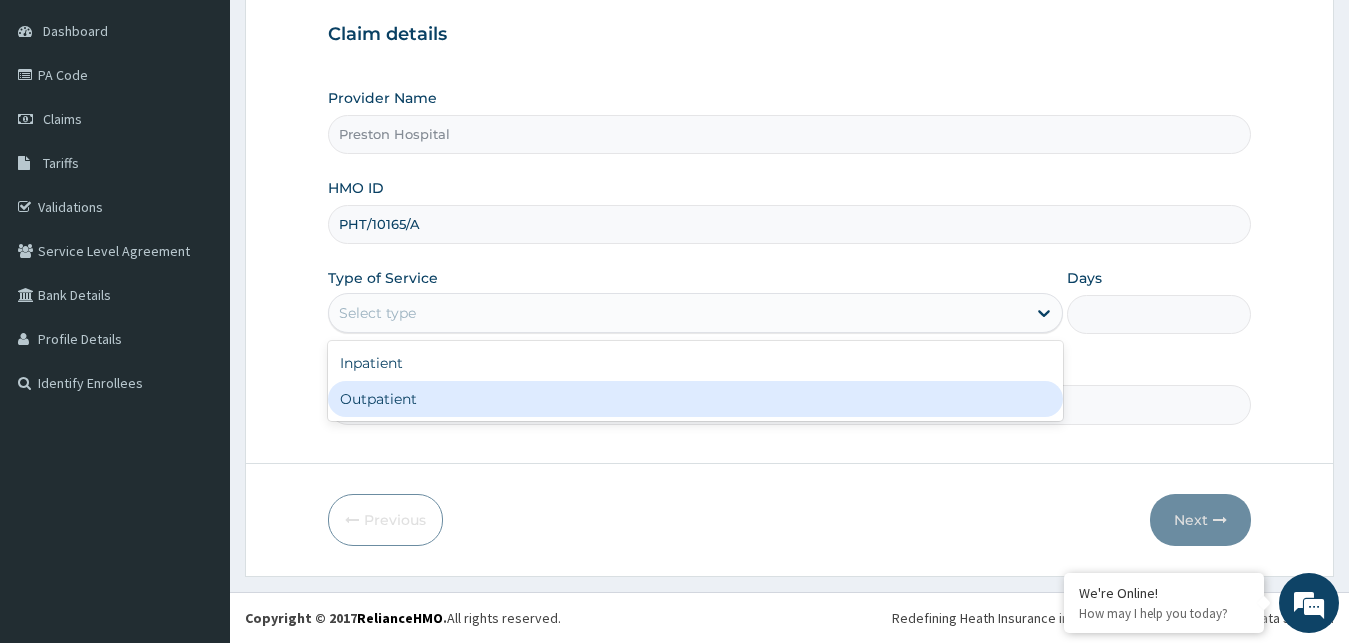 click on "Outpatient" at bounding box center [696, 399] 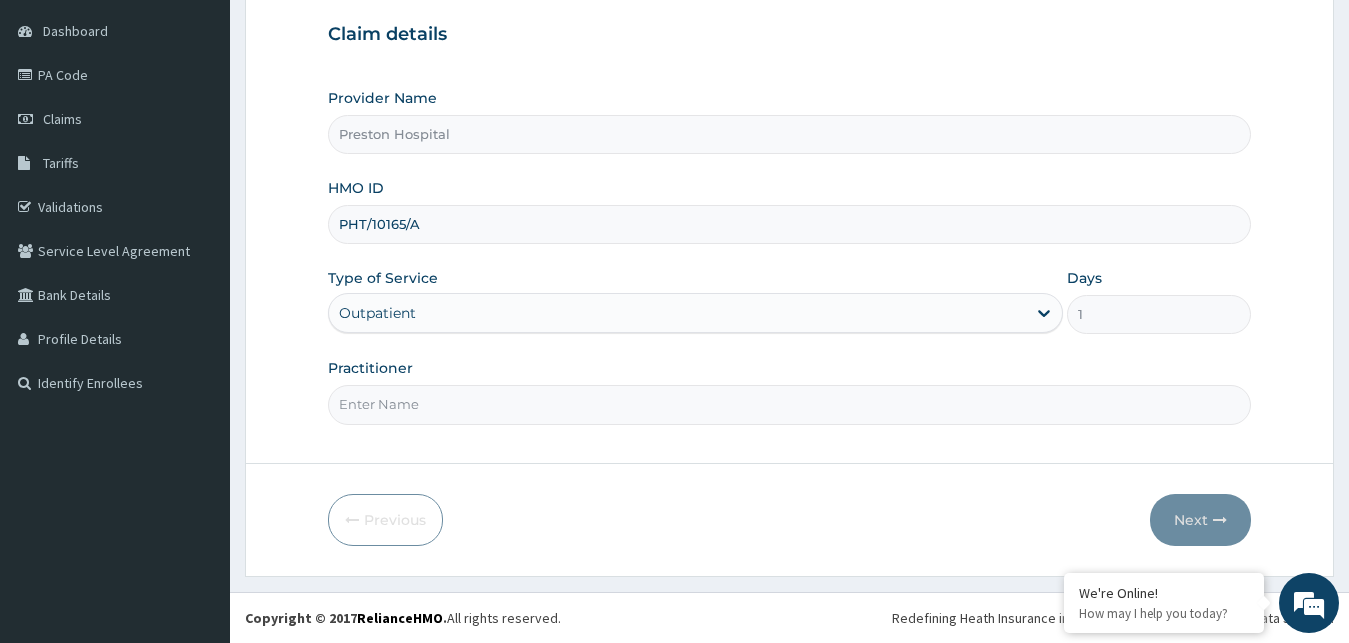 click on "Practitioner" at bounding box center (790, 404) 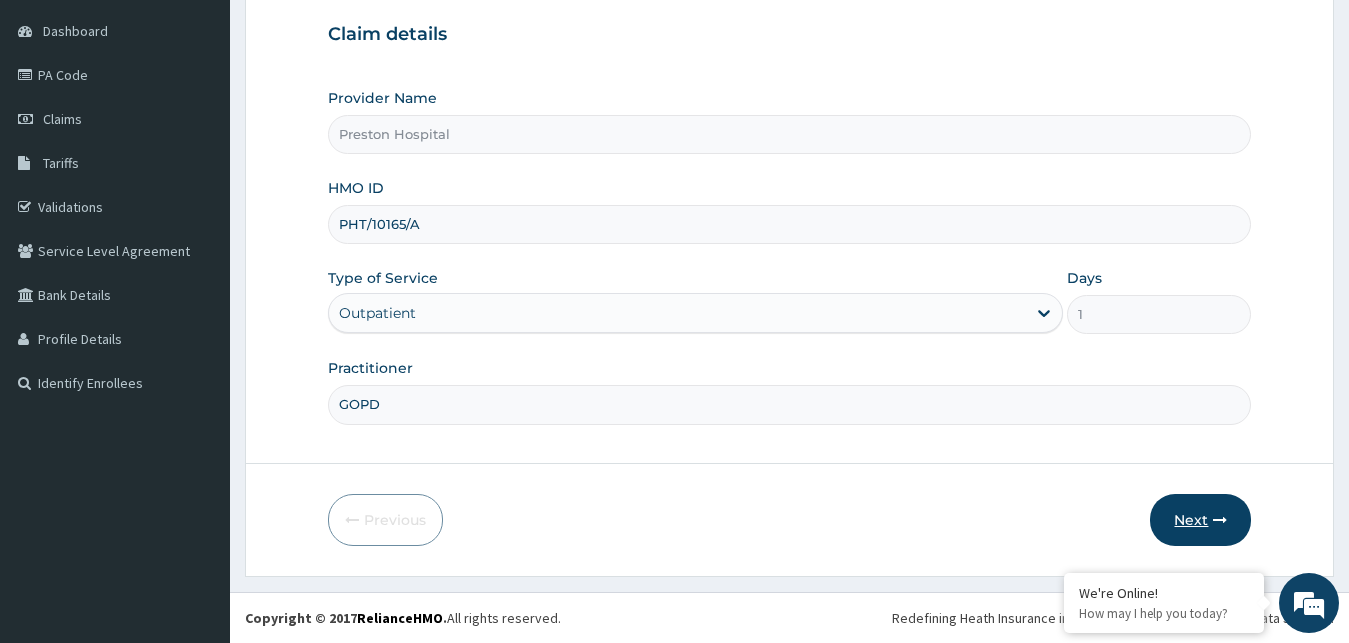 type on "GOPD" 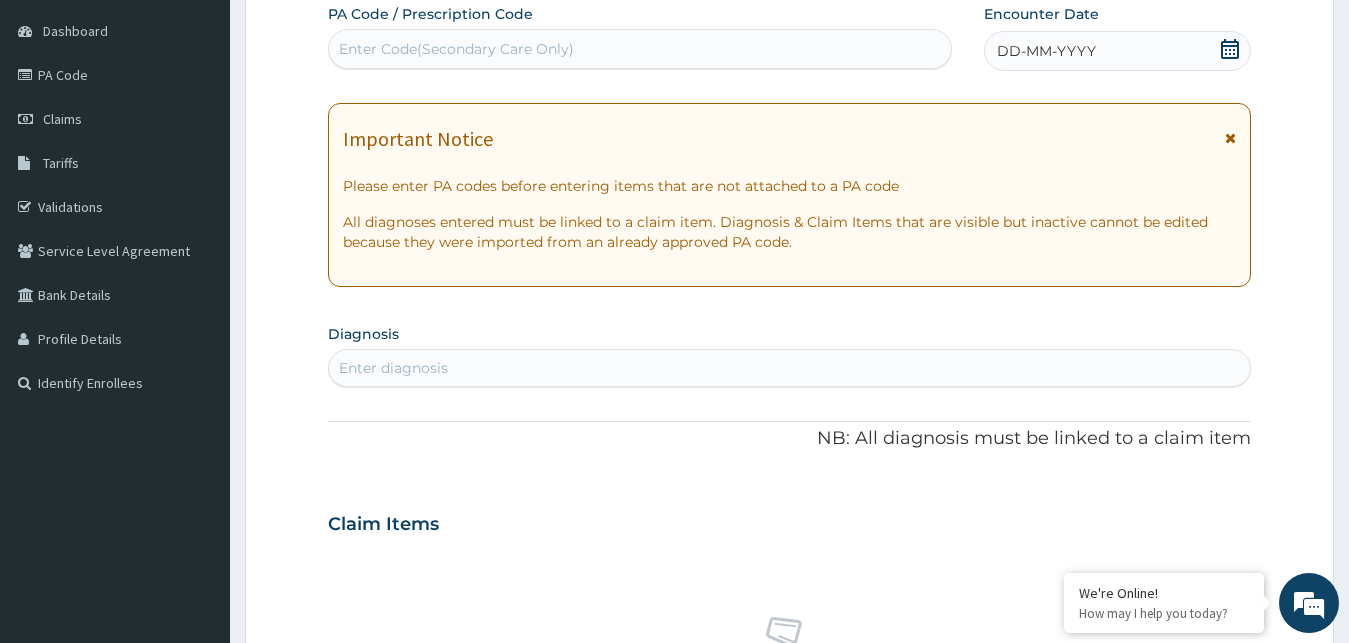 scroll, scrollTop: 0, scrollLeft: 0, axis: both 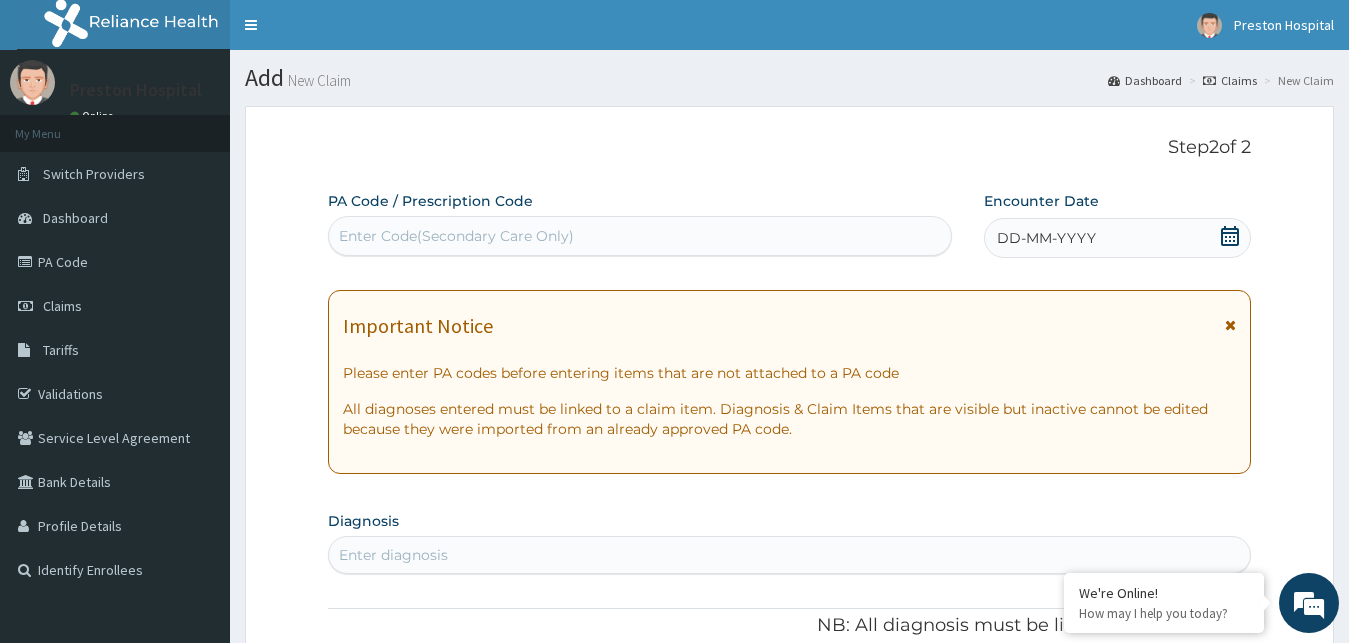 click on "DD-MM-YYYY" at bounding box center (1046, 238) 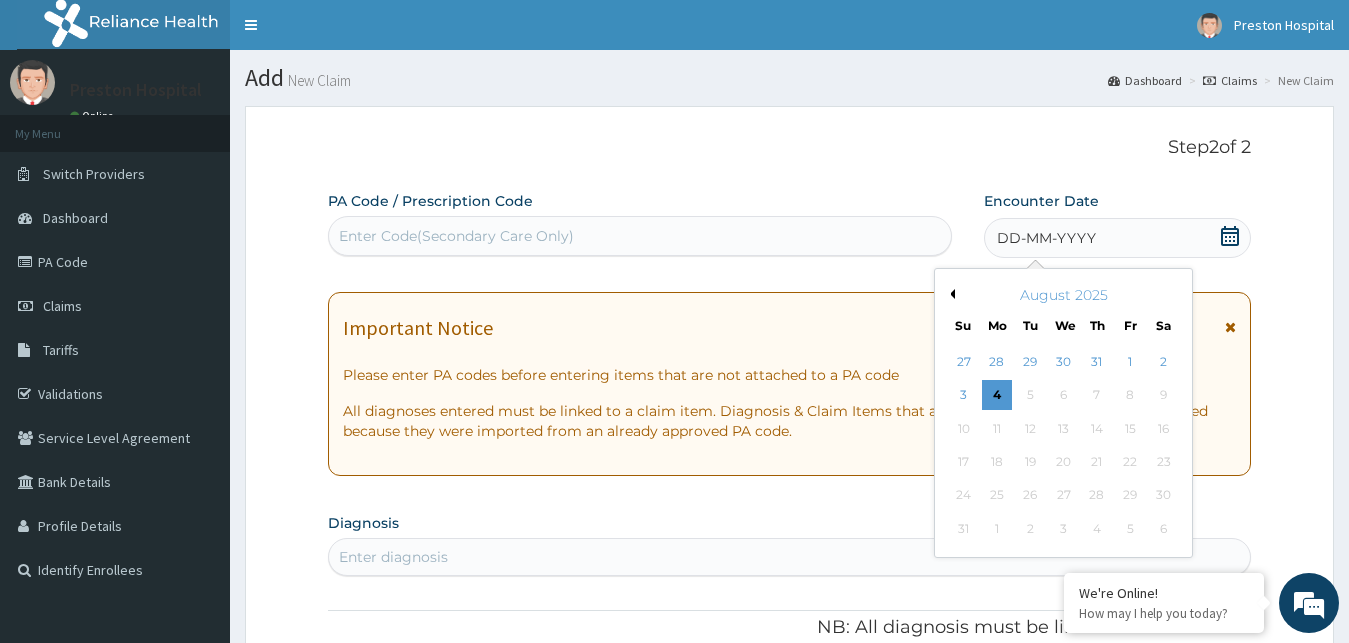 click 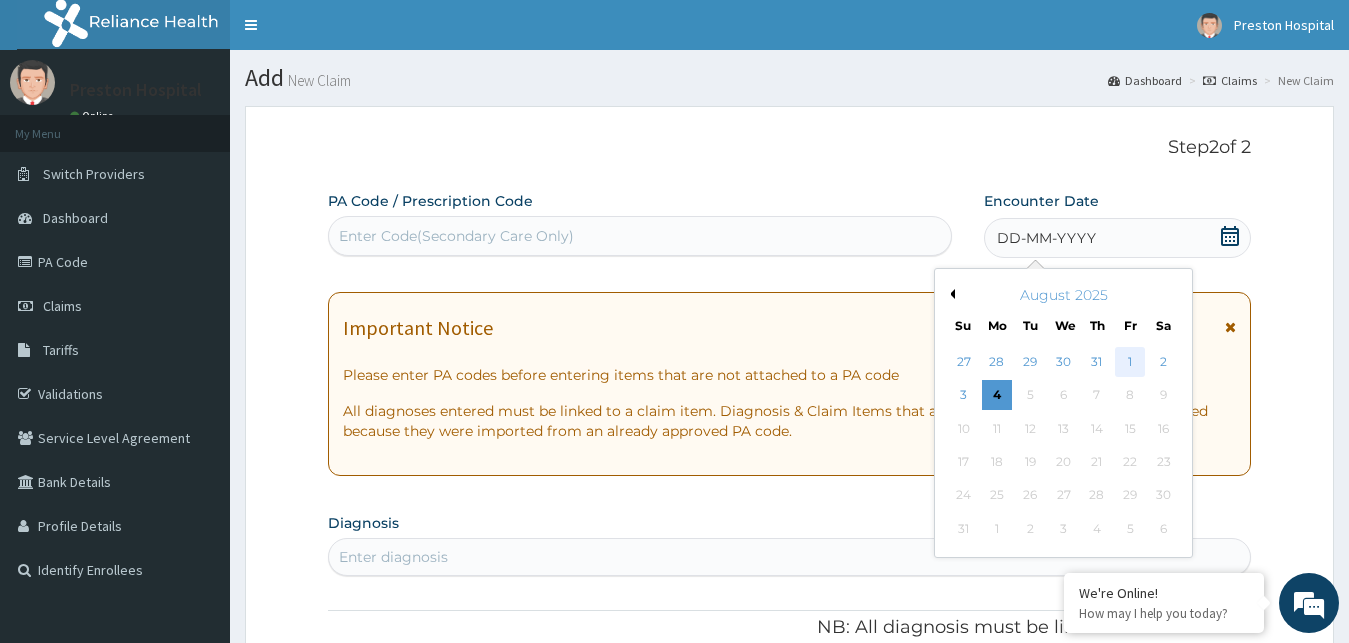 click on "1" at bounding box center (1130, 362) 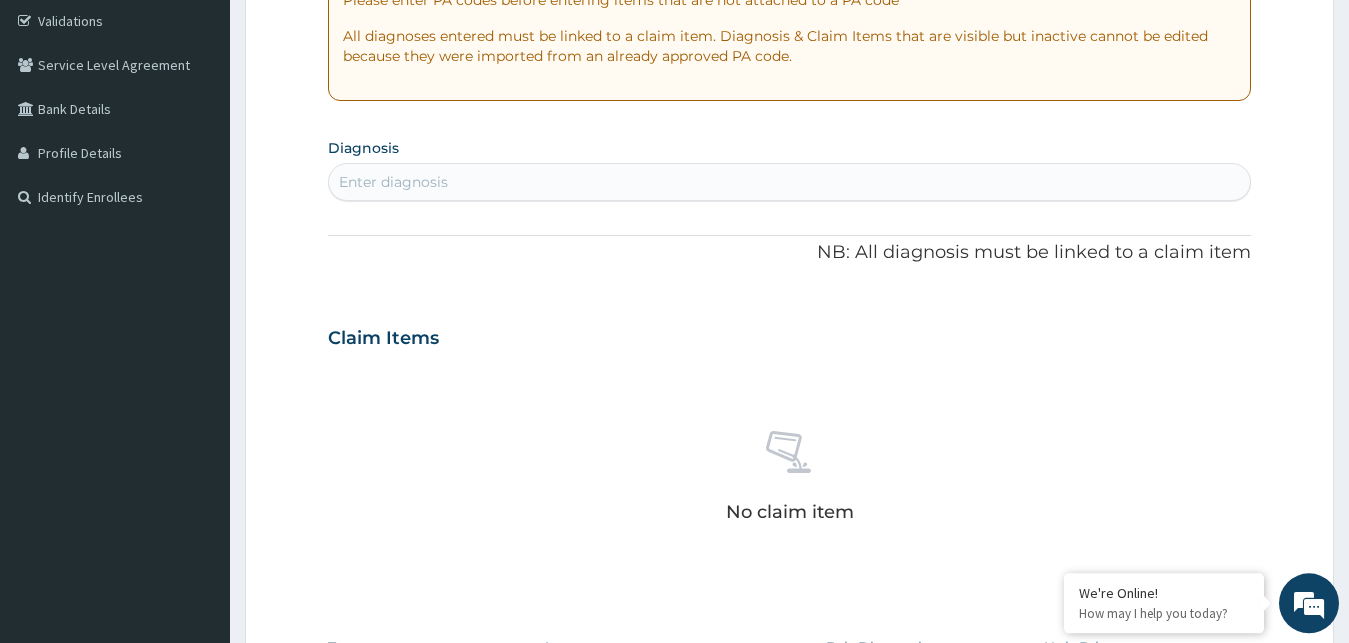 scroll, scrollTop: 377, scrollLeft: 0, axis: vertical 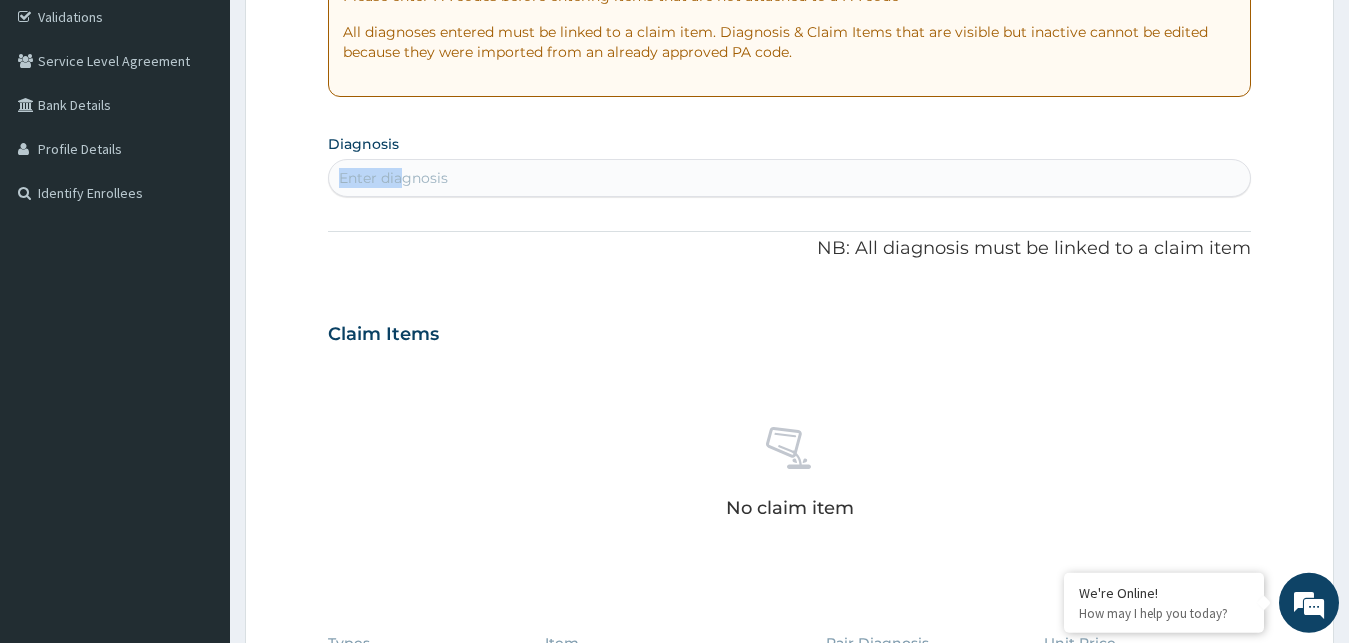 drag, startPoint x: 396, startPoint y: 159, endPoint x: 403, endPoint y: 175, distance: 17.464249 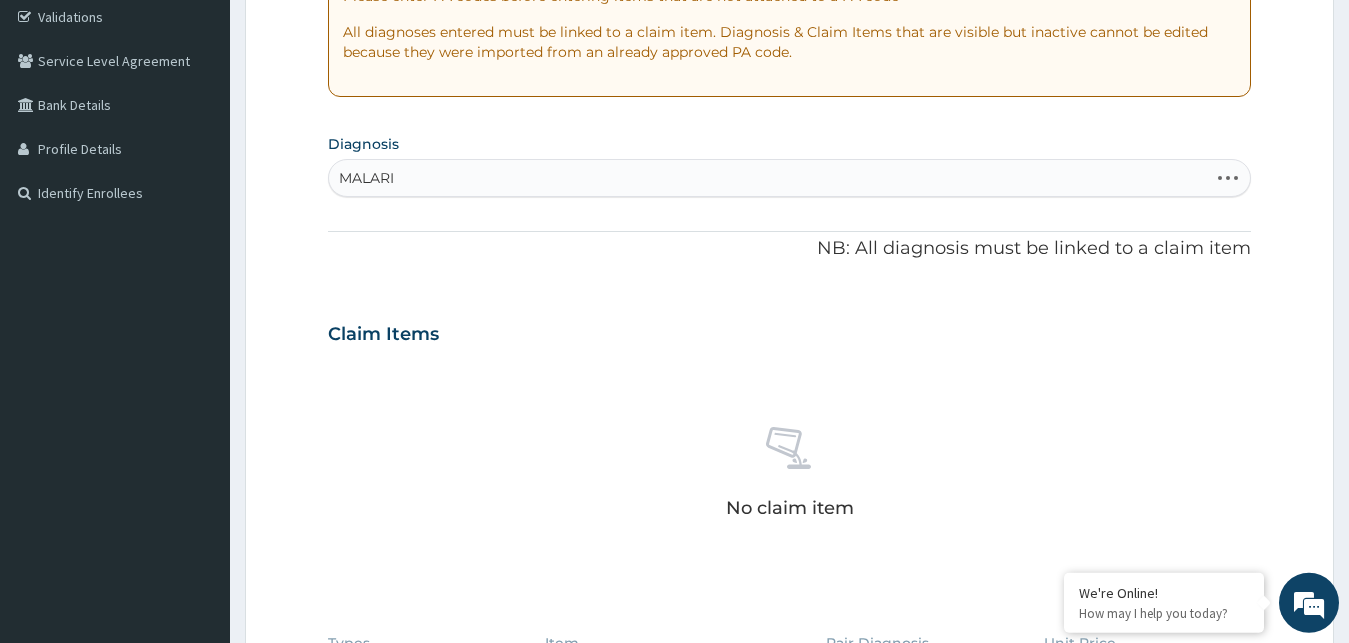 type on "MALARIA" 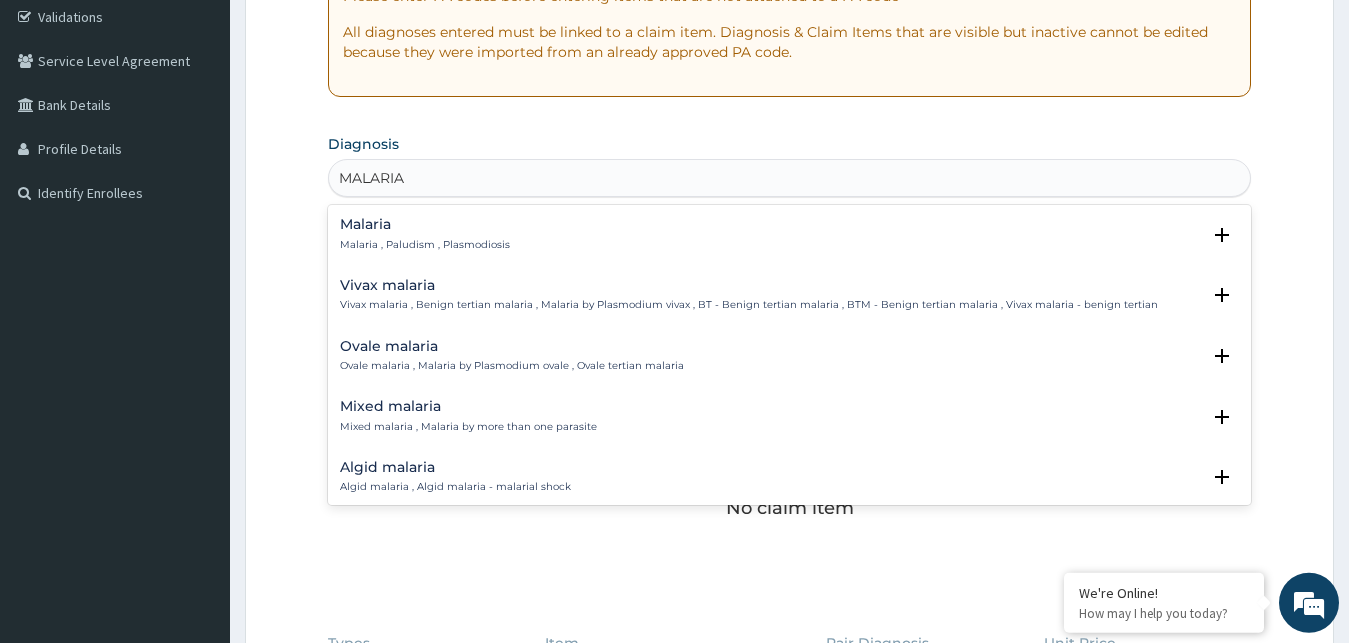 click on "Malaria" at bounding box center (425, 224) 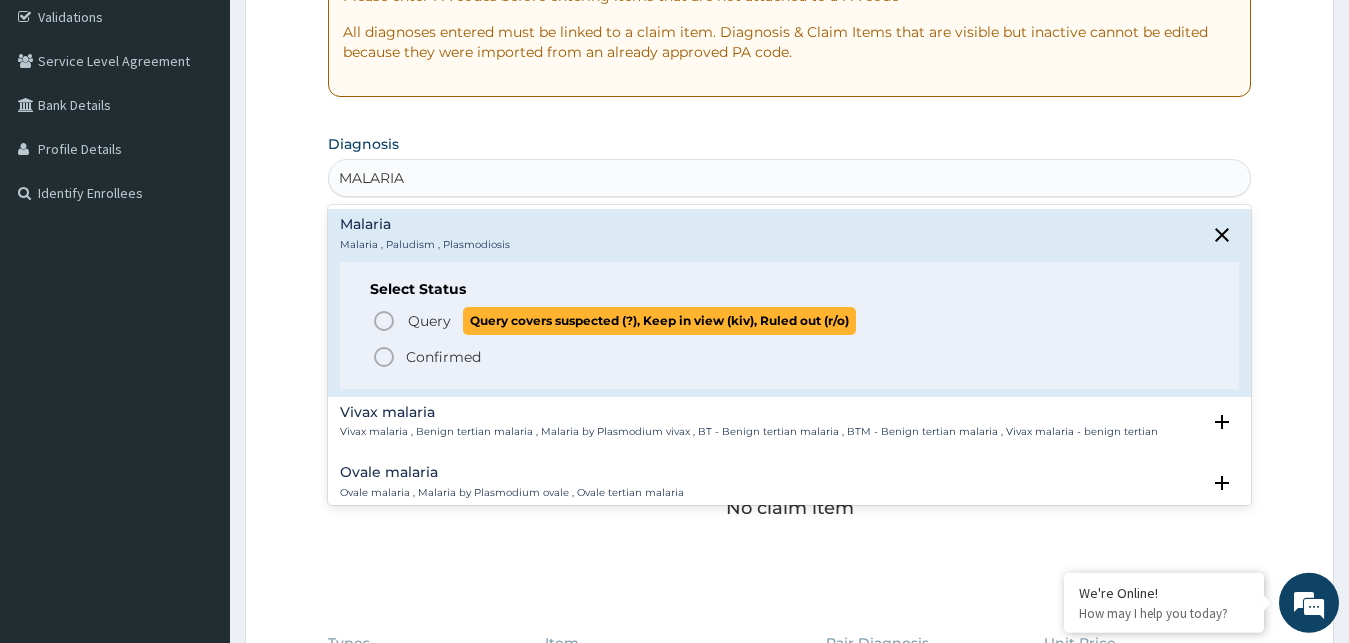 click 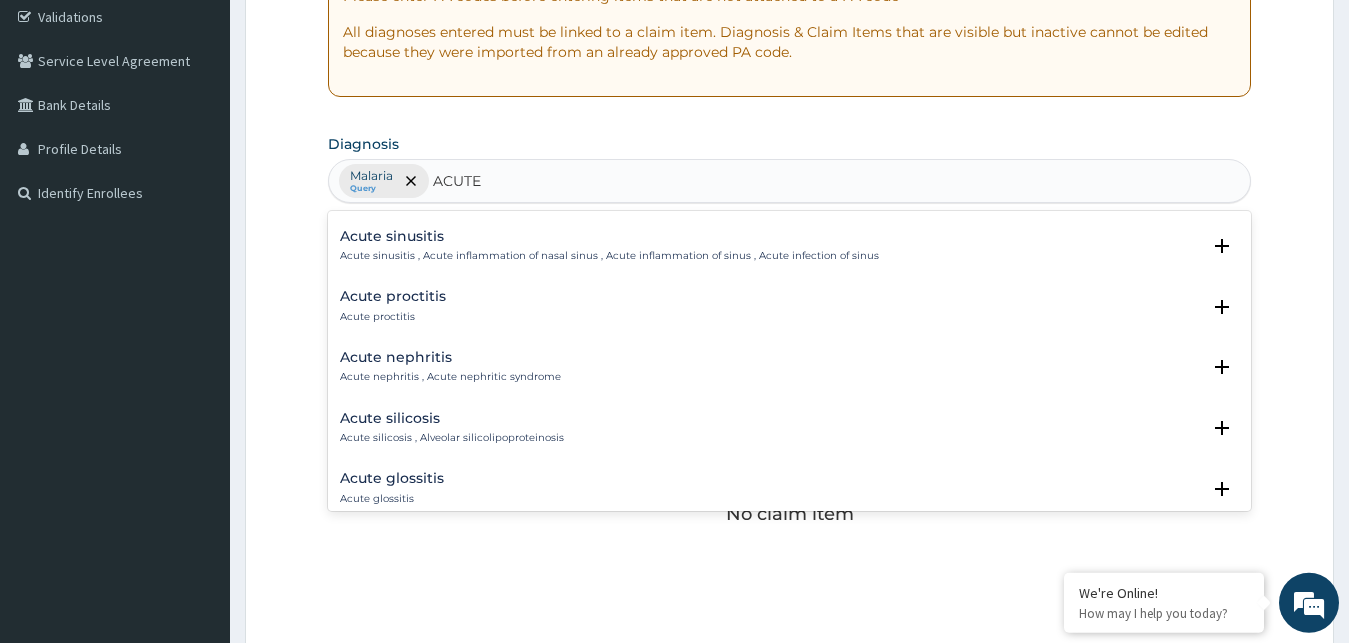 scroll, scrollTop: 2814, scrollLeft: 0, axis: vertical 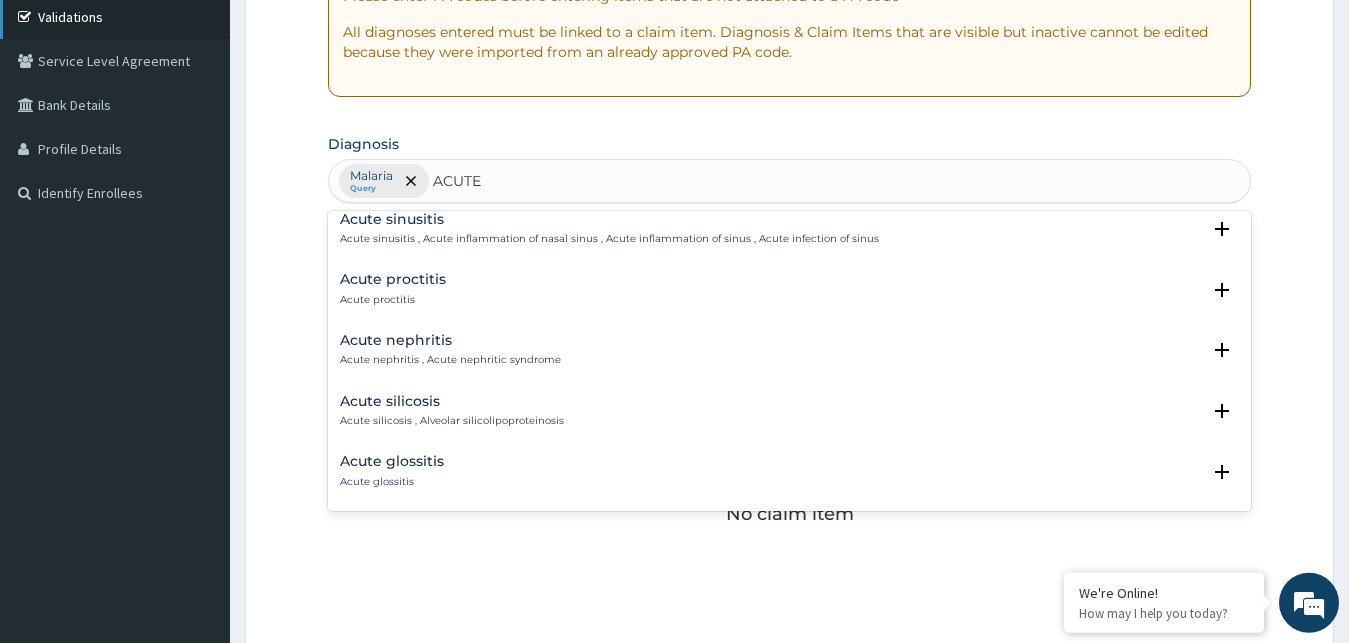 type on "ACUTE" 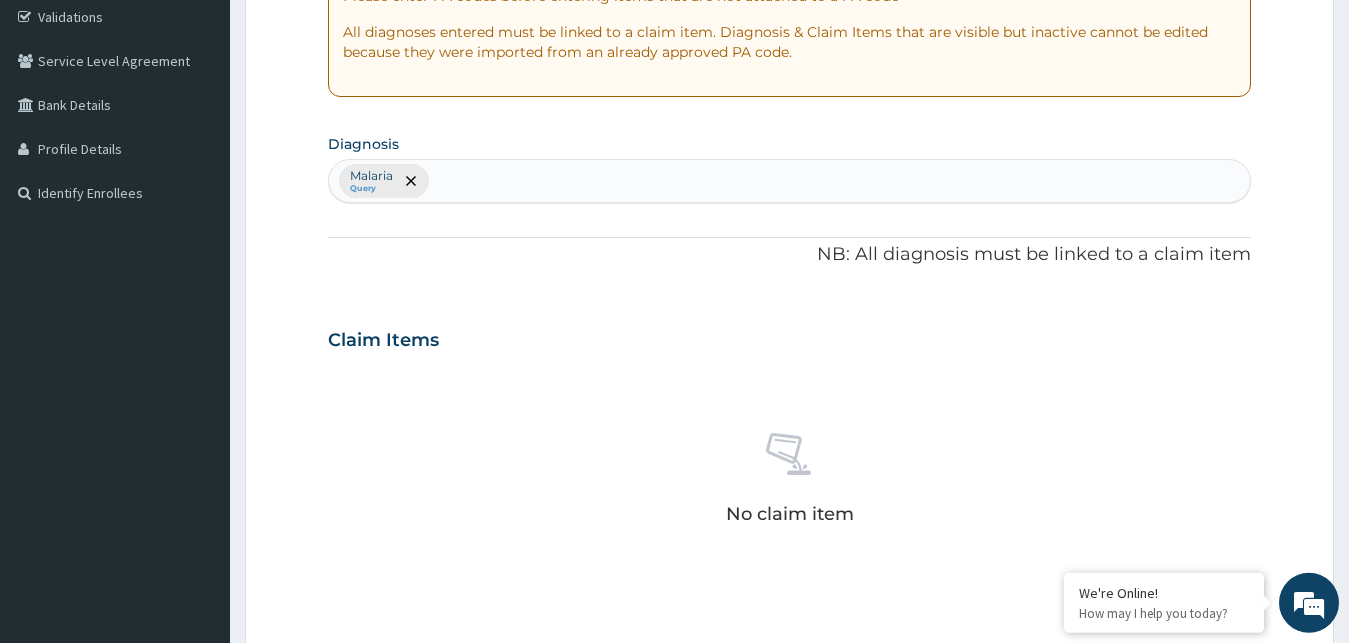 click on "Malaria Query" at bounding box center (790, 181) 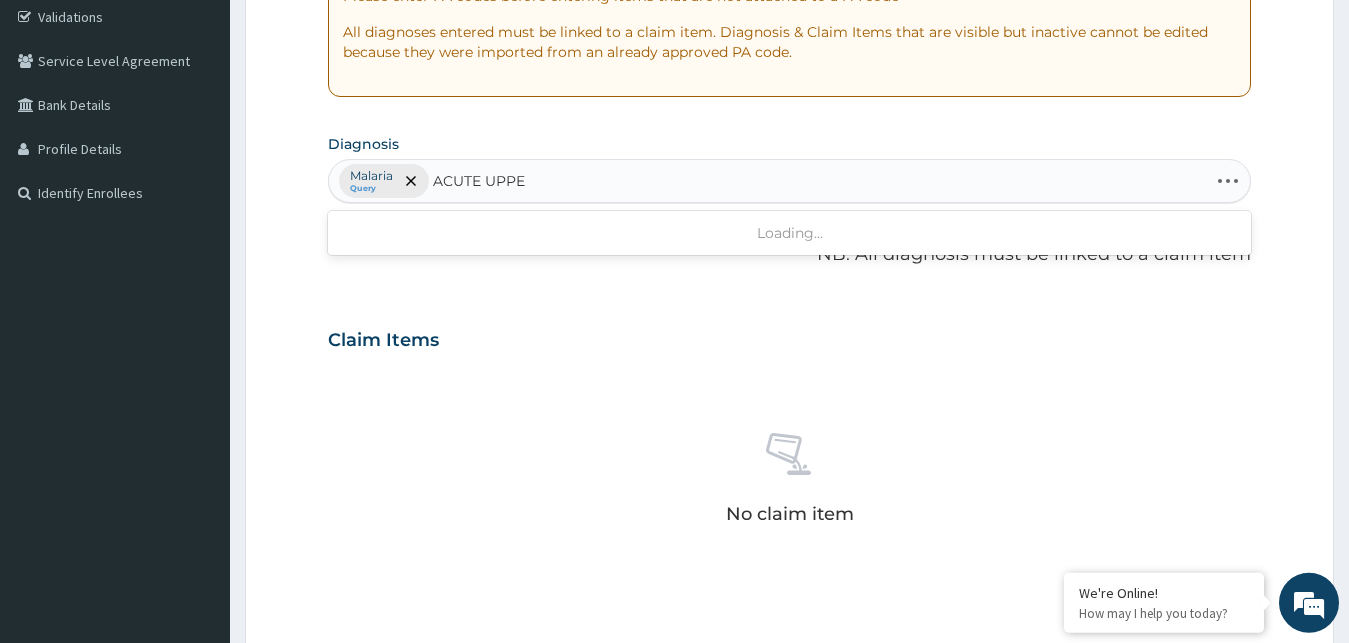 type on "ACUTE UPPER" 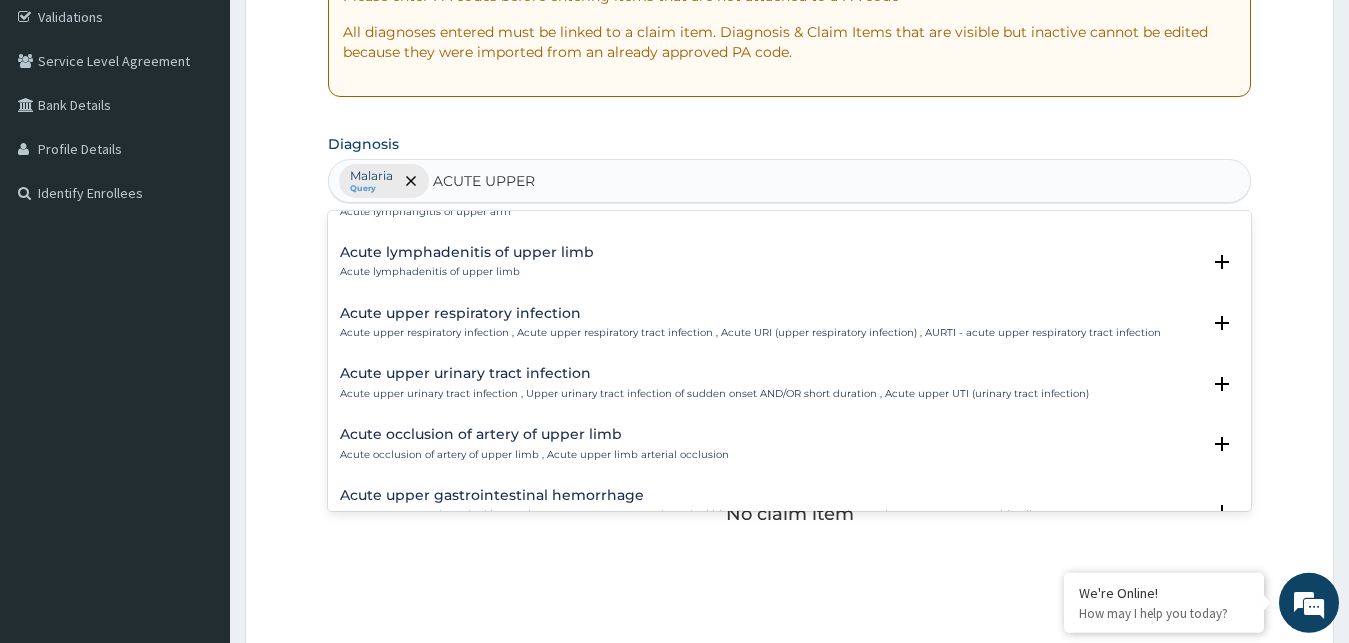 scroll, scrollTop: 162, scrollLeft: 0, axis: vertical 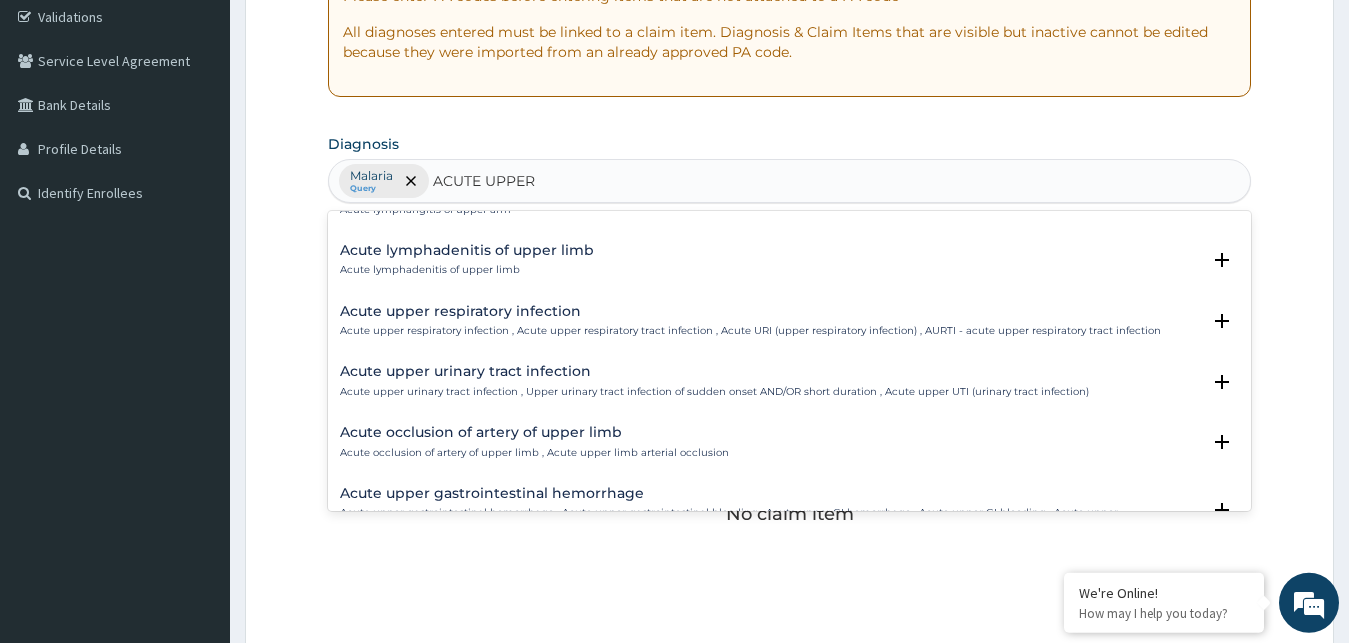 click on "Acute upper respiratory infection" at bounding box center [750, 311] 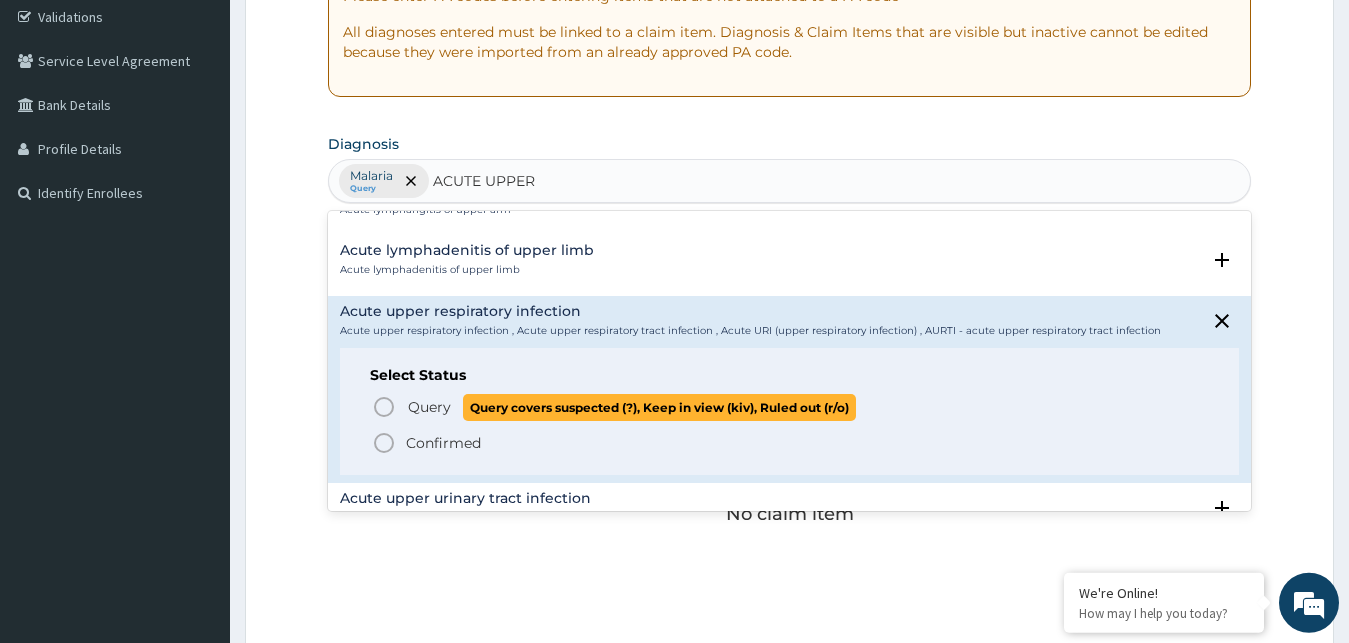 click 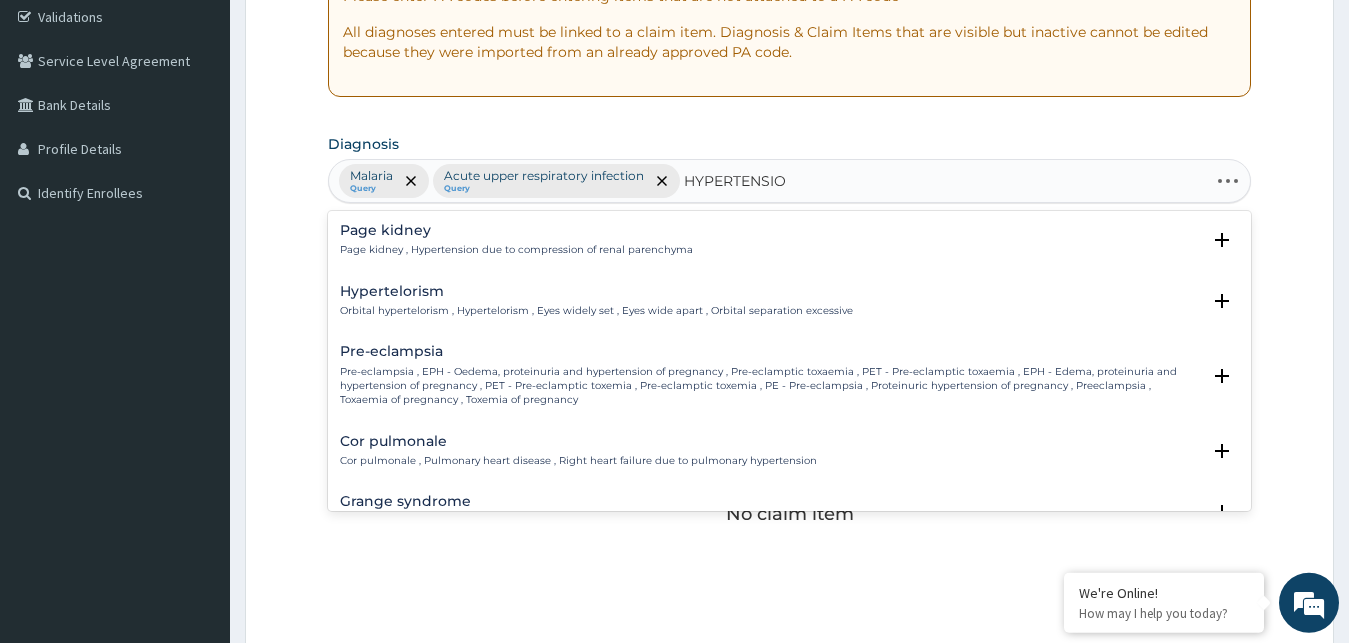 type on "HYPERTENSION" 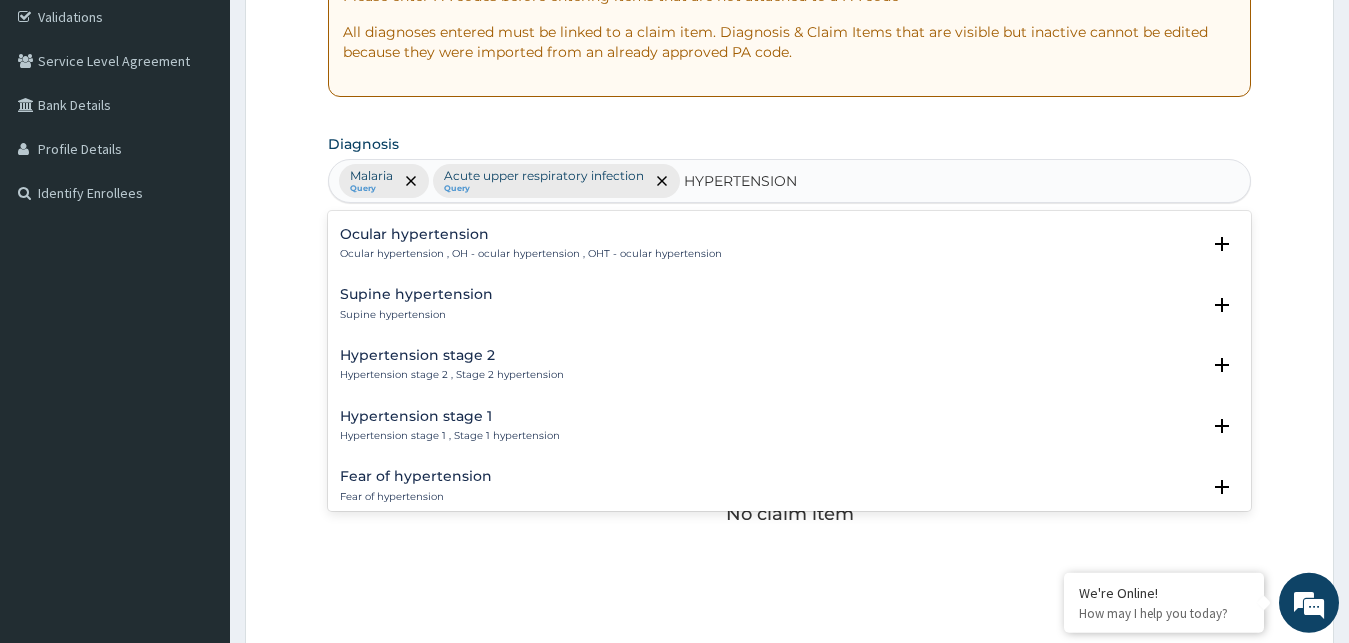 scroll, scrollTop: 666, scrollLeft: 0, axis: vertical 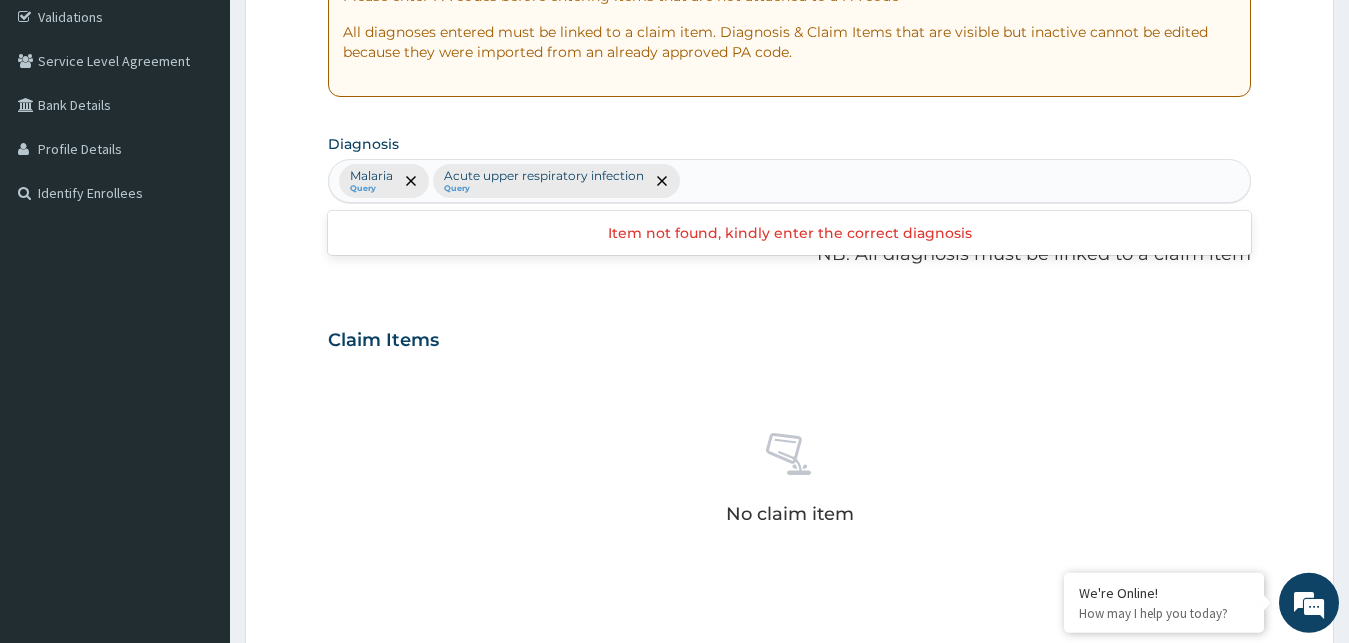 drag, startPoint x: 682, startPoint y: 174, endPoint x: 714, endPoint y: 169, distance: 32.38827 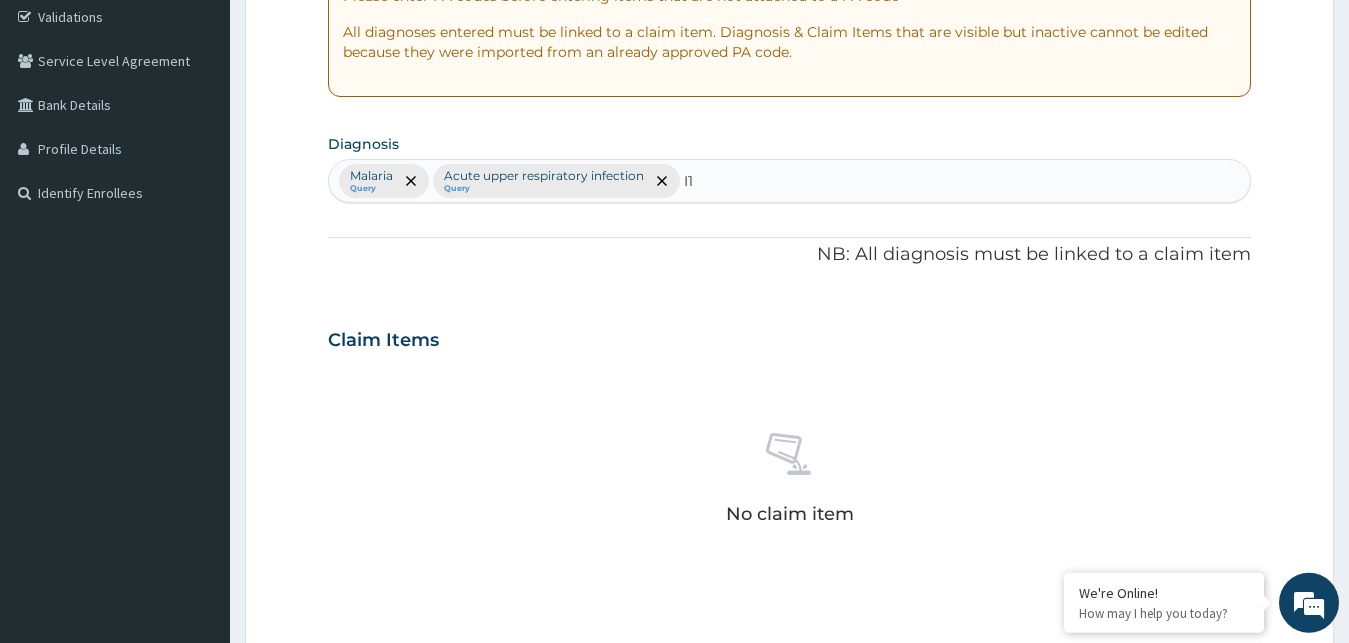 type on "I" 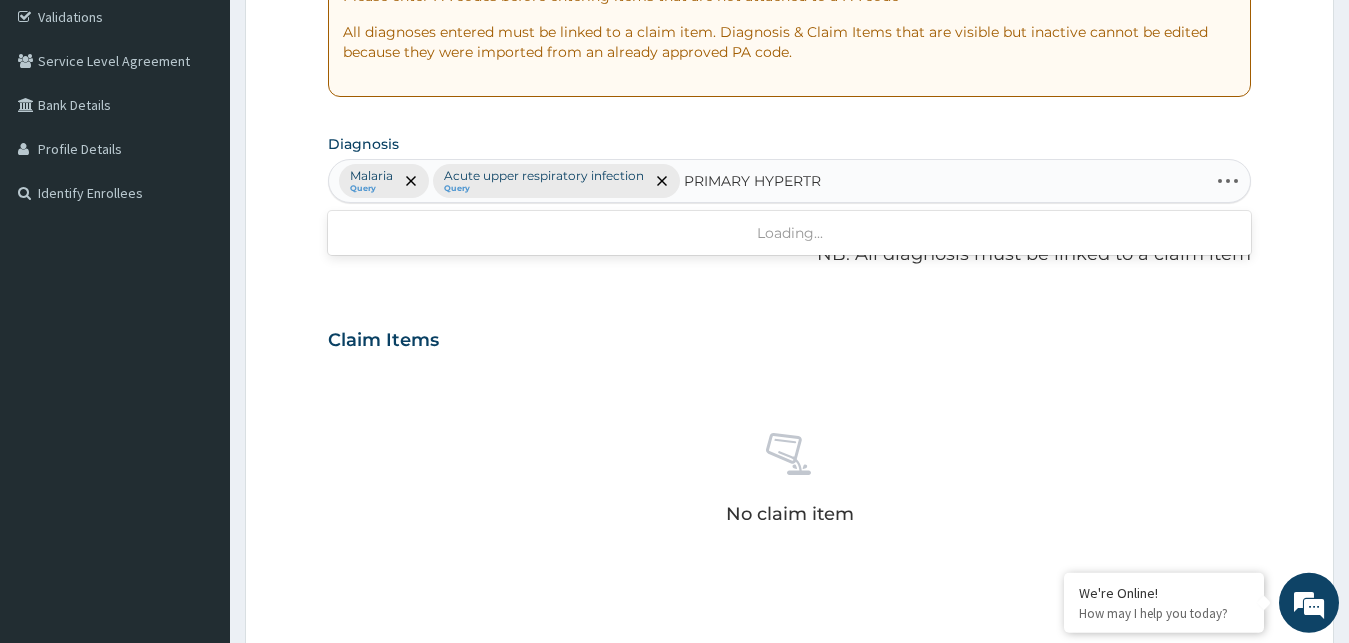 type on "PRIMARY HYPERT" 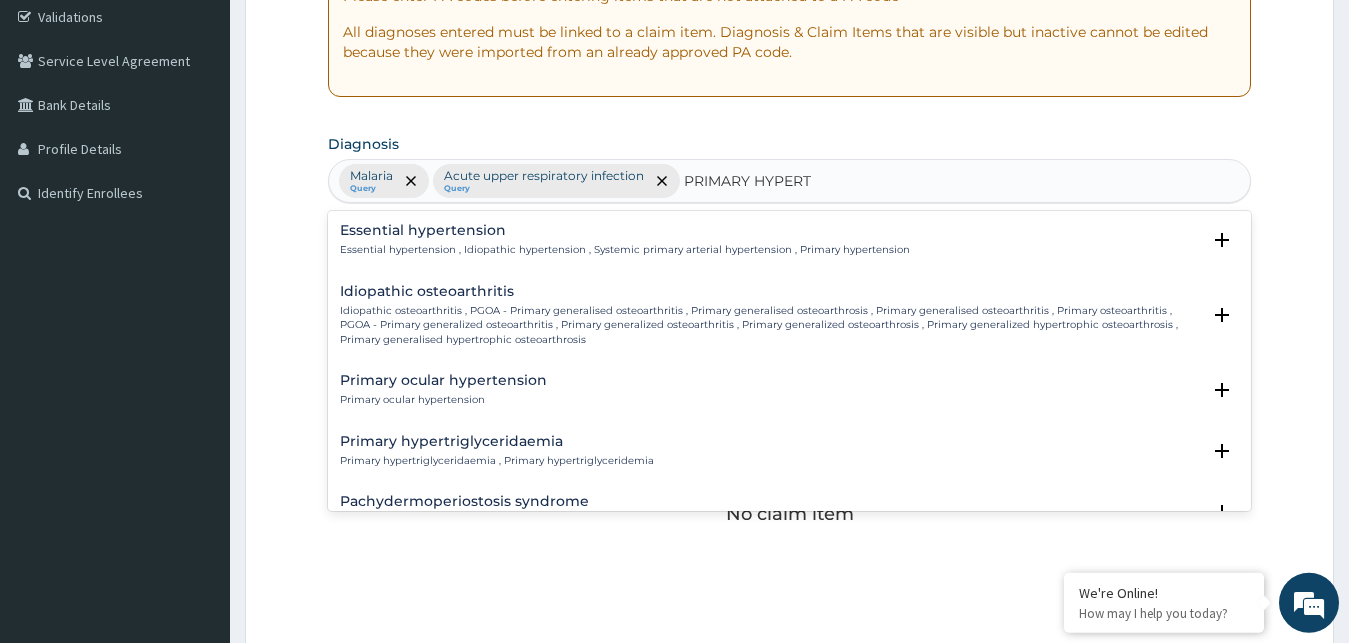 click on "Essential hypertension , Idiopathic hypertension , Systemic primary arterial hypertension , Primary hypertension" at bounding box center [625, 250] 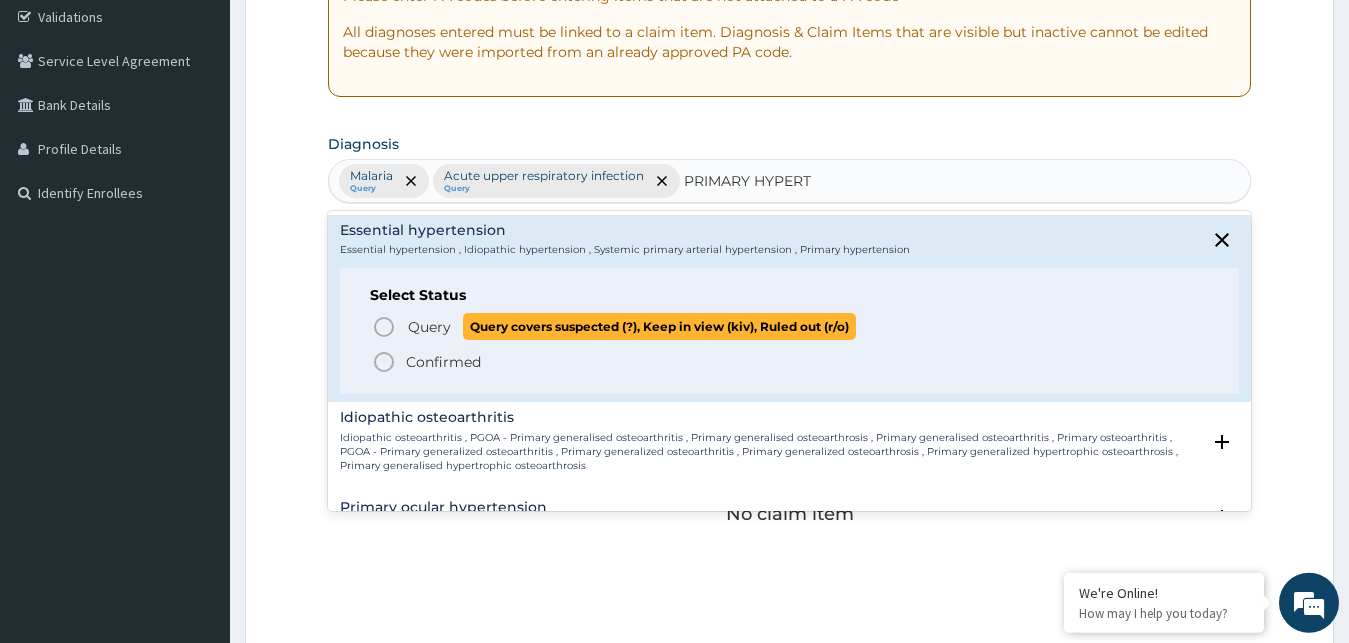 click on "Query" at bounding box center (429, 327) 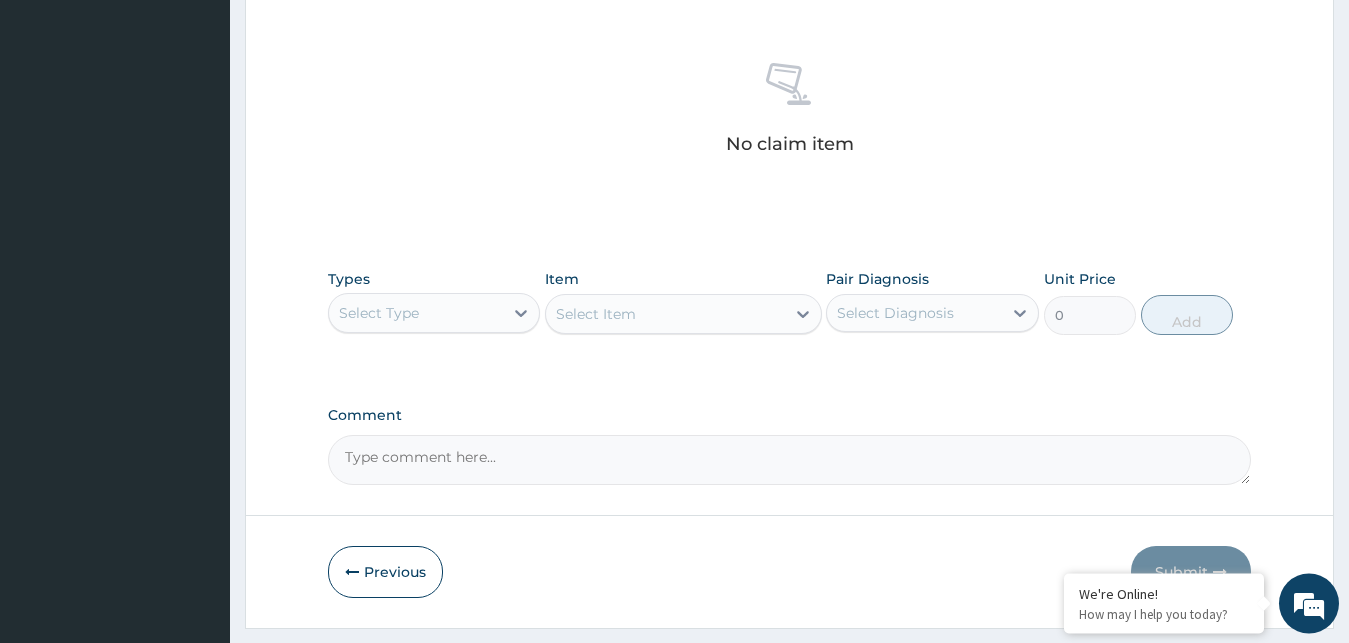 scroll, scrollTop: 799, scrollLeft: 0, axis: vertical 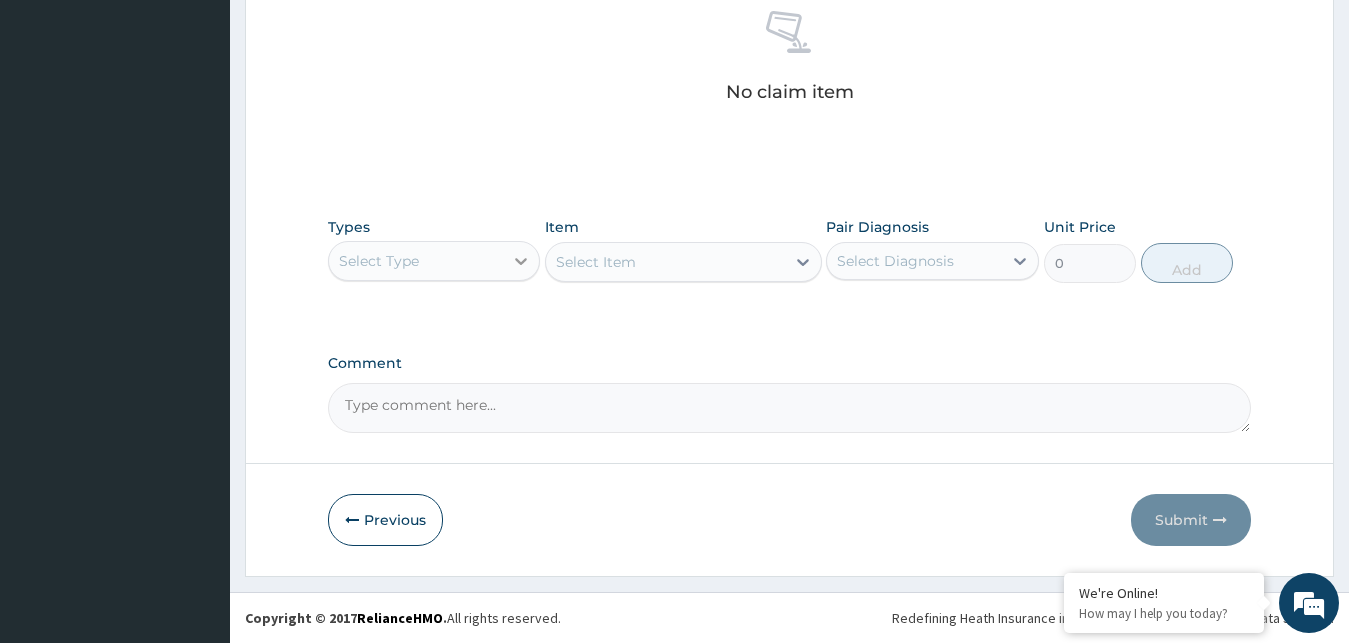 click on "Select Type" at bounding box center [416, 261] 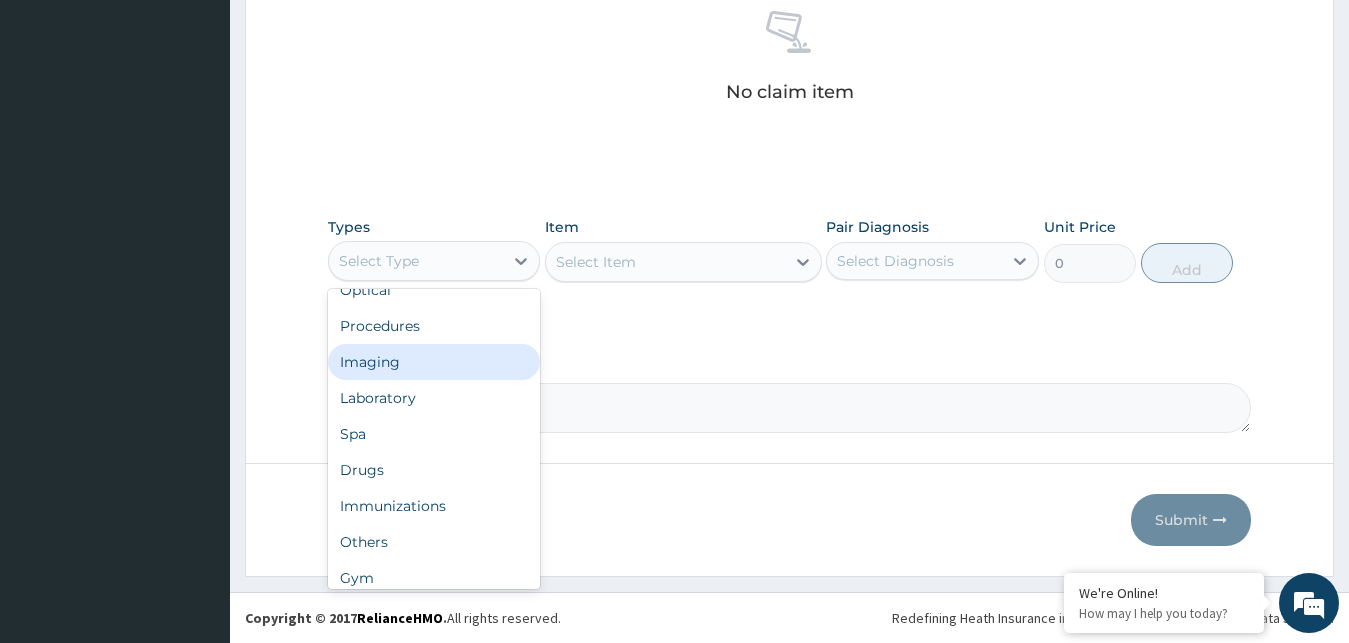 scroll, scrollTop: 68, scrollLeft: 0, axis: vertical 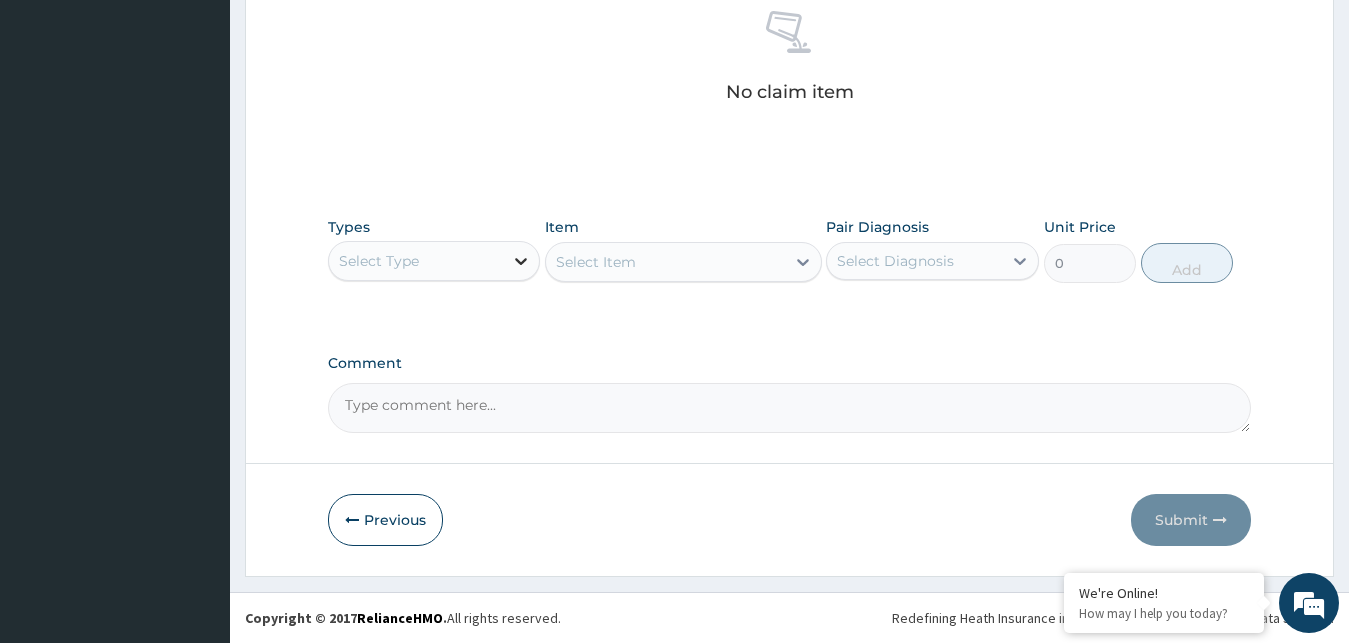 click 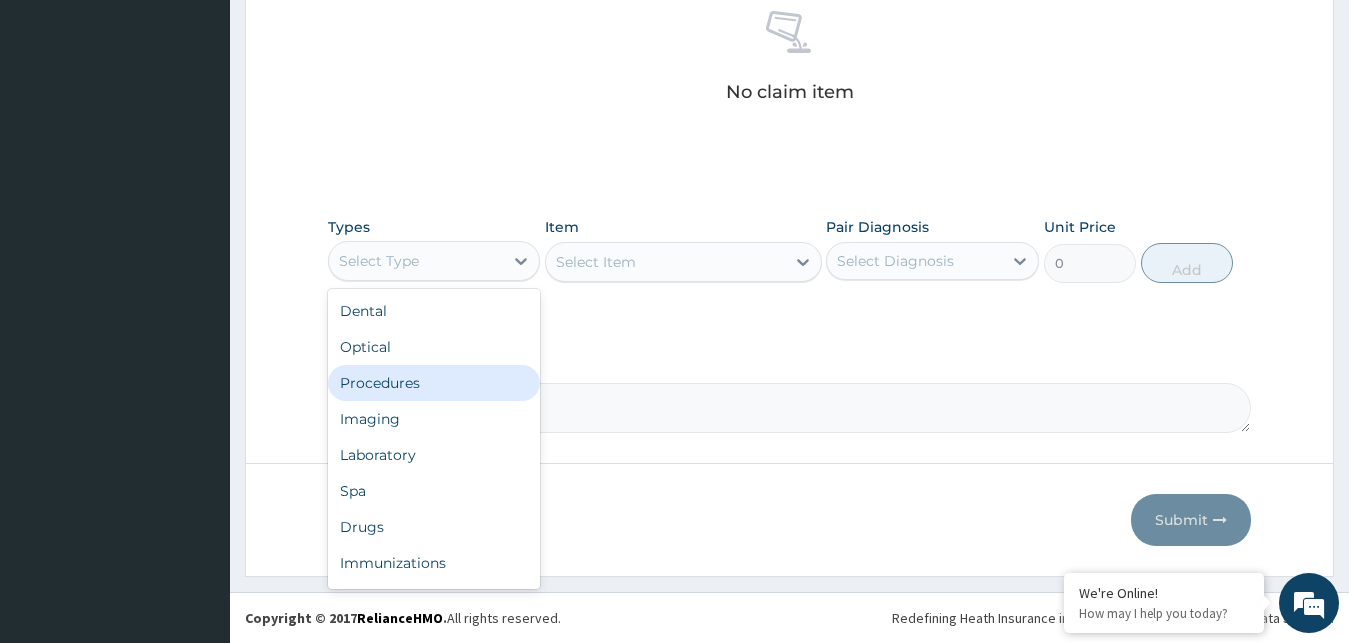 click on "Procedures" at bounding box center (434, 383) 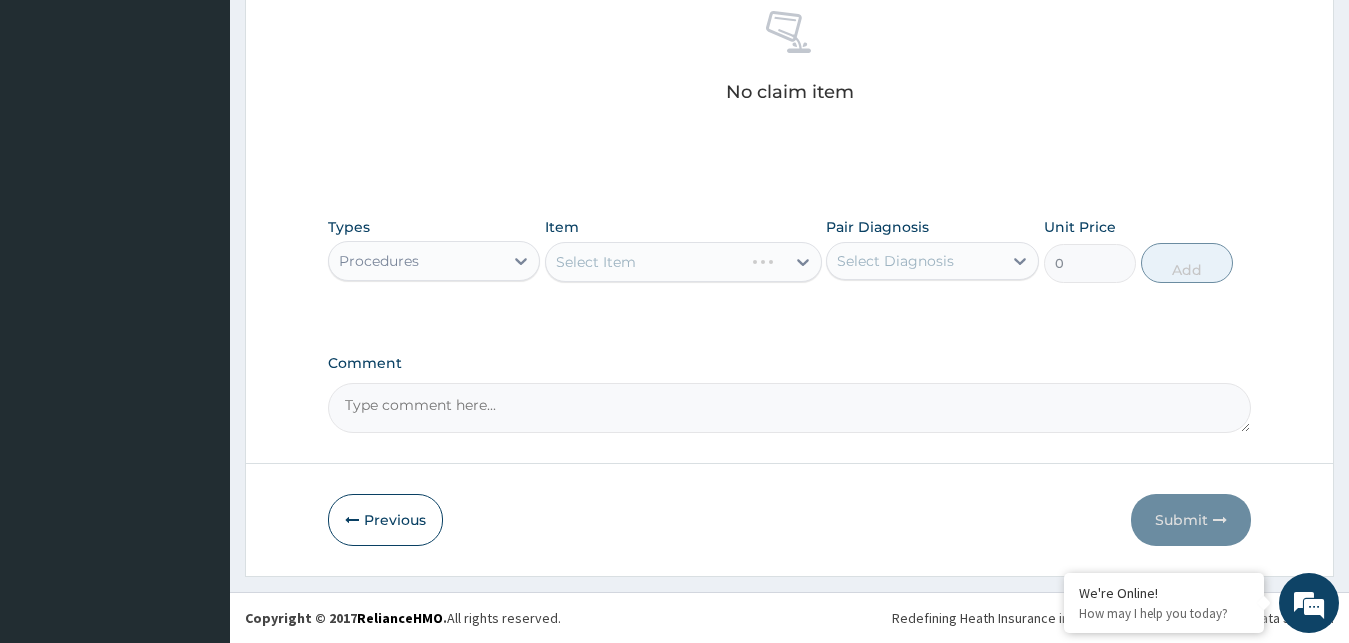 click on "Select Item" at bounding box center [683, 262] 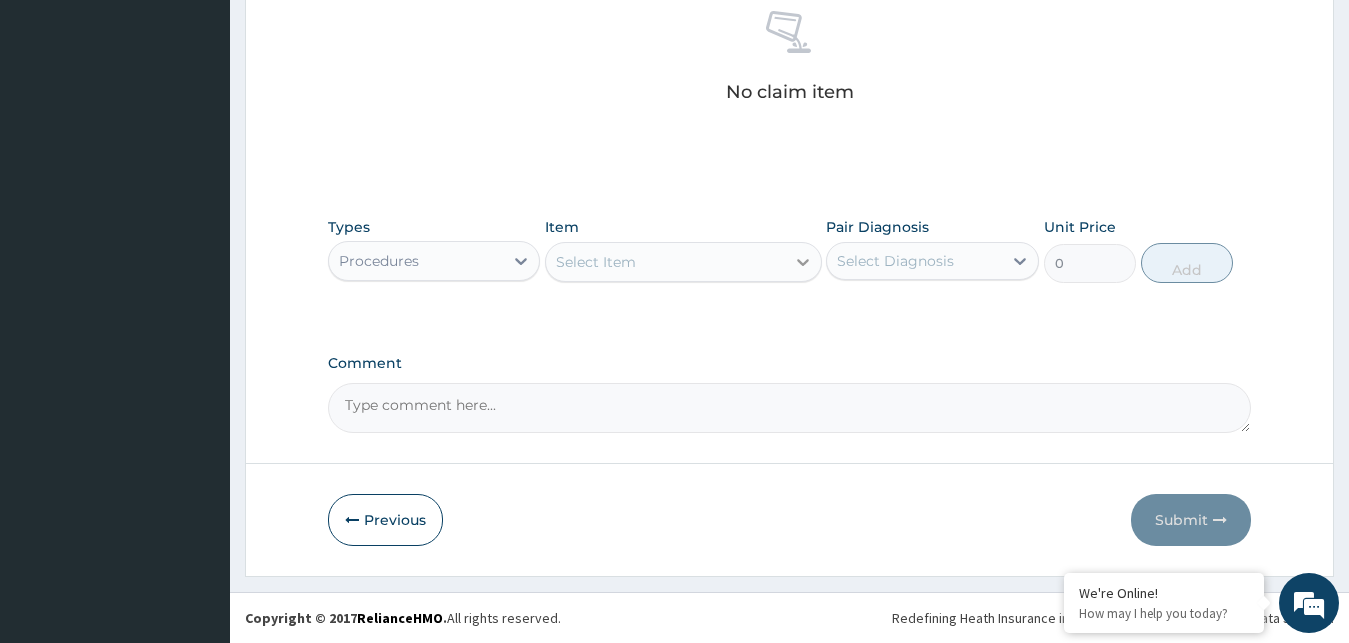 click 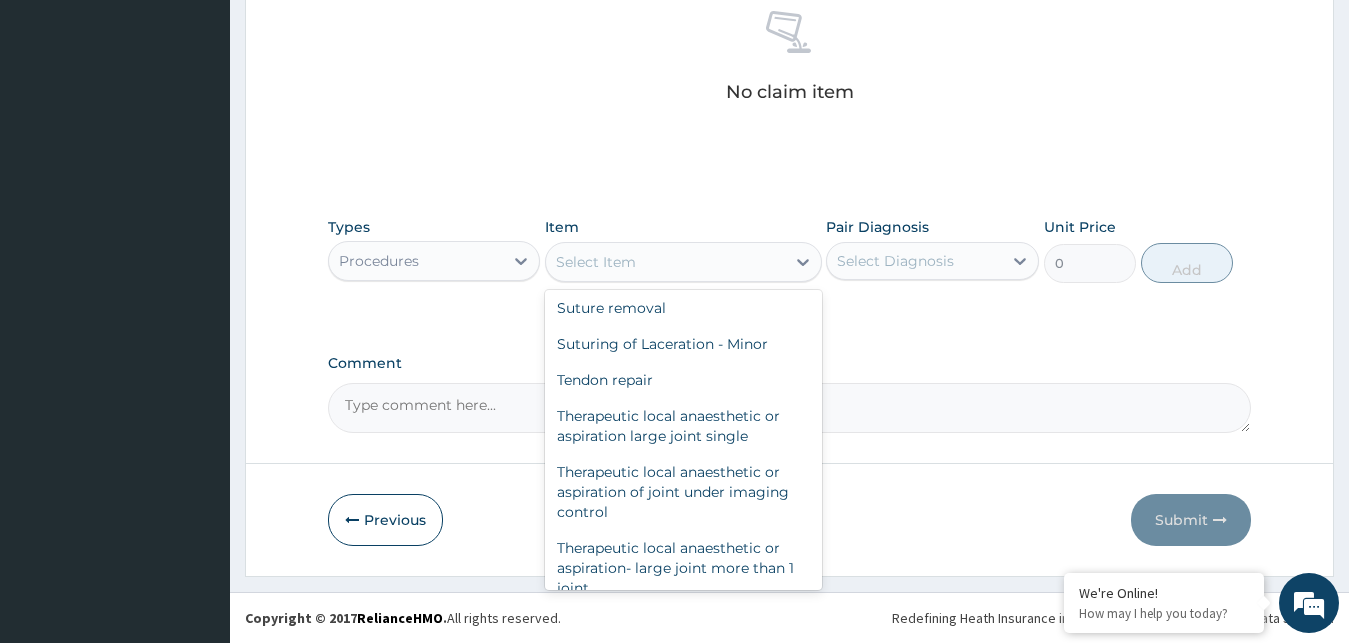 scroll, scrollTop: 0, scrollLeft: 0, axis: both 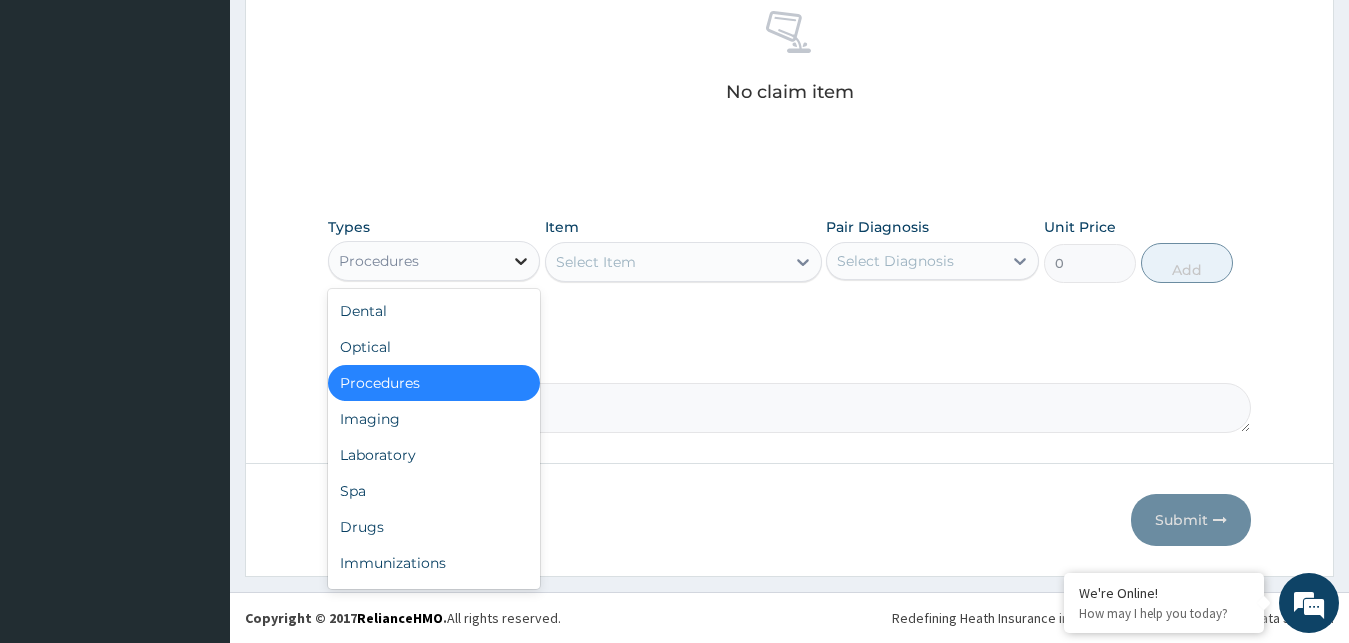 click 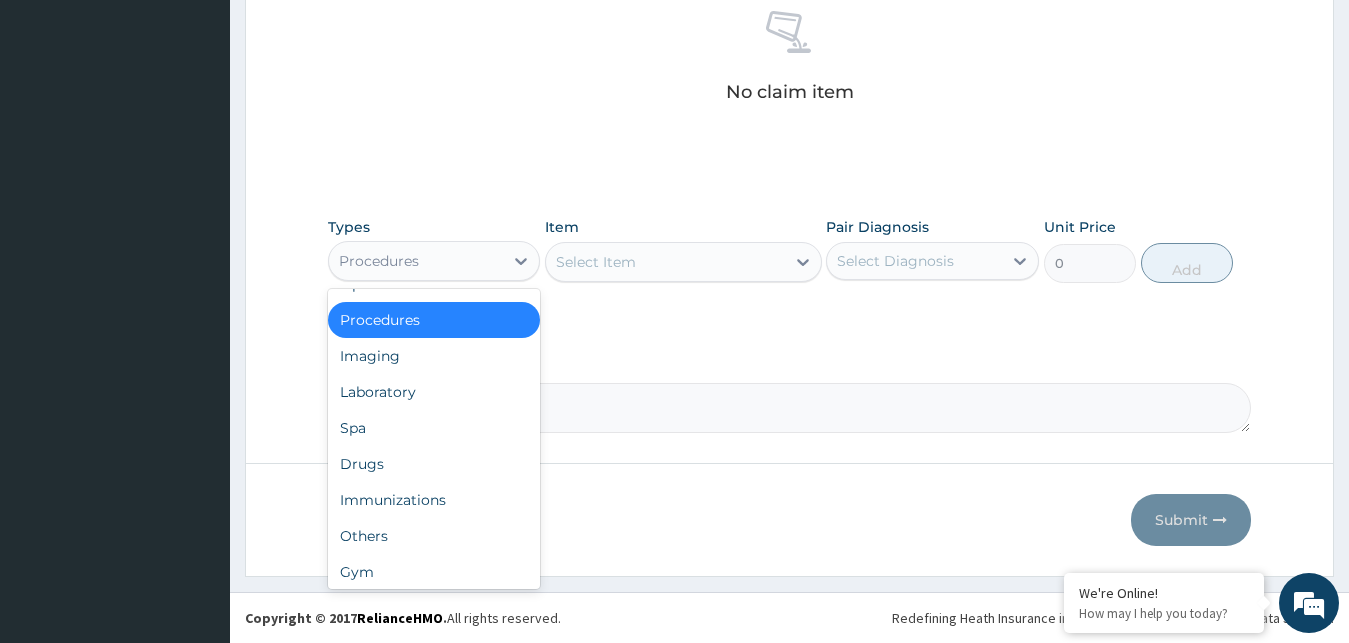 scroll, scrollTop: 68, scrollLeft: 0, axis: vertical 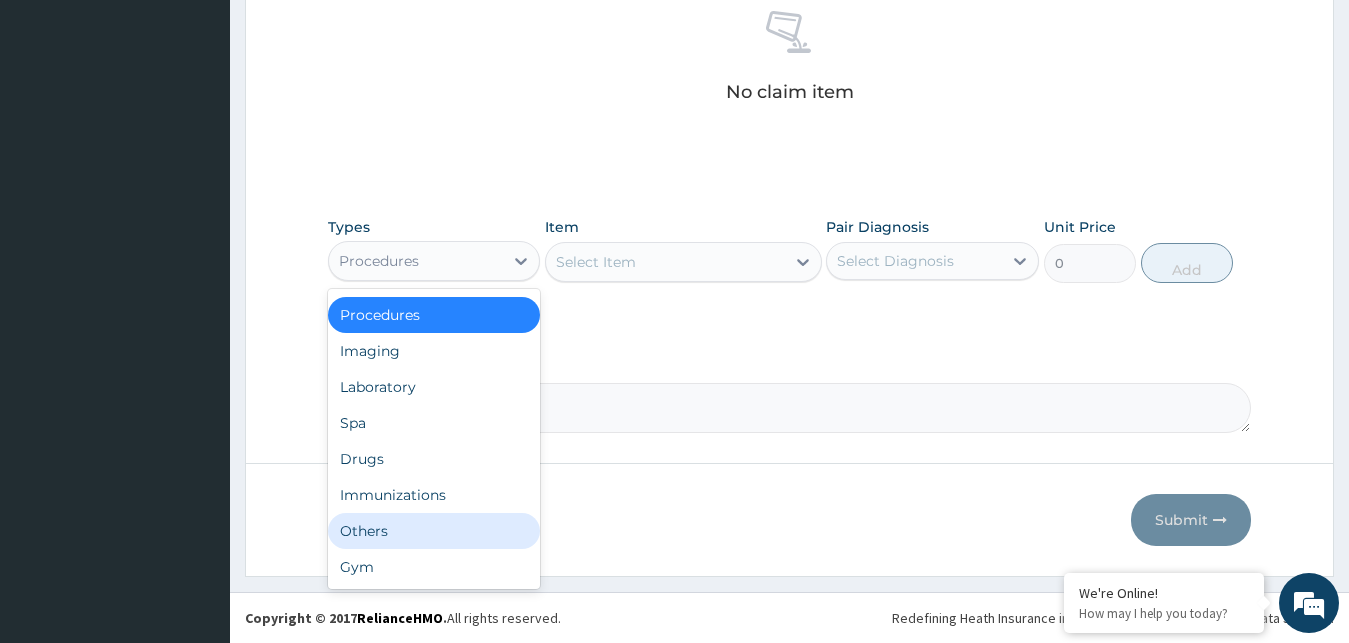 click on "Others" at bounding box center [434, 531] 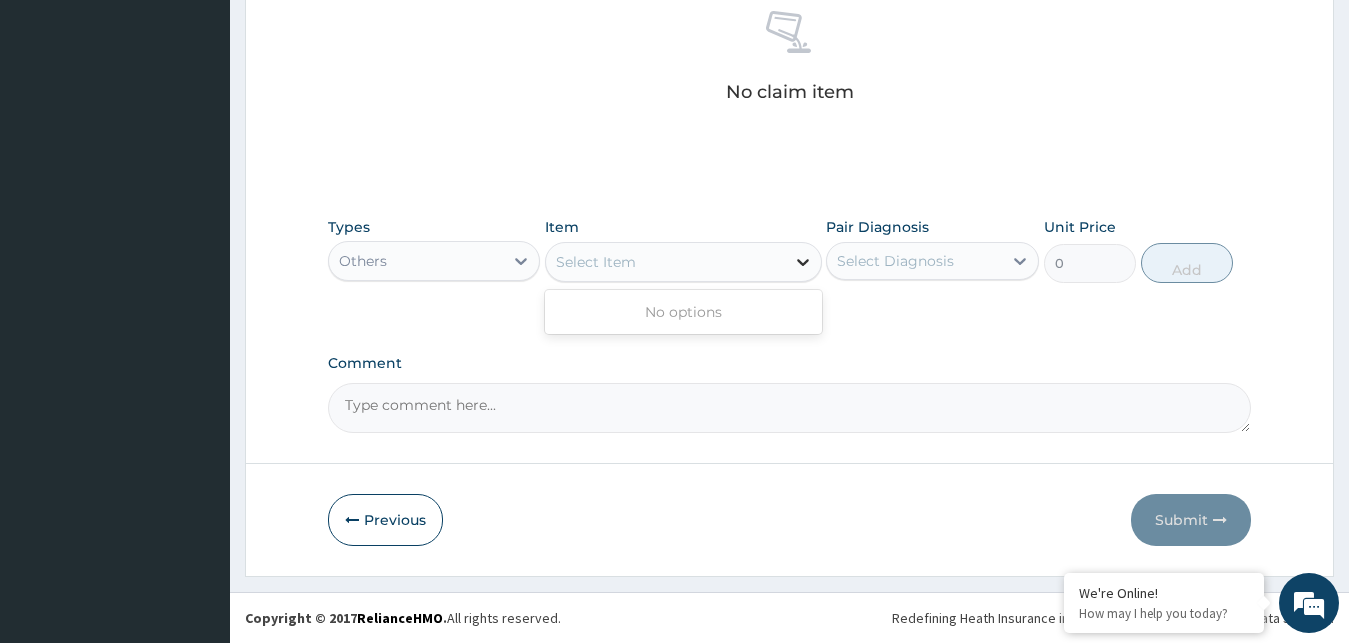 click 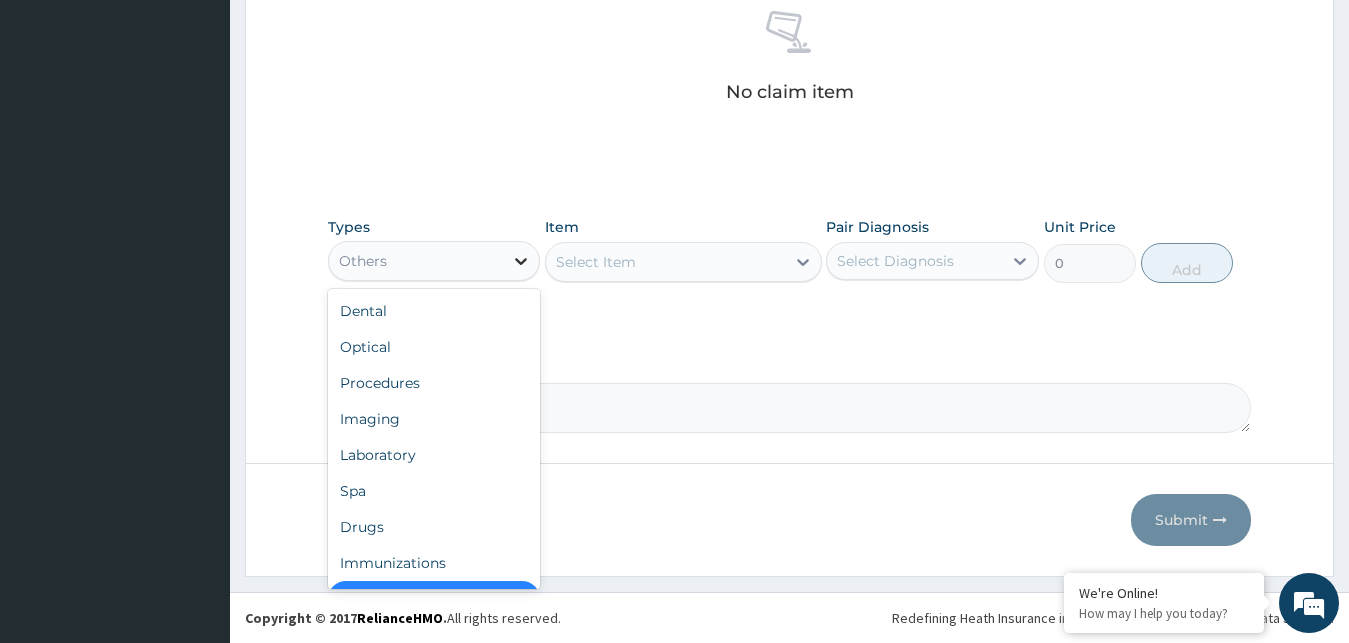 click 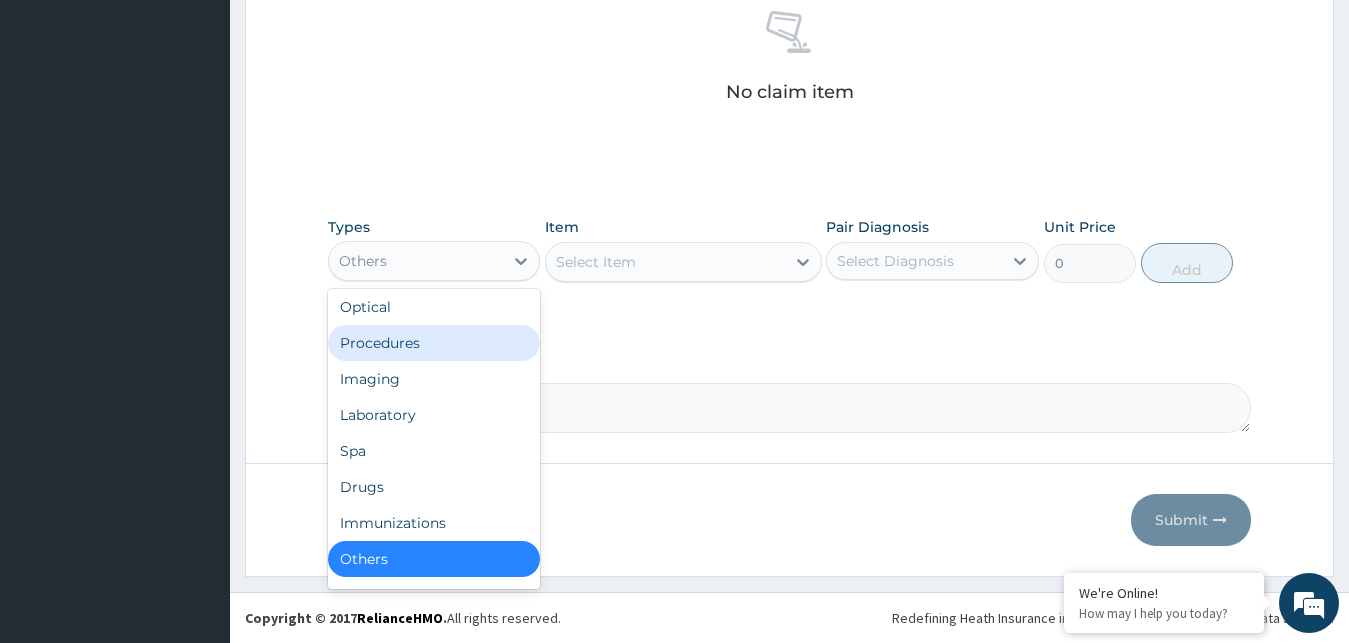 drag, startPoint x: 522, startPoint y: 346, endPoint x: 534, endPoint y: 295, distance: 52.392746 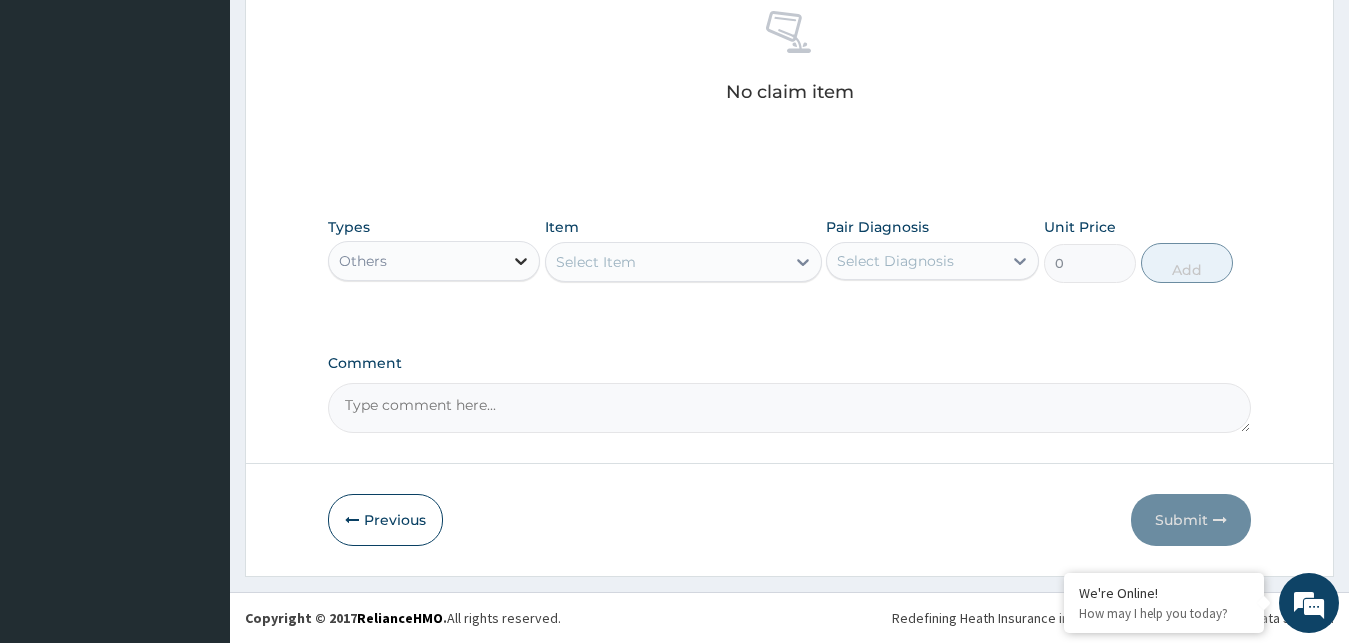 click 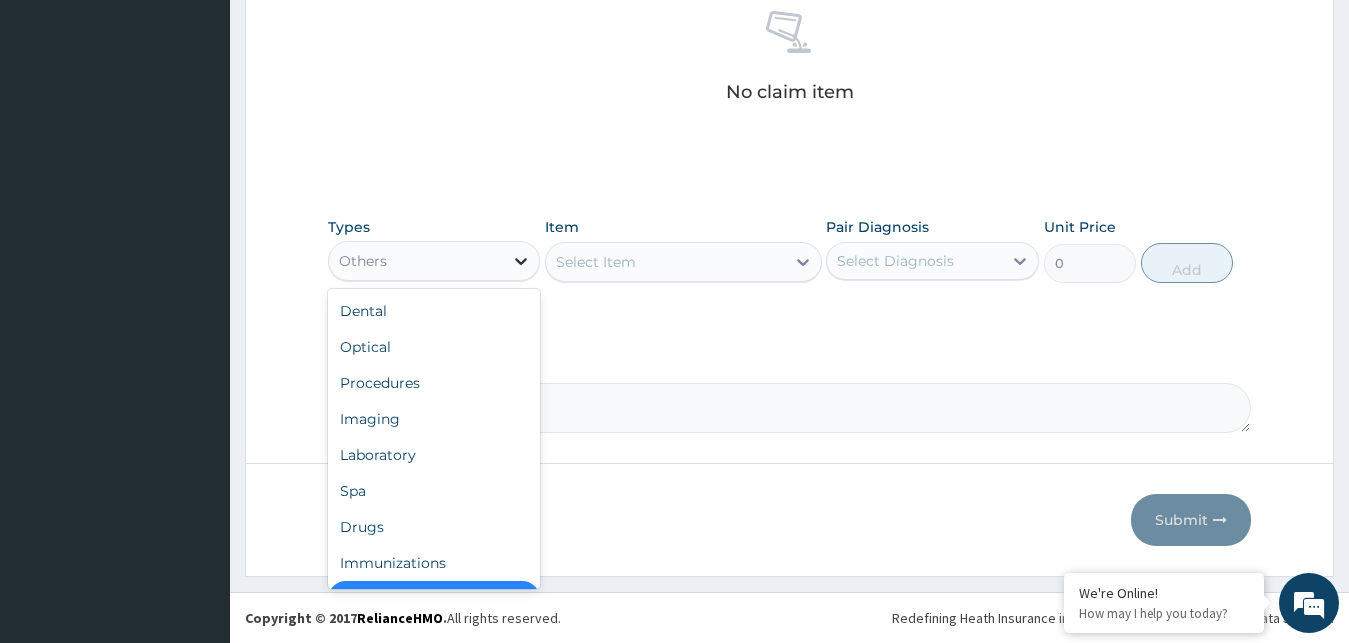 scroll, scrollTop: 40, scrollLeft: 0, axis: vertical 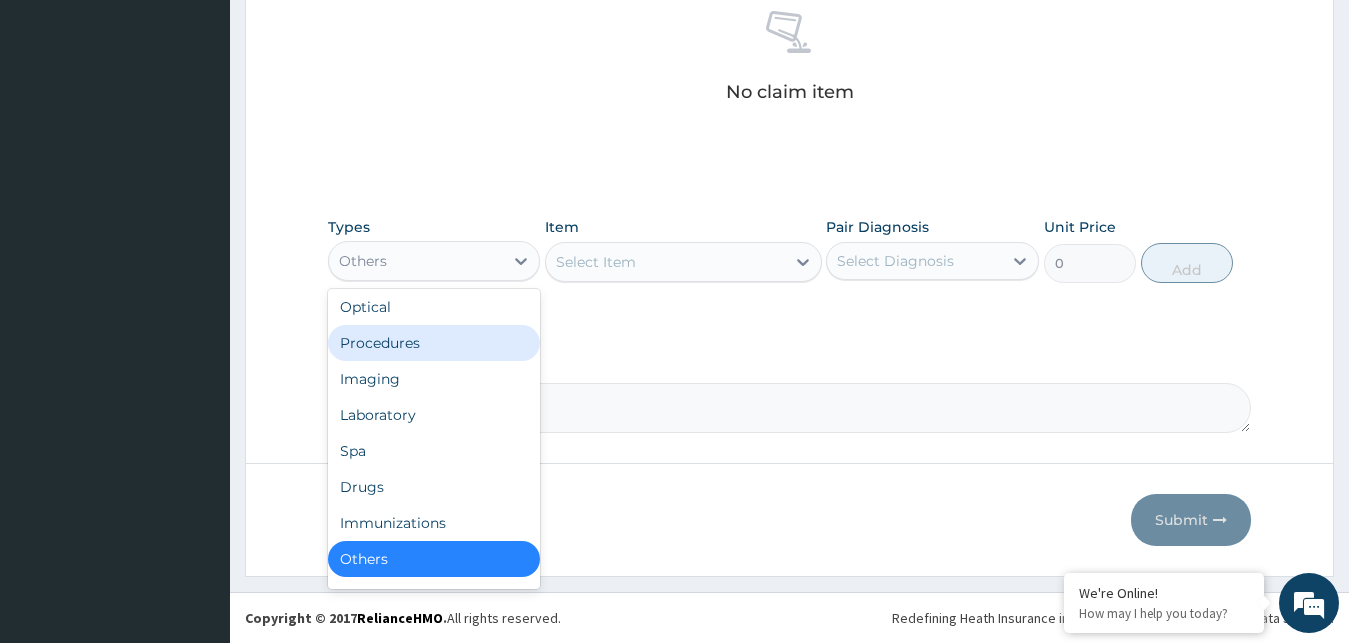 click on "Procedures" at bounding box center (434, 343) 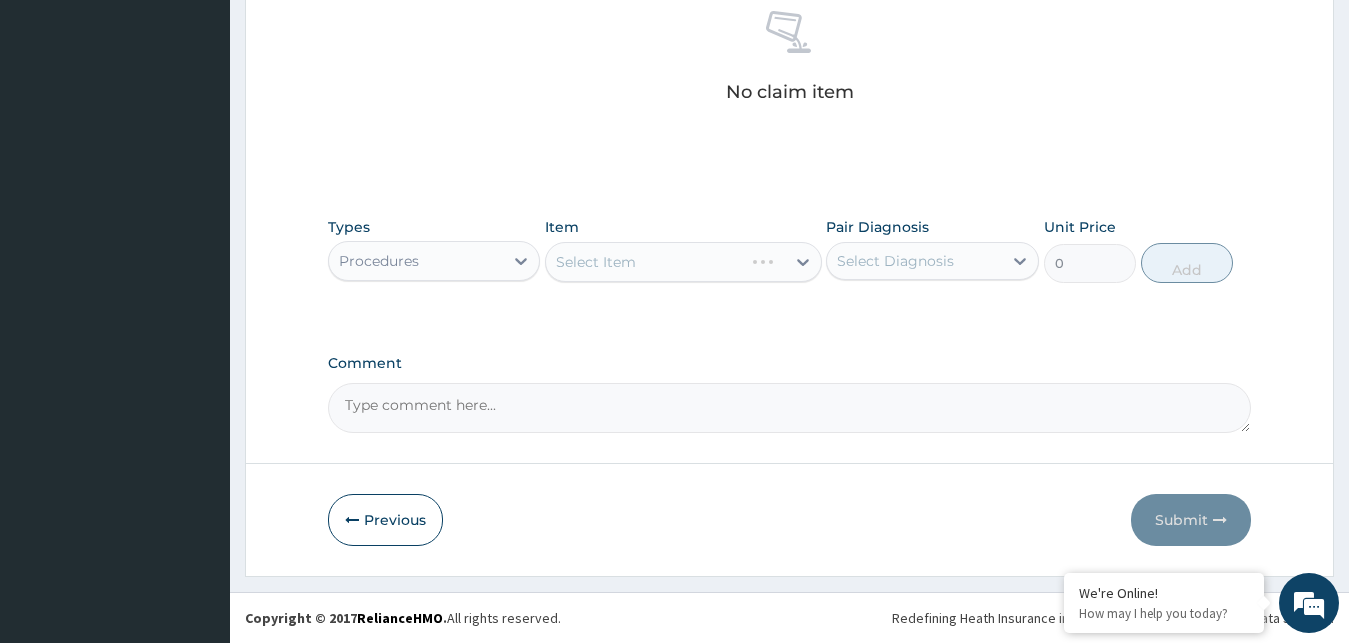 click on "Select Item" at bounding box center [683, 262] 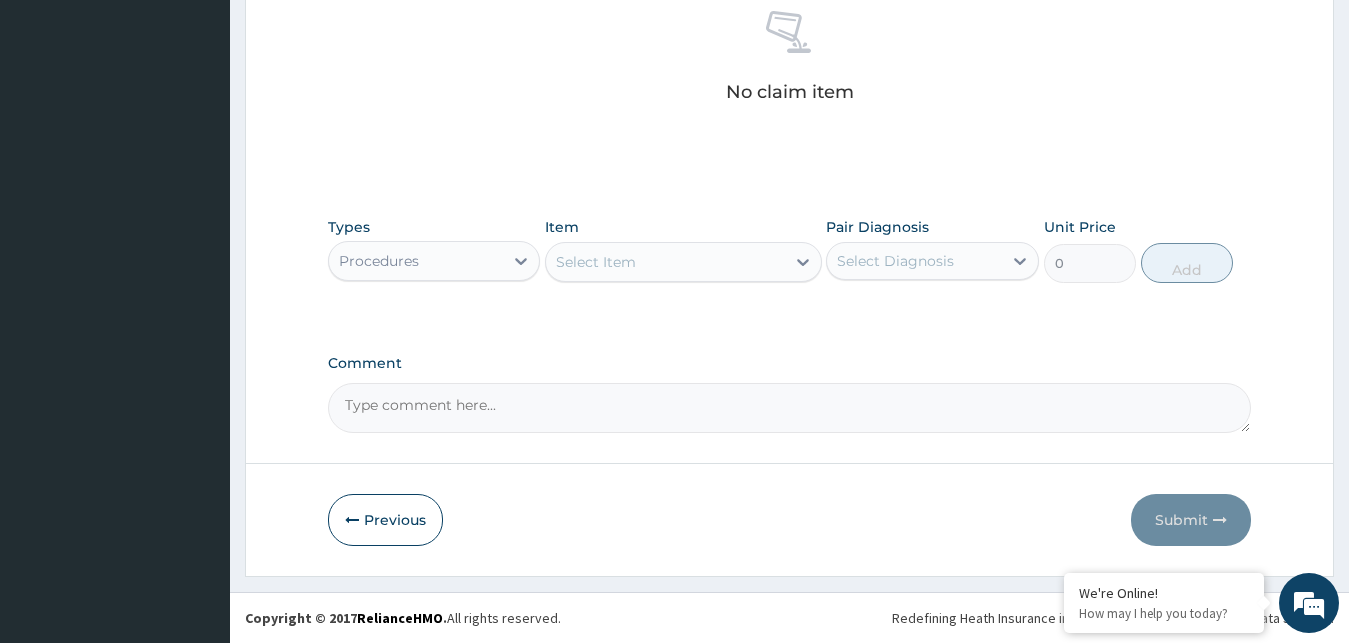 click on "Select Item" at bounding box center [596, 262] 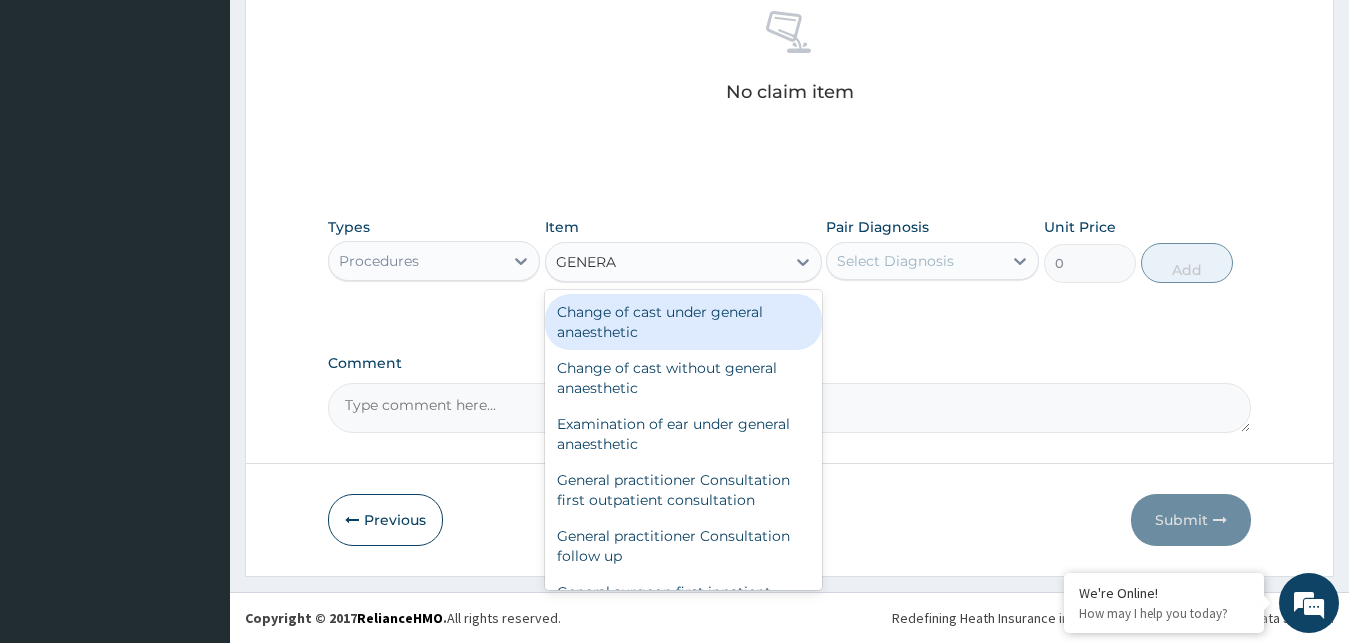 type on "GENERAL" 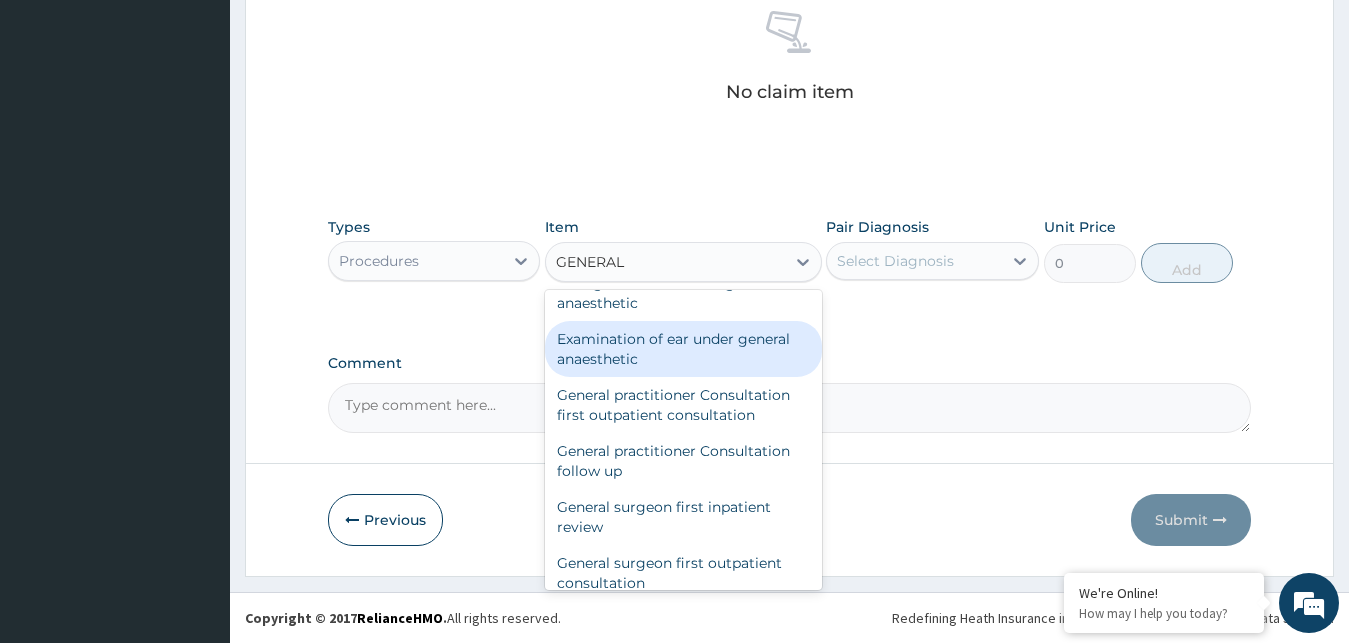 scroll, scrollTop: 102, scrollLeft: 0, axis: vertical 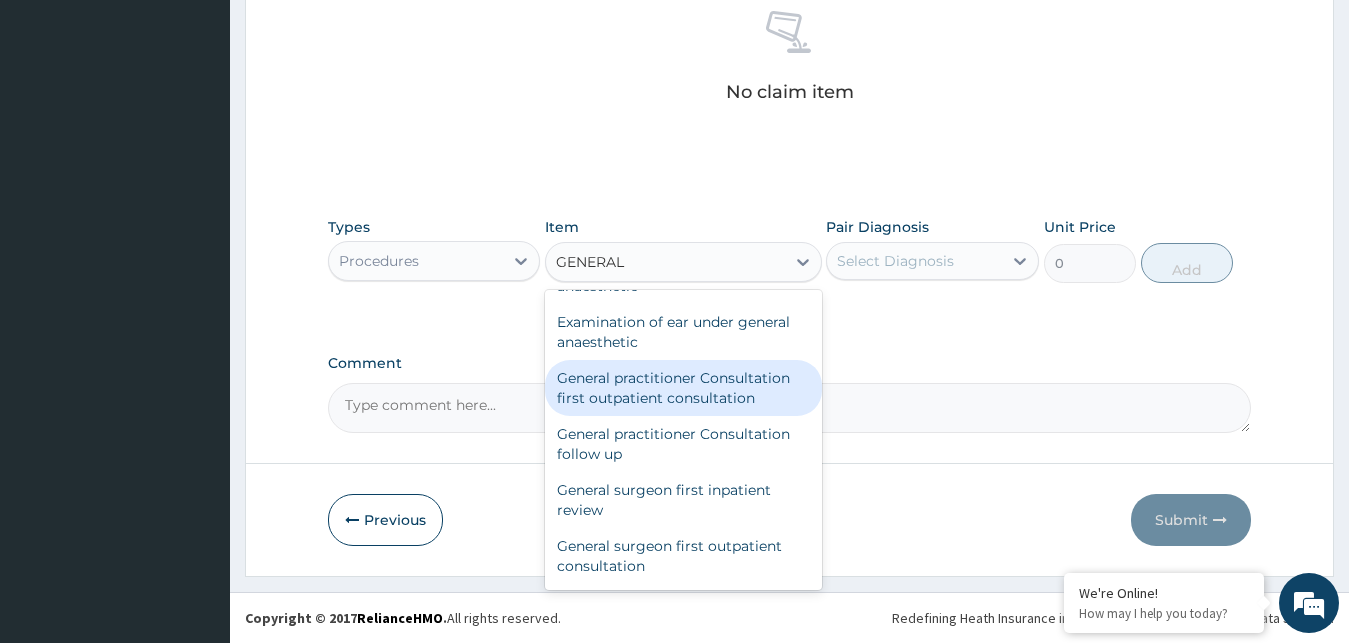 click on "General practitioner Consultation first outpatient consultation" at bounding box center (683, 388) 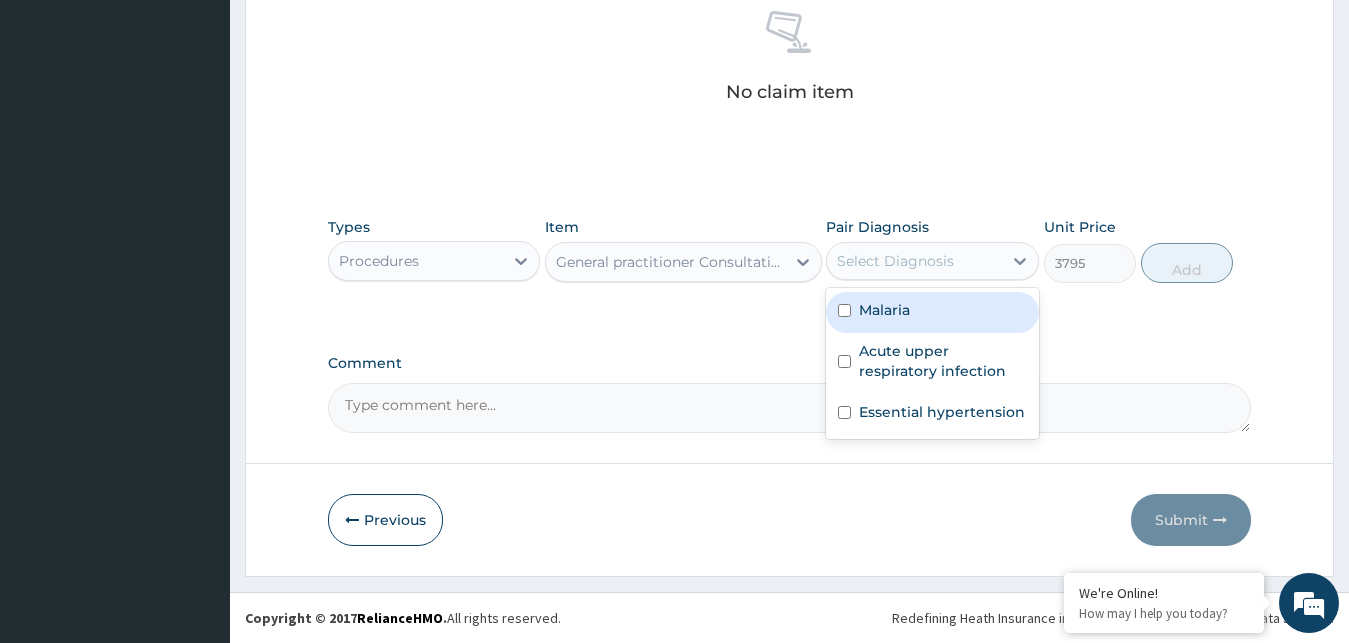 click on "Select Diagnosis" at bounding box center [895, 261] 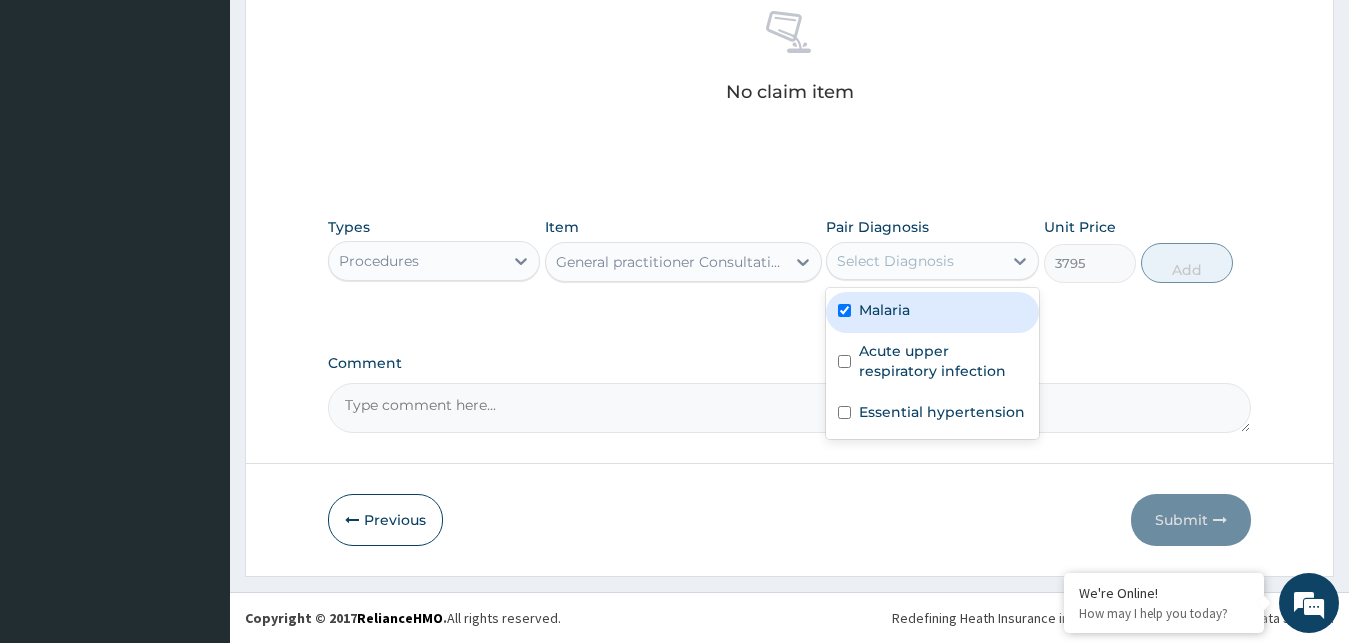 checkbox on "true" 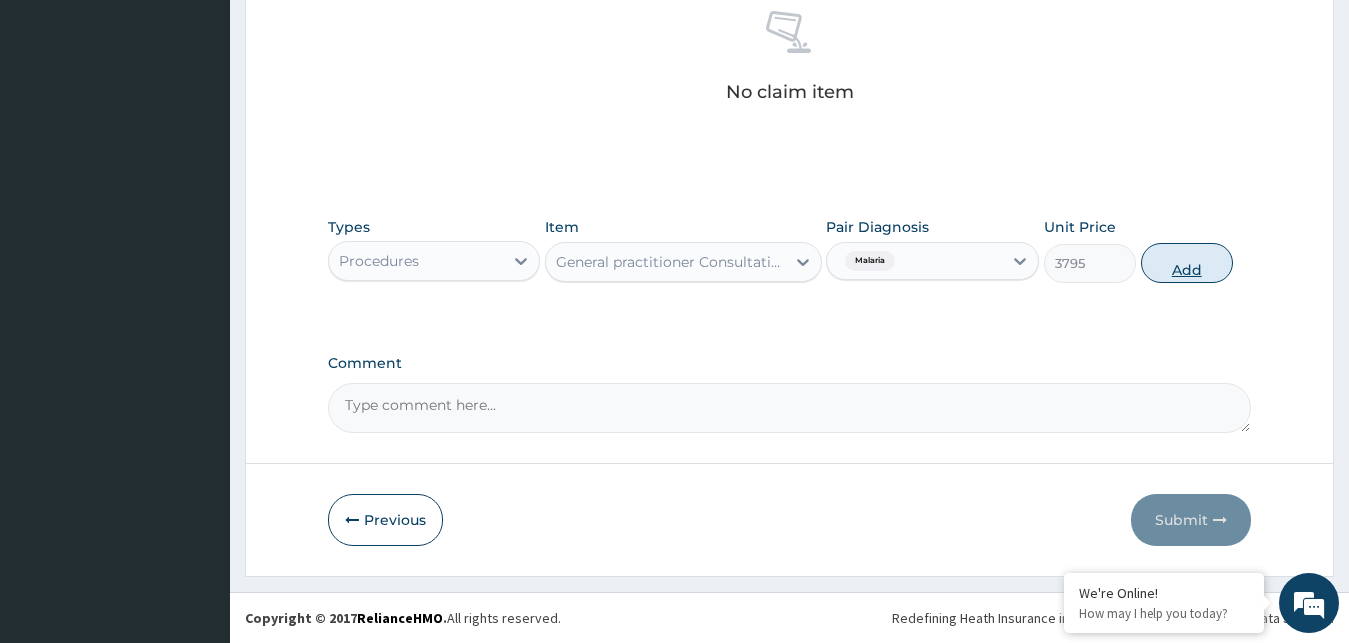 click on "Add" at bounding box center (1187, 263) 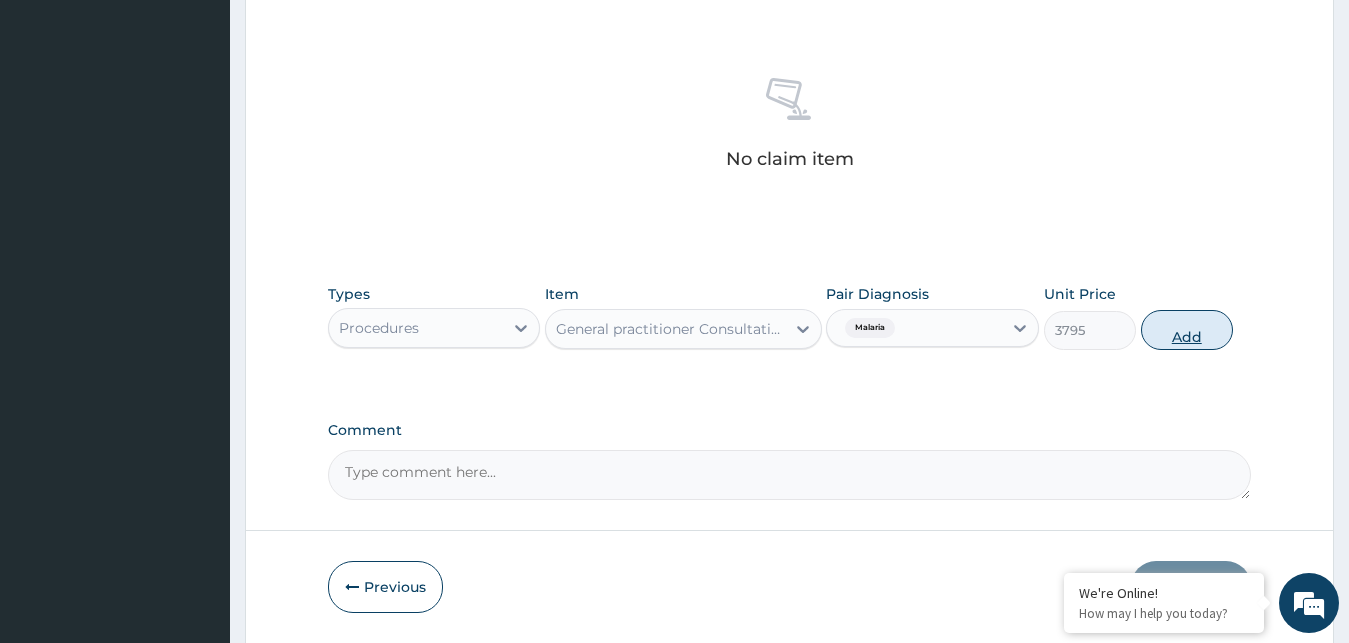 type on "0" 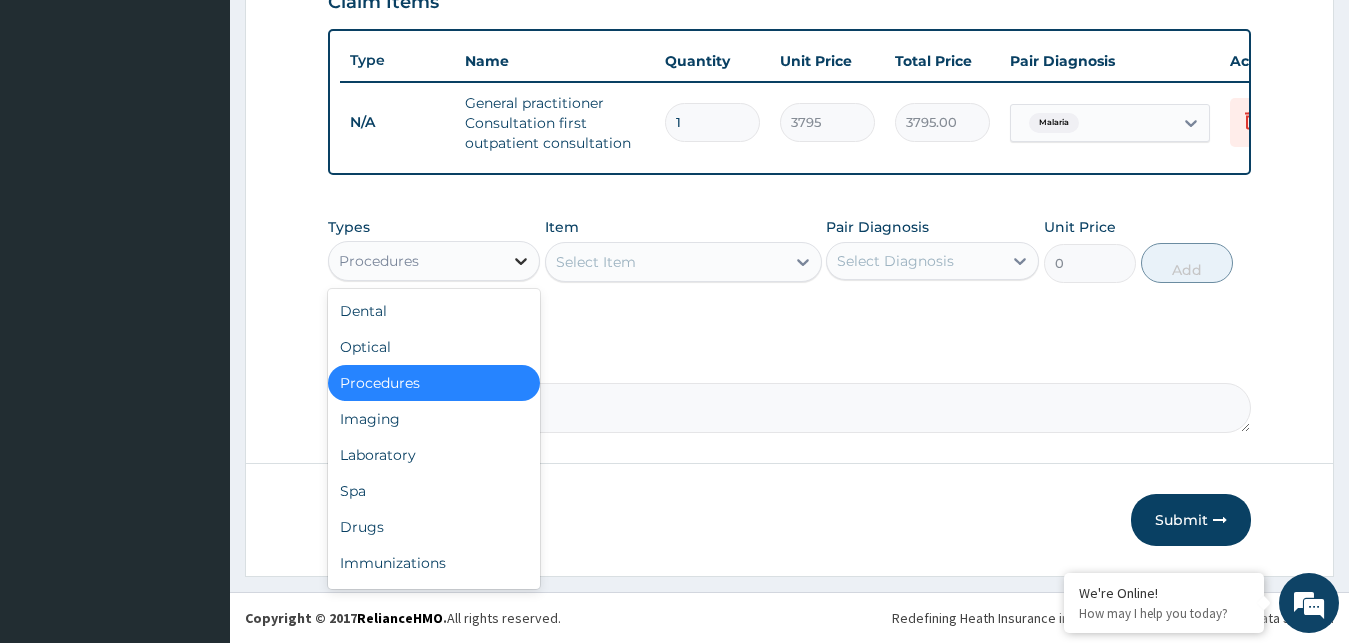 click 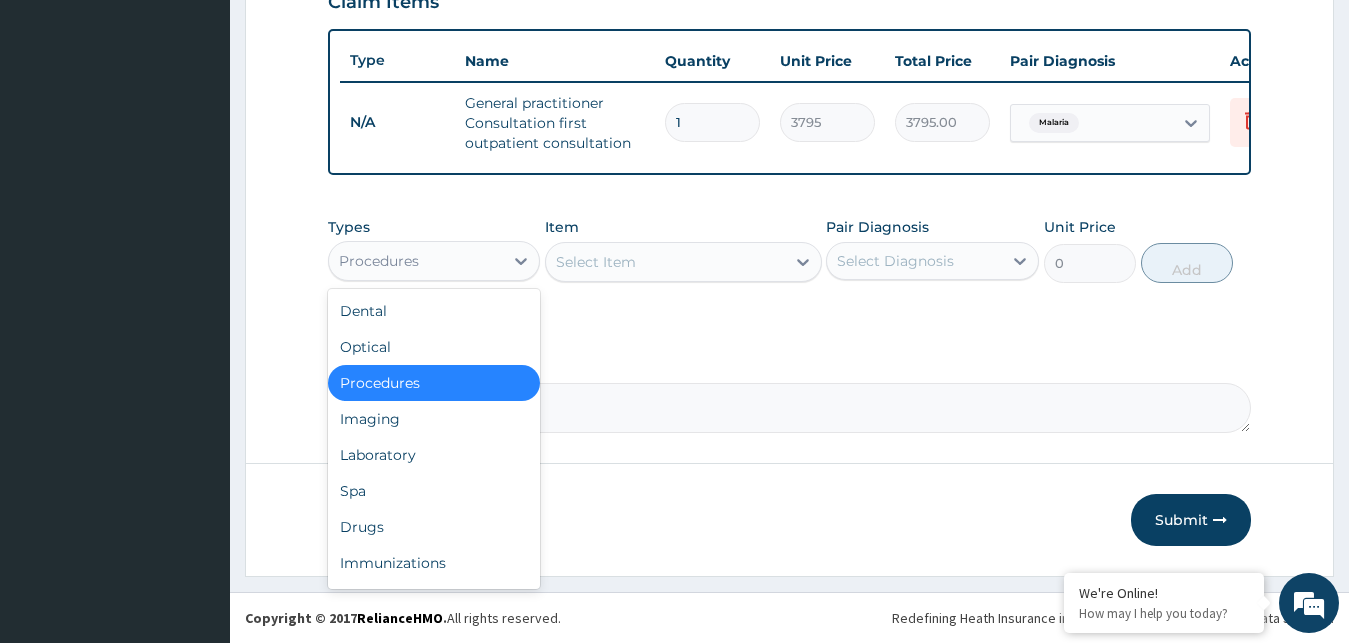 click on "Procedures" at bounding box center (434, 383) 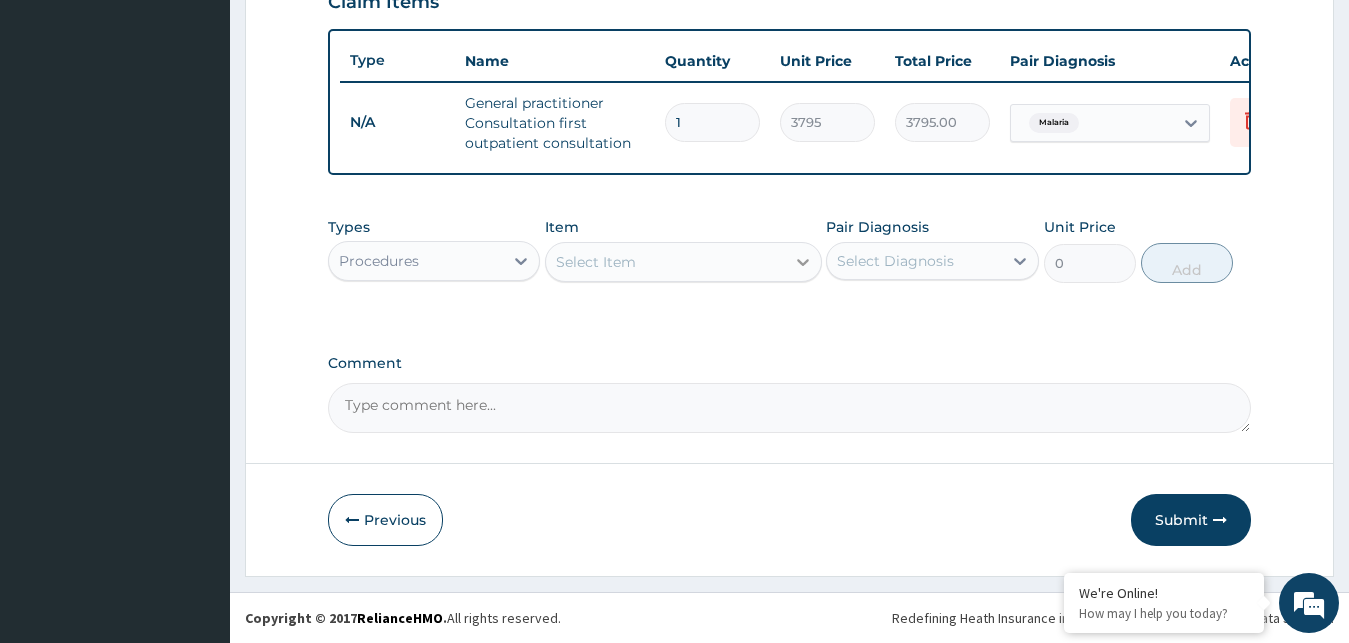 click 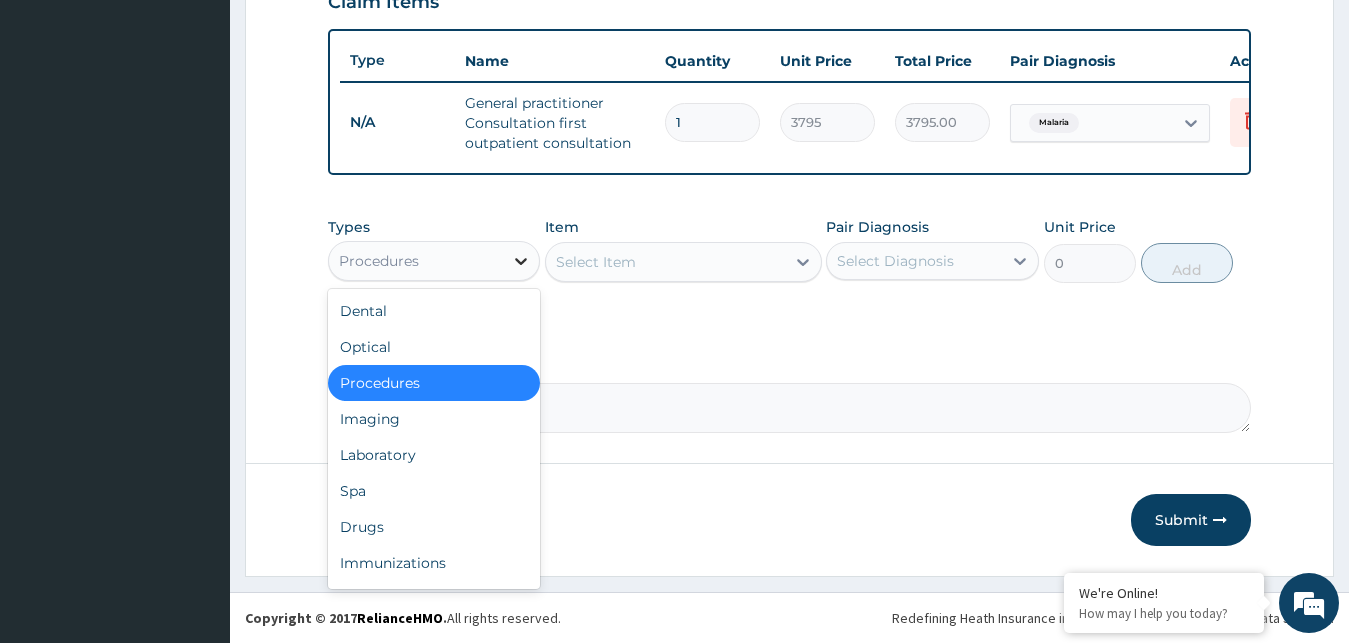 click 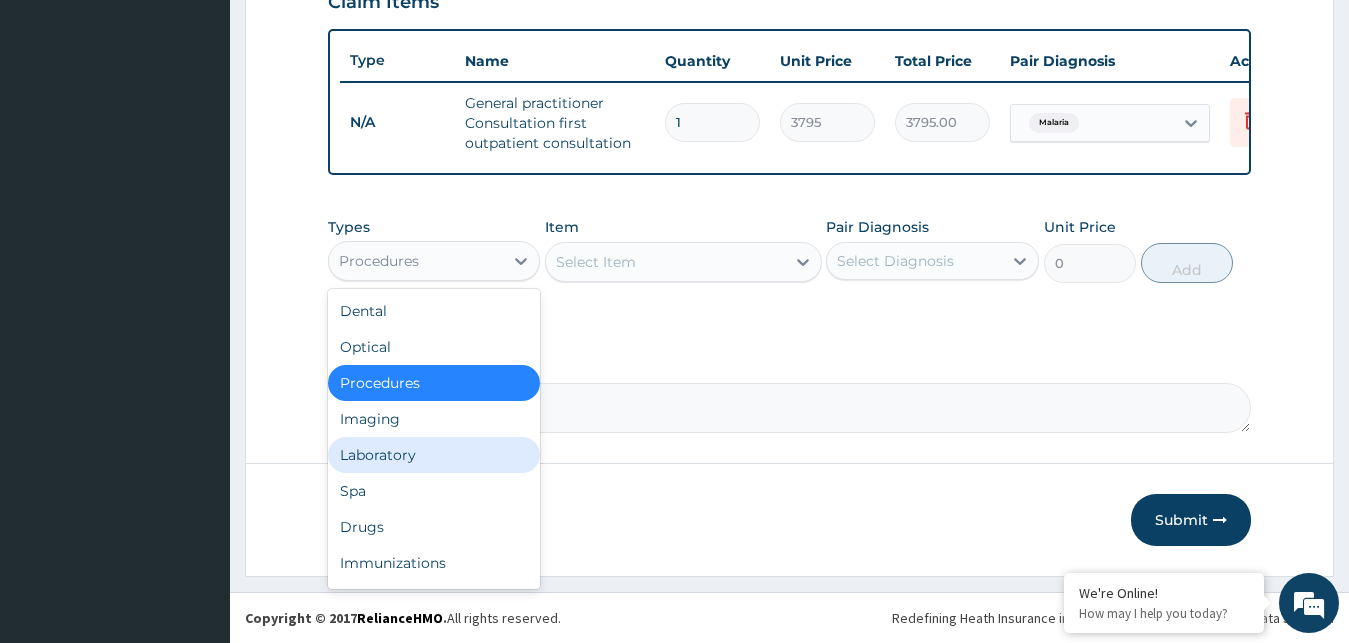 click on "Laboratory" at bounding box center [434, 455] 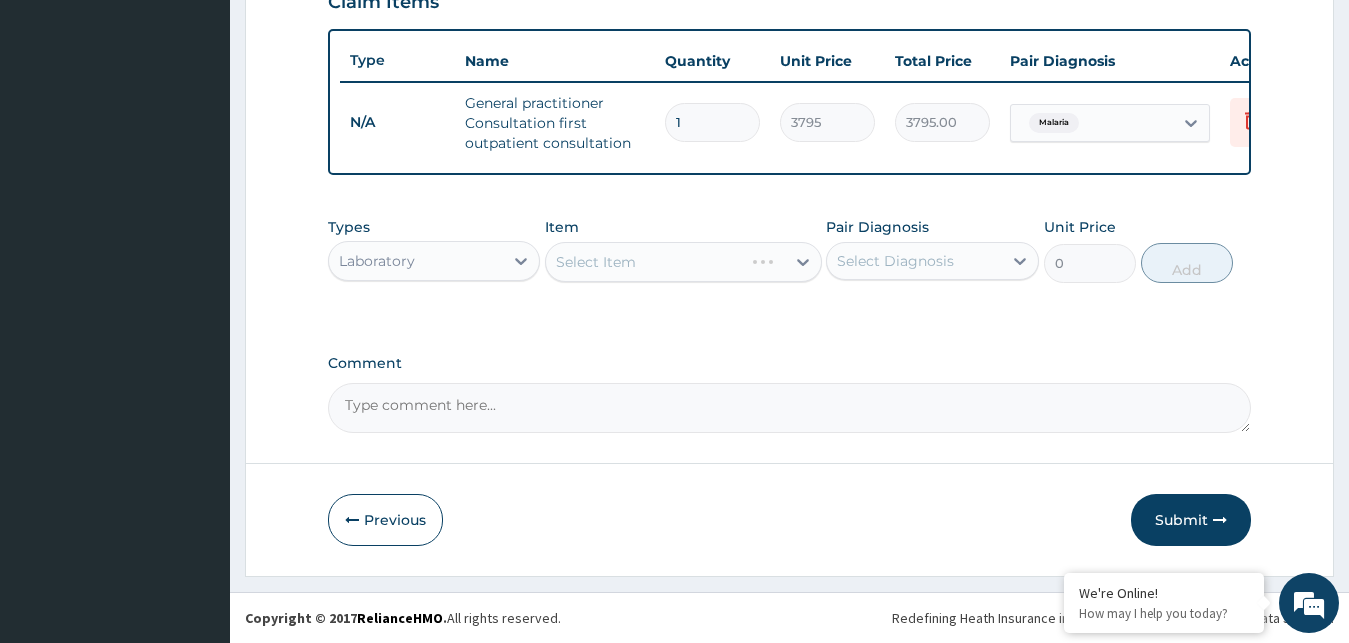 click on "Select Item" at bounding box center (683, 262) 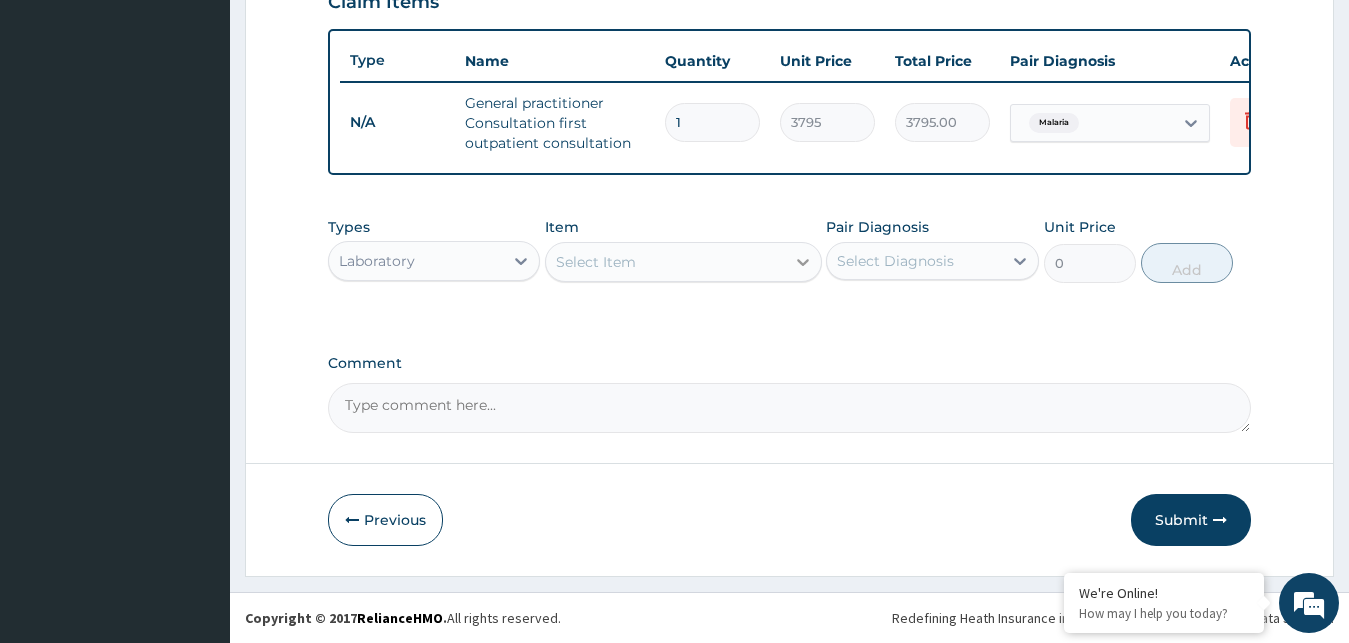 click on "Select Item" at bounding box center [665, 262] 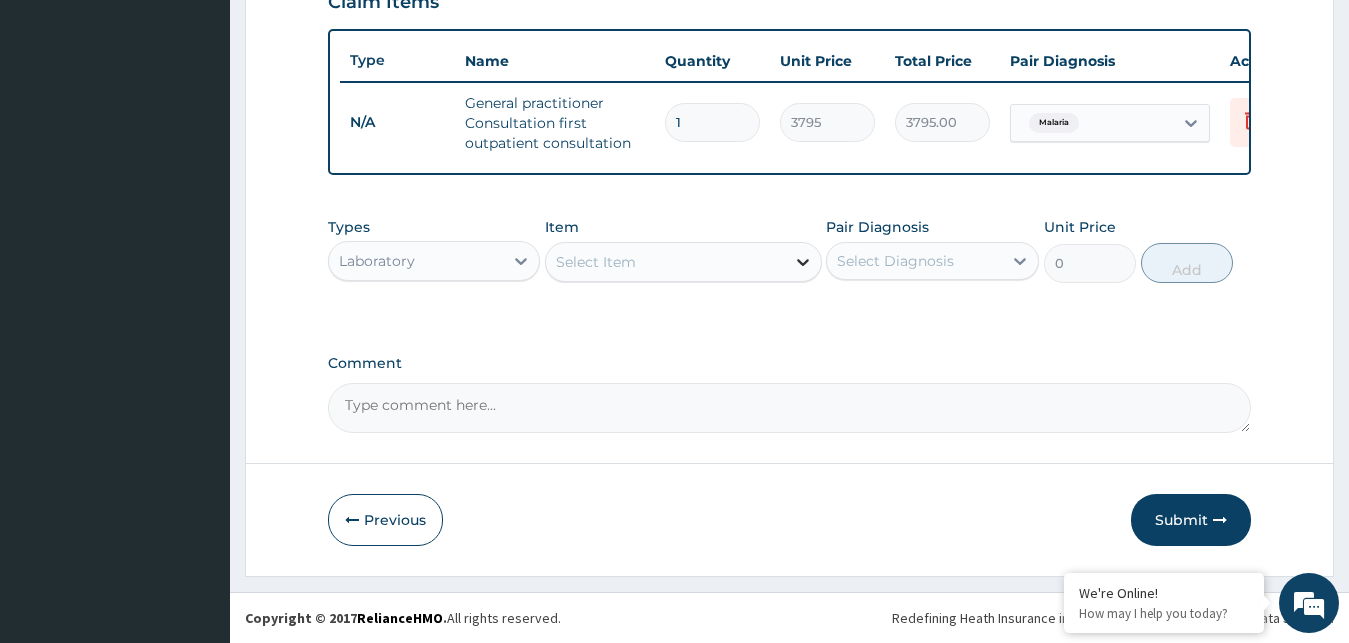 click 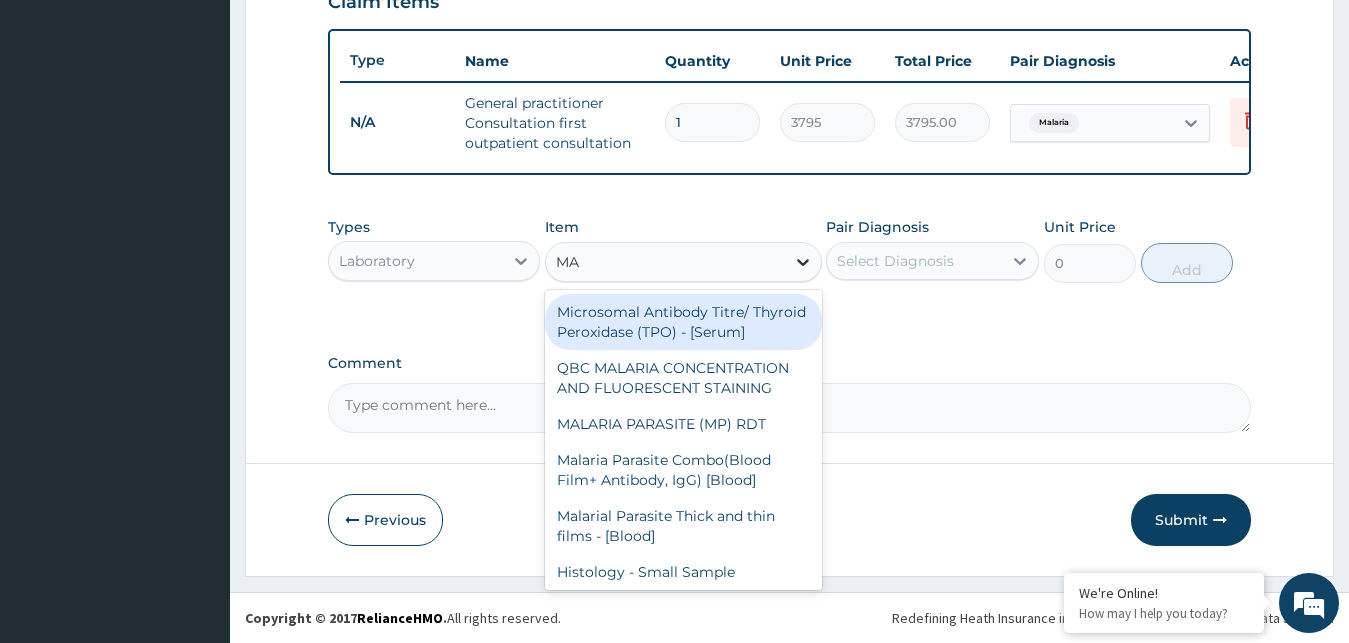 type on "MAL" 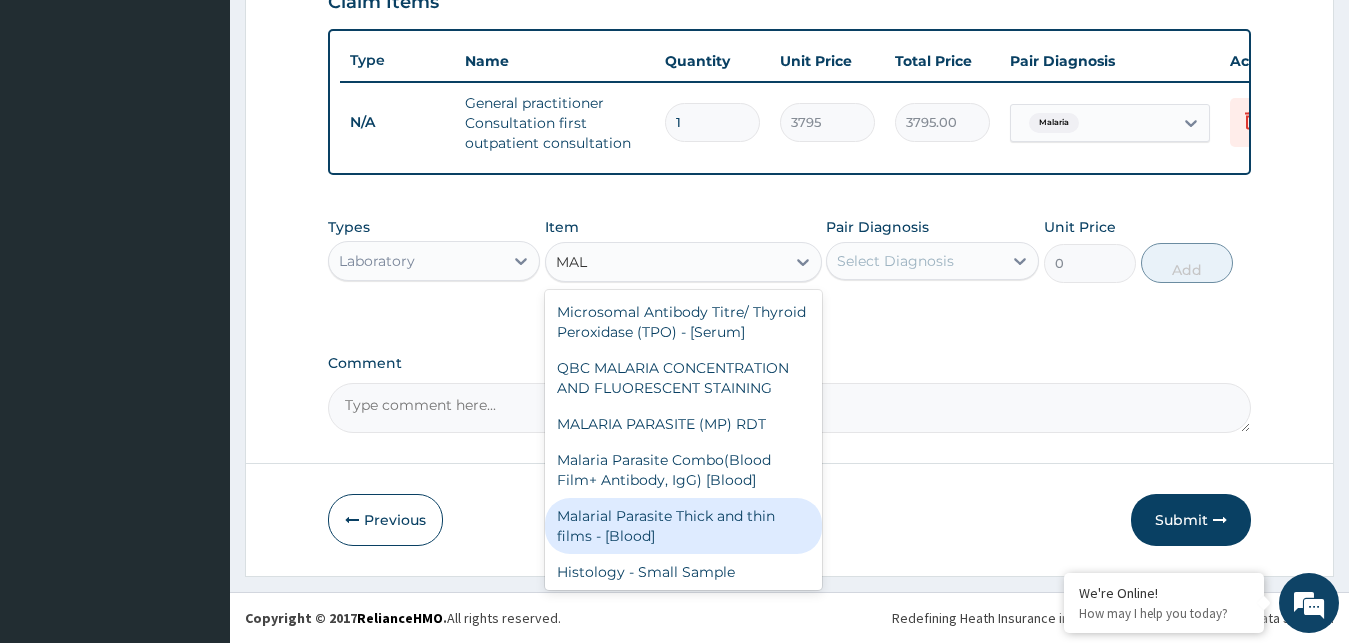 click on "Malarial Parasite Thick and thin films - [Blood]" at bounding box center (683, 526) 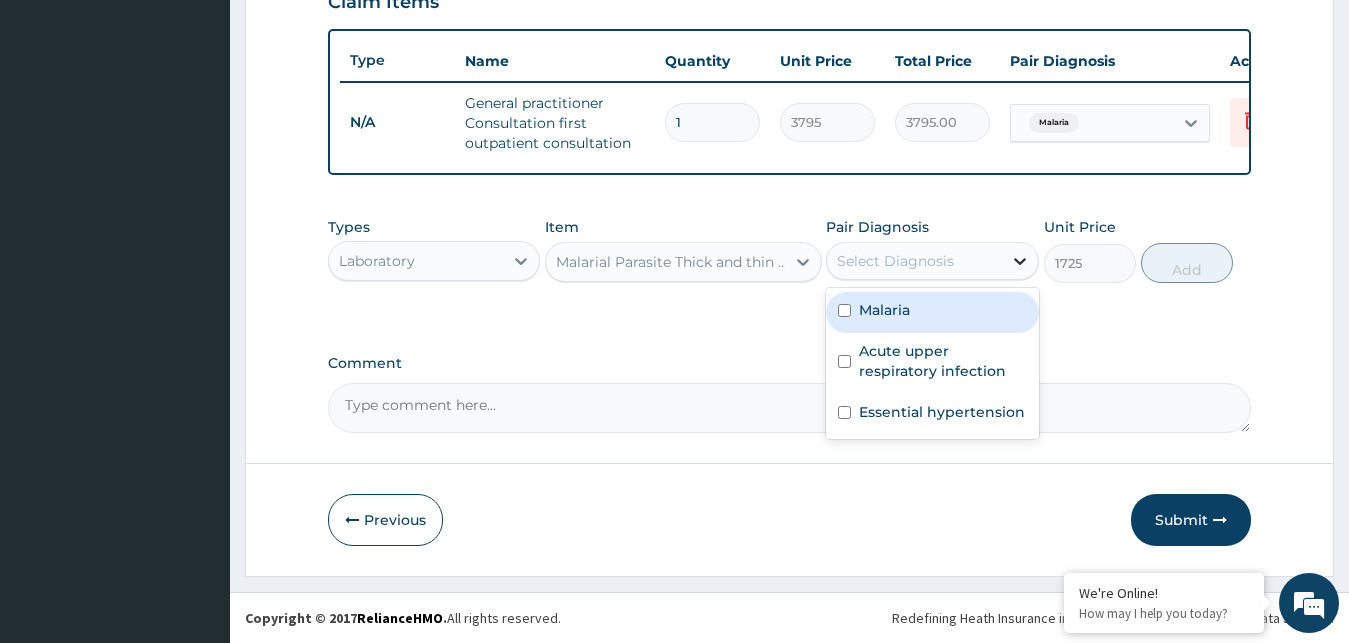 click 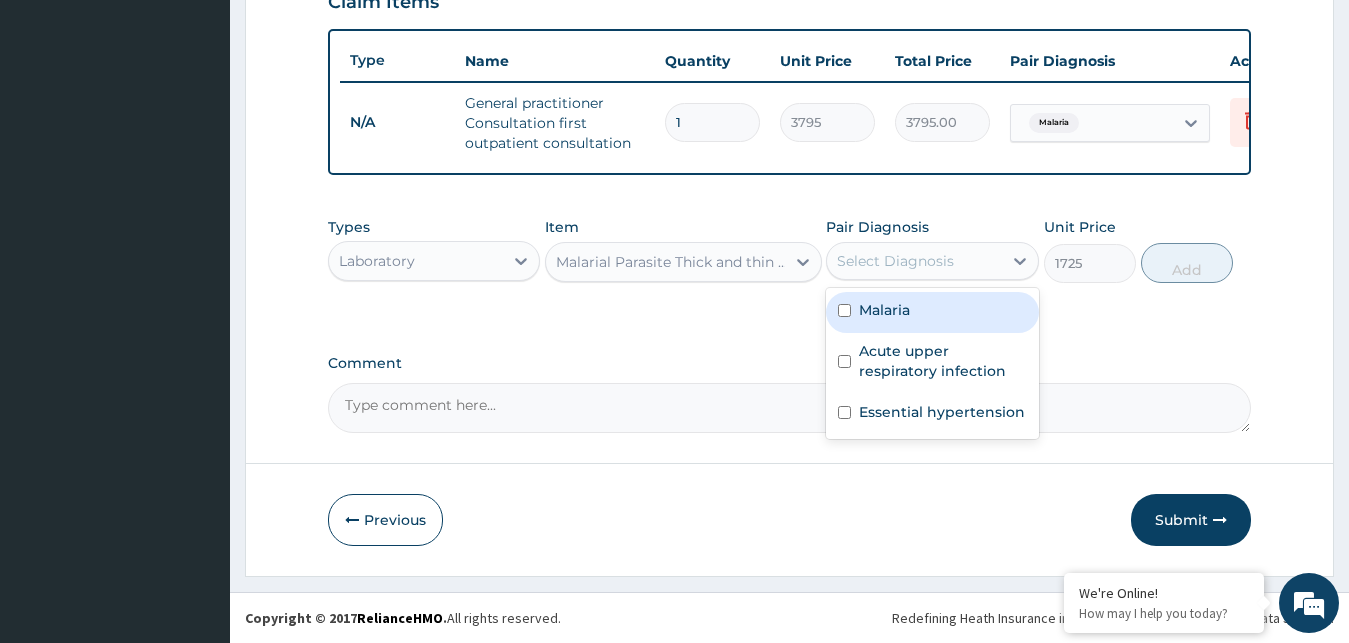 click on "Malaria" at bounding box center [884, 310] 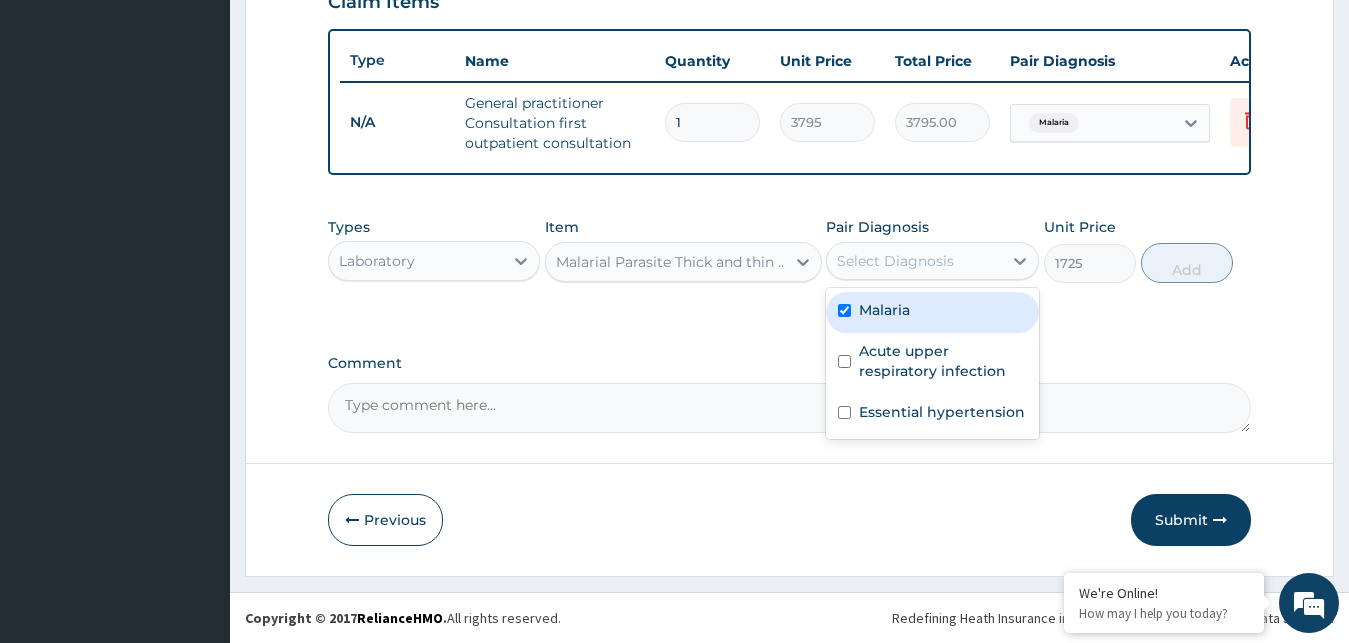 checkbox on "true" 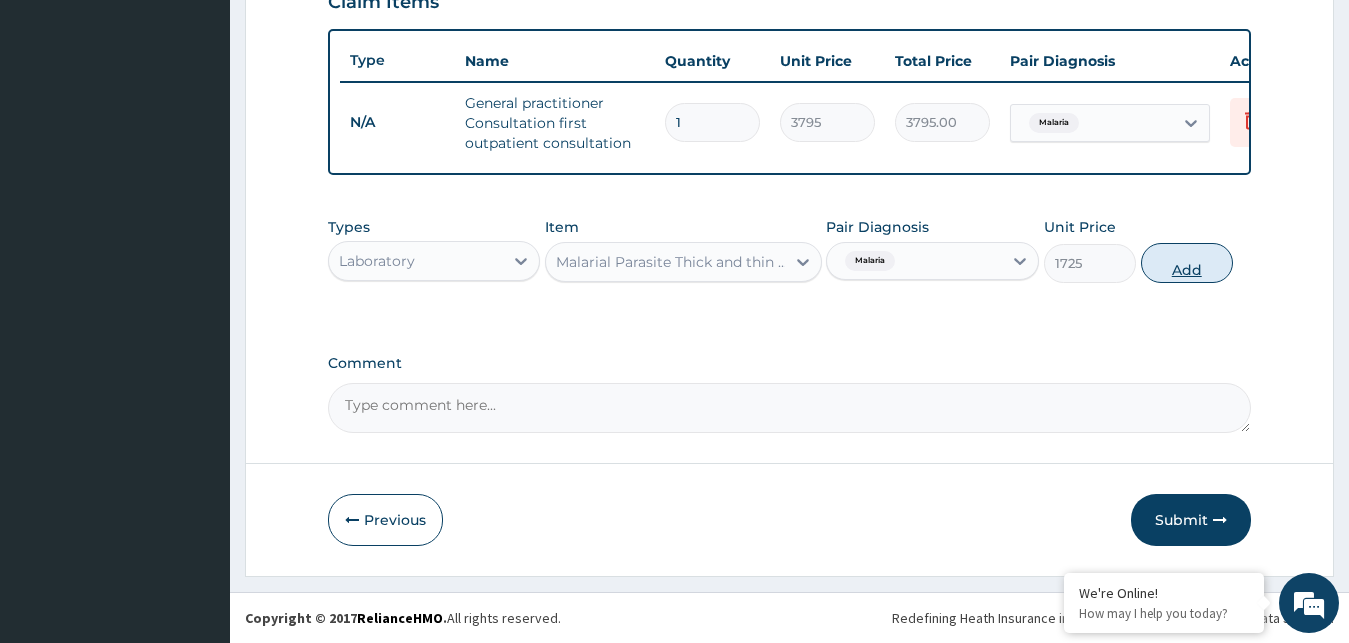 click on "Add" at bounding box center (1187, 263) 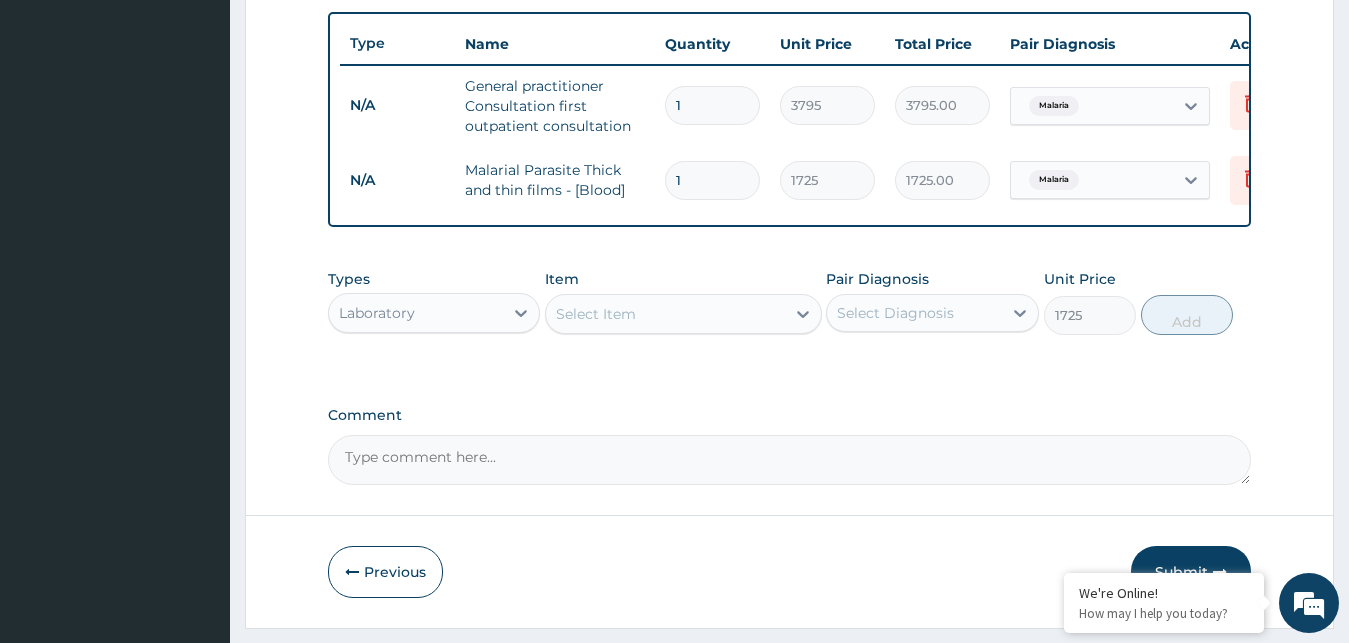 type on "0" 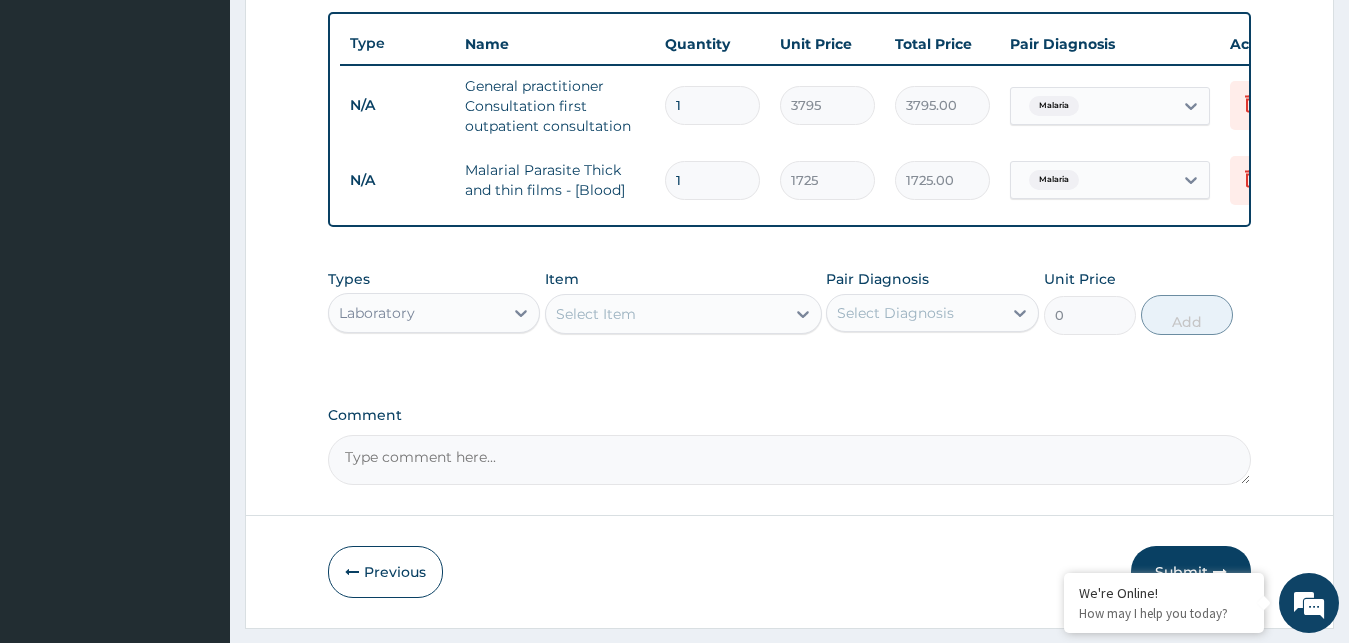 click on "Select Item" at bounding box center (665, 314) 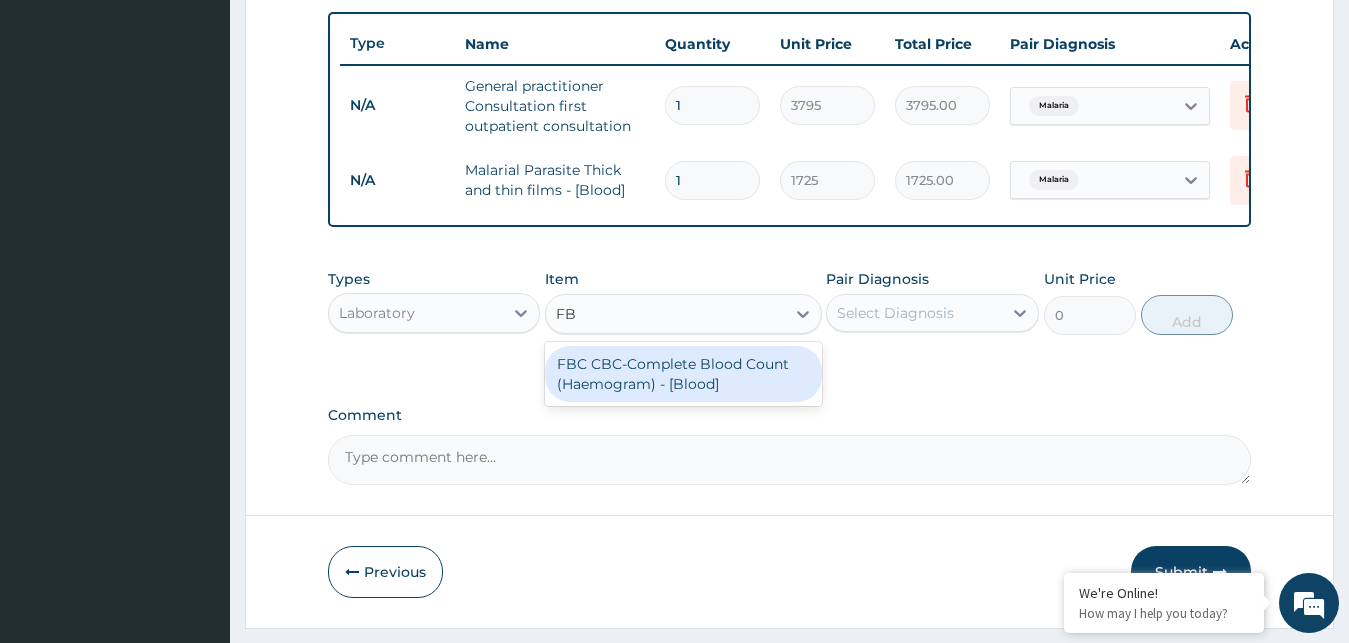 type on "FBC" 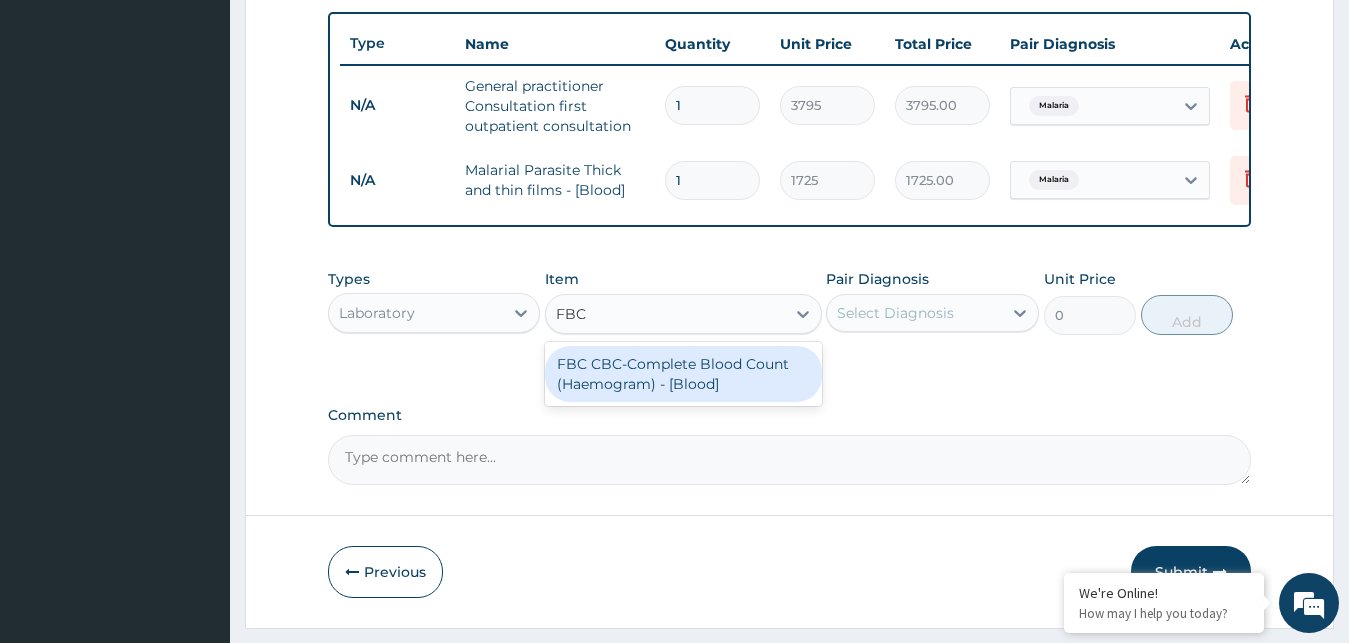 click on "FBC CBC-Complete Blood Count (Haemogram) - [Blood]" at bounding box center [683, 374] 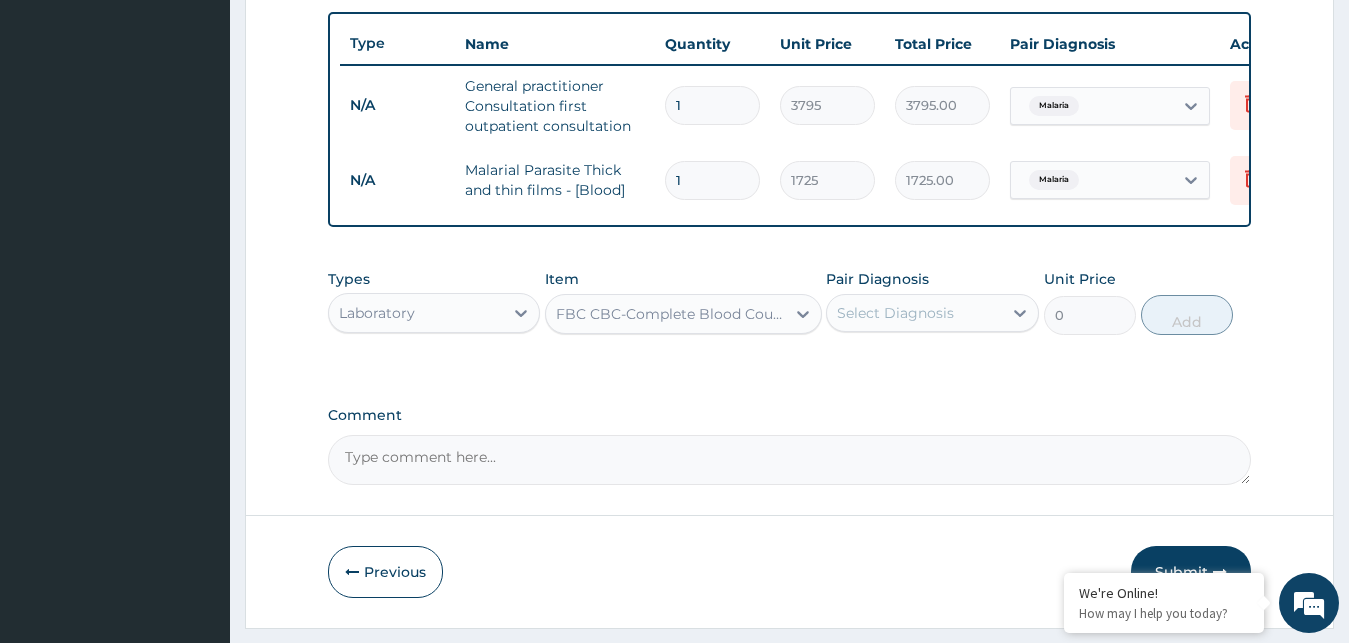 type 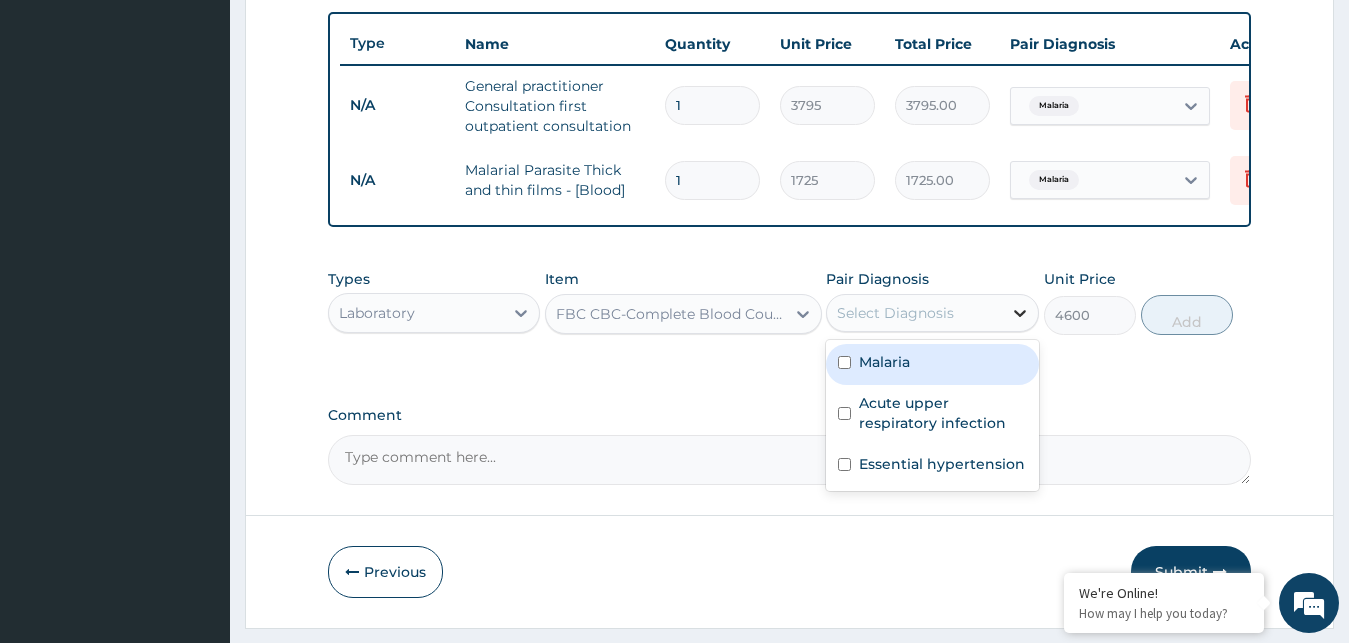 click 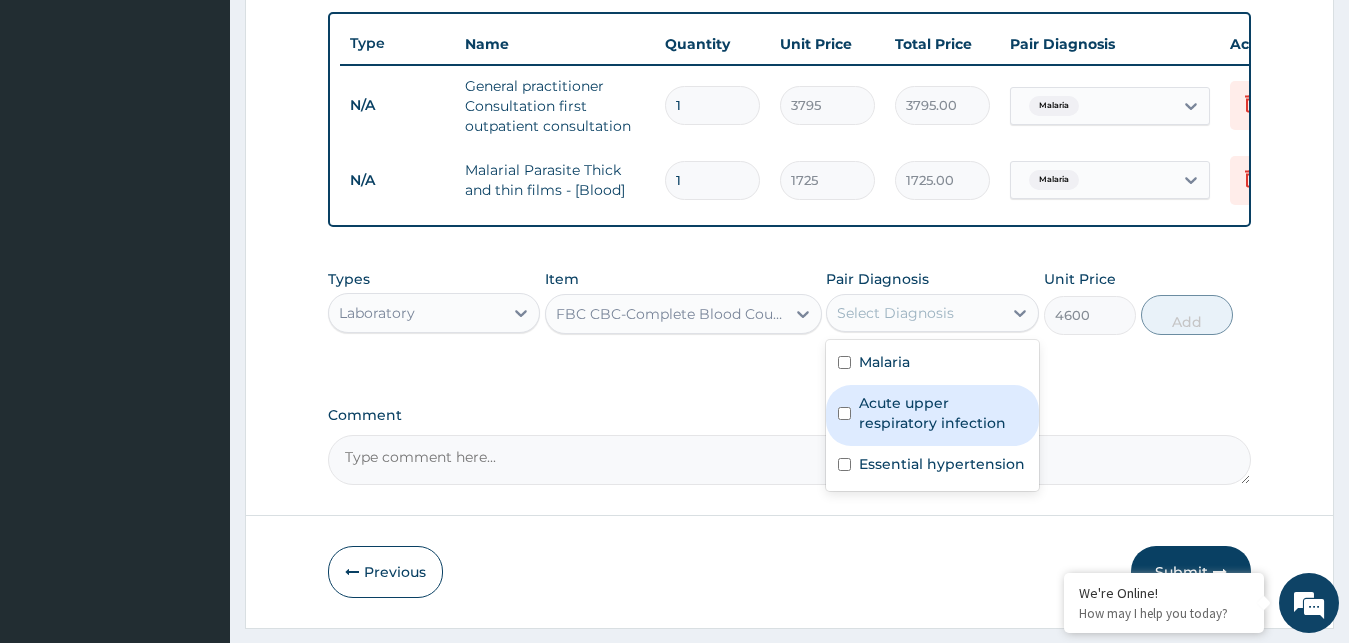 click on "Acute upper respiratory infection" at bounding box center [943, 413] 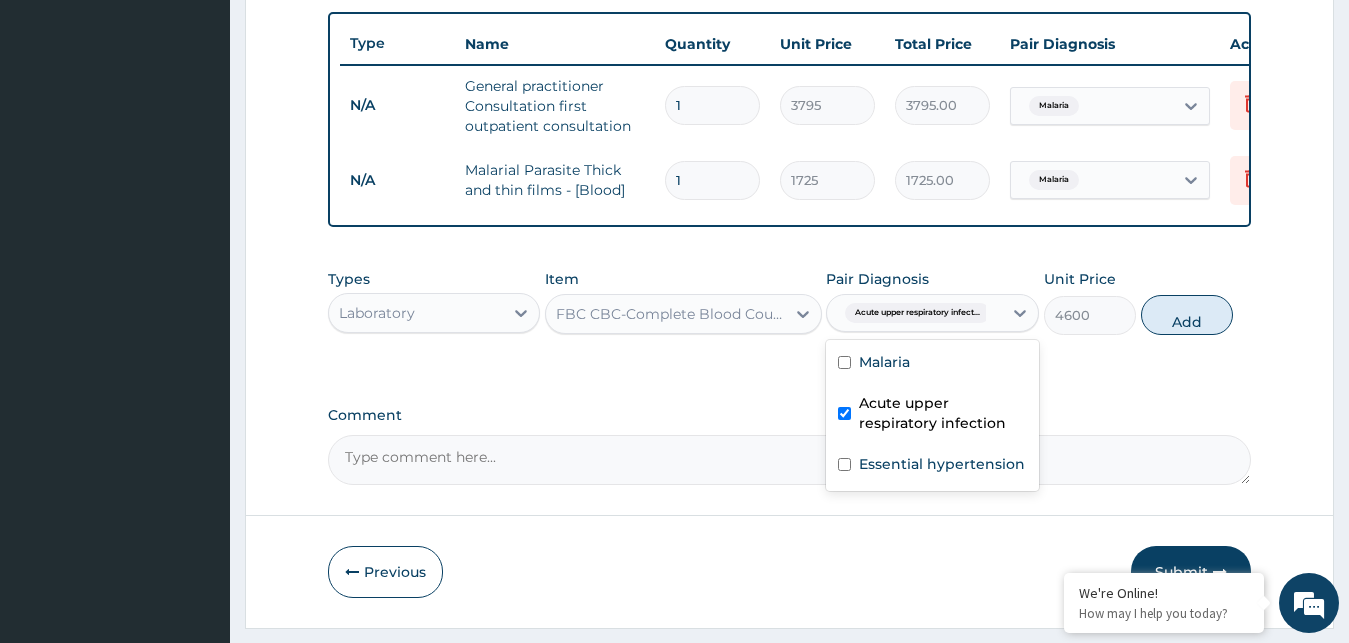checkbox on "true" 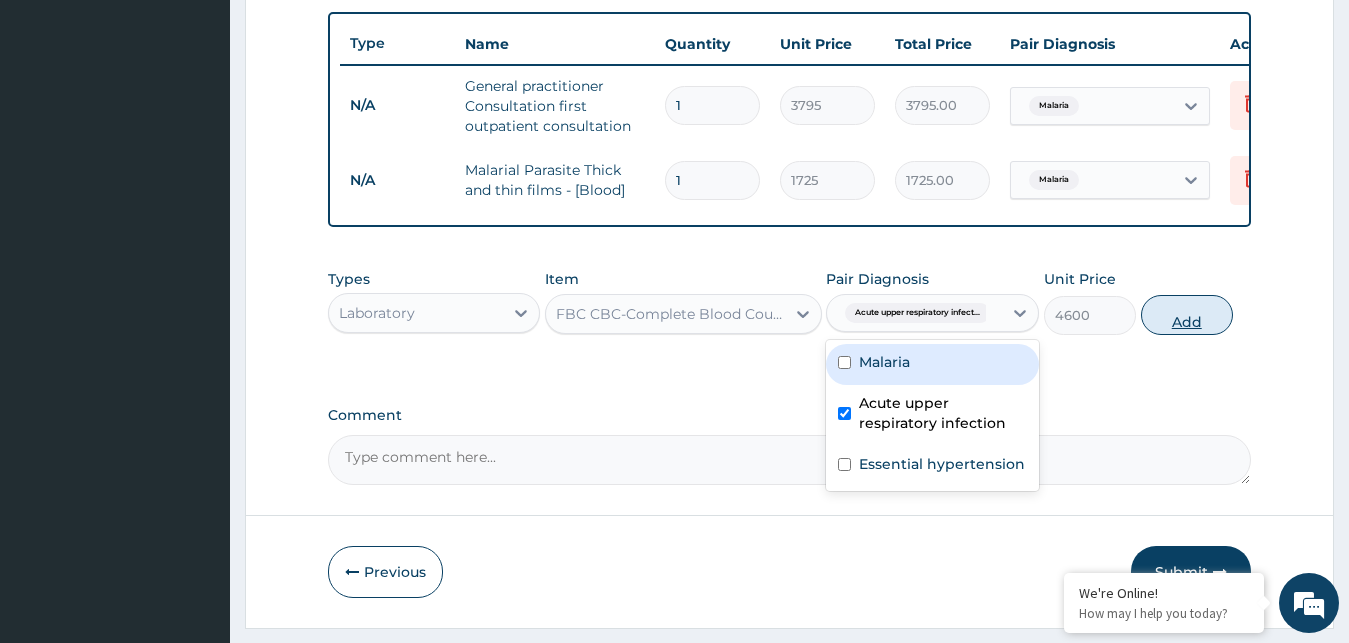 click on "Add" at bounding box center (1187, 315) 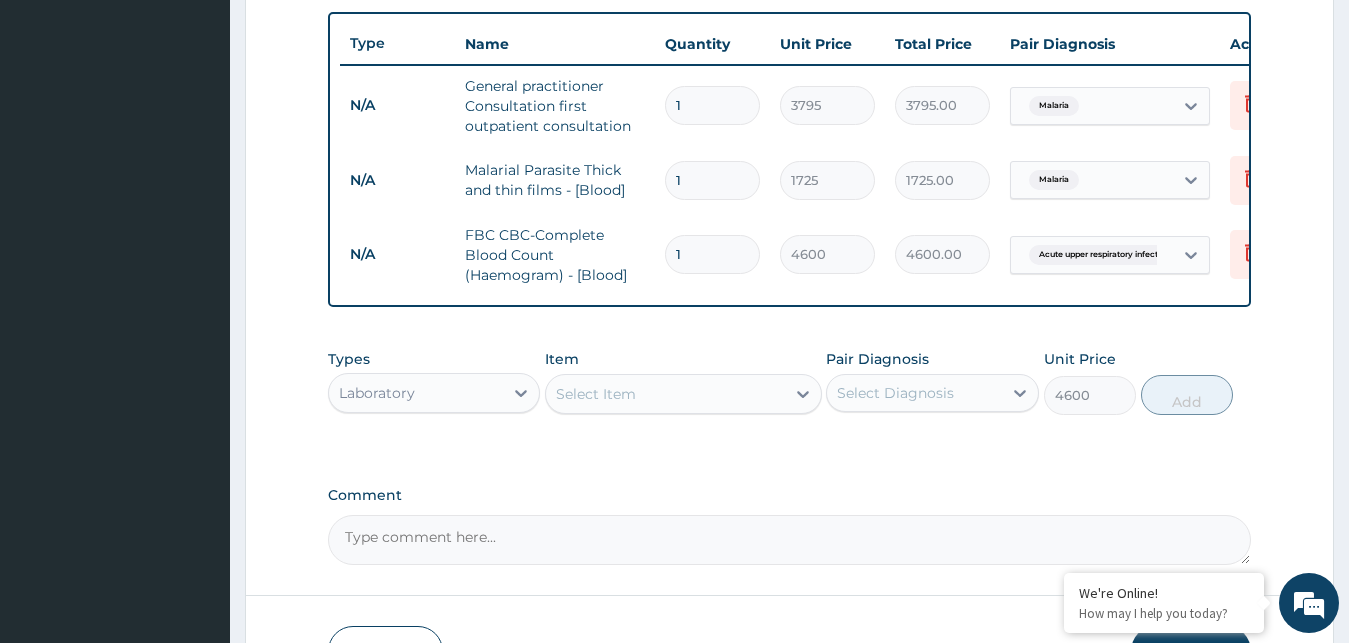 type on "0" 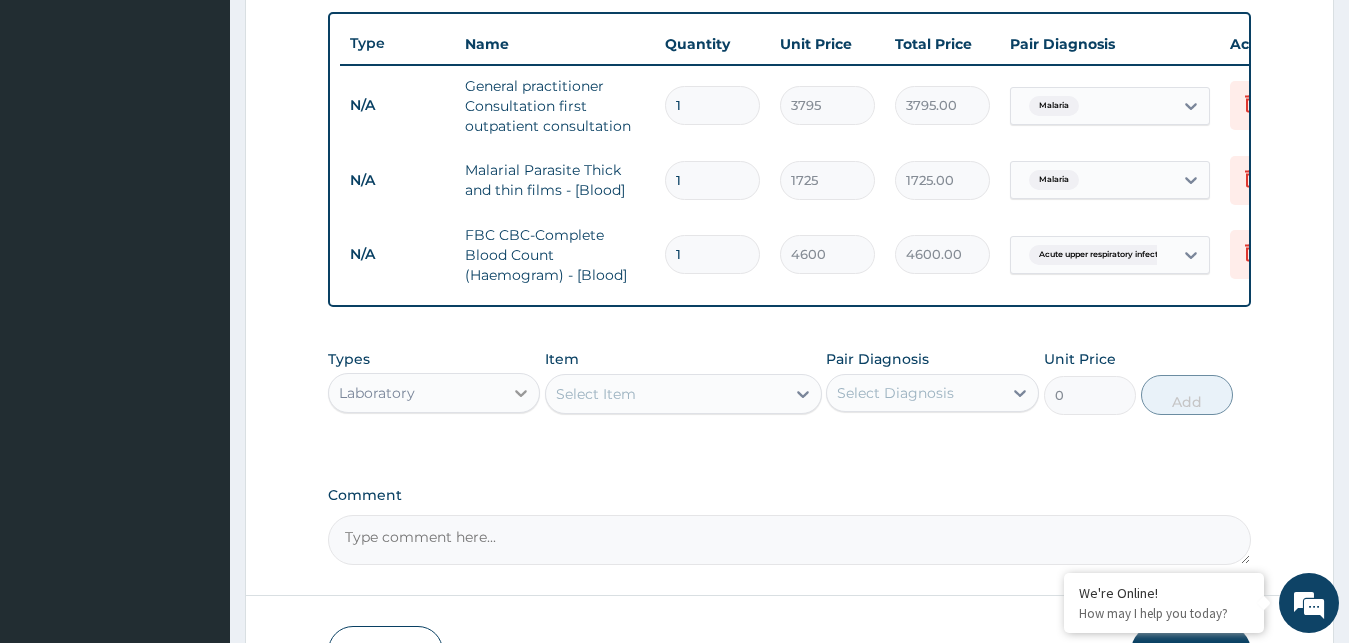 click 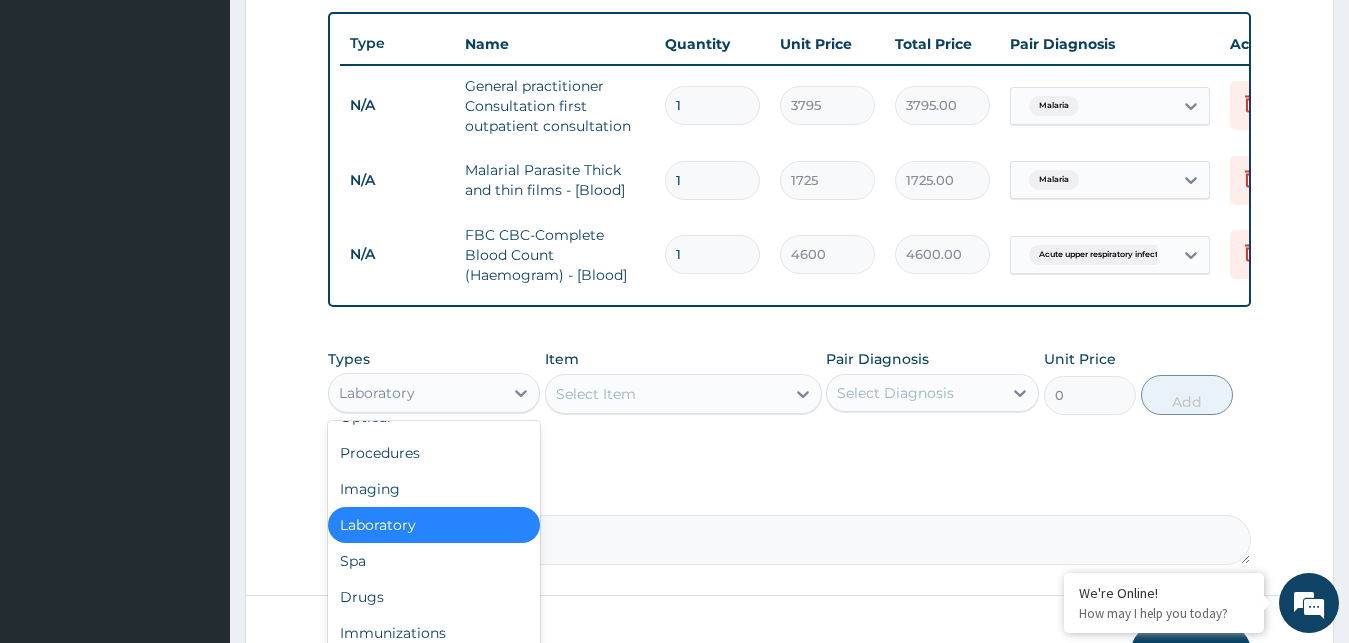 scroll, scrollTop: 68, scrollLeft: 0, axis: vertical 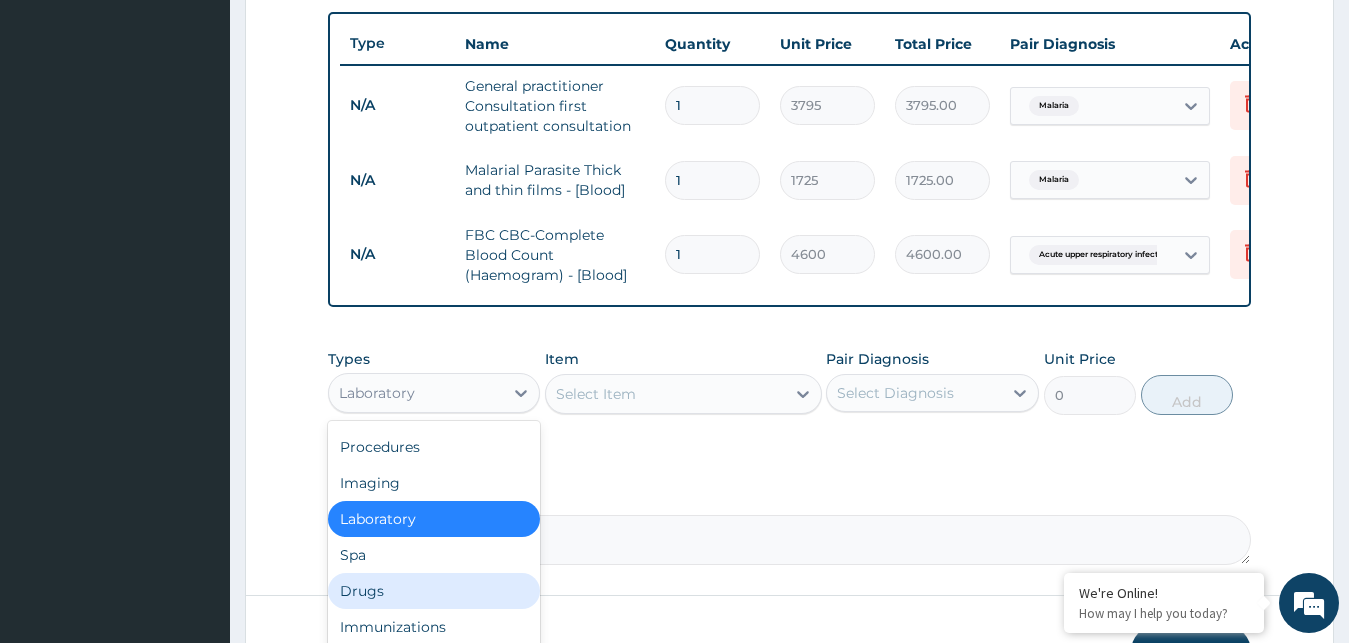 click on "Drugs" at bounding box center (434, 591) 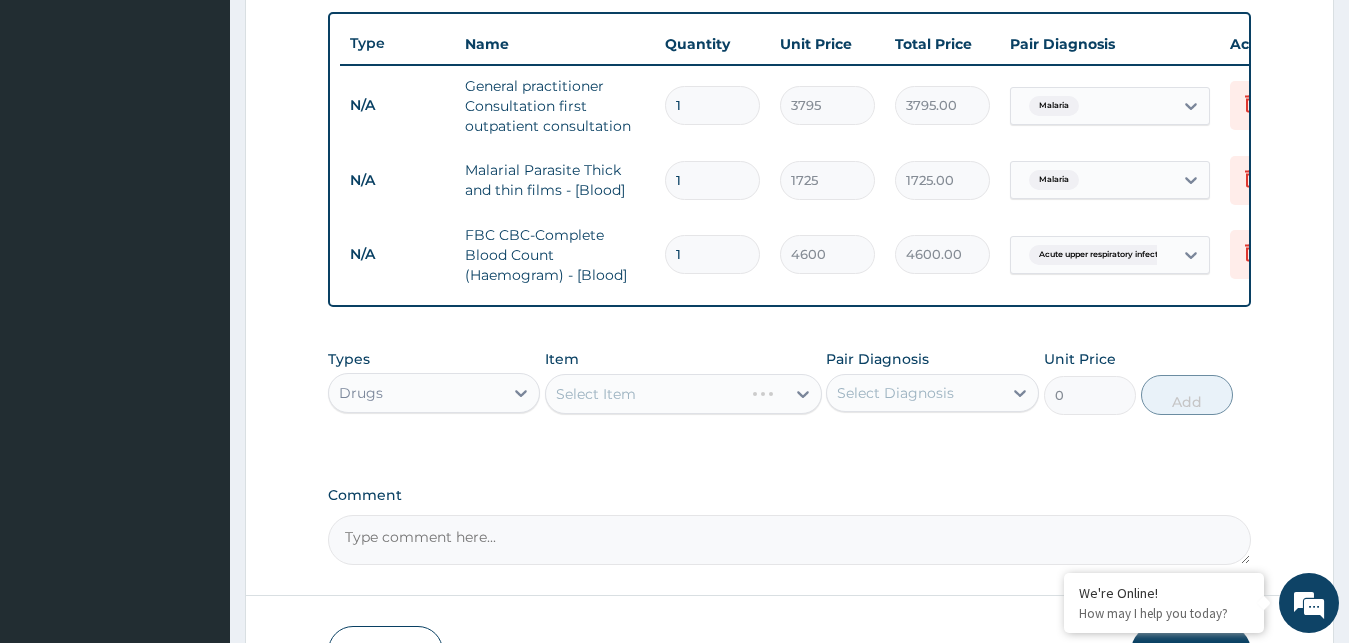 click on "Select Item" at bounding box center [683, 394] 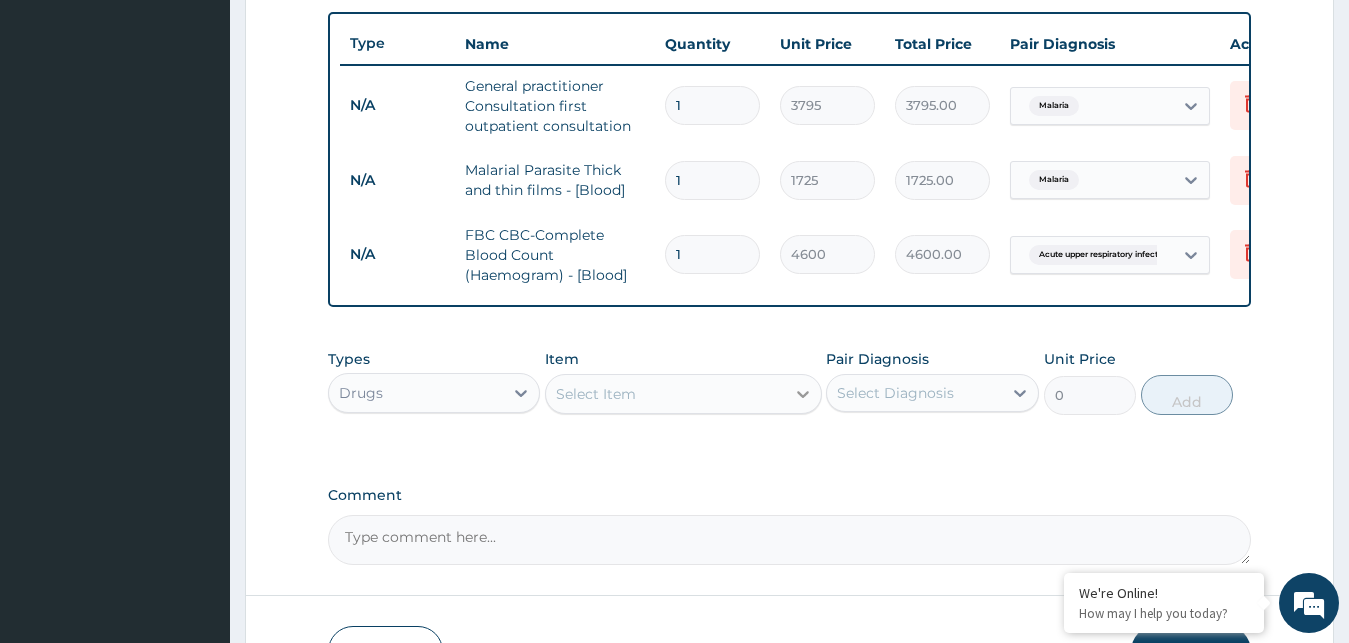 click 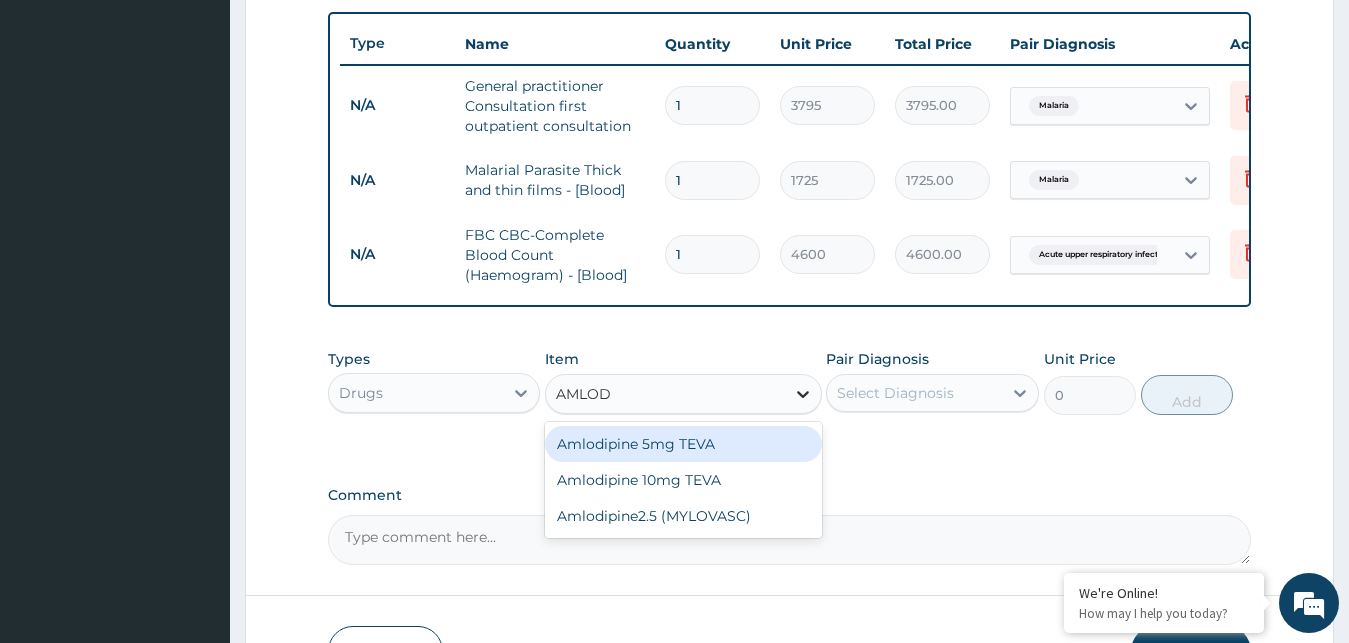 type on "AMLODI" 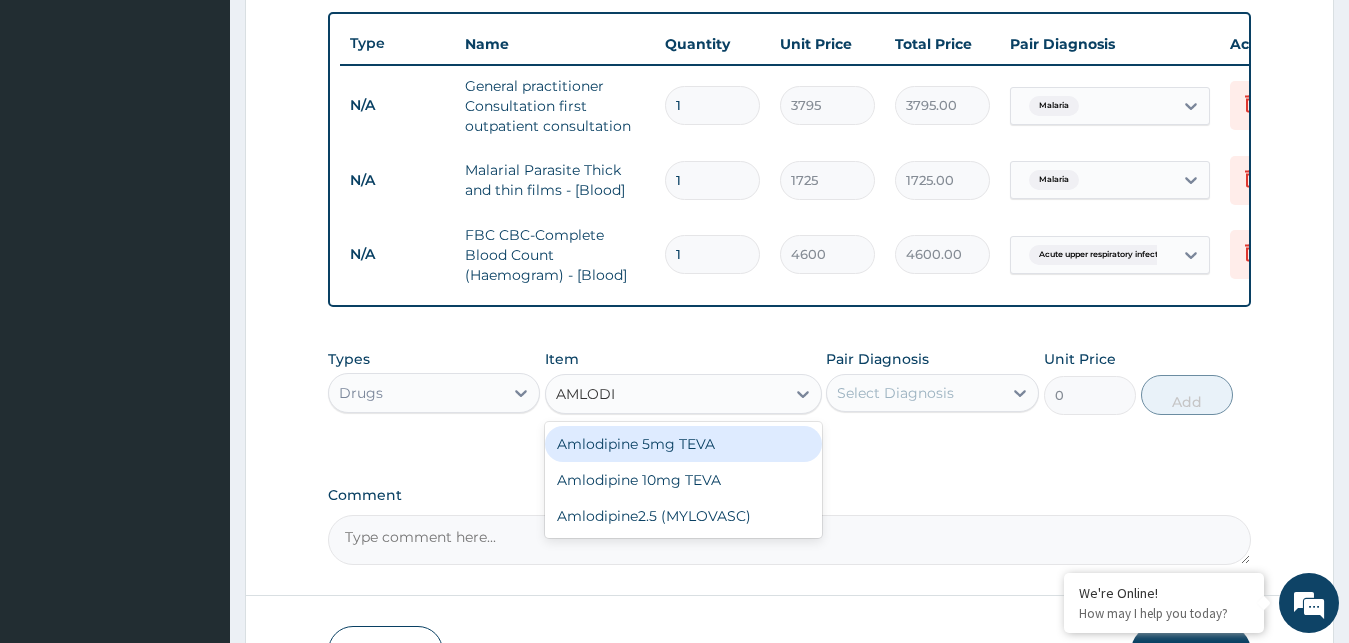 click on "Amlodipine 5mg TEVA" at bounding box center [683, 444] 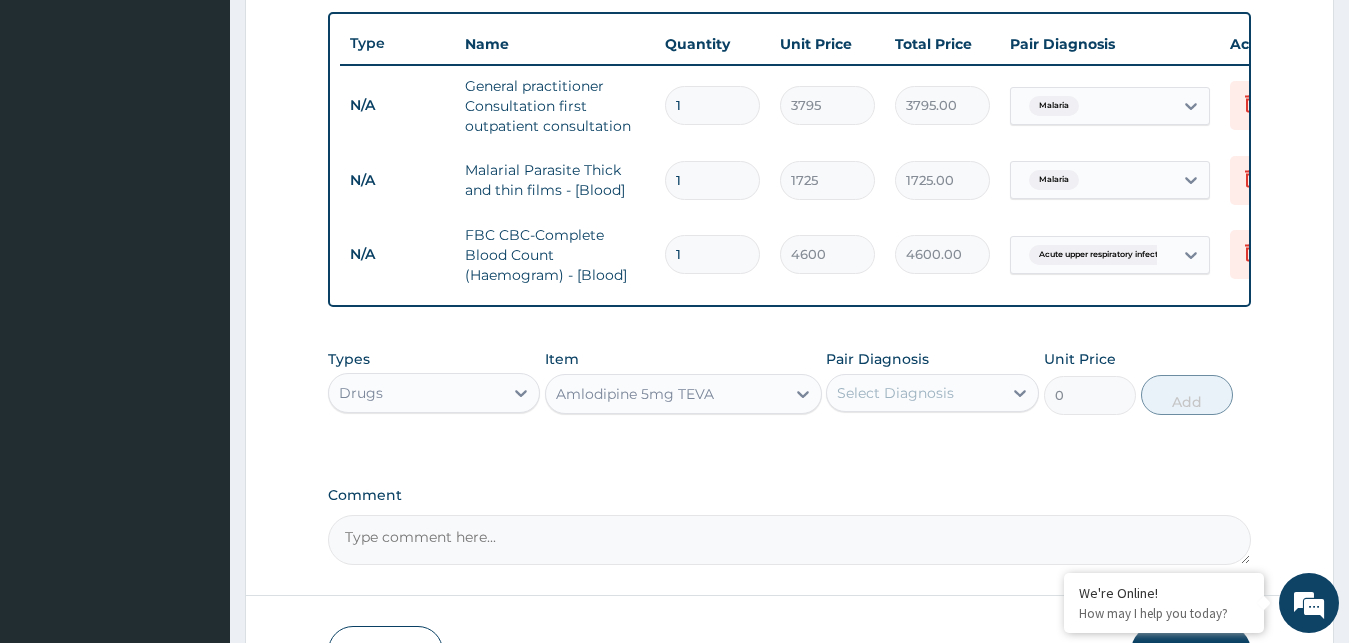 type 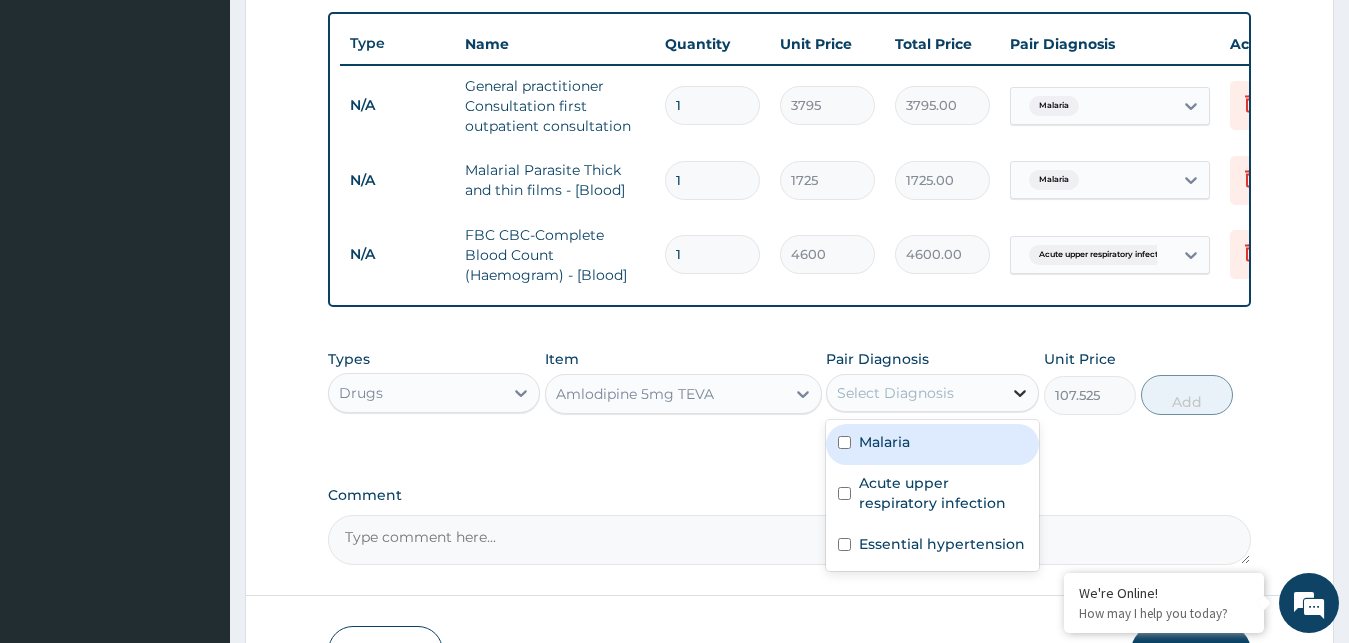 click 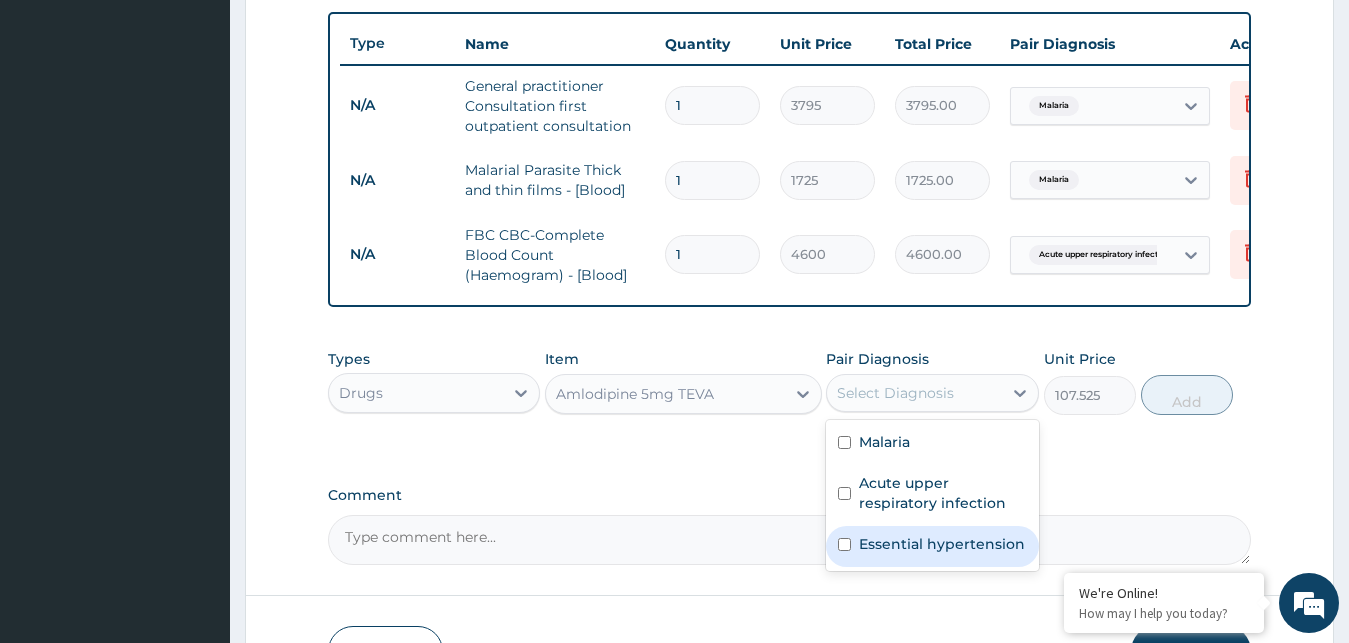 click on "Essential hypertension" at bounding box center [932, 546] 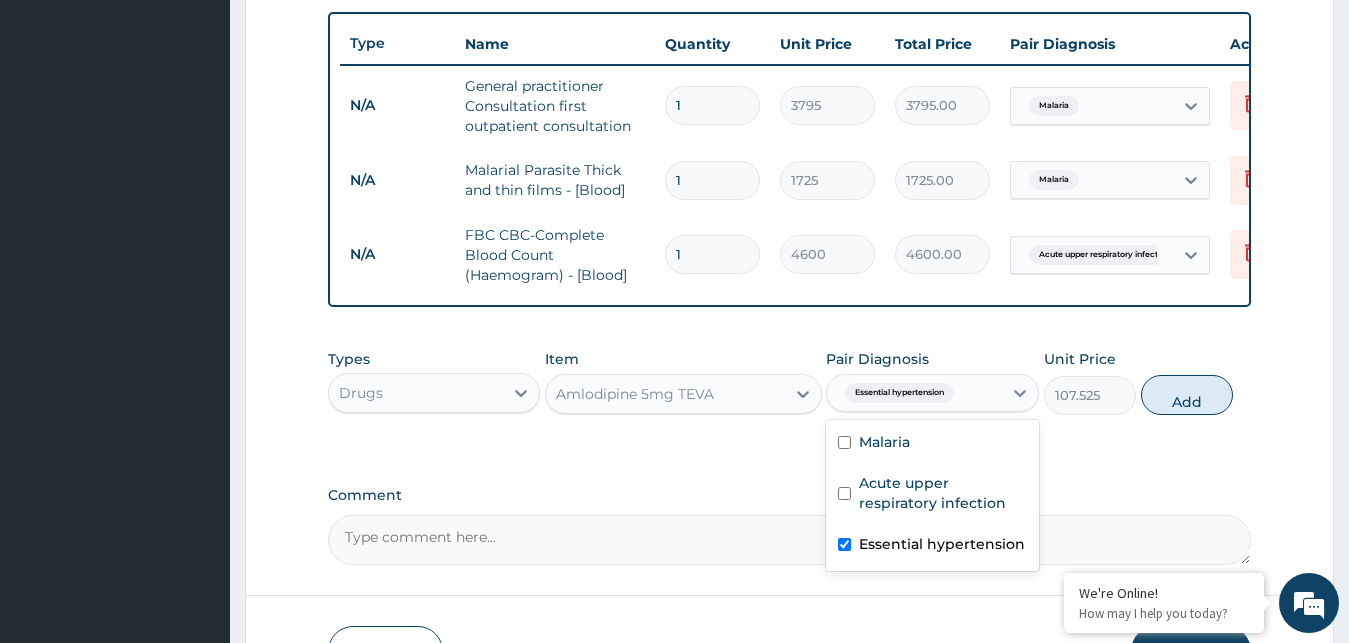 checkbox on "true" 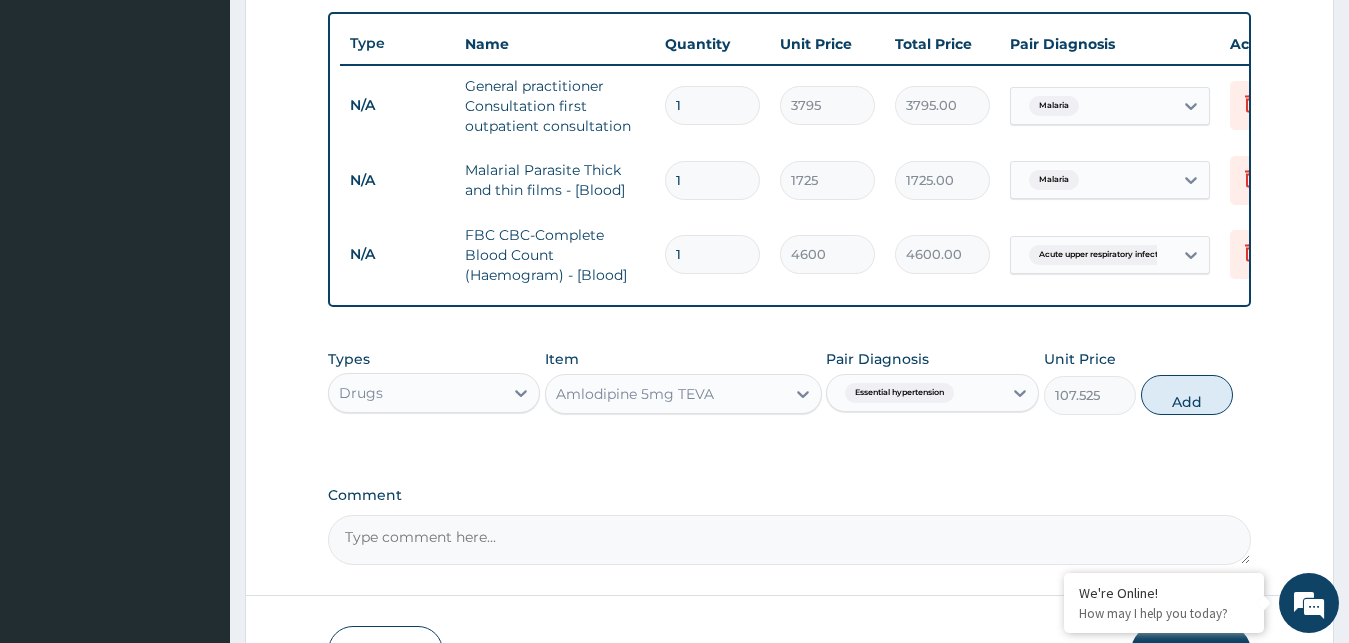 click on "PA Code / Prescription Code Enter Code(Secondary Care Only) Encounter Date 01-08-2025 Important Notice Please enter PA codes before entering items that are not attached to a PA code   All diagnoses entered must be linked to a claim item. Diagnosis & Claim Items that are visible but inactive cannot be edited because they were imported from an already approved PA code. Diagnosis Malaria Query Acute upper respiratory infection Query Essential hypertension Query NB: All diagnosis must be linked to a claim item Claim Items Type Name Quantity Unit Price Total Price Pair Diagnosis Actions N/A General practitioner Consultation first outpatient consultation 1 3795 3795.00 Malaria Delete N/A Malarial Parasite Thick and thin films - [Blood] 1 1725 1725.00 Malaria Delete N/A FBC CBC-Complete Blood Count (Haemogram) - [Blood] 1 4600 4600.00 Acute upper respiratory infect... Delete Types Drugs Item Amlodipine 5mg TEVA  Pair Diagnosis Essential hypertension Unit Price 107.525 Add Comment" at bounding box center (790, 12) 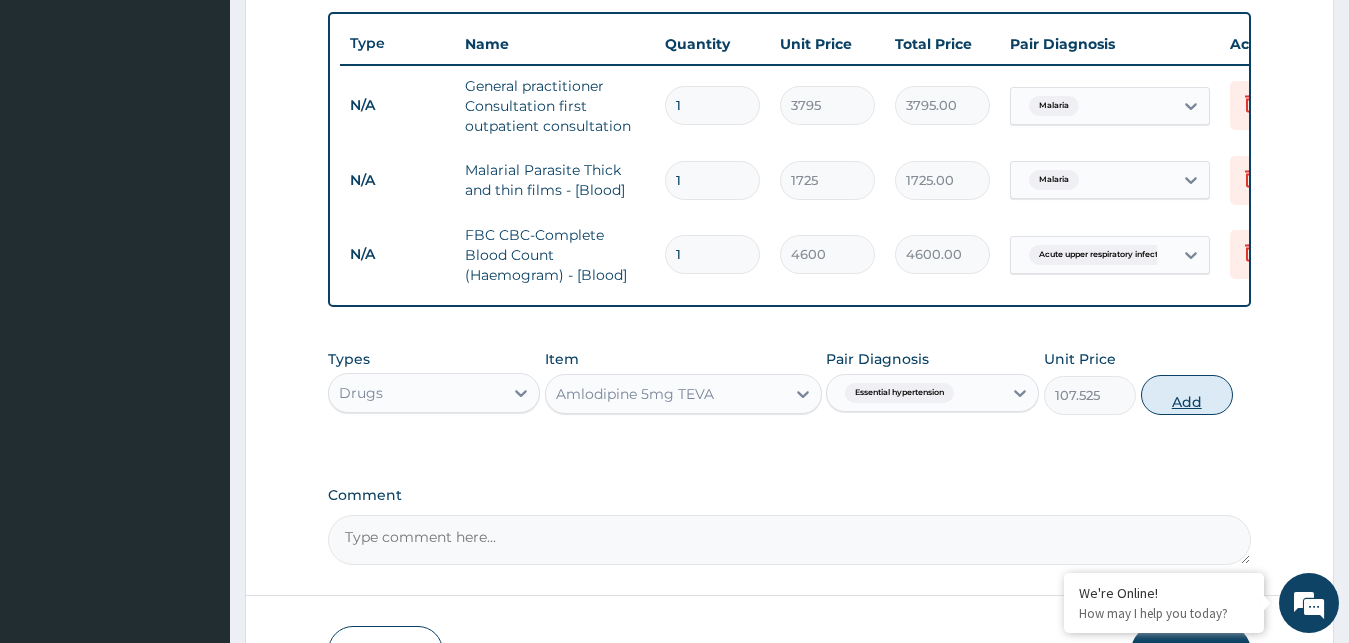 click on "Add" at bounding box center (1187, 395) 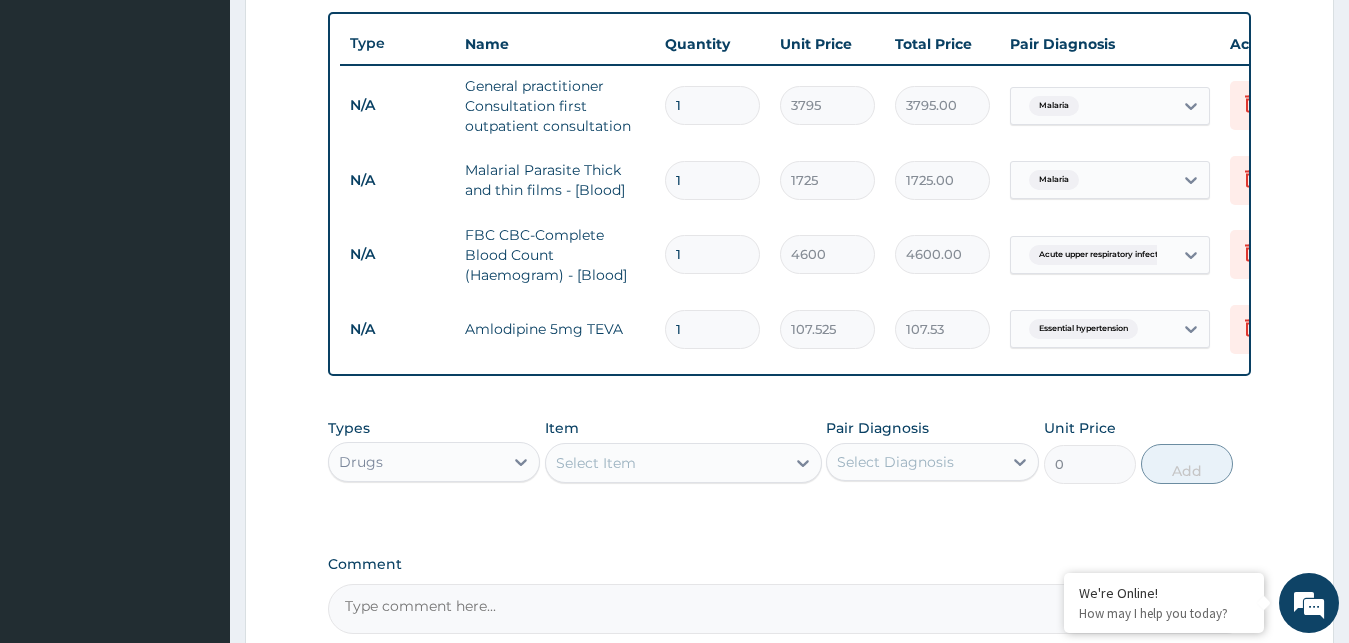 type 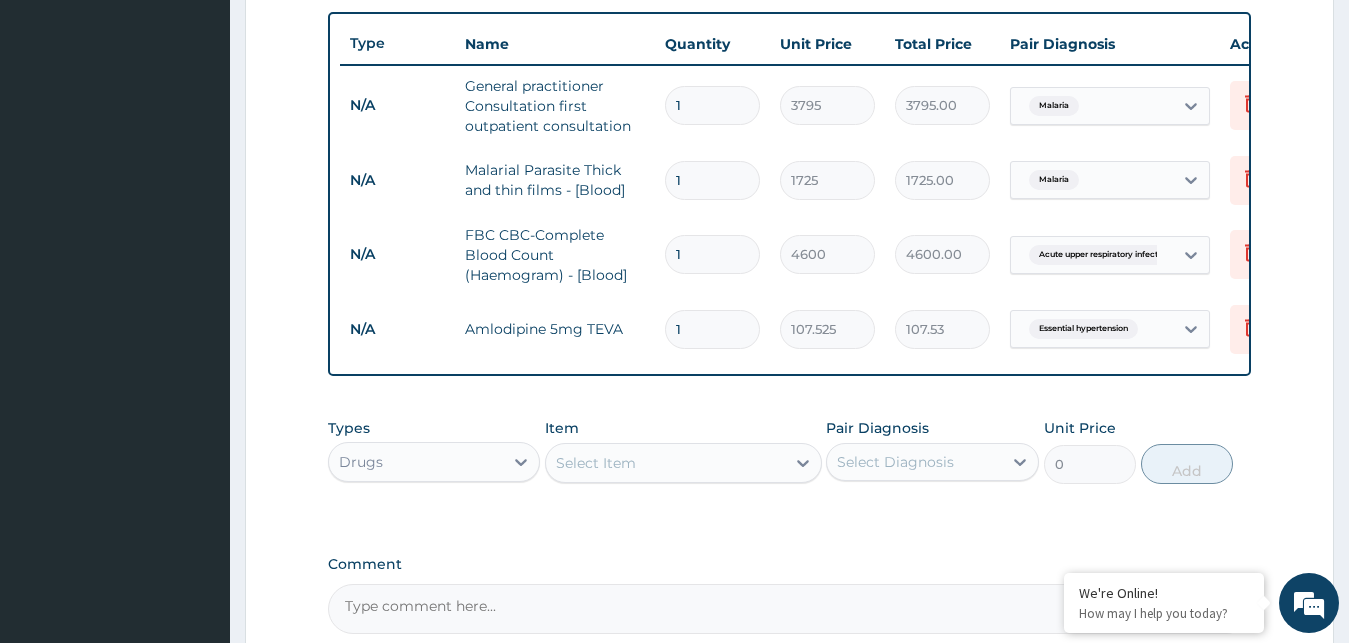 type on "0.00" 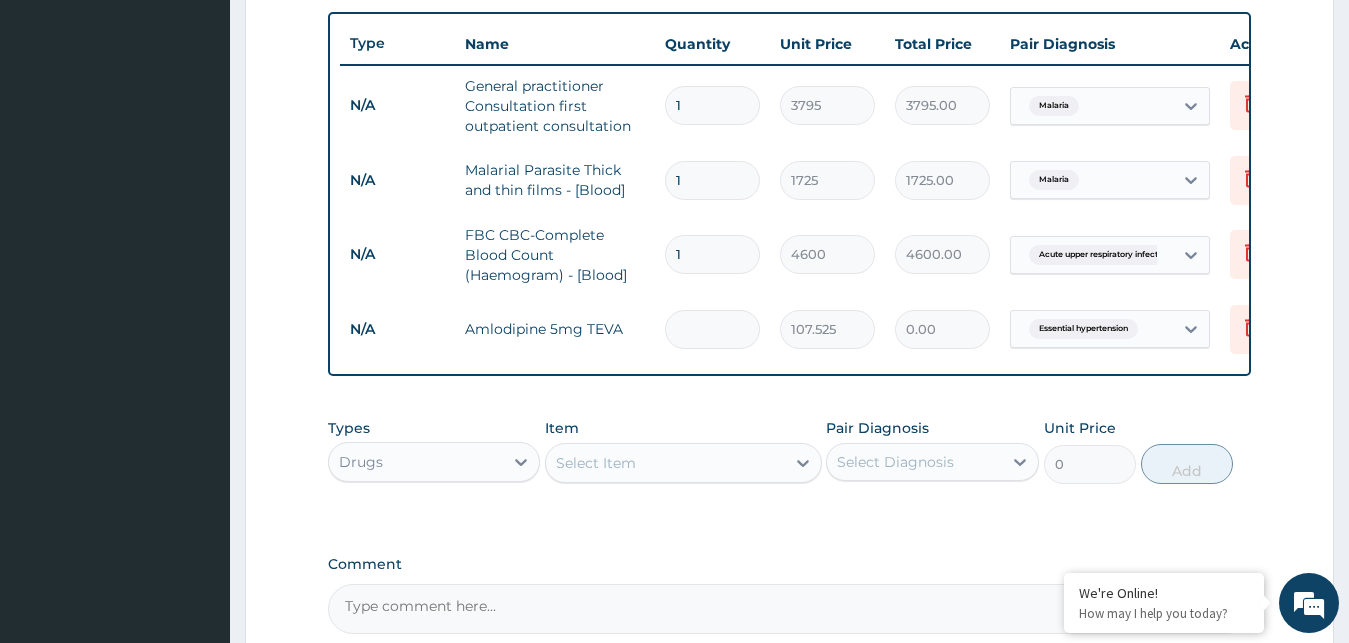 type on "3" 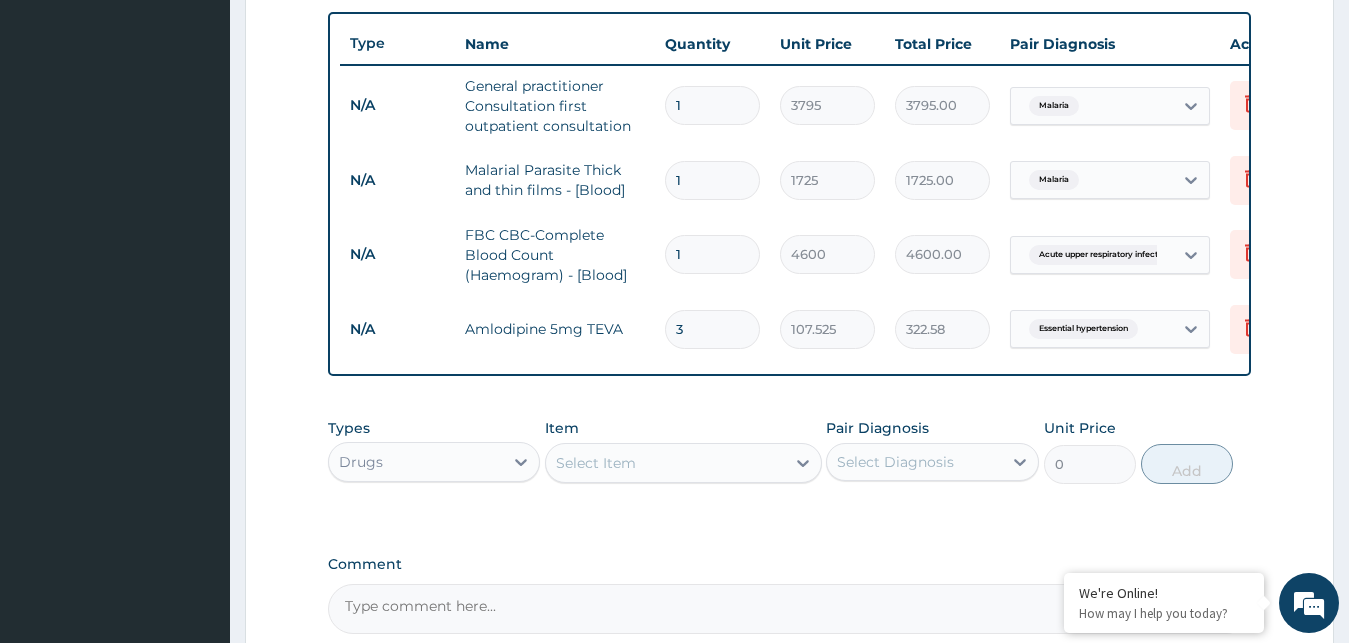 type on "30" 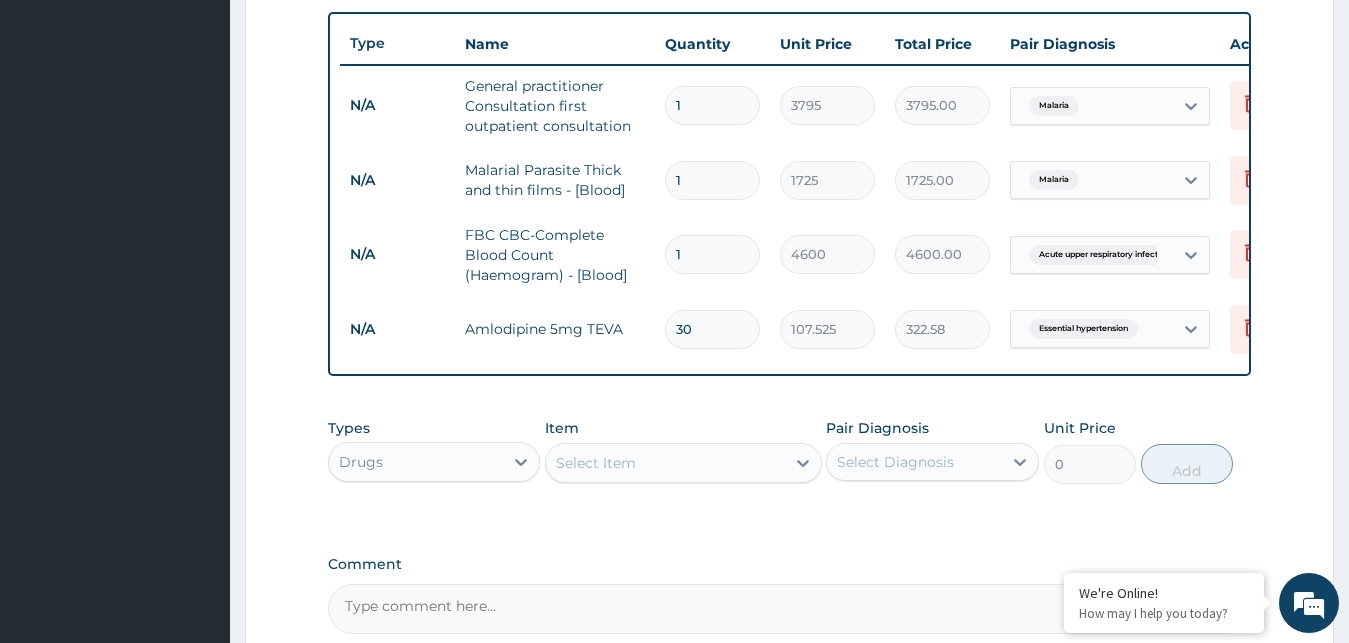 type on "3225.75" 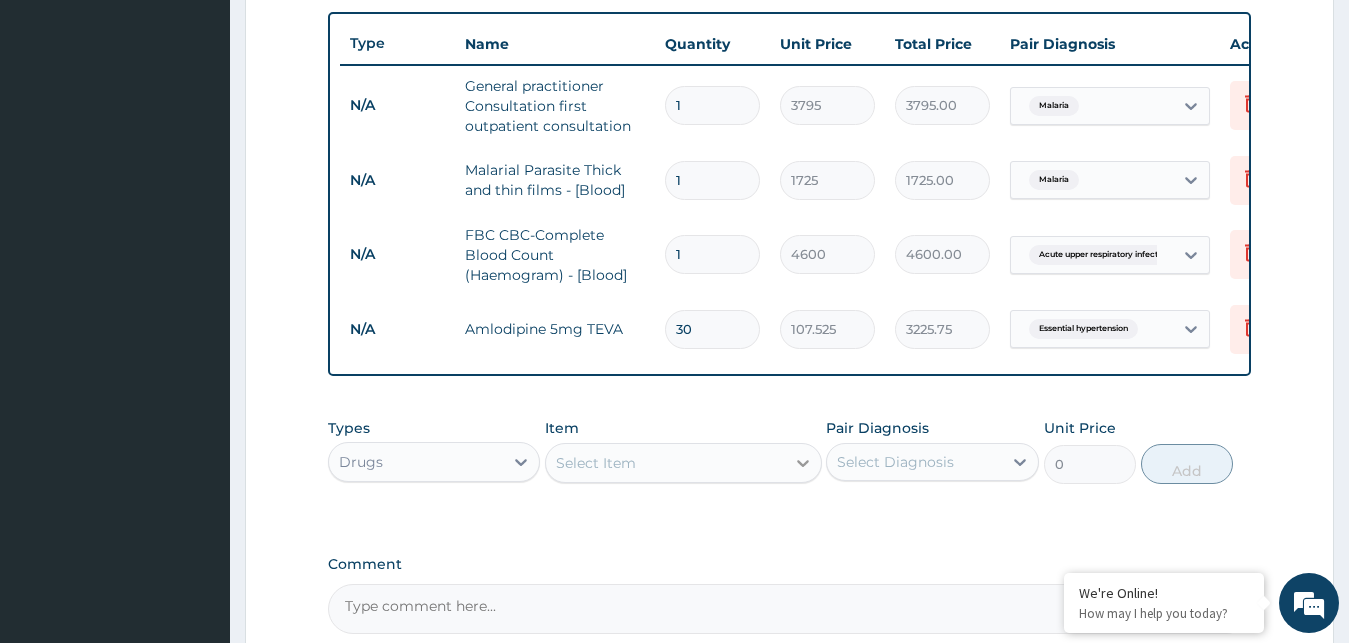type on "30" 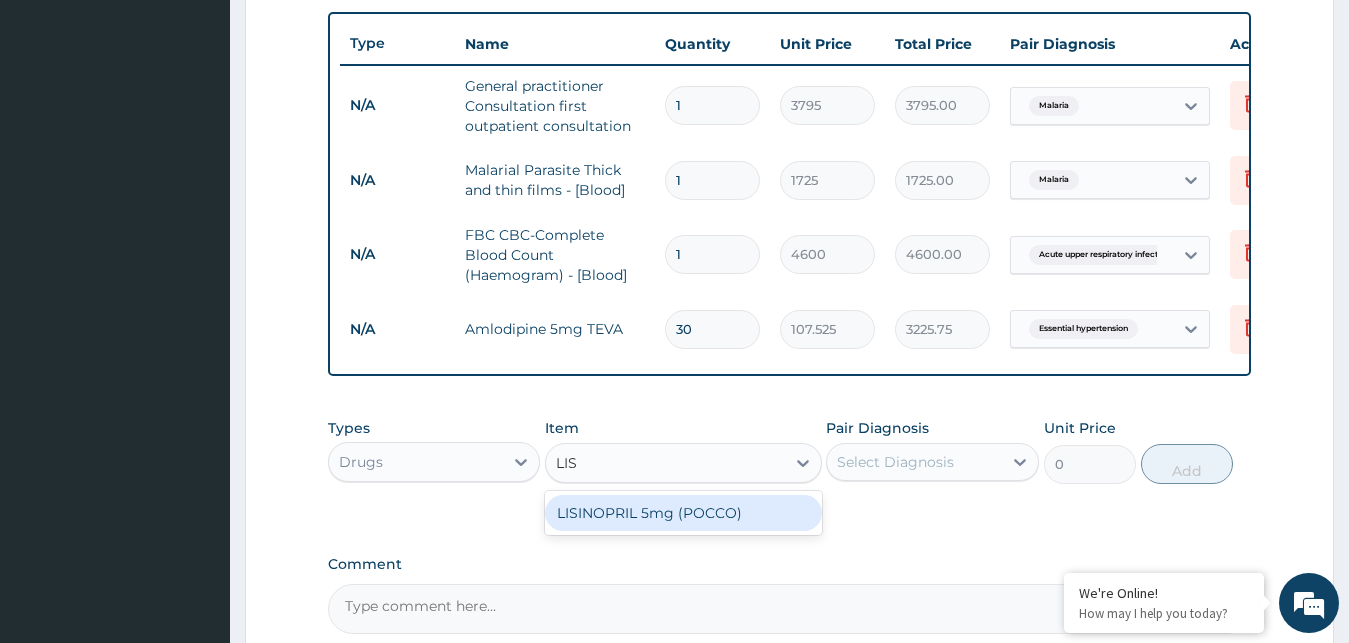 type on "LISI" 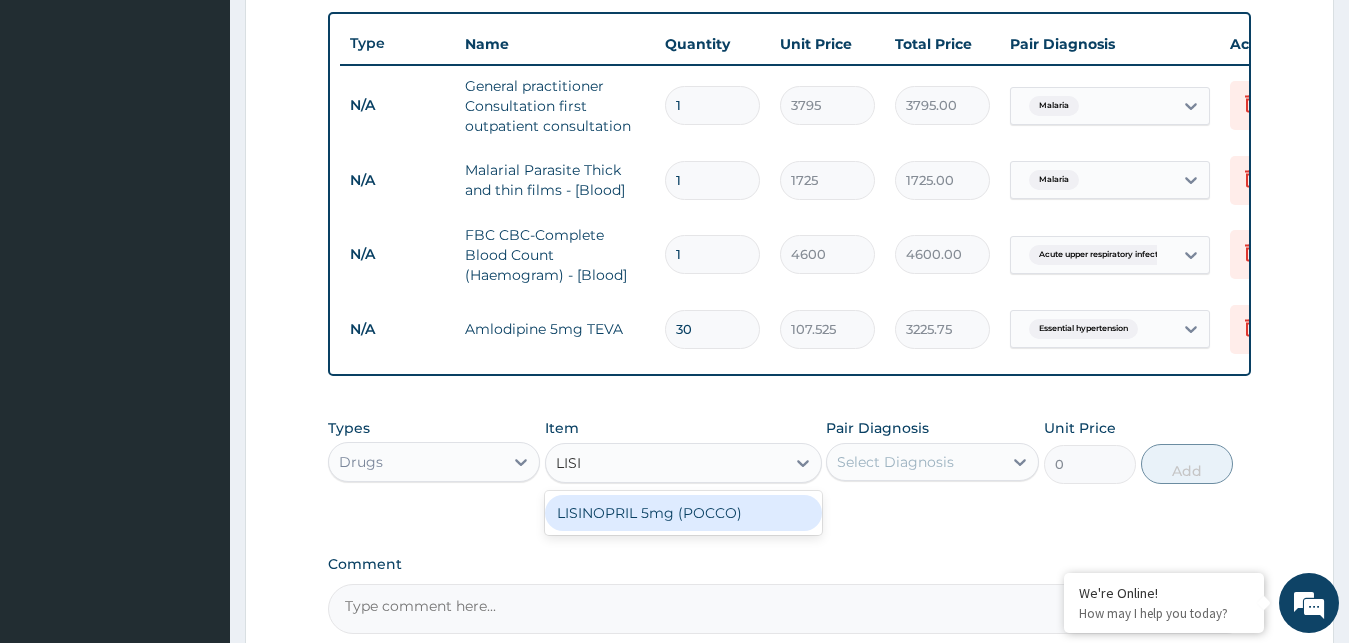 click on "LISINOPRIL 5mg (POCCO)" at bounding box center (683, 513) 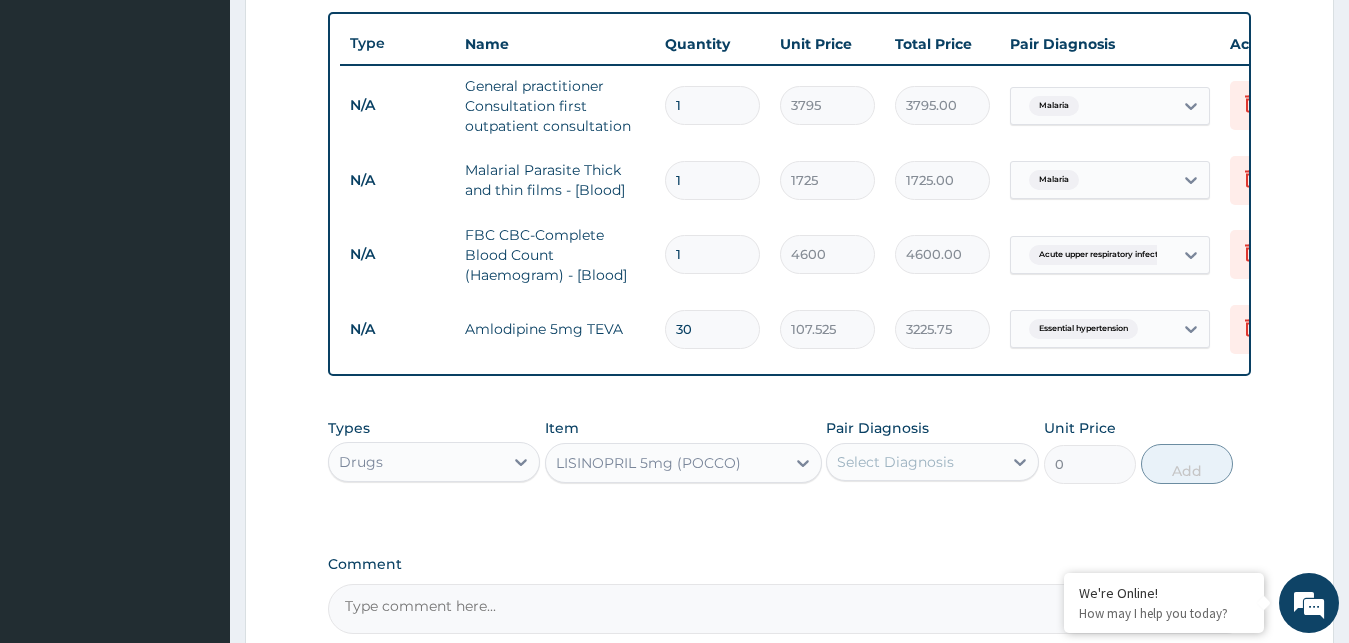 type 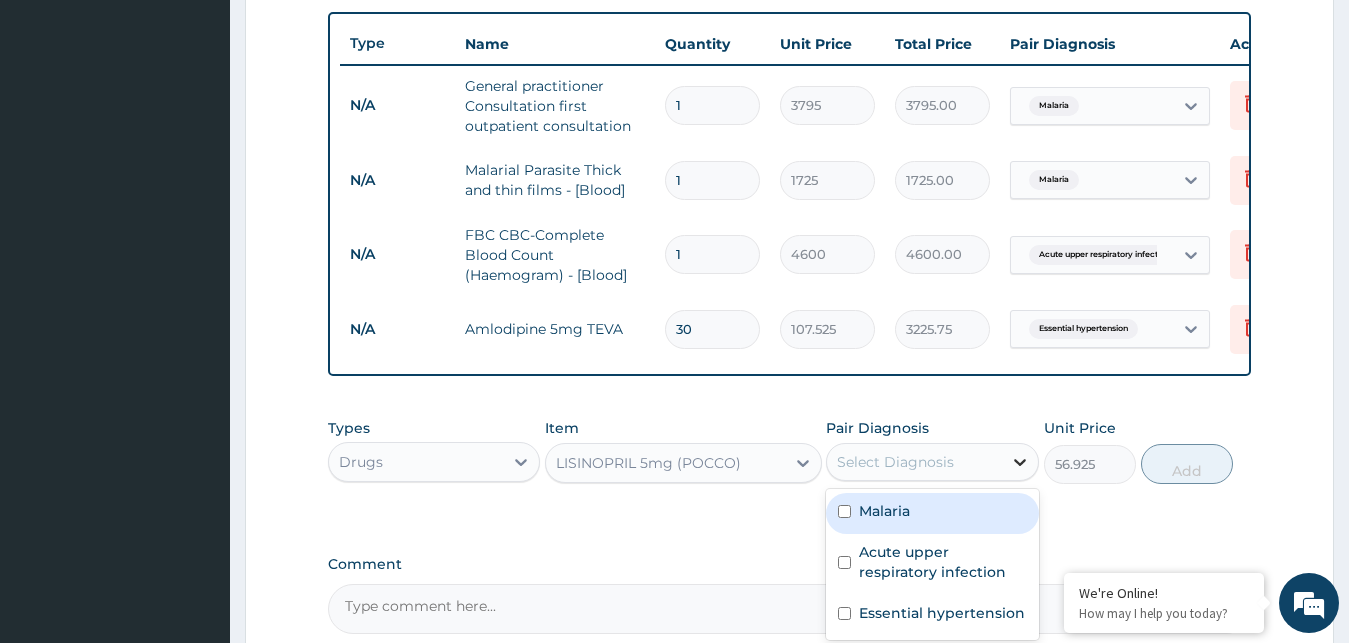 click 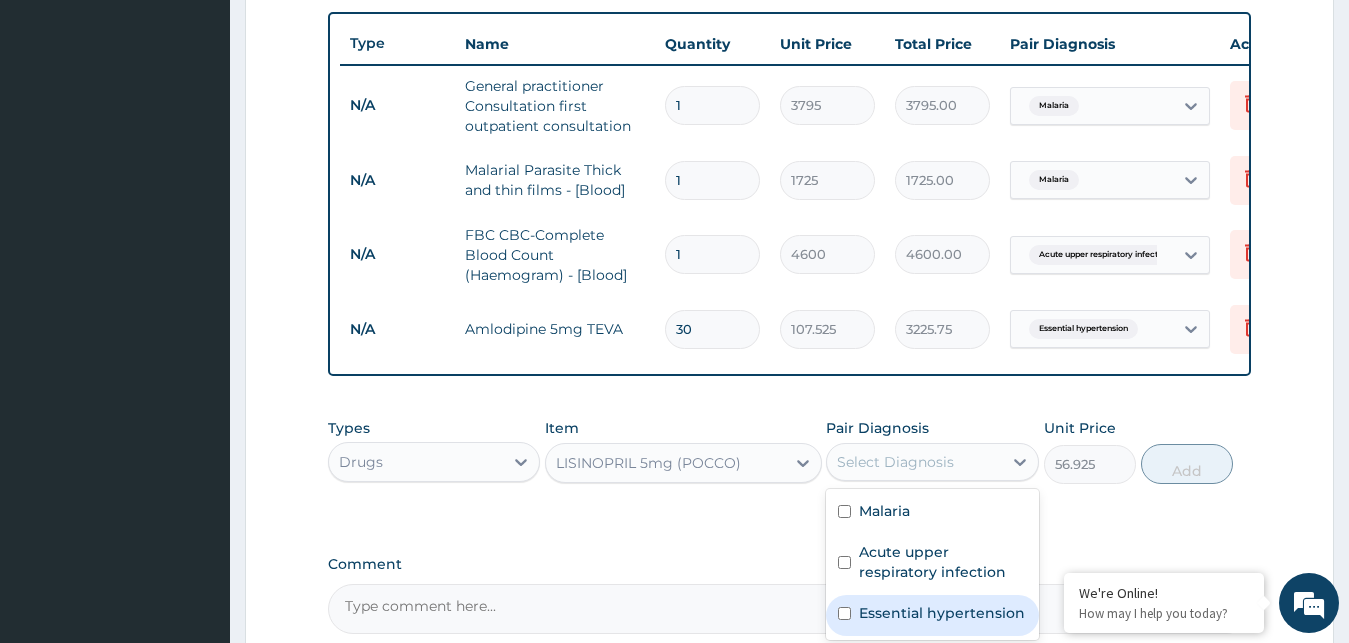 click on "Essential hypertension" at bounding box center (942, 613) 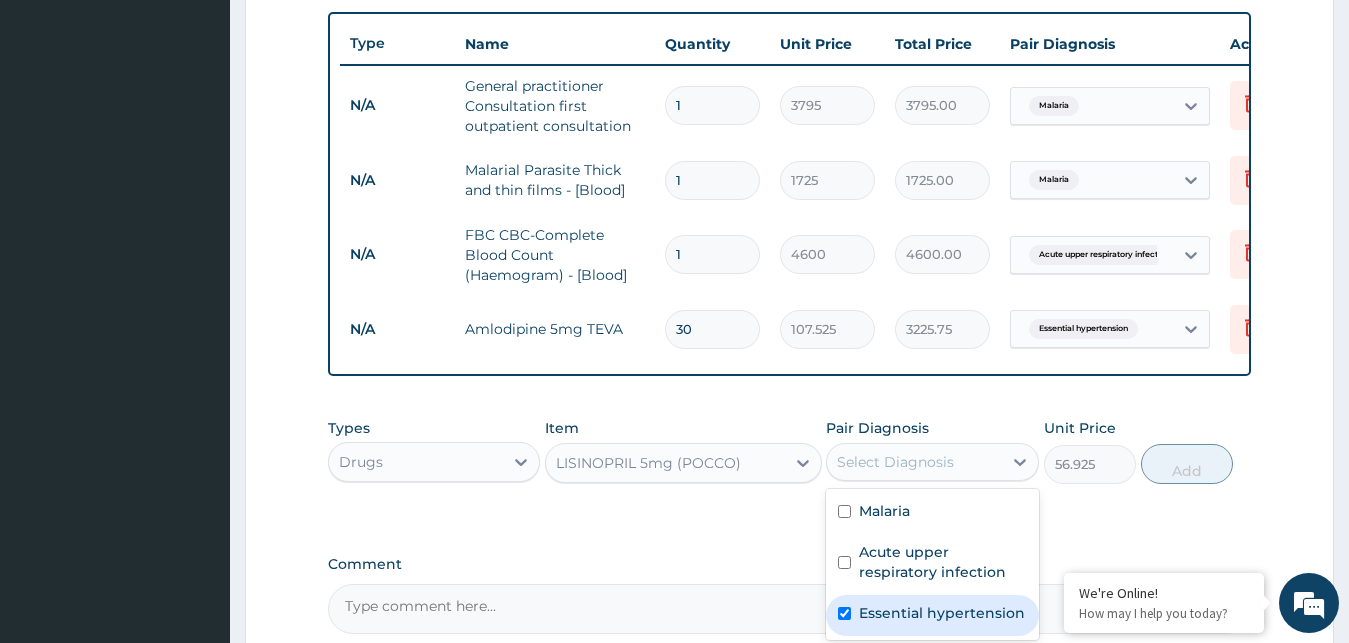 checkbox on "true" 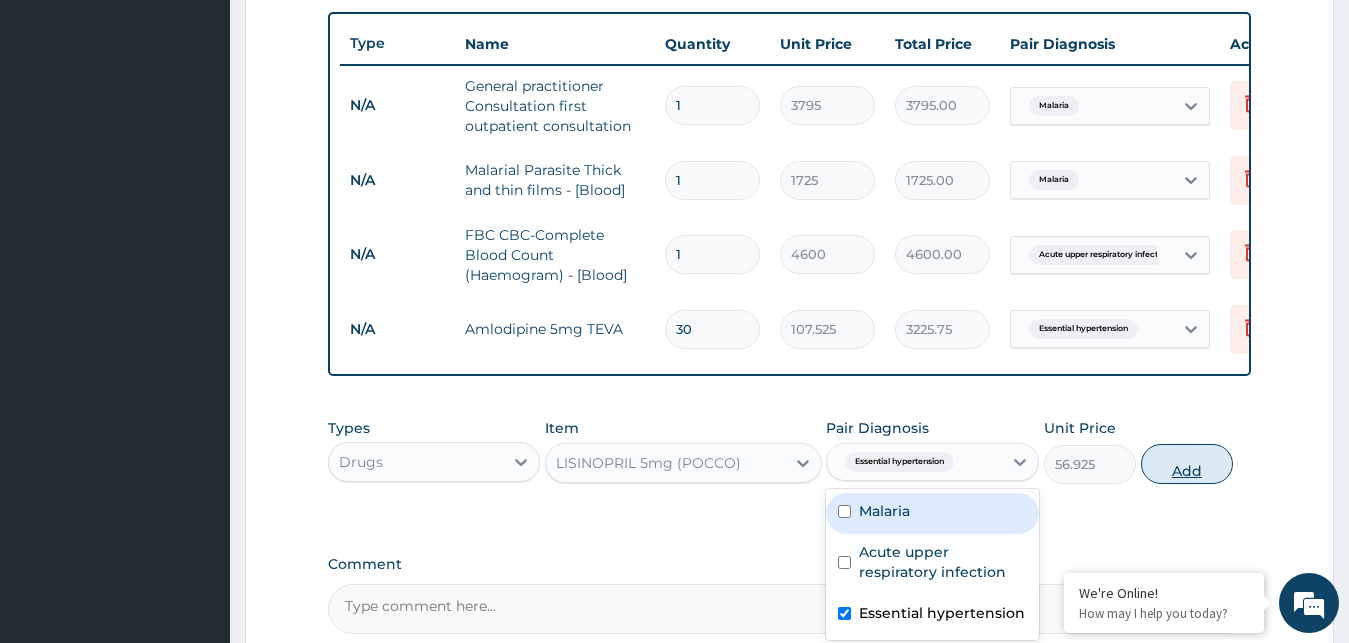 click on "Add" at bounding box center (1187, 464) 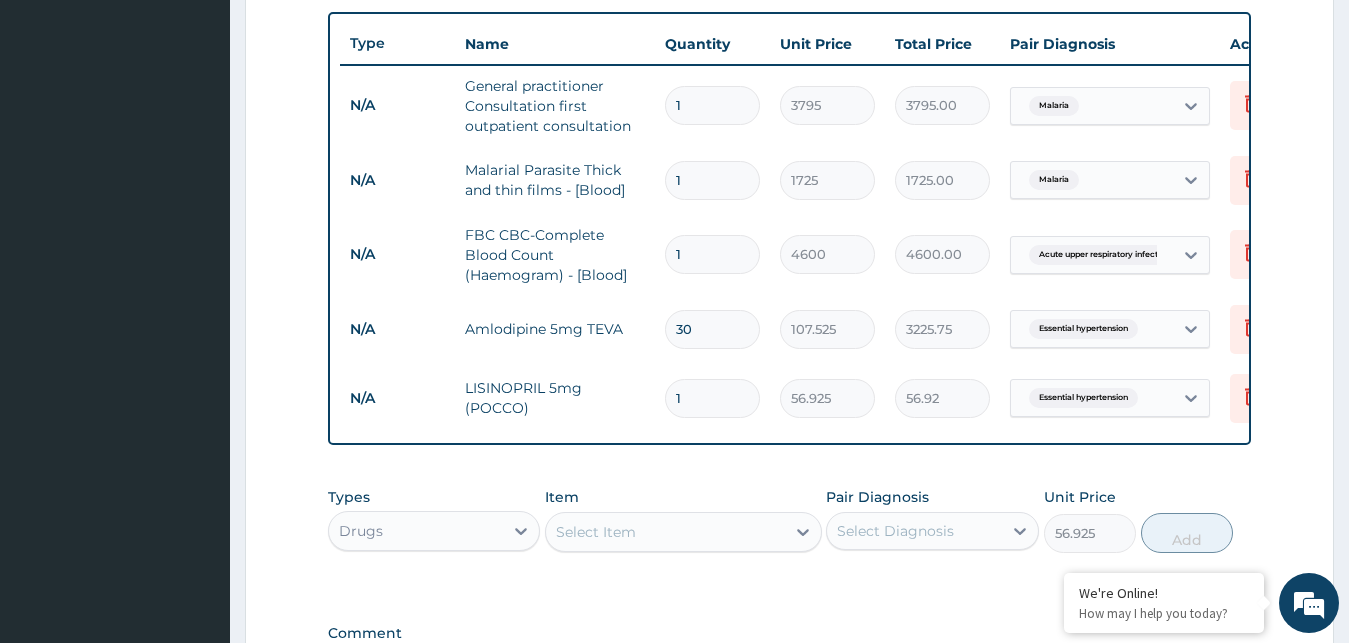 type on "0" 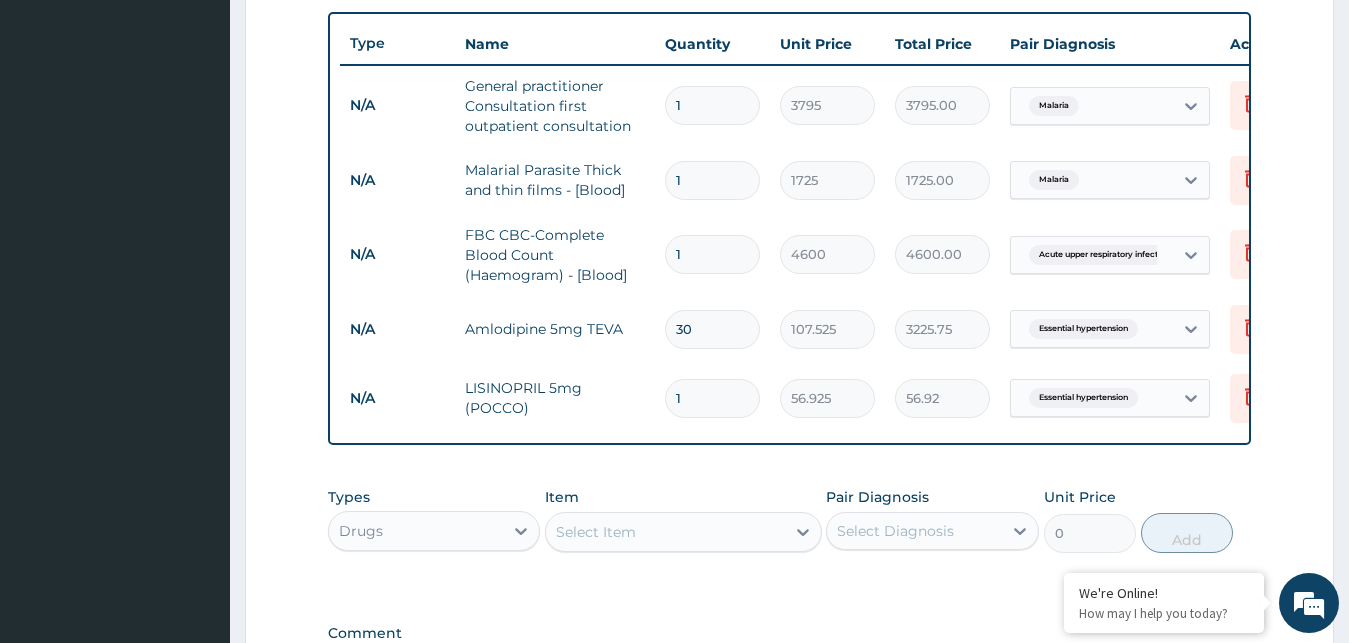 type 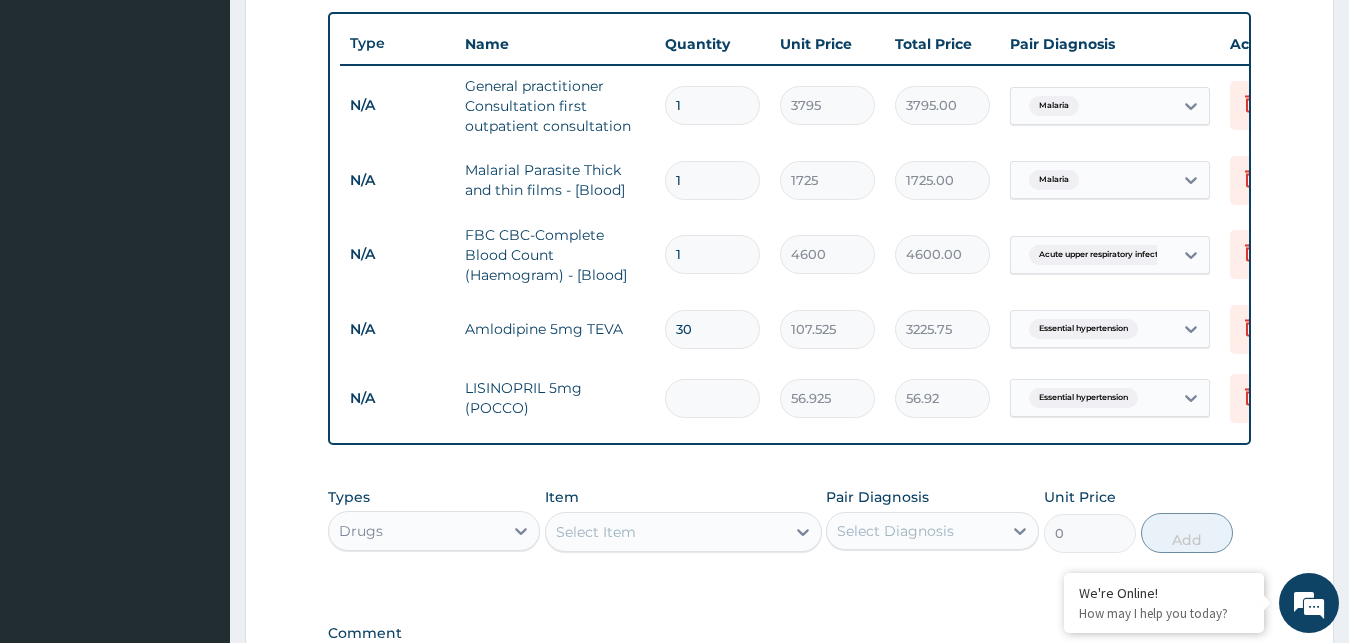 type on "0.00" 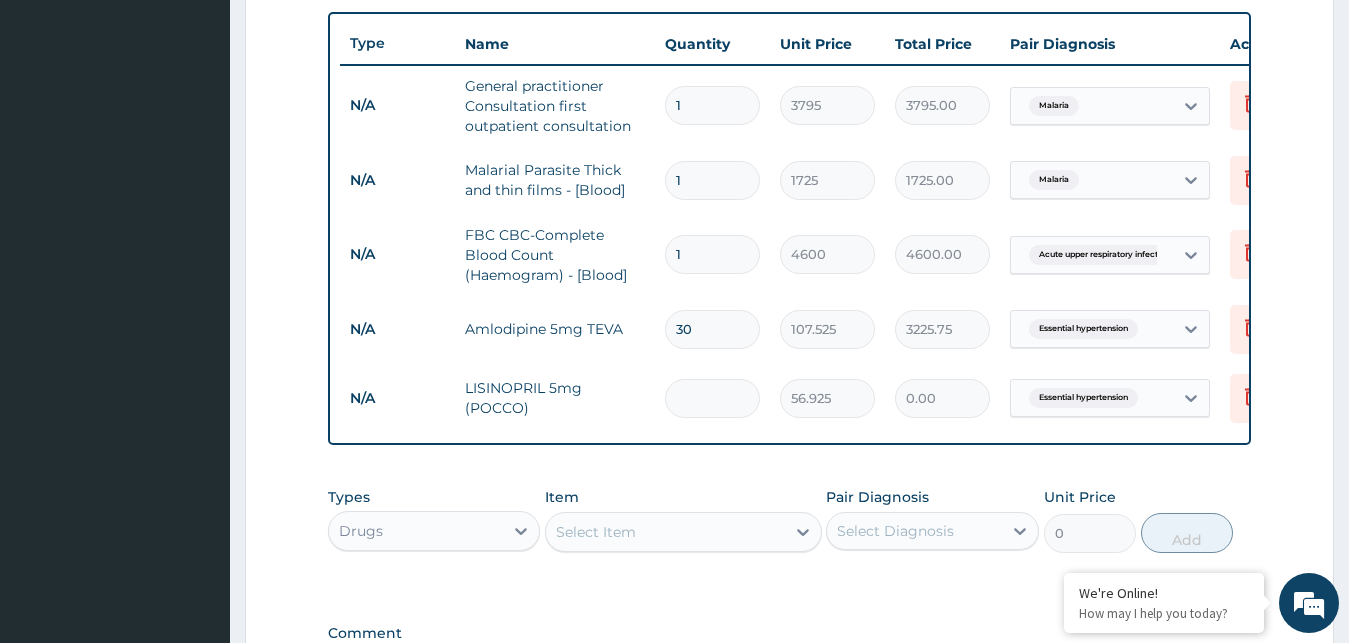 type on "3" 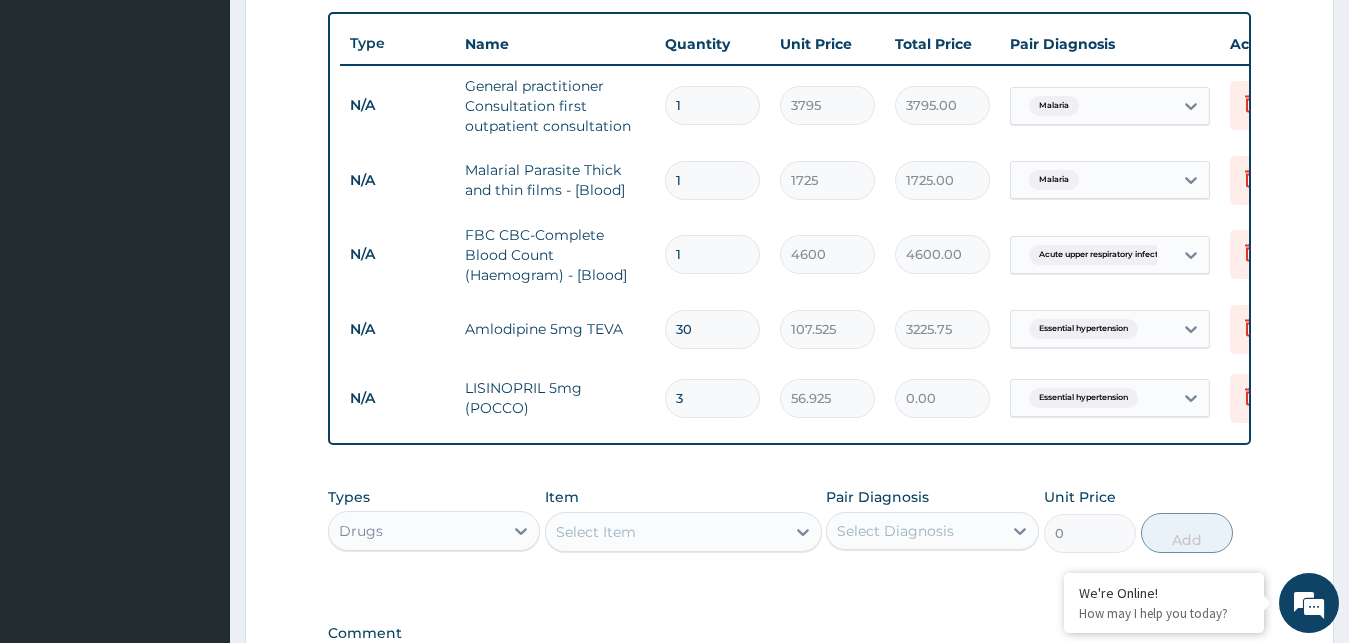 type on "170.77" 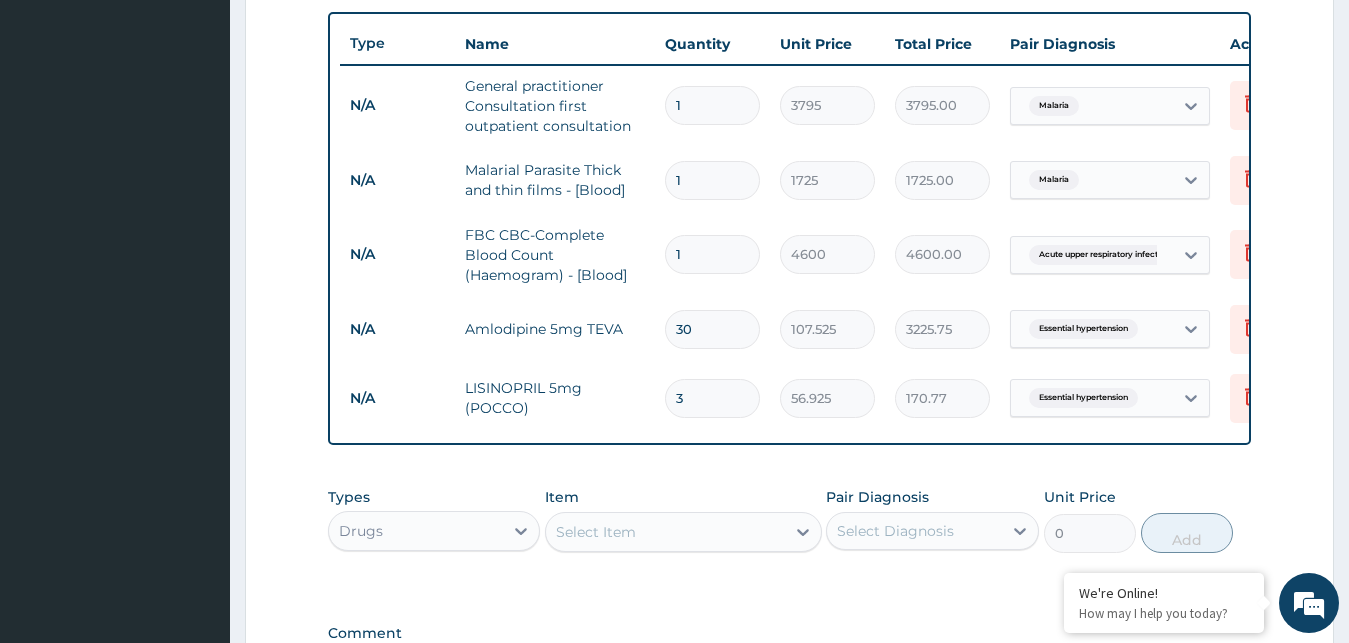 type on "30" 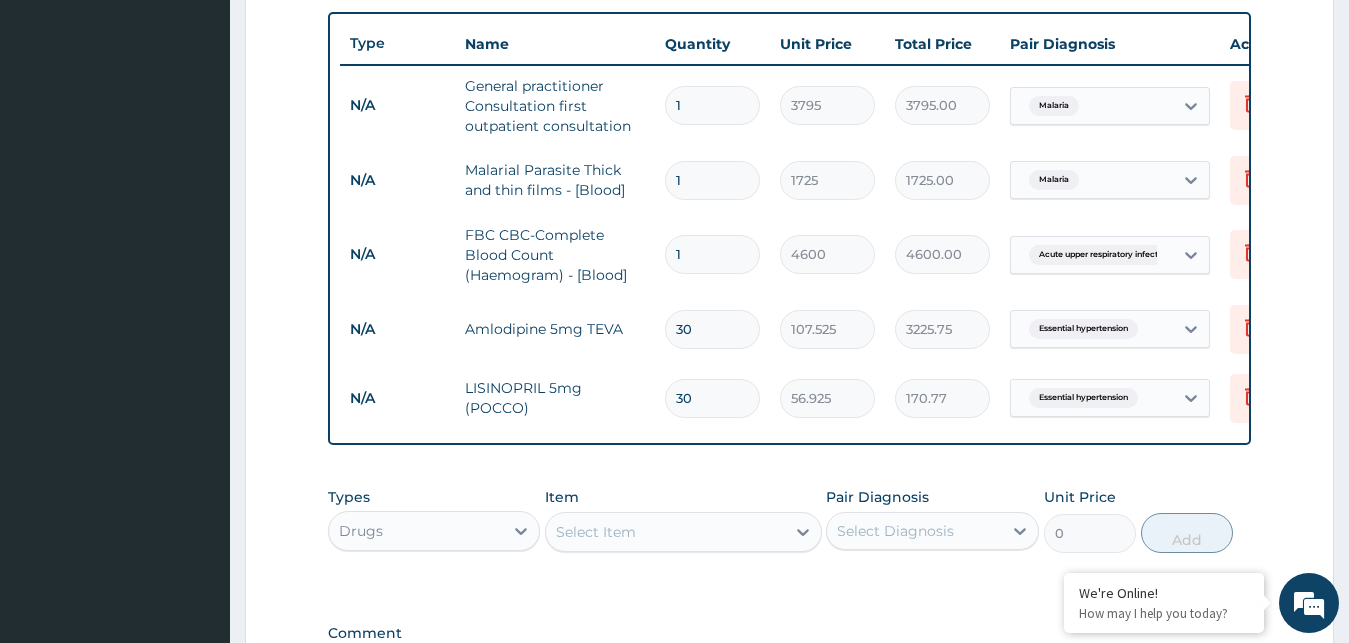 type on "1707.75" 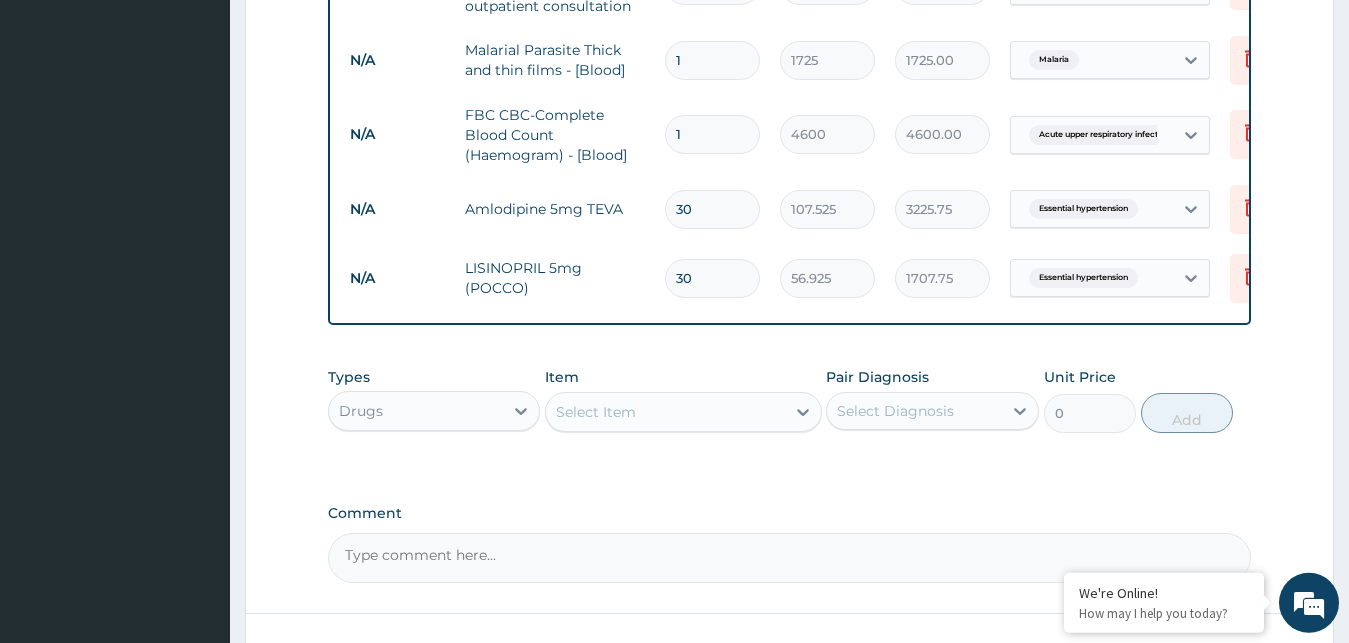 scroll, scrollTop: 879, scrollLeft: 0, axis: vertical 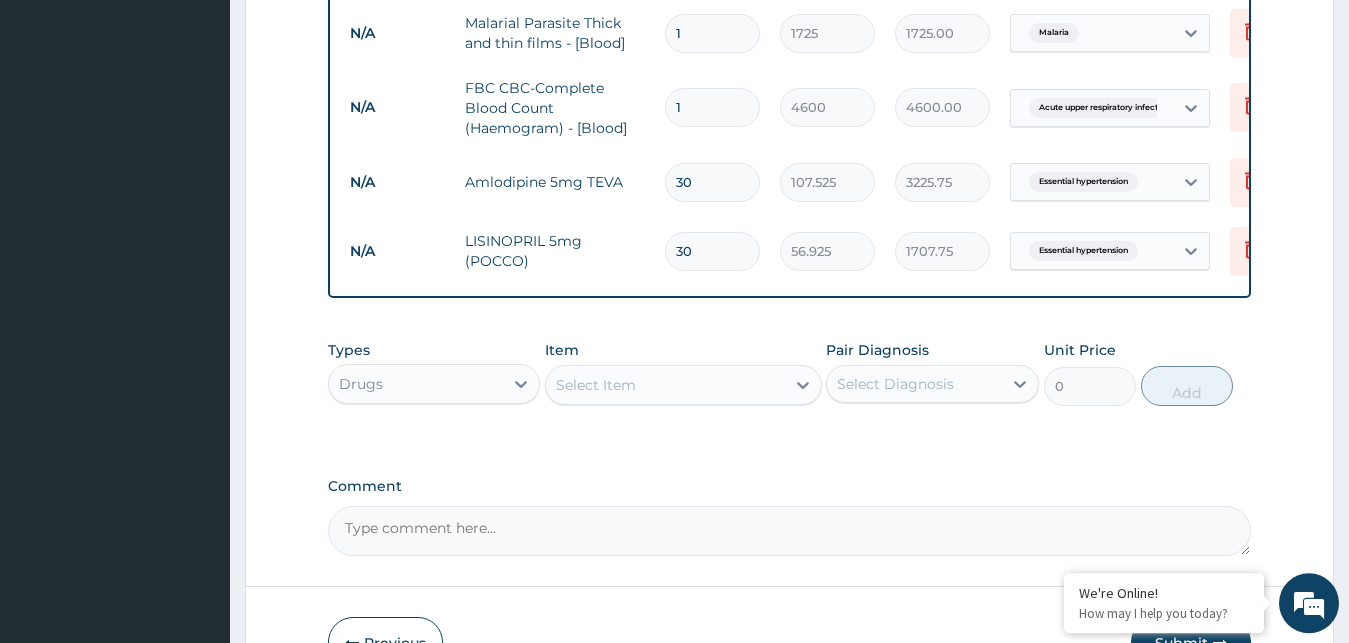 type on "30" 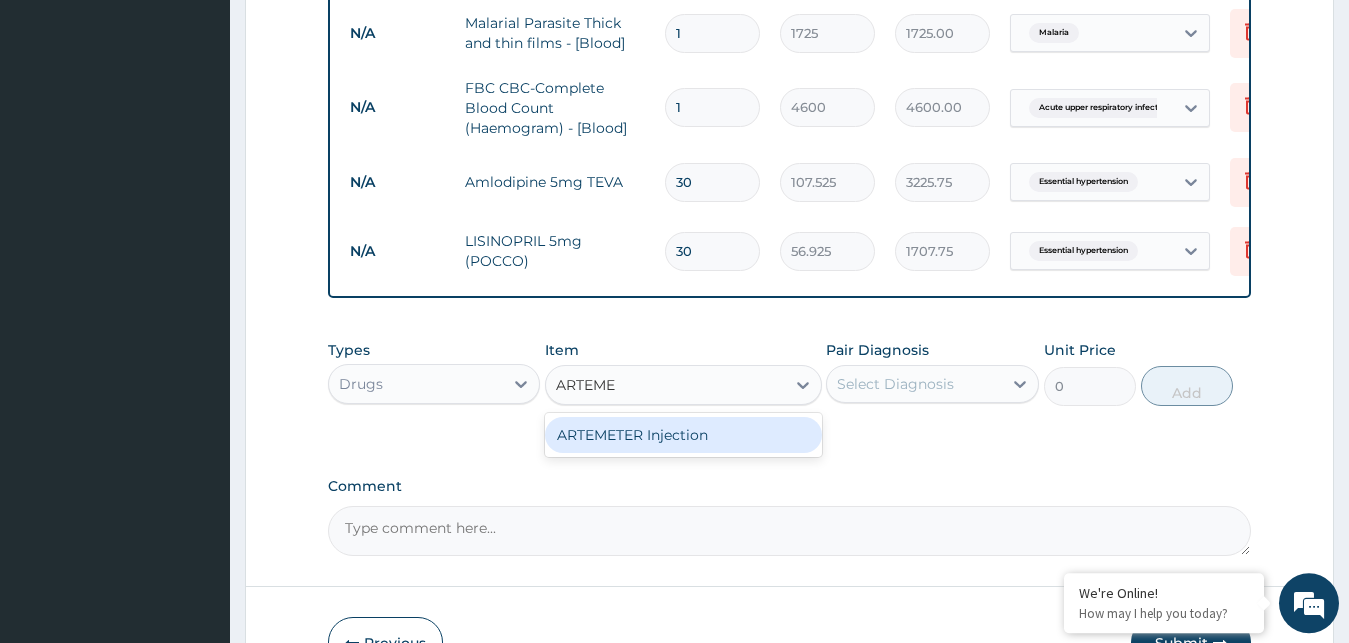 type on "ARTEM" 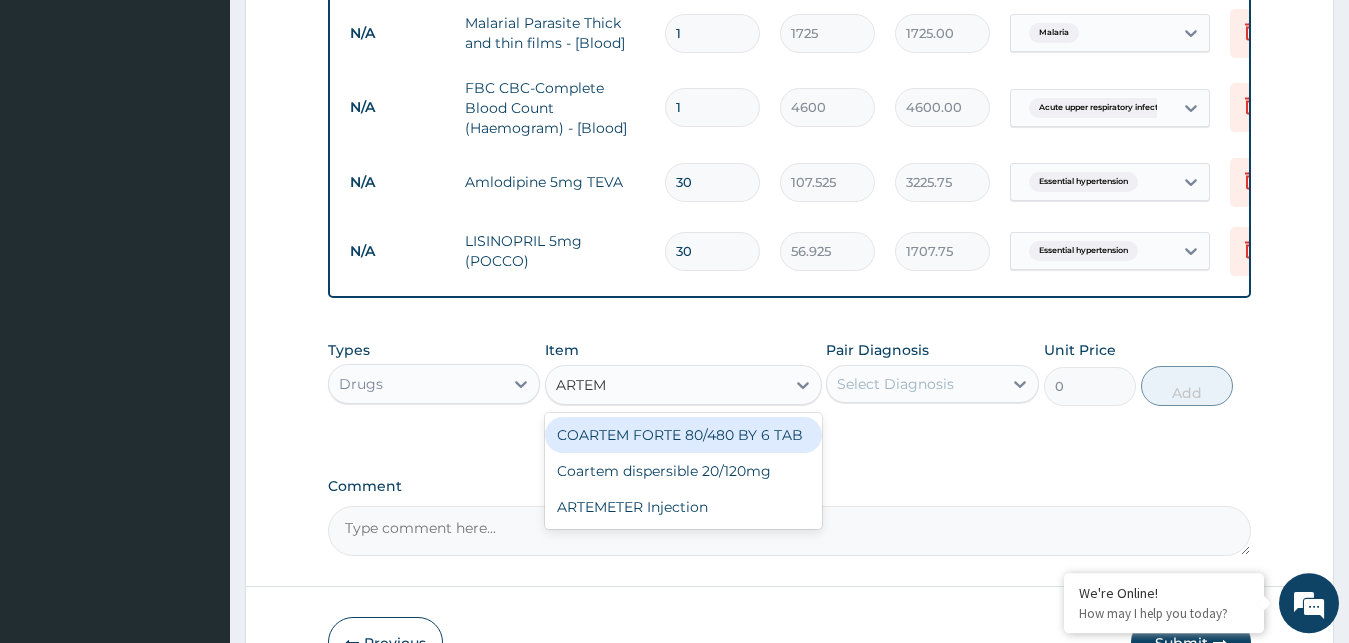 click on "COARTEM FORTE 80/480 BY 6 TAB" at bounding box center [683, 435] 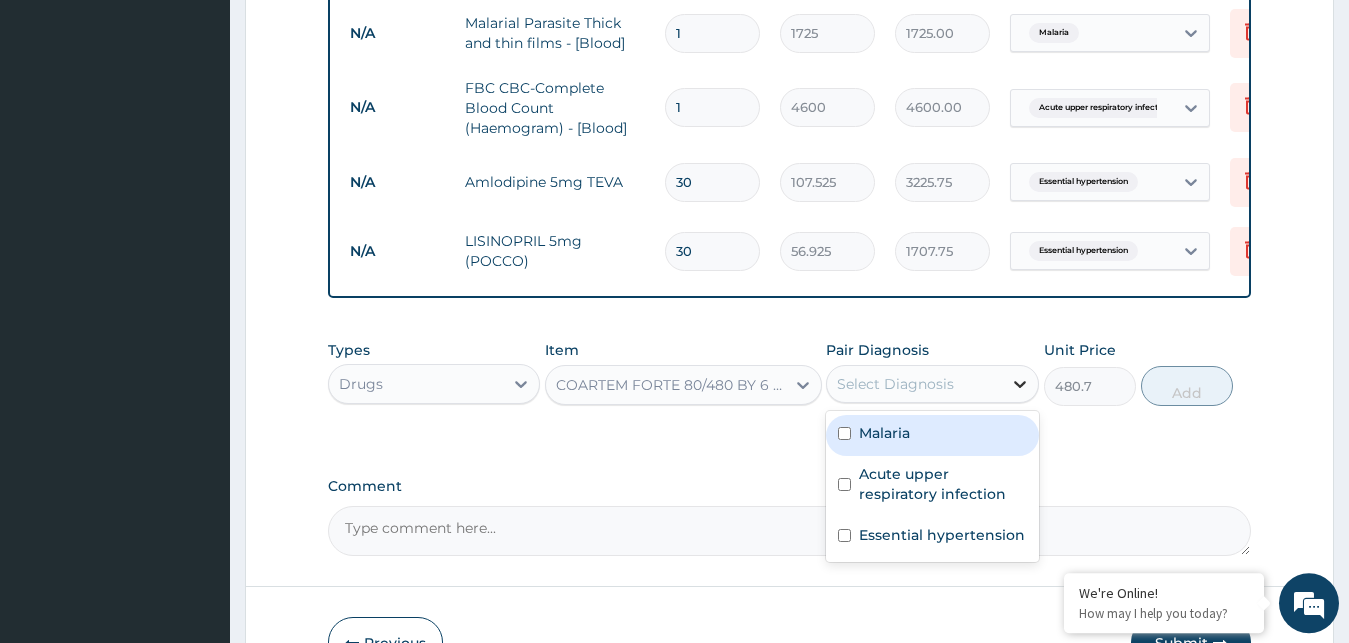 click 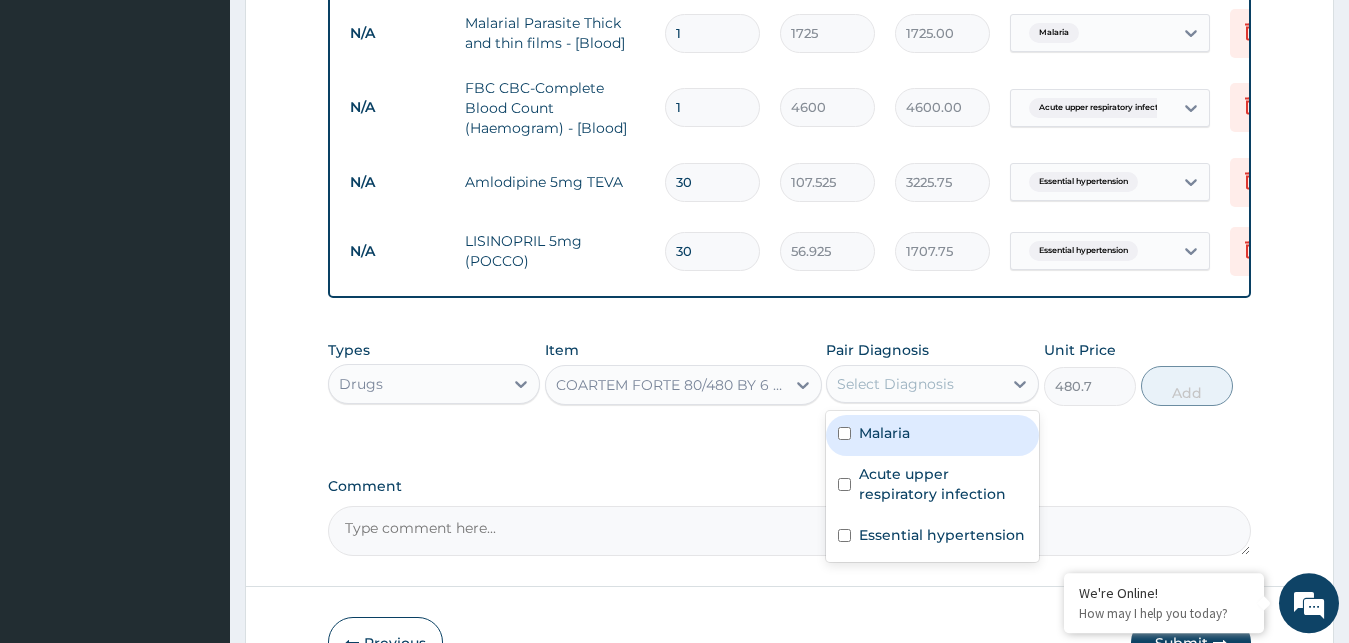 drag, startPoint x: 902, startPoint y: 451, endPoint x: 919, endPoint y: 456, distance: 17.720045 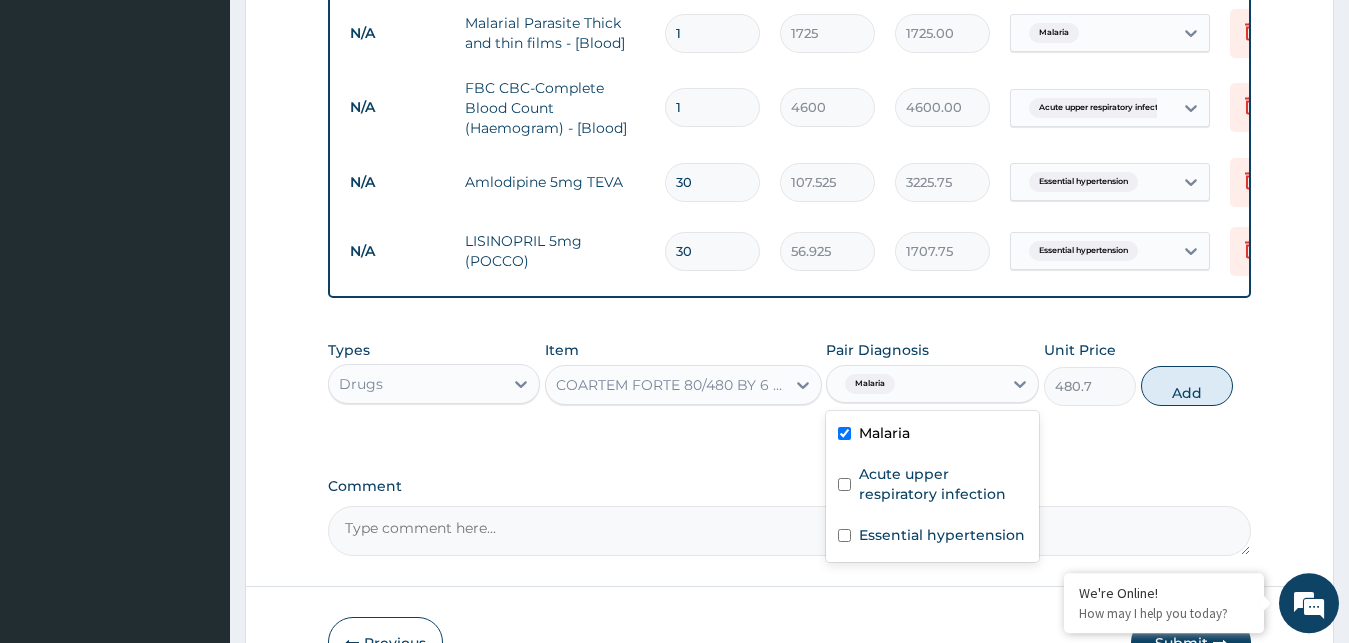 checkbox on "true" 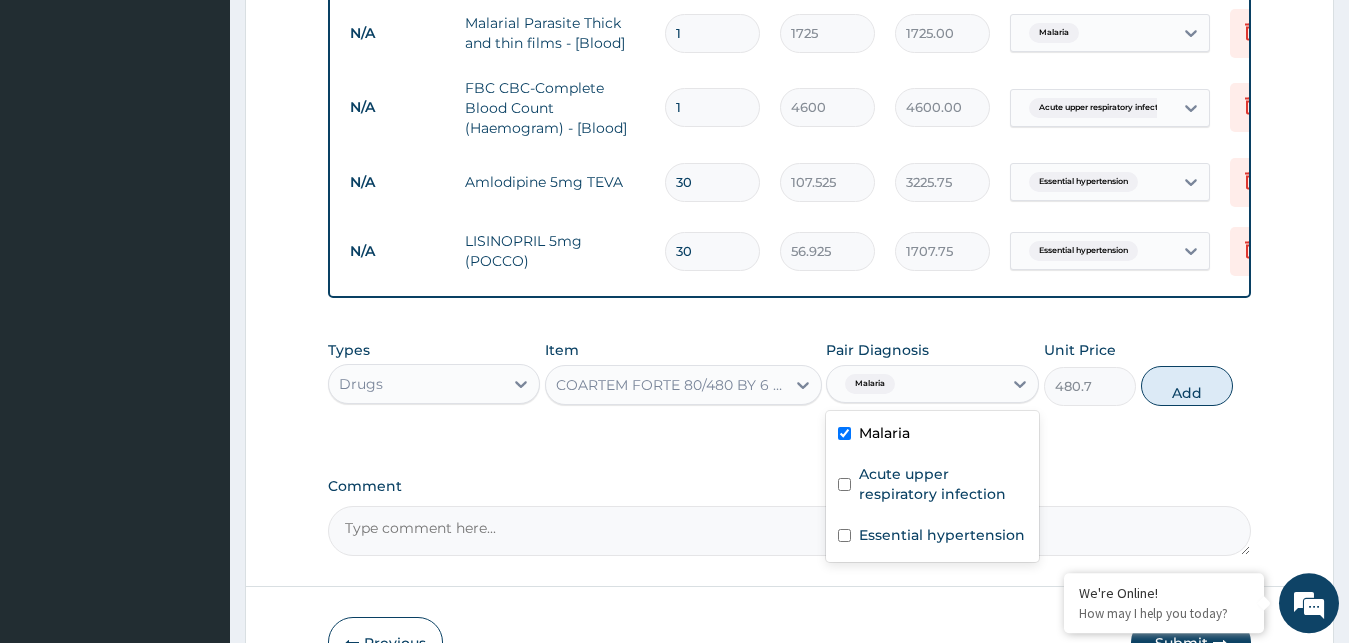 click on "Add" at bounding box center [1187, 386] 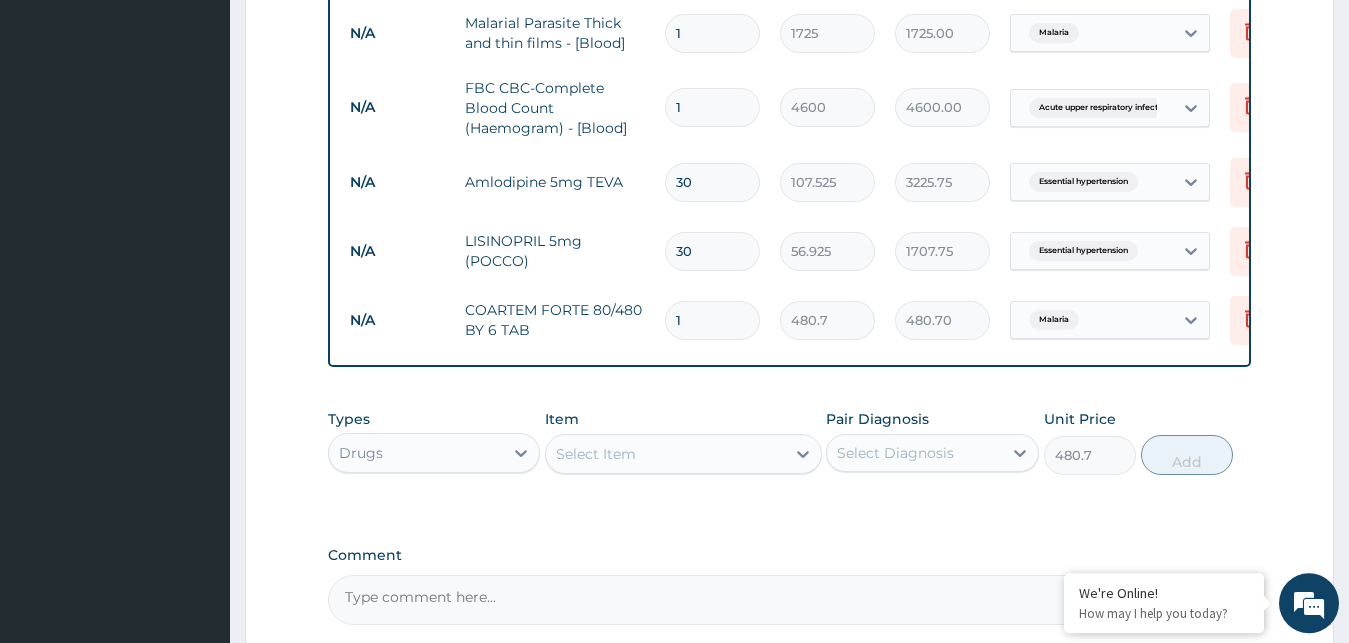 type on "0" 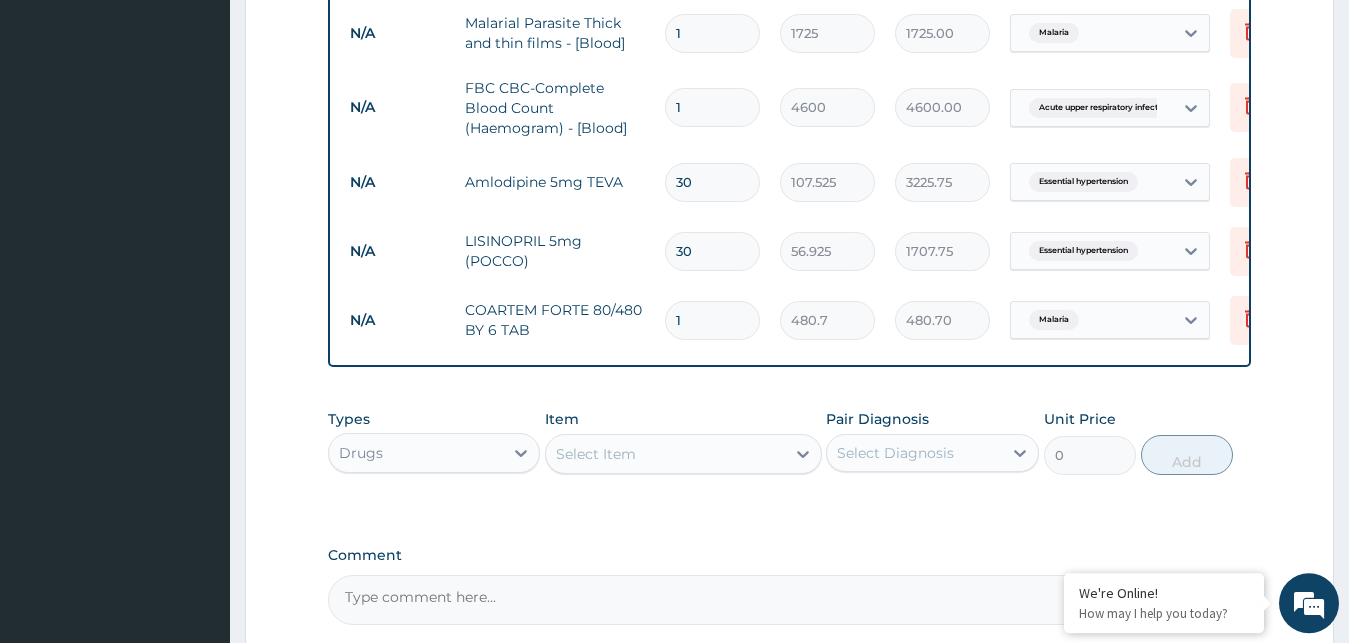 type 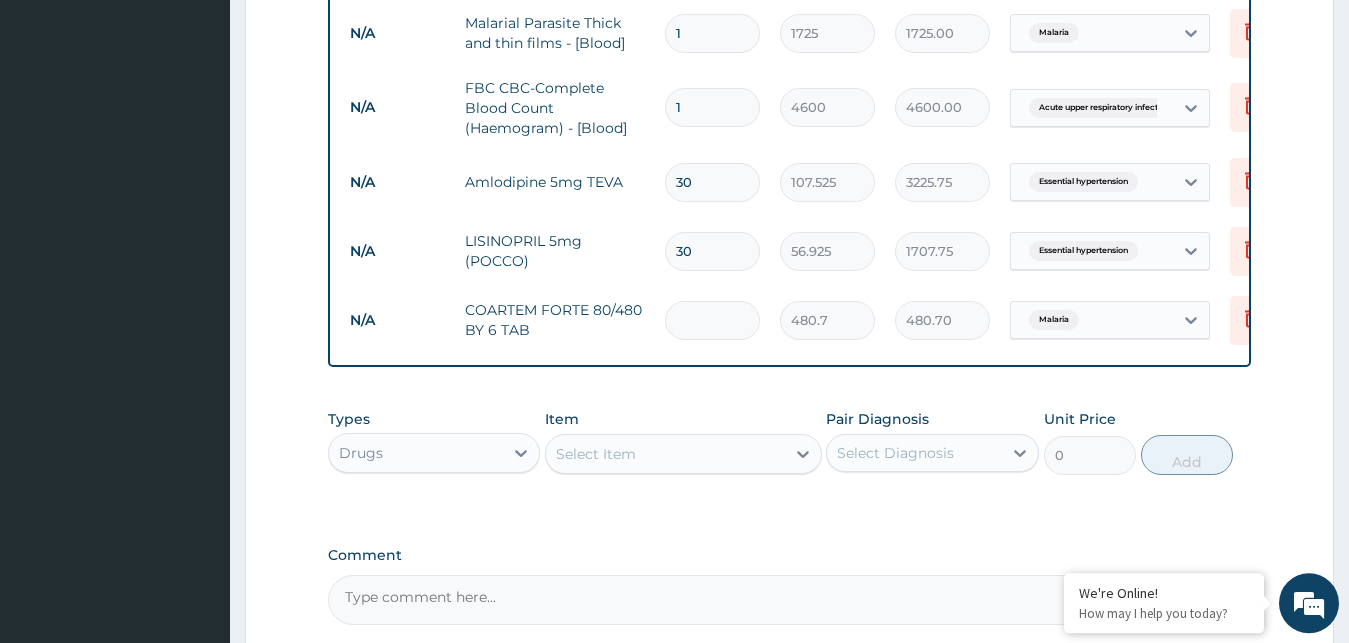 type on "0.00" 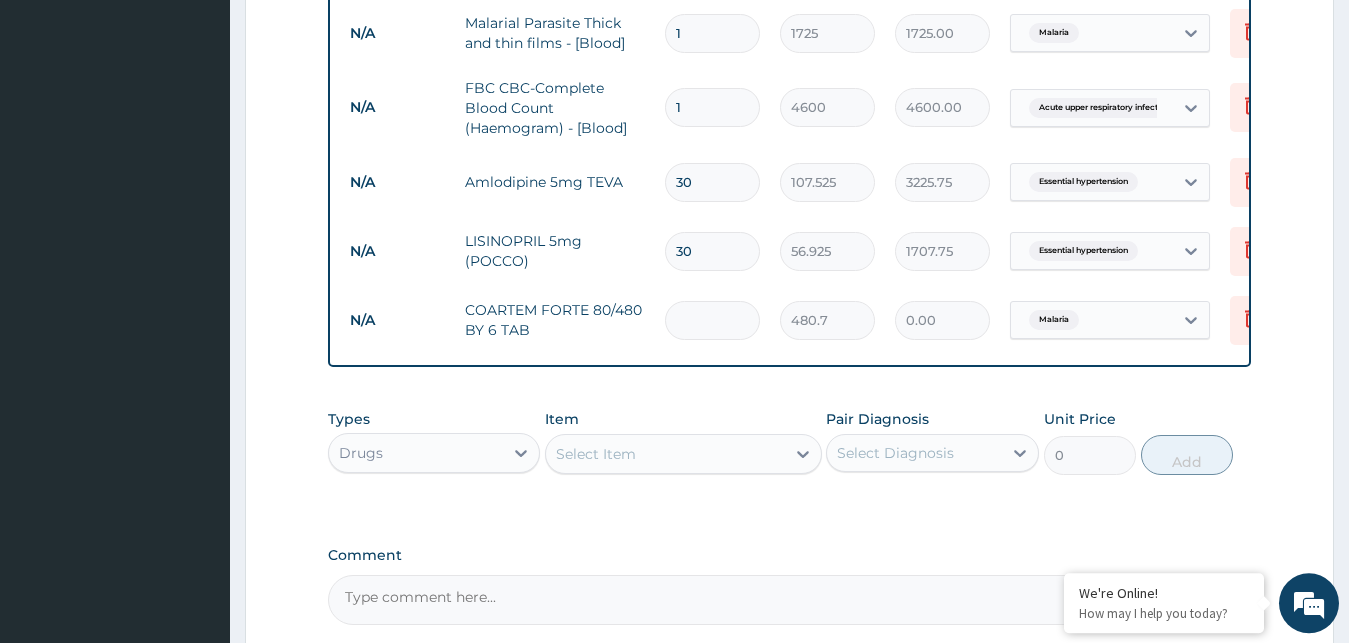 type on "6" 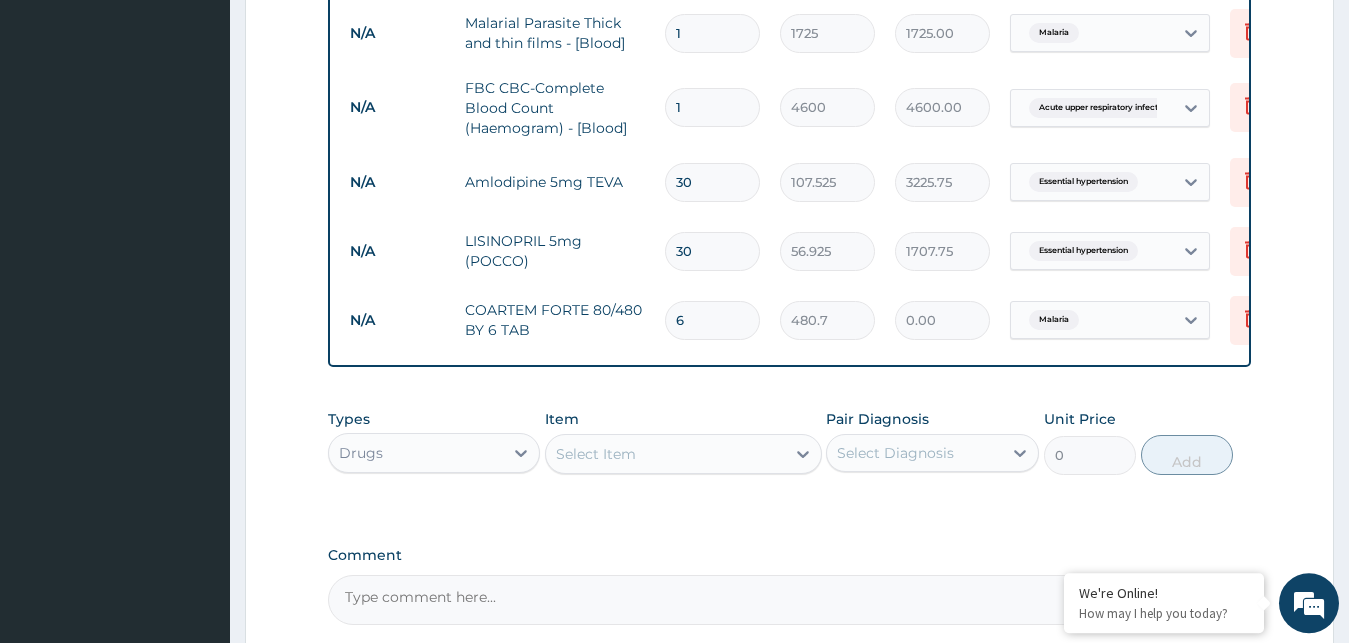 type on "2884.20" 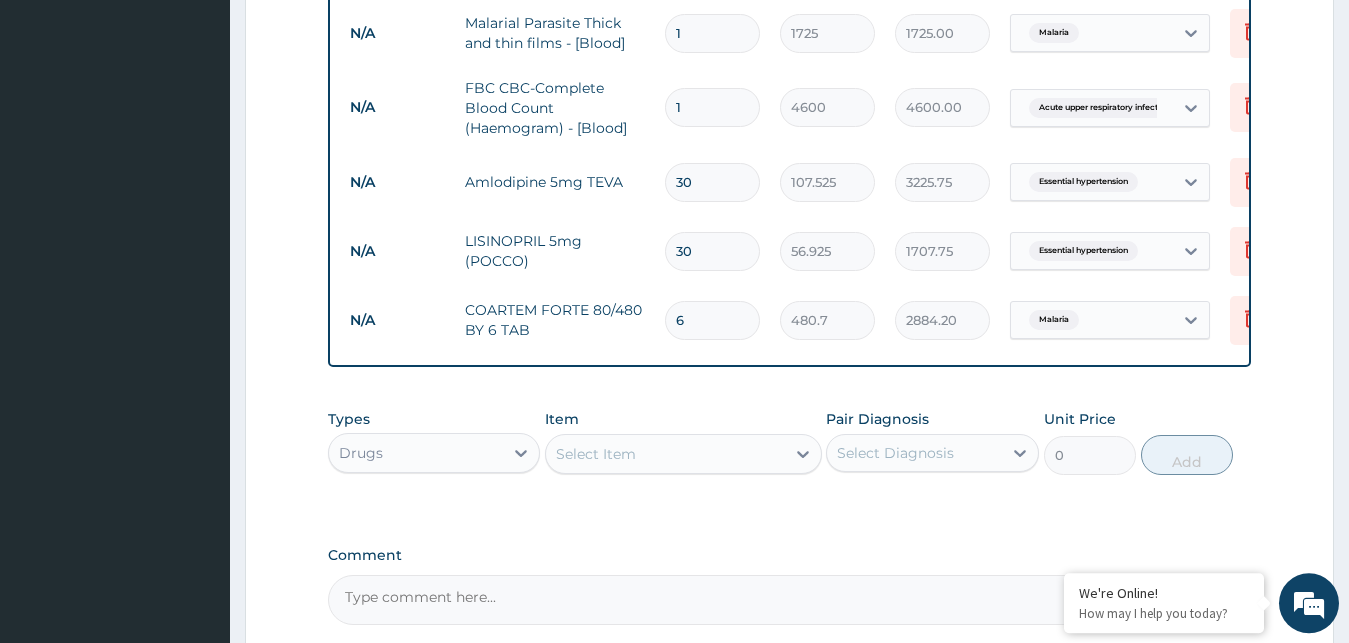 type on "6" 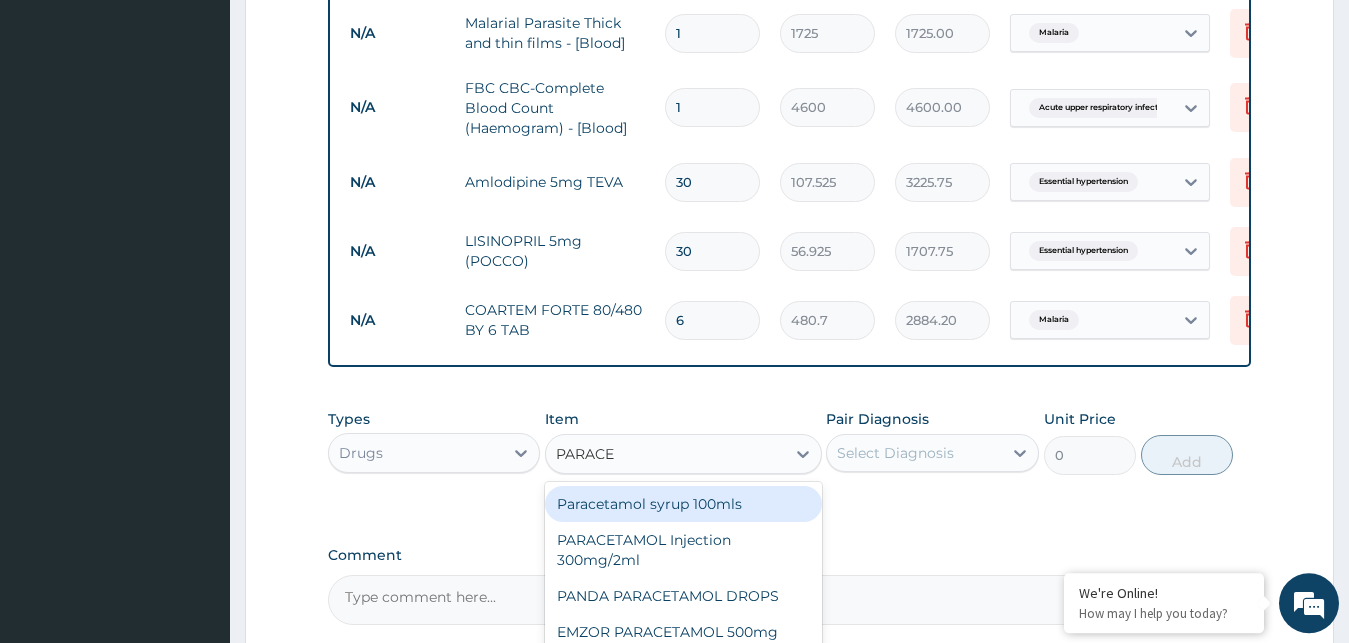 type on "PARACET" 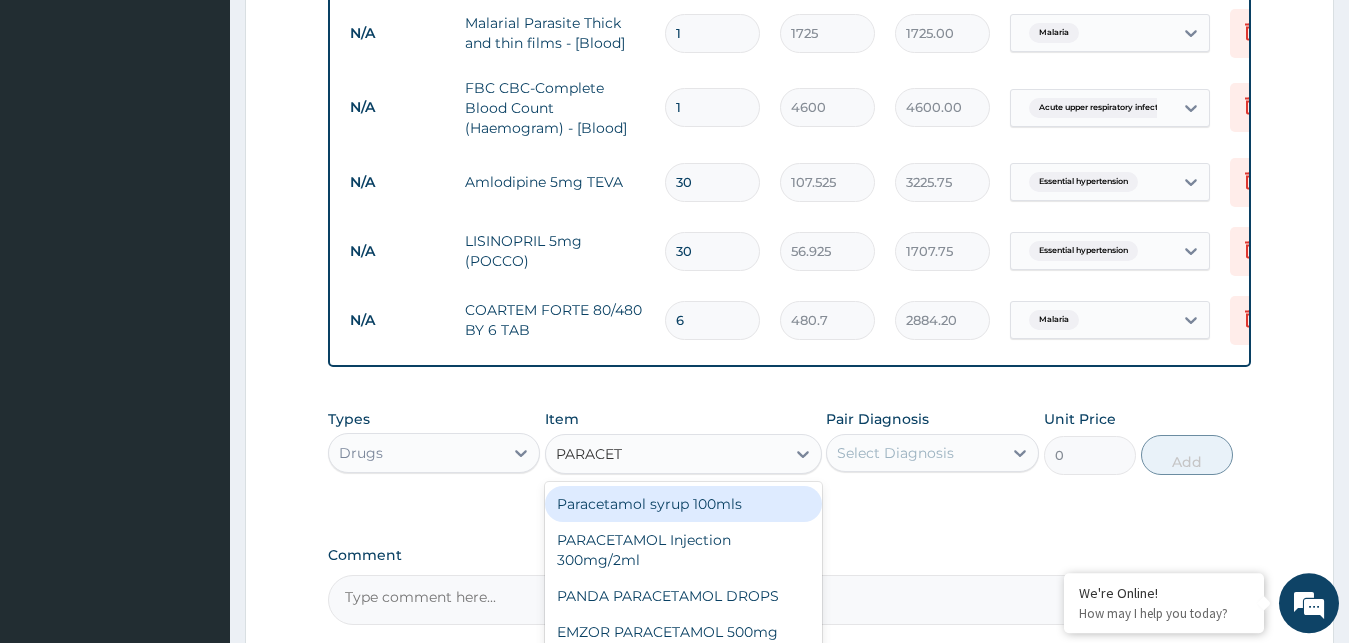 scroll, scrollTop: 1052, scrollLeft: 0, axis: vertical 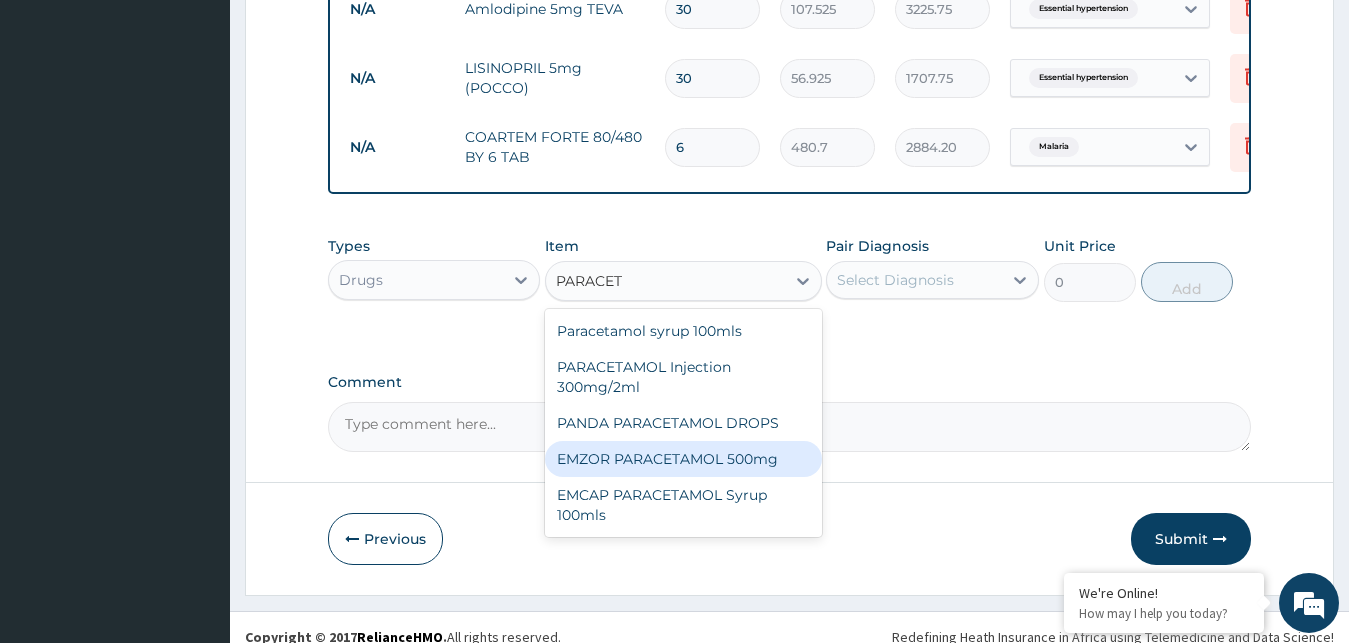 click on "EMZOR PARACETAMOL 500mg" at bounding box center [683, 459] 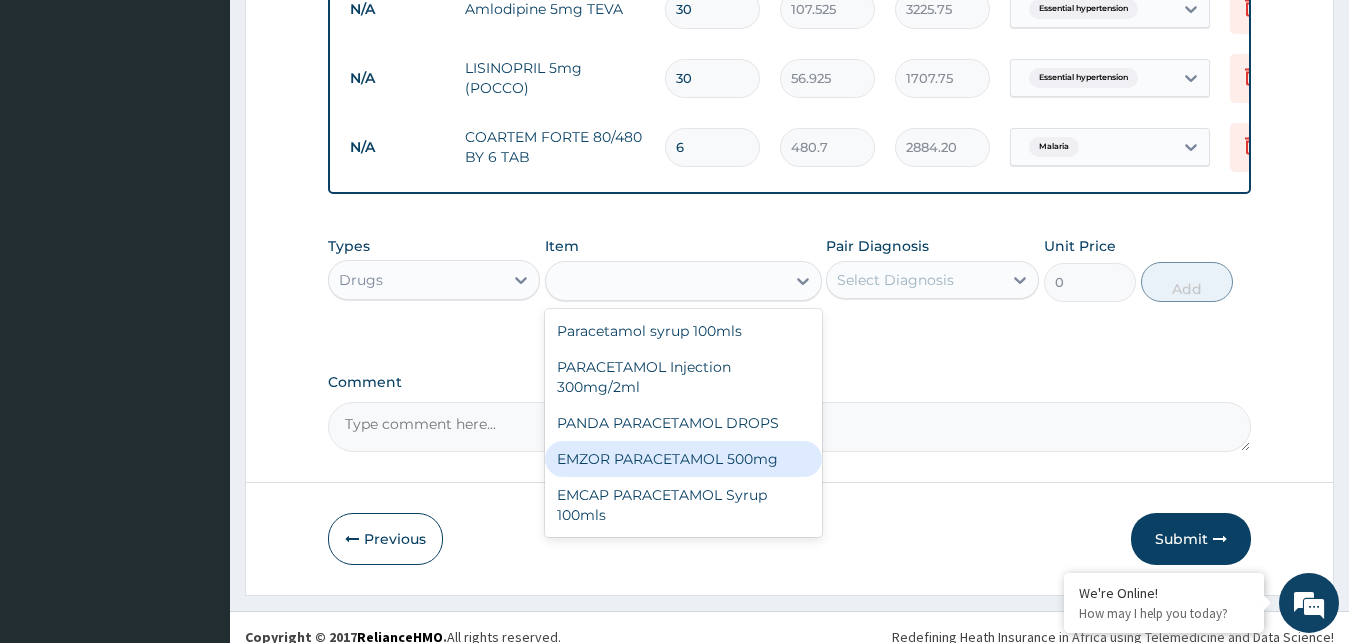 type on "25.3" 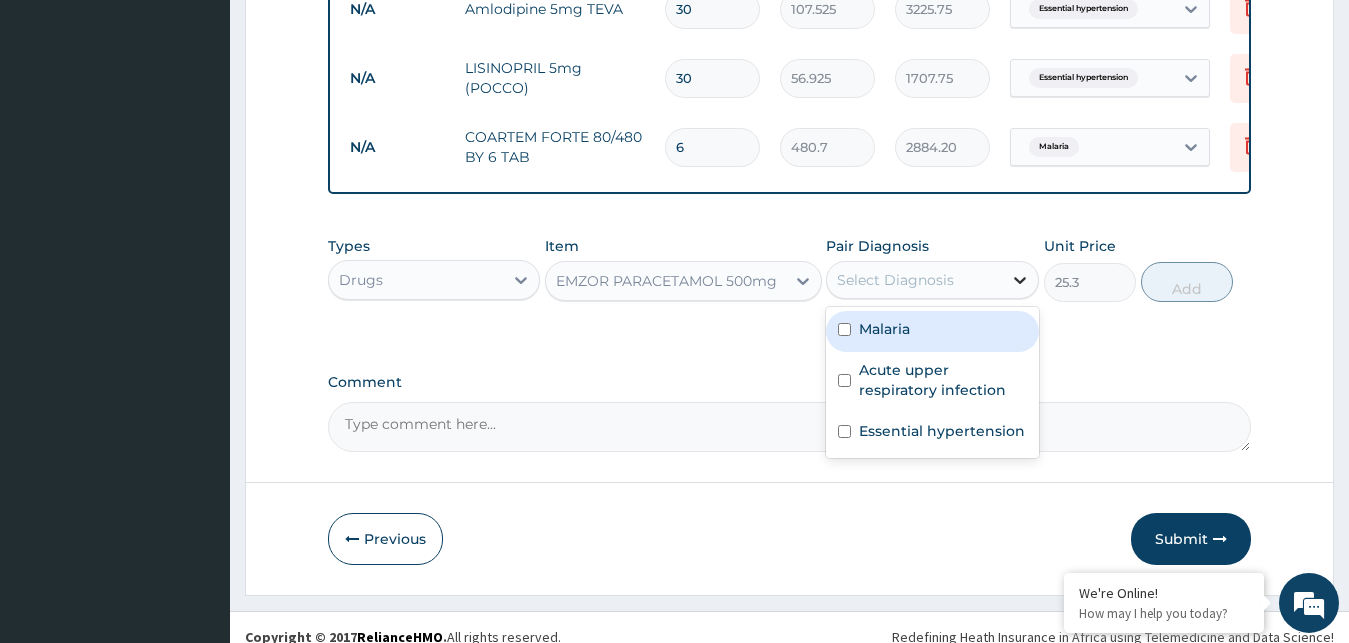 click 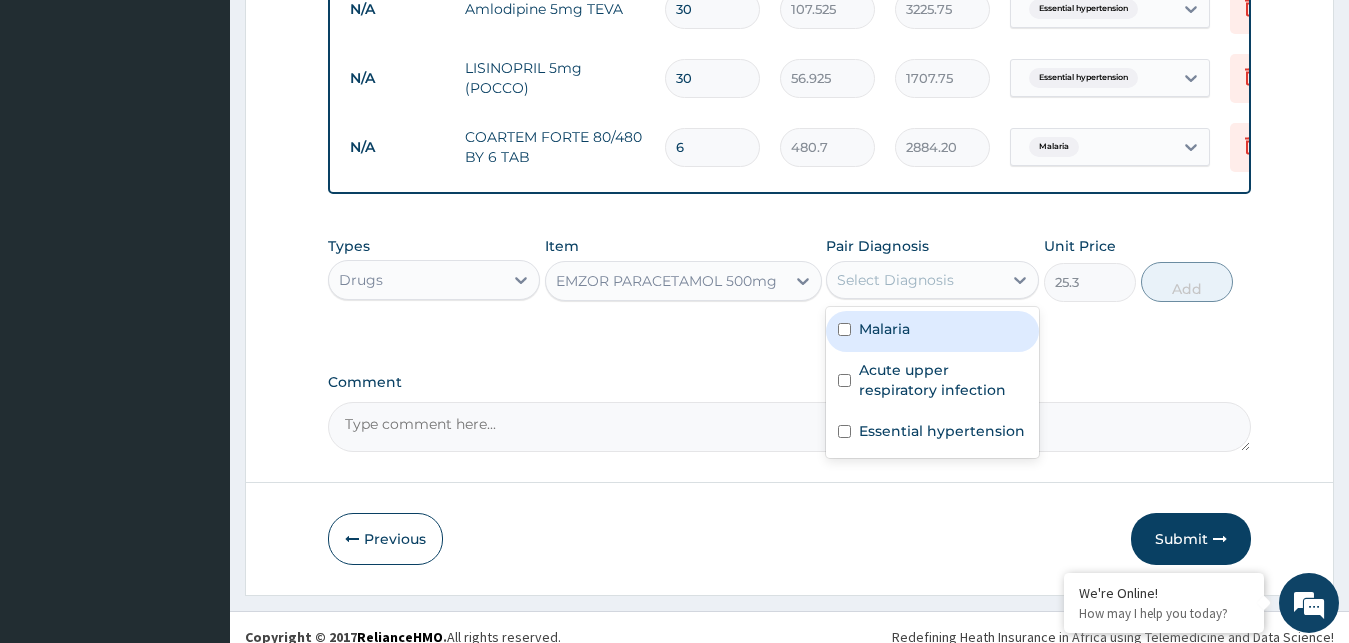 click on "Malaria" at bounding box center (932, 331) 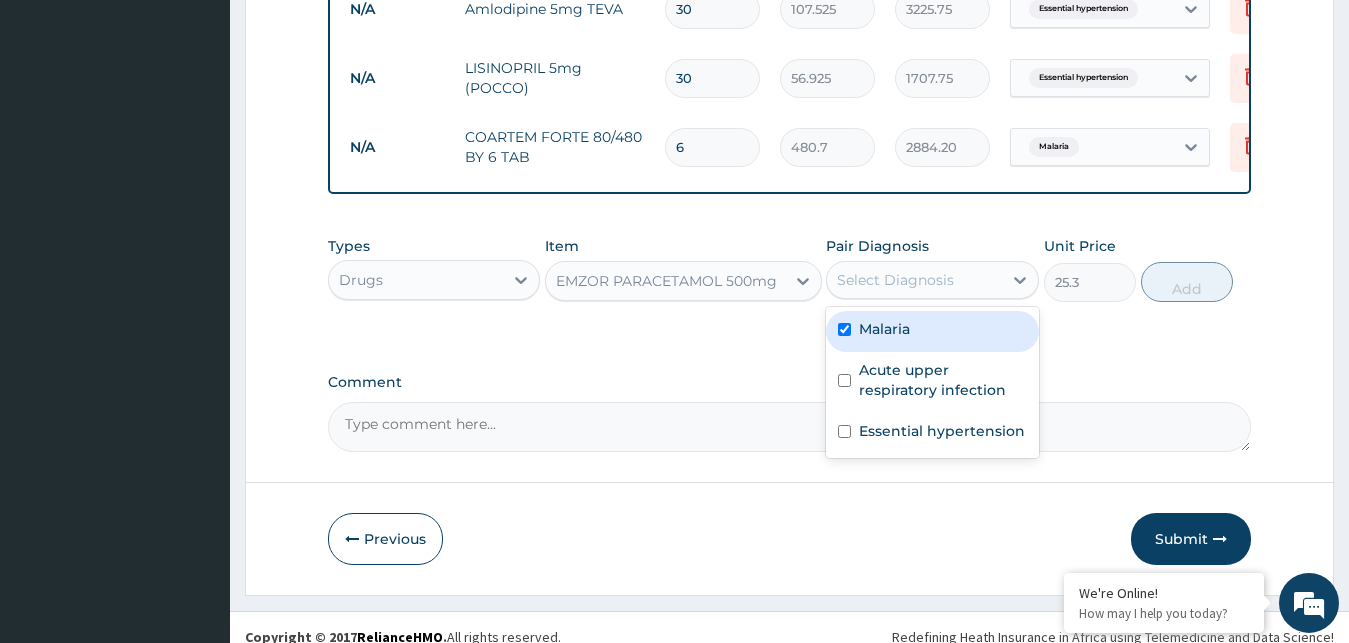 checkbox on "true" 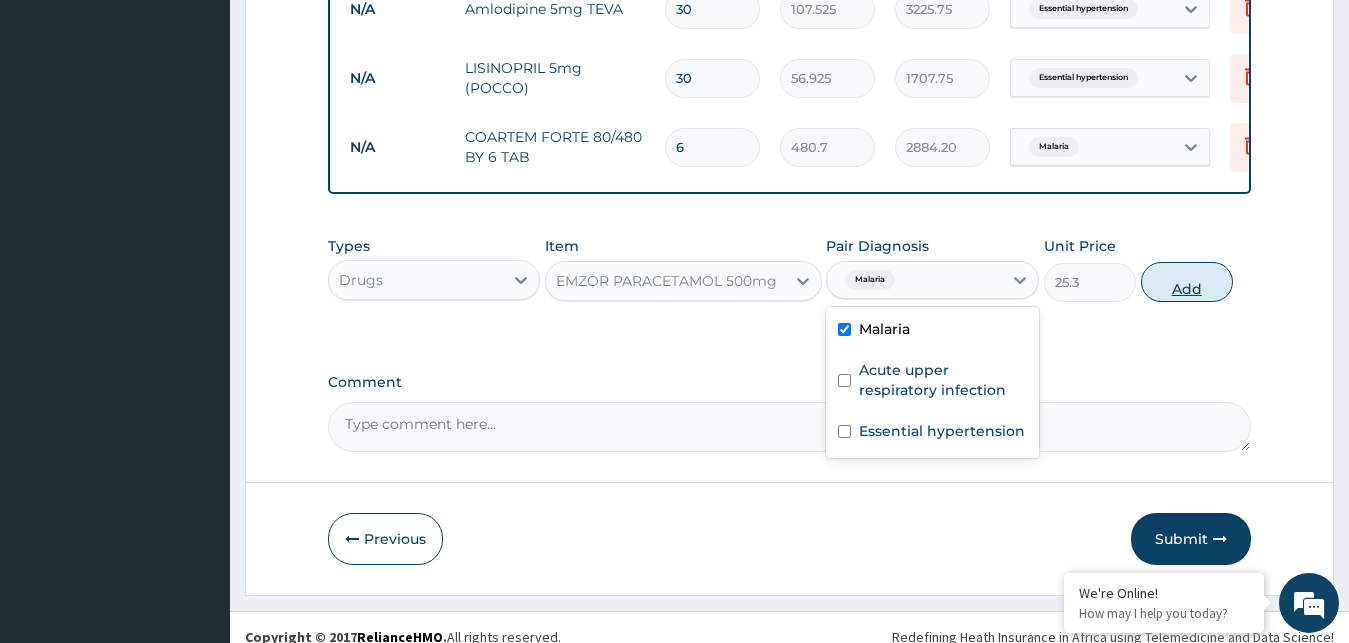 click on "Add" at bounding box center [1187, 282] 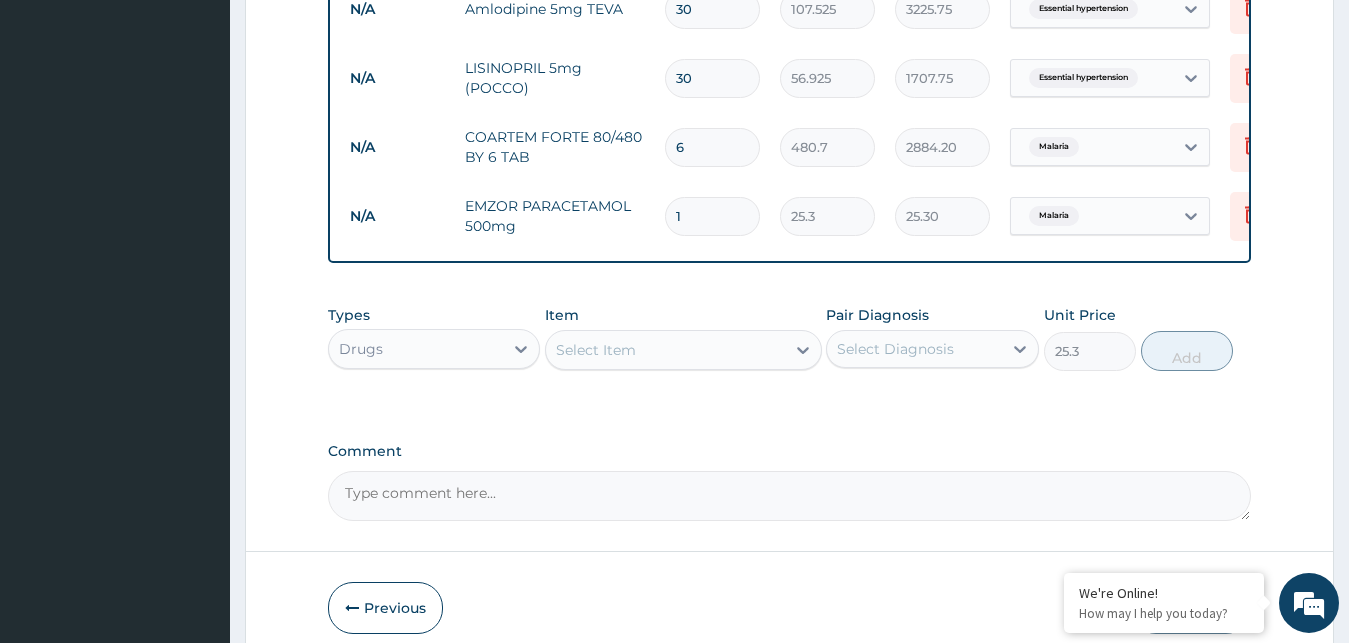 type on "0" 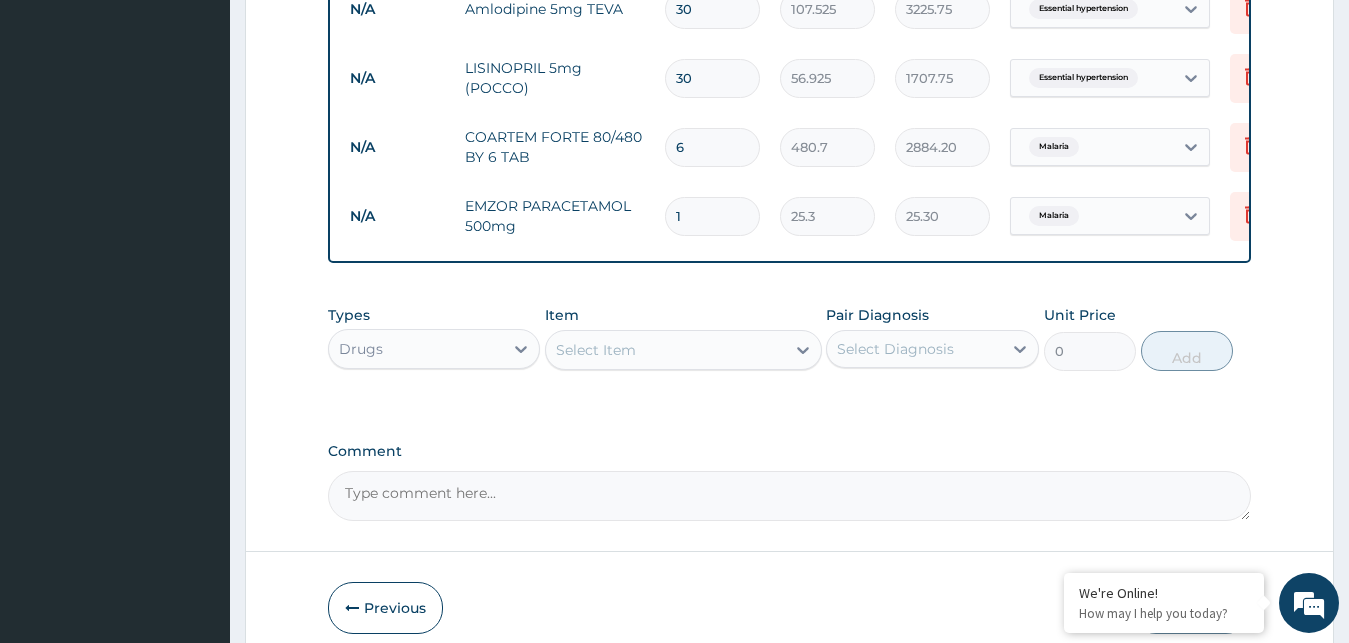 click on "Select Item" at bounding box center (596, 350) 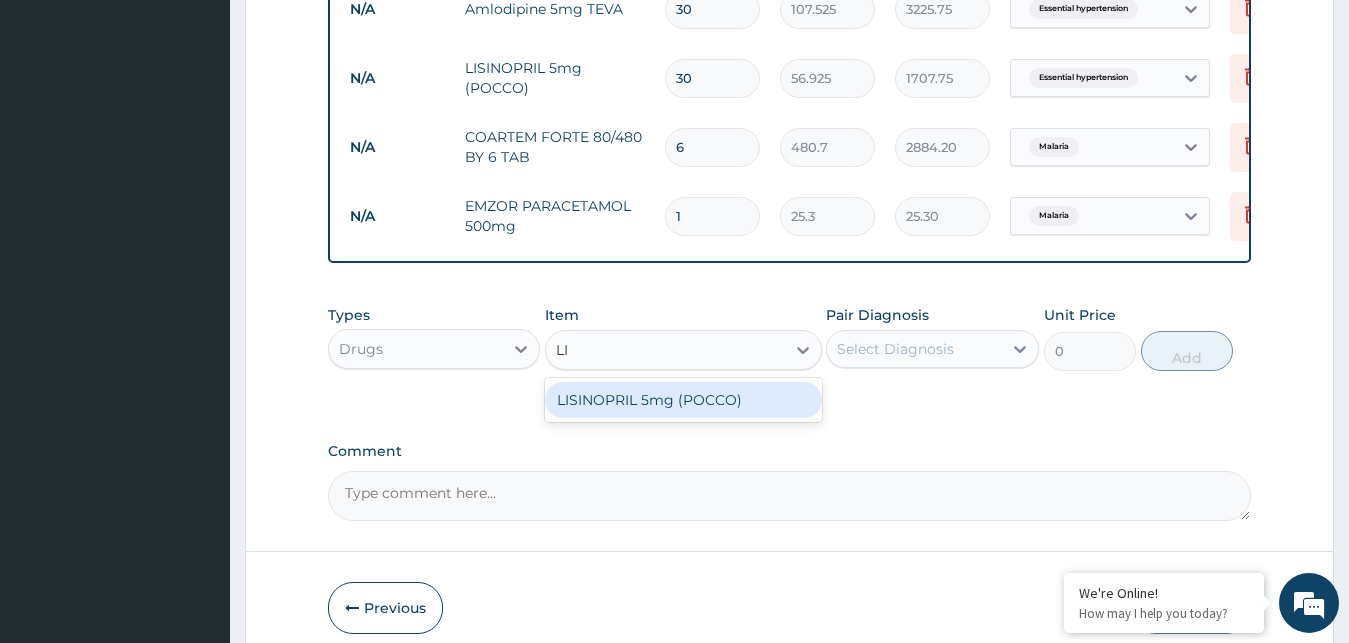 type on "L" 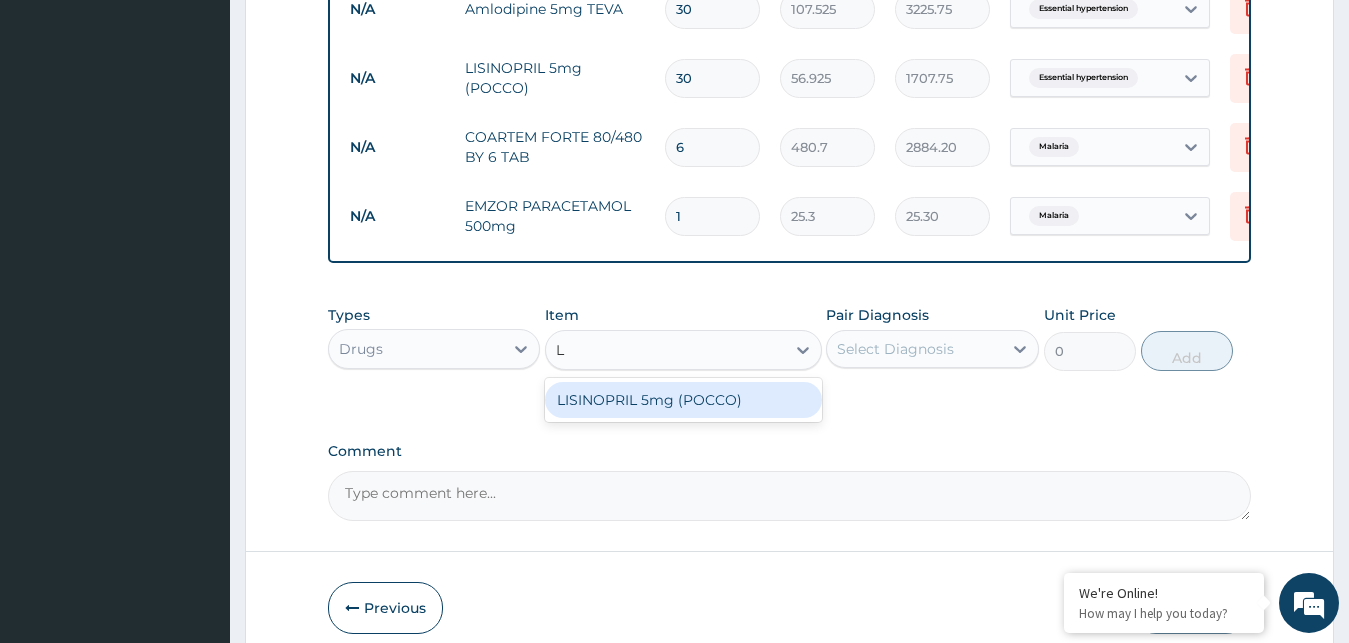 type 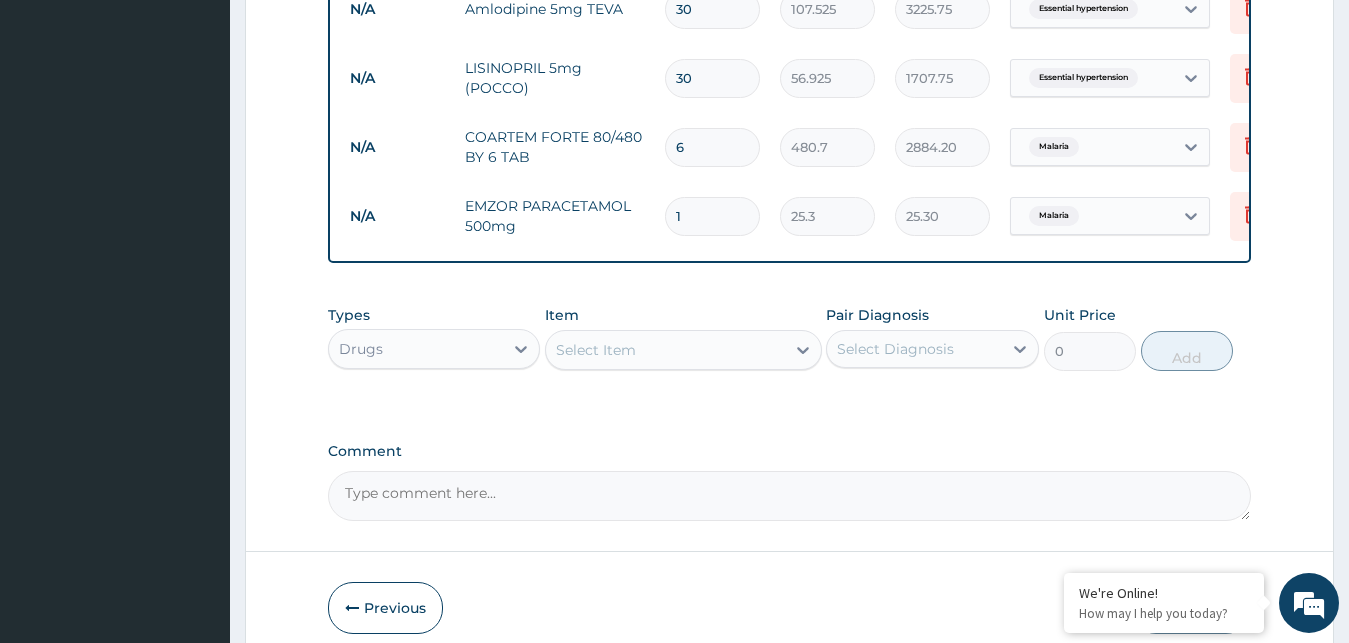 click on "1" at bounding box center [712, 216] 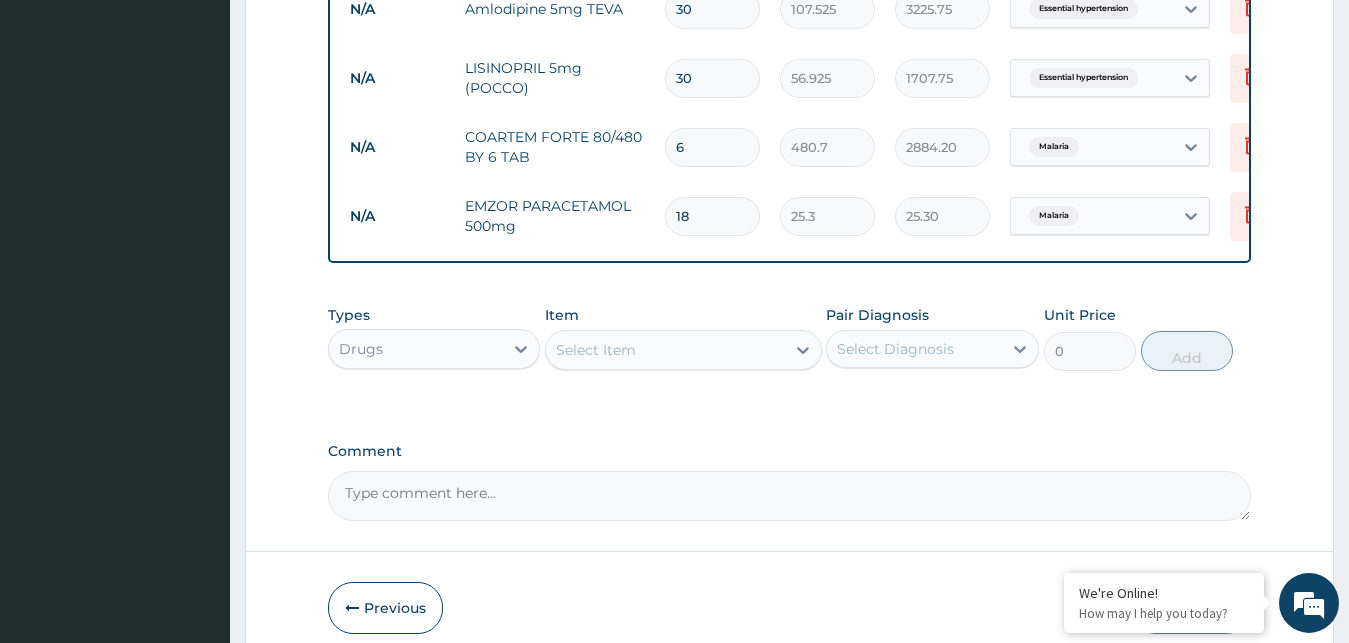 type on "455.40" 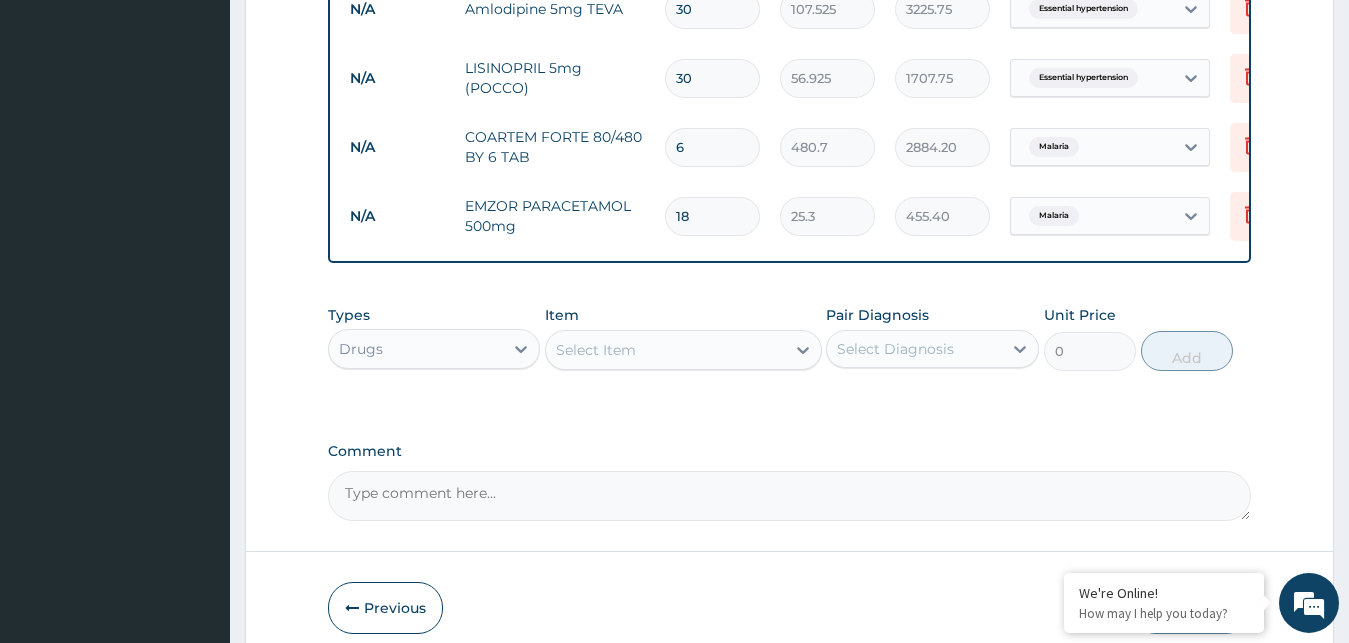 type on "18" 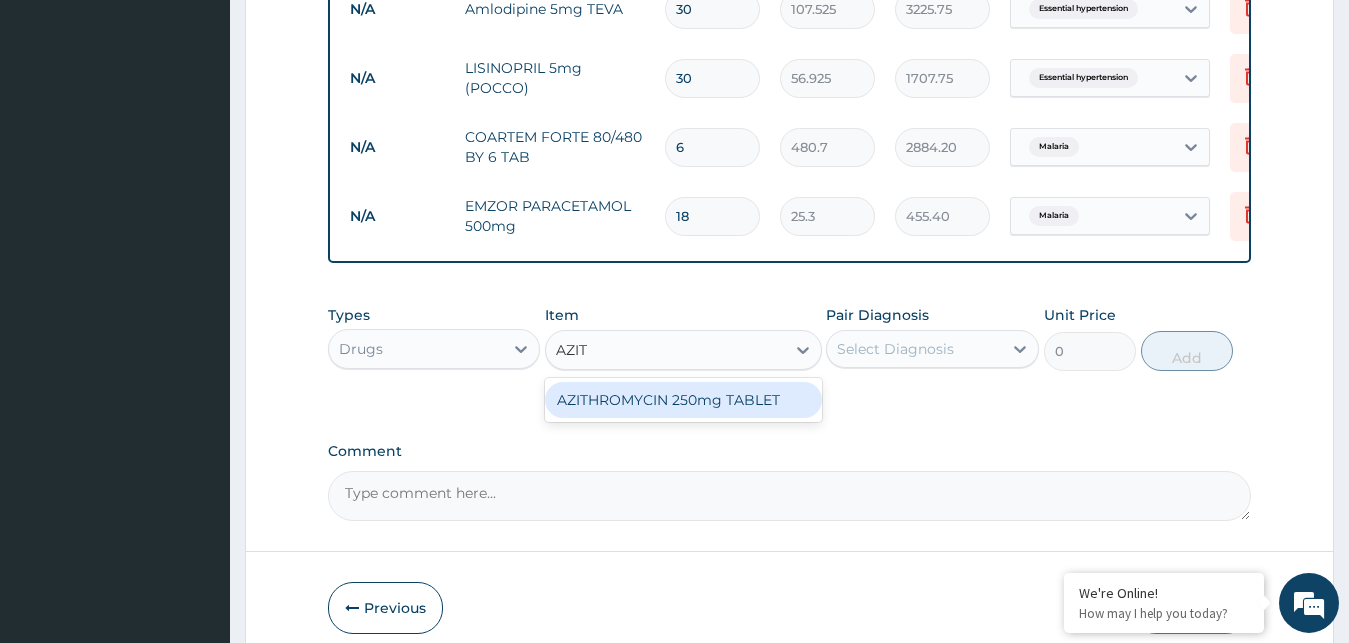 type on "AZITH" 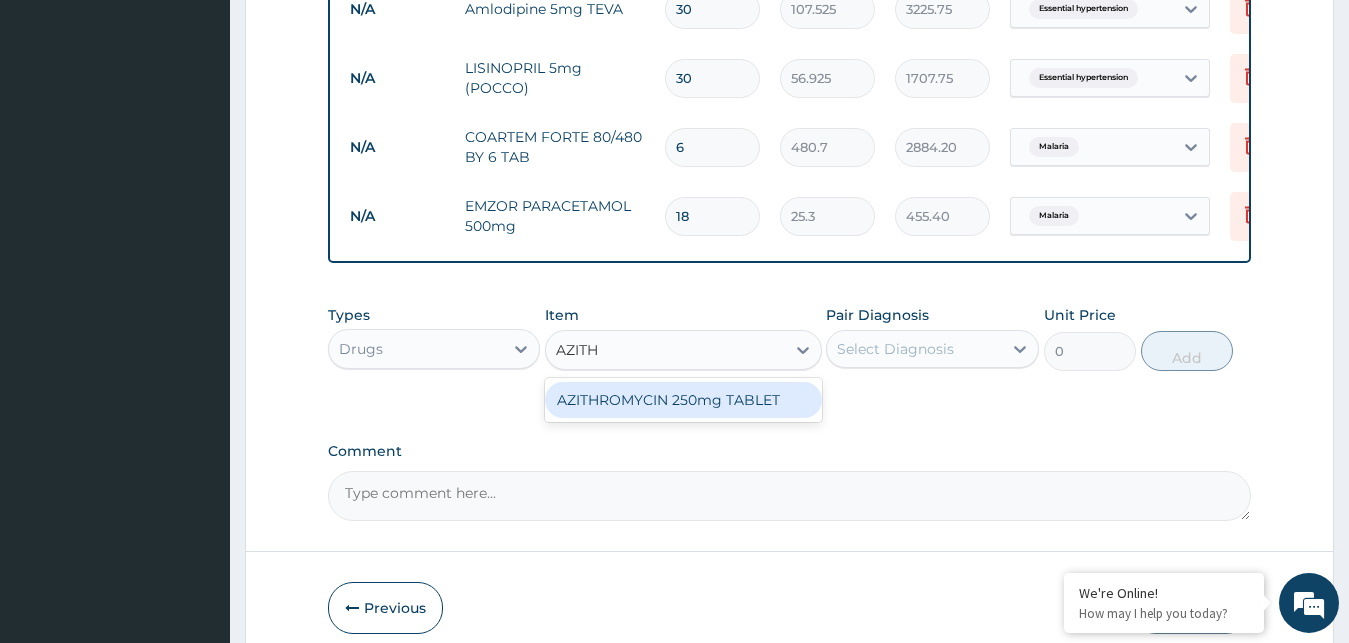 click on "AZITHROMYCIN 250mg TABLET" at bounding box center [683, 400] 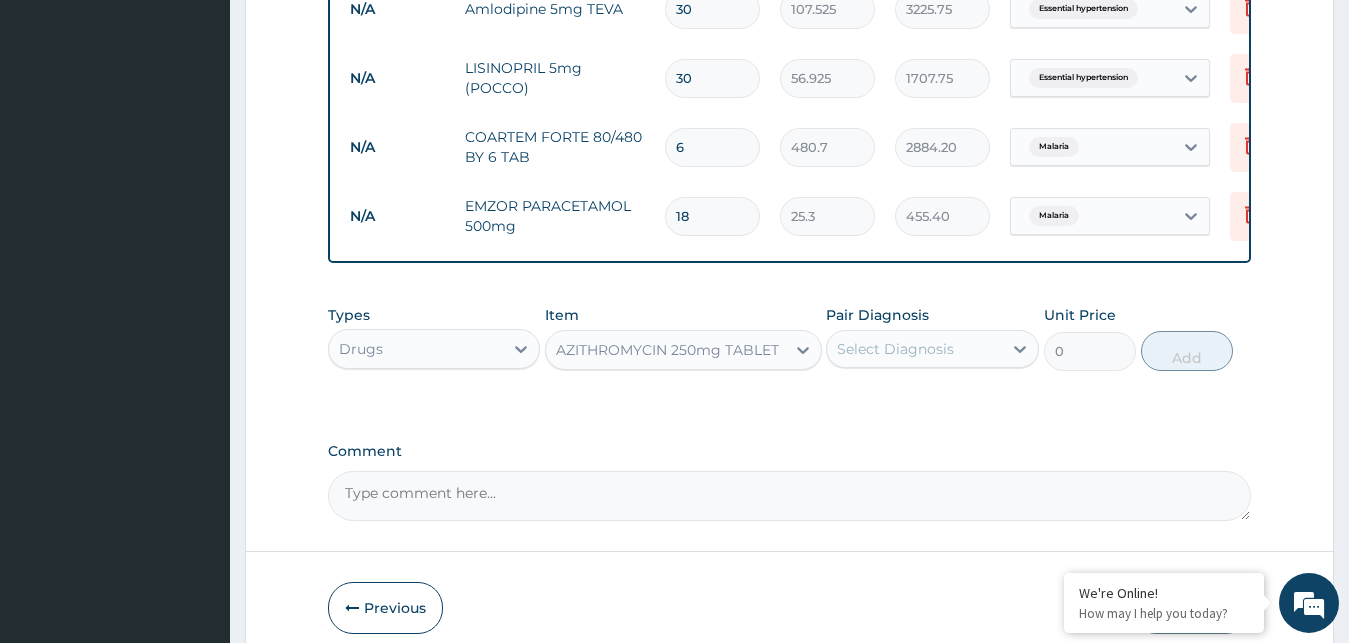 type 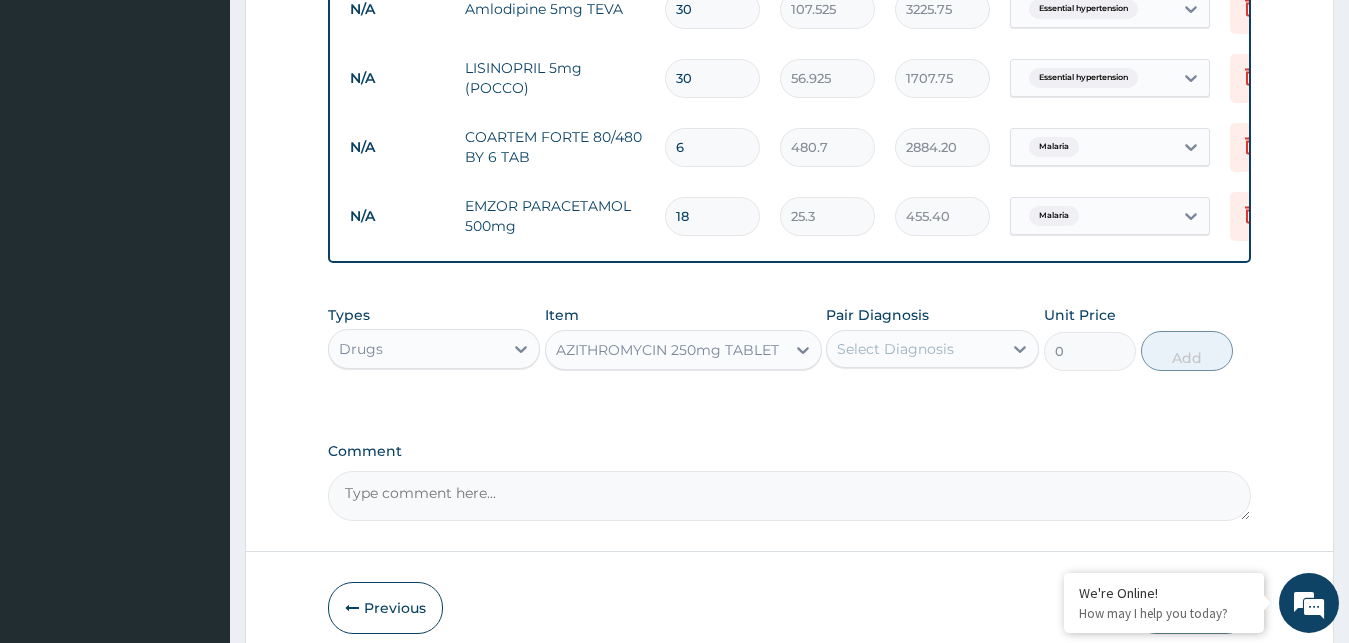 type on "189.75" 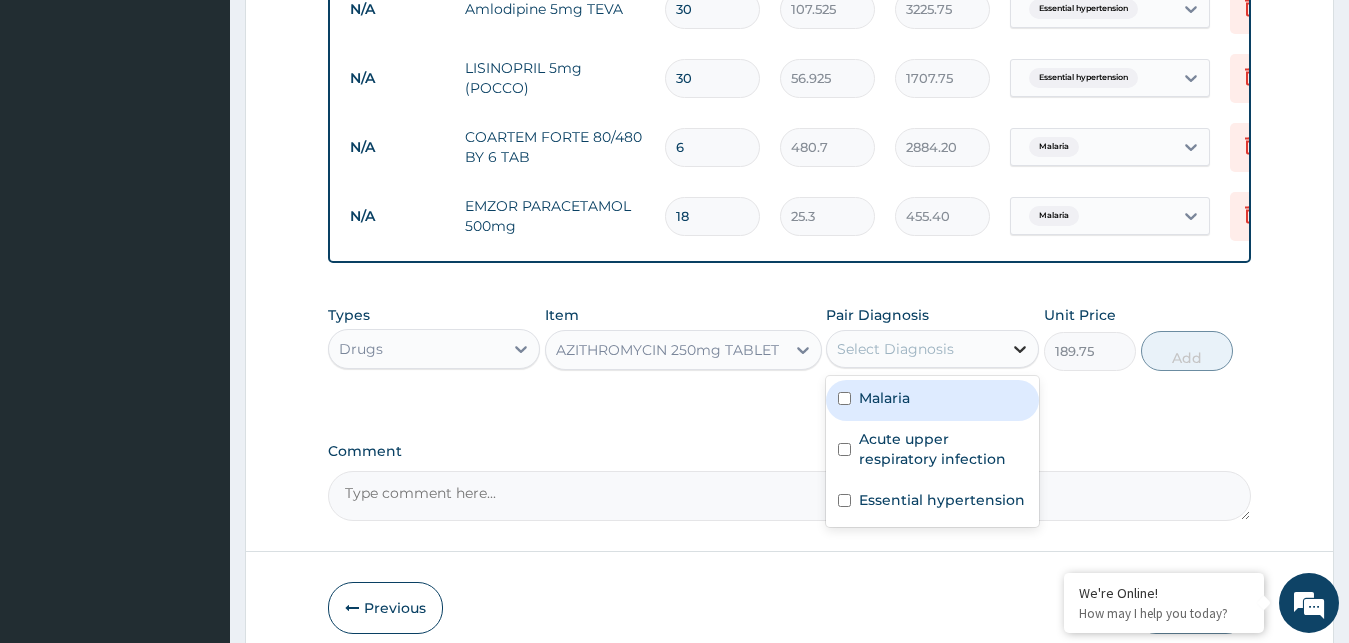 click 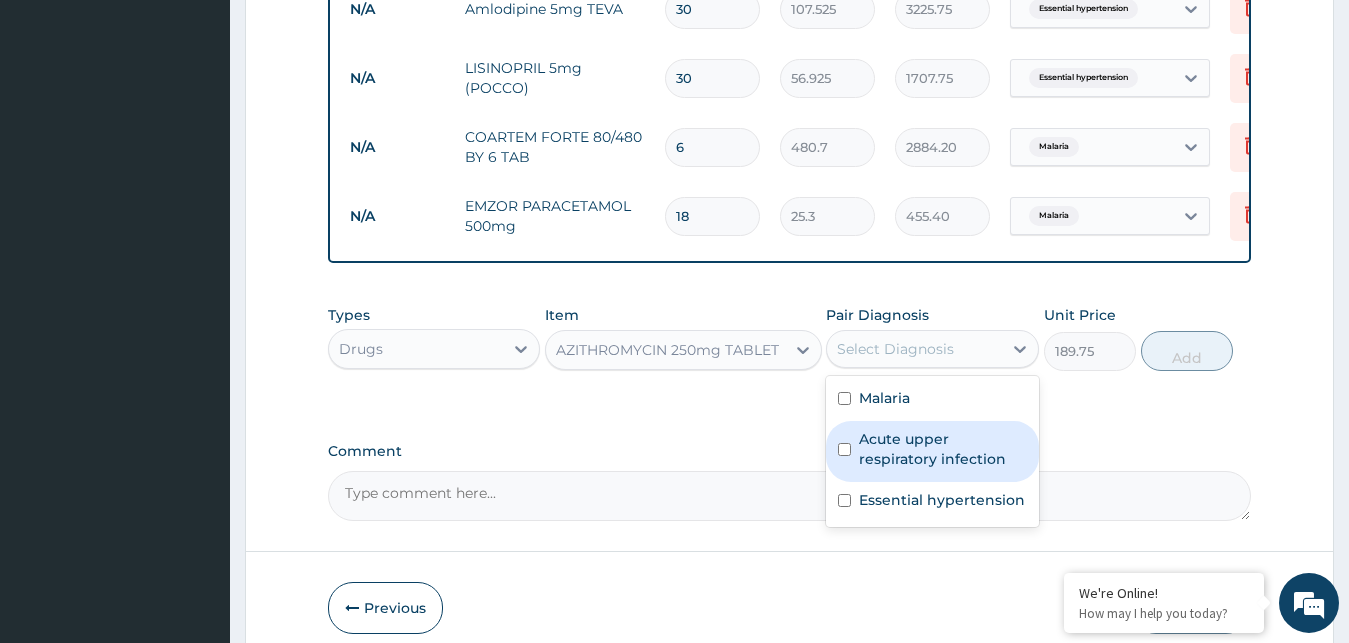 click on "Acute upper respiratory infection" at bounding box center [943, 449] 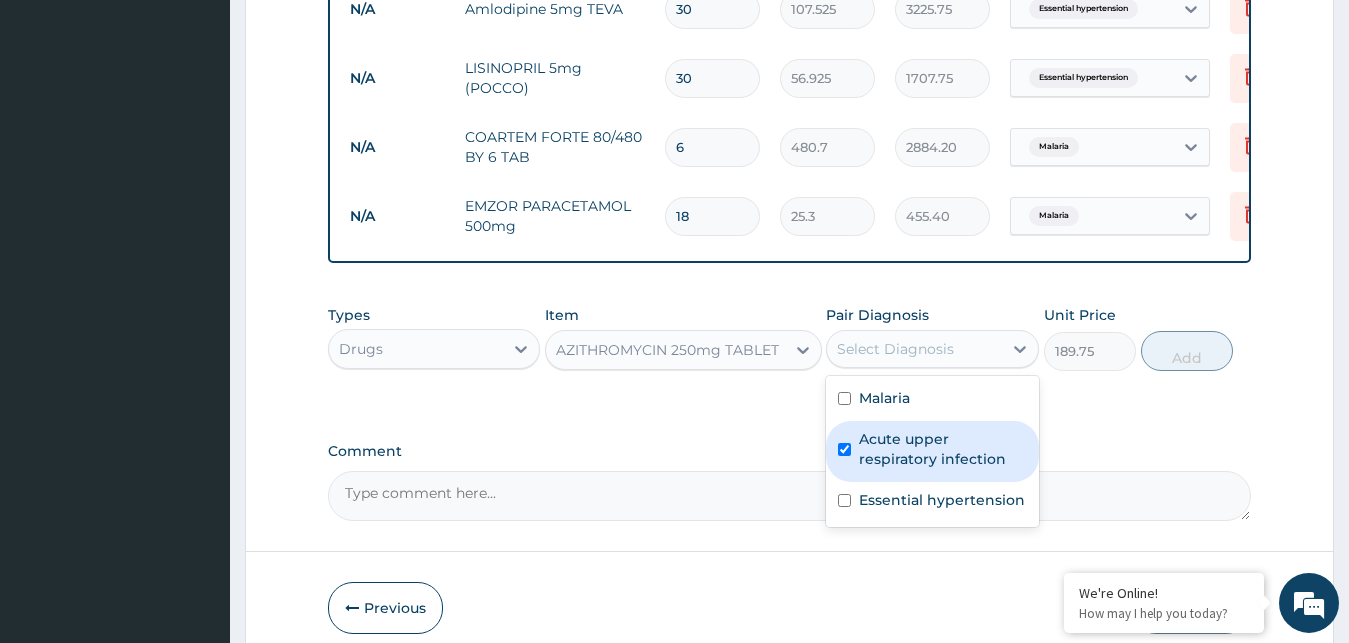 checkbox on "true" 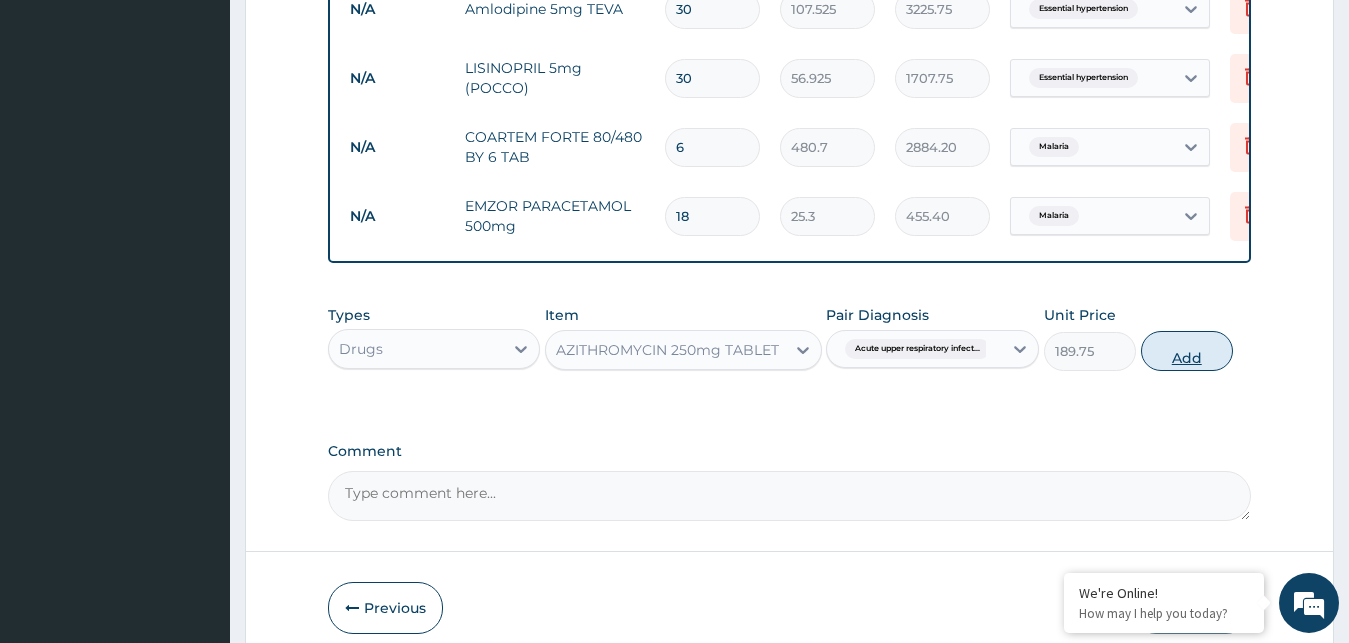 click on "Add" at bounding box center (1187, 351) 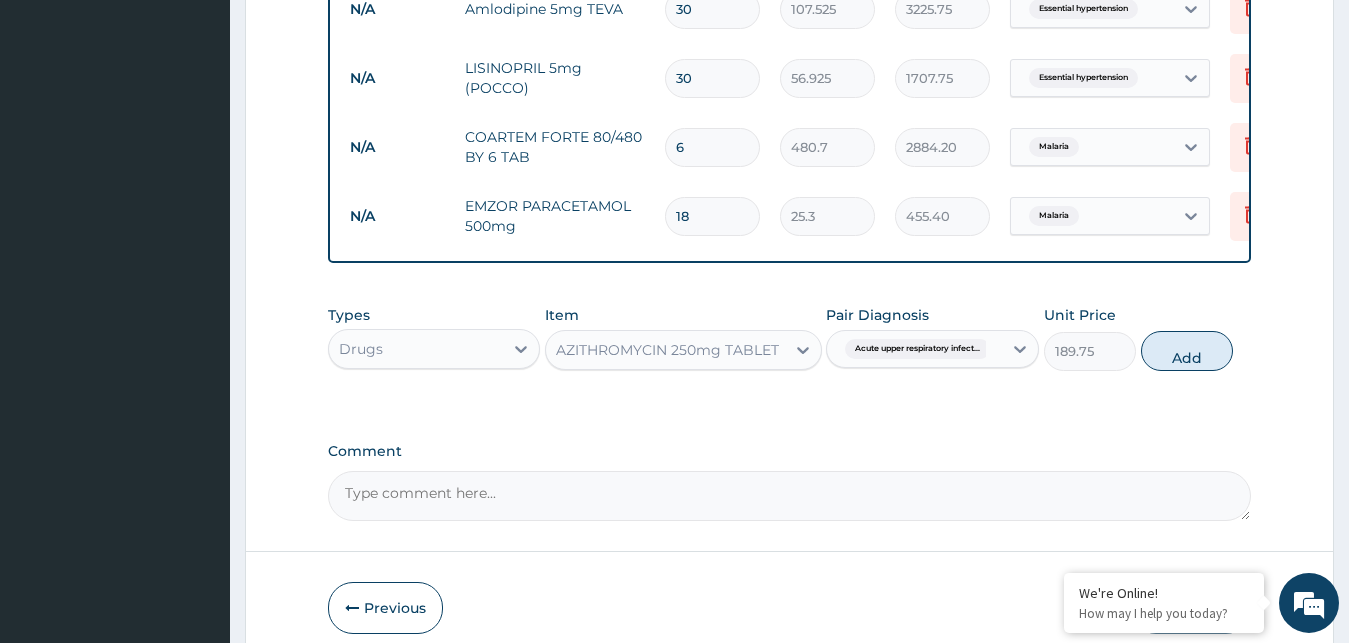 type on "0" 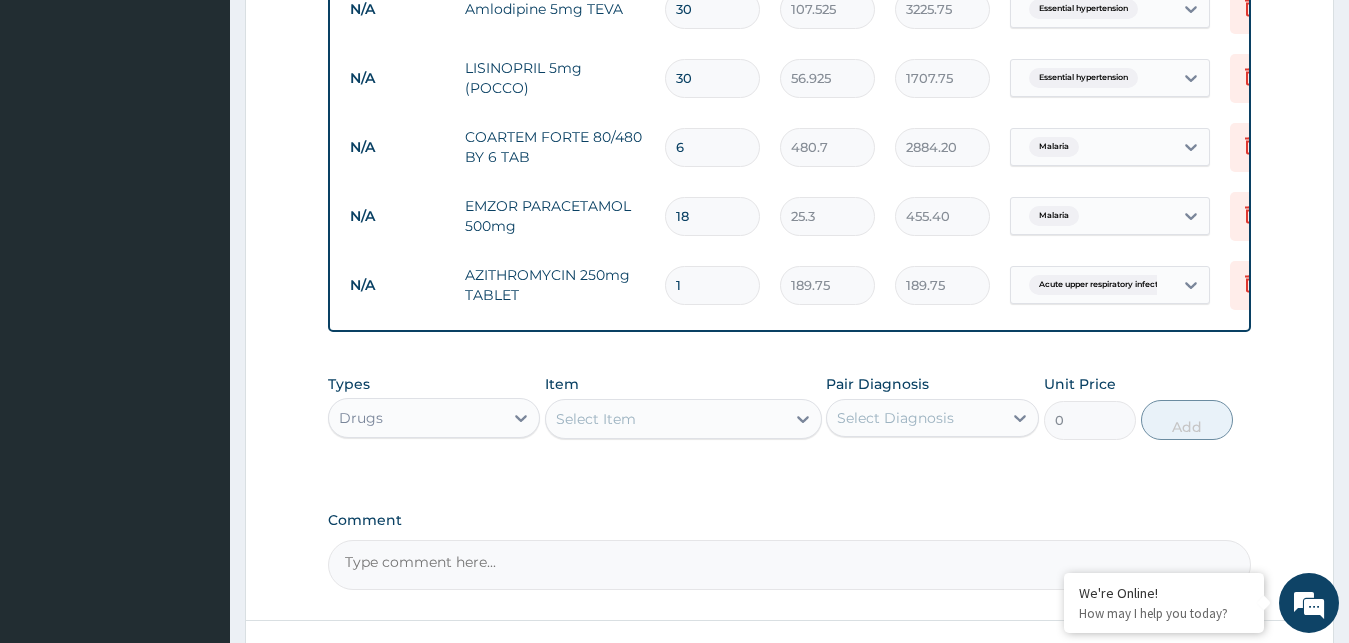type 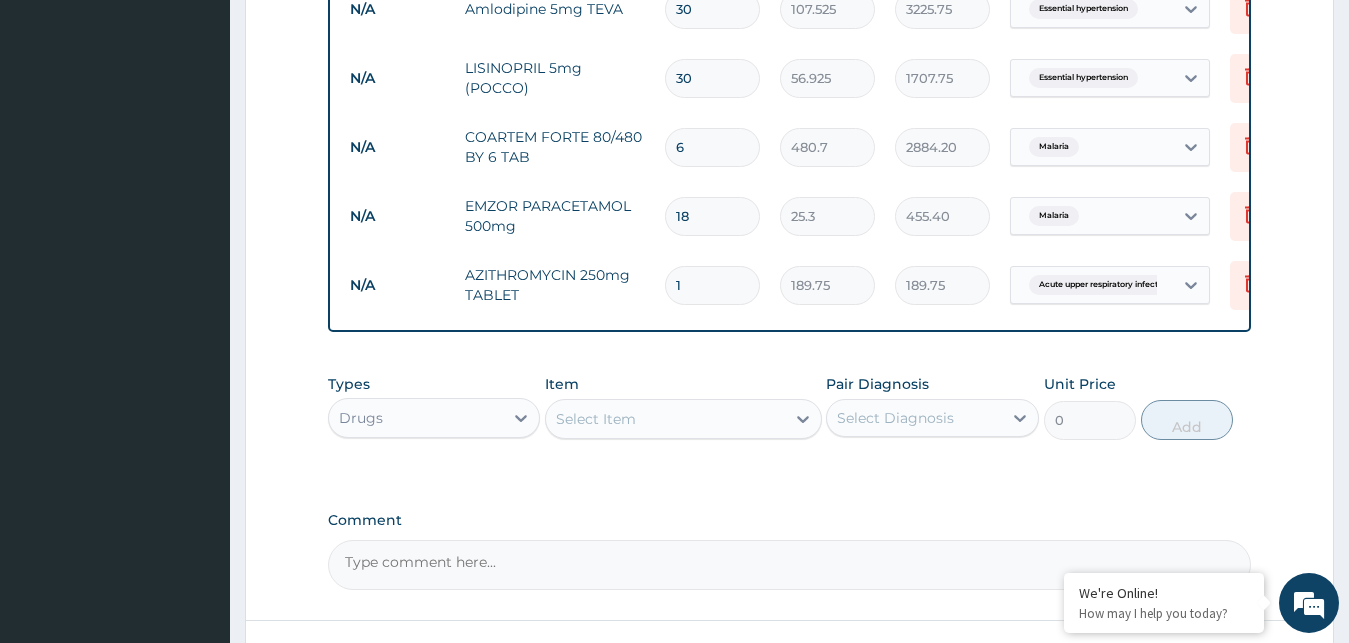 type on "0.00" 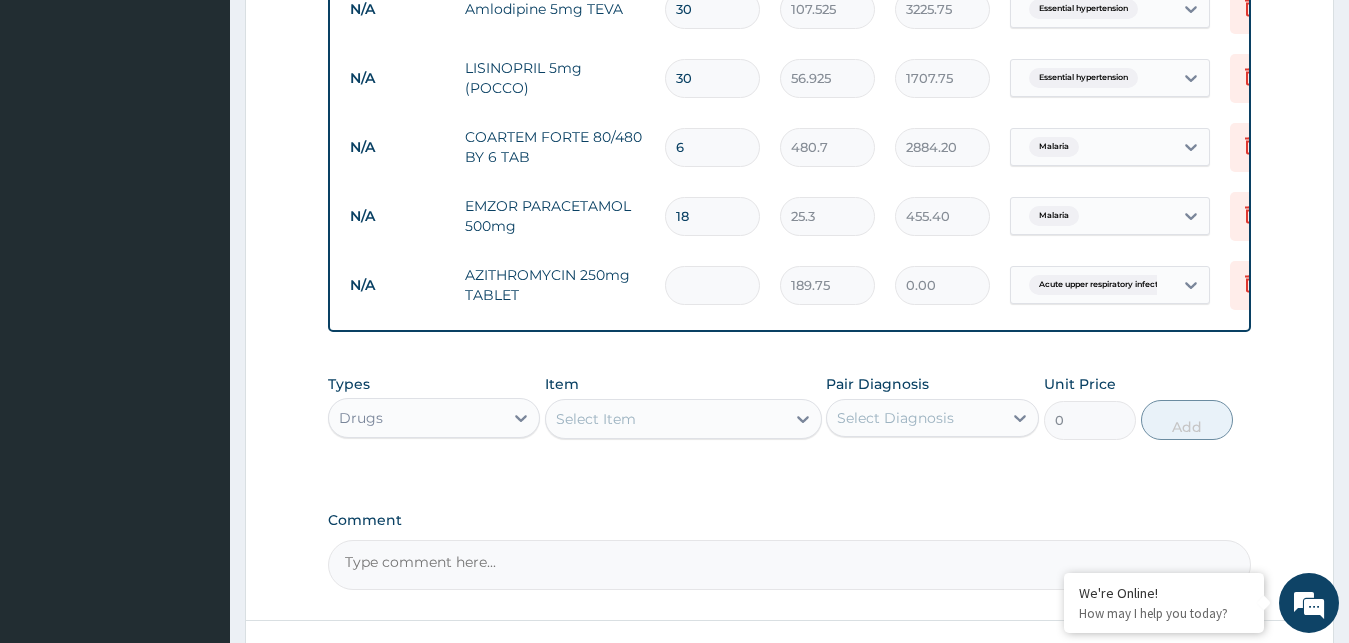 type on "5" 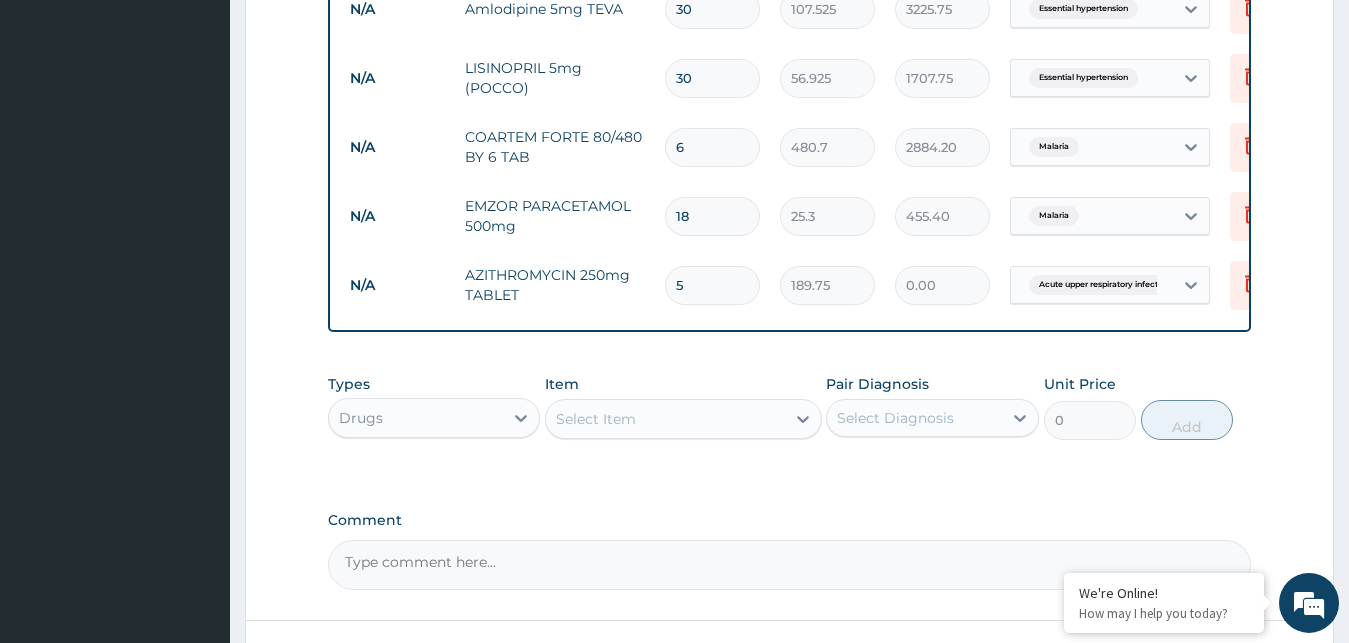 type on "948.75" 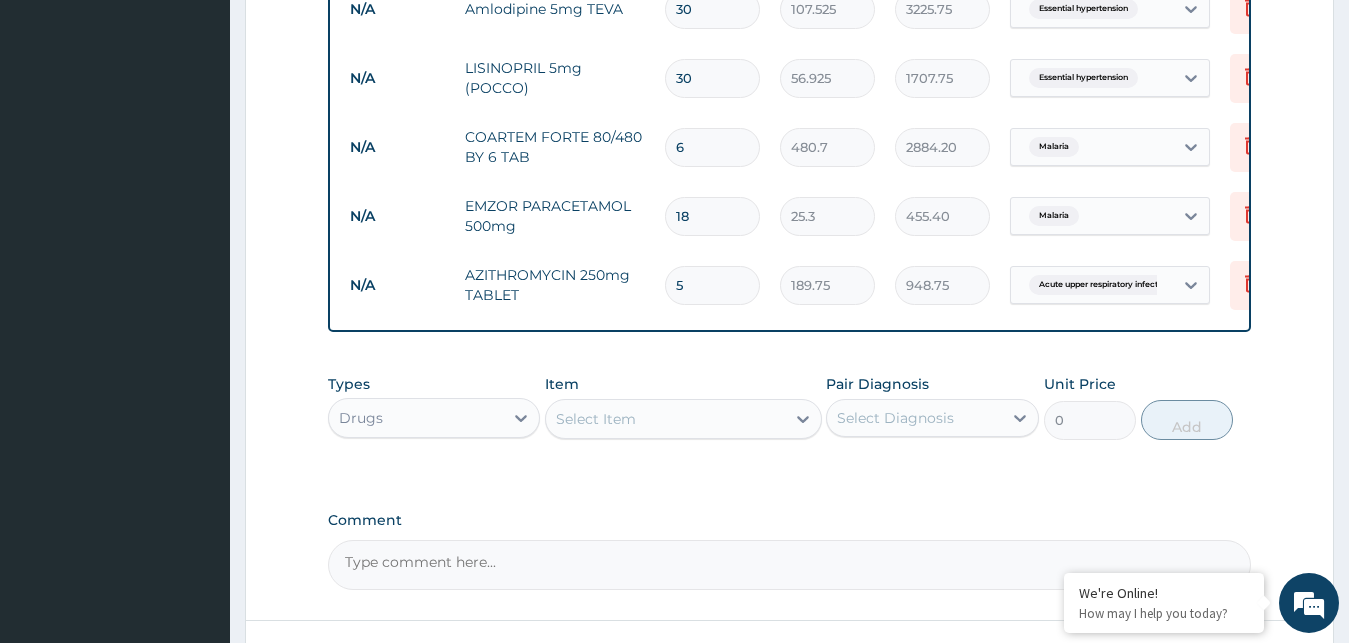 type on "5" 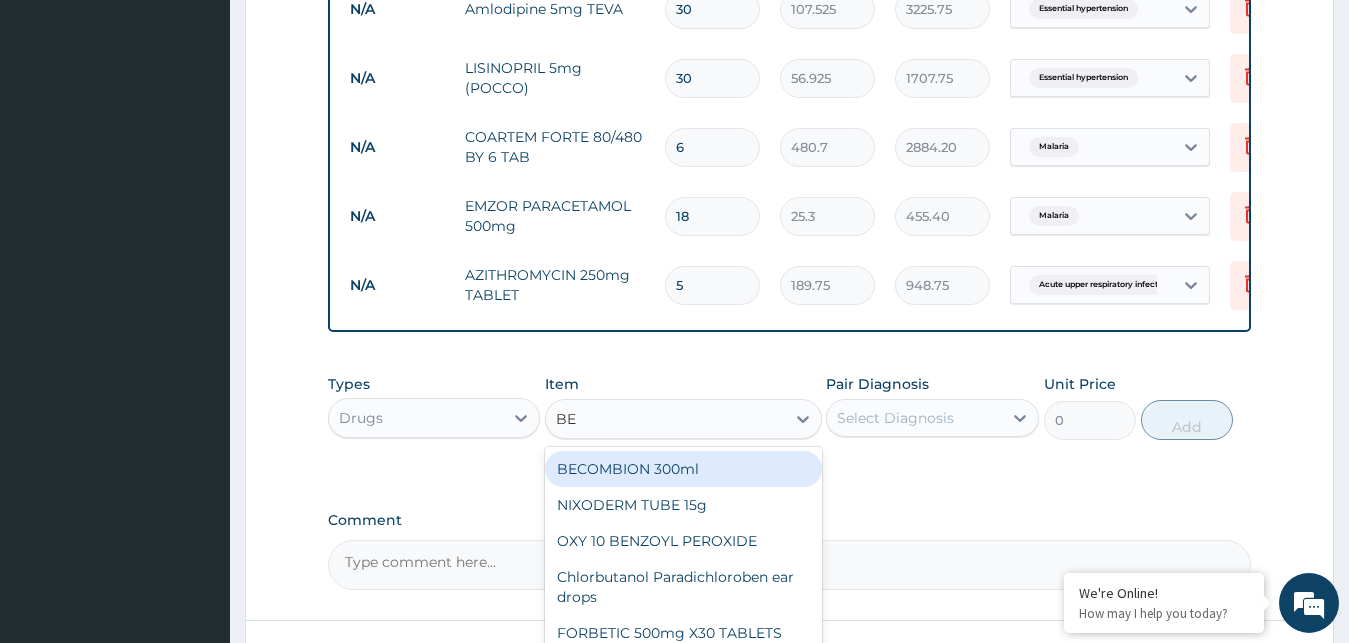 type on "BEN" 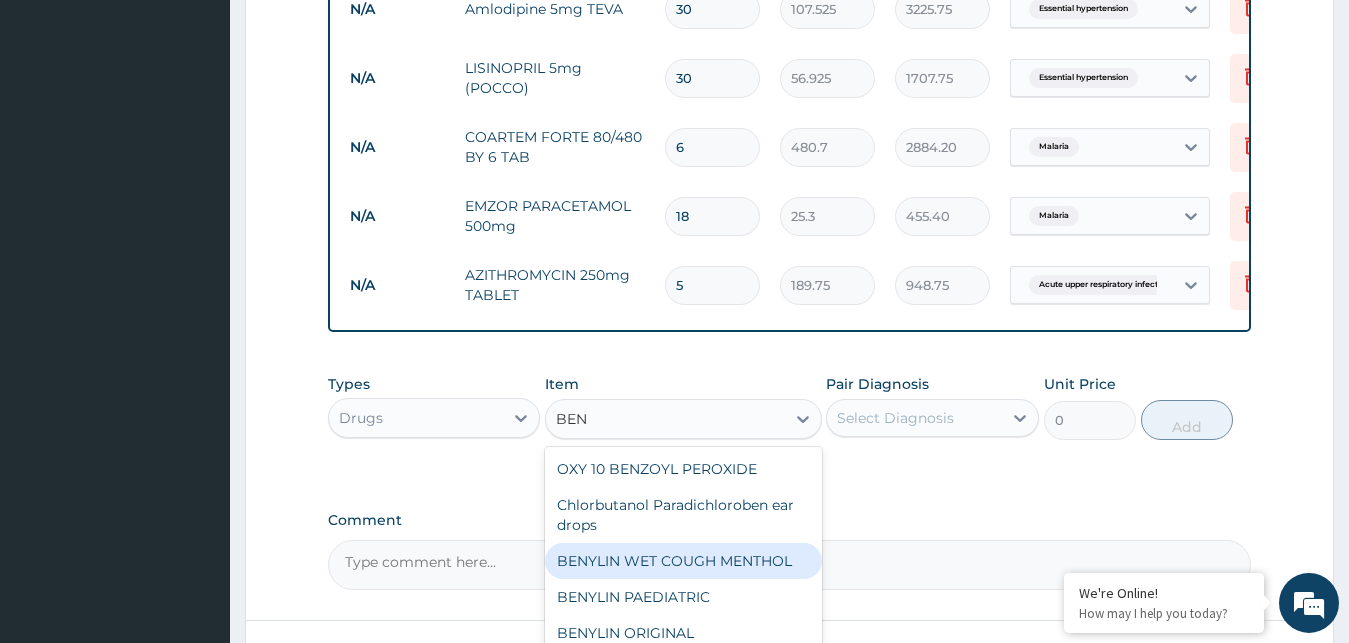 click on "BENYLIN WET COUGH MENTHOL" at bounding box center [683, 561] 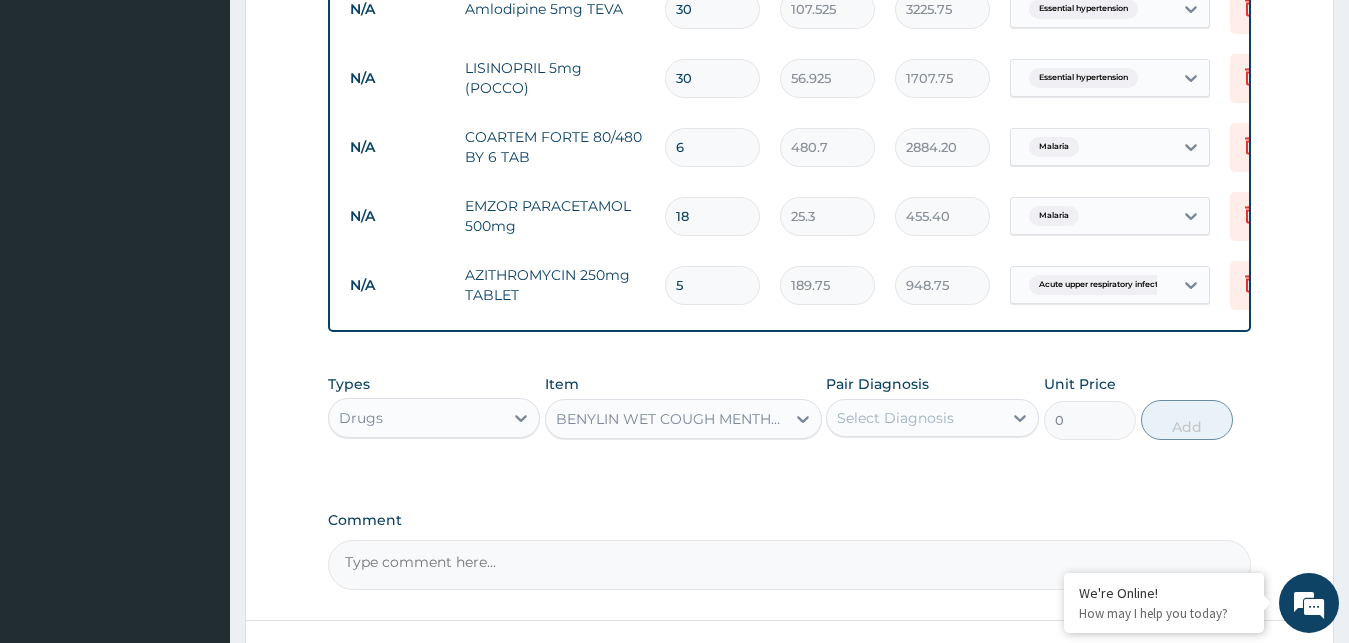 type 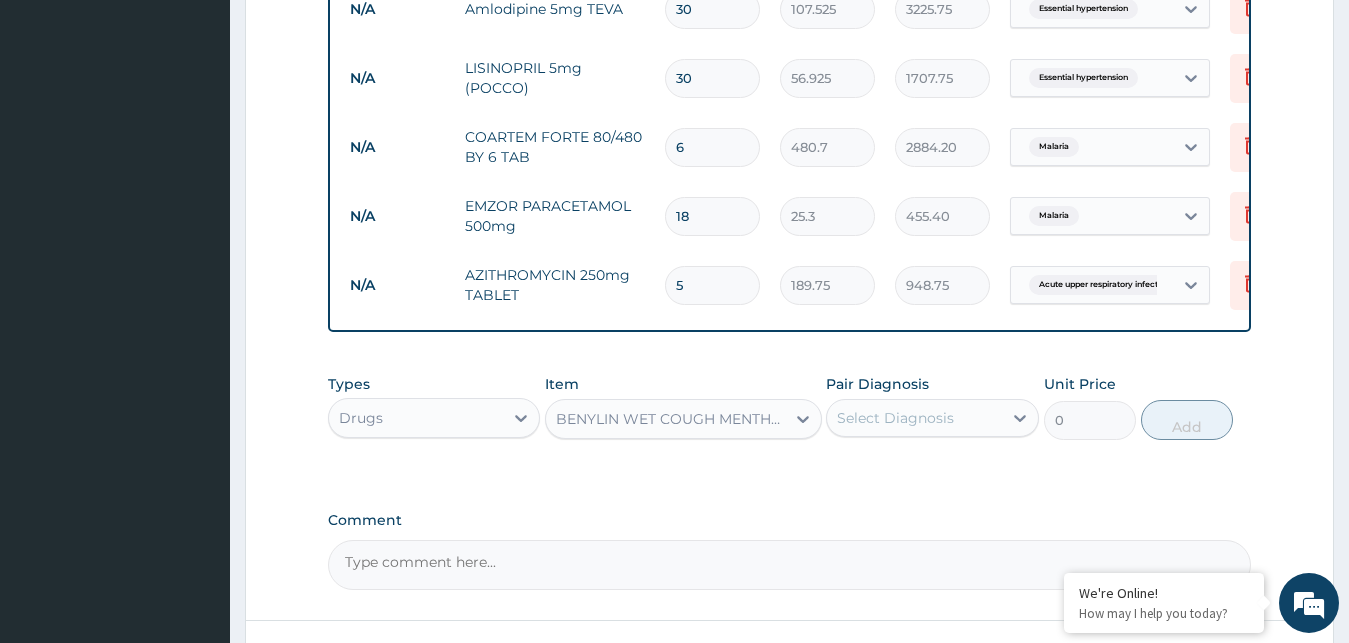 type on "1897.5" 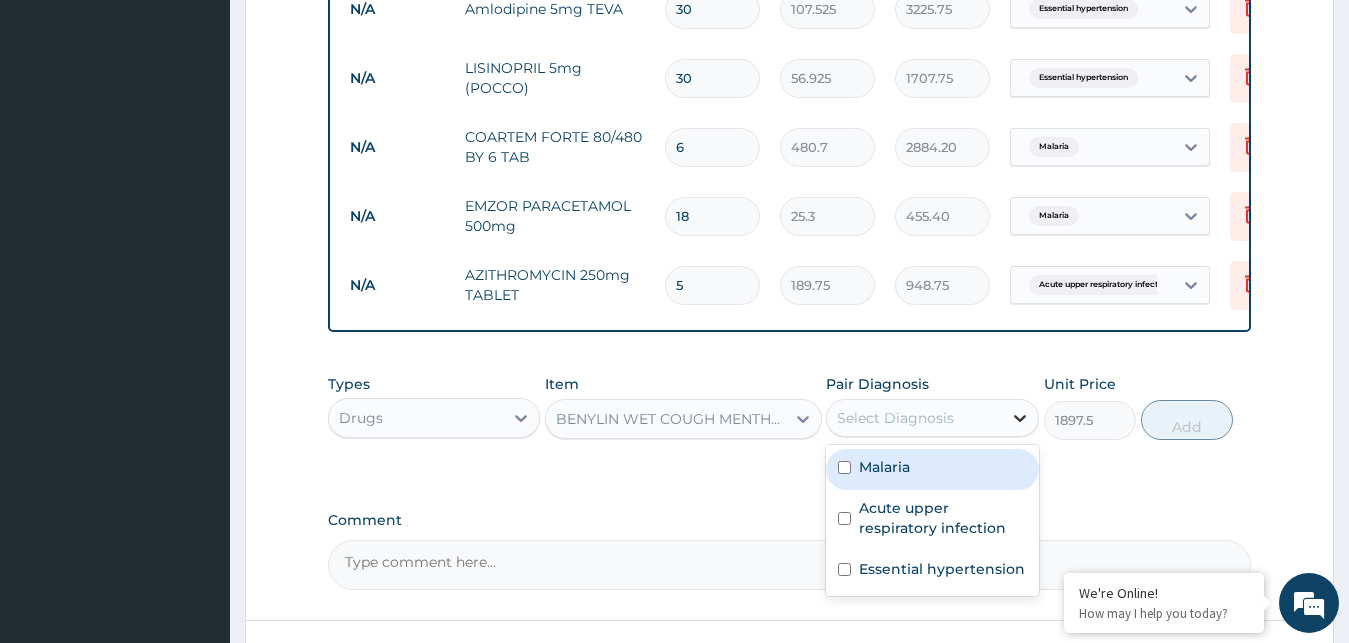 click 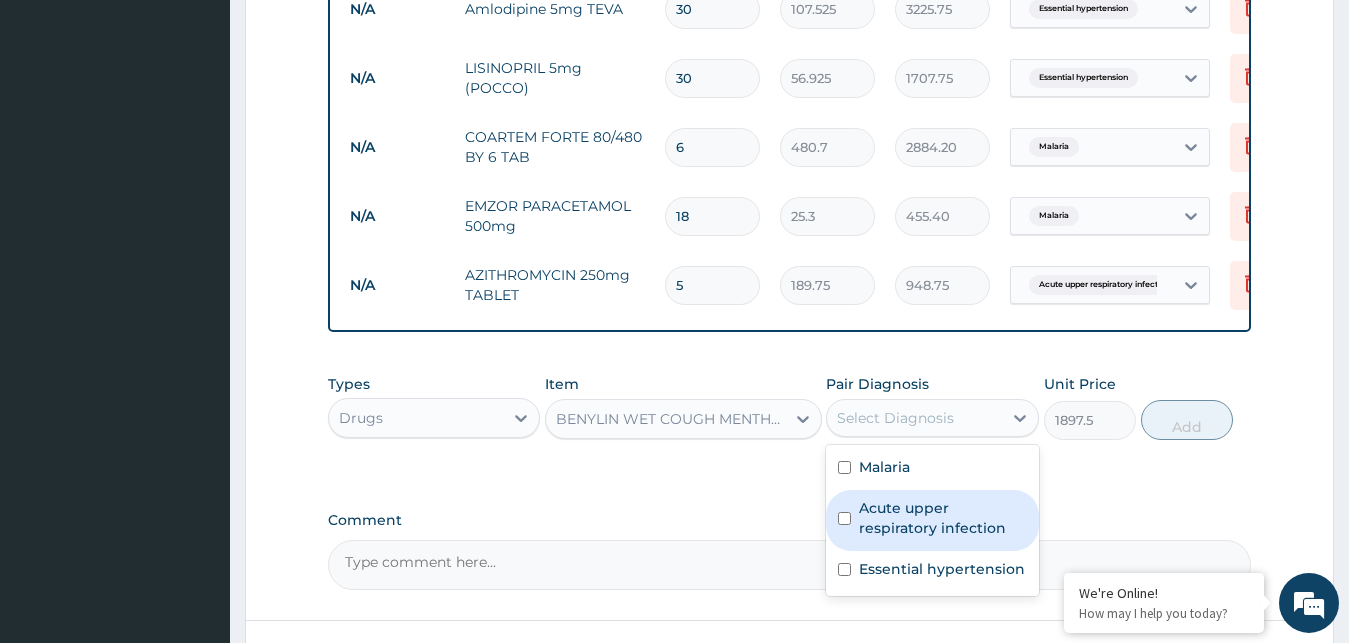 click on "Acute upper respiratory infection" at bounding box center [943, 518] 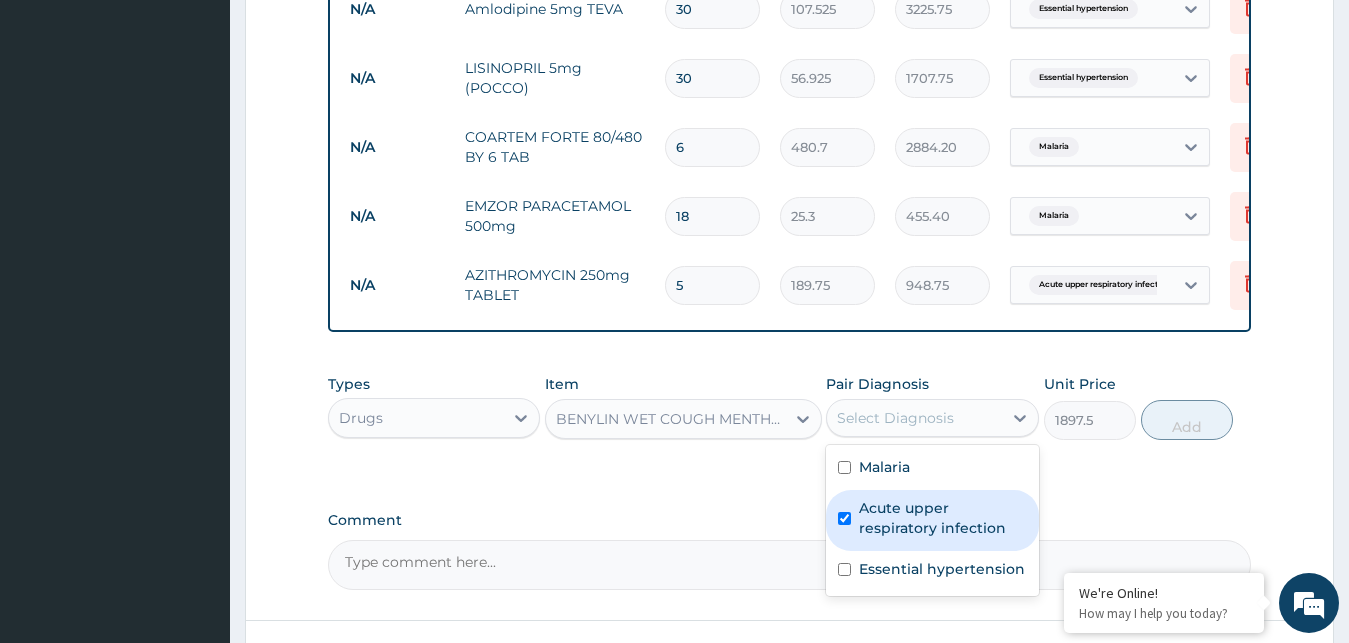 checkbox on "true" 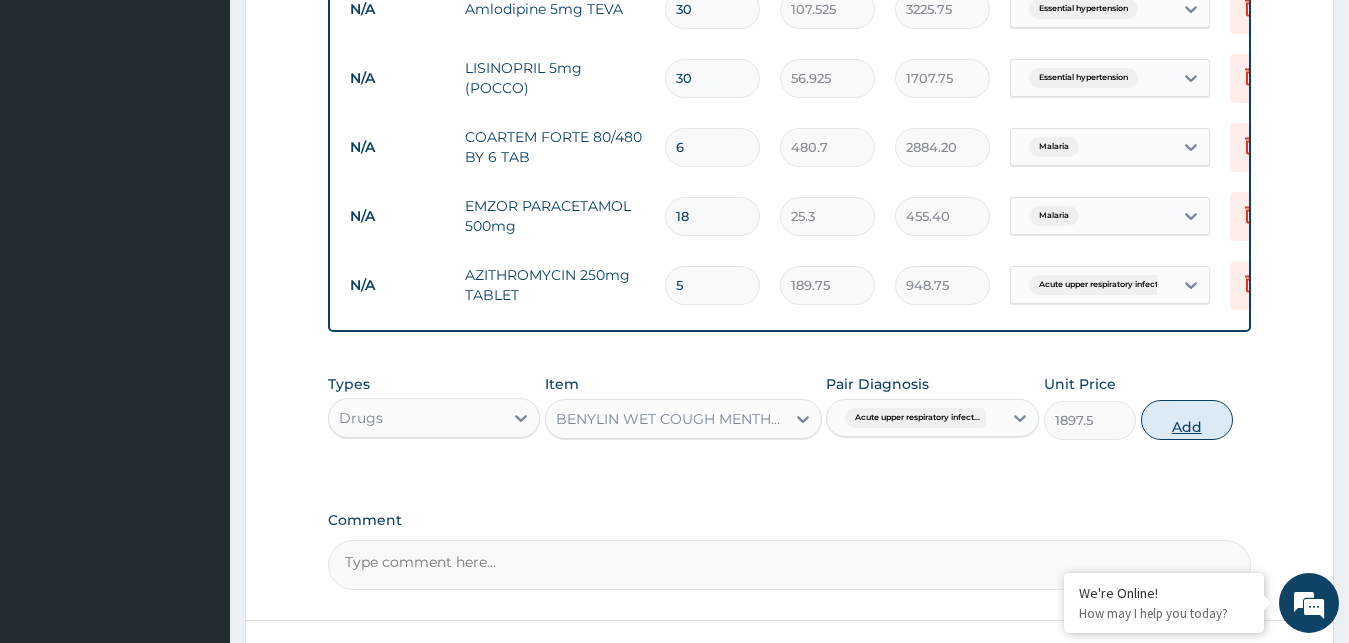 click on "Add" at bounding box center [1187, 420] 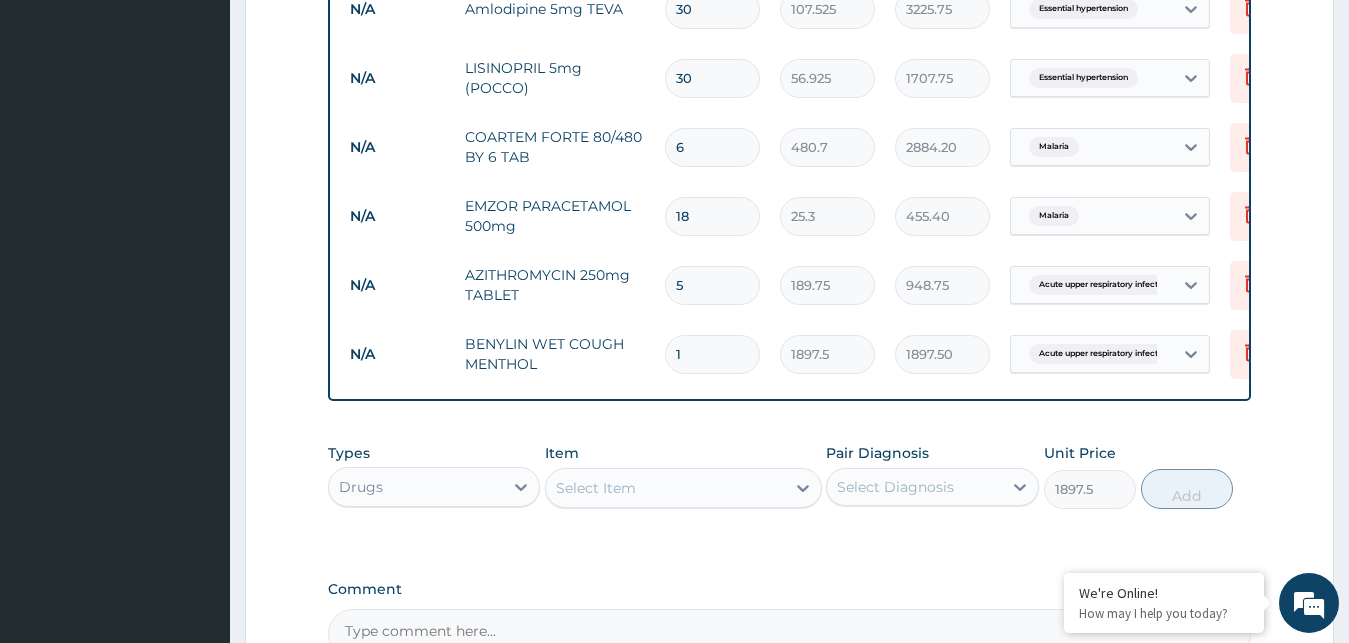 type on "0" 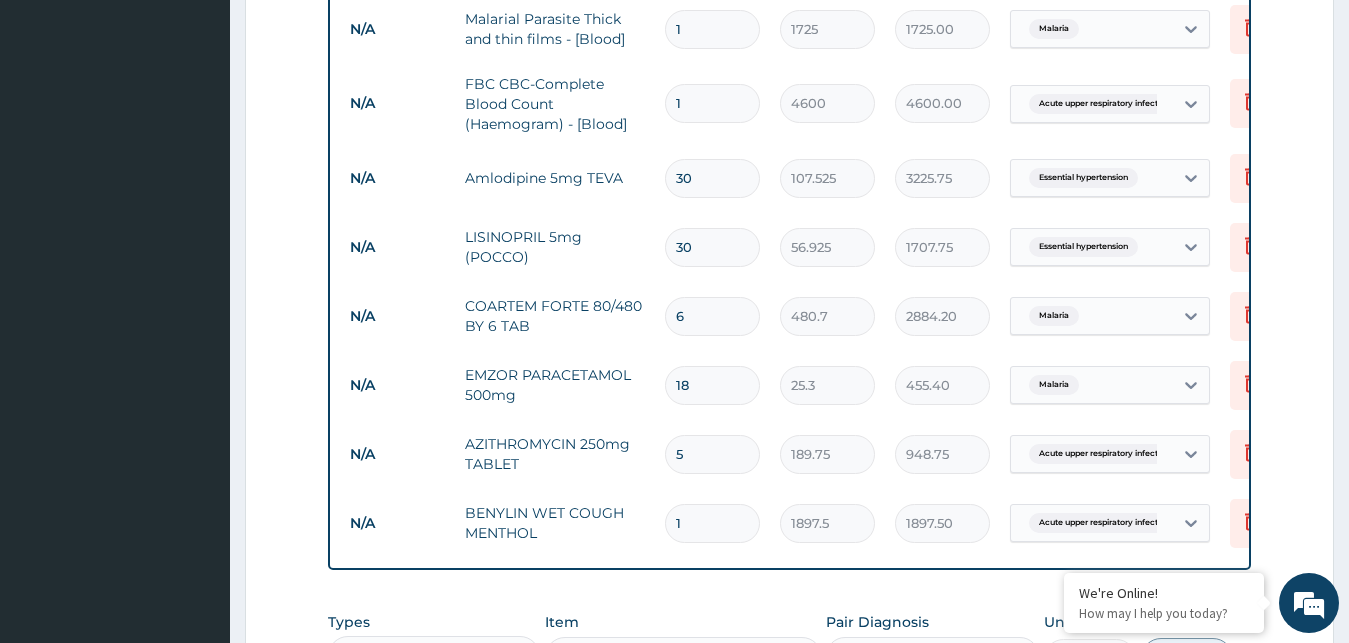 scroll, scrollTop: 902, scrollLeft: 0, axis: vertical 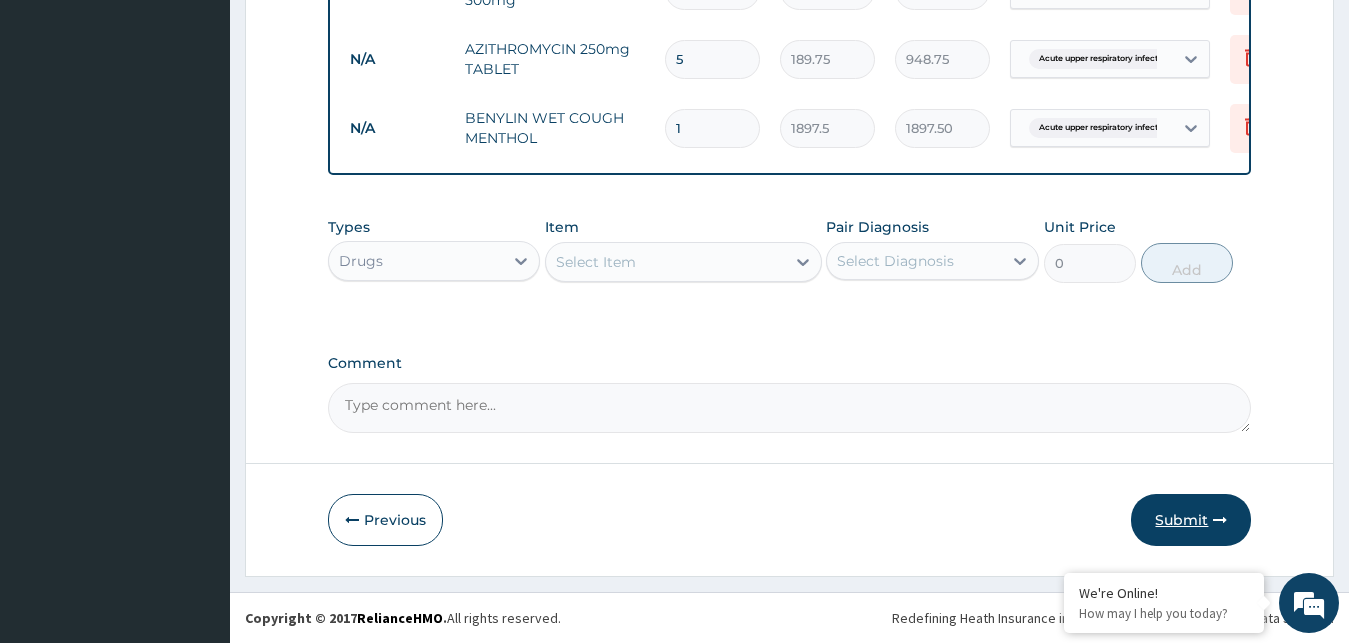 click on "Submit" at bounding box center [1191, 520] 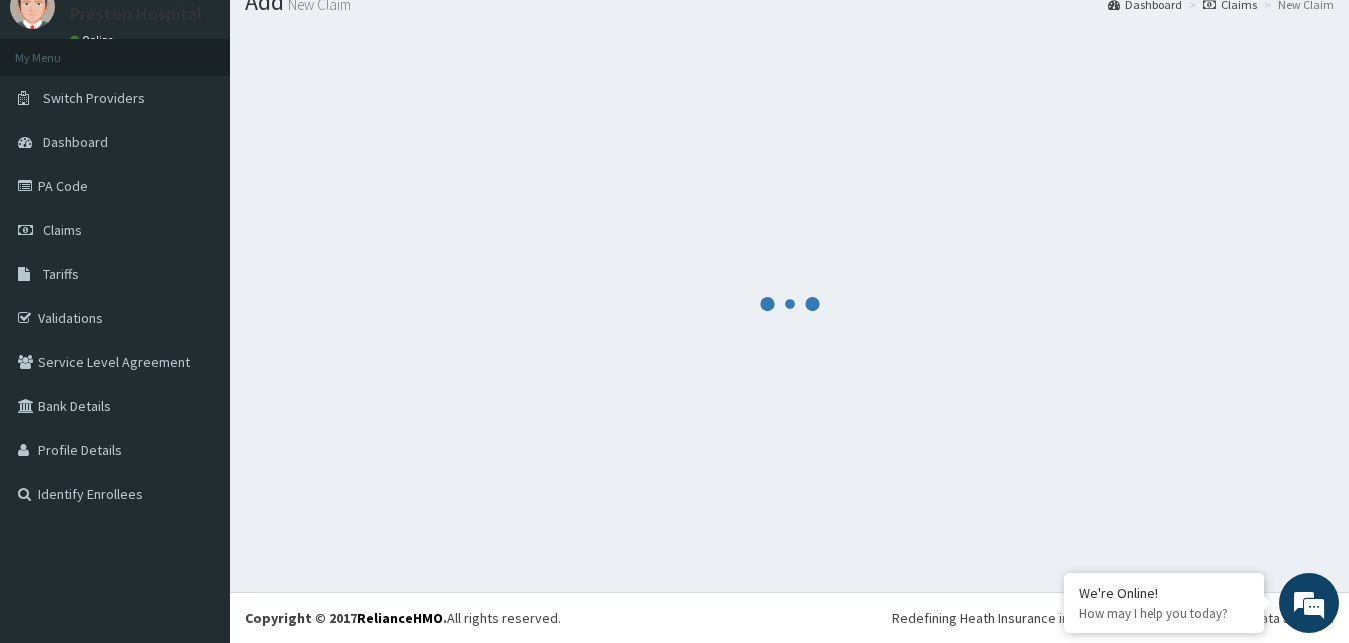 scroll, scrollTop: 76, scrollLeft: 0, axis: vertical 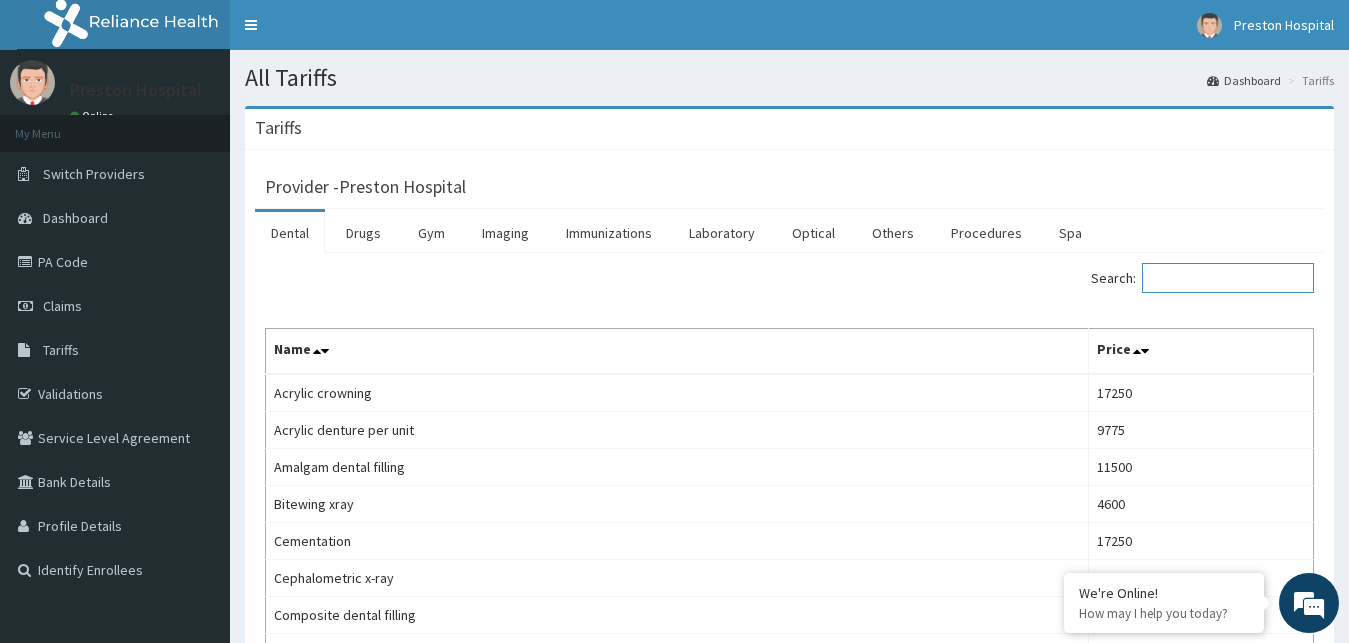 click on "Search:" at bounding box center [1228, 278] 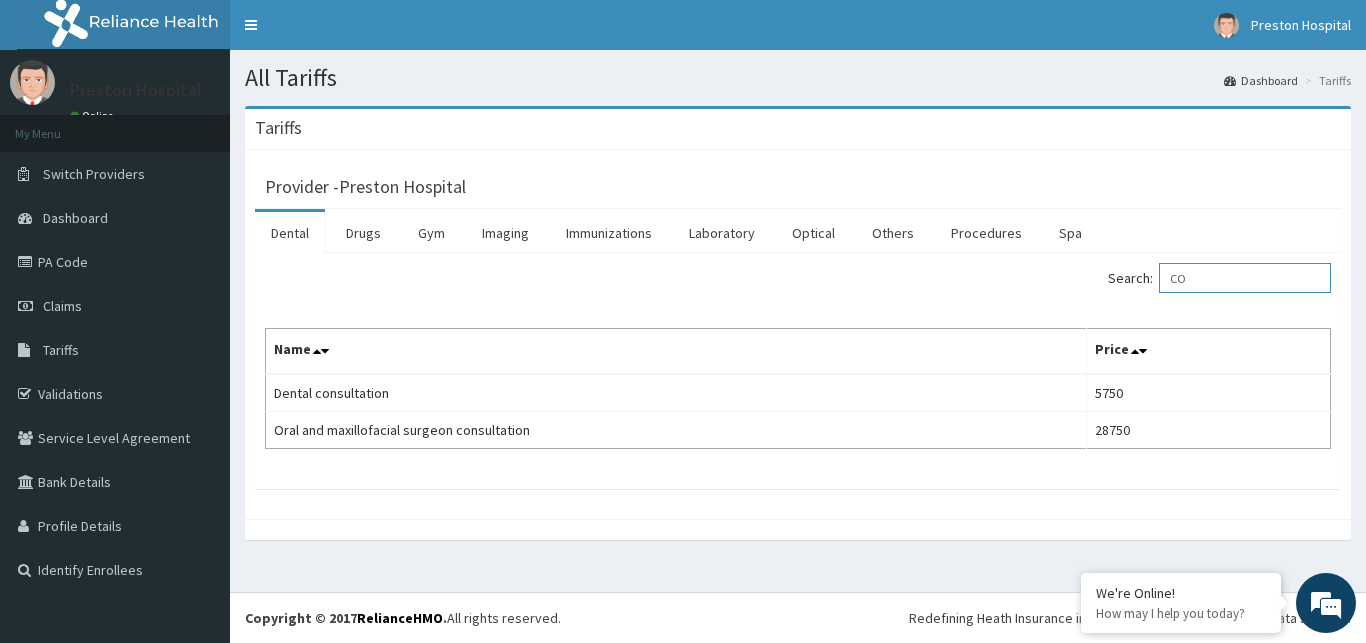 type on "C" 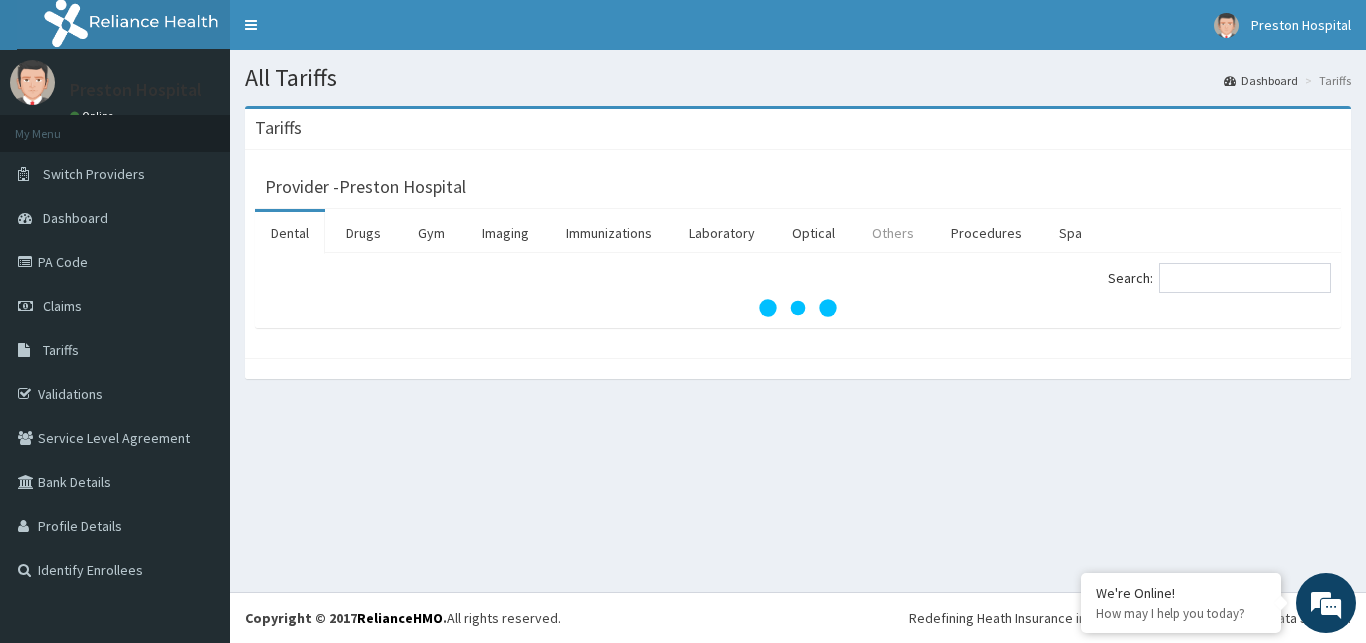 click on "Others" at bounding box center (893, 233) 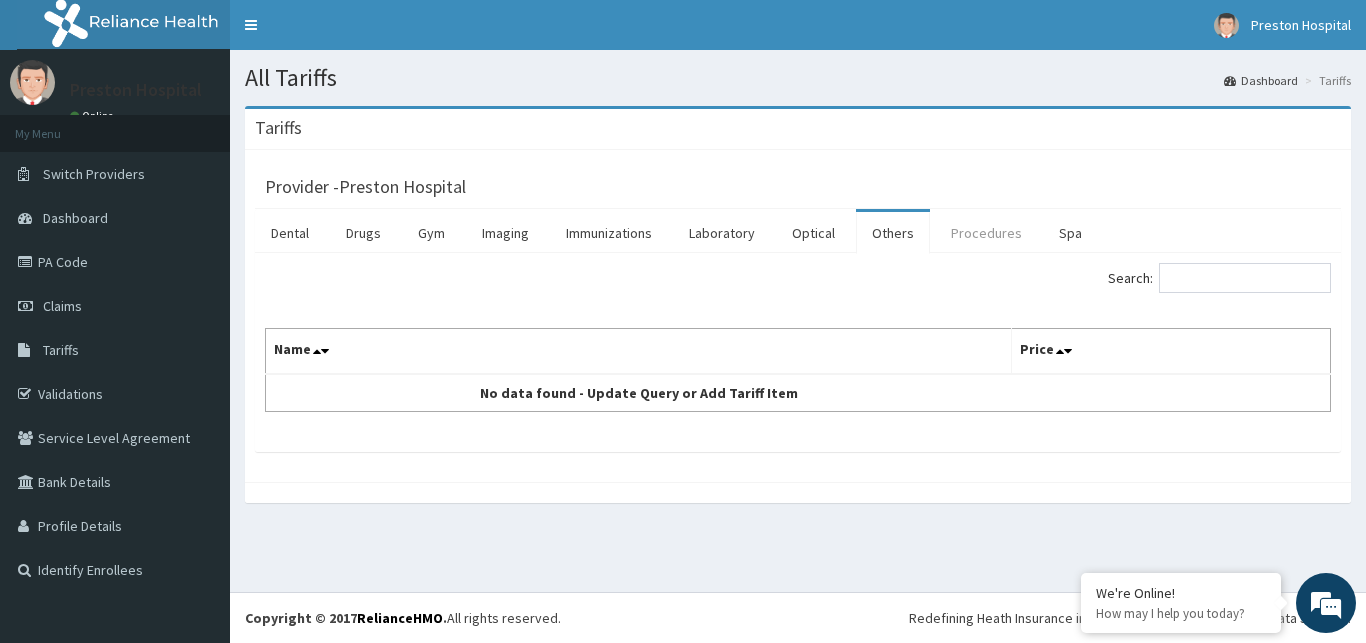 click on "Procedures" at bounding box center (986, 233) 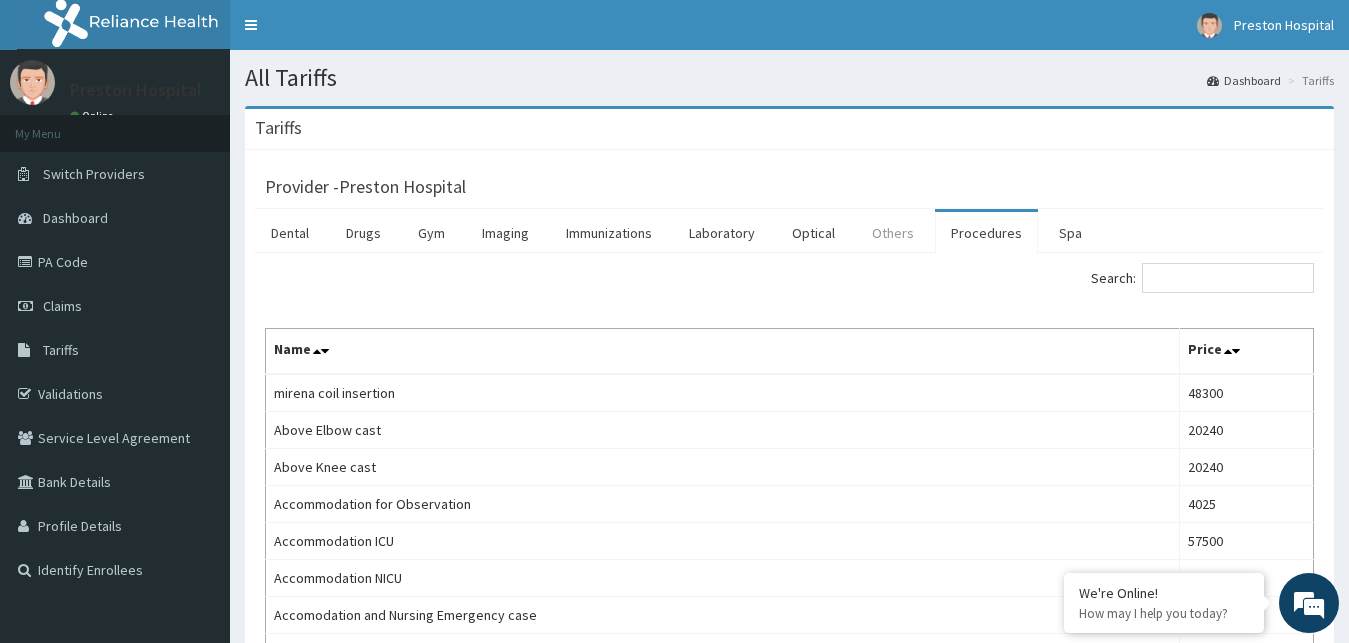 click on "Others" at bounding box center (893, 233) 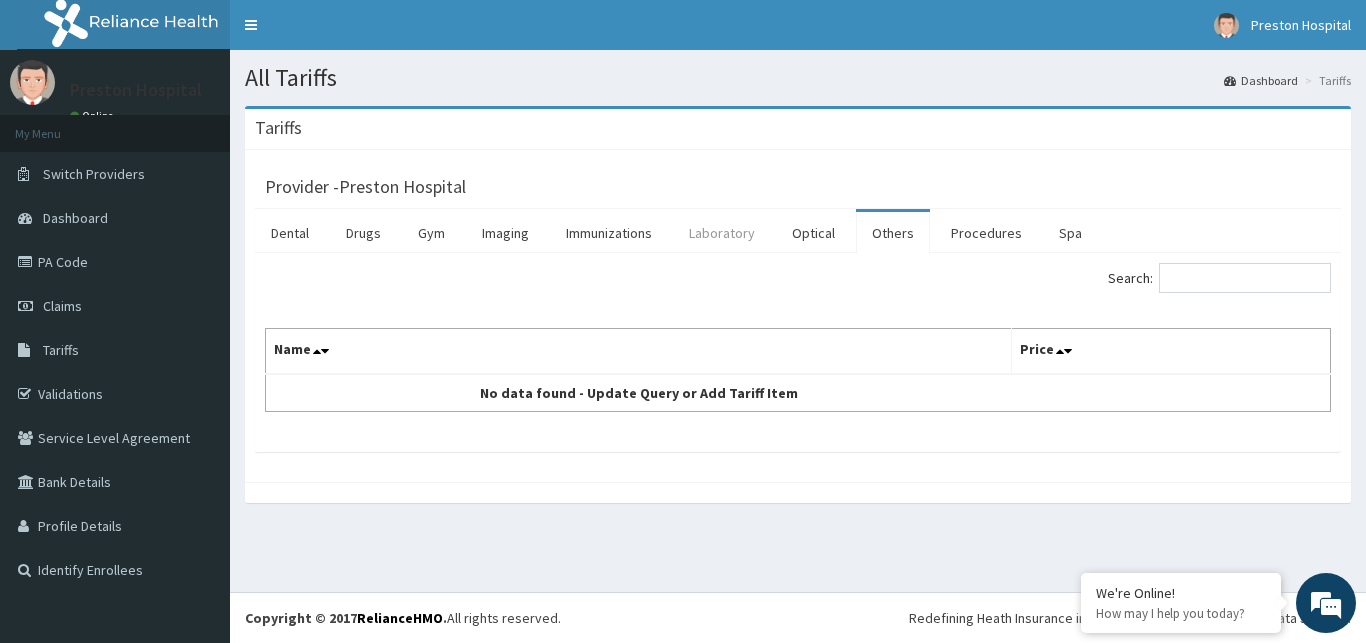 click on "Laboratory" at bounding box center (722, 233) 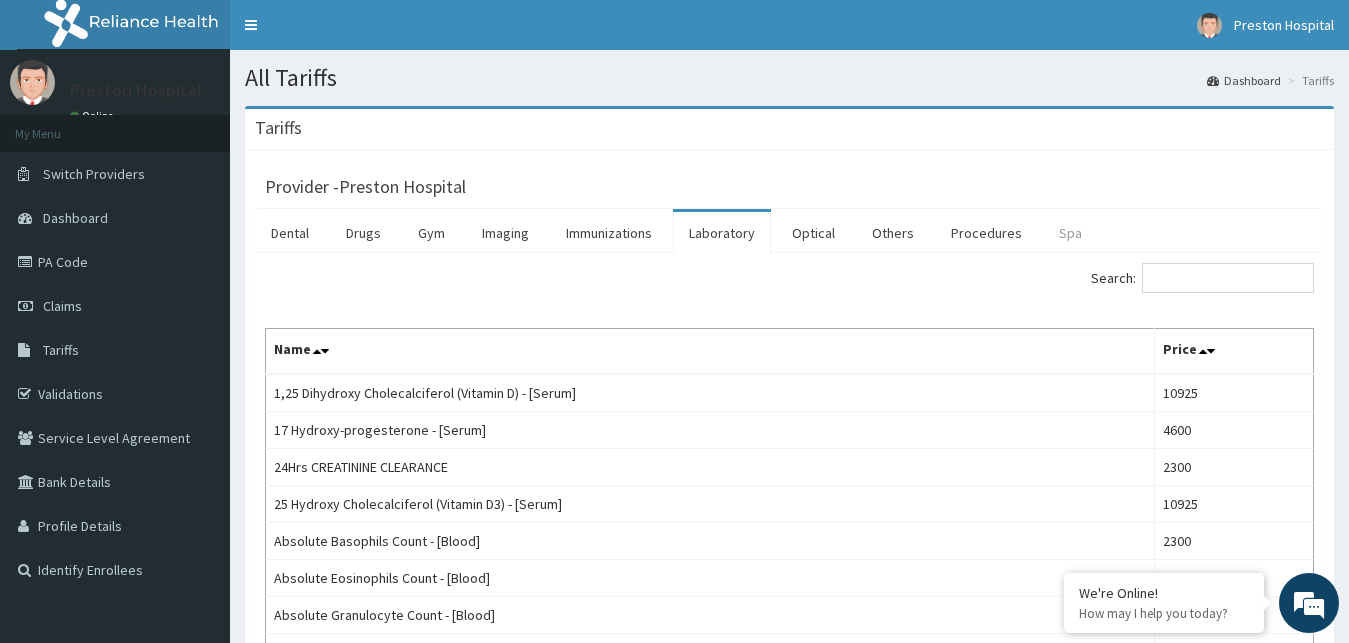 click on "Spa" at bounding box center (1070, 233) 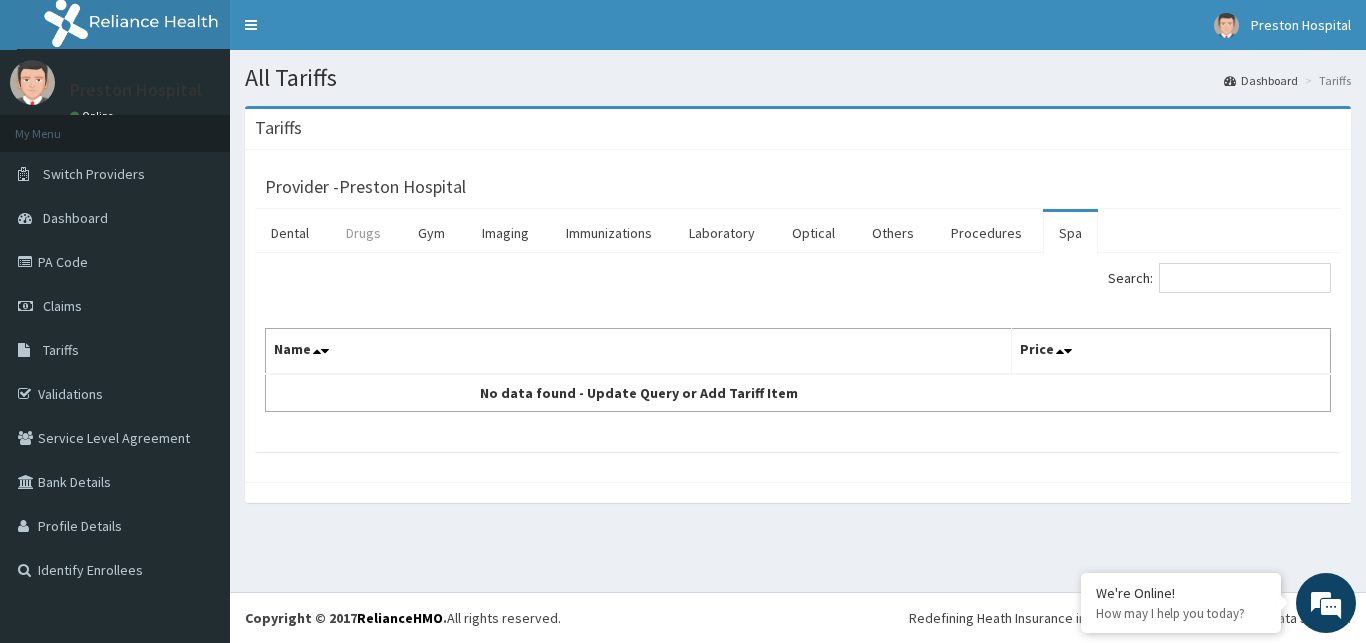 click on "Drugs" at bounding box center (363, 233) 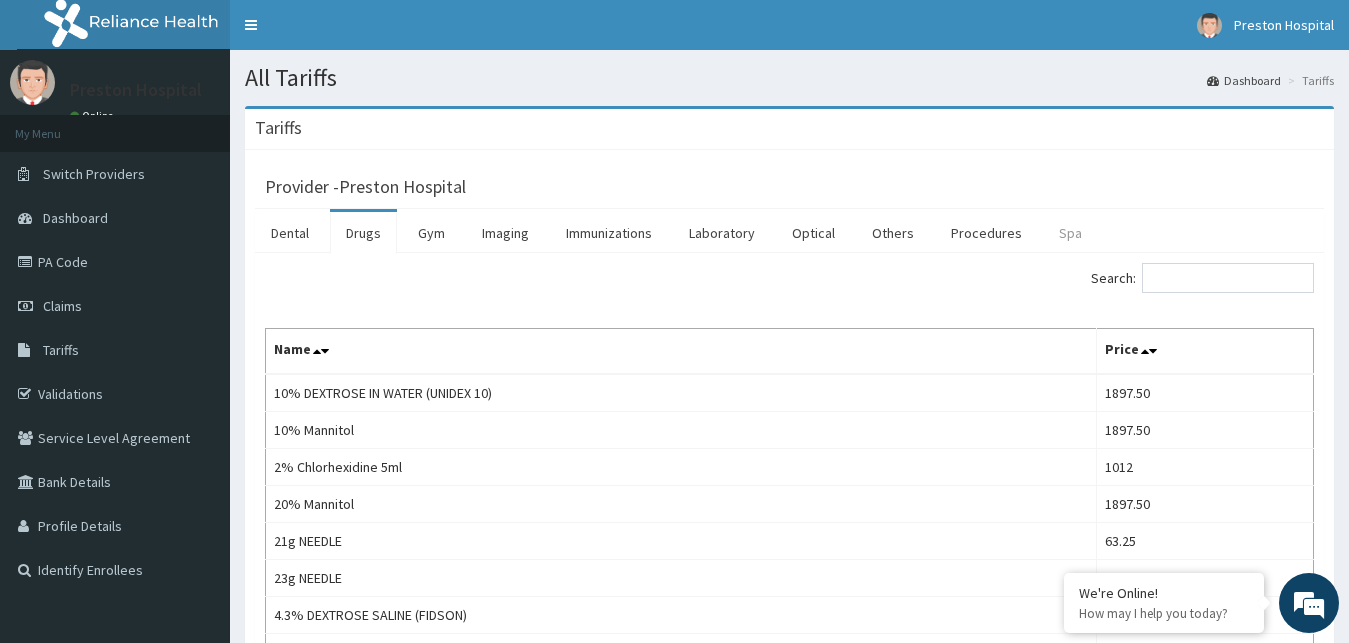 click on "Spa" at bounding box center (1070, 233) 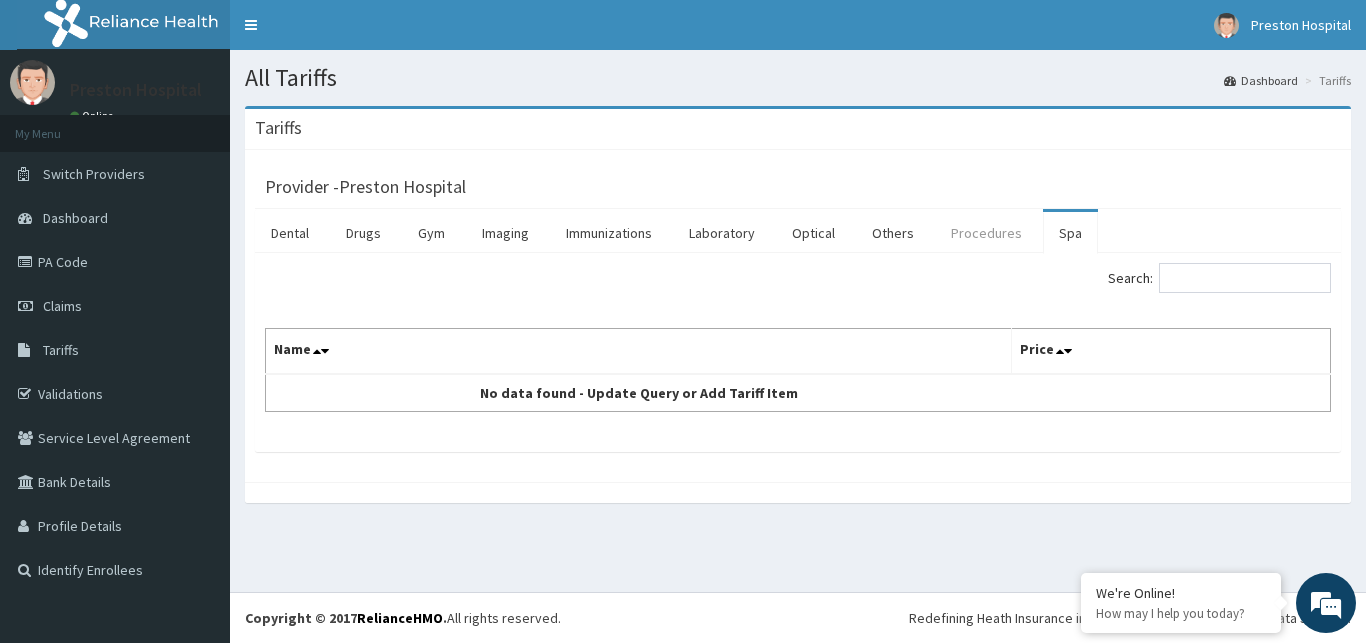 click on "Procedures" at bounding box center [986, 233] 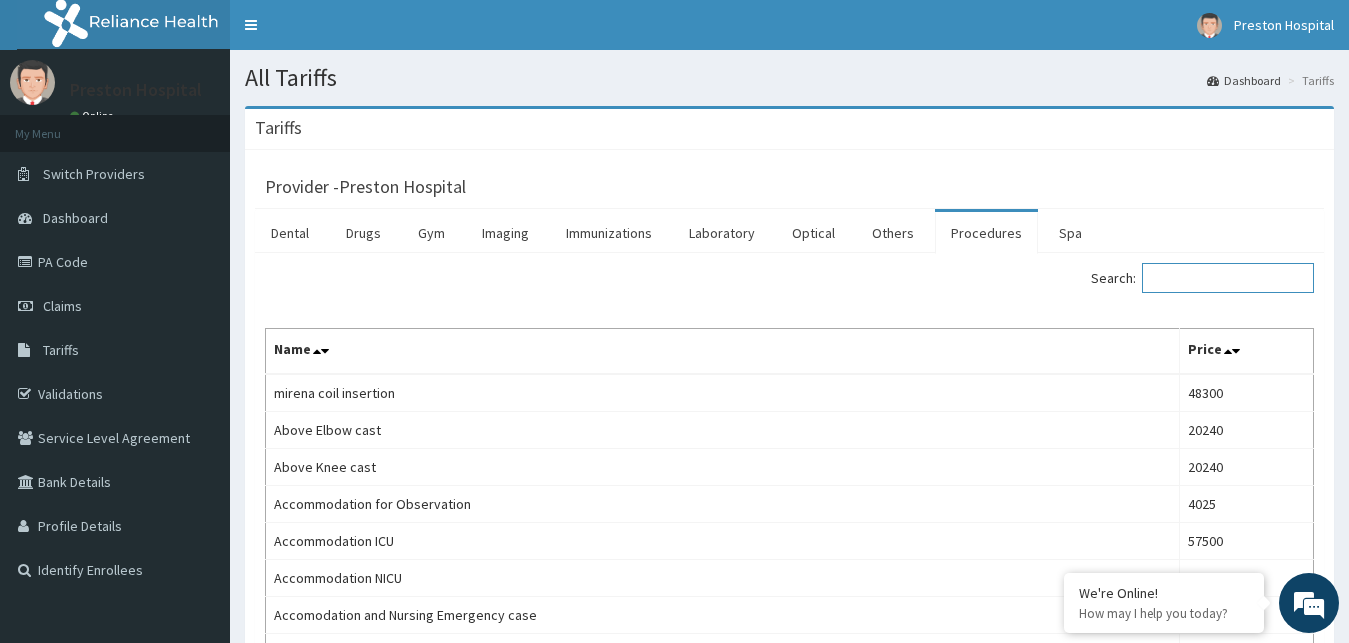 click on "Search:" at bounding box center [1228, 278] 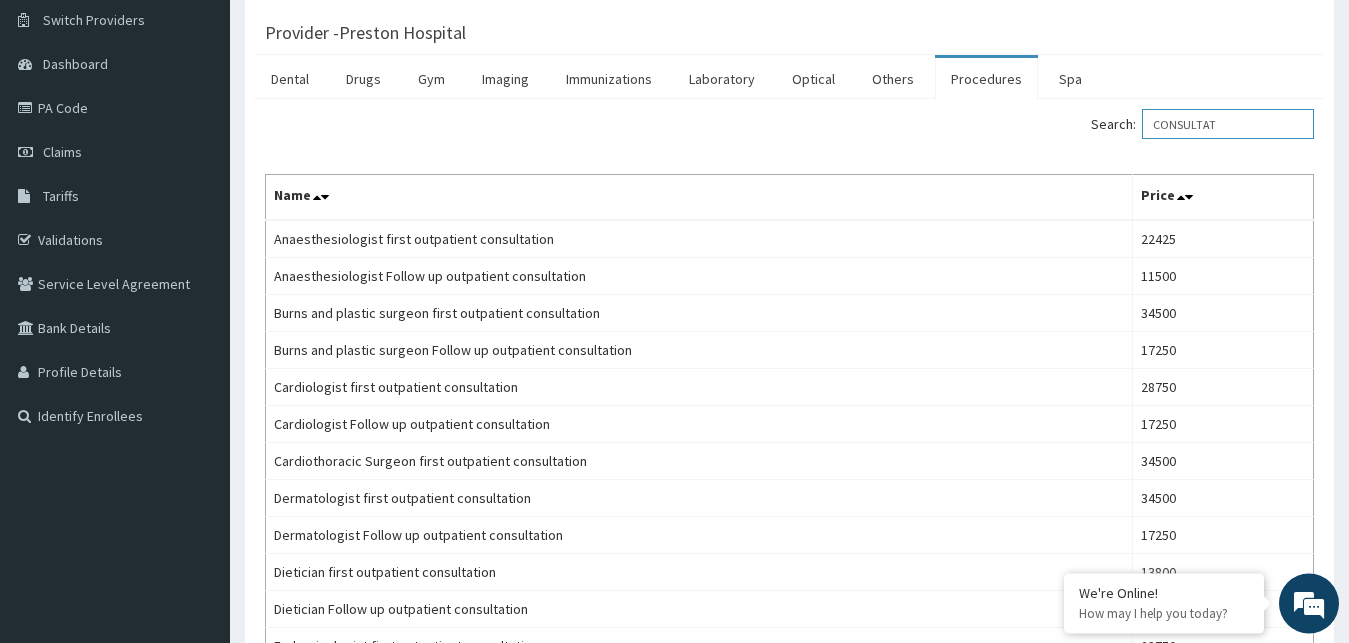 scroll, scrollTop: 0, scrollLeft: 0, axis: both 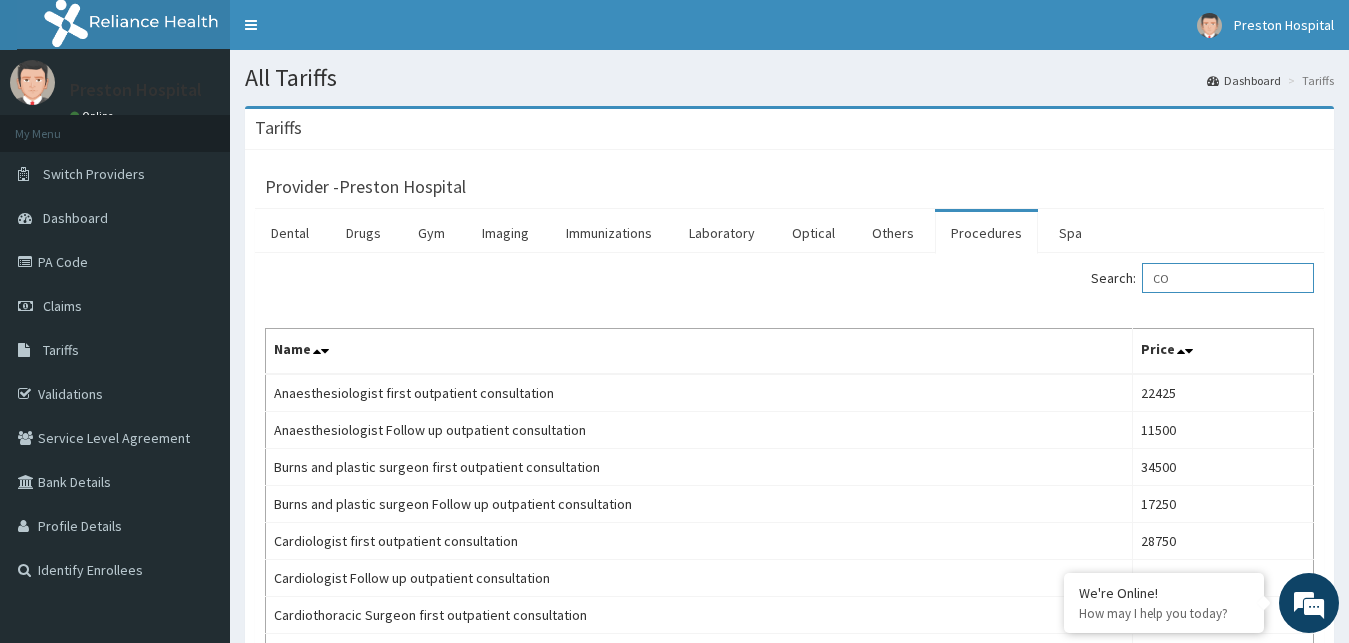 type on "C" 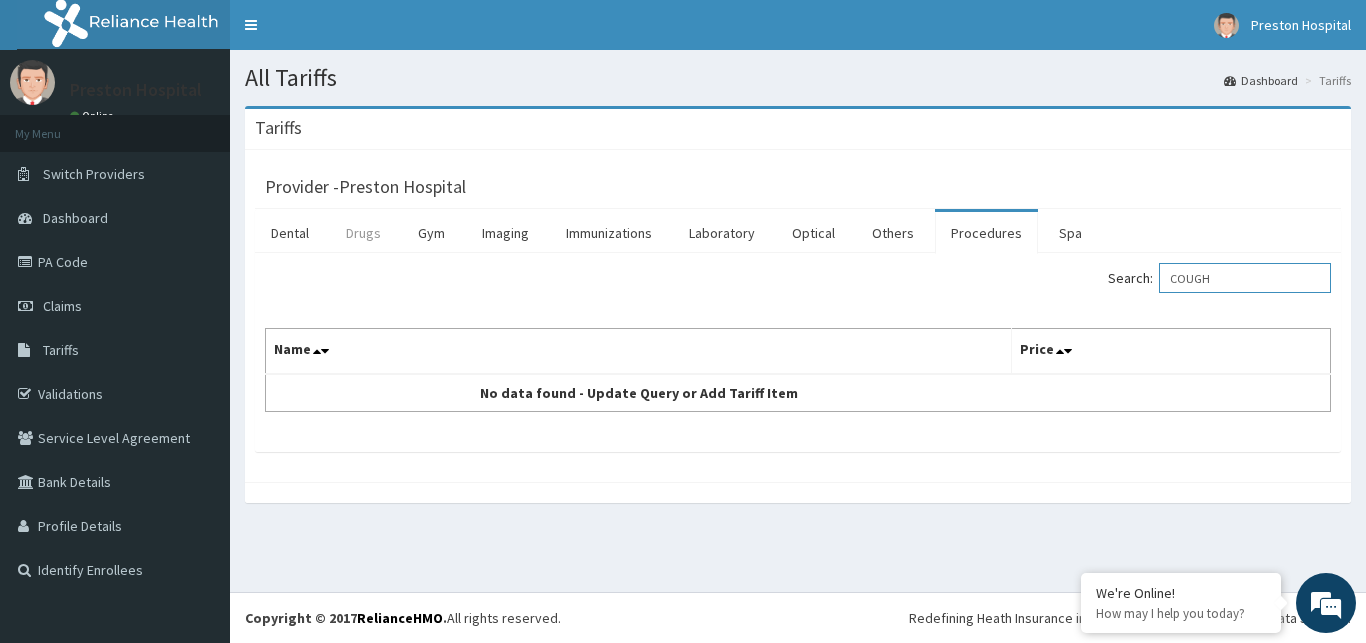 type on "COUGH" 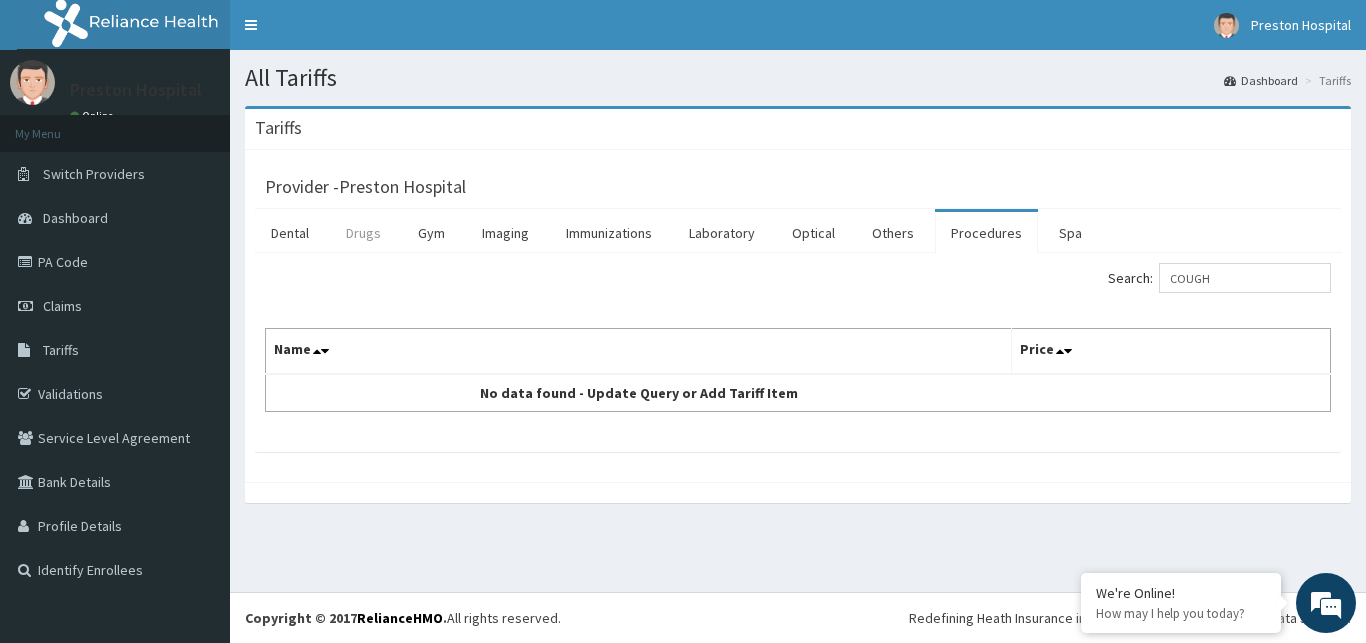 click on "Drugs" at bounding box center [363, 233] 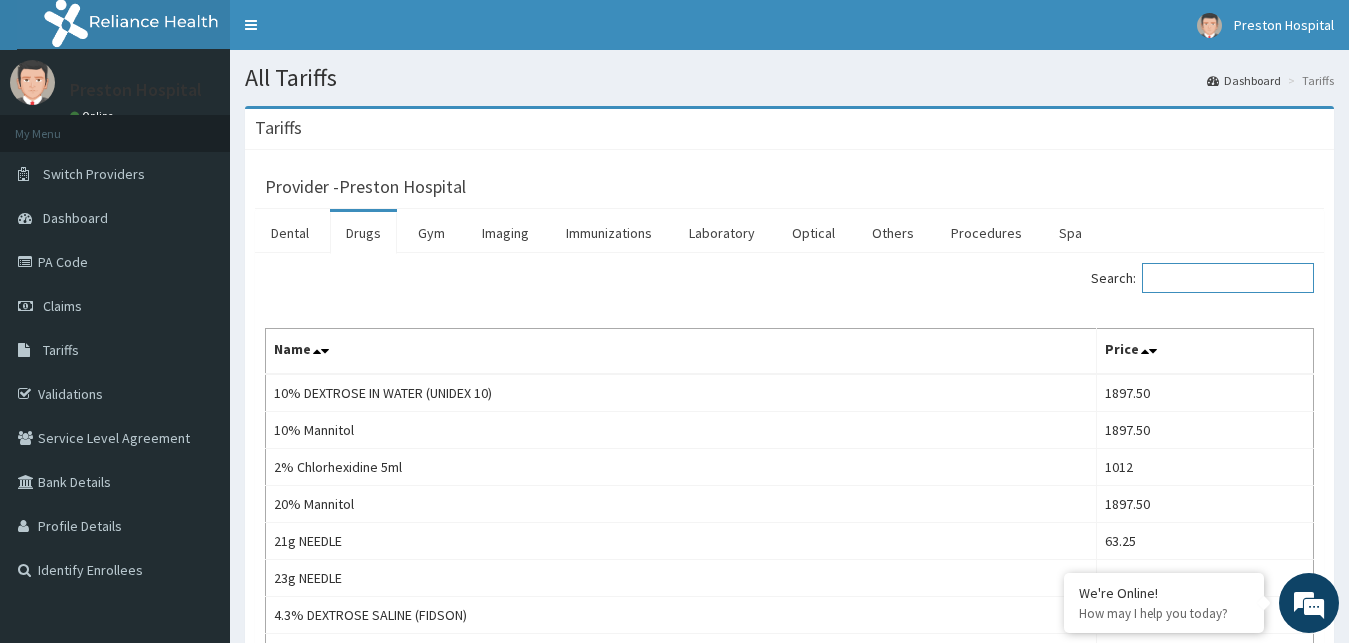 click on "Search:" at bounding box center (1228, 278) 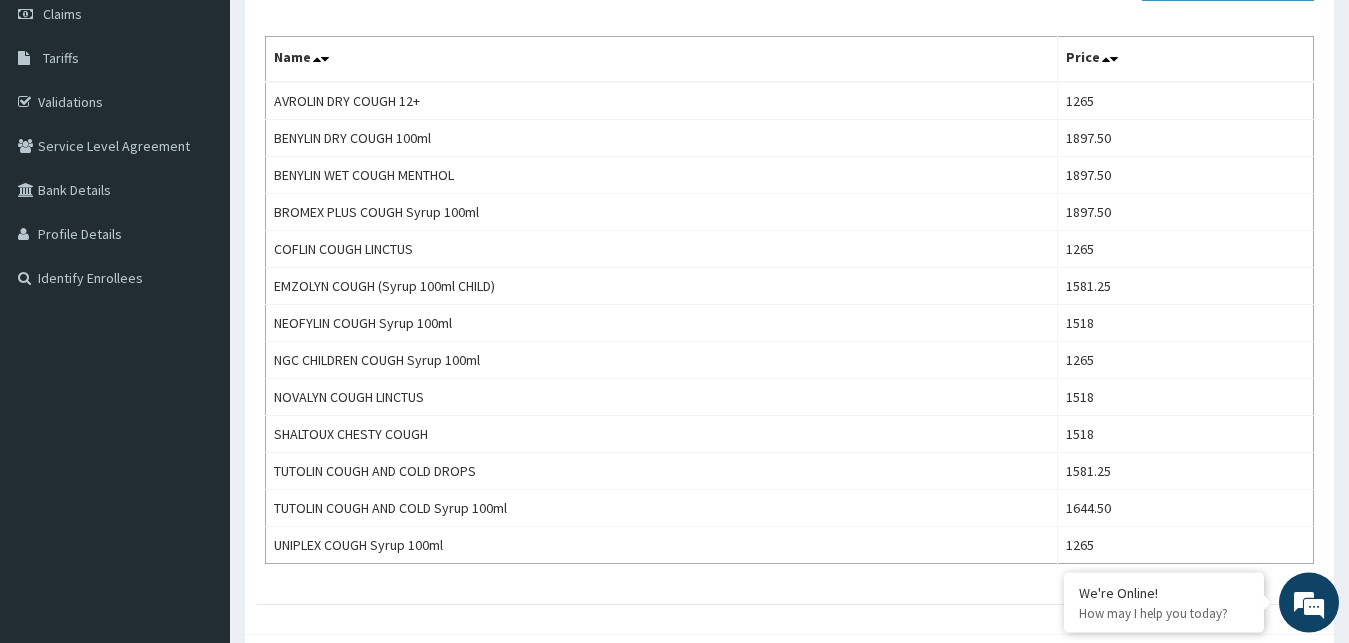 scroll, scrollTop: 288, scrollLeft: 0, axis: vertical 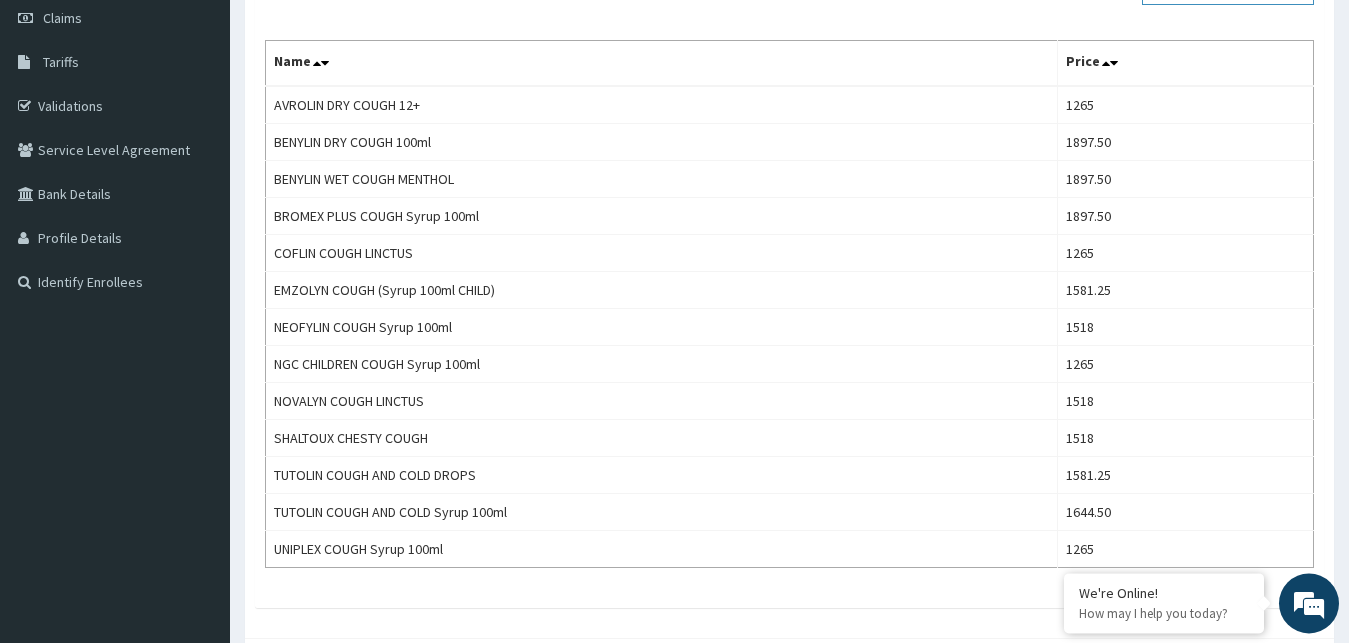type on "COUGH" 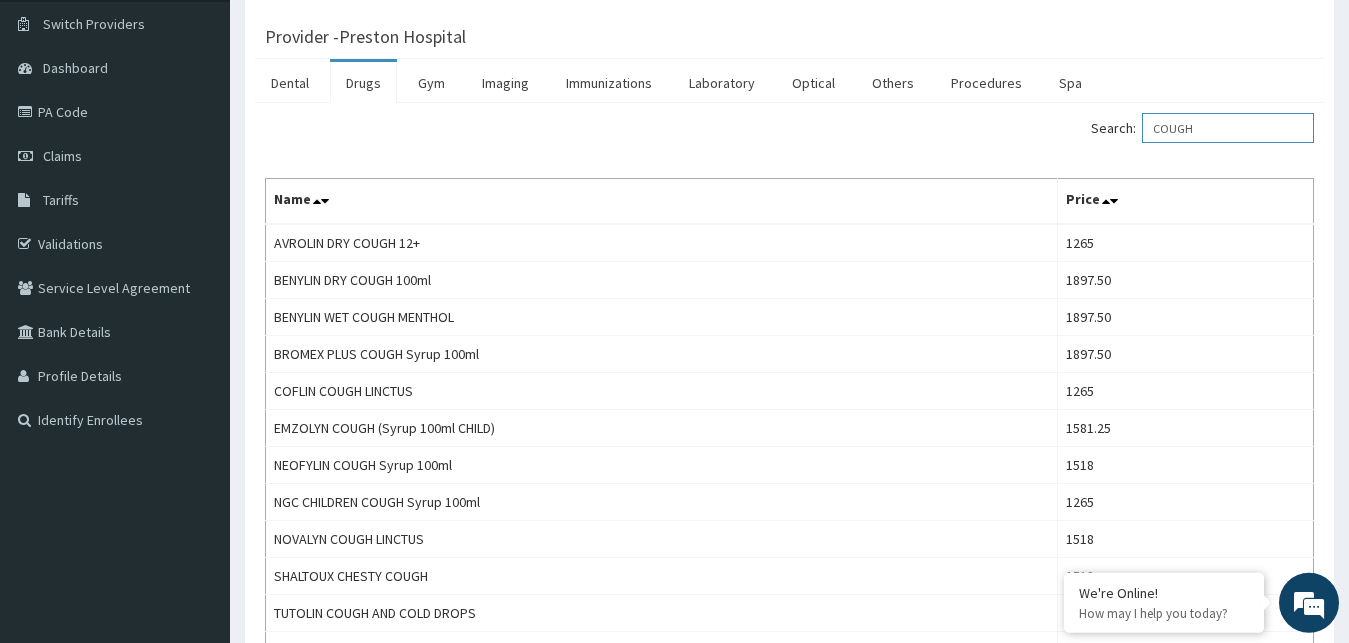 scroll, scrollTop: 142, scrollLeft: 0, axis: vertical 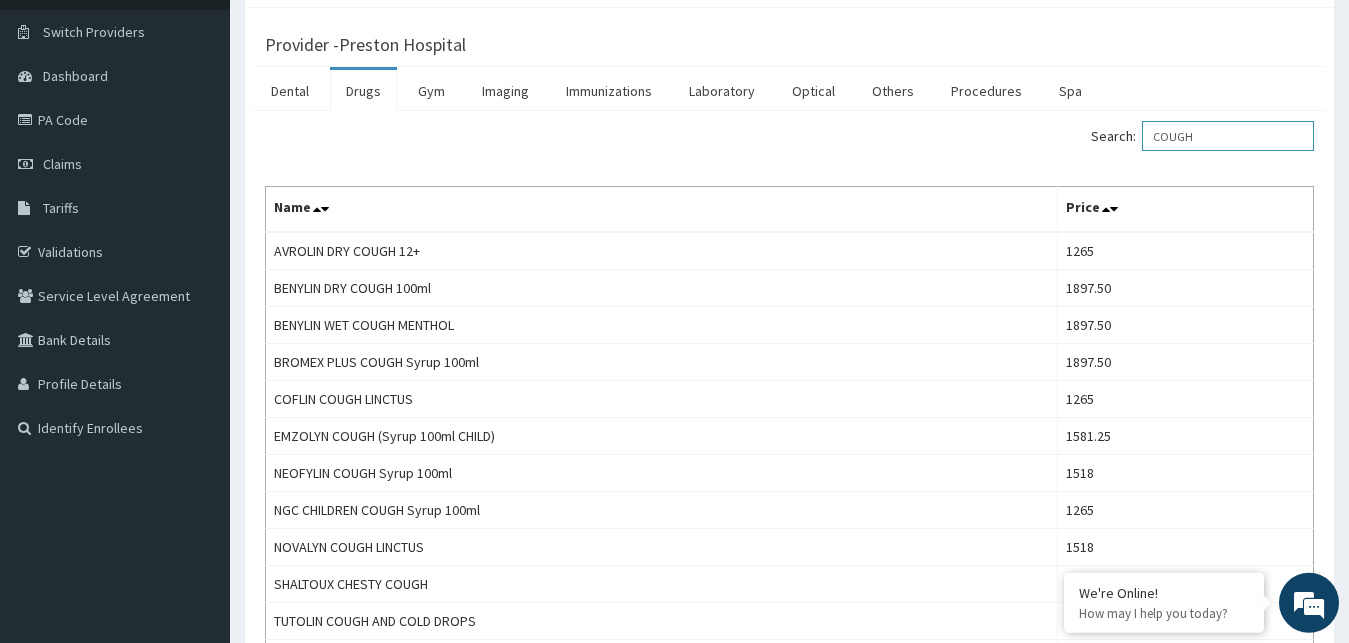 drag, startPoint x: 1223, startPoint y: 142, endPoint x: 1108, endPoint y: 148, distance: 115.15642 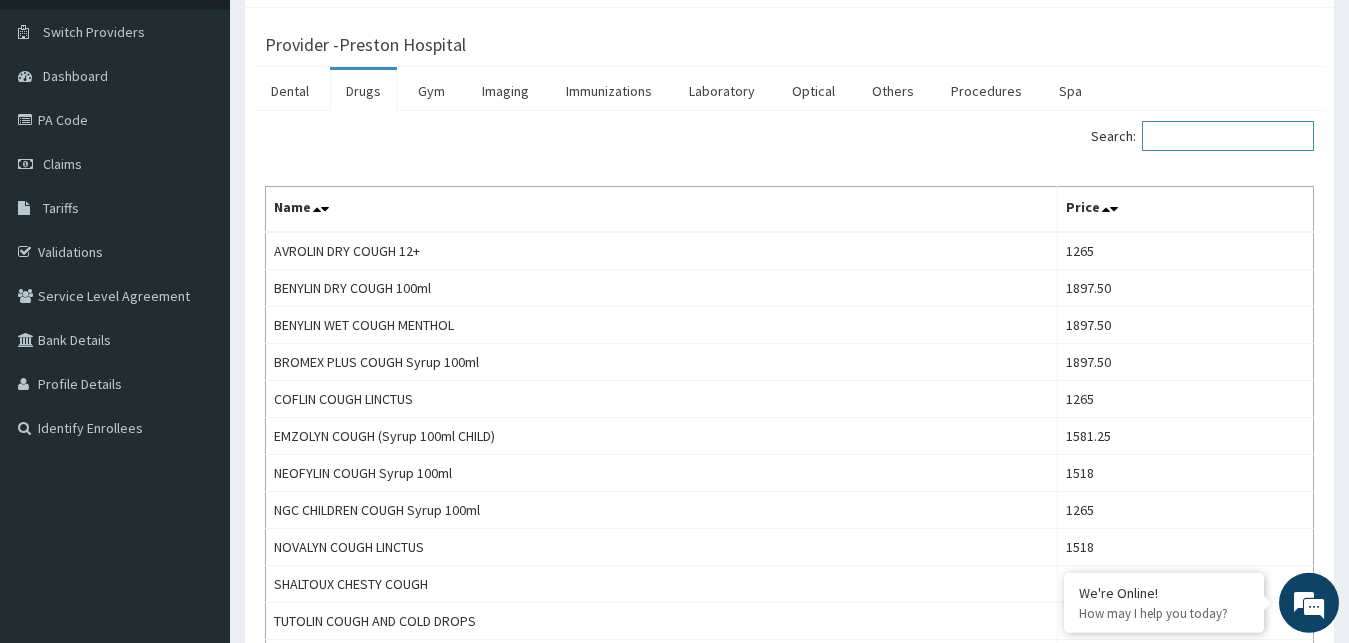 scroll, scrollTop: 0, scrollLeft: 0, axis: both 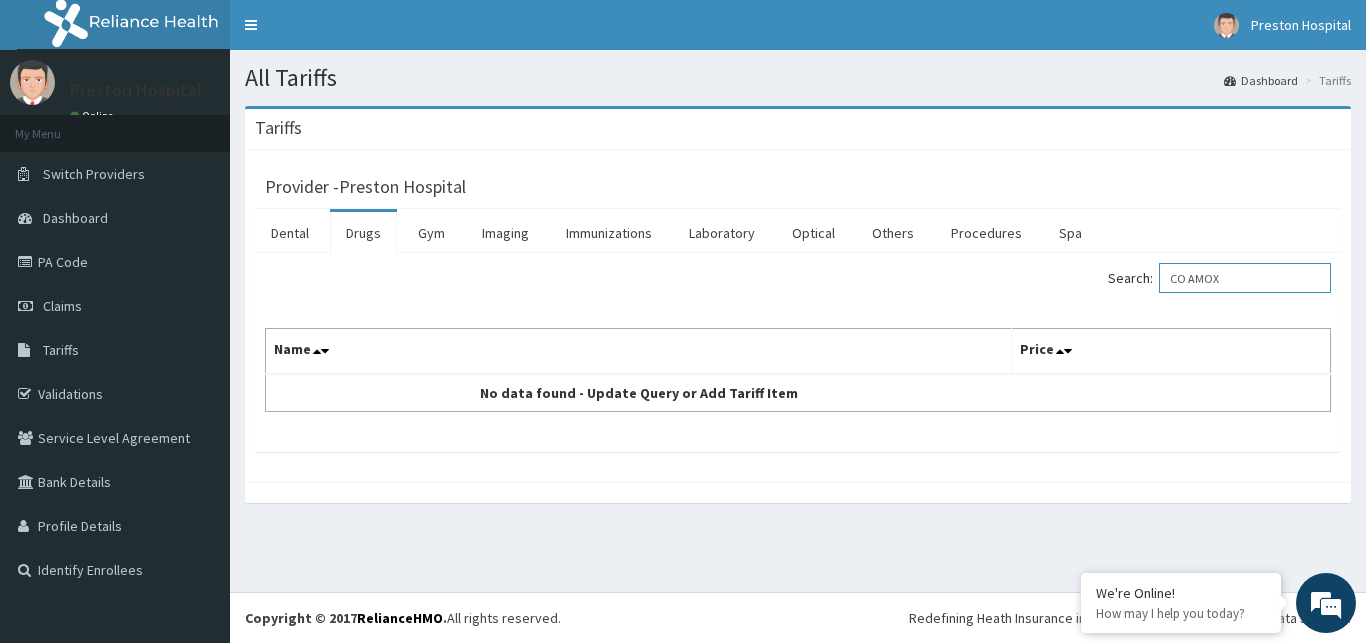 click on "CO AMOX" at bounding box center (1245, 278) 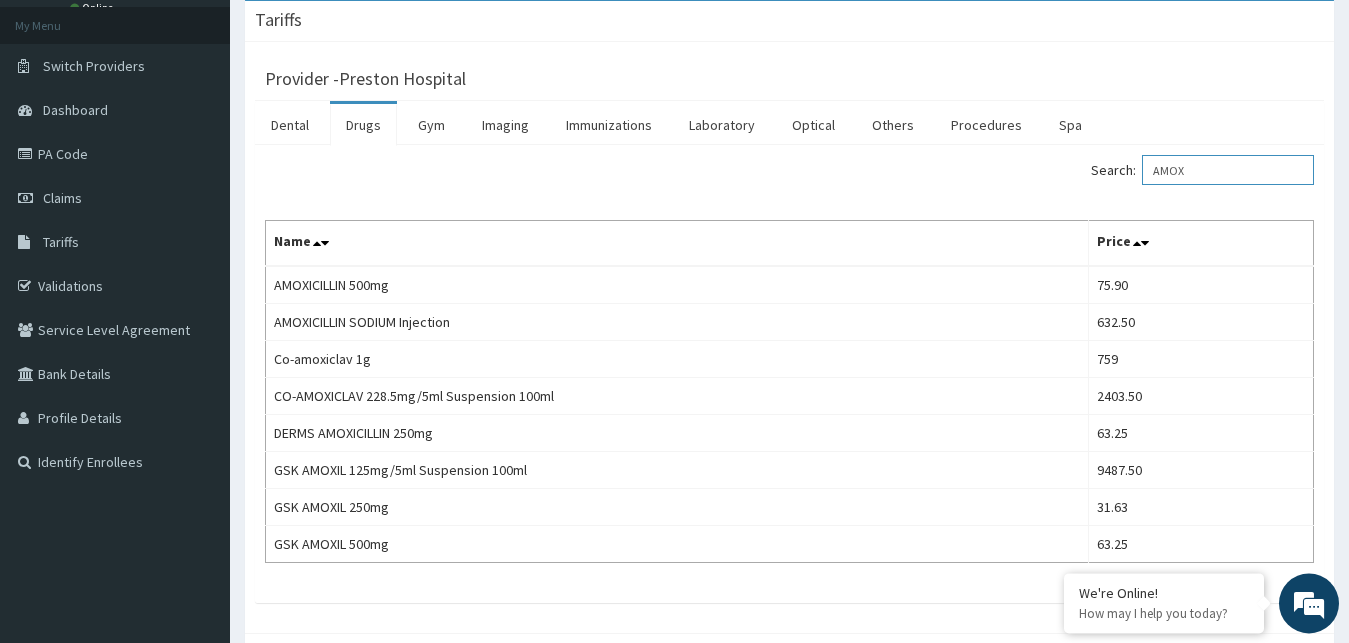 scroll, scrollTop: 136, scrollLeft: 0, axis: vertical 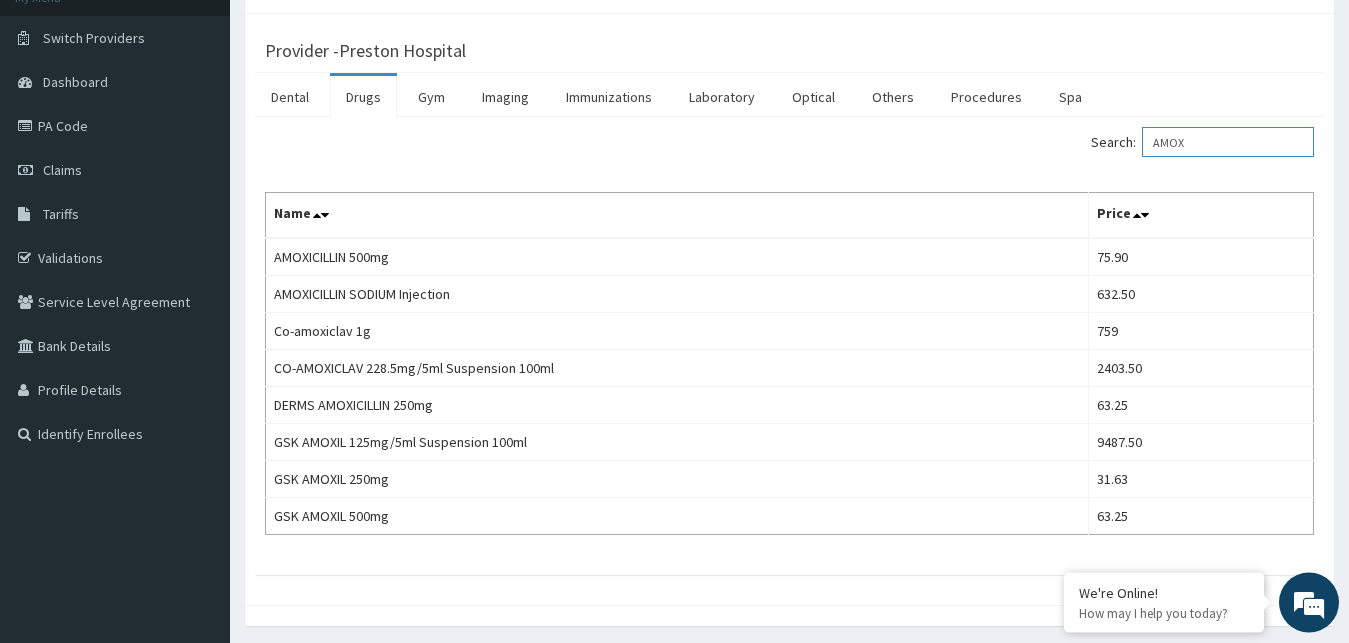 click on "AMOX" at bounding box center [1228, 142] 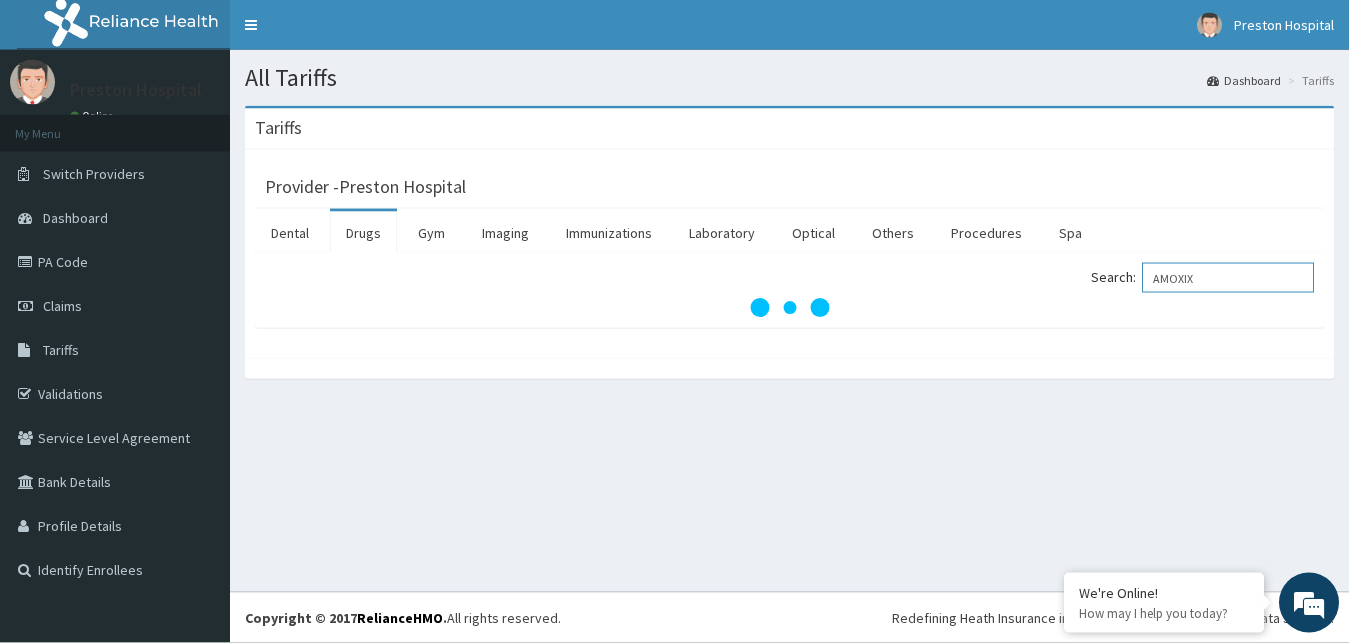 scroll, scrollTop: 0, scrollLeft: 0, axis: both 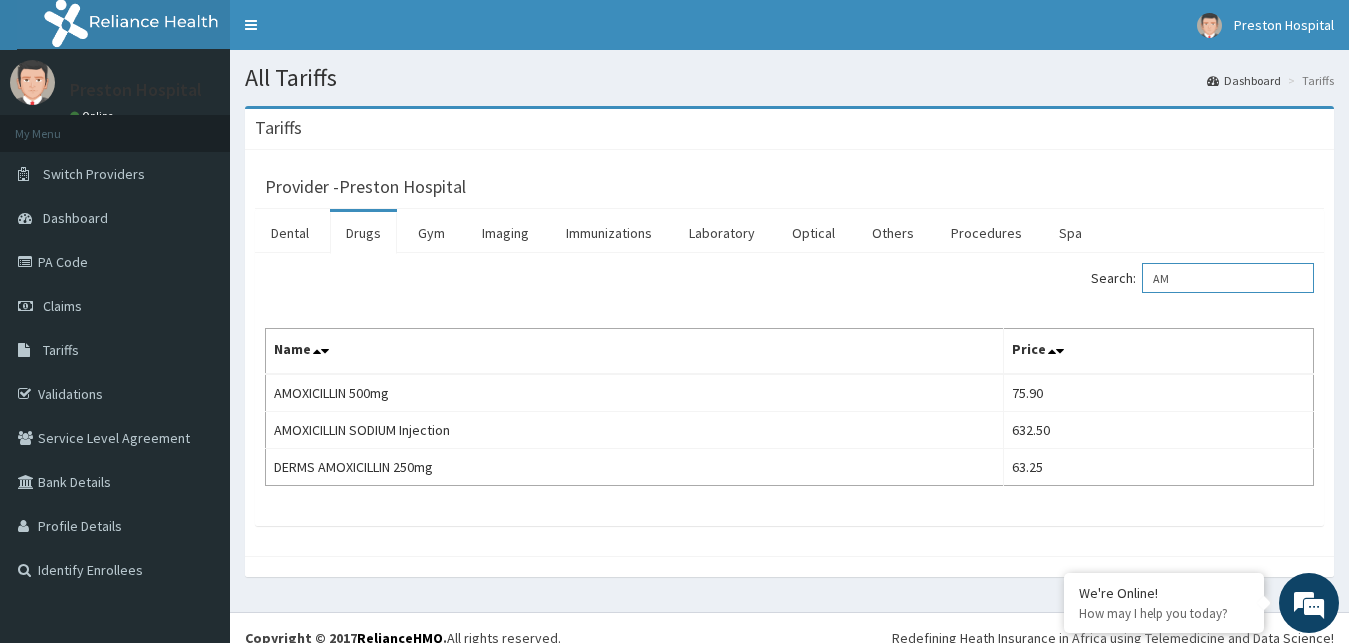 type on "A" 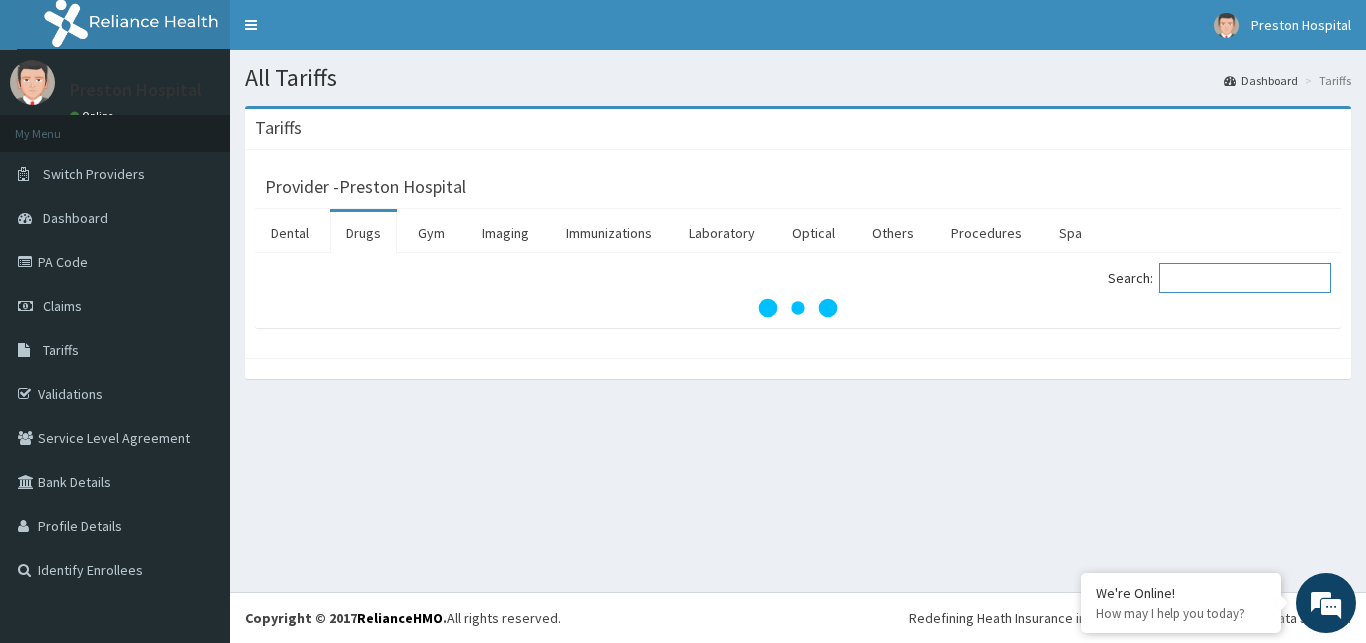type on "A" 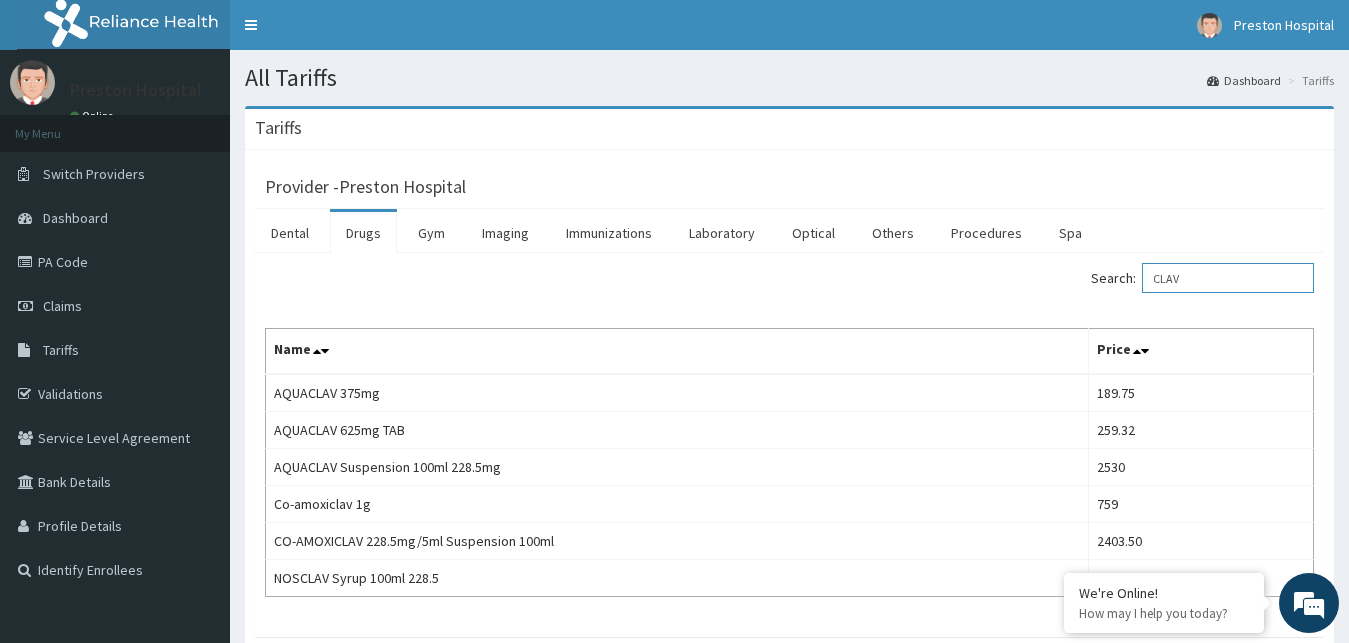 type on "CLAV" 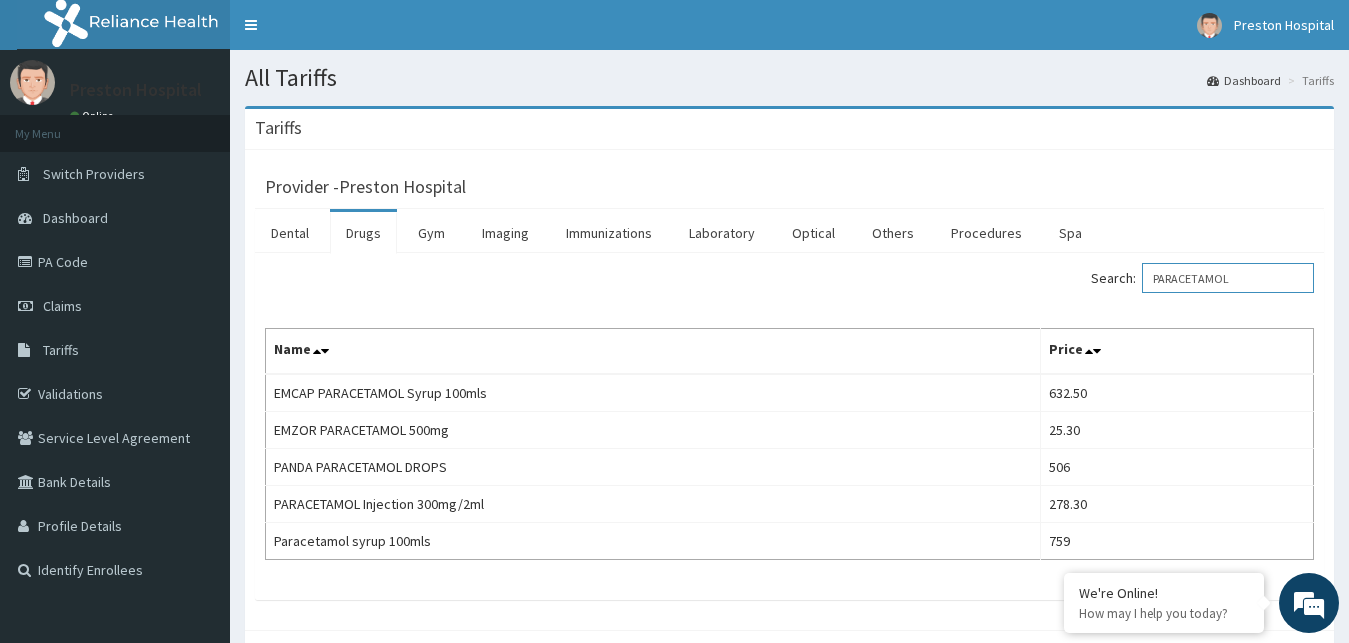 type on "PARACETAMOL" 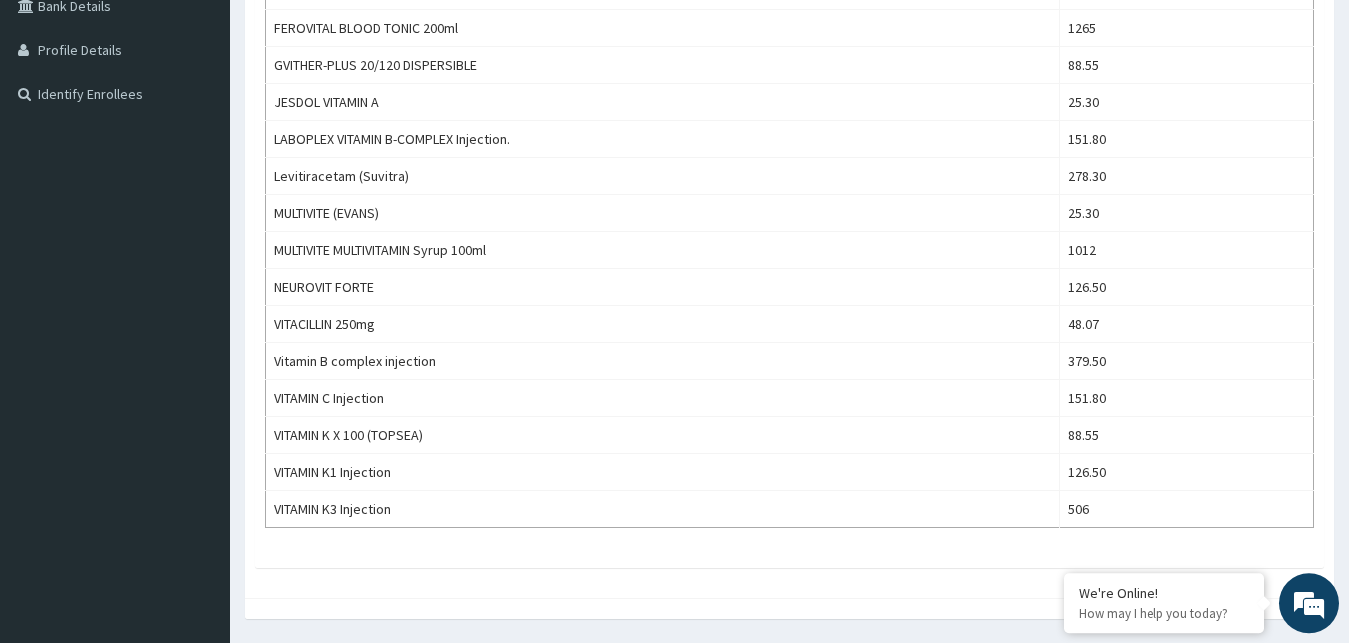 scroll, scrollTop: 478, scrollLeft: 0, axis: vertical 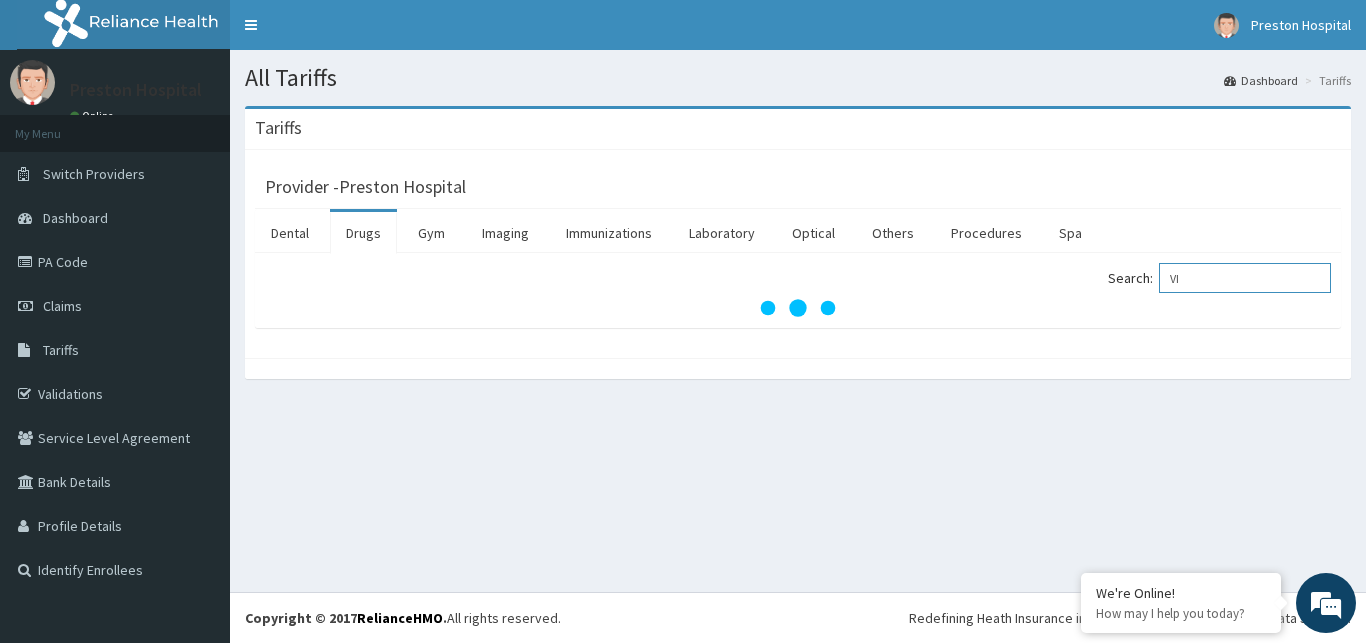 type on "V" 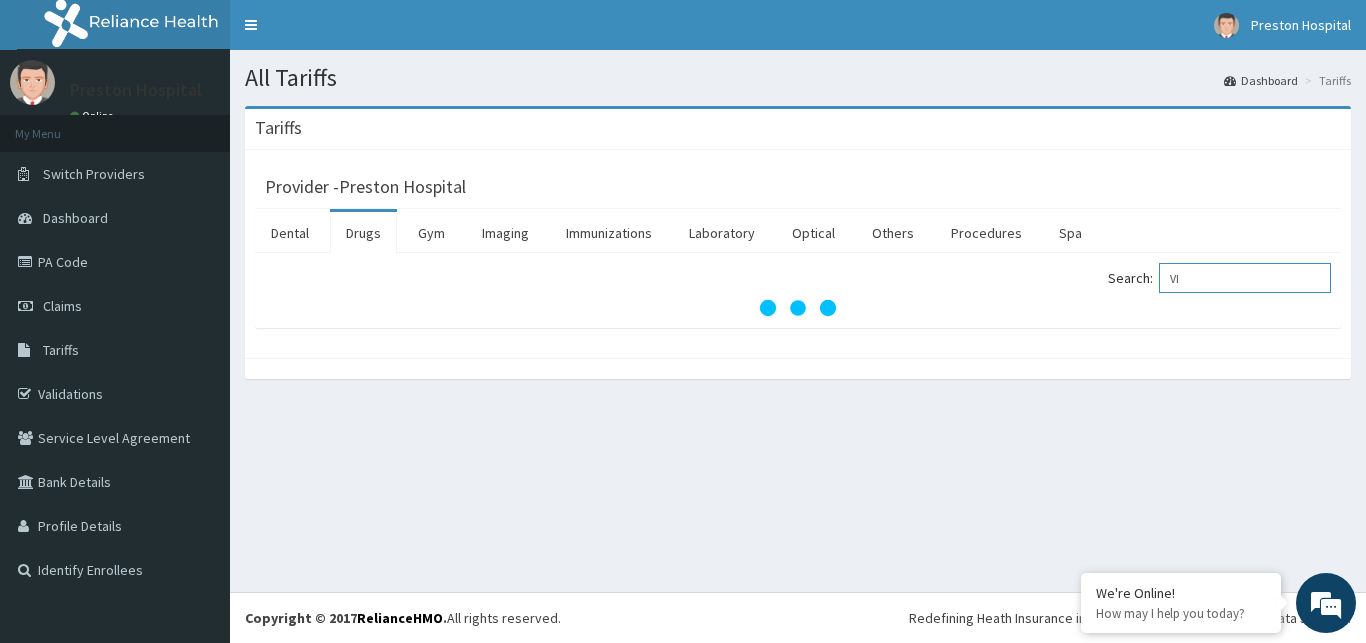 type on "VIT" 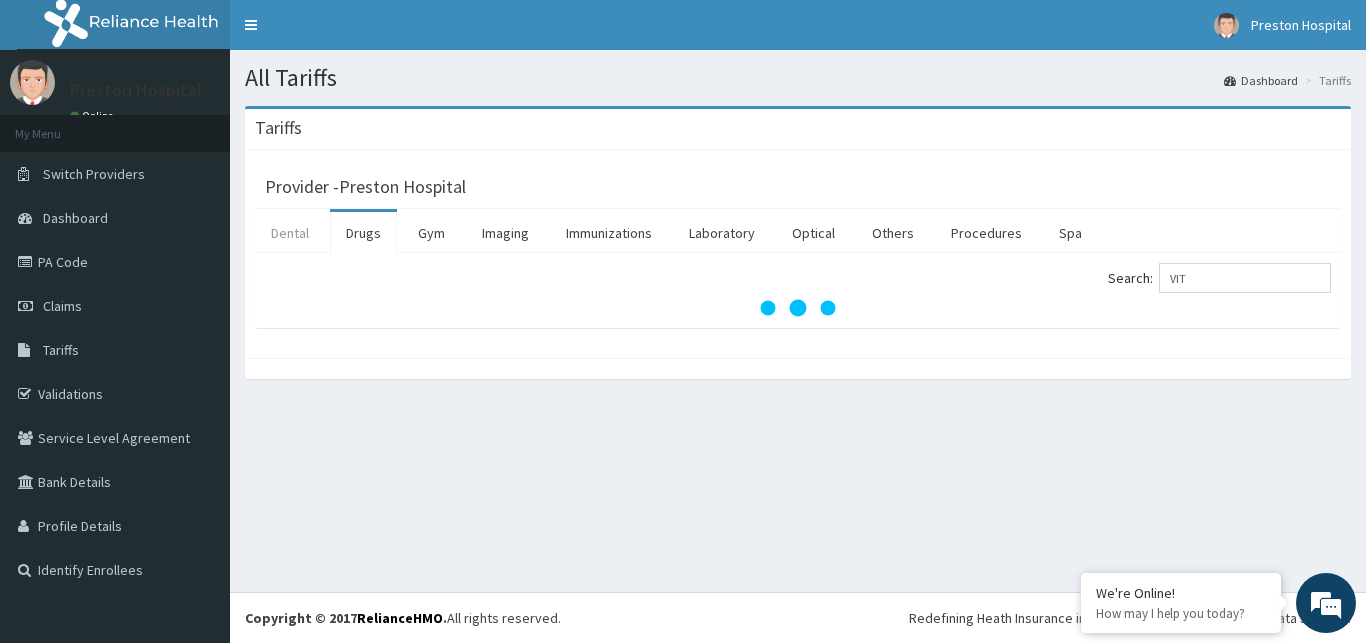 click on "Dental" at bounding box center [290, 233] 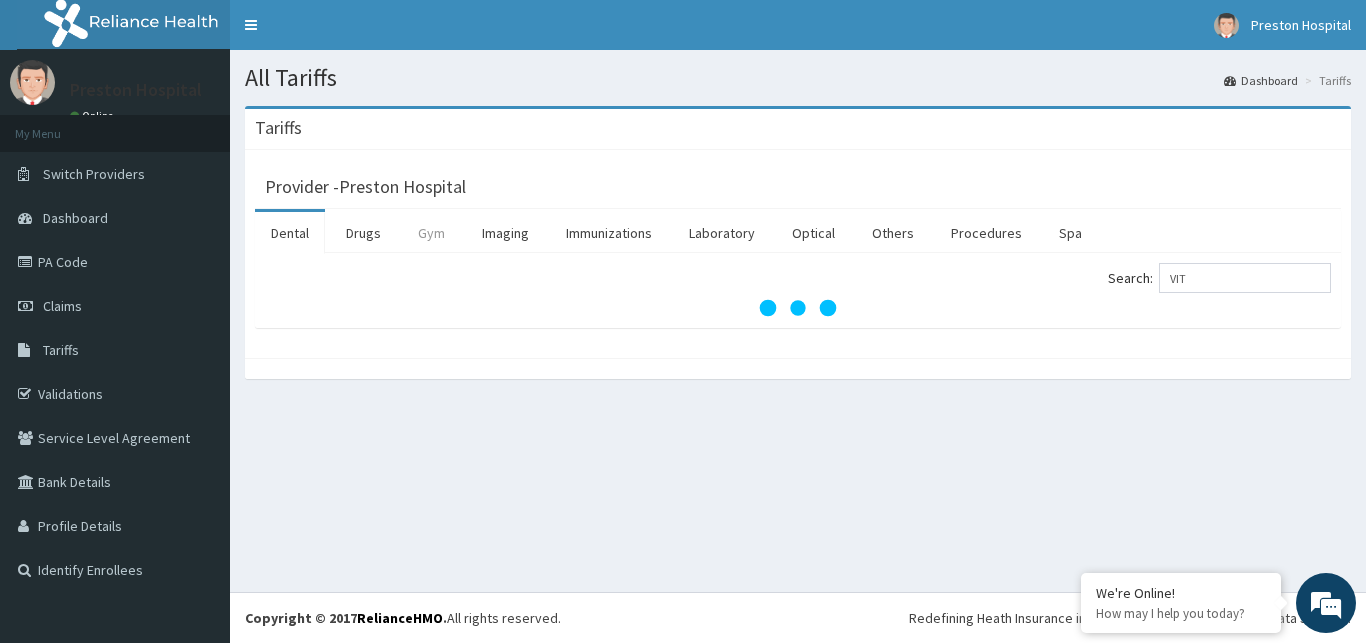 type 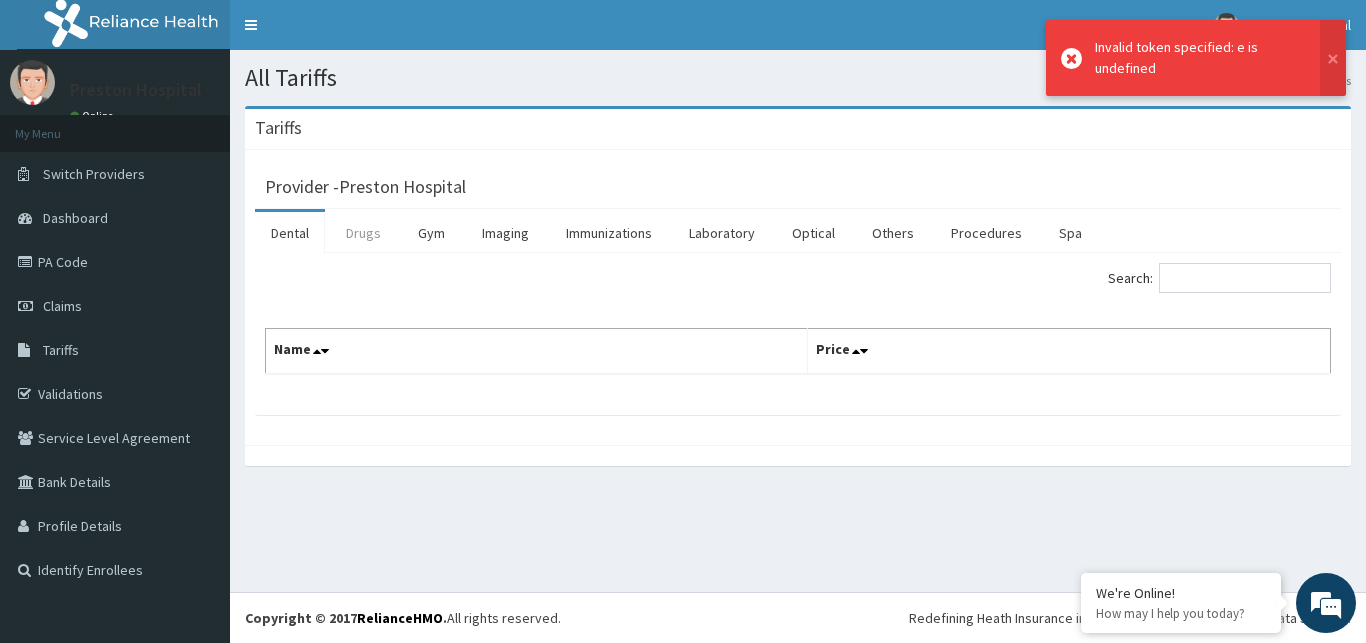 click on "Drugs" at bounding box center (363, 233) 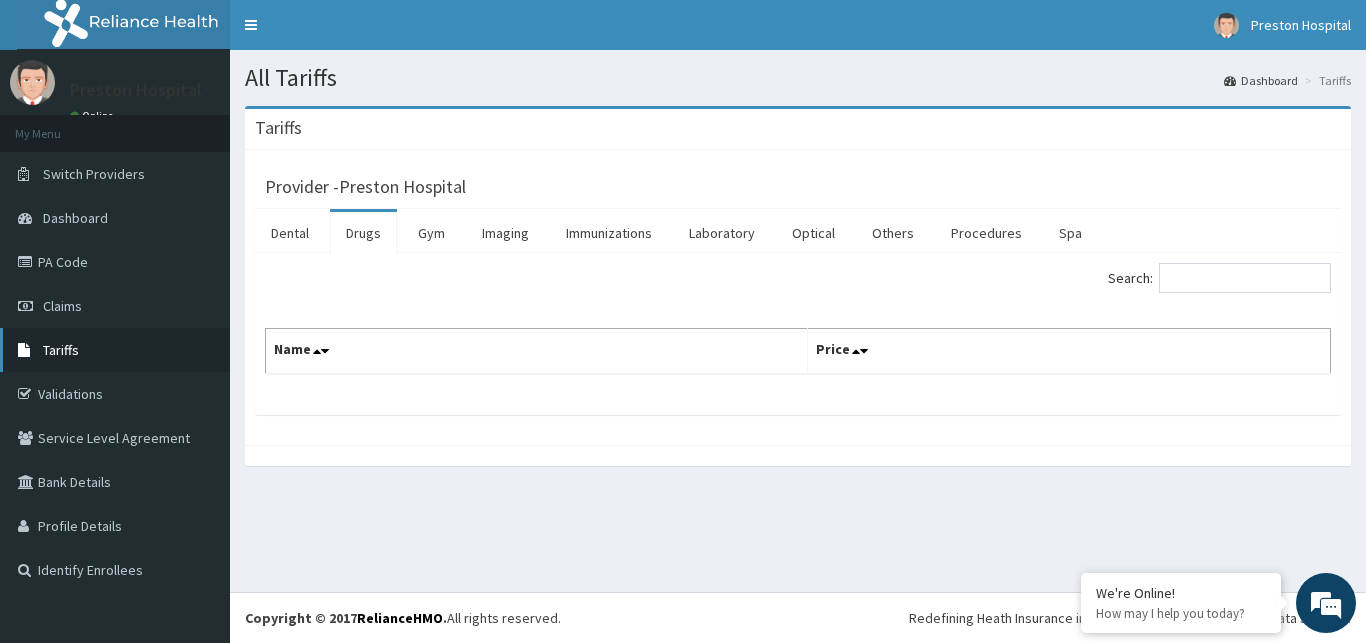 click on "Tariffs" at bounding box center (61, 350) 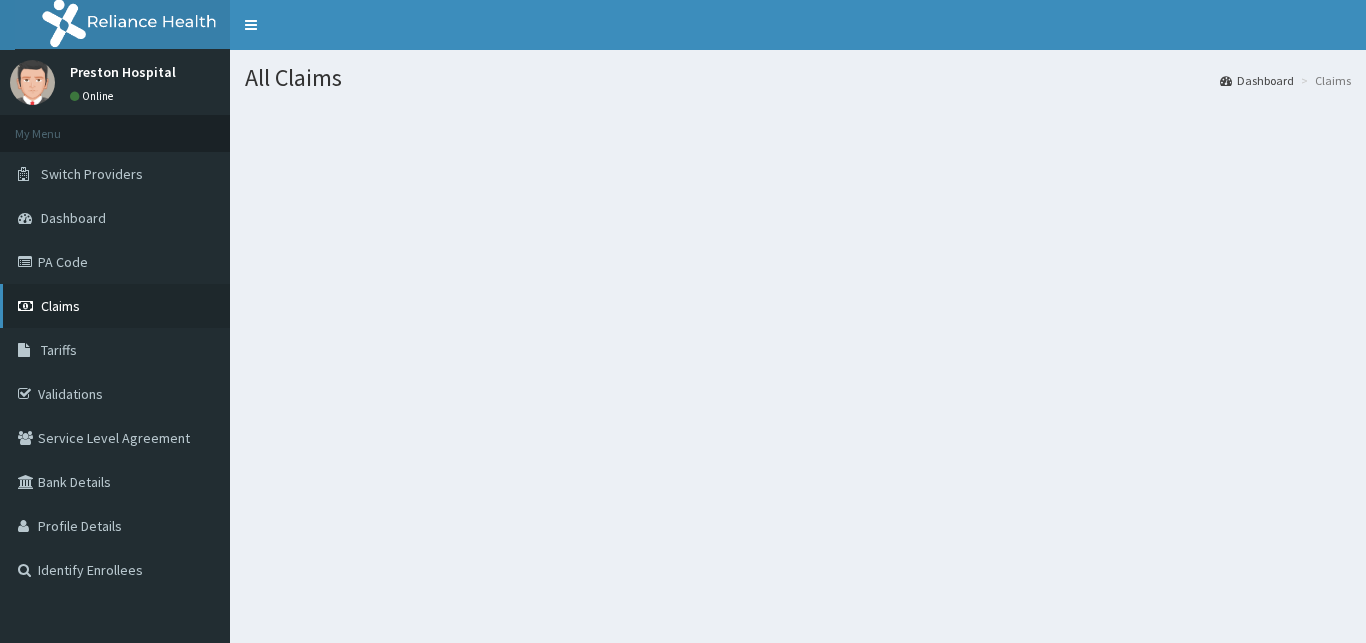 scroll, scrollTop: 0, scrollLeft: 0, axis: both 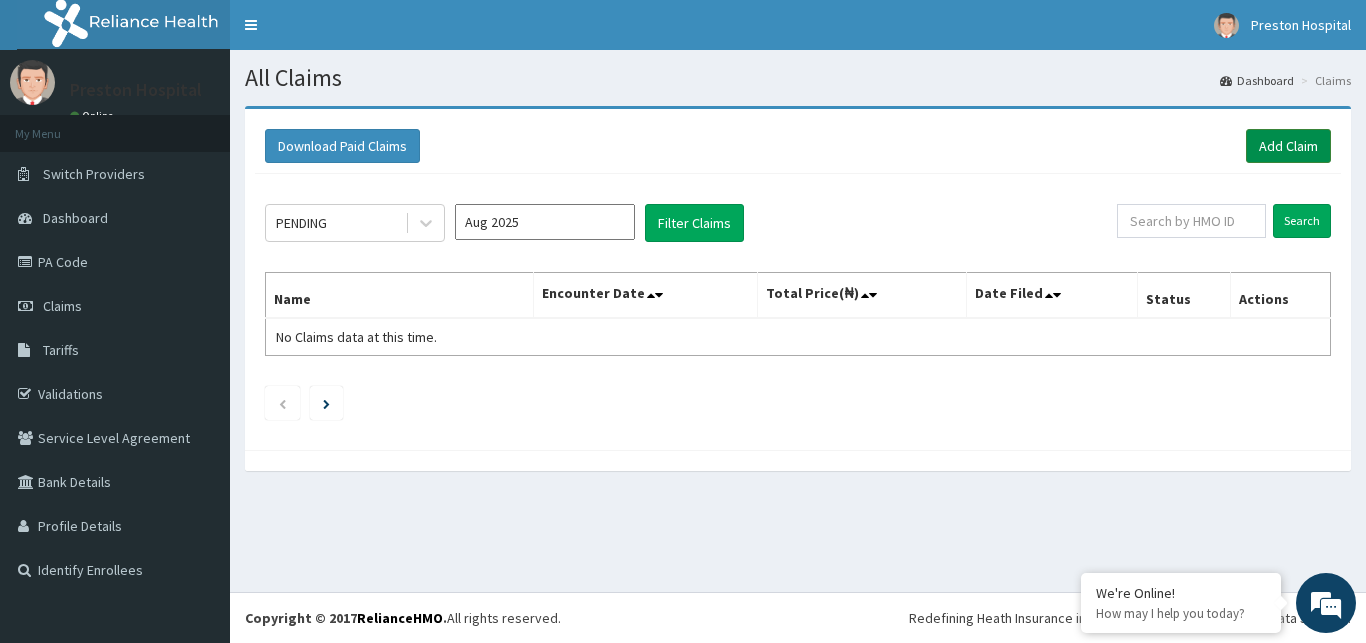 click on "Add Claim" at bounding box center (1288, 146) 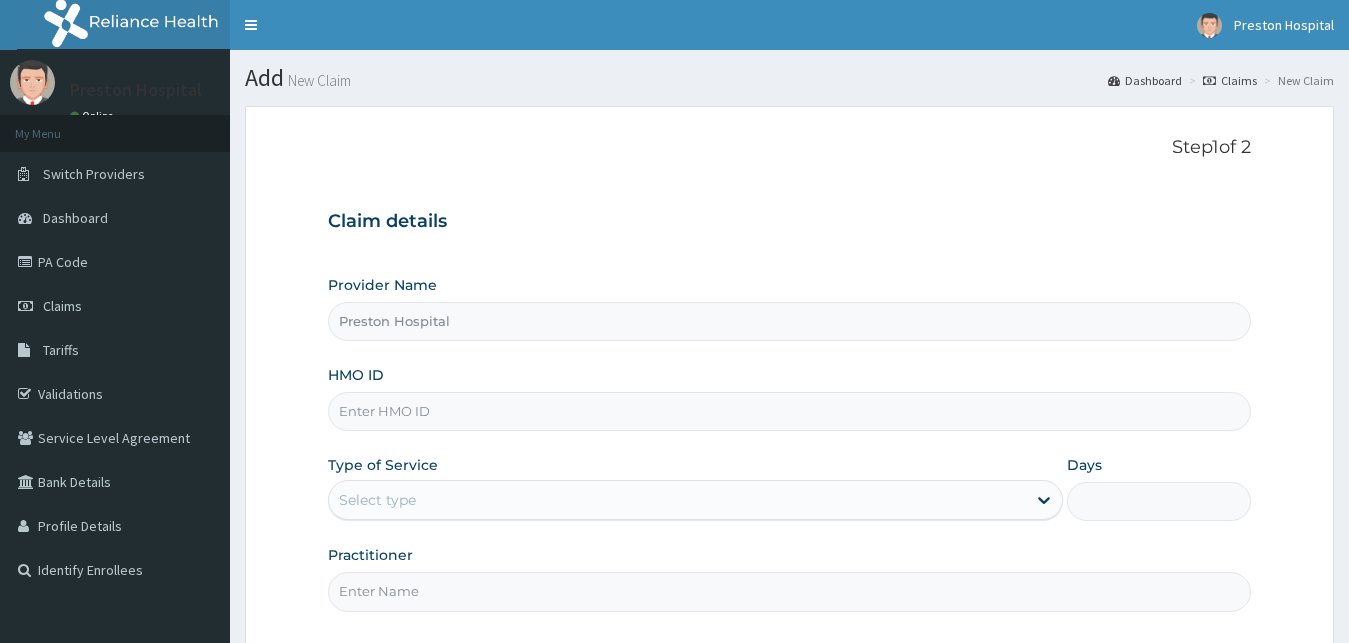 scroll, scrollTop: 0, scrollLeft: 0, axis: both 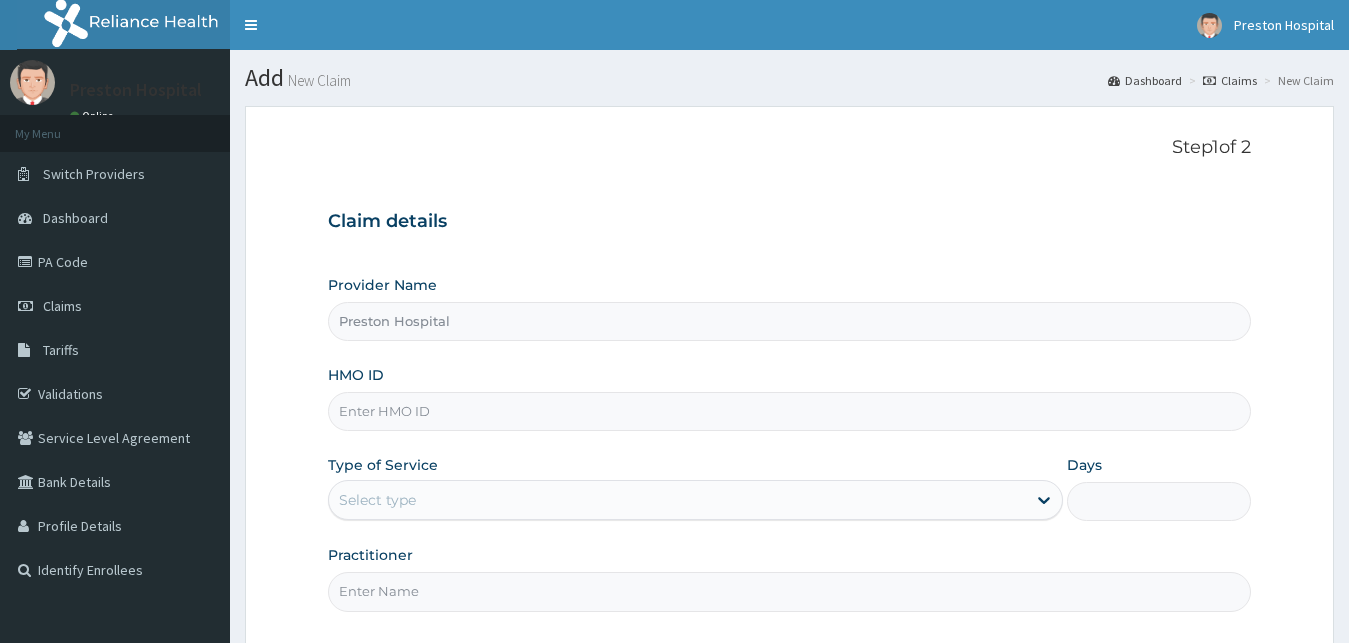 click on "HMO ID" at bounding box center (790, 411) 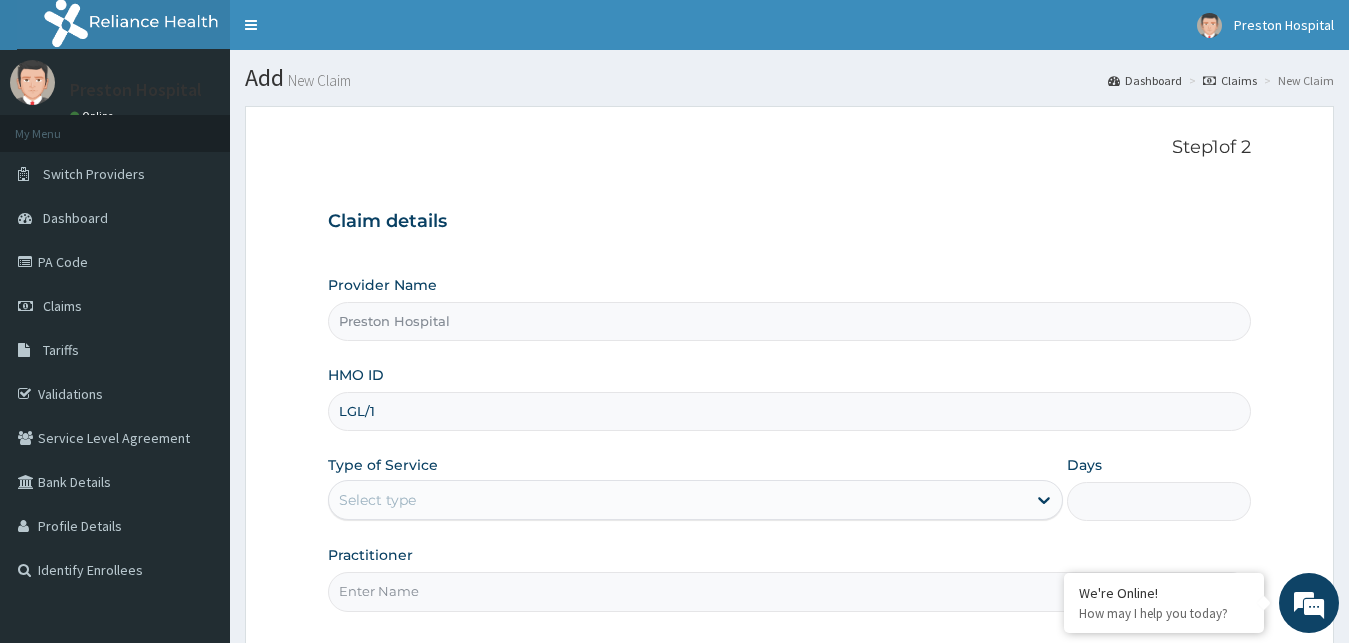 scroll, scrollTop: 0, scrollLeft: 0, axis: both 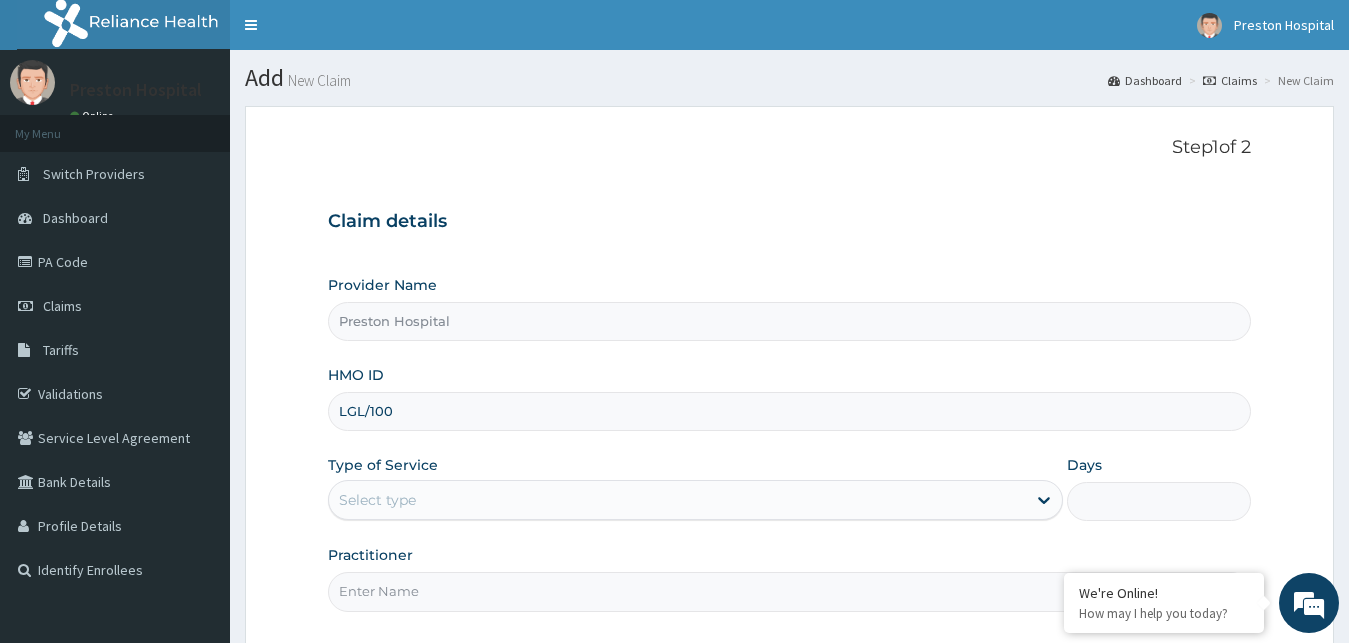 drag, startPoint x: 455, startPoint y: 417, endPoint x: 547, endPoint y: 579, distance: 186.30083 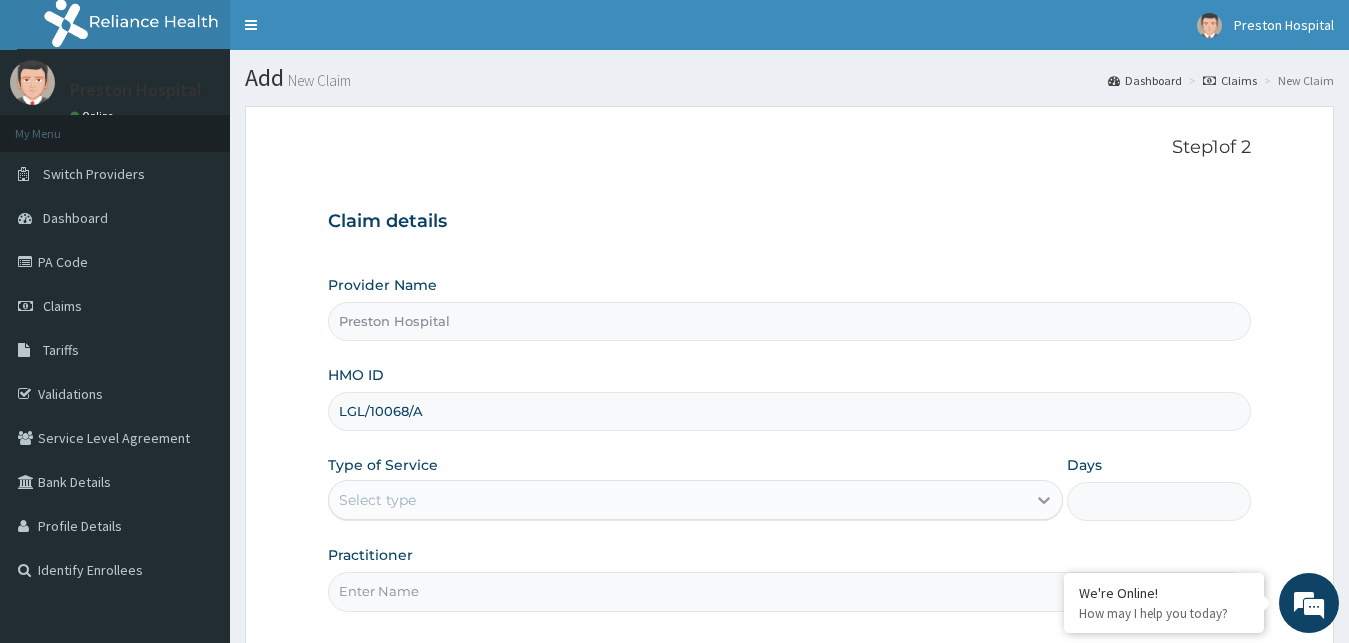 type on "LGL/10068/A" 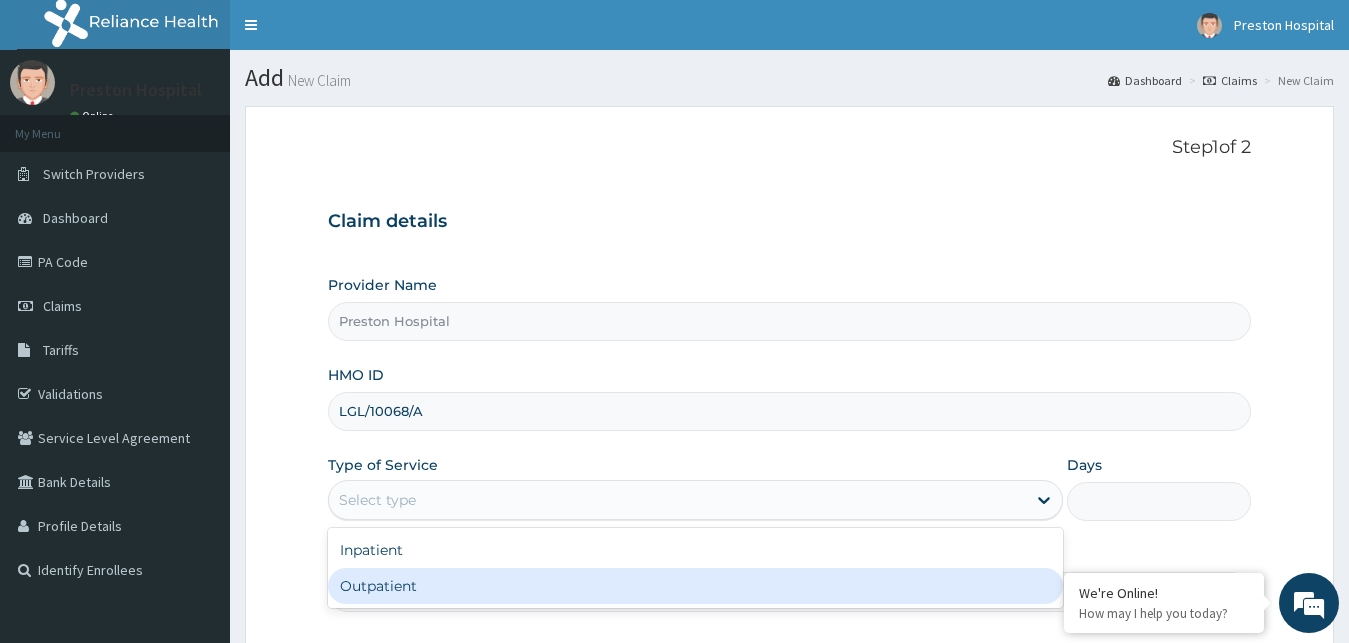 click on "Outpatient" at bounding box center [696, 586] 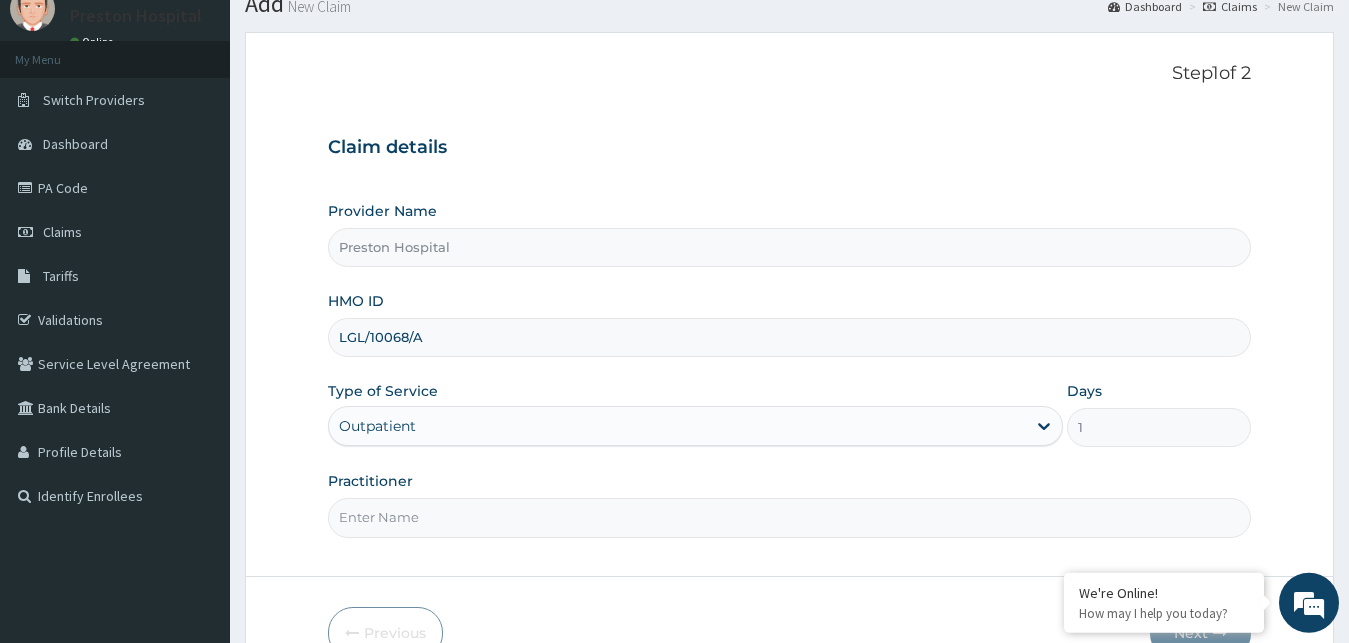 scroll, scrollTop: 187, scrollLeft: 0, axis: vertical 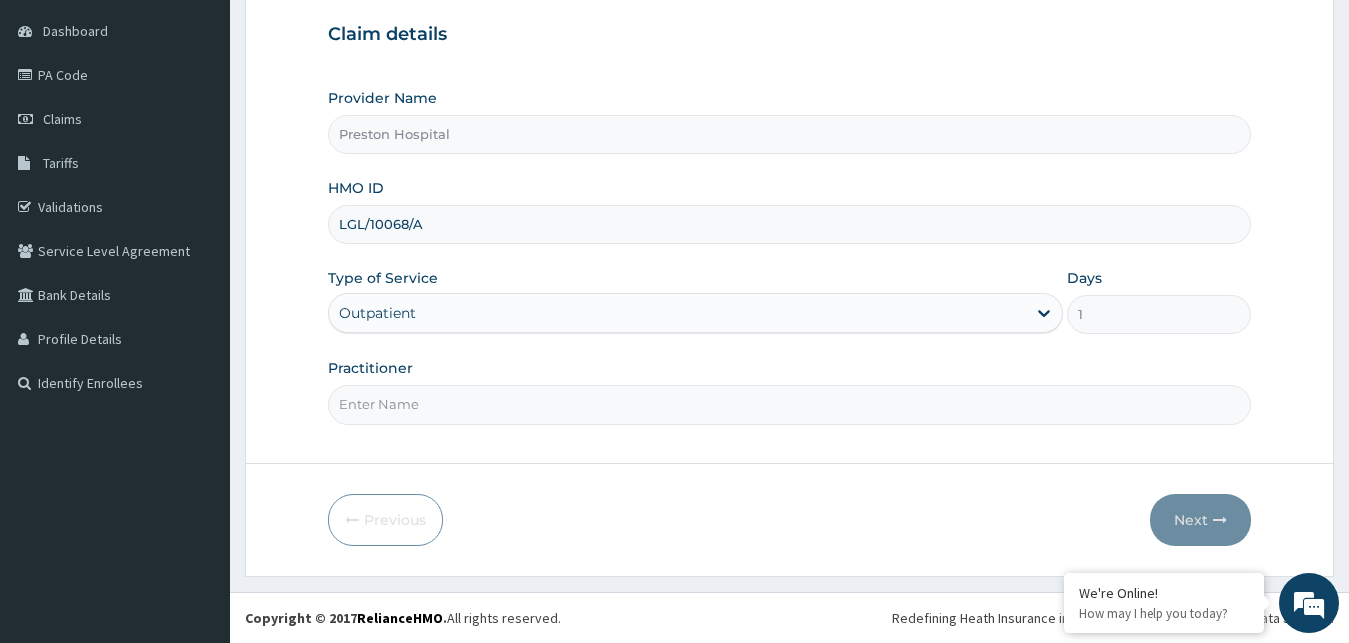 click on "Practitioner" at bounding box center (790, 404) 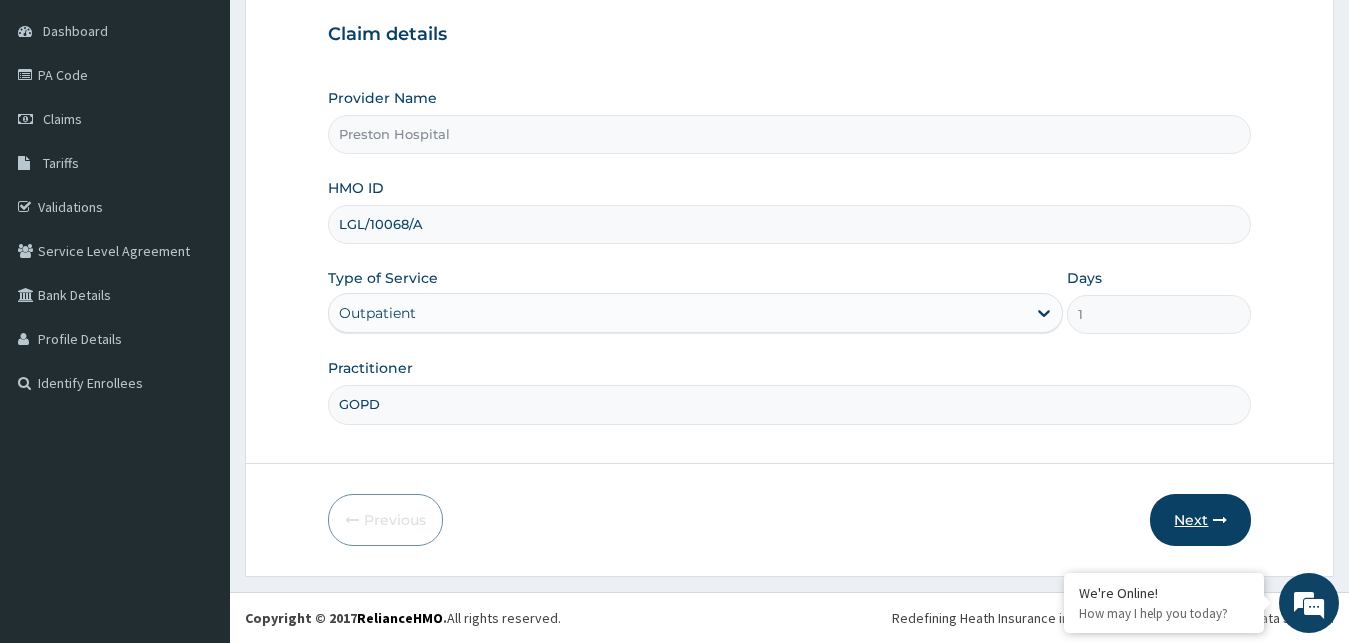 type on "GOPD" 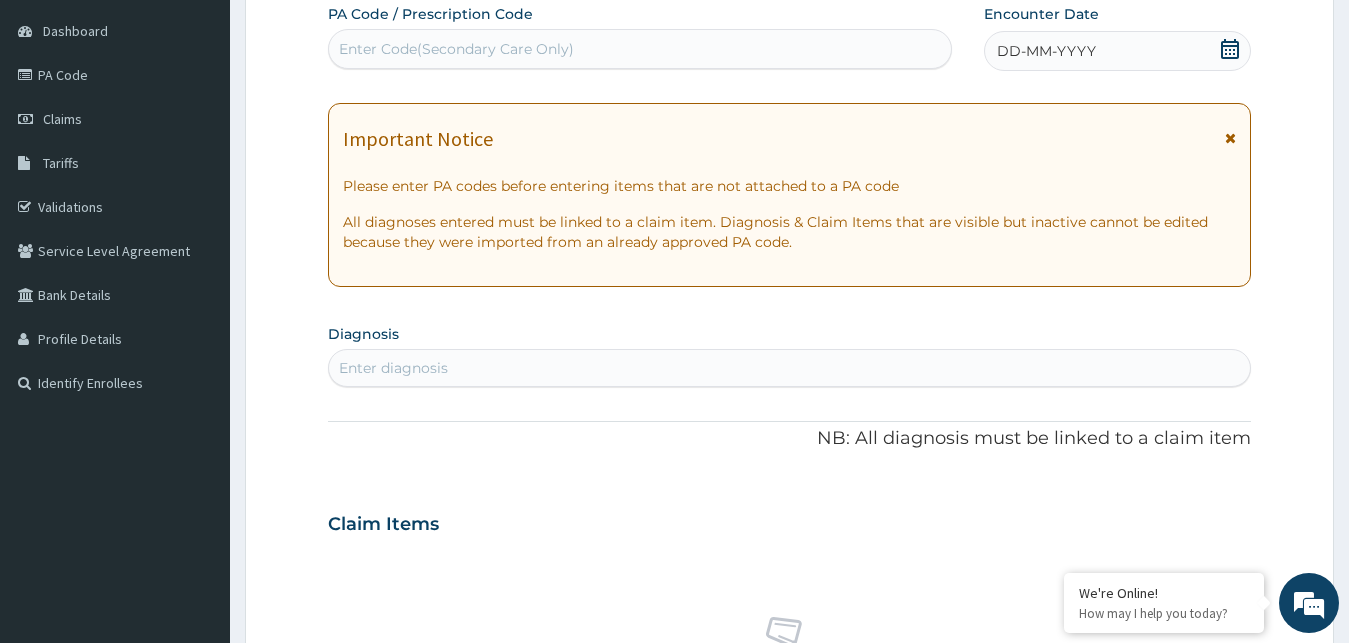 click 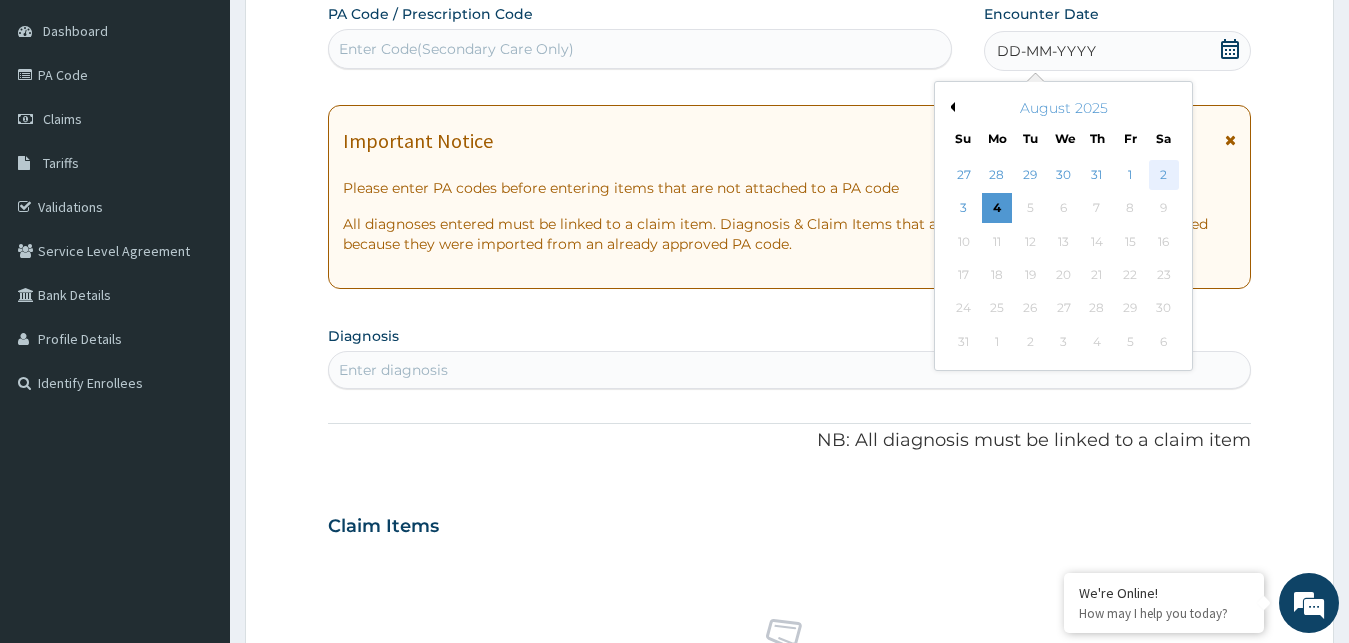 click on "2" at bounding box center [1163, 175] 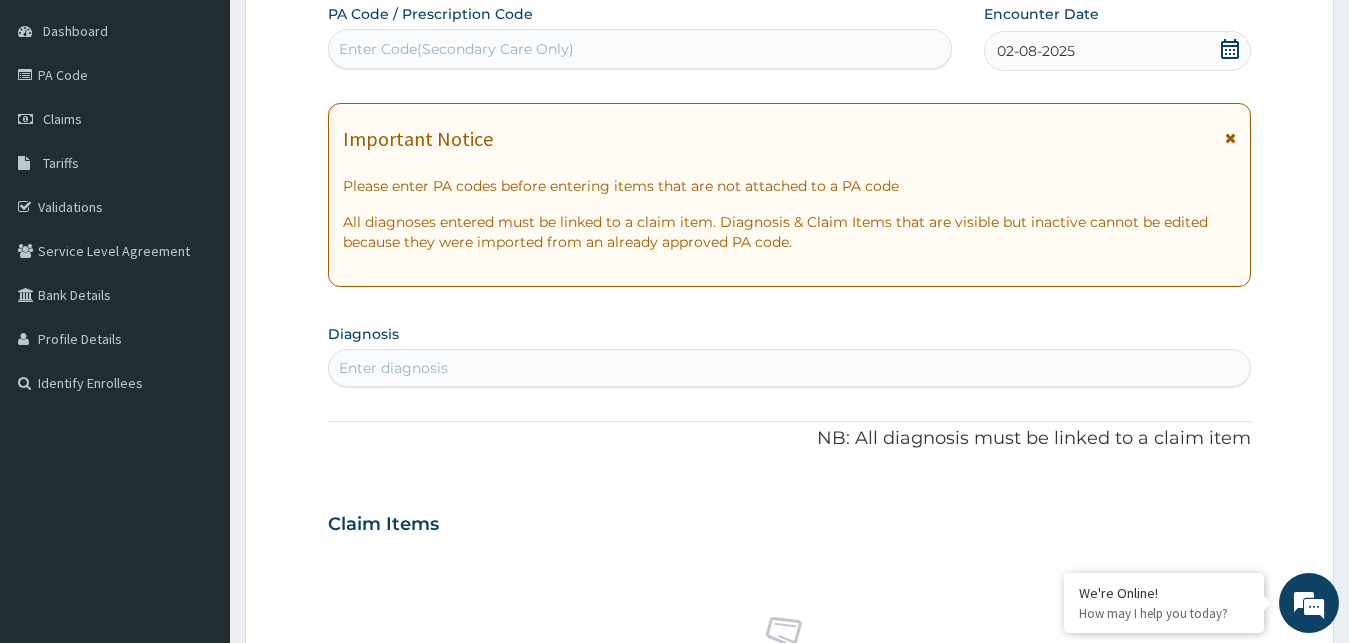 click on "Enter diagnosis" at bounding box center (790, 368) 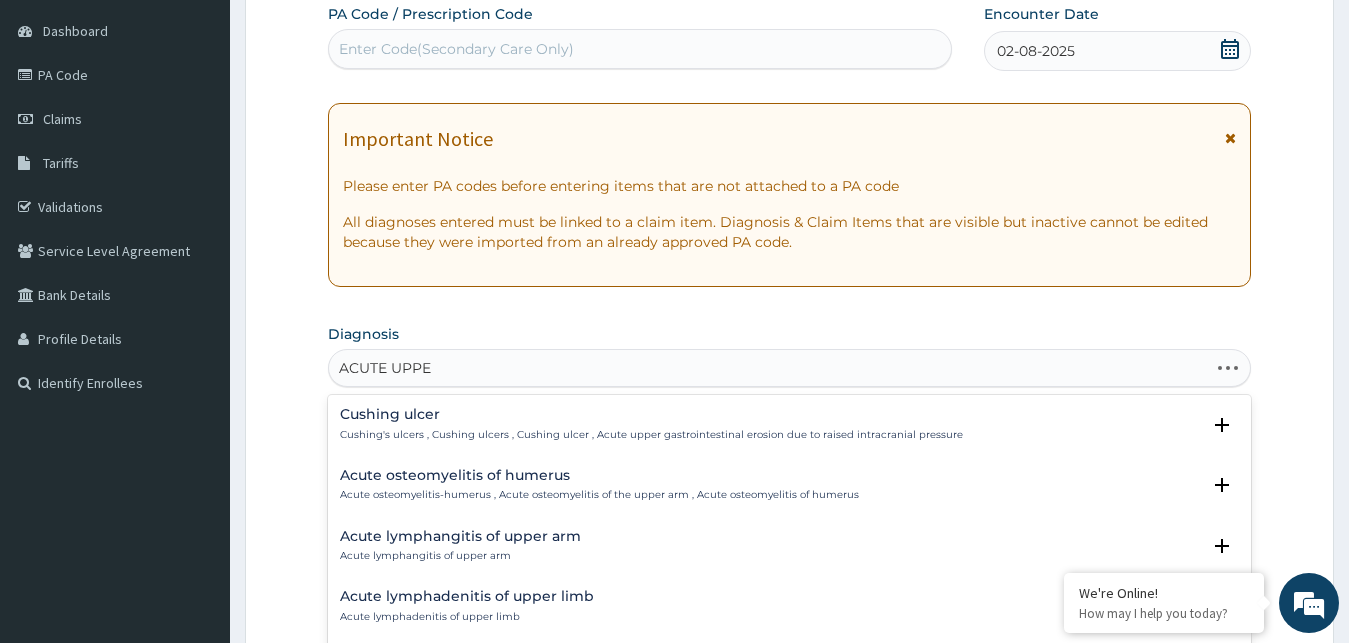 type on "ACUTE UPPER" 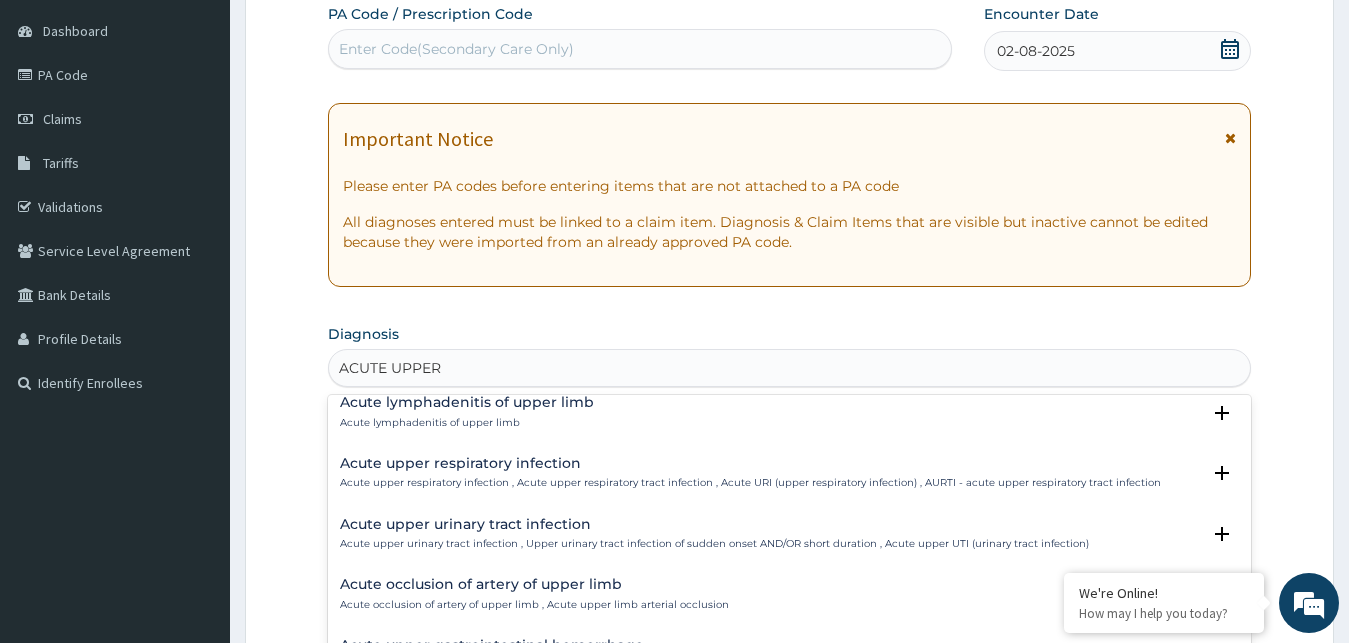 scroll, scrollTop: 200, scrollLeft: 0, axis: vertical 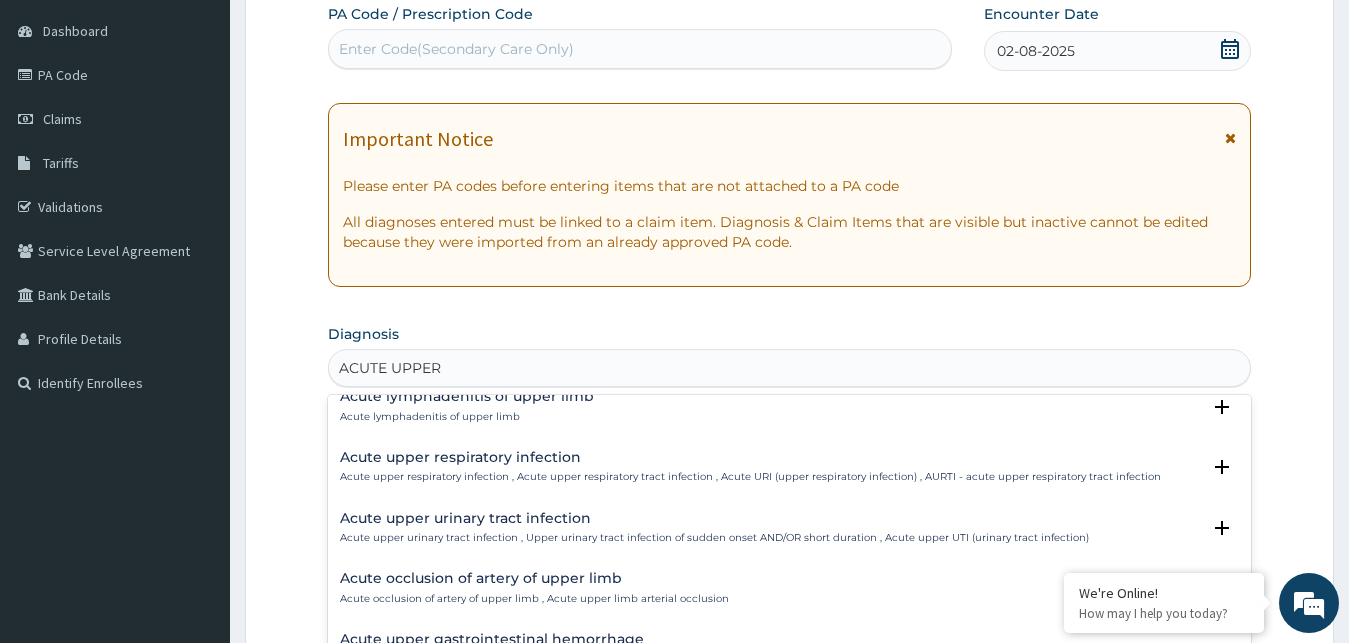 click on "Acute upper respiratory infection , Acute upper respiratory tract infection , Acute URI (upper respiratory infection) , AURTI - acute upper respiratory tract infection" at bounding box center [750, 477] 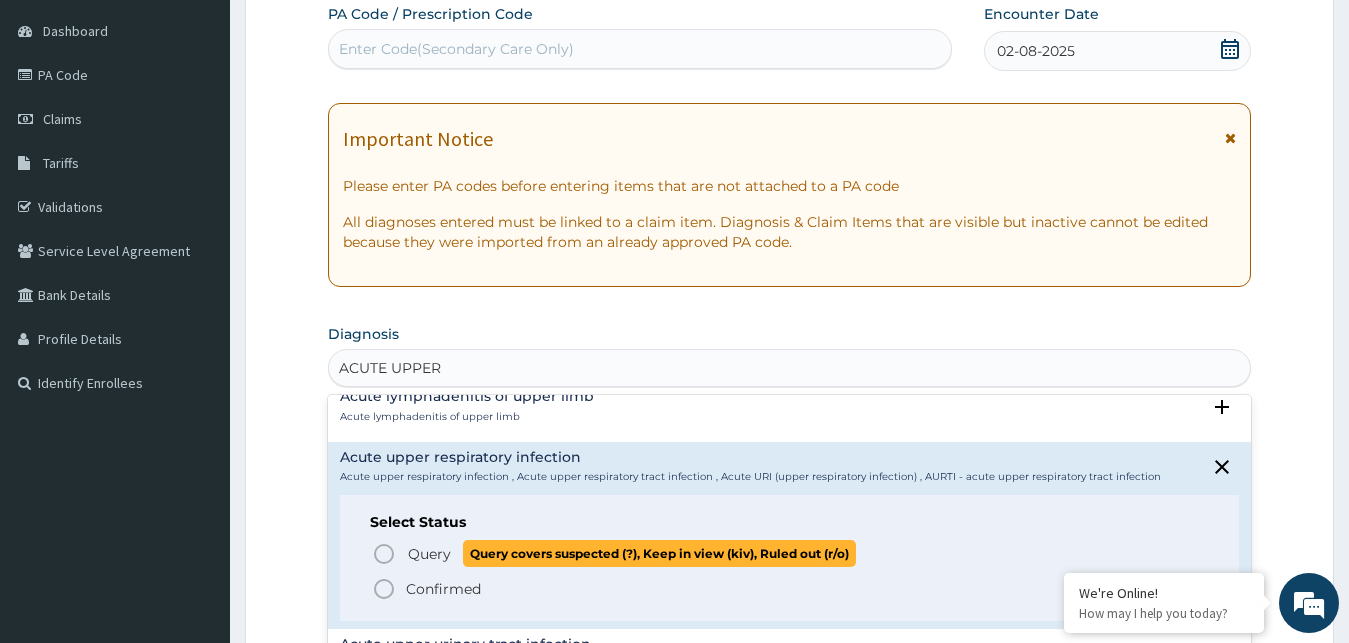 drag, startPoint x: 472, startPoint y: 545, endPoint x: 441, endPoint y: 554, distance: 32.280025 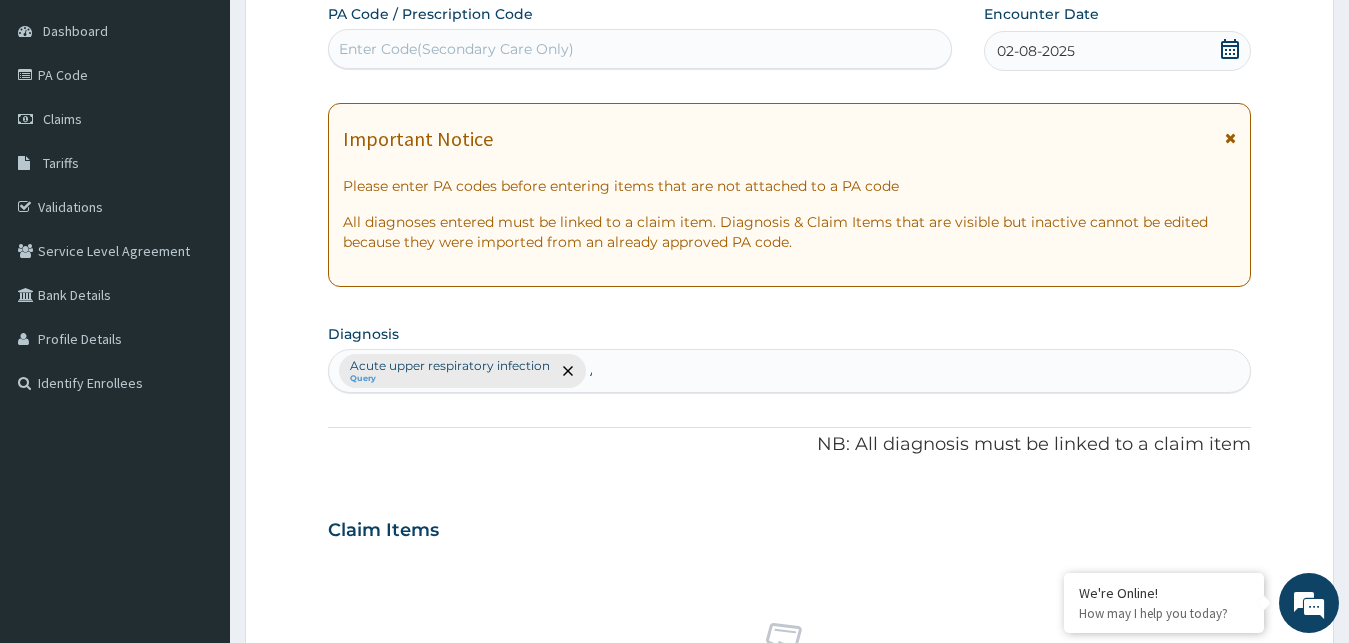 type 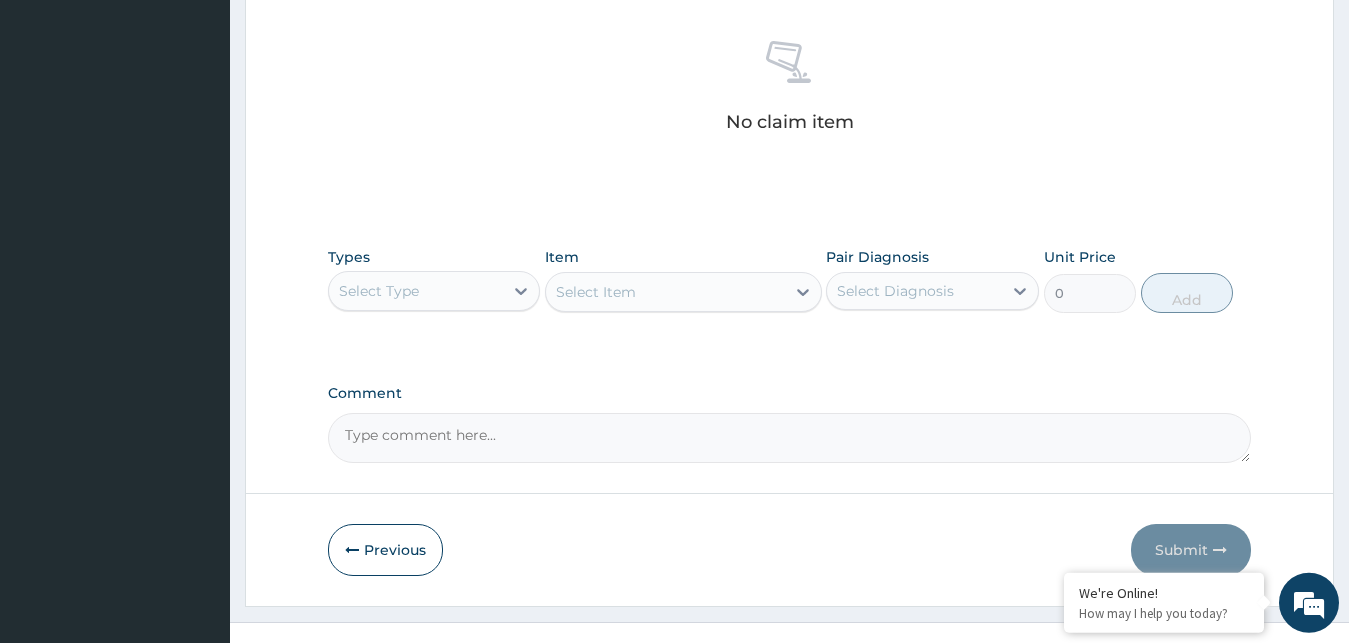 scroll, scrollTop: 774, scrollLeft: 0, axis: vertical 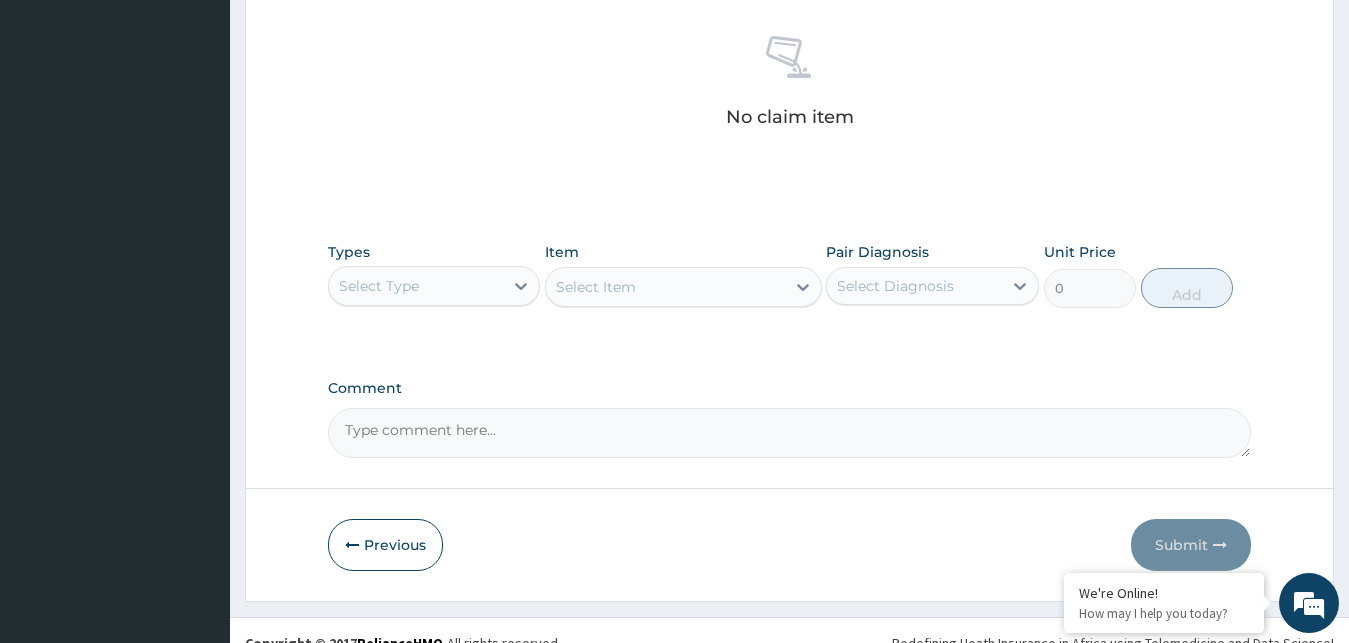 click on "Select Type" at bounding box center [416, 286] 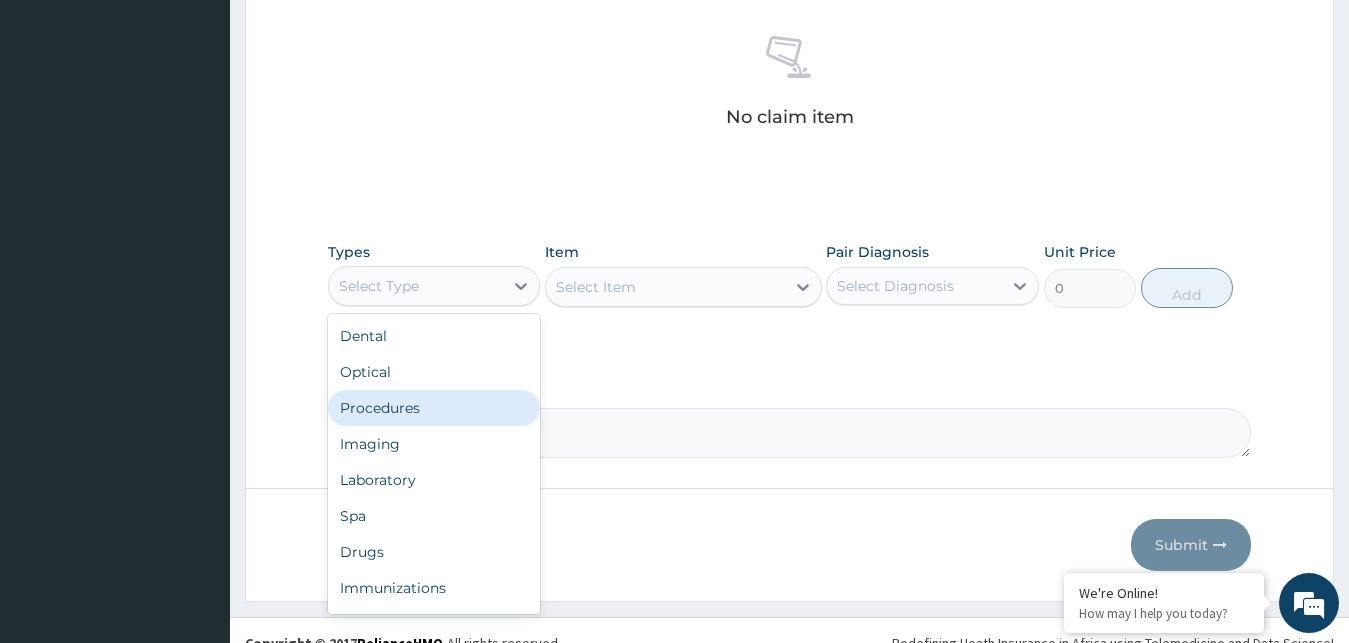 click on "Procedures" at bounding box center (434, 408) 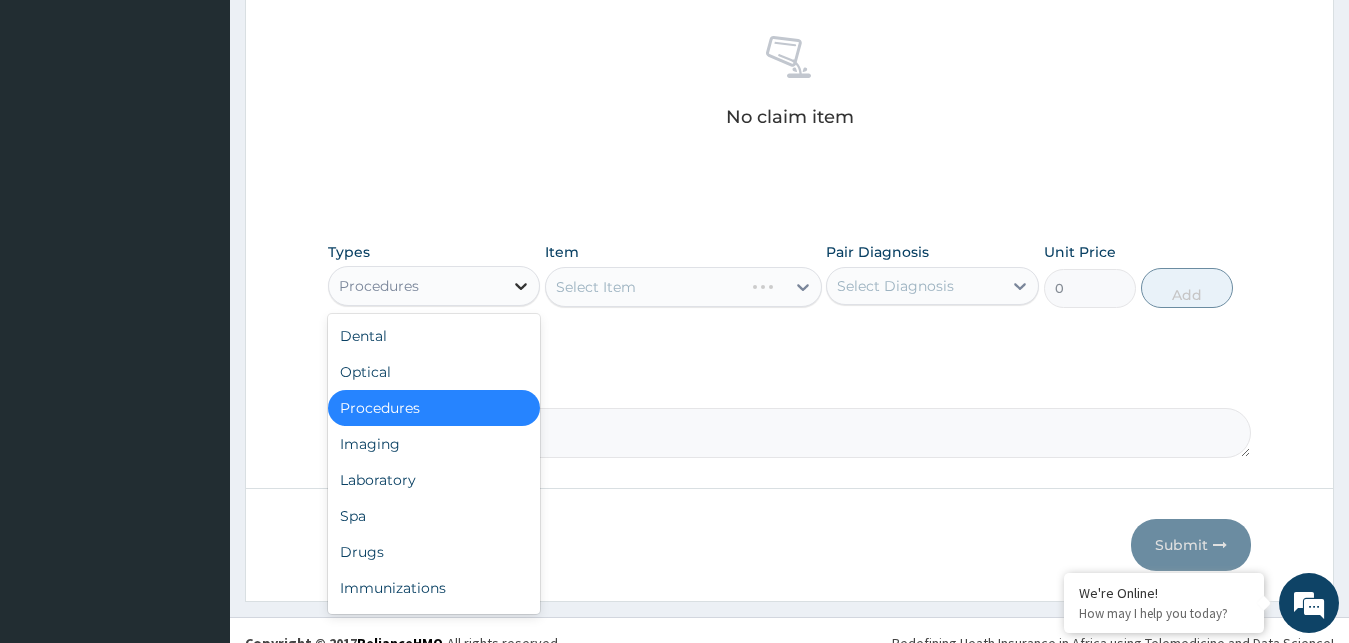 click 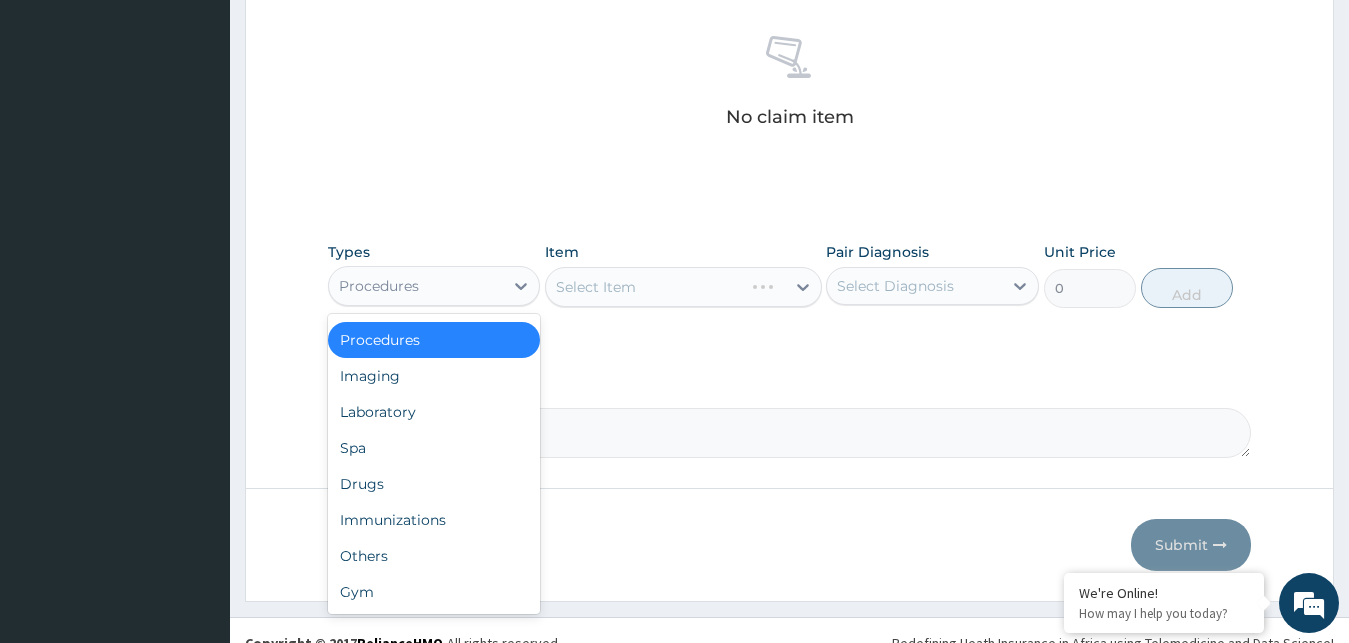 scroll, scrollTop: 0, scrollLeft: 0, axis: both 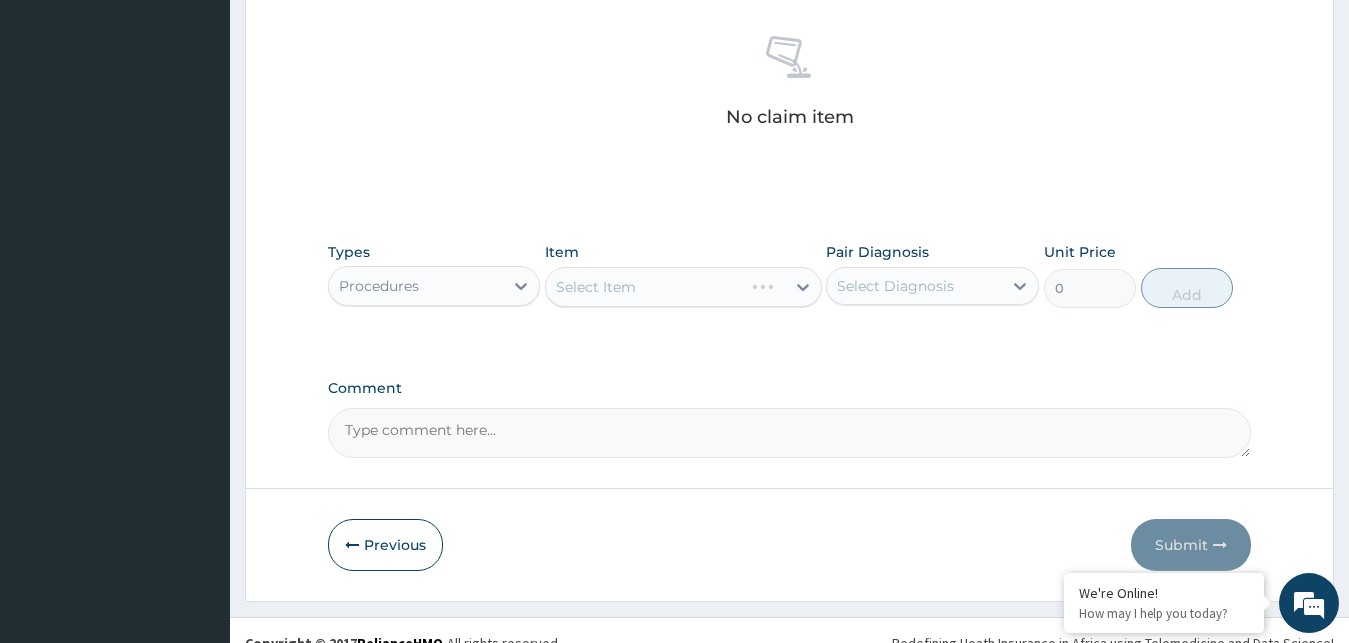 click on "Select Item" at bounding box center [683, 287] 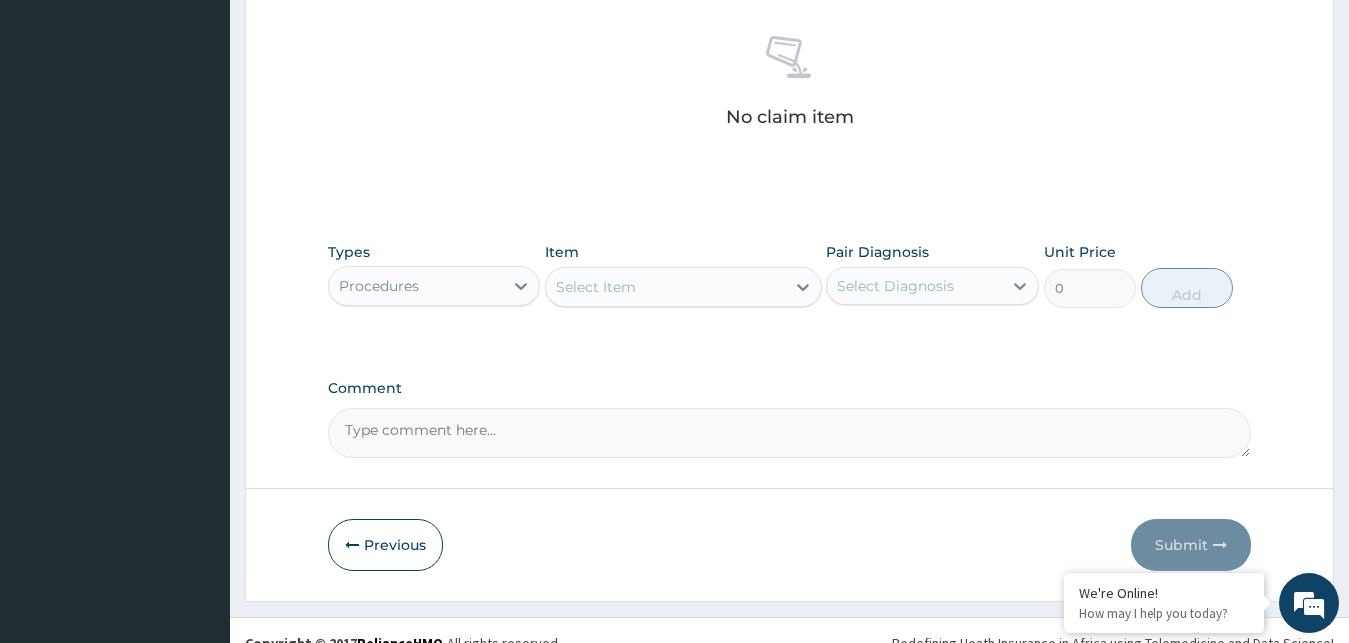 click on "Select Item" at bounding box center [665, 287] 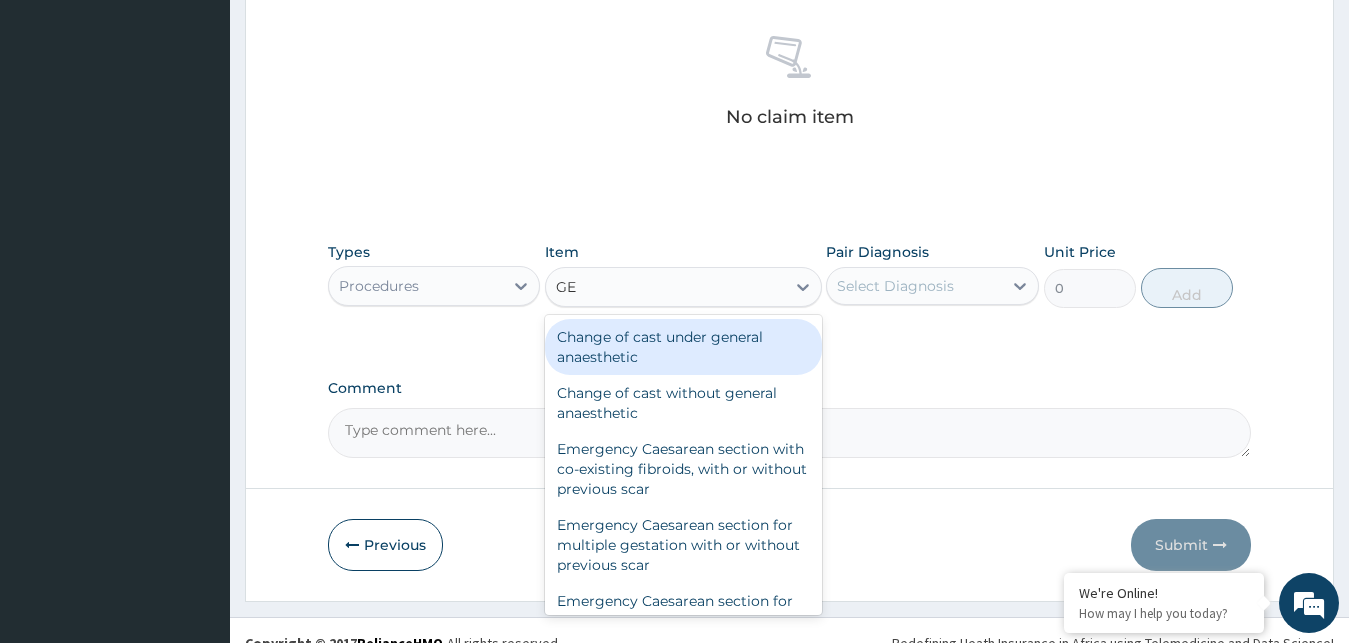 type on "G" 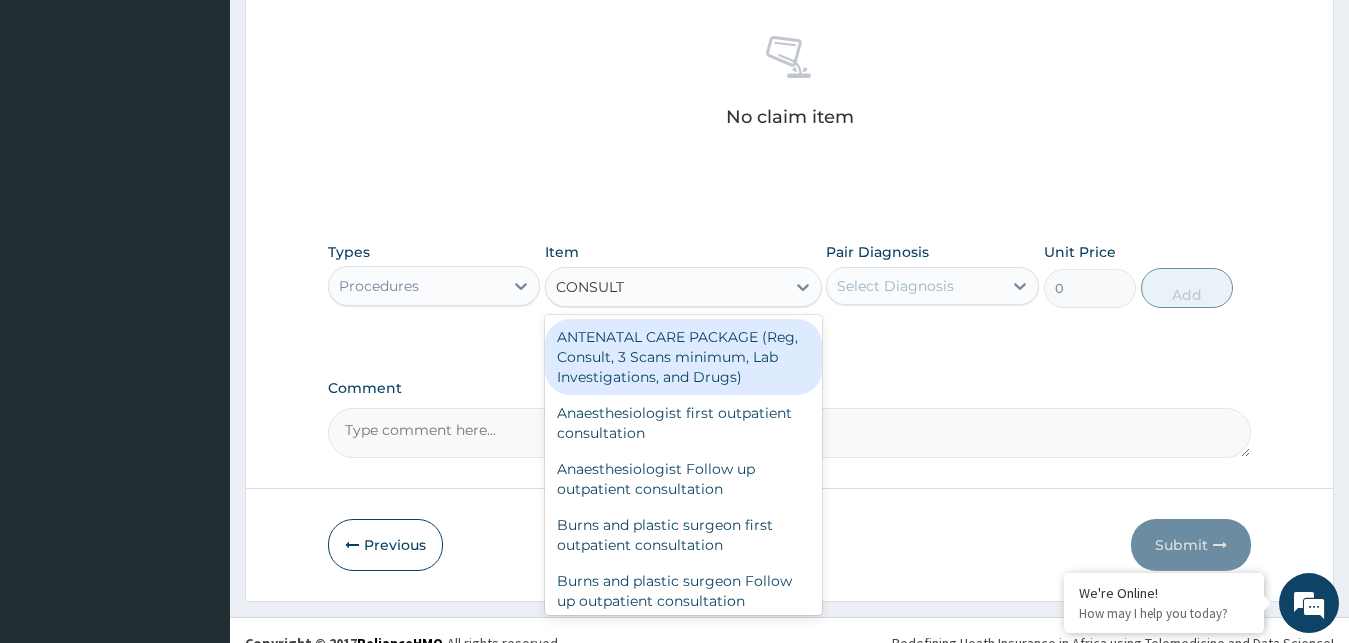 type on "CONSULTA" 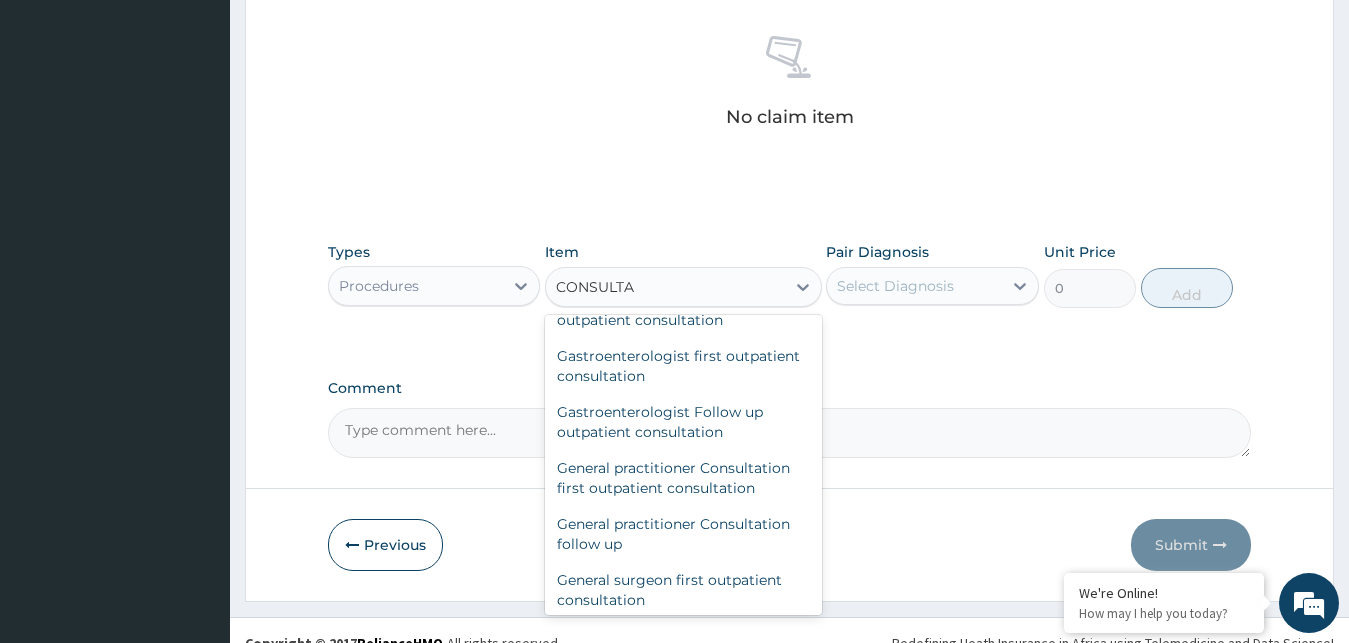 scroll, scrollTop: 954, scrollLeft: 0, axis: vertical 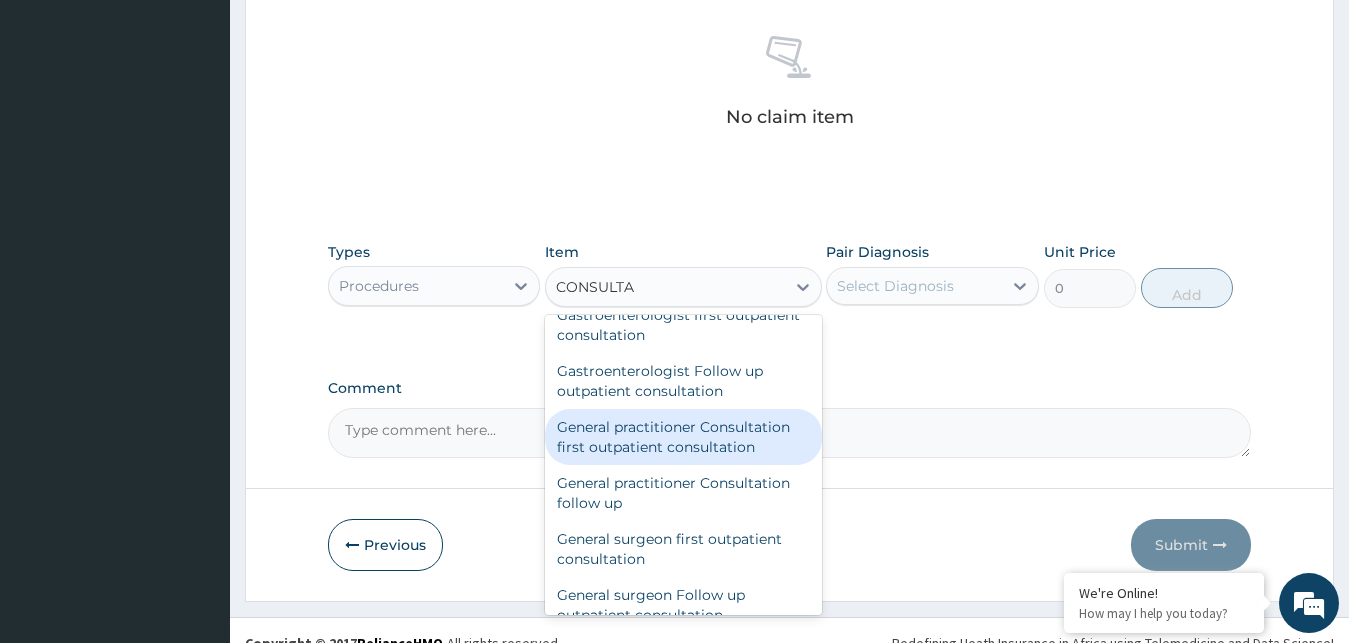 click on "General practitioner Consultation first outpatient consultation" at bounding box center [683, 437] 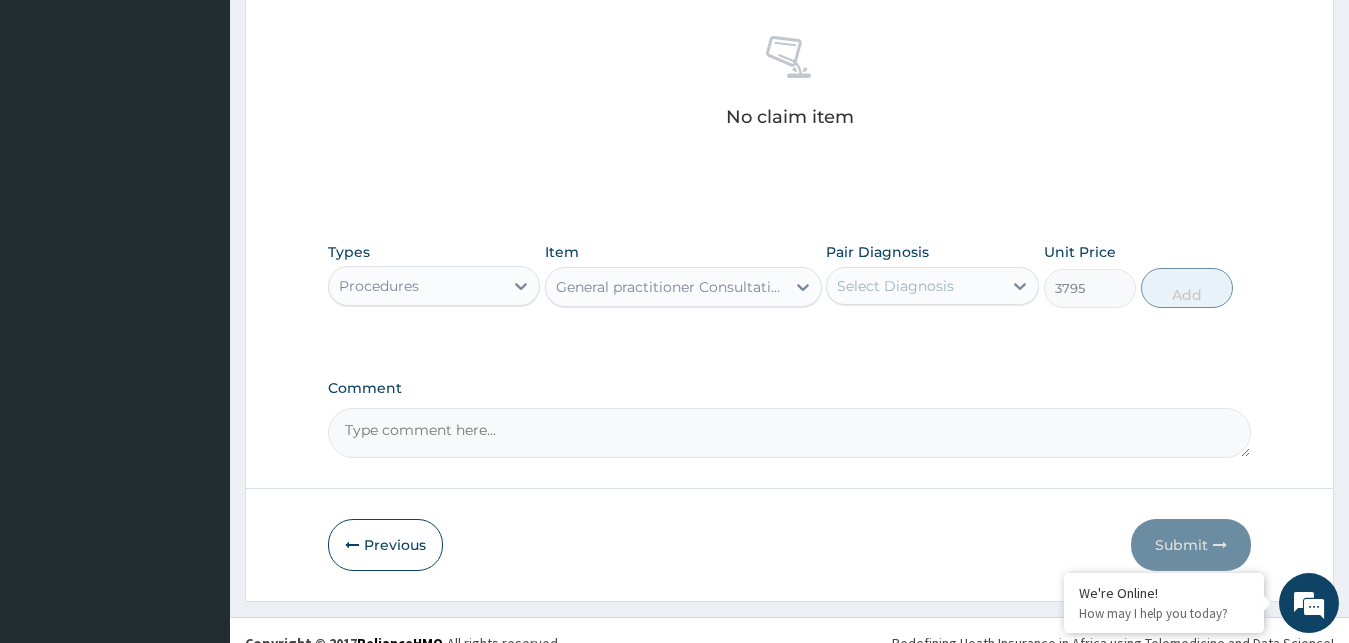 type 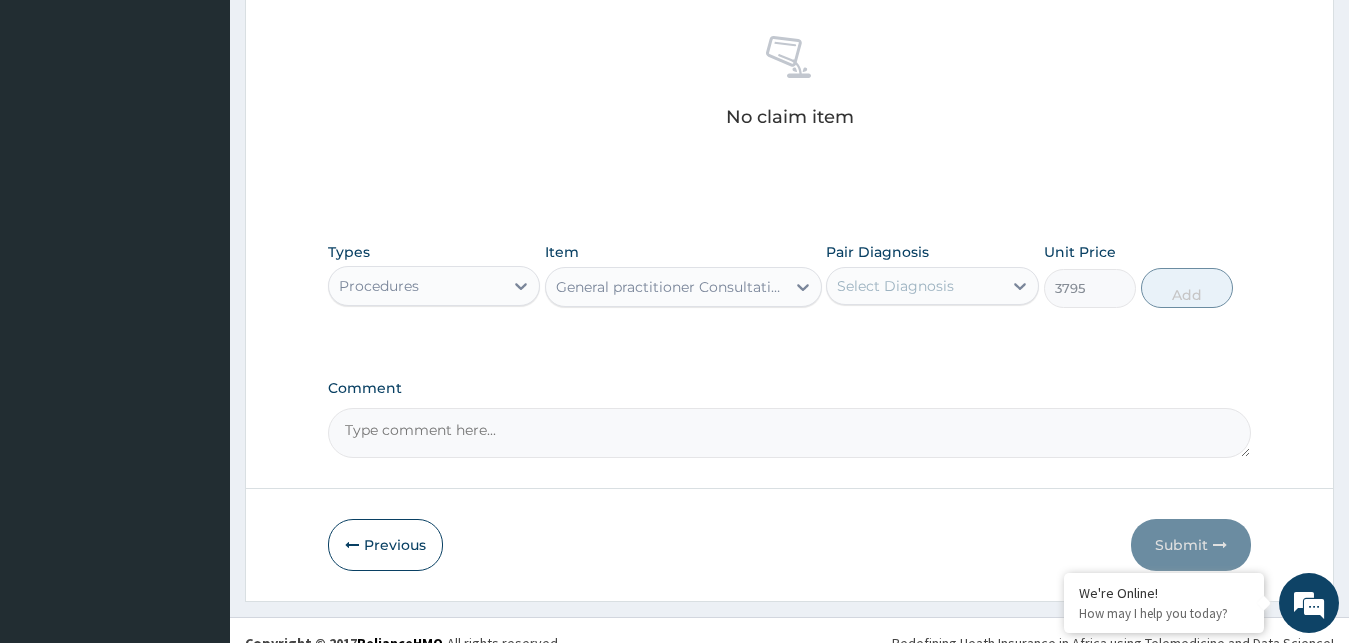drag, startPoint x: 944, startPoint y: 286, endPoint x: 933, endPoint y: 306, distance: 22.825424 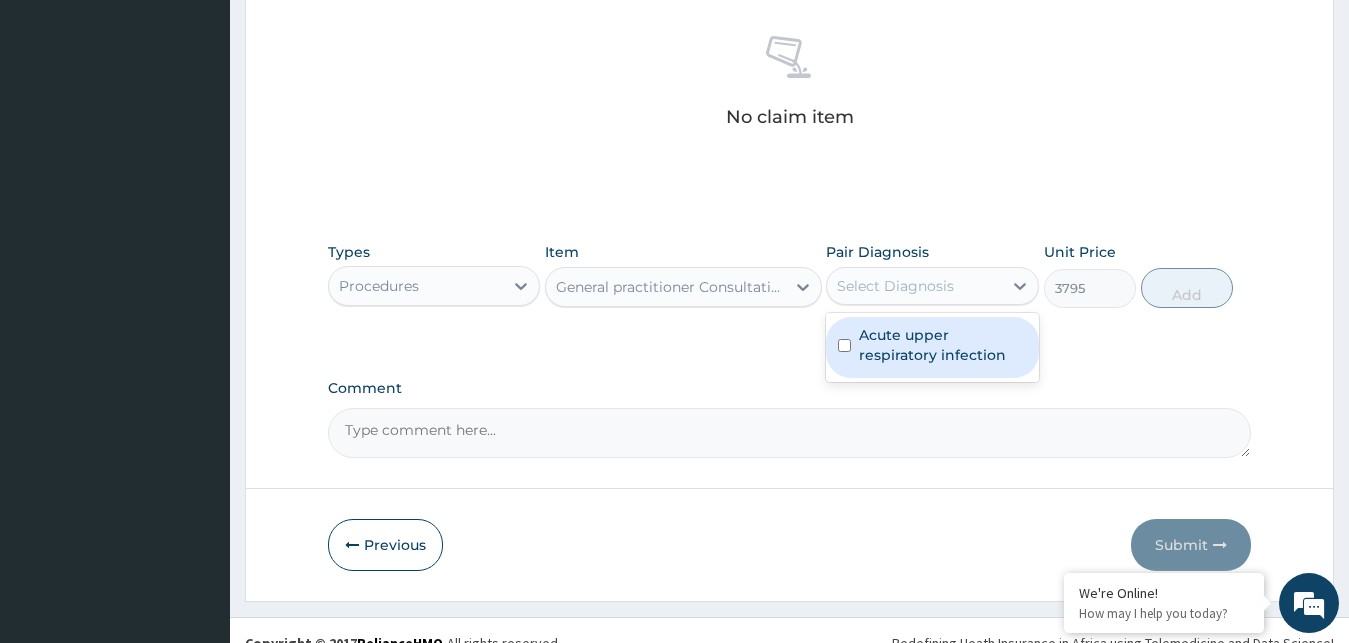 click on "Acute upper respiratory infection" at bounding box center [943, 345] 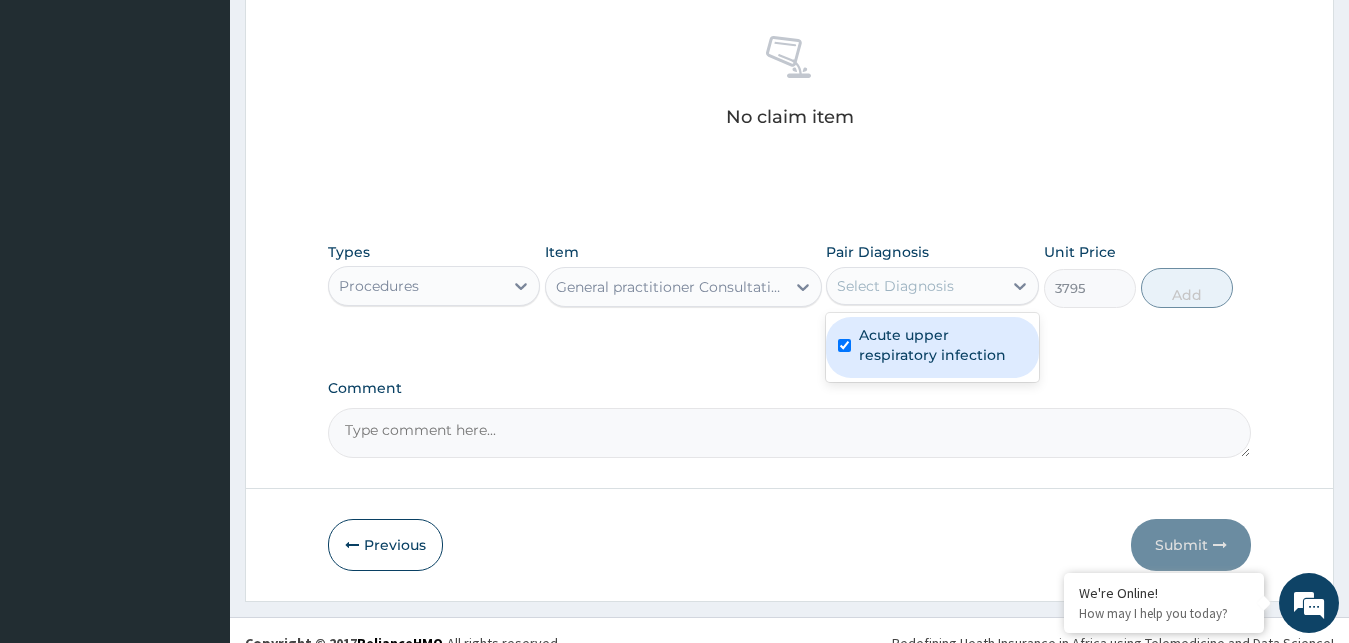 checkbox on "true" 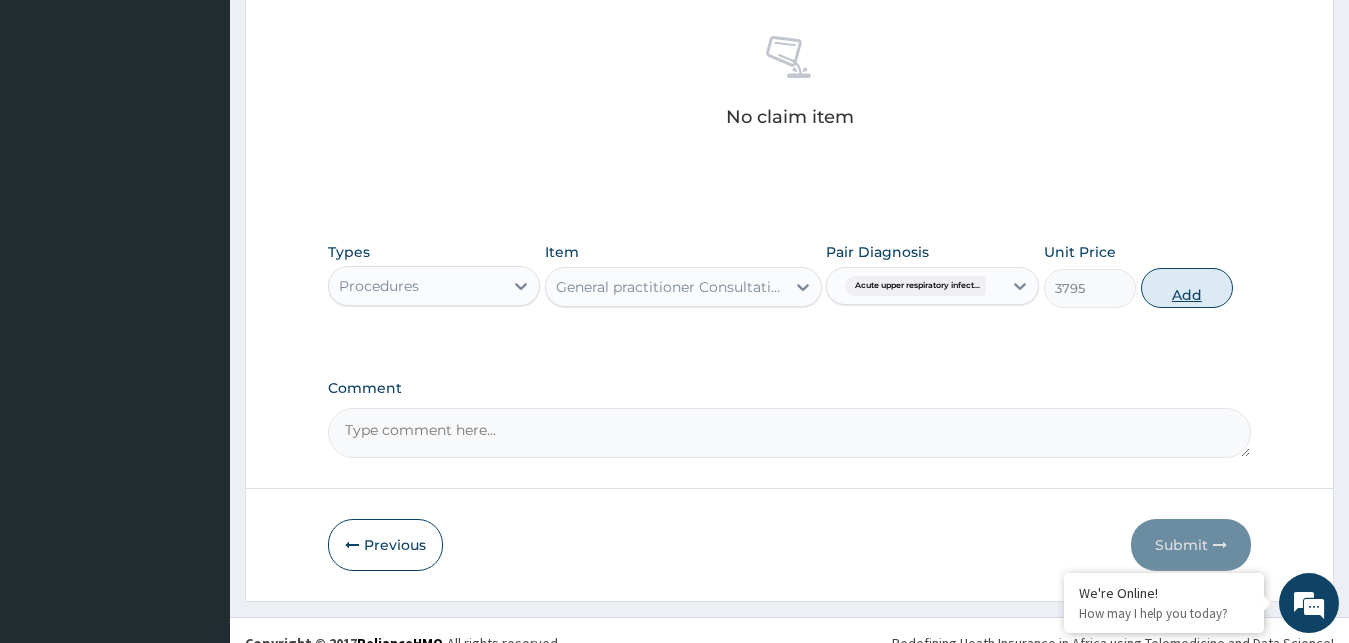 click on "Add" at bounding box center [1187, 288] 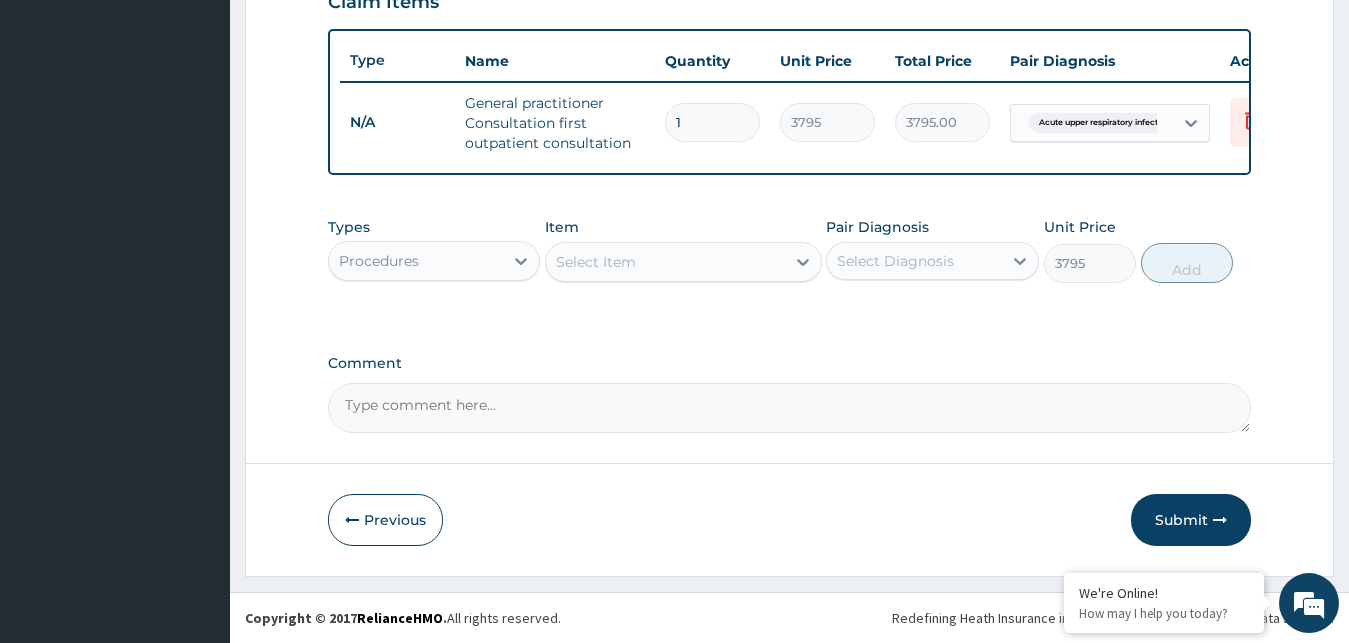type on "0" 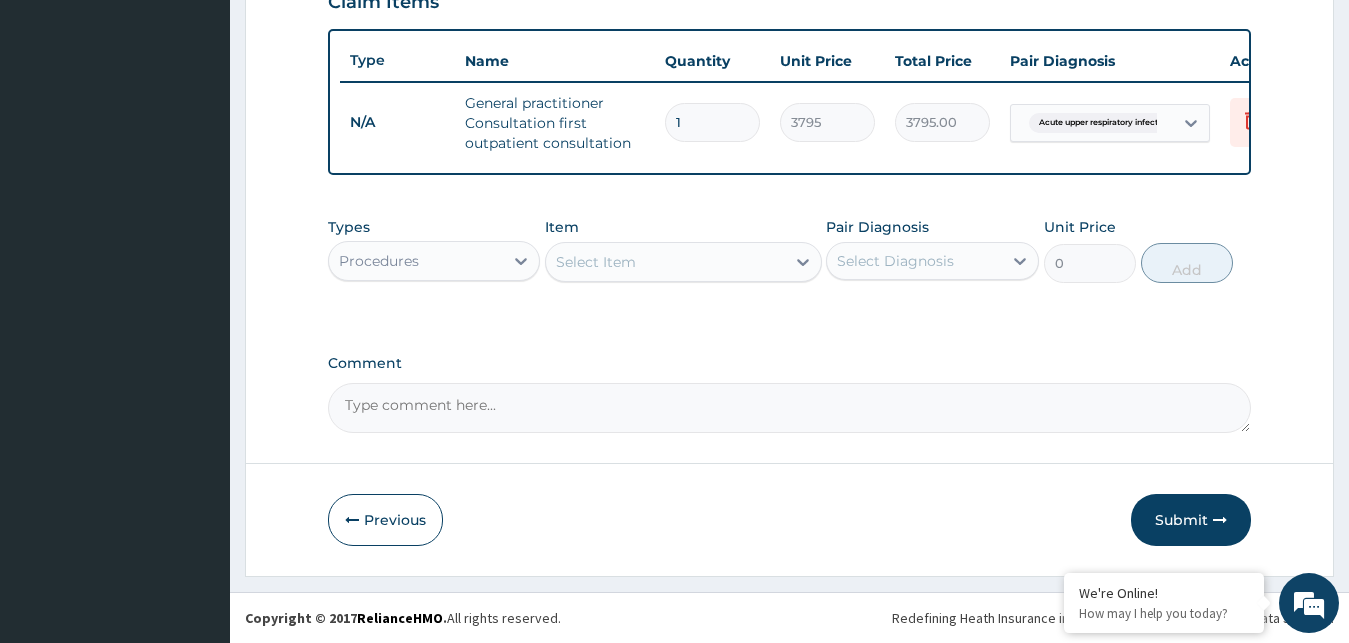 scroll, scrollTop: 732, scrollLeft: 0, axis: vertical 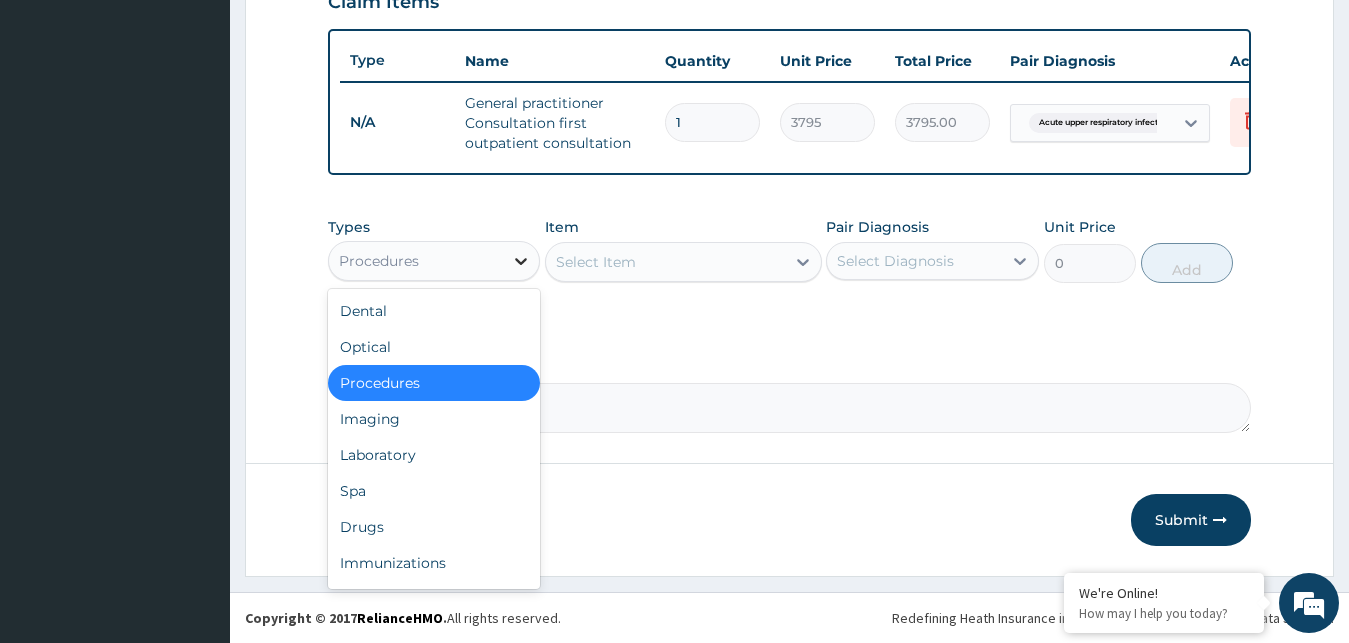 click 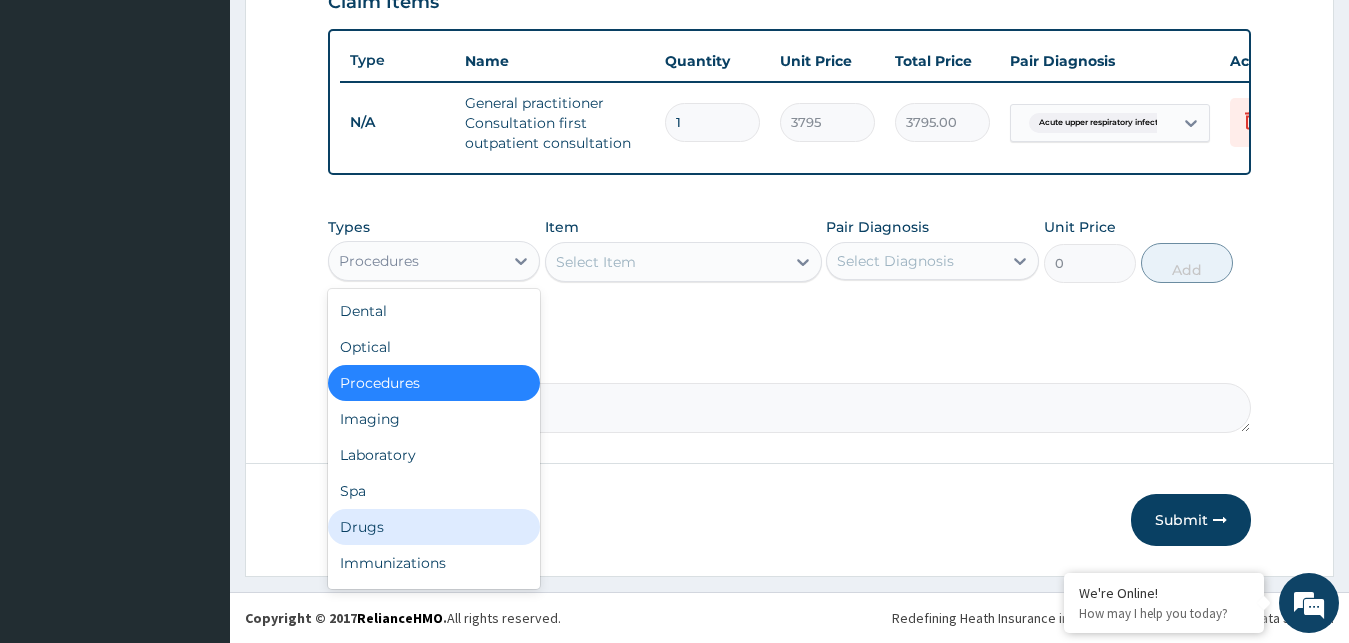 click on "Drugs" at bounding box center (434, 527) 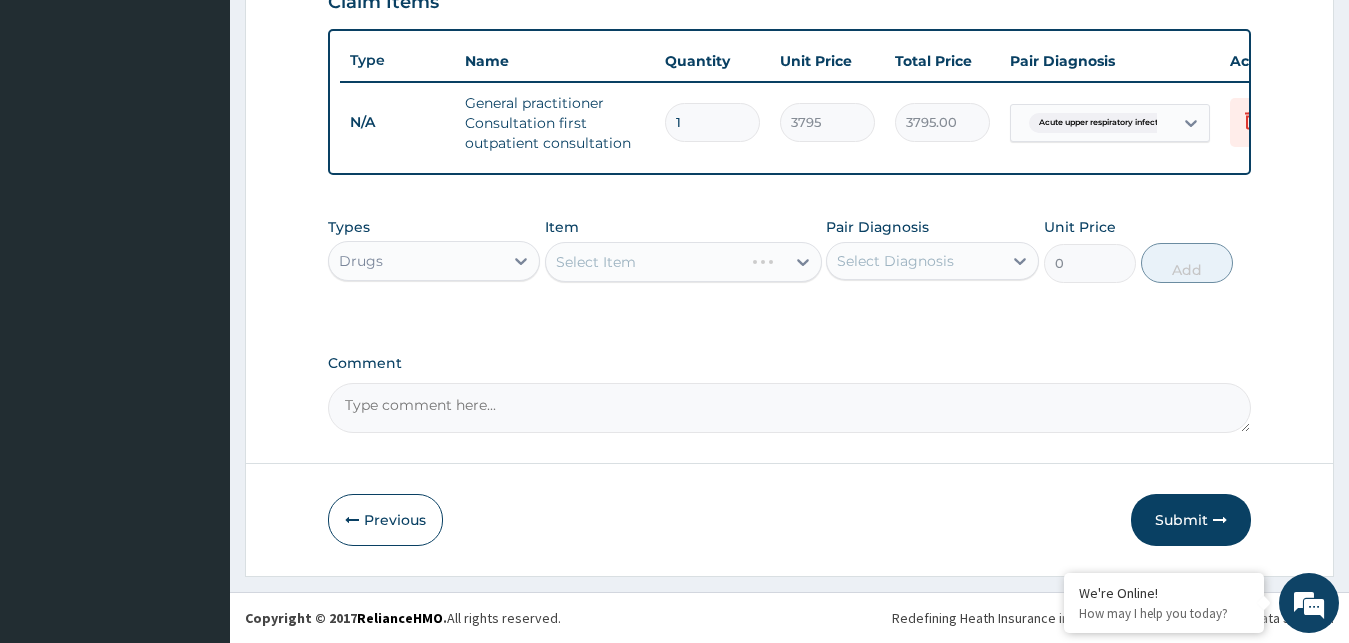 click on "Select Item" at bounding box center (683, 262) 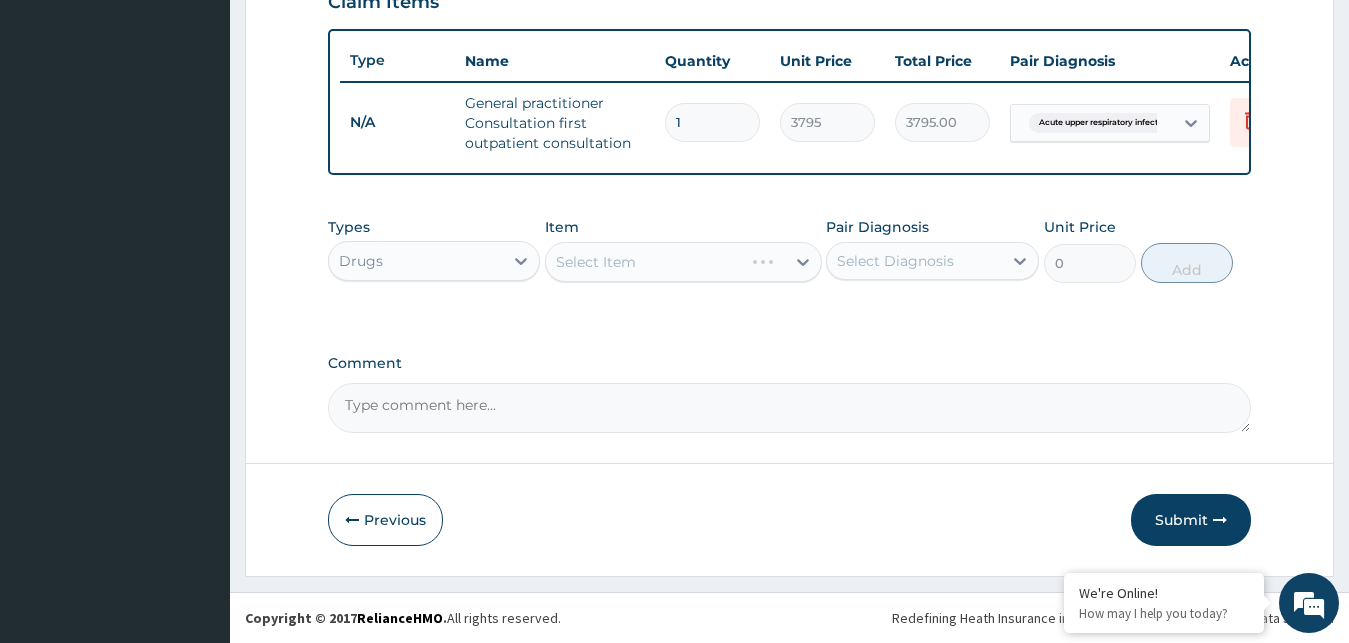 drag, startPoint x: 801, startPoint y: 259, endPoint x: 813, endPoint y: 262, distance: 12.369317 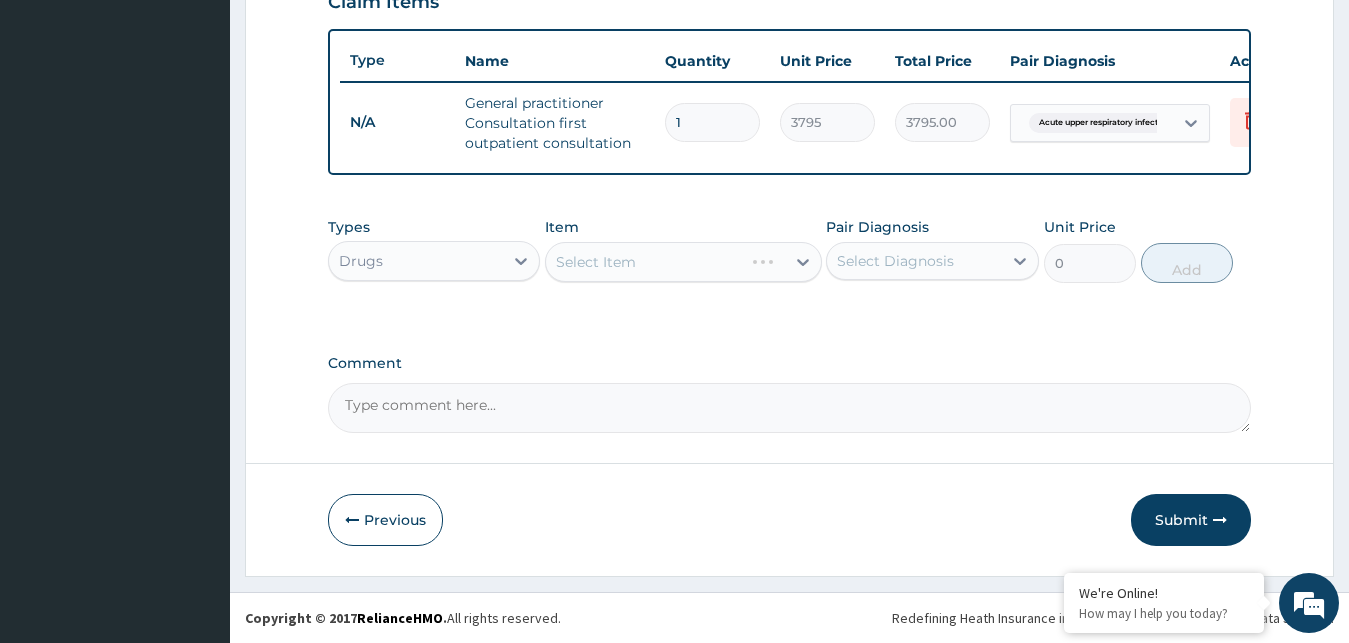 click on "Select Item" at bounding box center [683, 262] 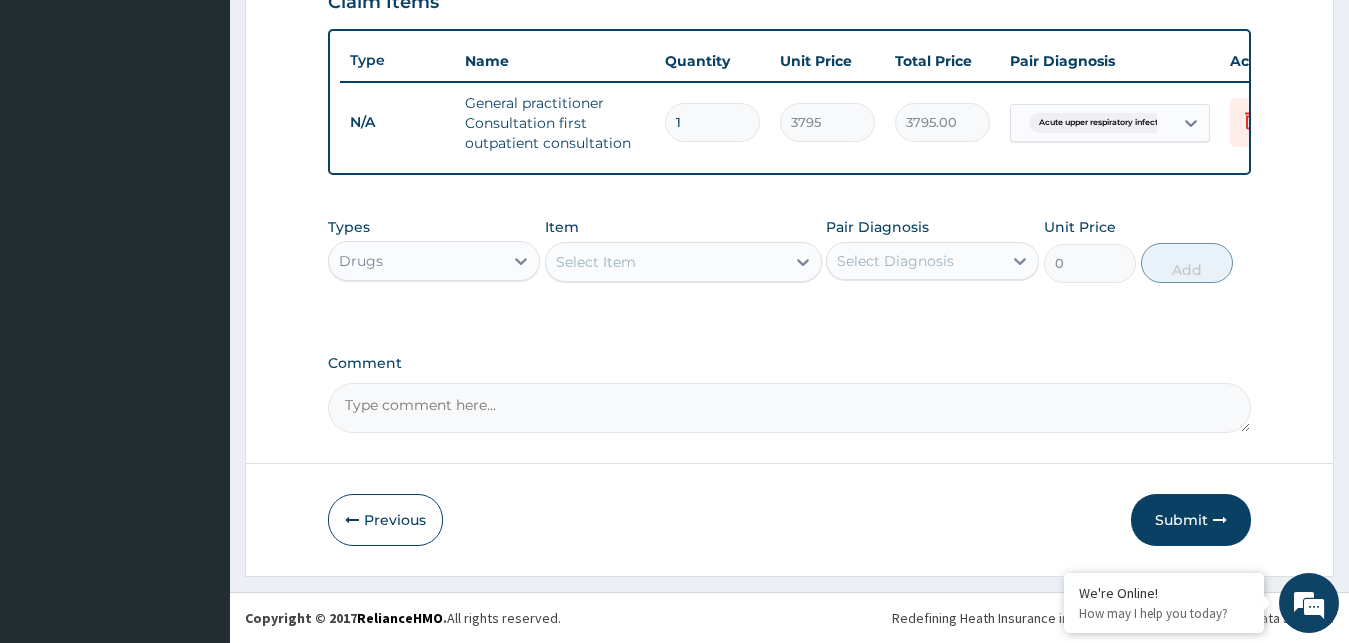 drag, startPoint x: 629, startPoint y: 265, endPoint x: 743, endPoint y: 248, distance: 115.260574 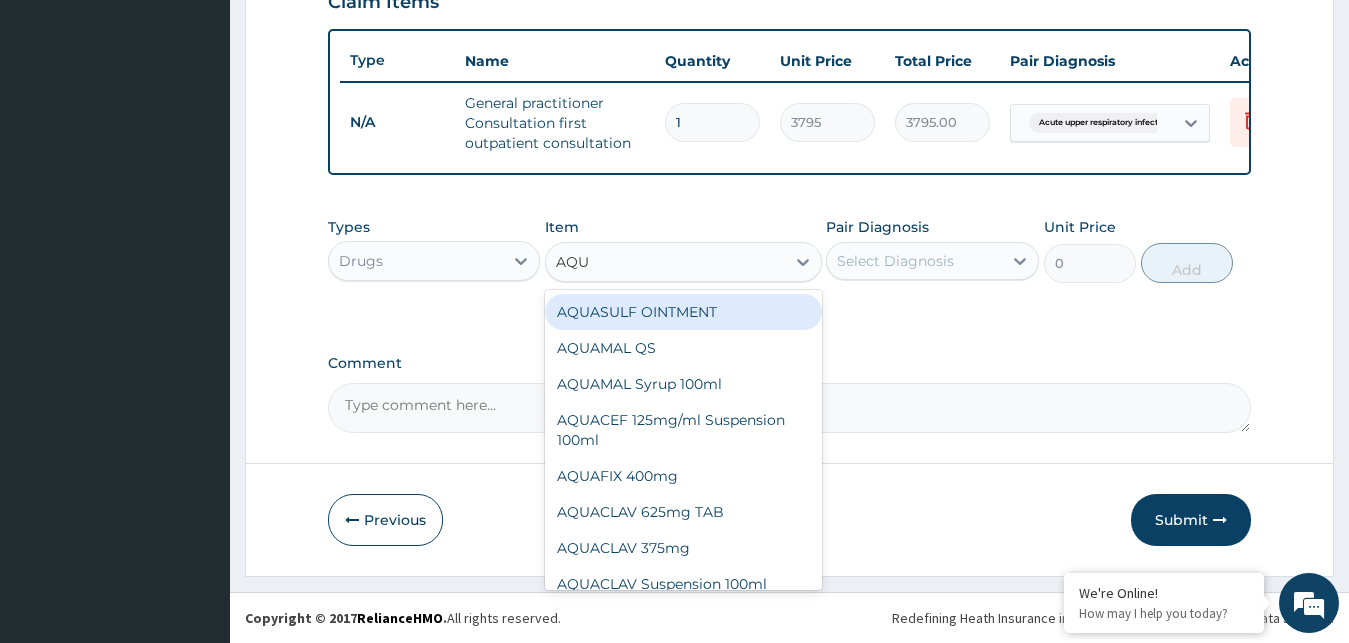 type on "AQUA" 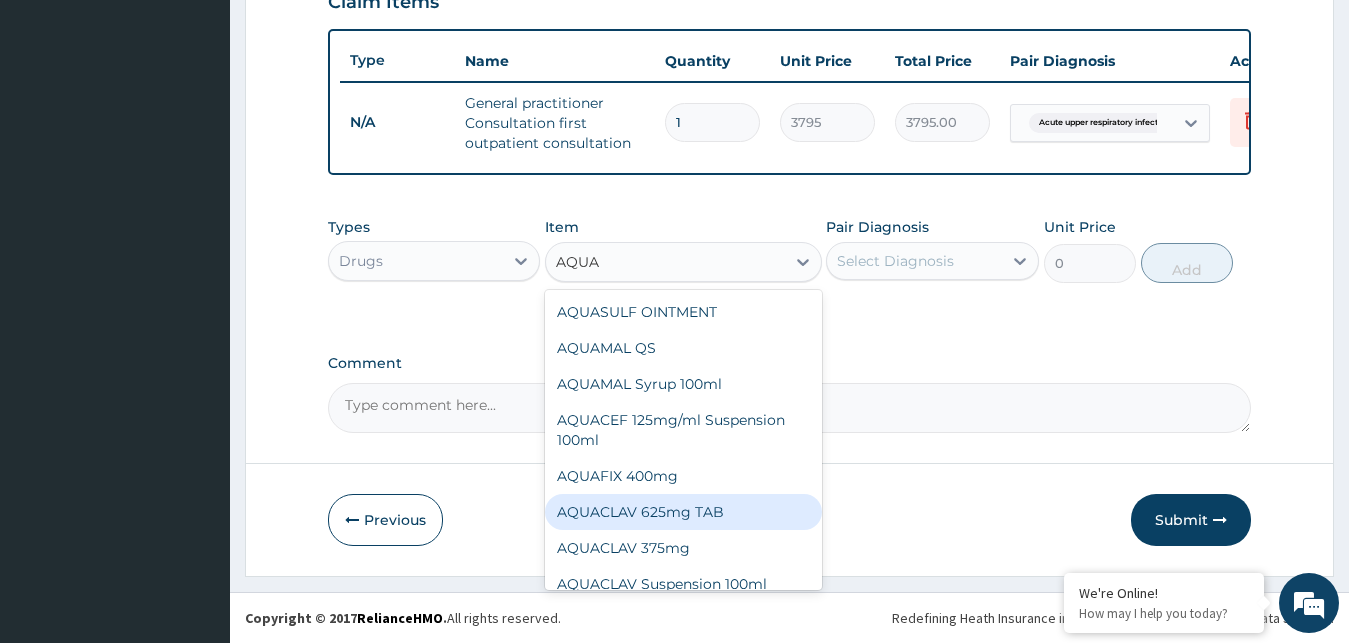 click on "AQUACLAV 625mg TAB" at bounding box center (683, 512) 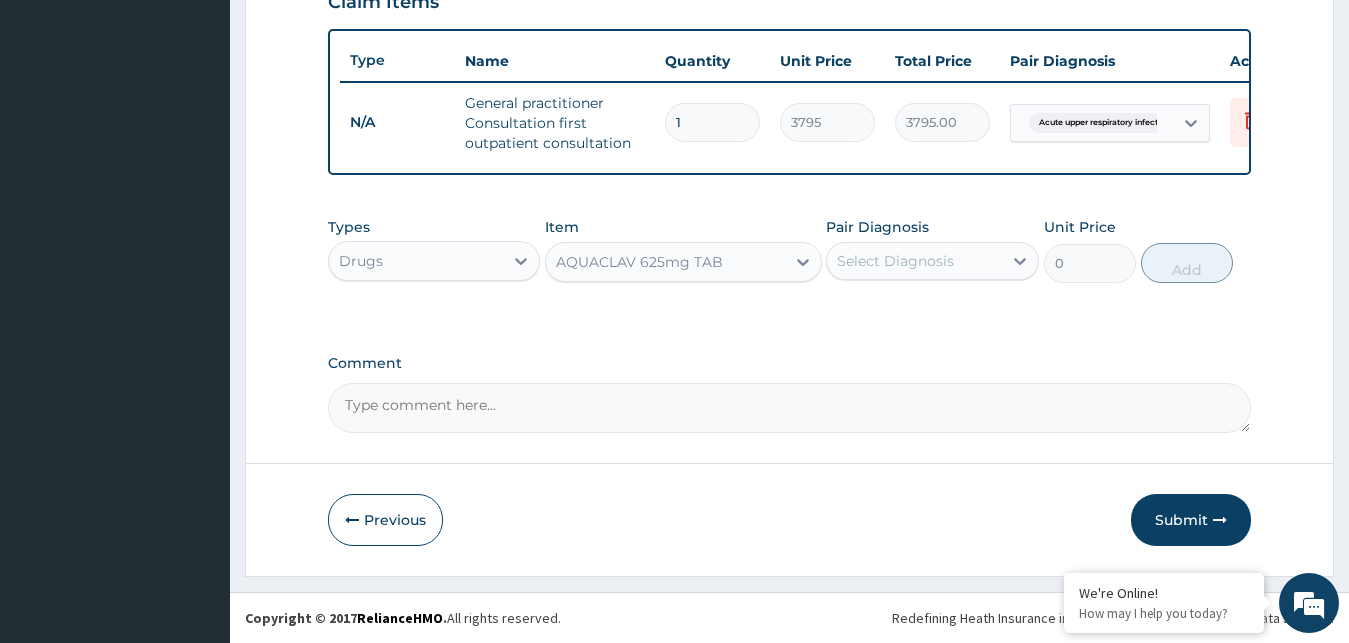type 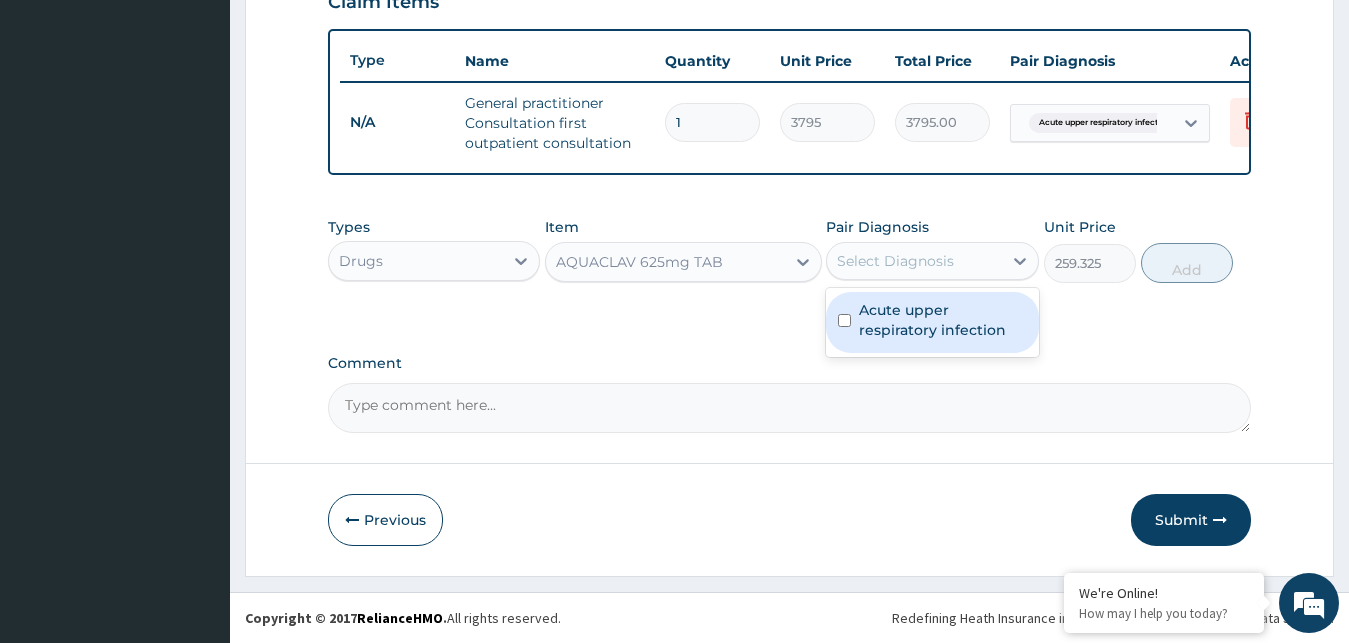 drag, startPoint x: 933, startPoint y: 265, endPoint x: 920, endPoint y: 284, distance: 23.021729 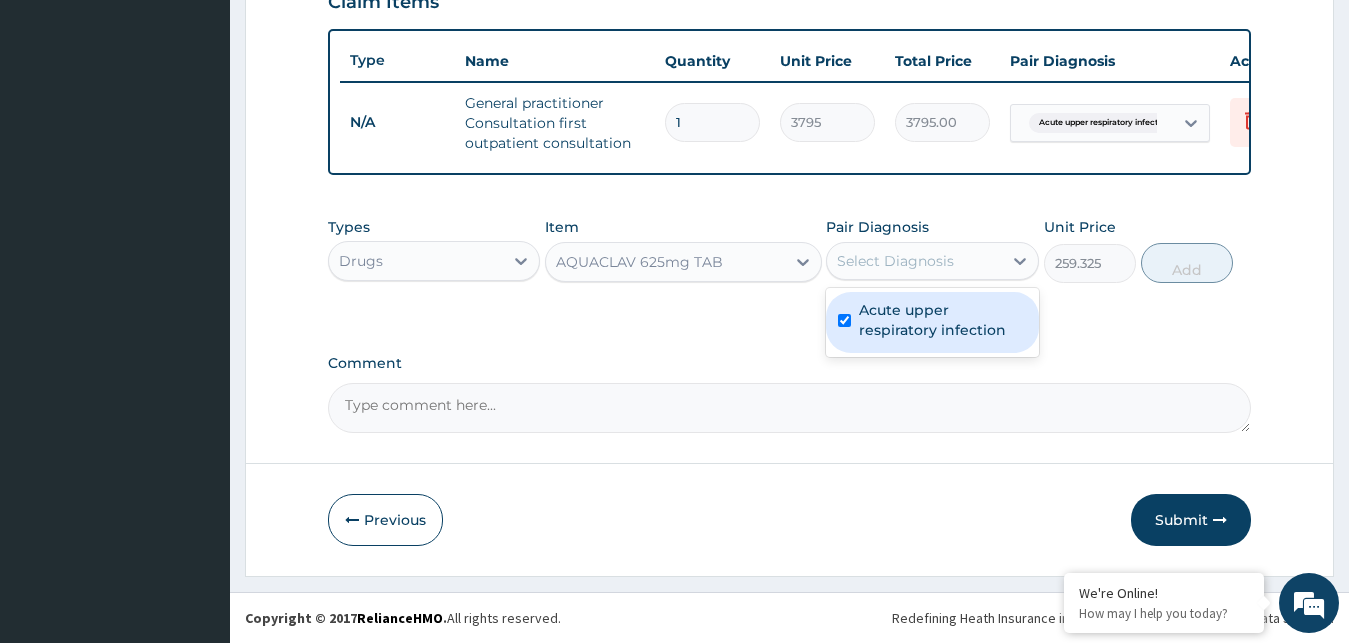 checkbox on "true" 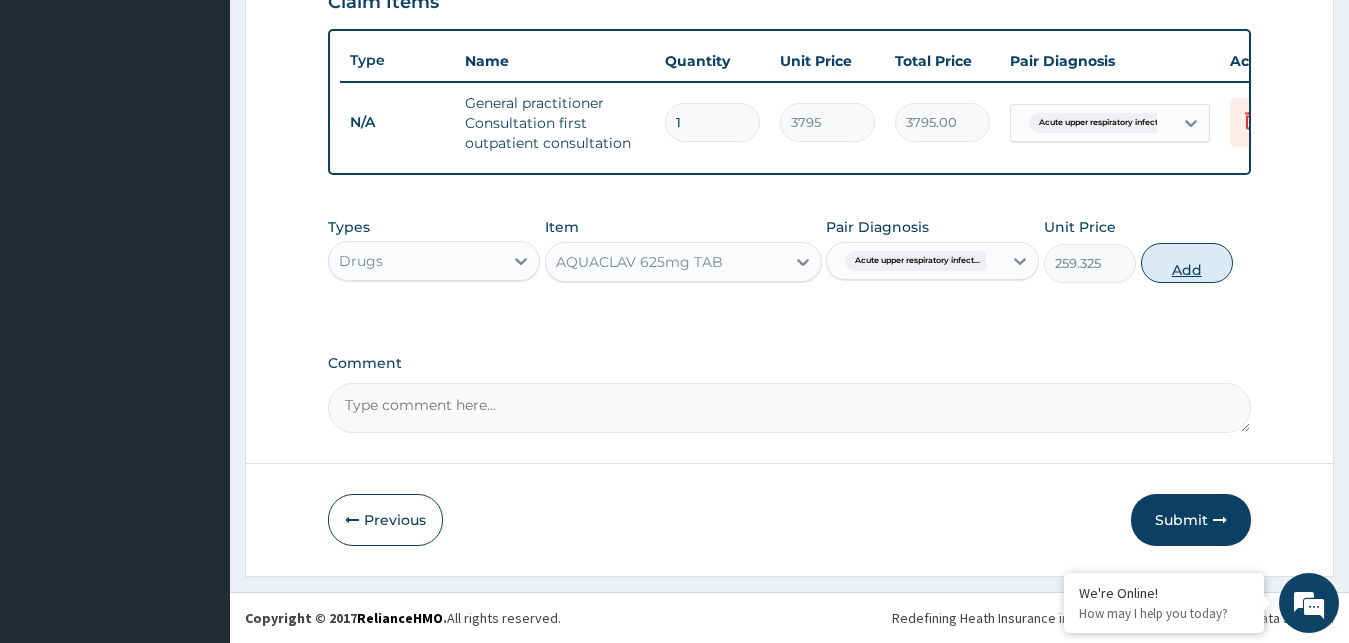 click on "Add" at bounding box center (1187, 263) 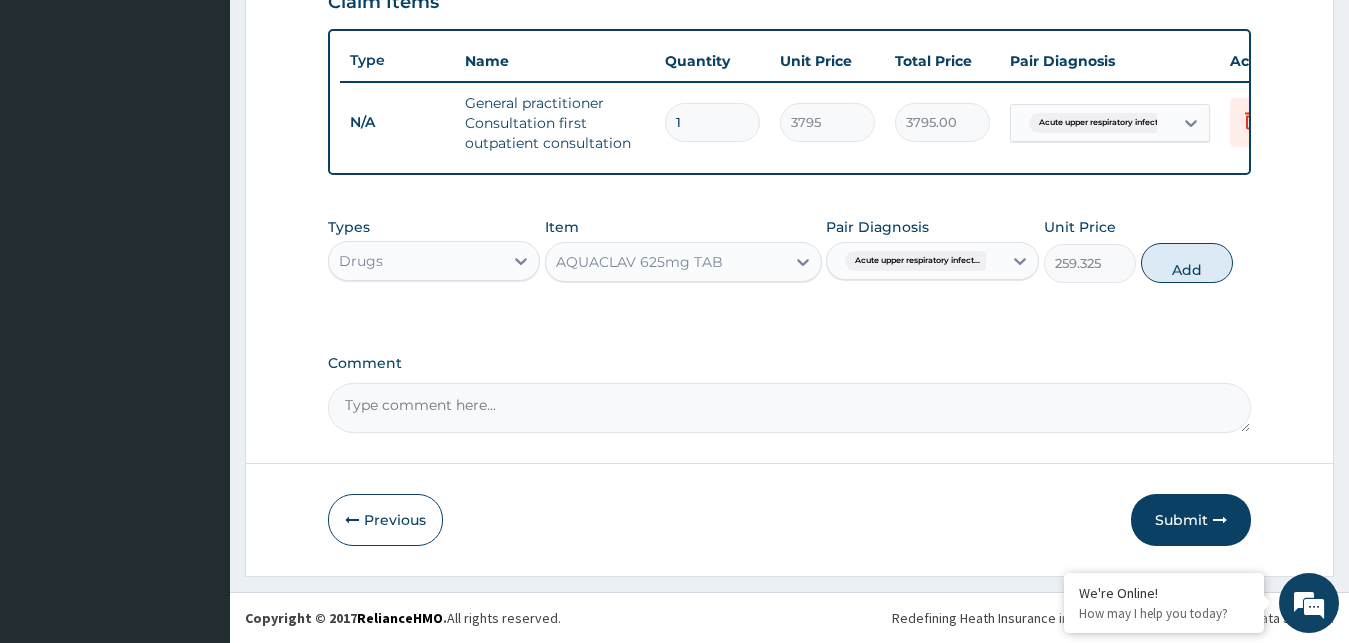 type on "0" 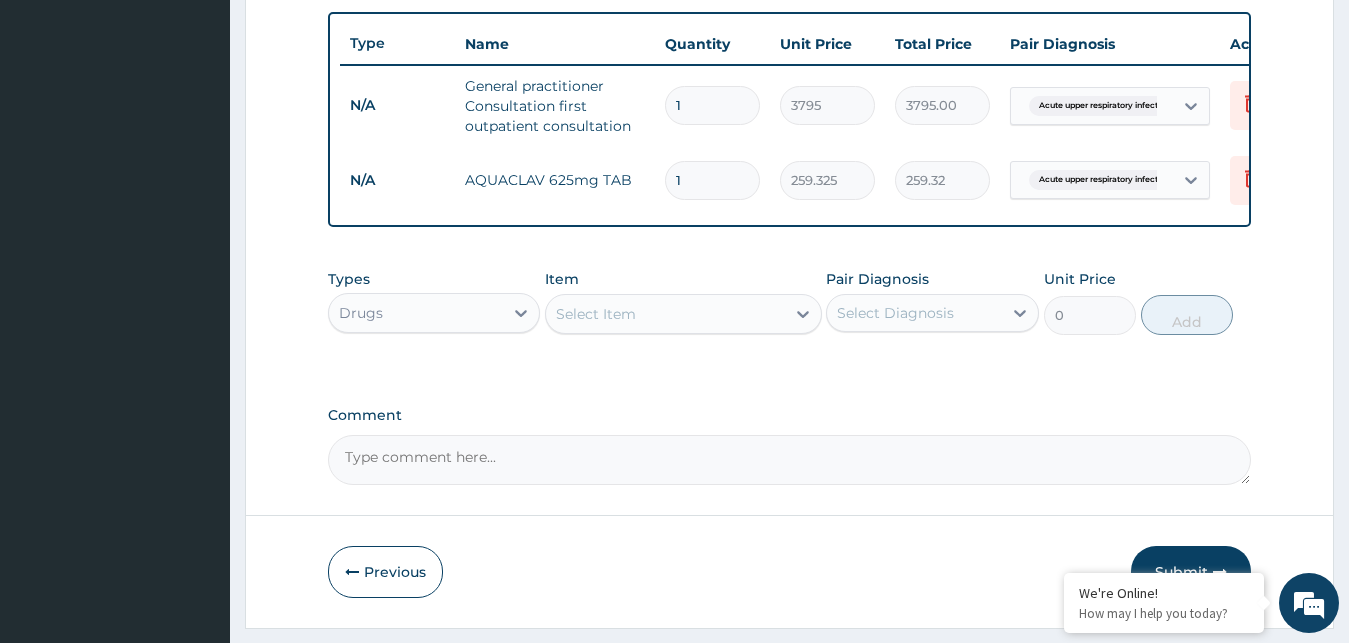 type 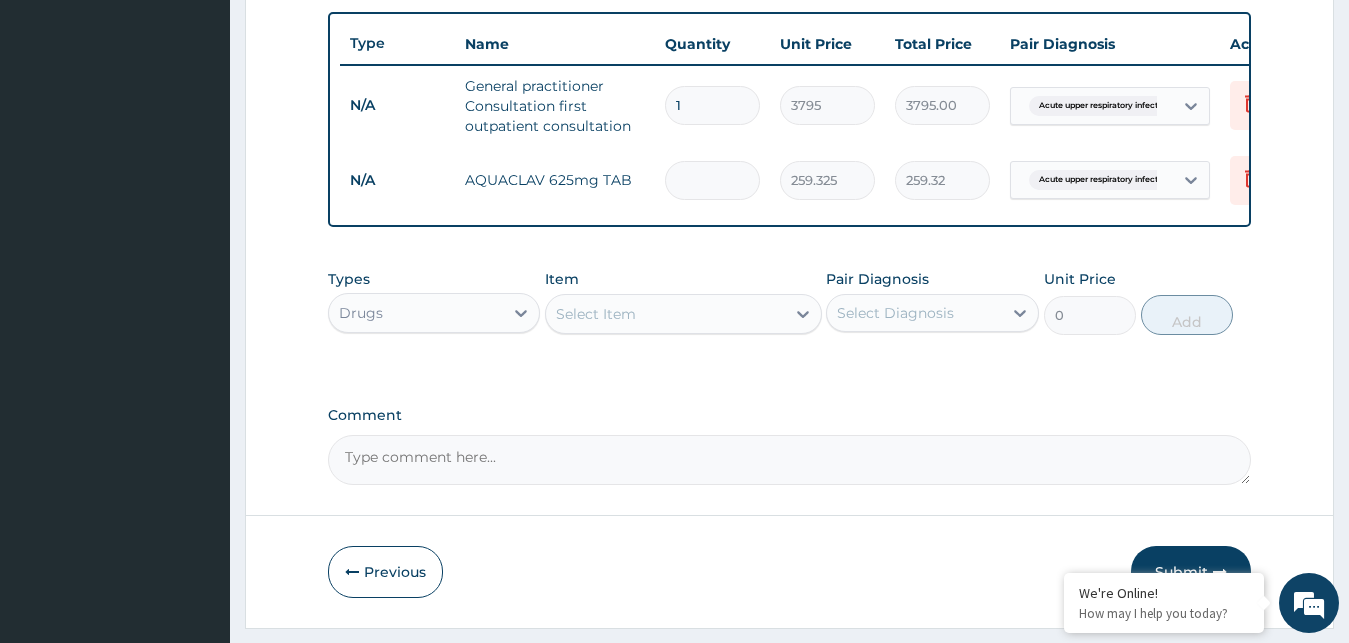 type on "0.00" 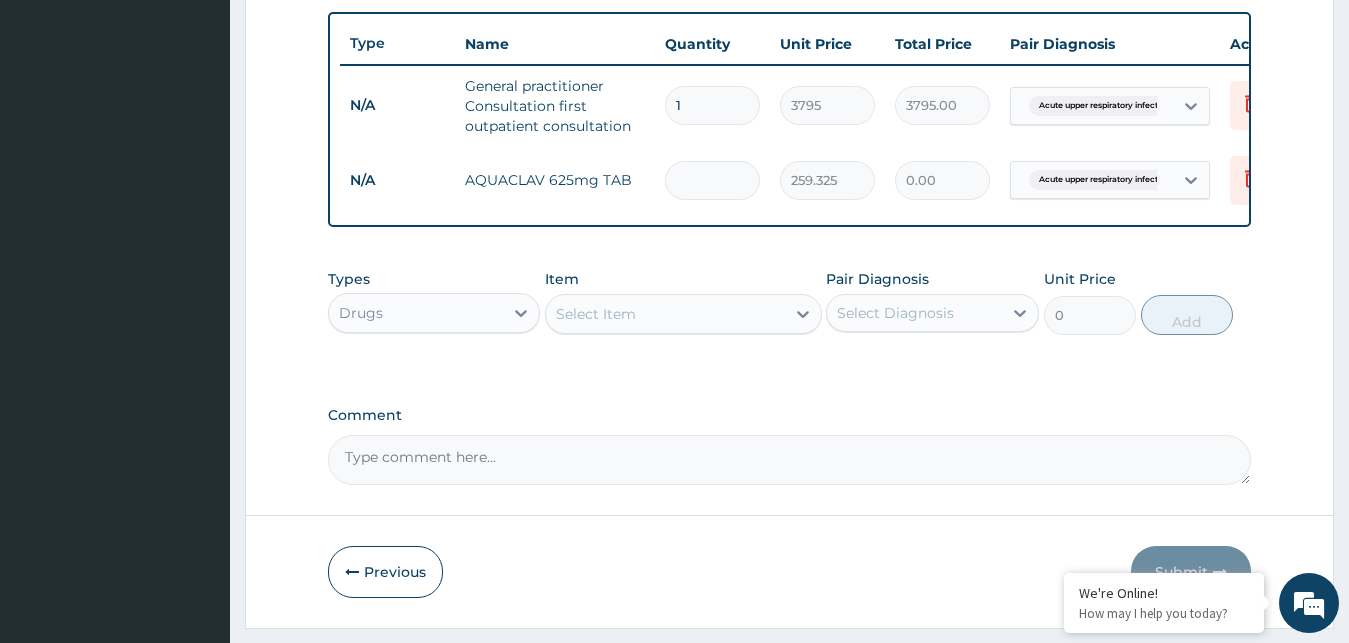 type on "1" 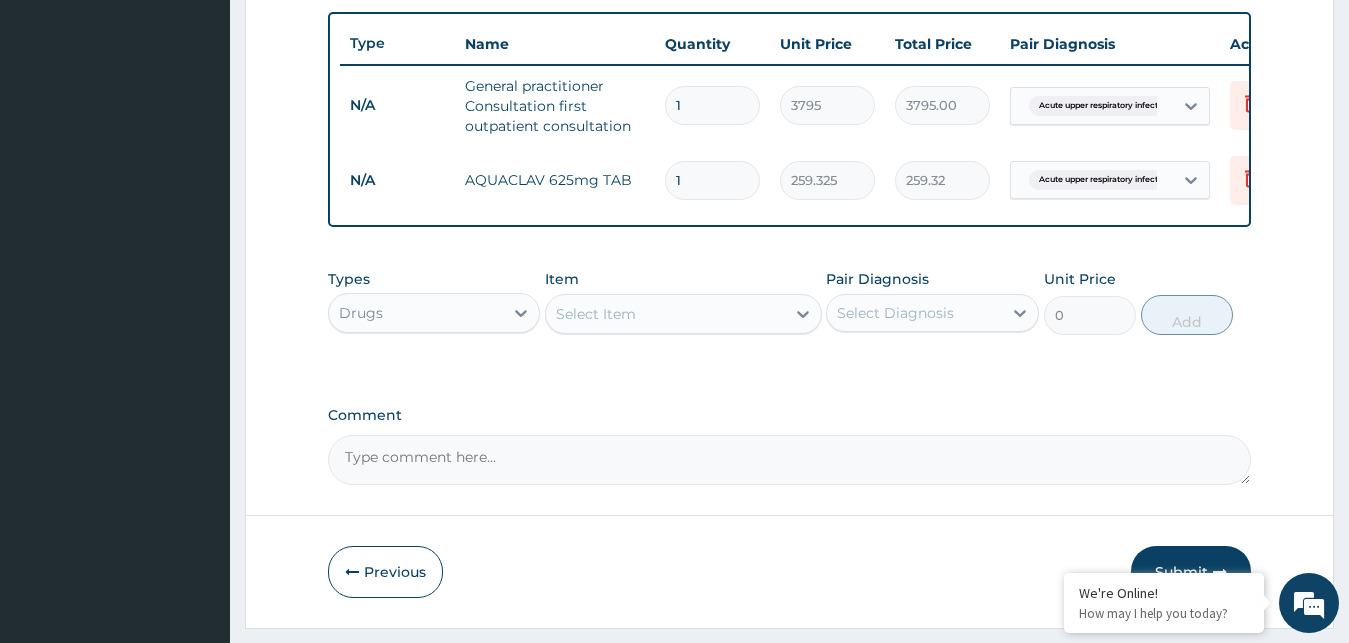type on "10" 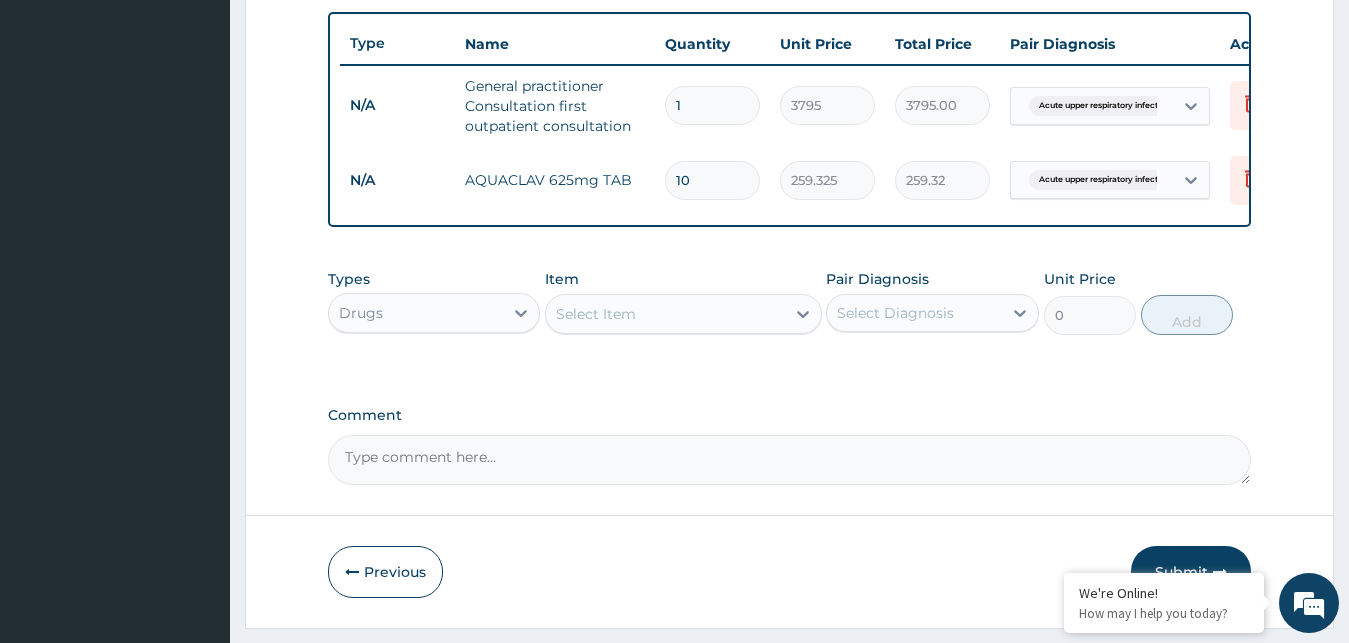 type on "2593.25" 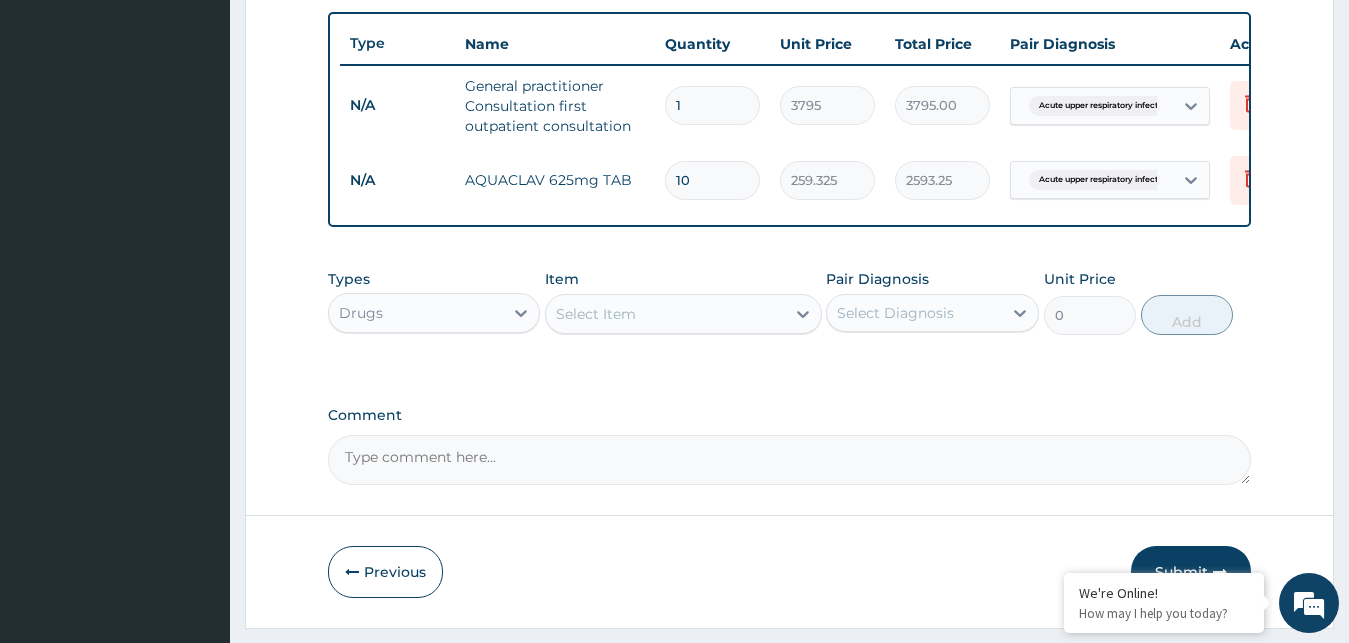 type on "10" 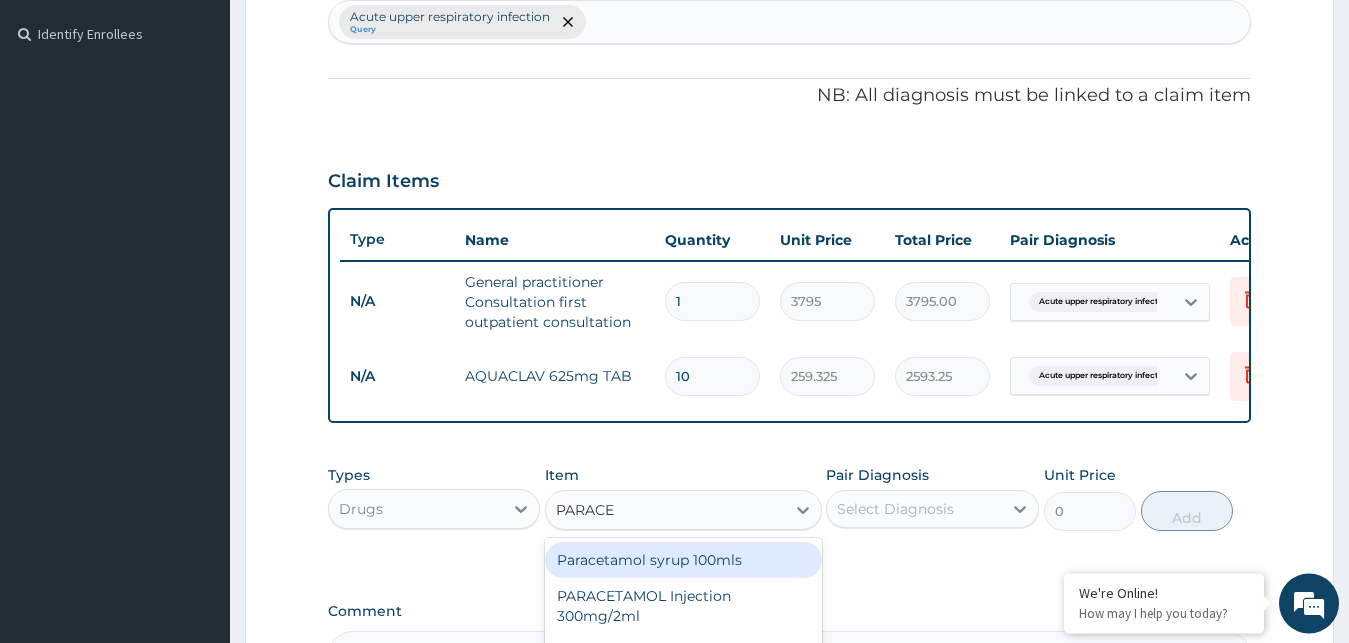 scroll, scrollTop: 801, scrollLeft: 0, axis: vertical 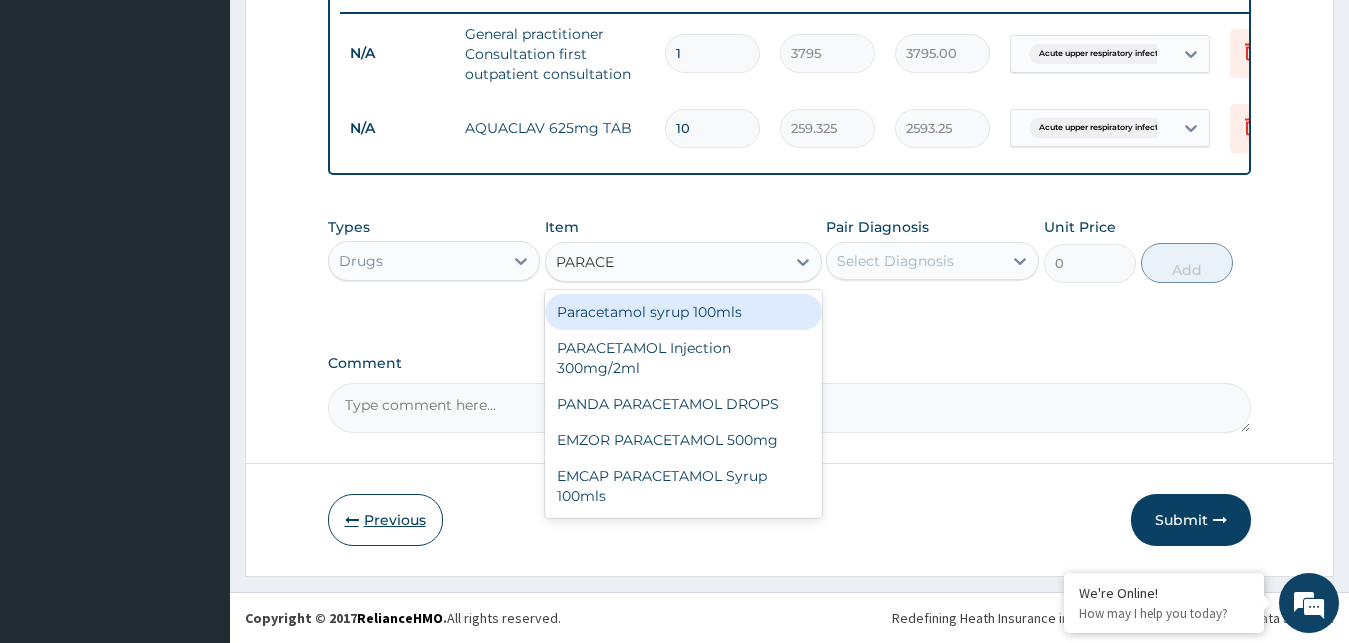 type on "PARACE" 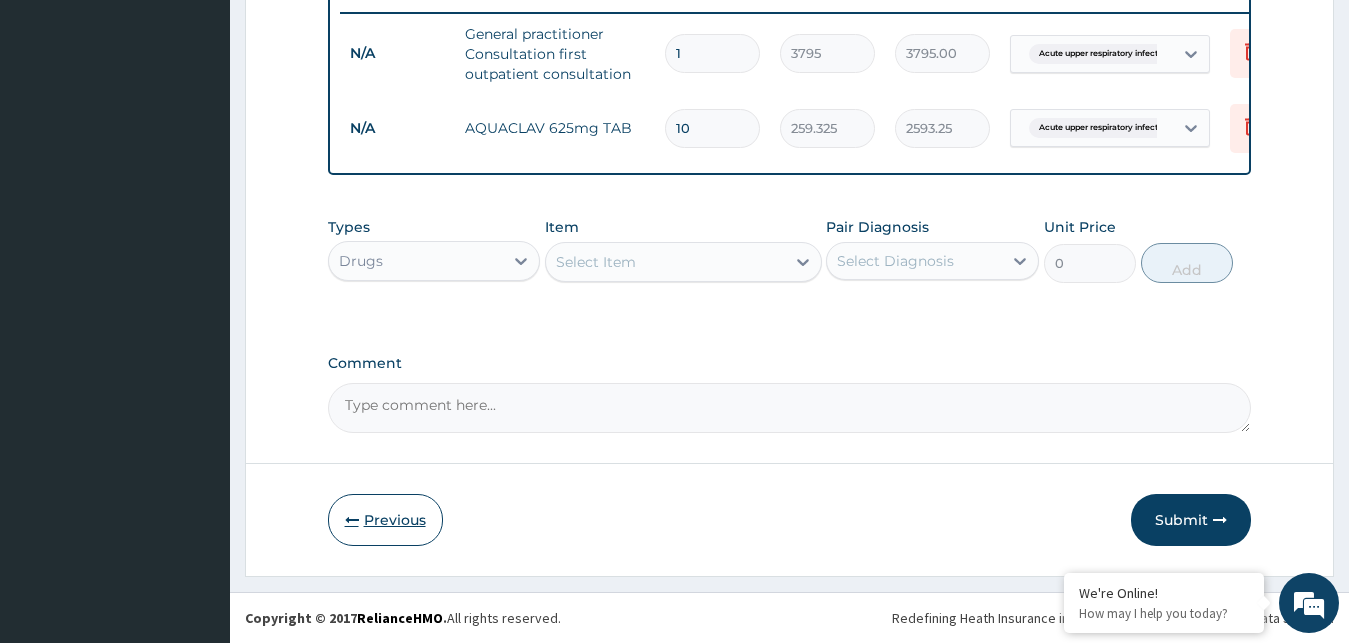click on "Previous" at bounding box center [385, 520] 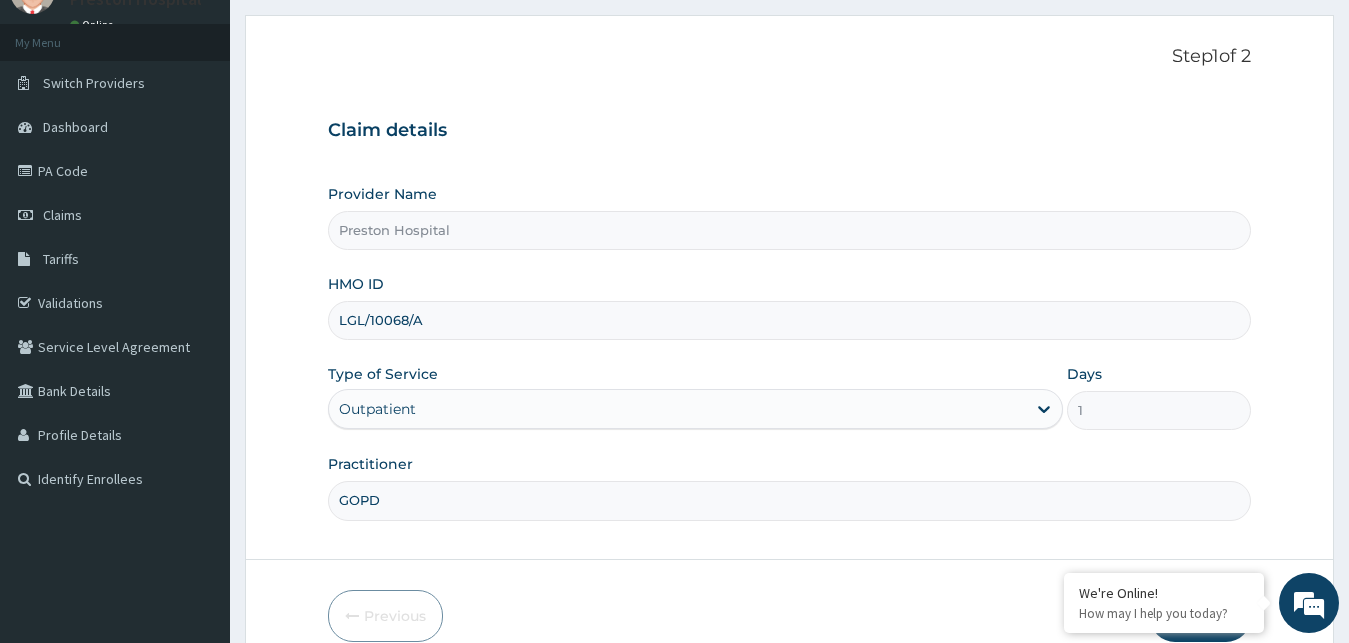 scroll, scrollTop: 187, scrollLeft: 0, axis: vertical 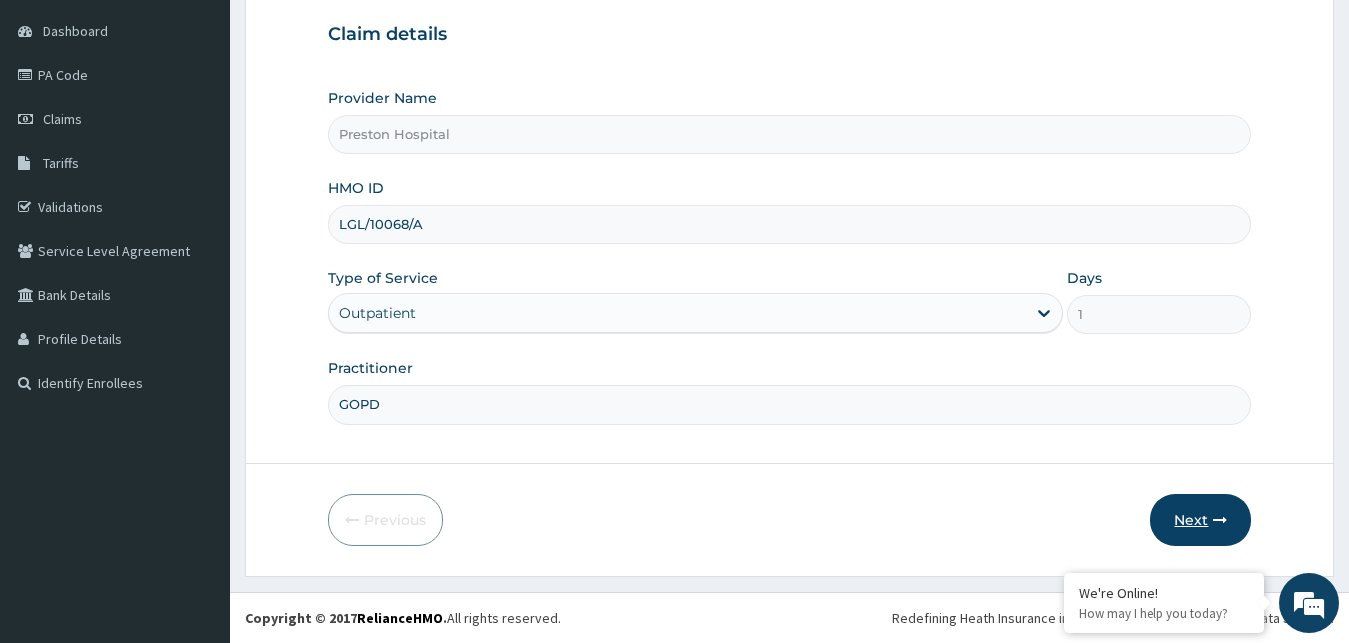 click on "Next" at bounding box center [1200, 520] 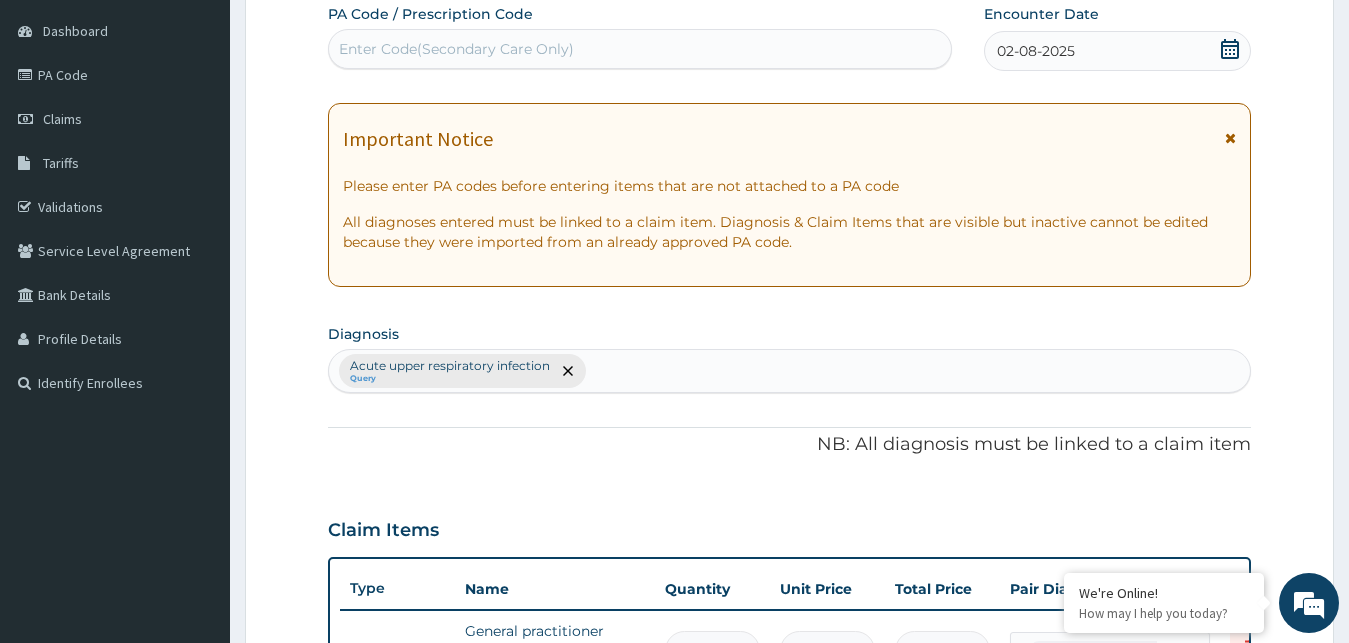 drag, startPoint x: 618, startPoint y: 351, endPoint x: 621, endPoint y: 365, distance: 14.3178215 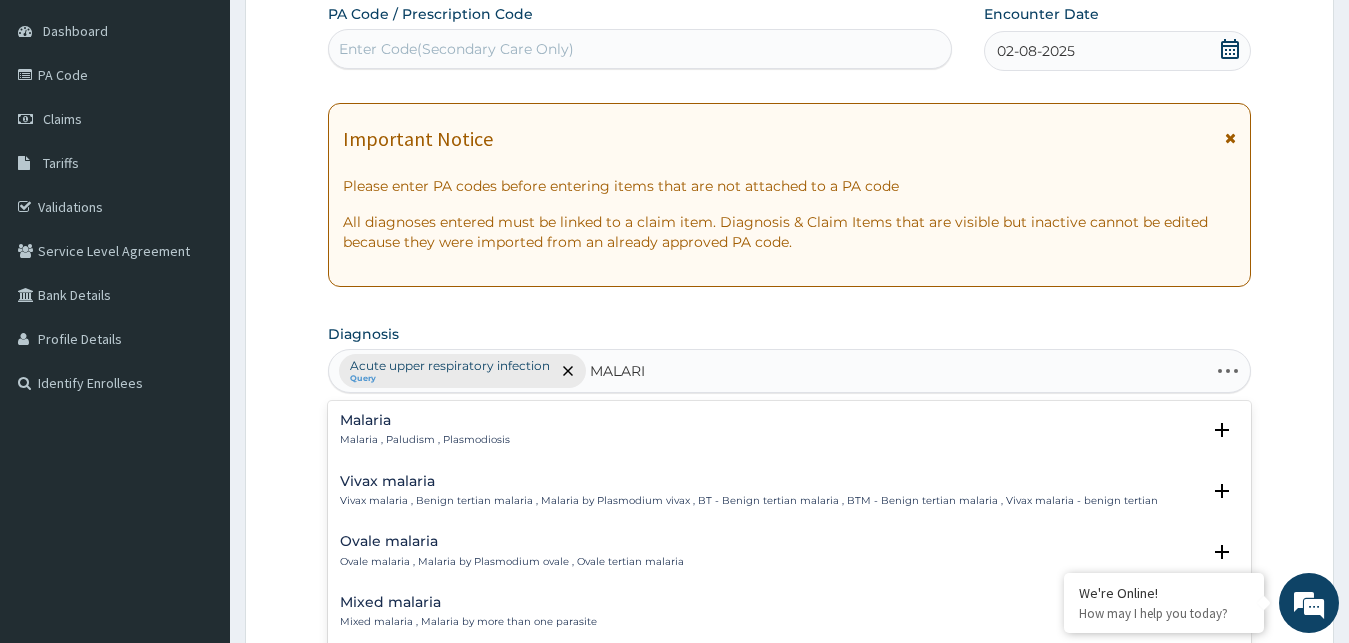 type on "MALARIA" 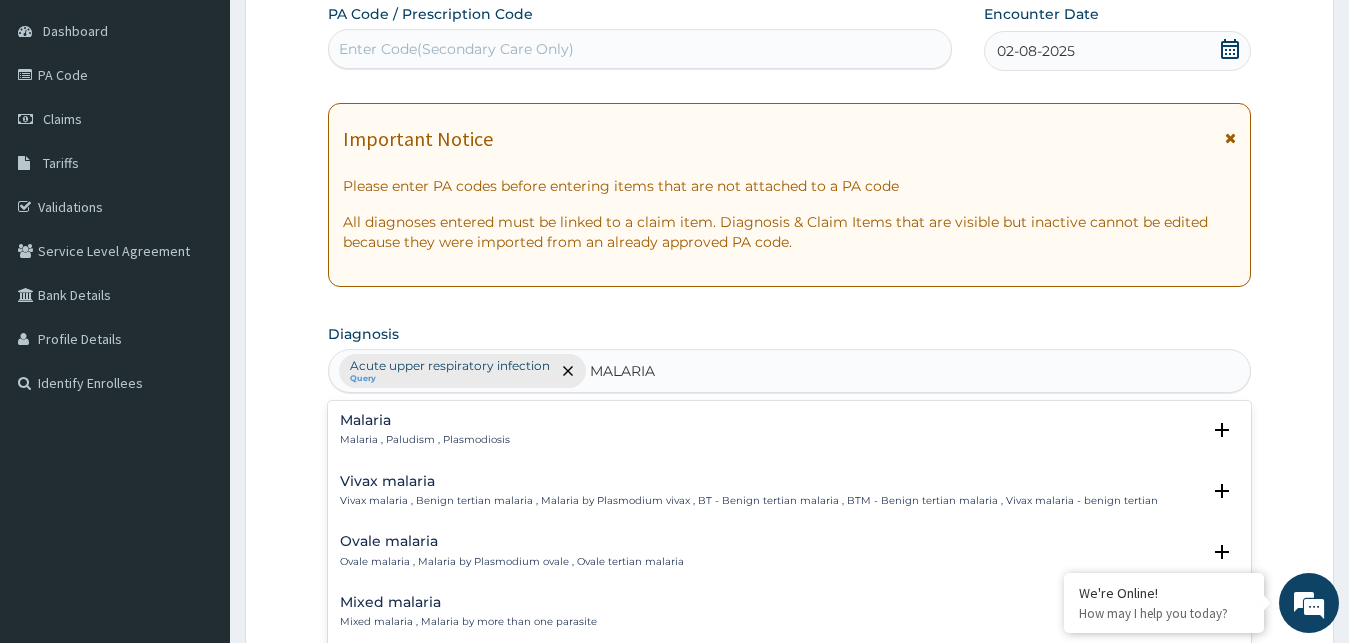 click on "Malaria , Paludism , Plasmodiosis" at bounding box center [425, 440] 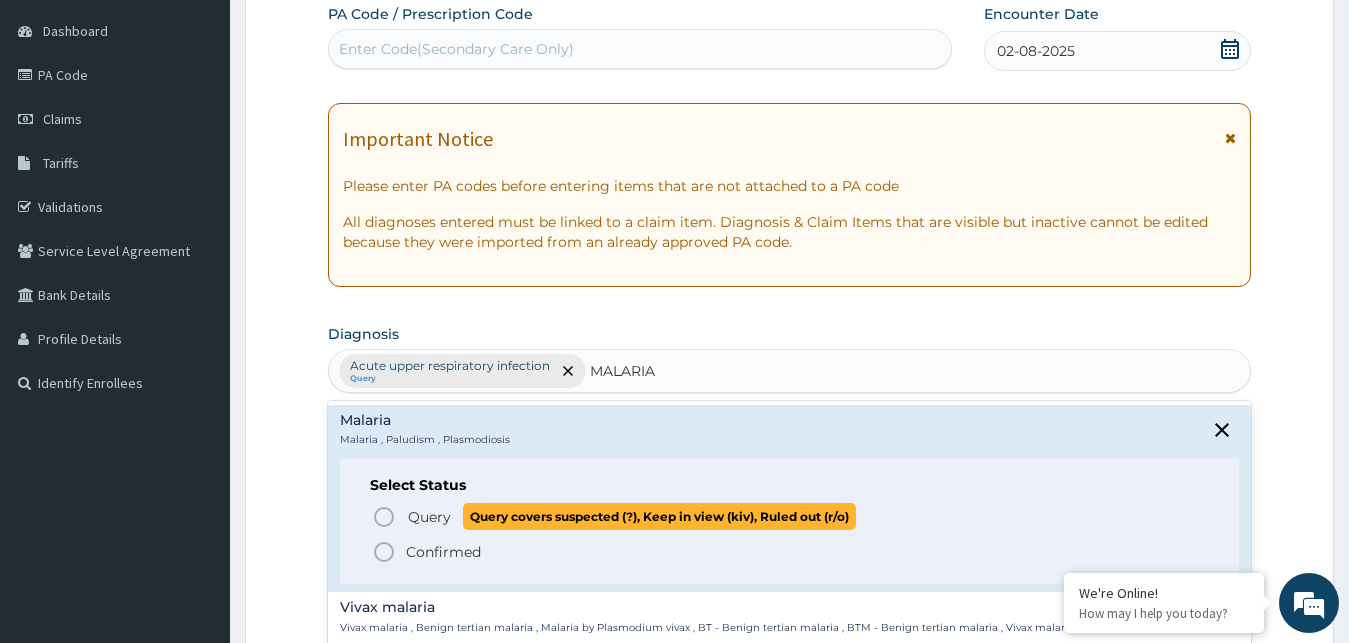 click 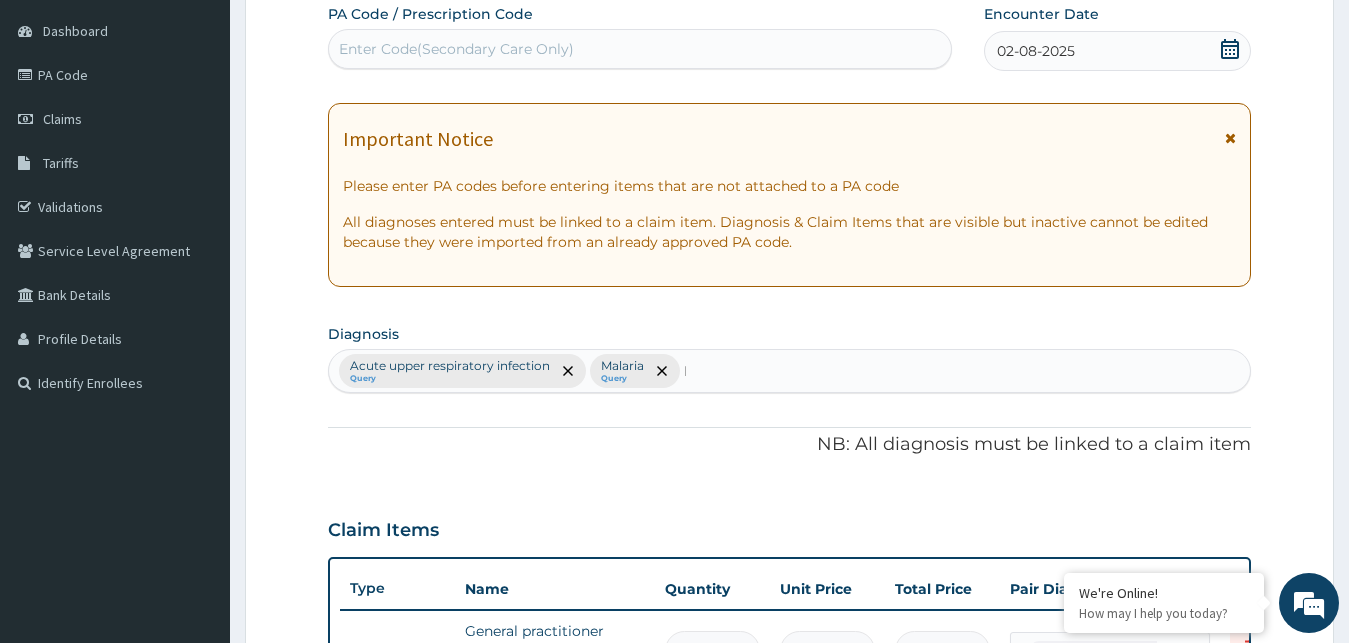 type 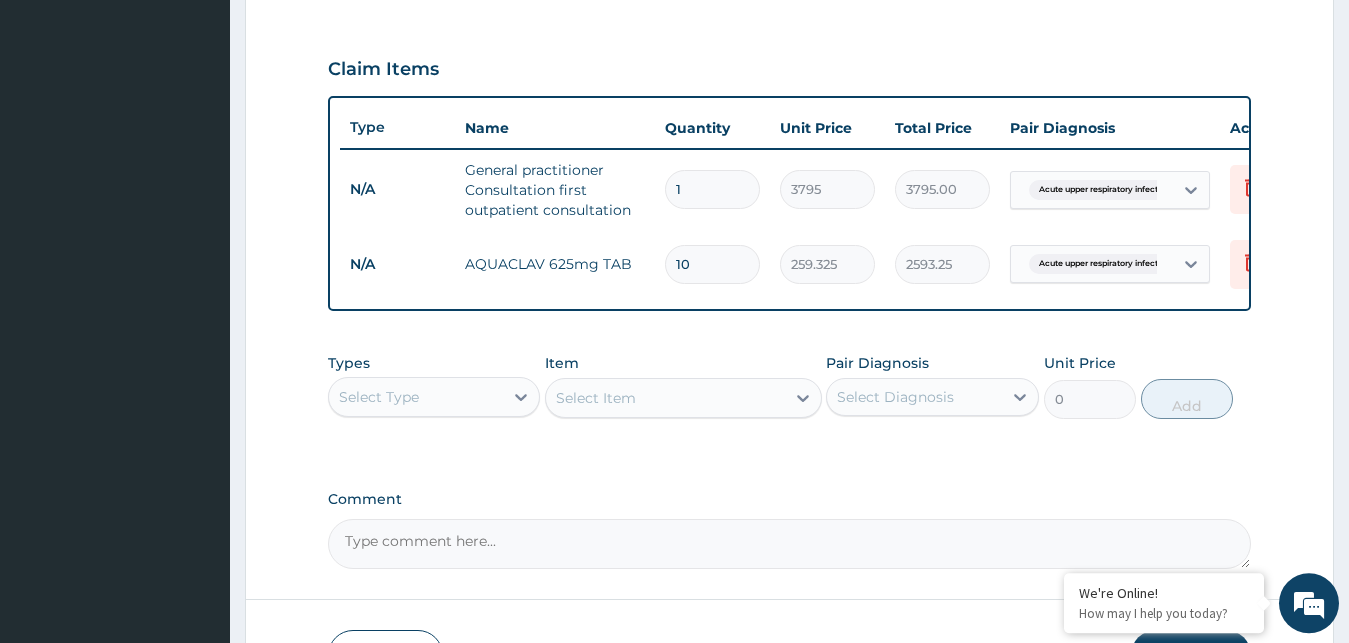 scroll, scrollTop: 650, scrollLeft: 0, axis: vertical 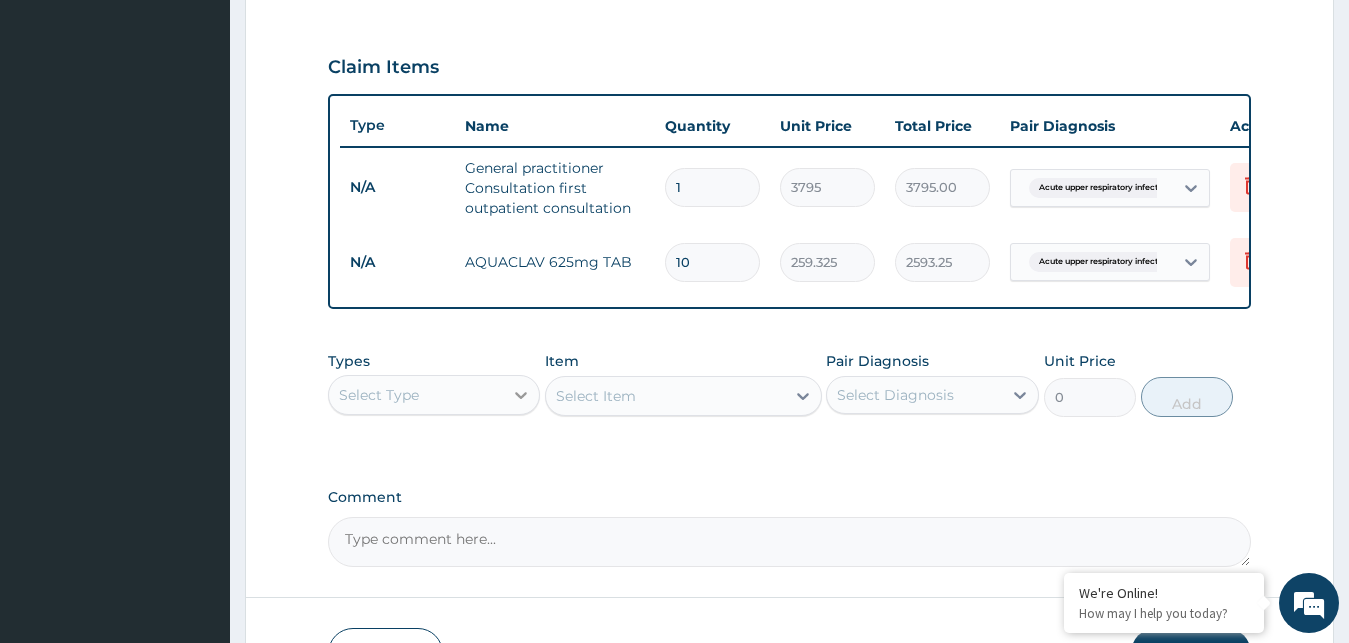 click 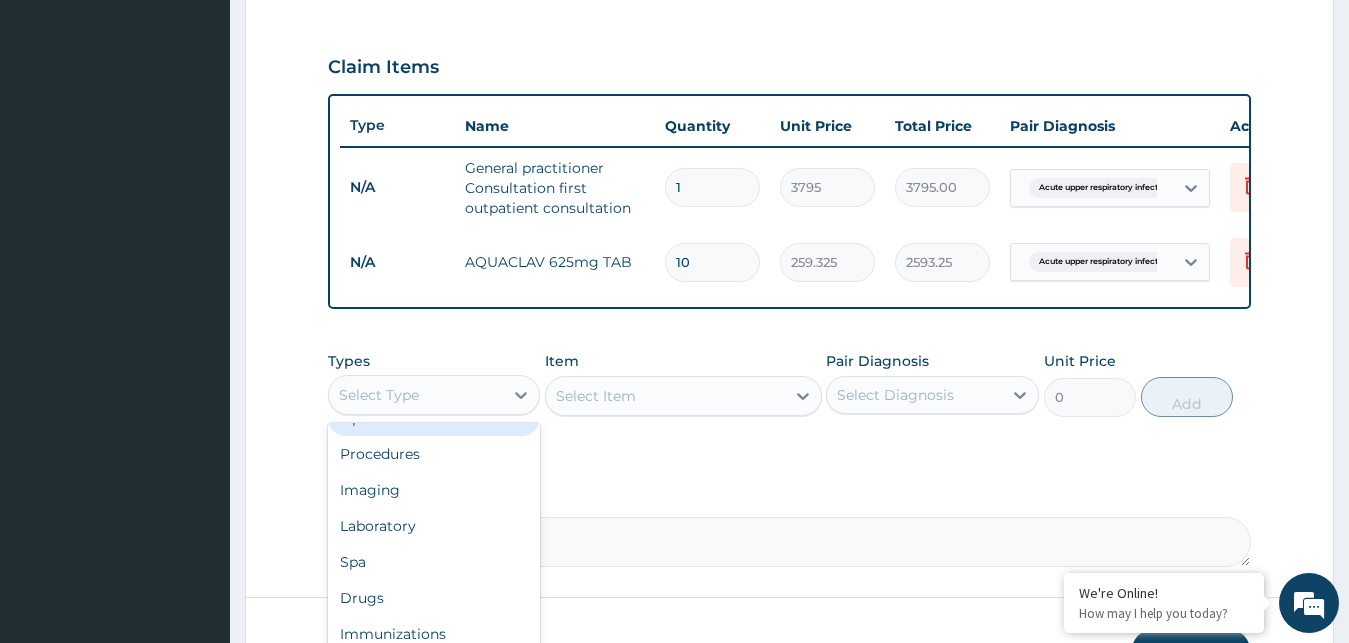 scroll, scrollTop: 68, scrollLeft: 0, axis: vertical 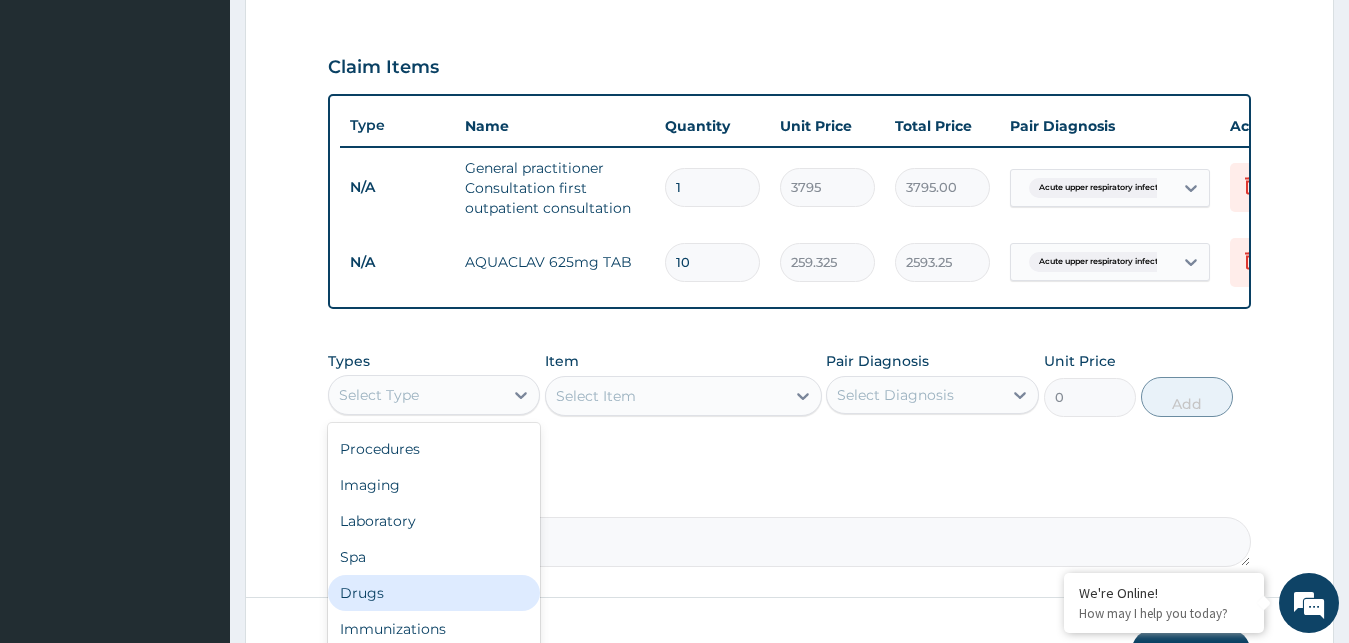 click on "Drugs" at bounding box center [434, 593] 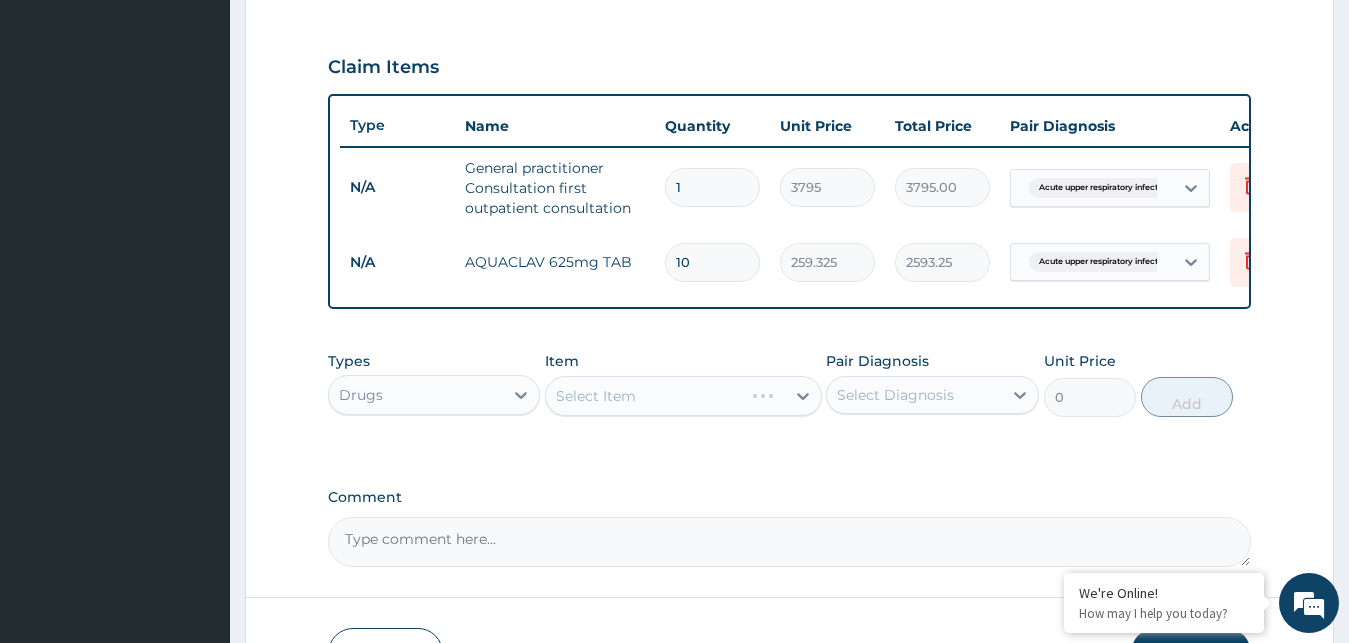 click on "Select Item" at bounding box center (683, 396) 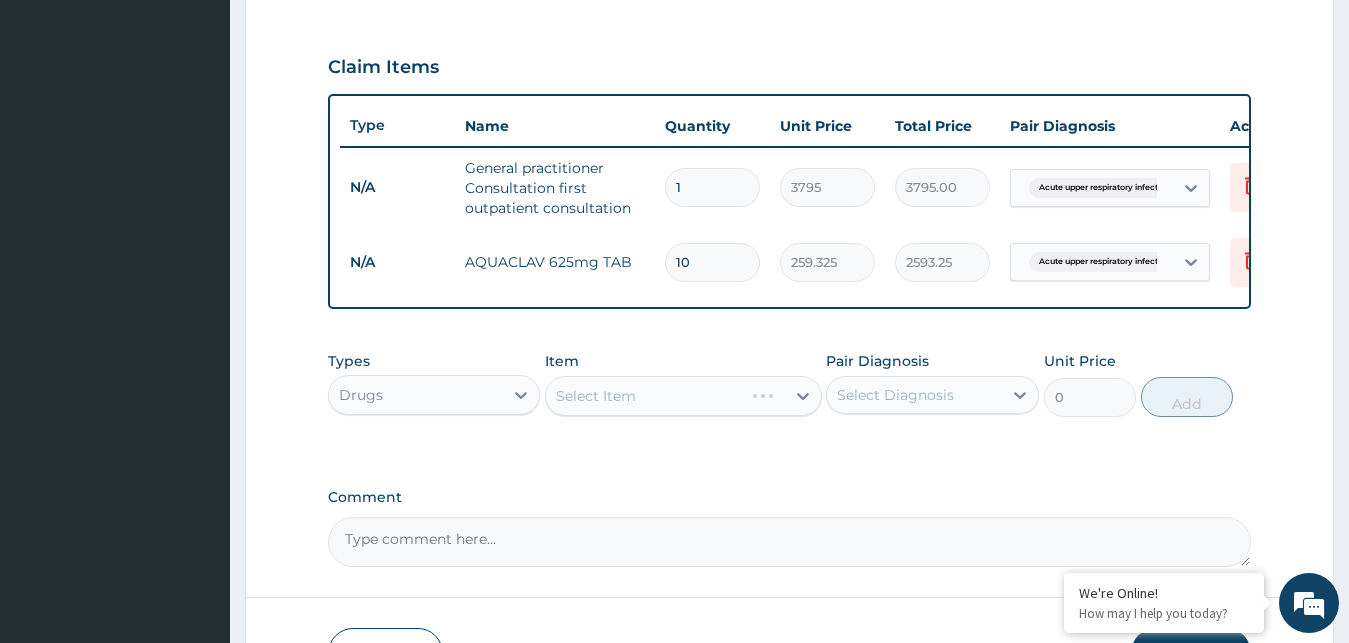 click on "Select Item" at bounding box center [683, 396] 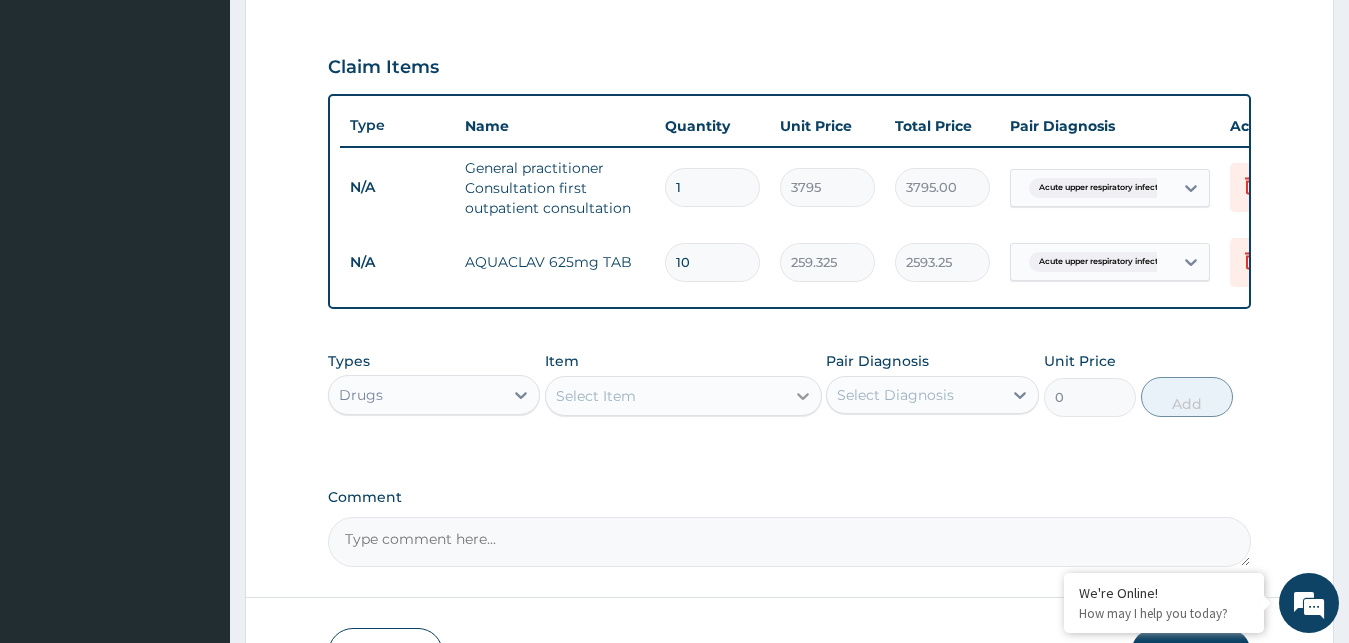 click on "Select Item" at bounding box center [665, 396] 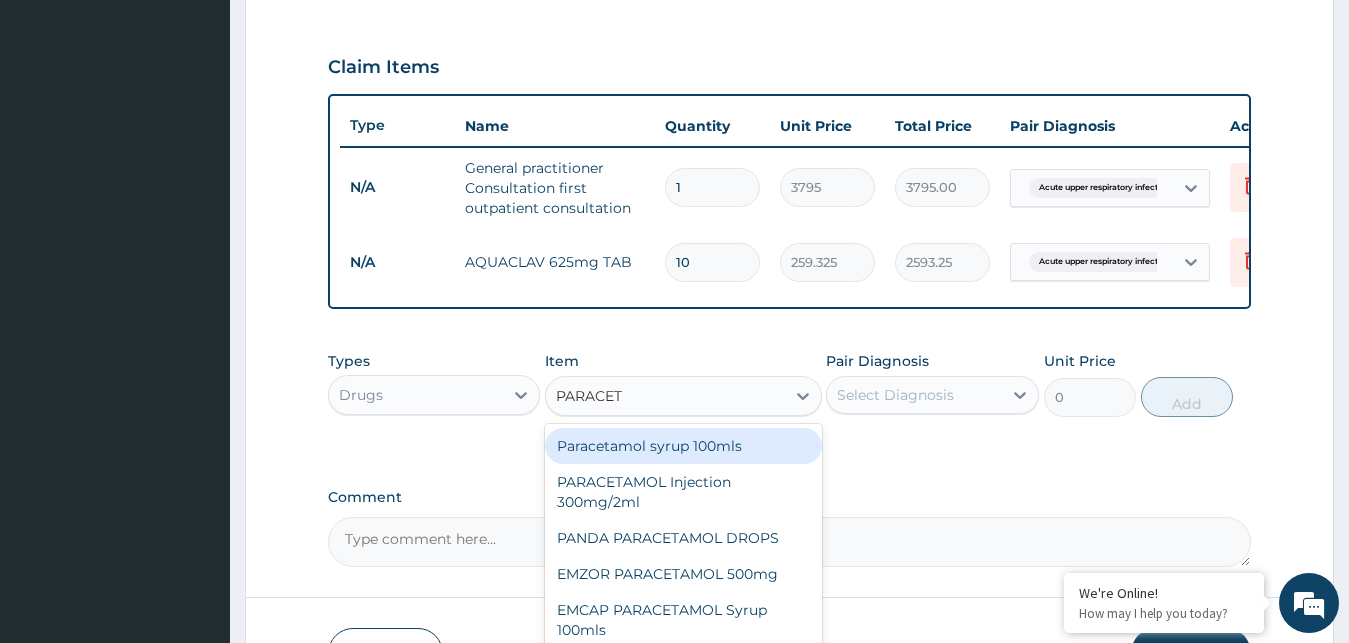 type on "PARACETA" 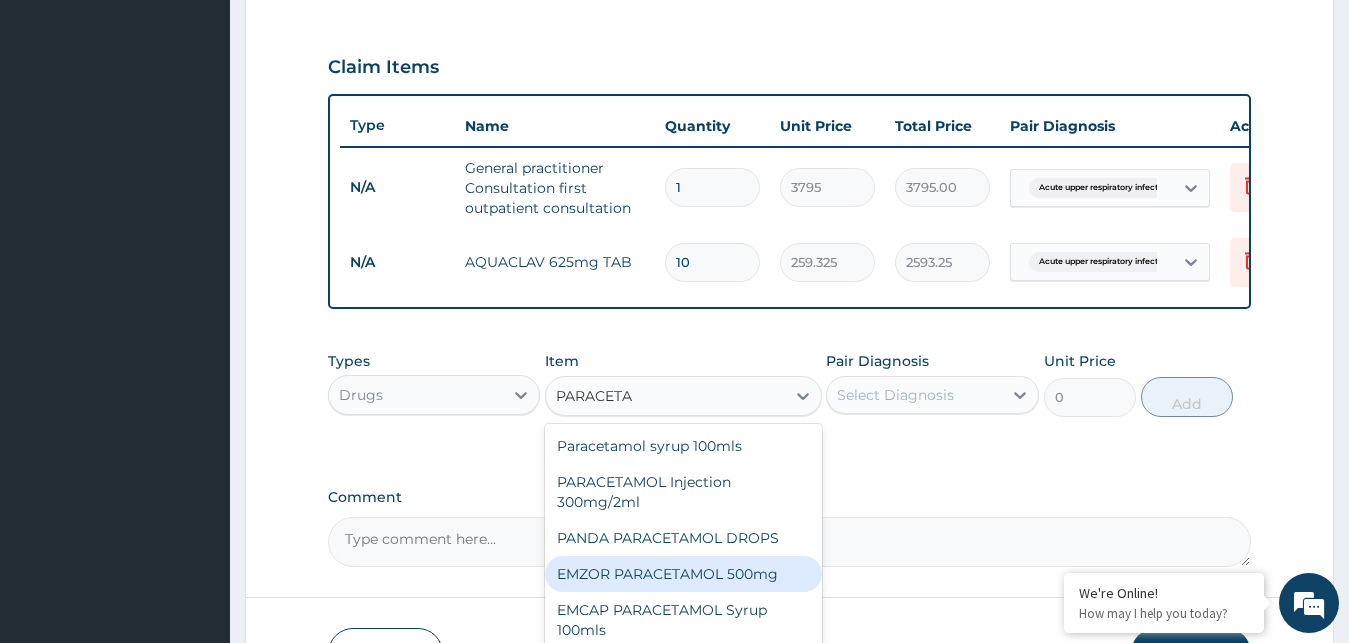 click on "EMZOR PARACETAMOL 500mg" at bounding box center [683, 574] 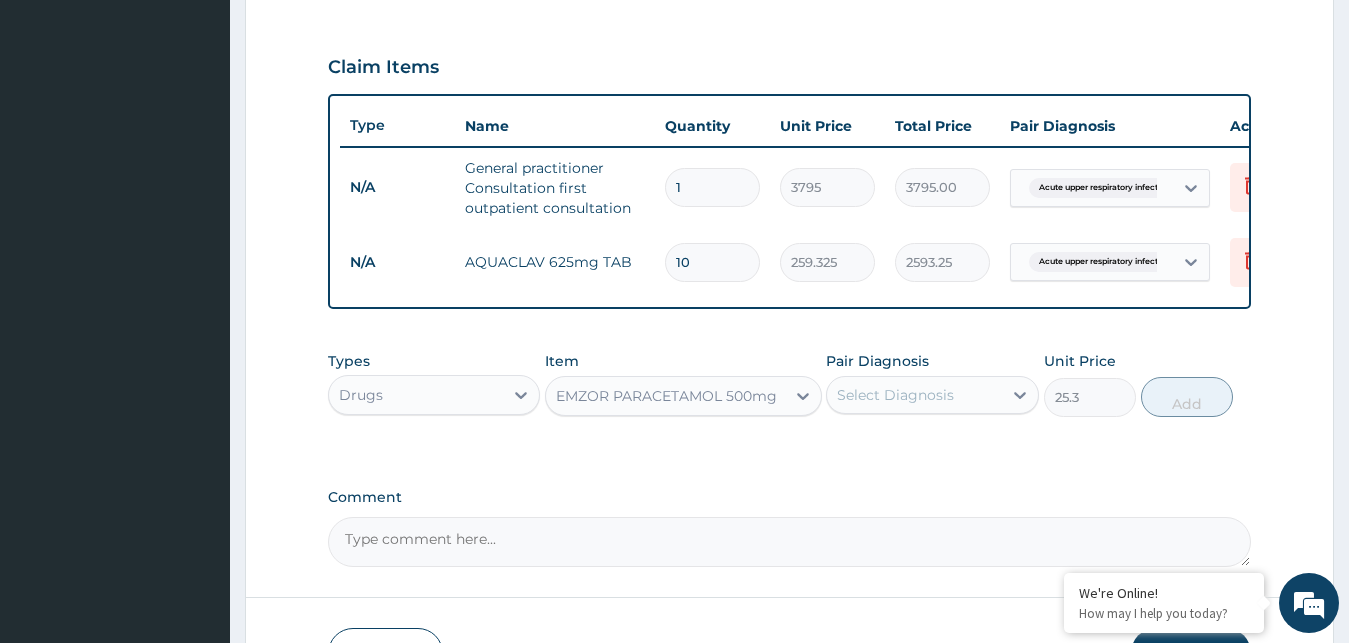 type 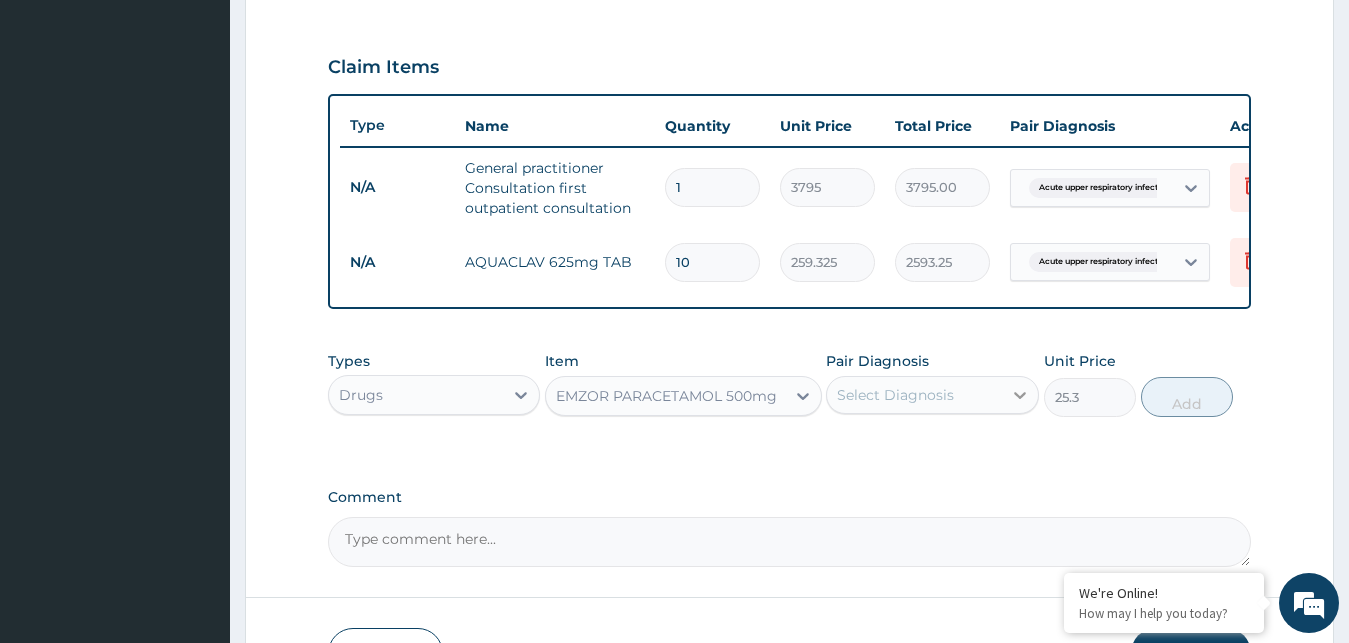 click 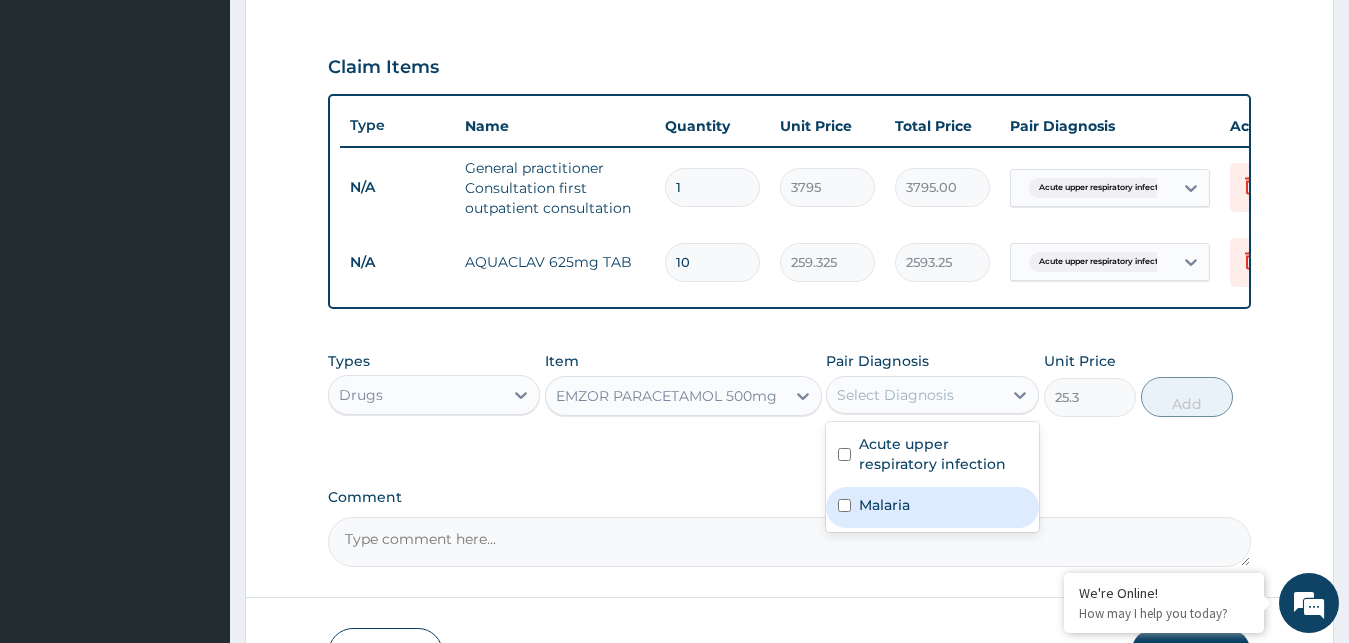click on "Malaria" at bounding box center [932, 507] 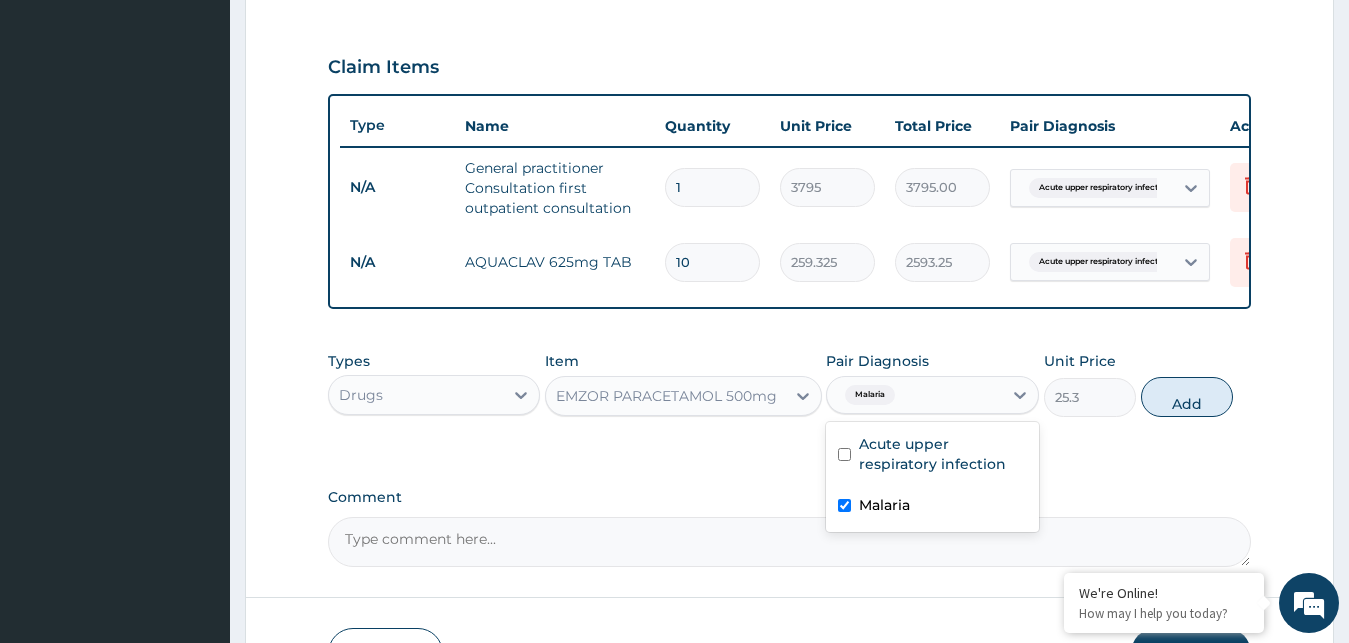 checkbox on "true" 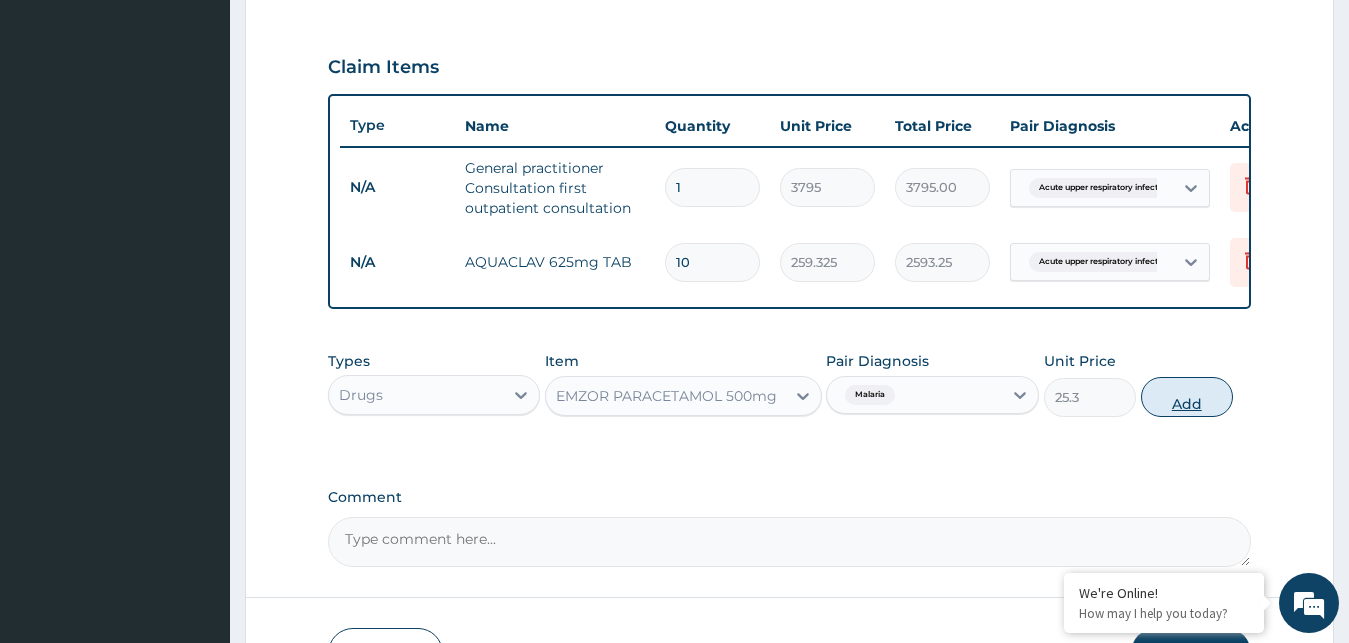 click on "Add" at bounding box center (1187, 397) 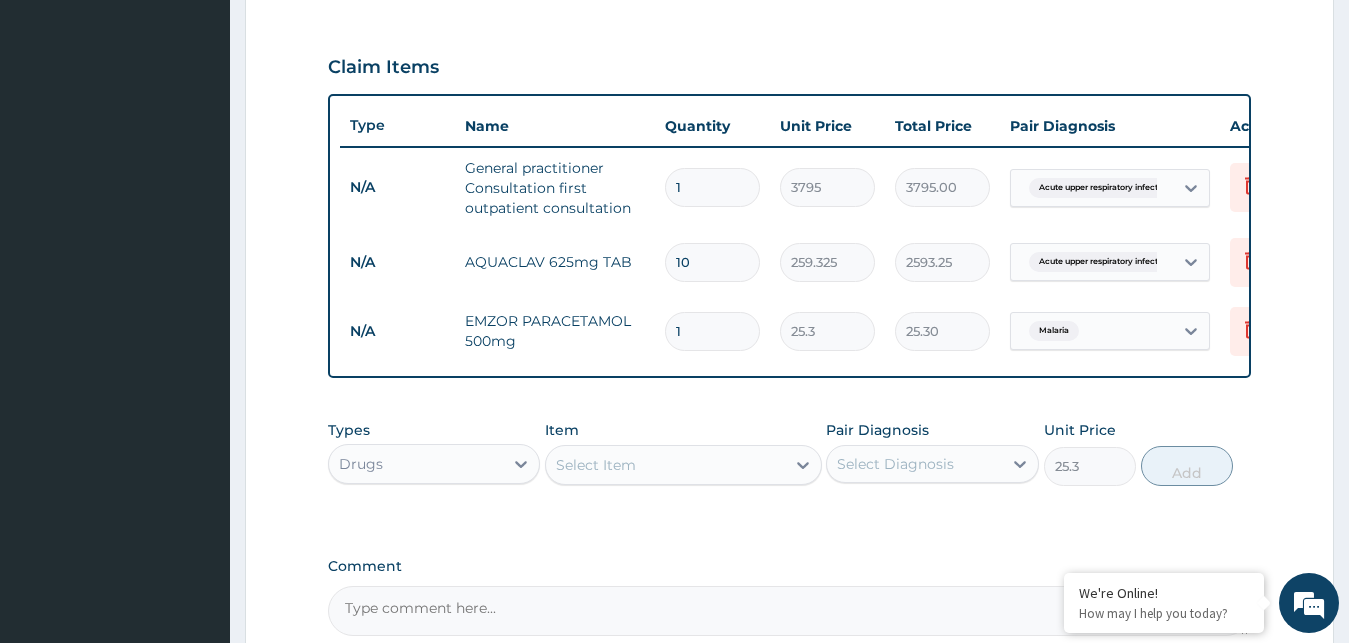 type on "0" 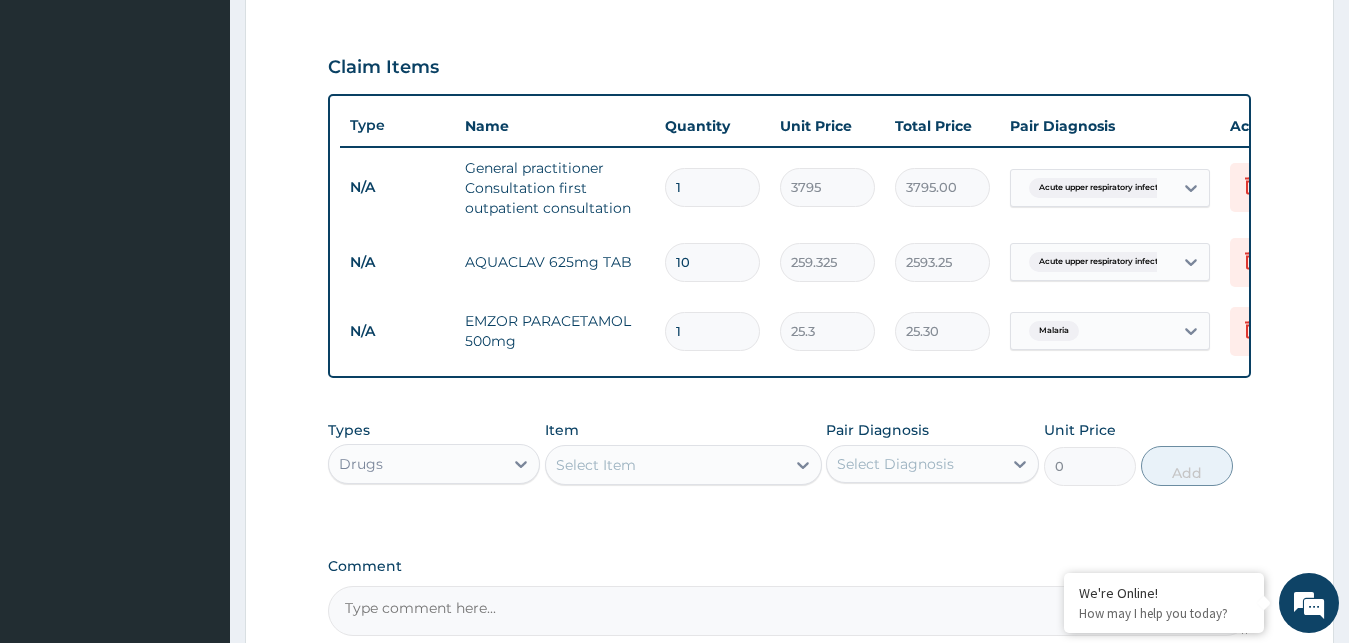 type on "18" 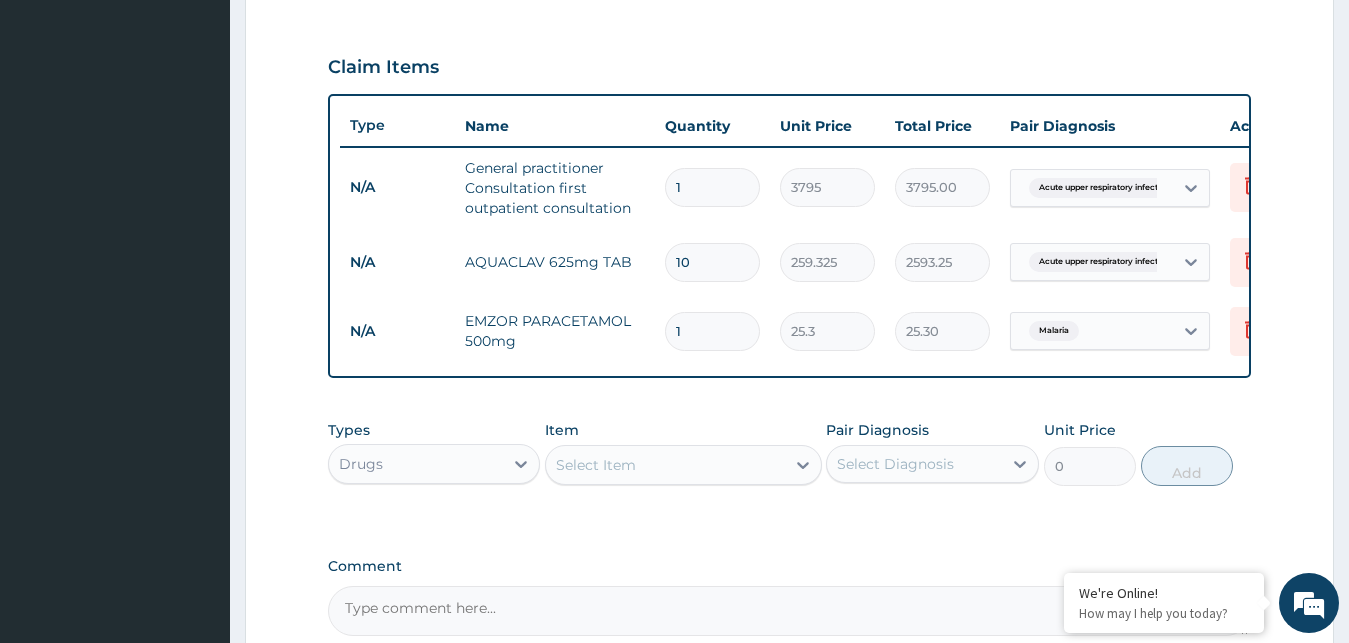 type on "455.40" 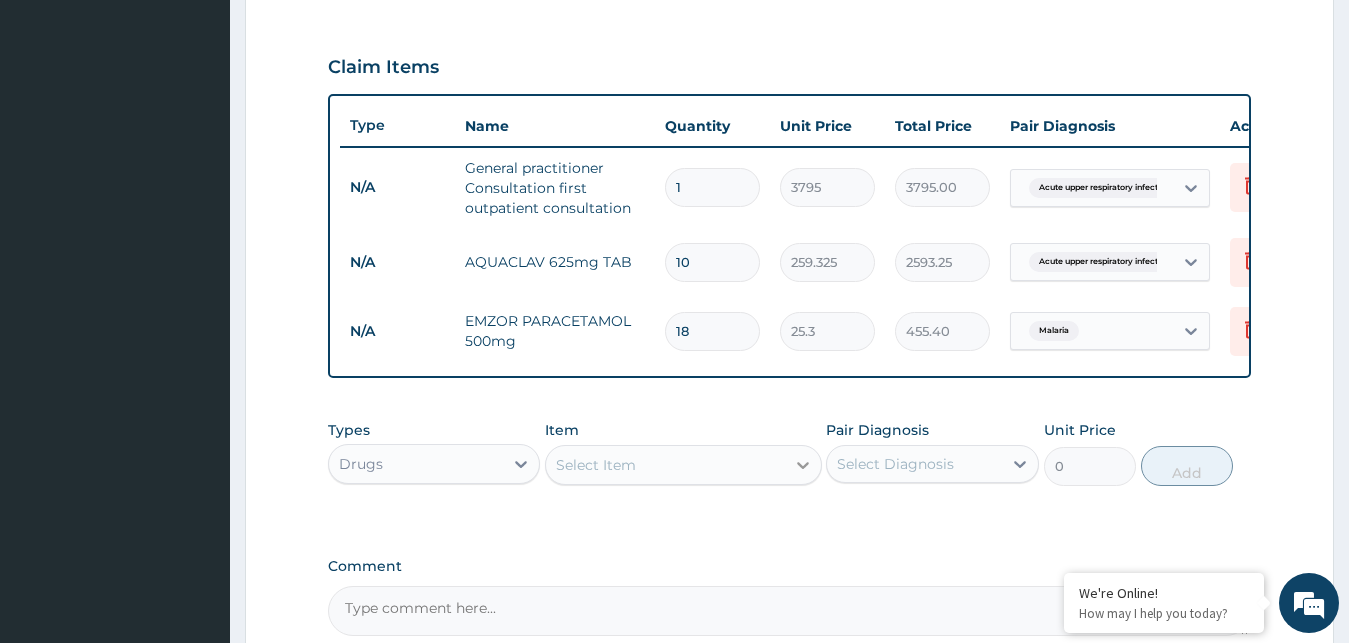 type on "18" 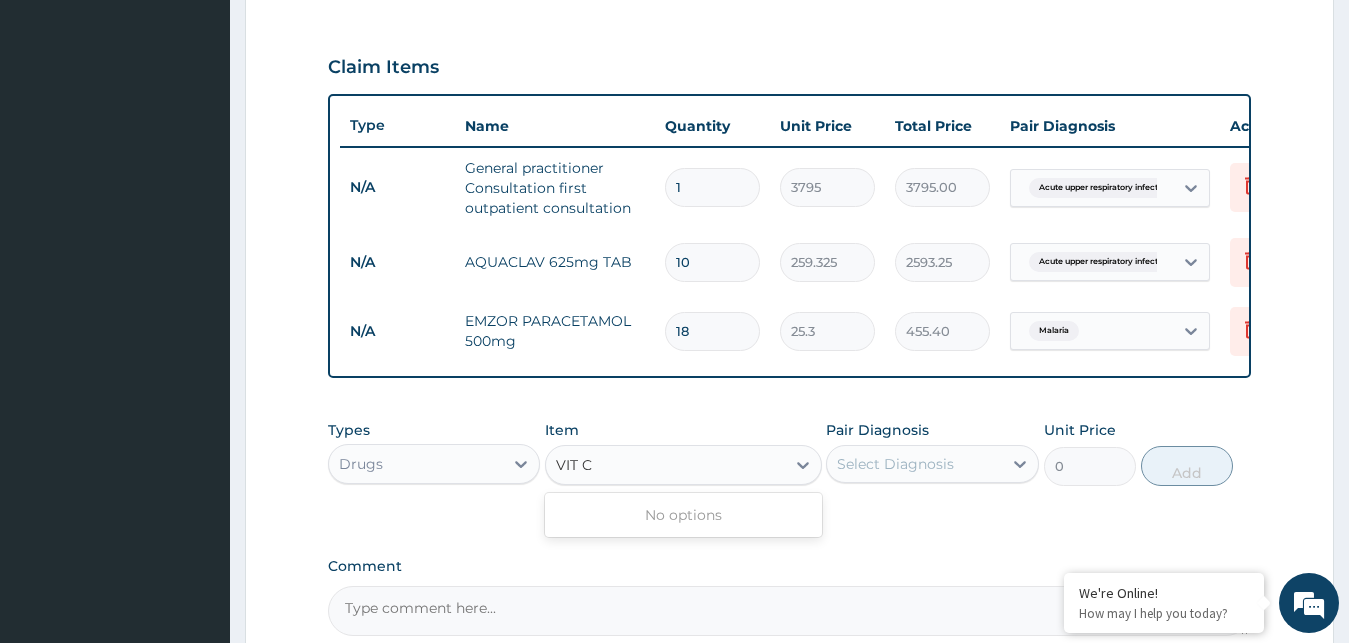 click on "VIT C" at bounding box center (574, 465) 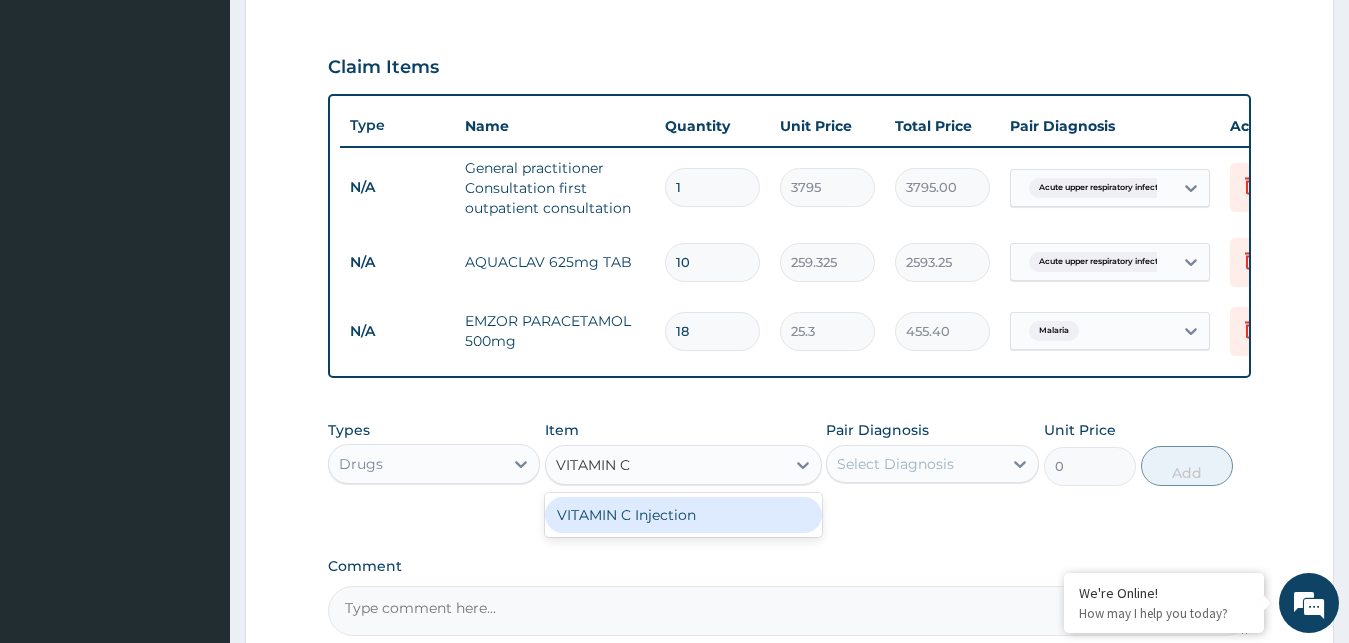 type on "VITAMIN C" 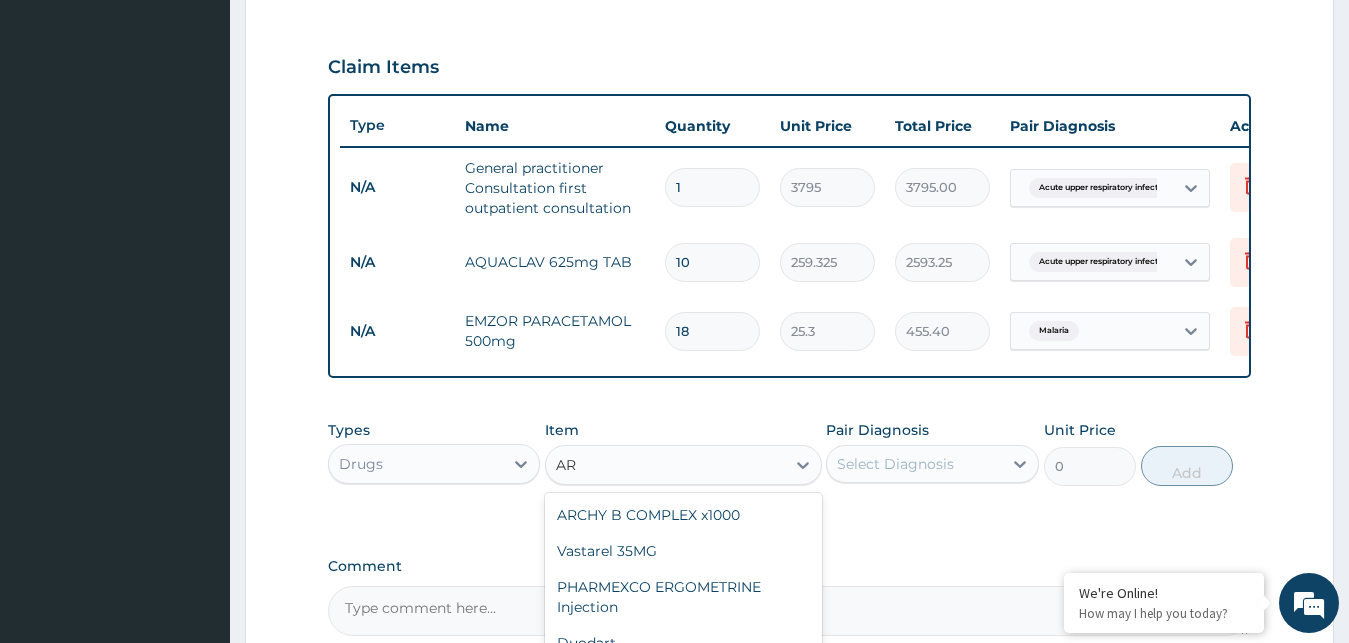 type on "A" 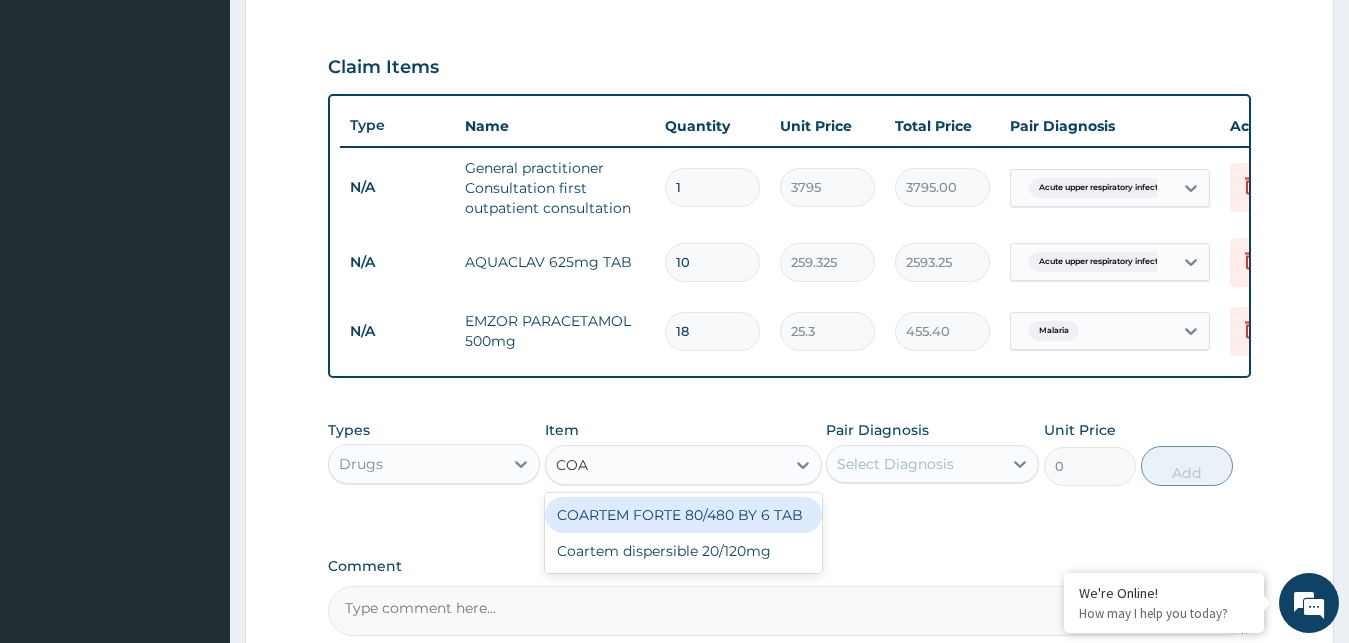 type on "COAR" 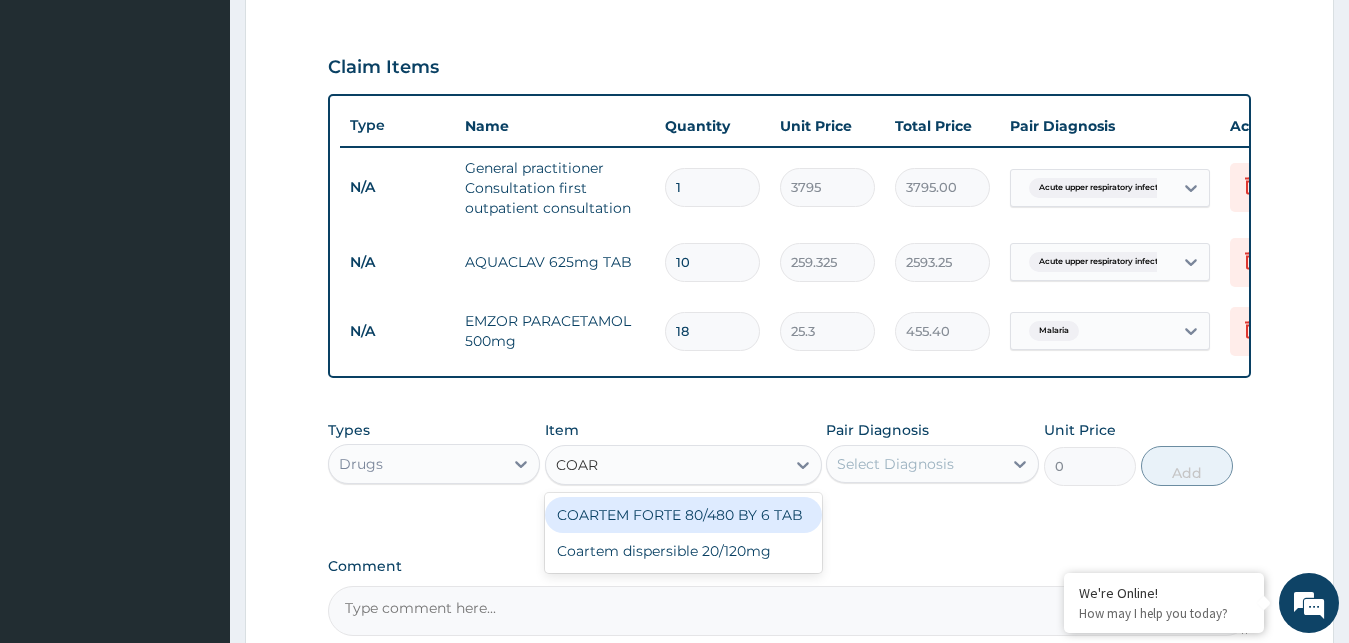 click on "COARTEM FORTE 80/480 BY 6 TAB" at bounding box center (683, 515) 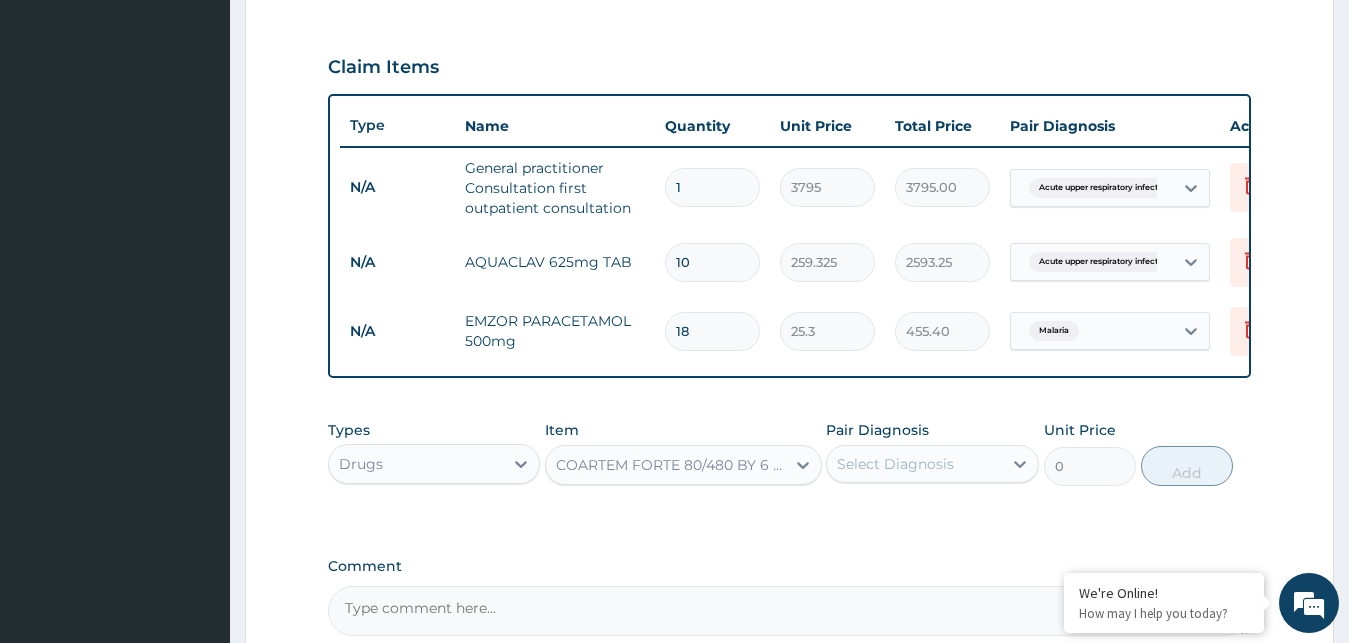 type 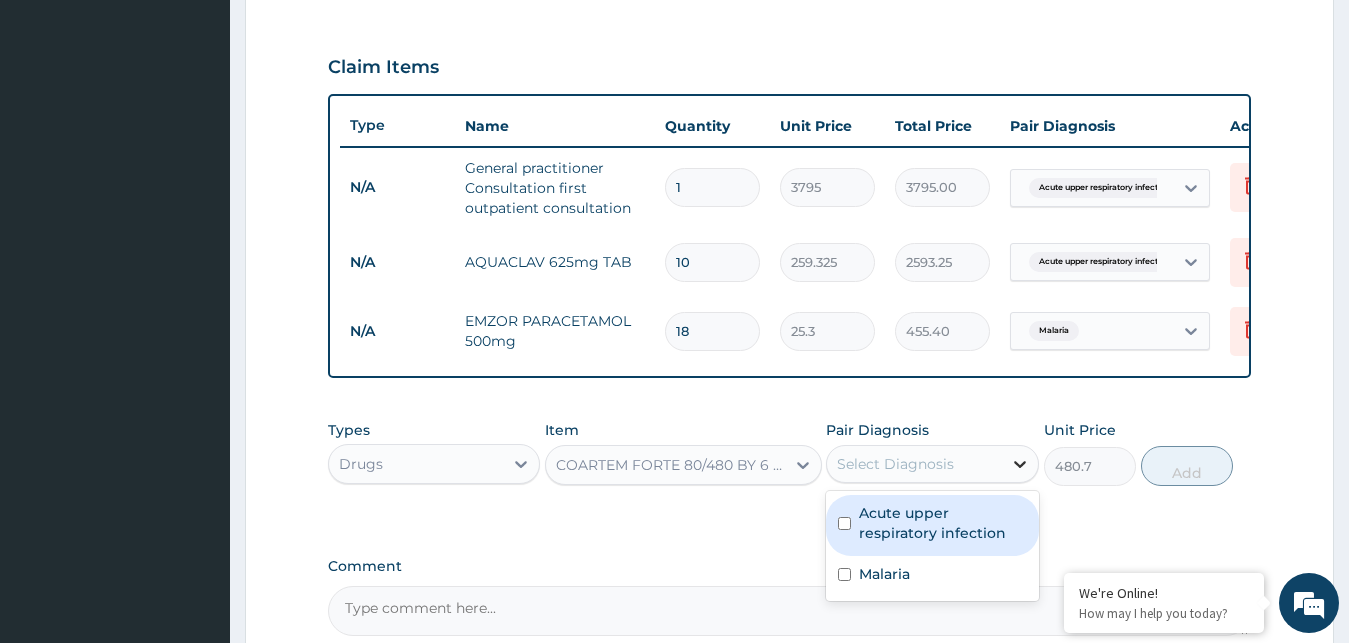 click 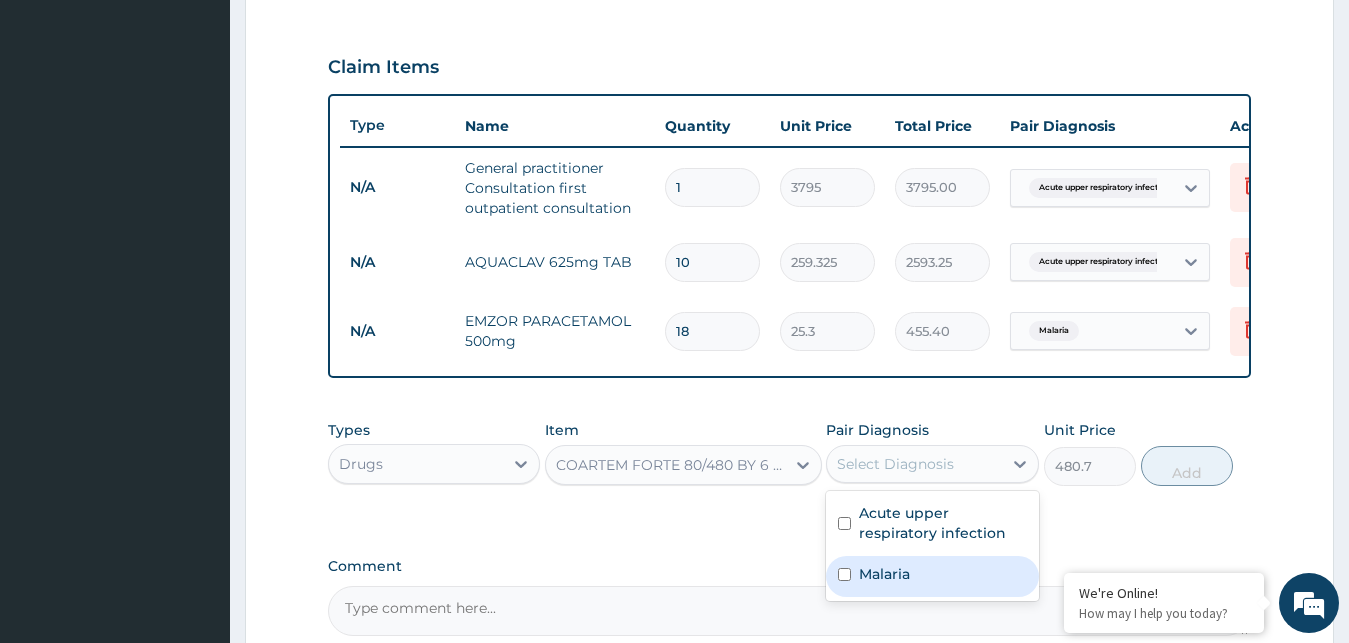 click on "Malaria" at bounding box center (932, 576) 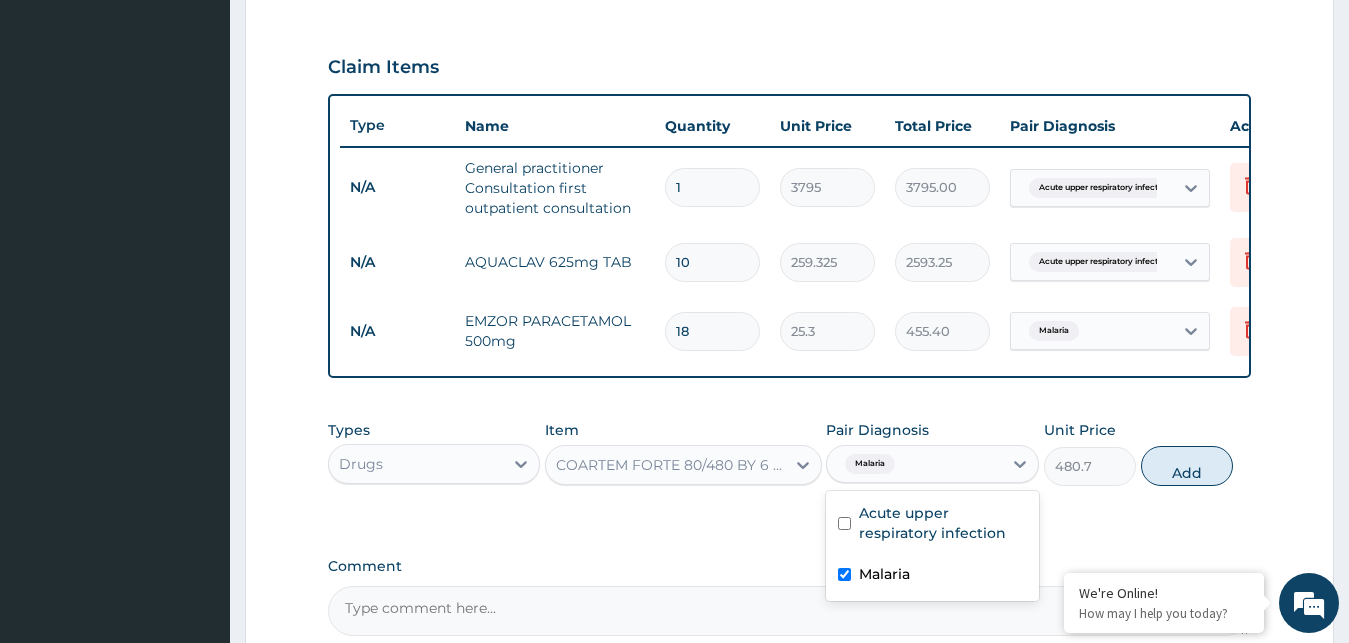 checkbox on "true" 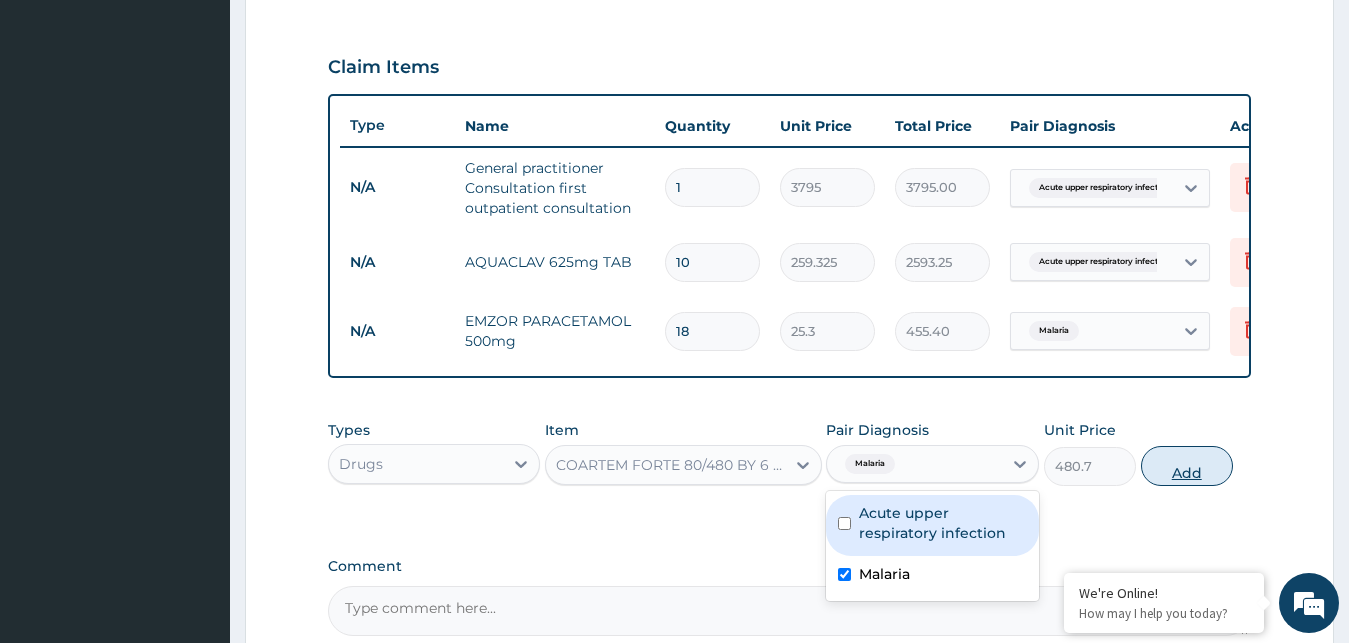 click on "Add" at bounding box center (1187, 466) 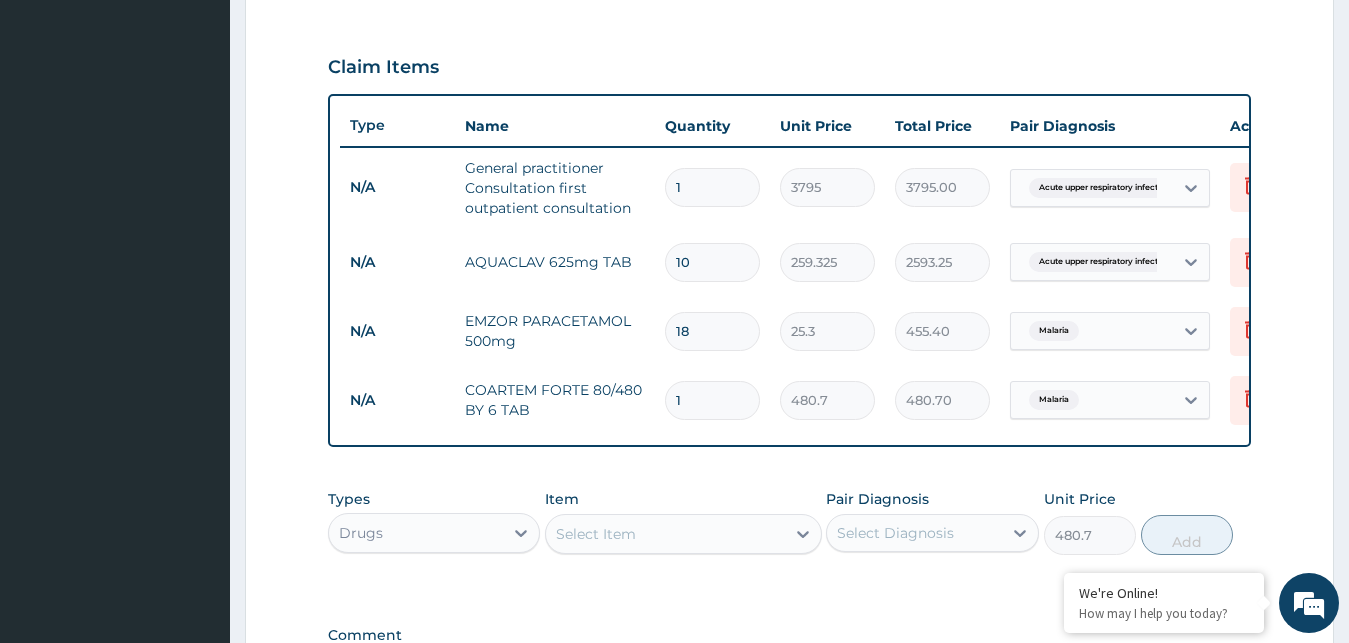 type on "0" 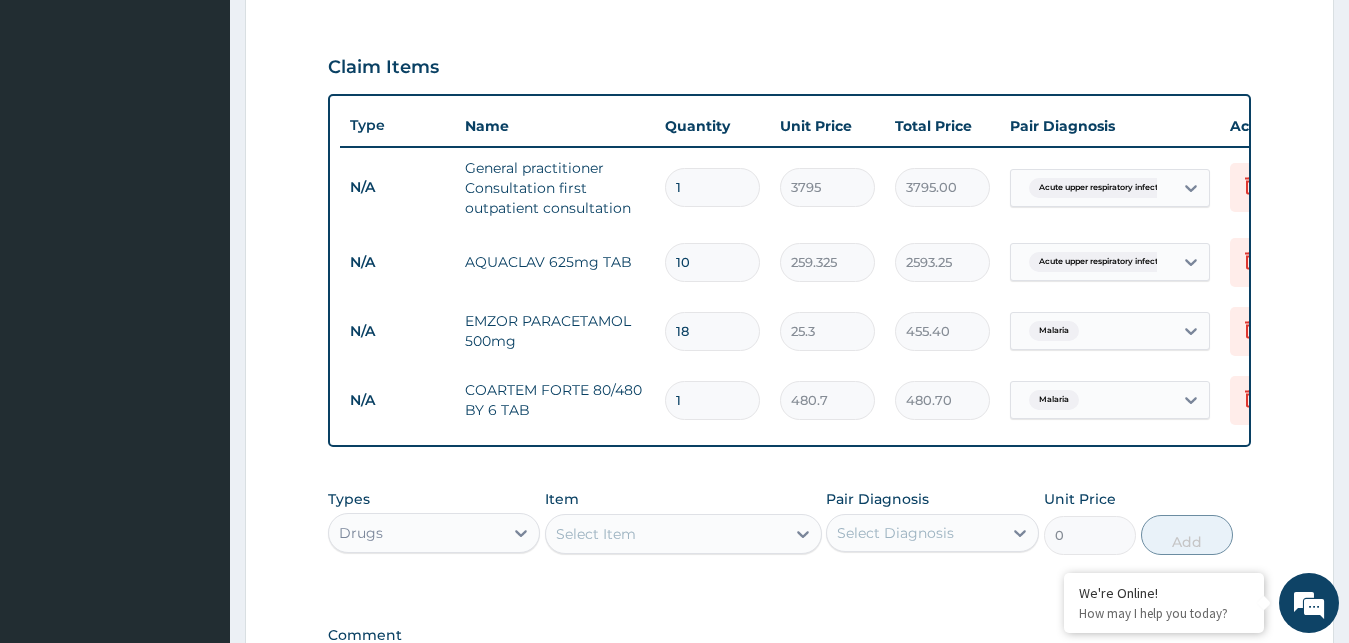 type 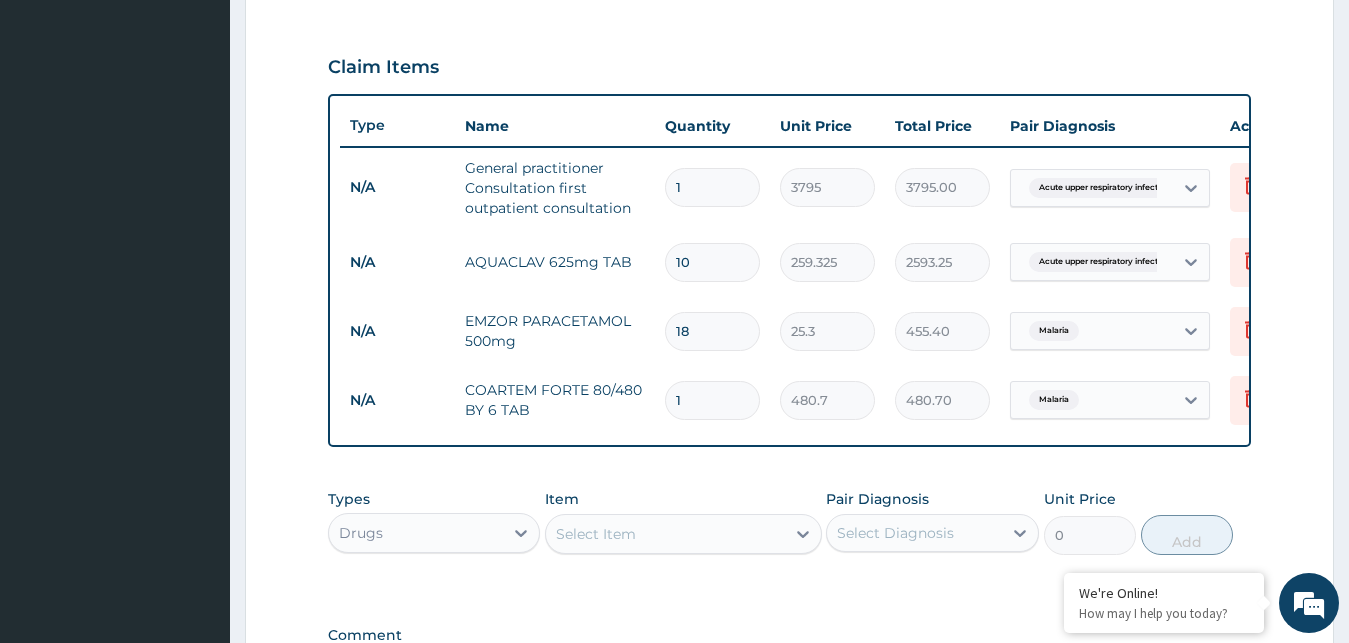 type on "0.00" 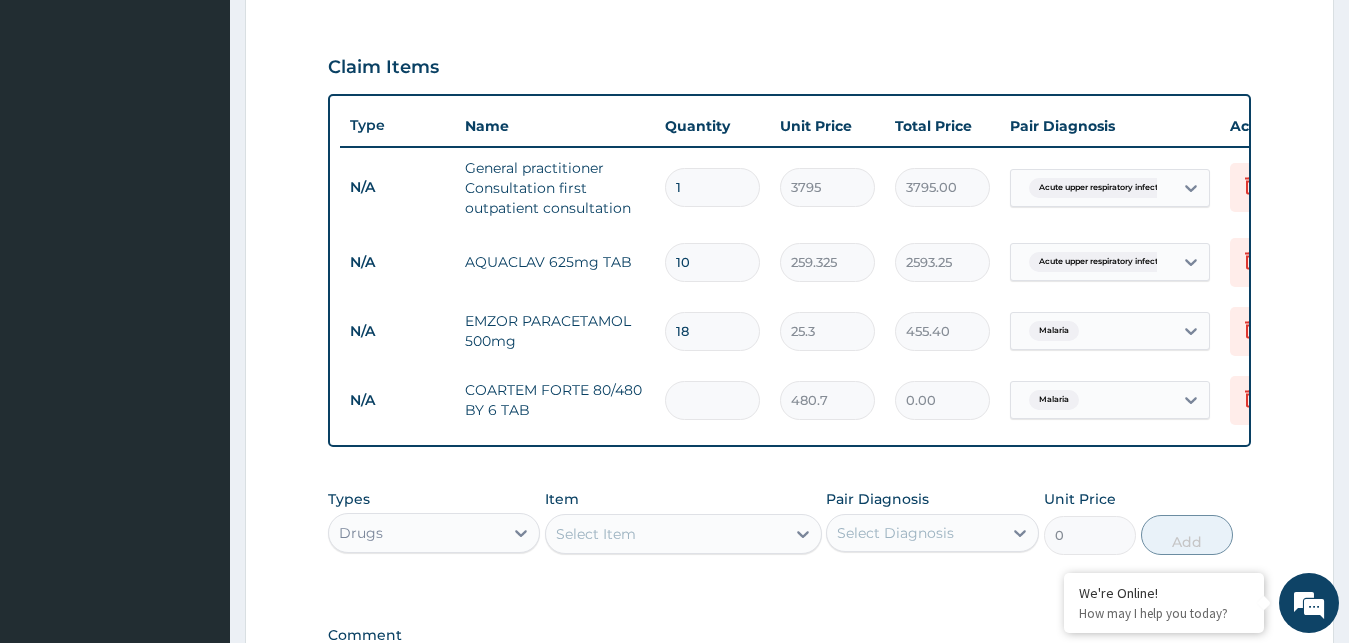 type on "6" 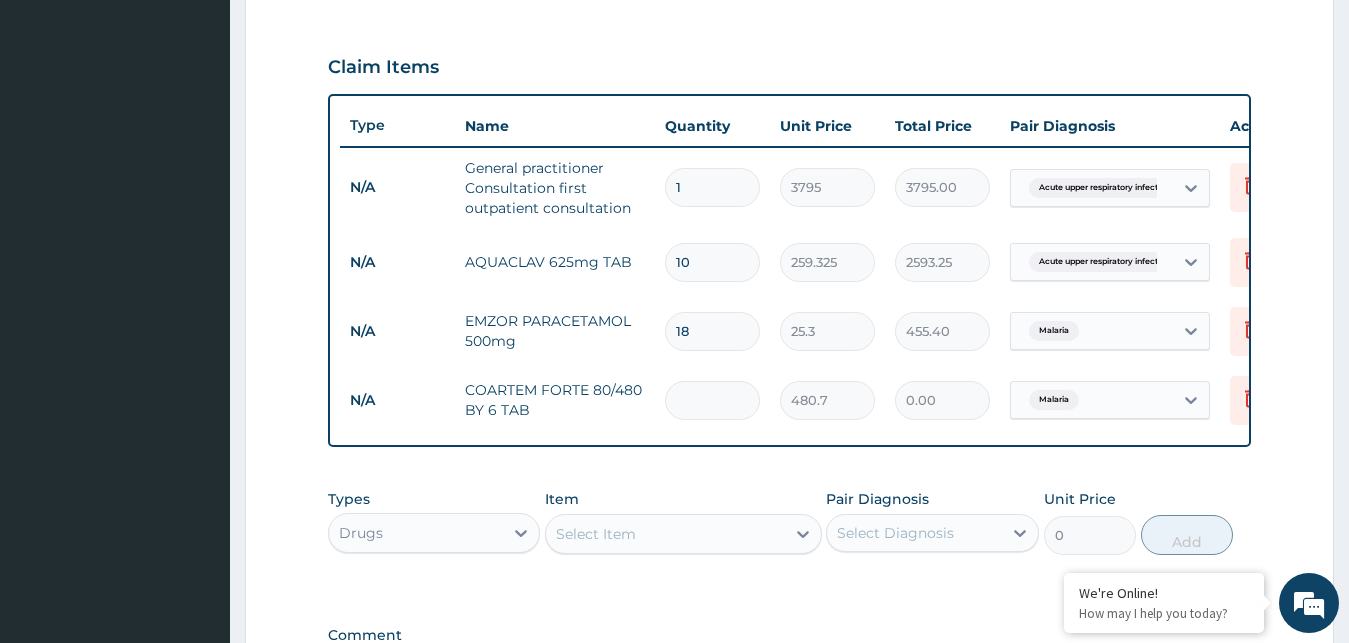 type on "2884.20" 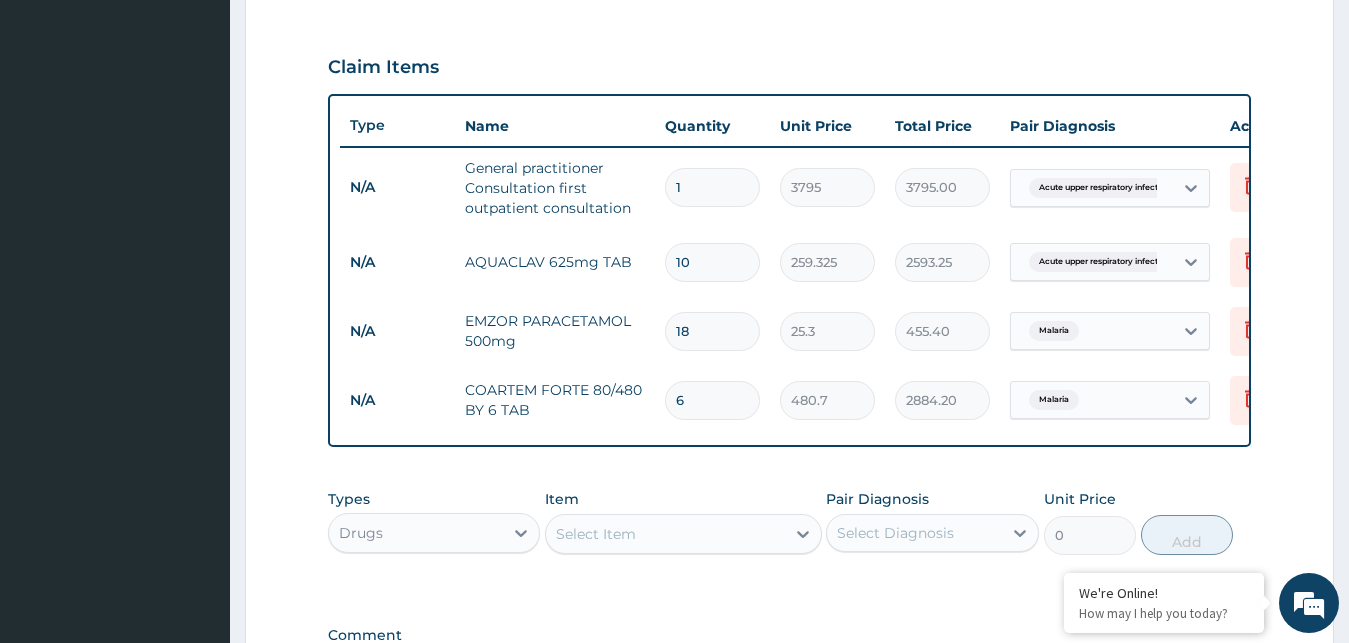 type on "6" 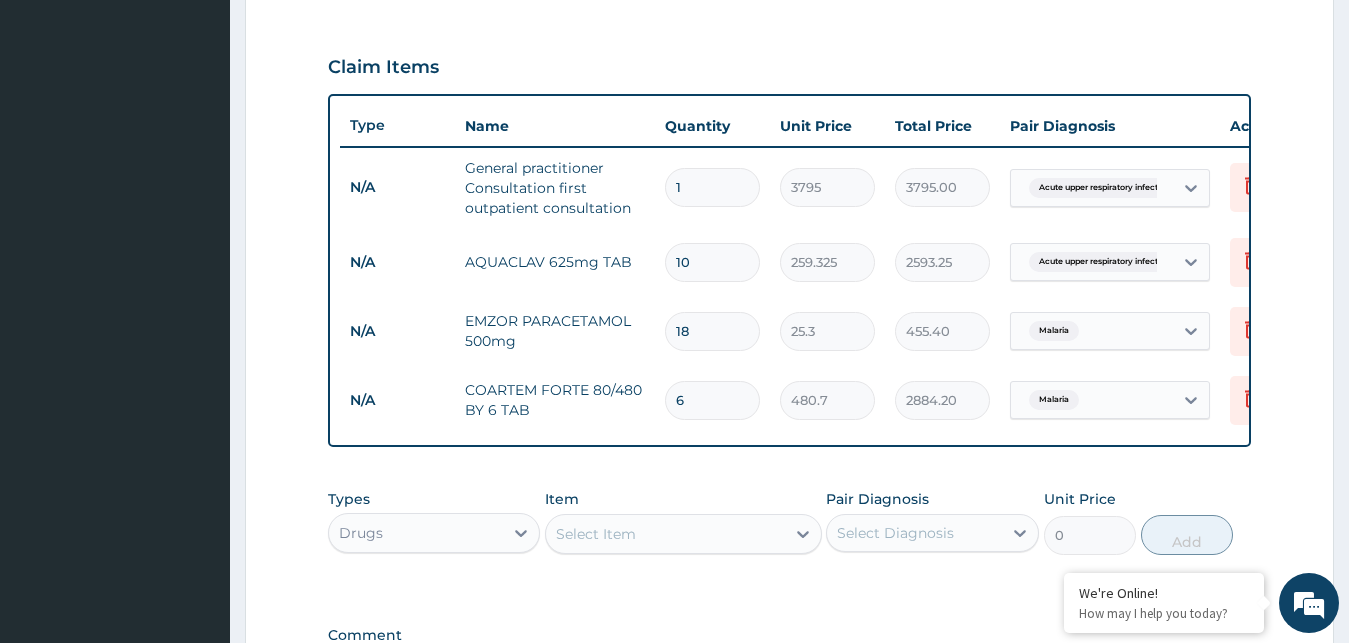 click on "Select Item" at bounding box center [683, 534] 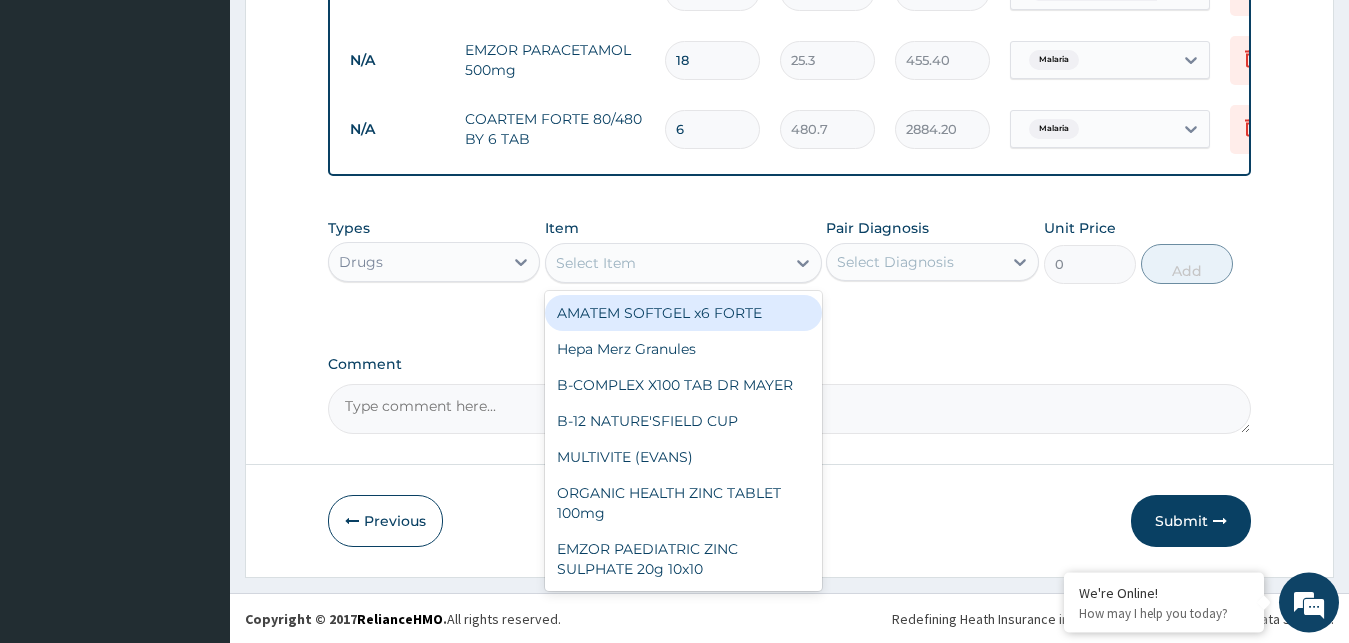 scroll, scrollTop: 929, scrollLeft: 0, axis: vertical 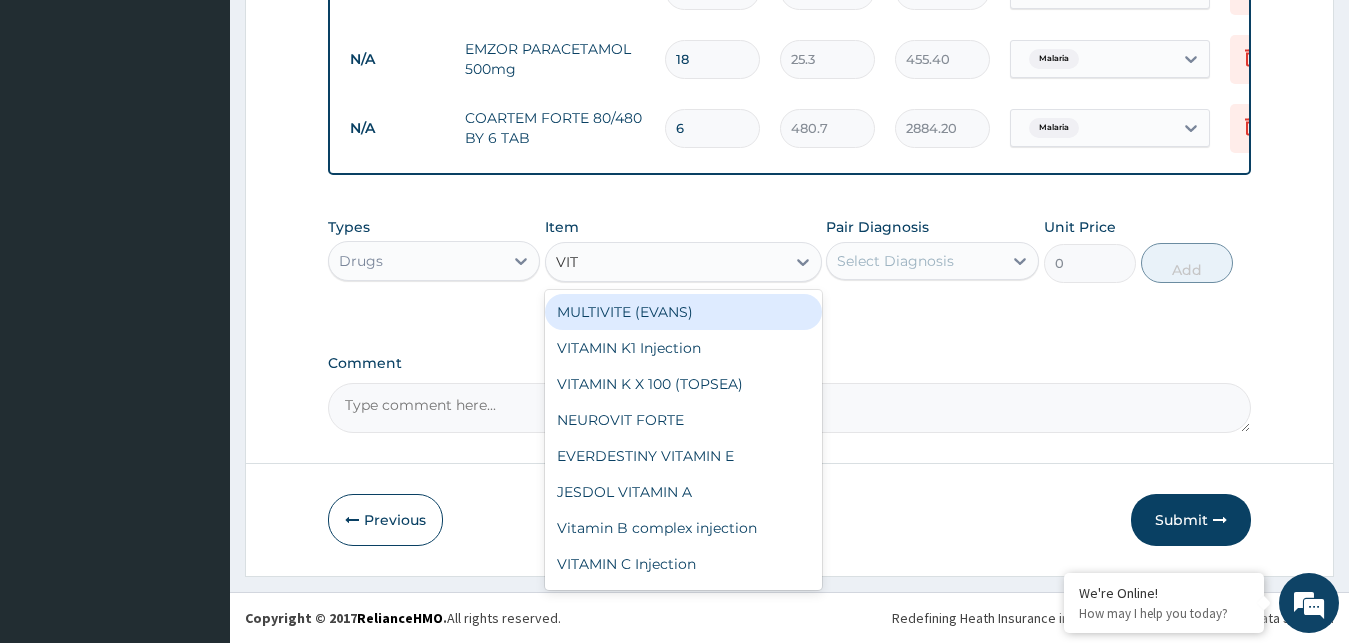 type on "VIT" 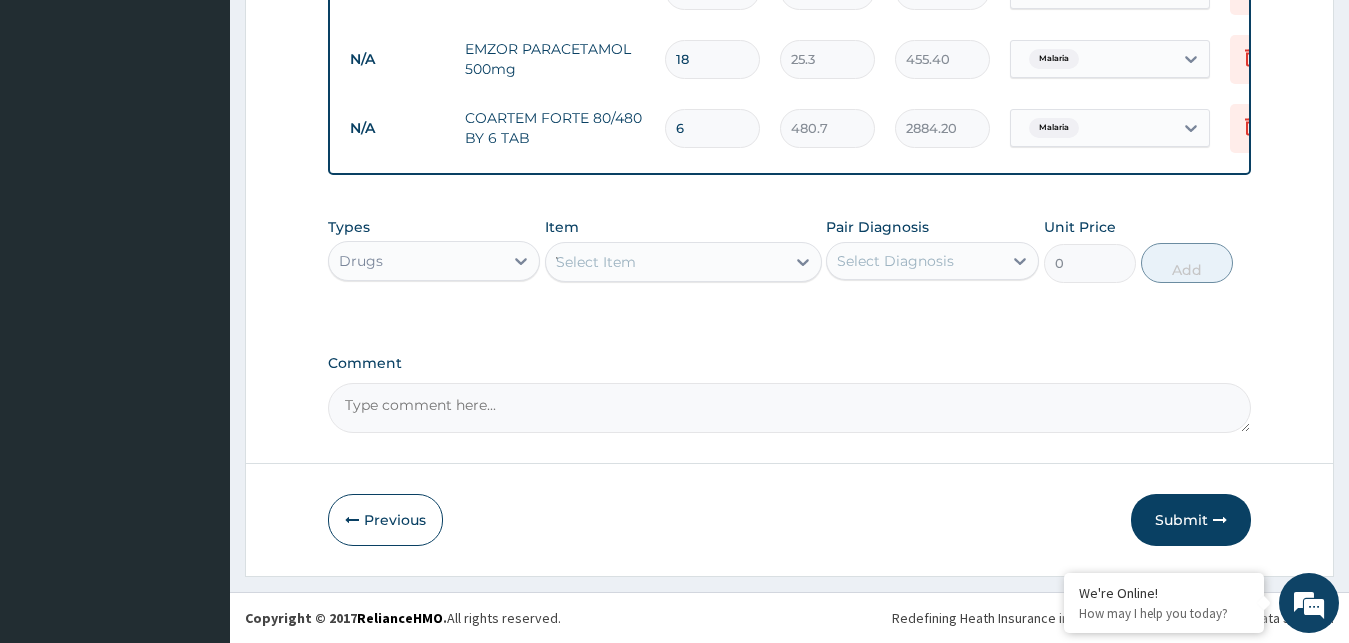 type 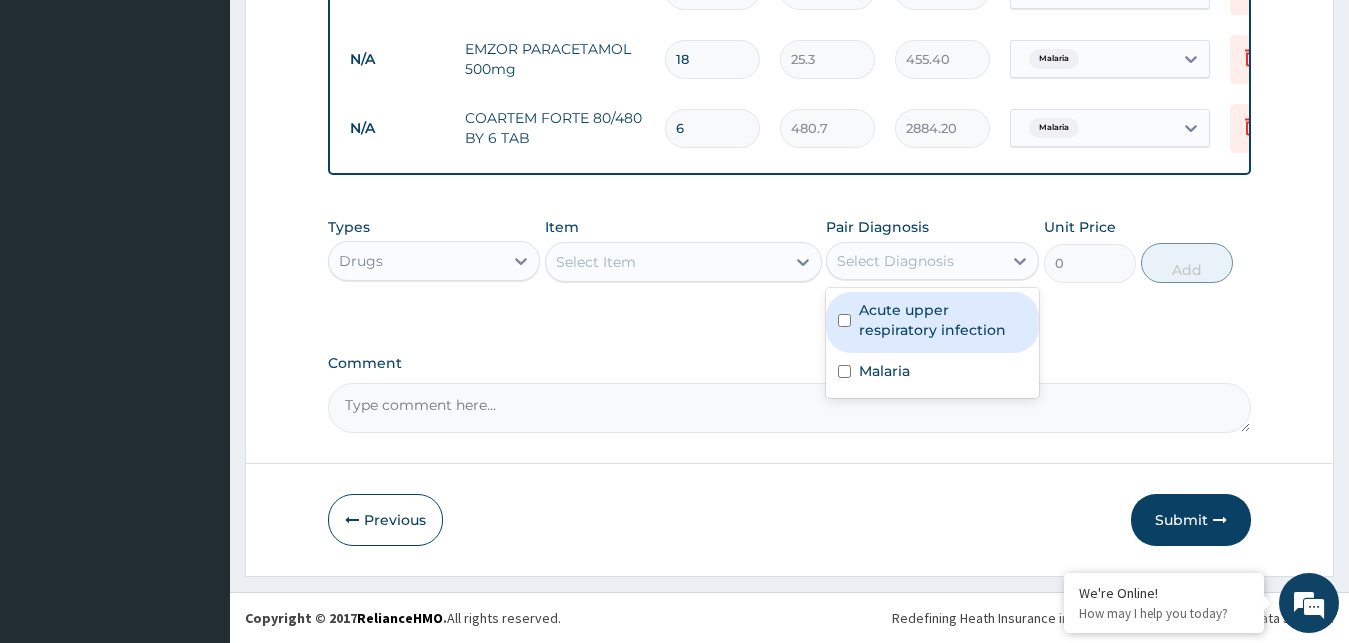 click on "Select Diagnosis" at bounding box center [895, 261] 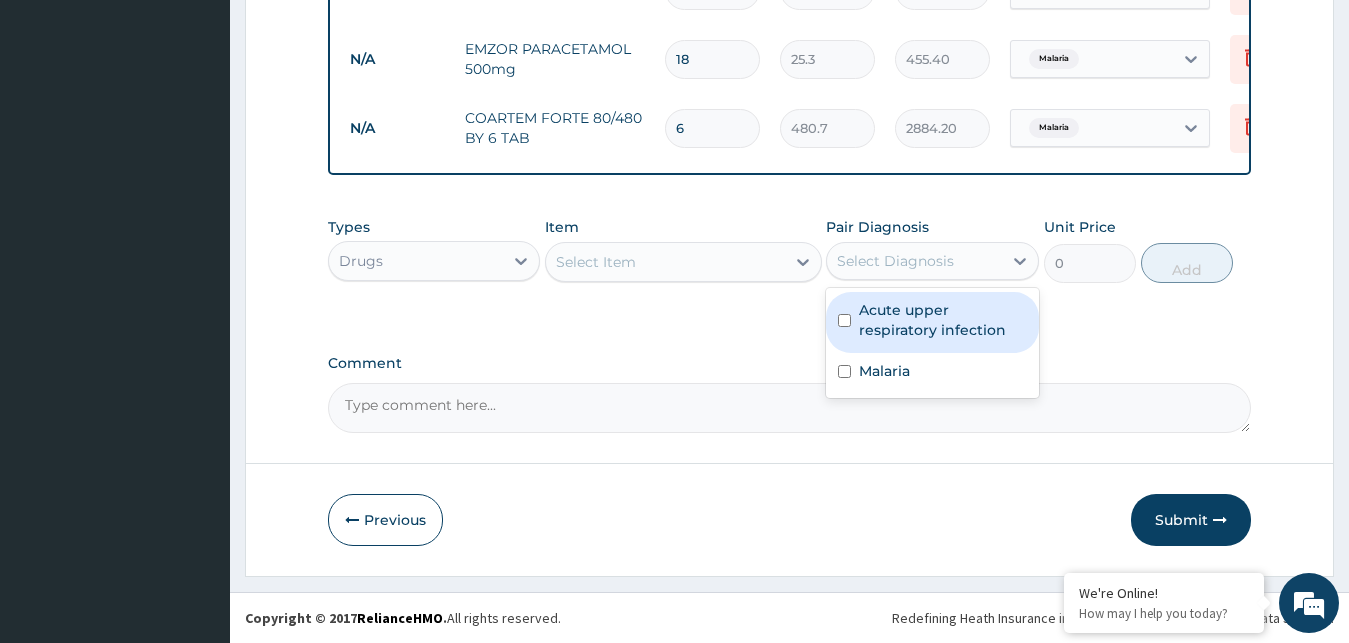 click on "Acute upper respiratory infection" at bounding box center [943, 320] 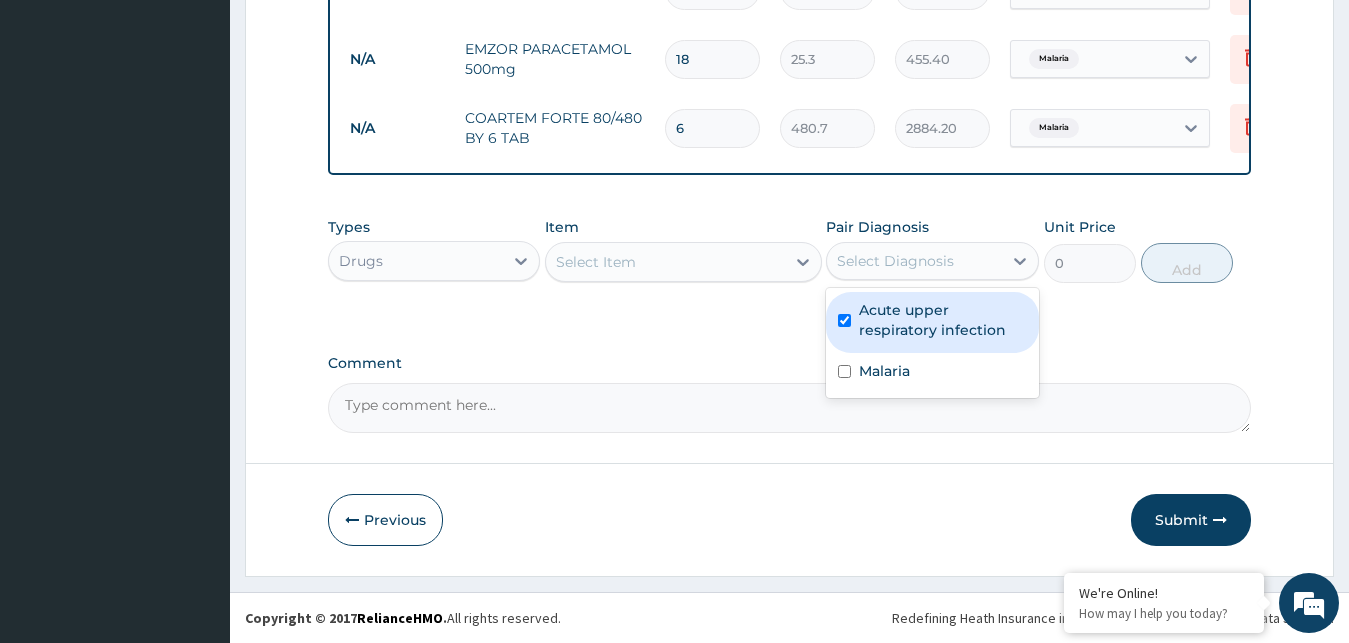checkbox on "true" 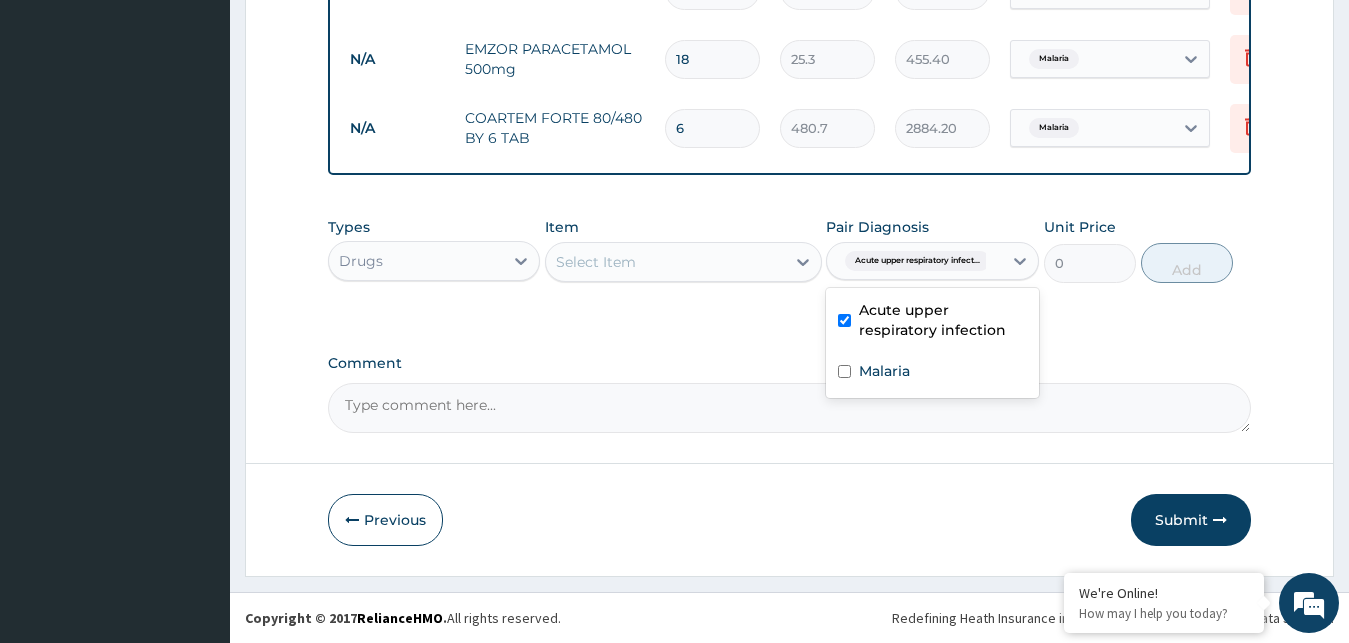 click on "Select Item" at bounding box center [665, 262] 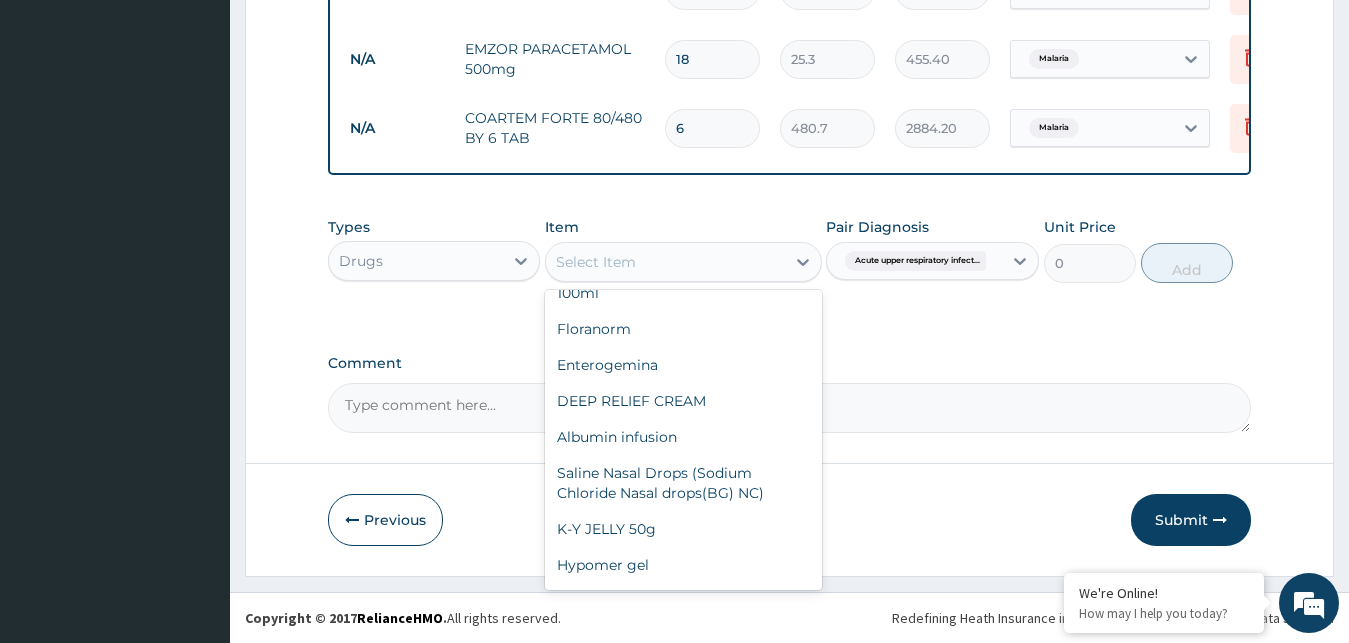 scroll, scrollTop: 0, scrollLeft: 0, axis: both 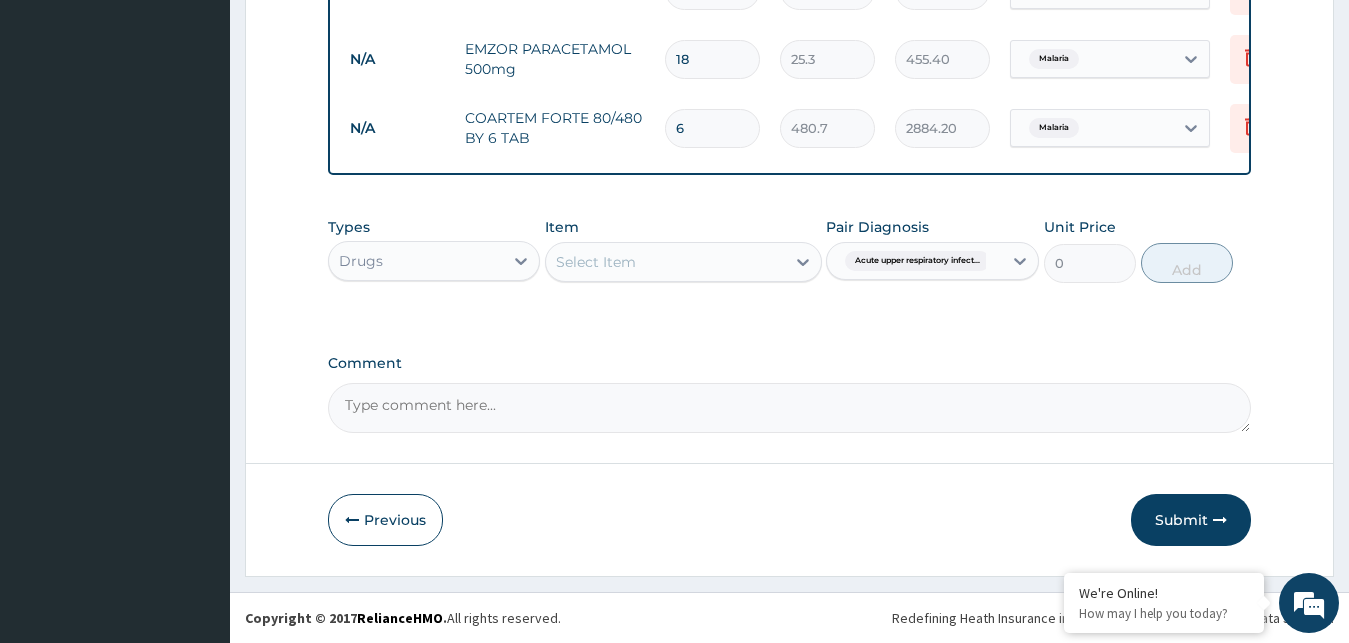 click on "Select Item" at bounding box center (665, 262) 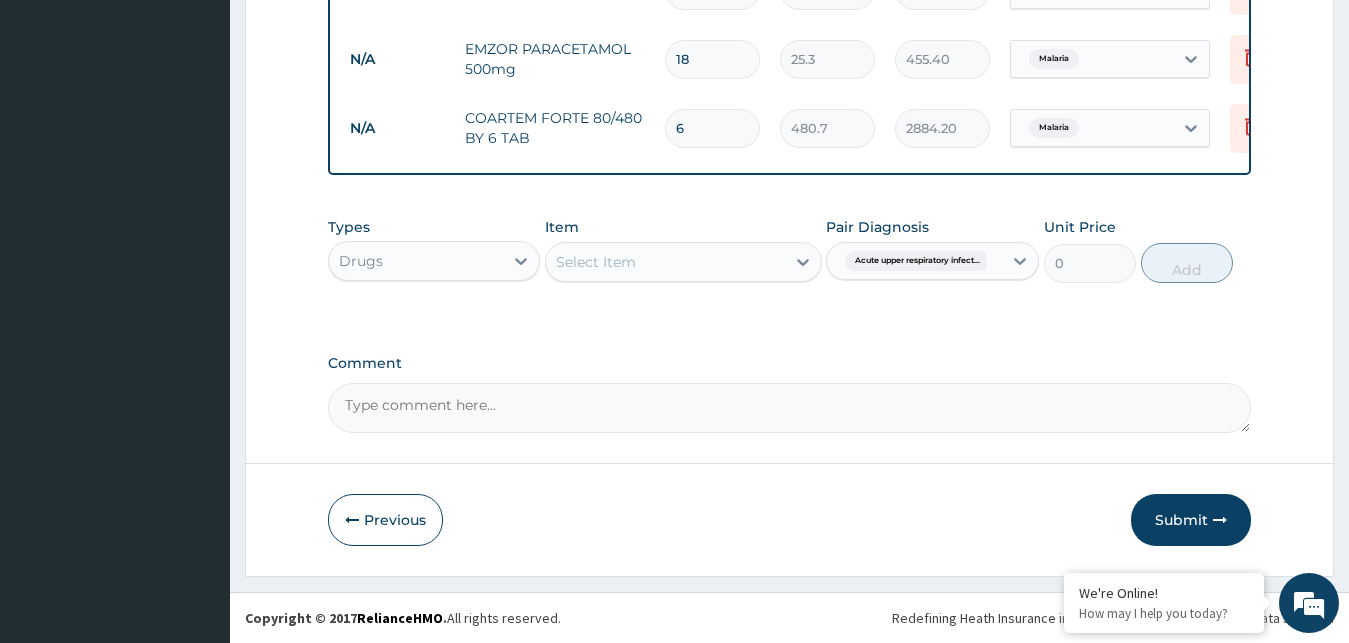 click on "Select Item" at bounding box center (665, 262) 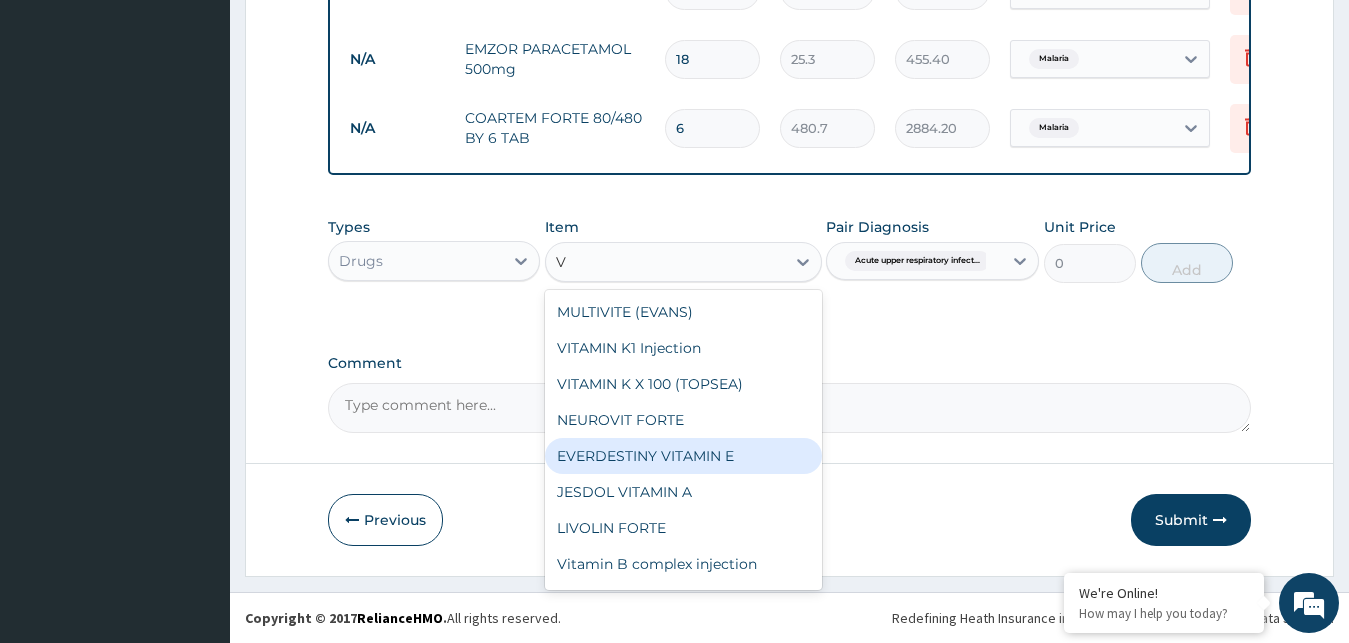 type on "V" 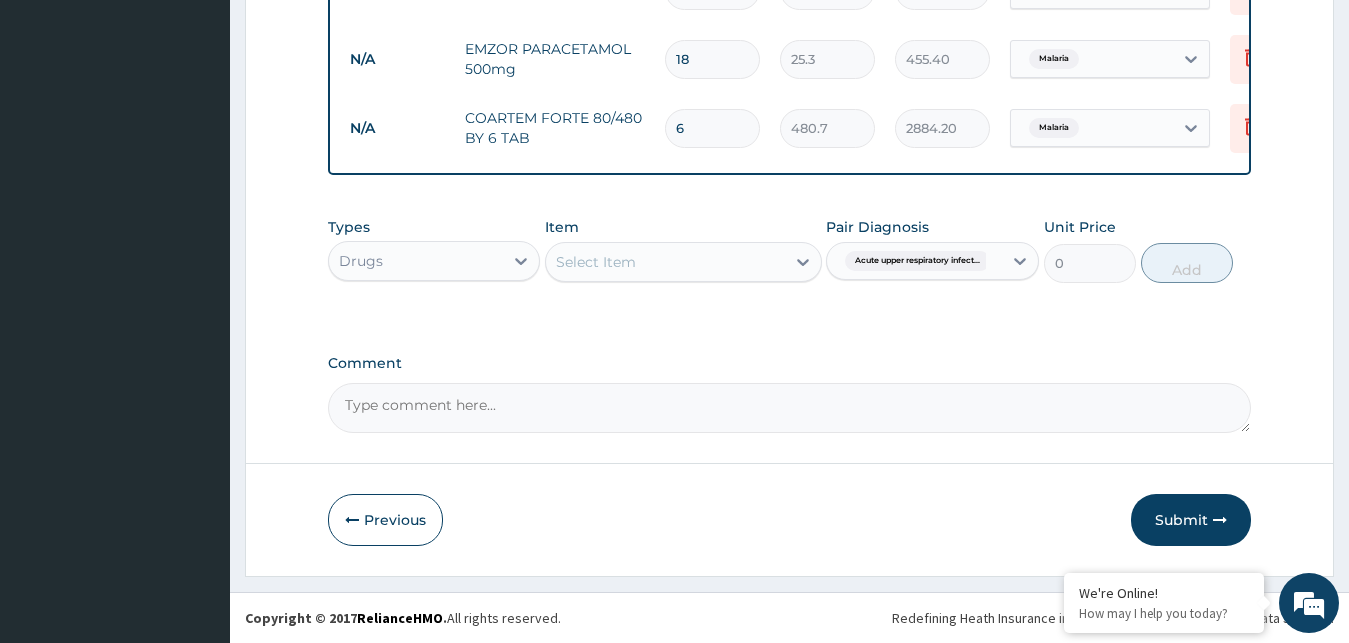 click on "Select Item" at bounding box center (665, 262) 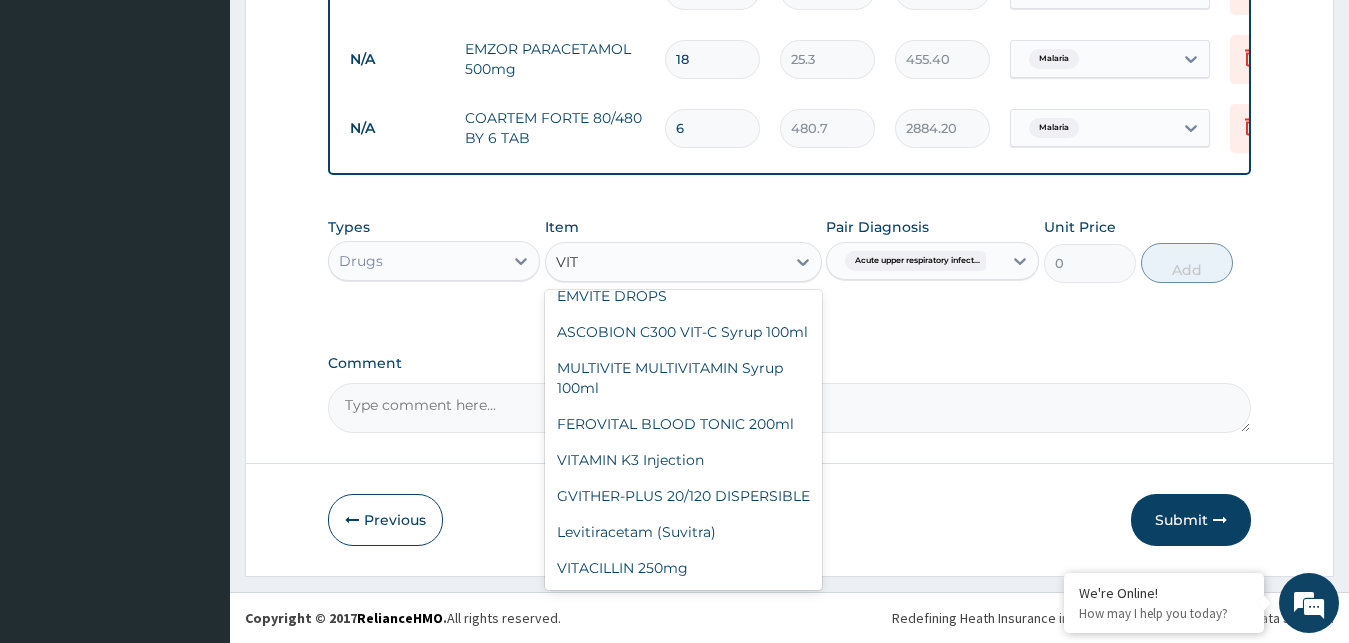 scroll, scrollTop: 400, scrollLeft: 0, axis: vertical 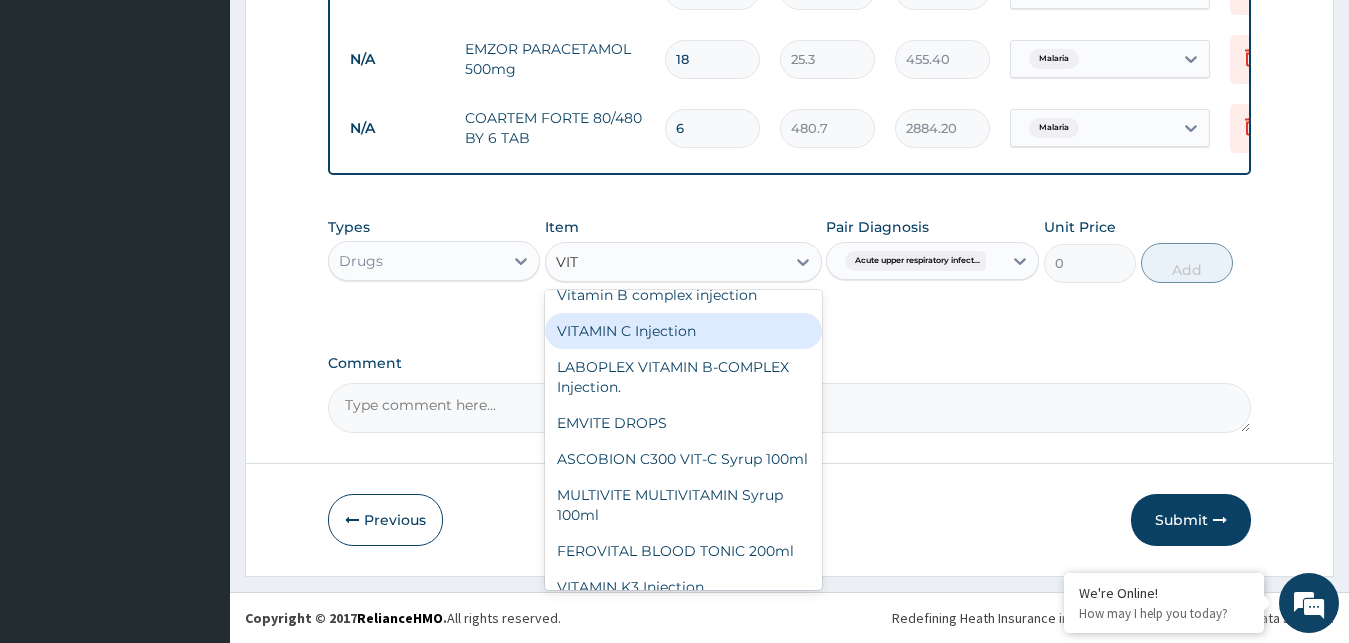 type on "VIT" 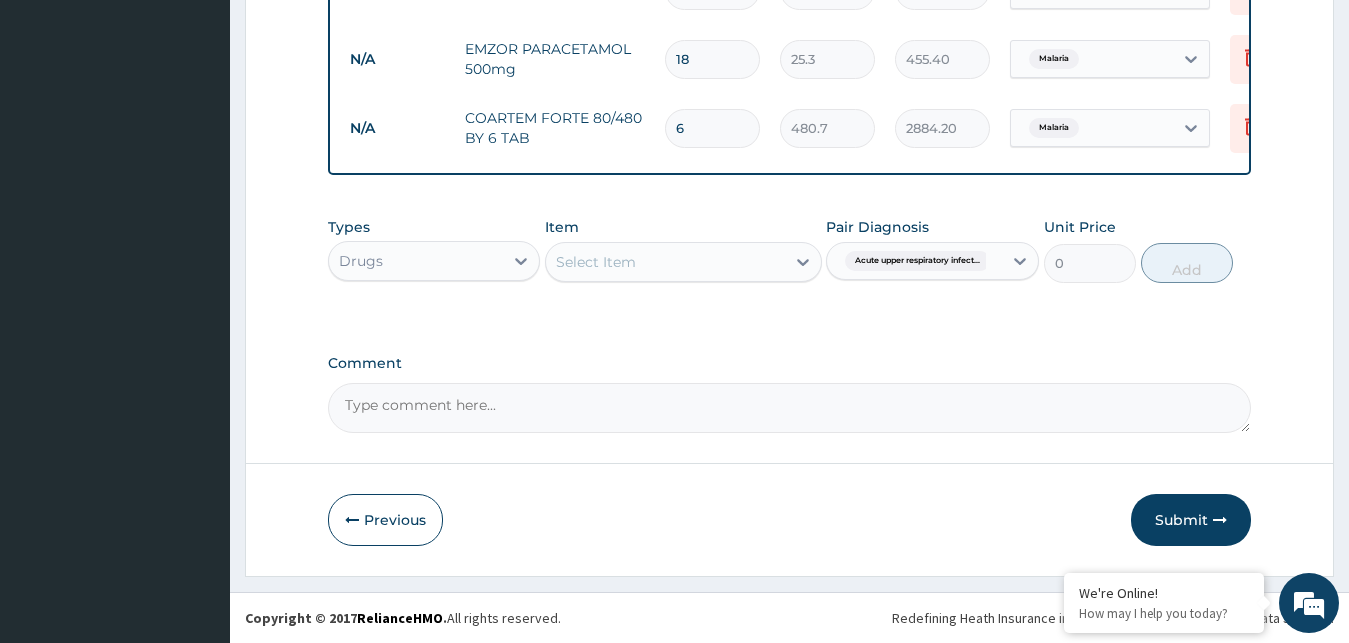 click on "Select Item" at bounding box center [665, 262] 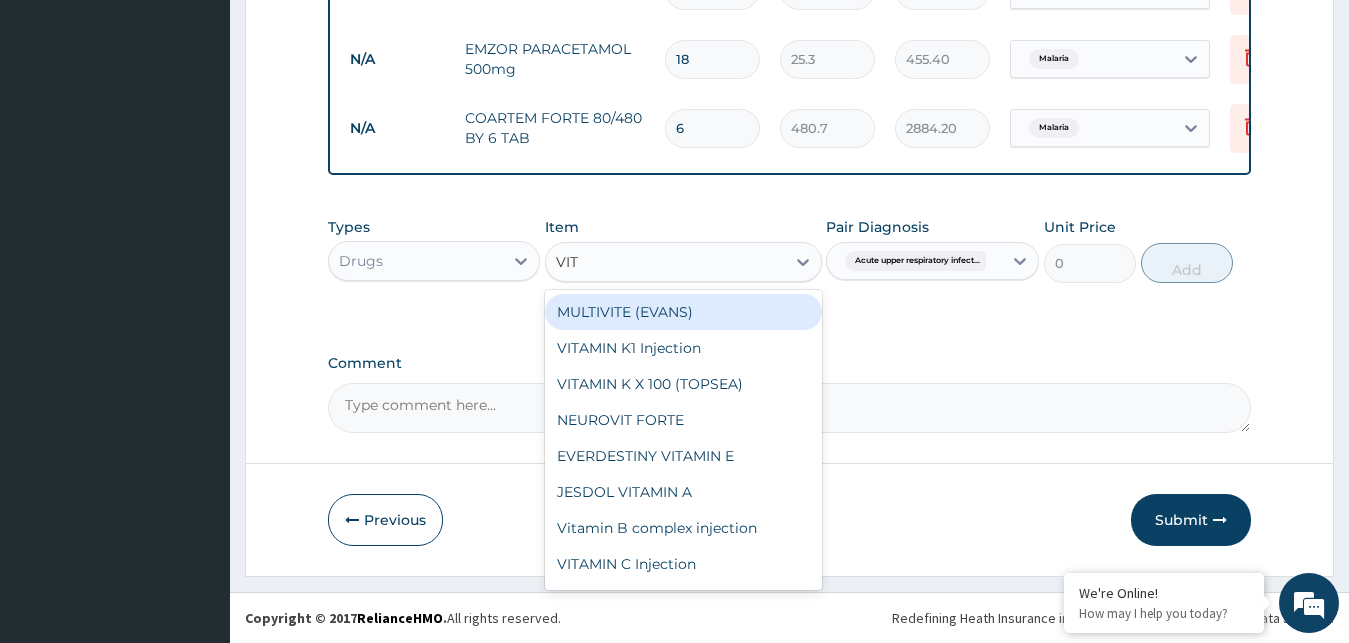 type on "VIT" 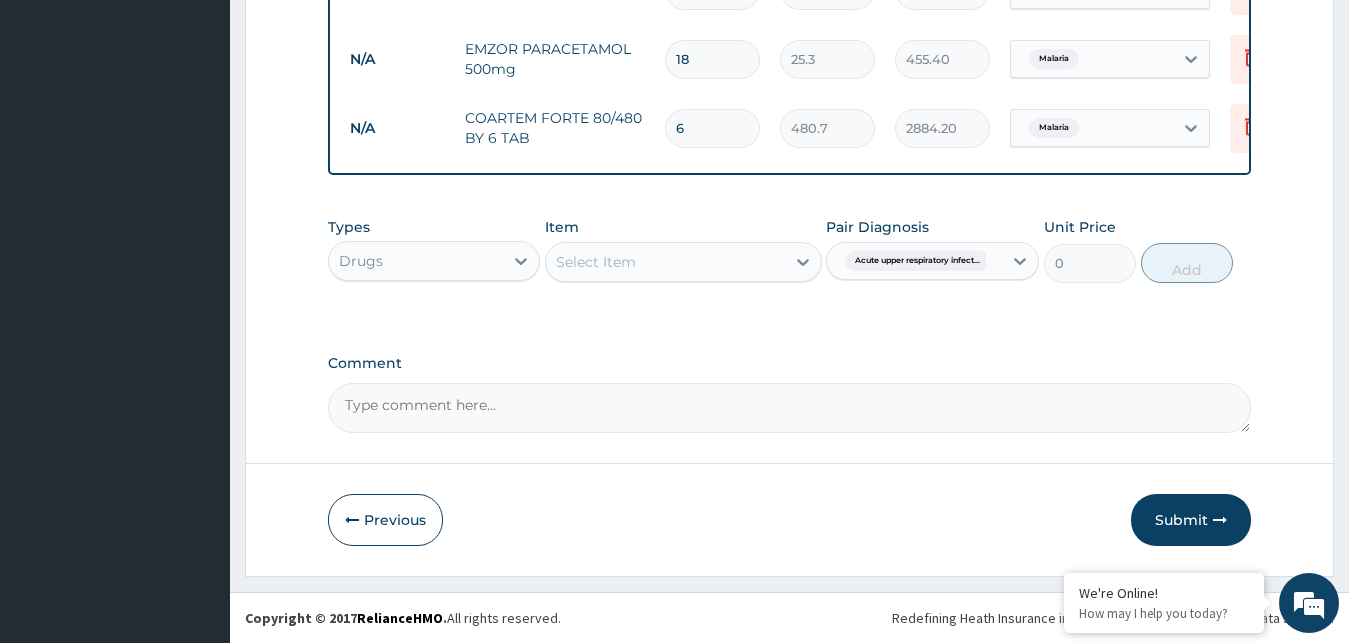 drag, startPoint x: 822, startPoint y: 376, endPoint x: 816, endPoint y: 341, distance: 35.510563 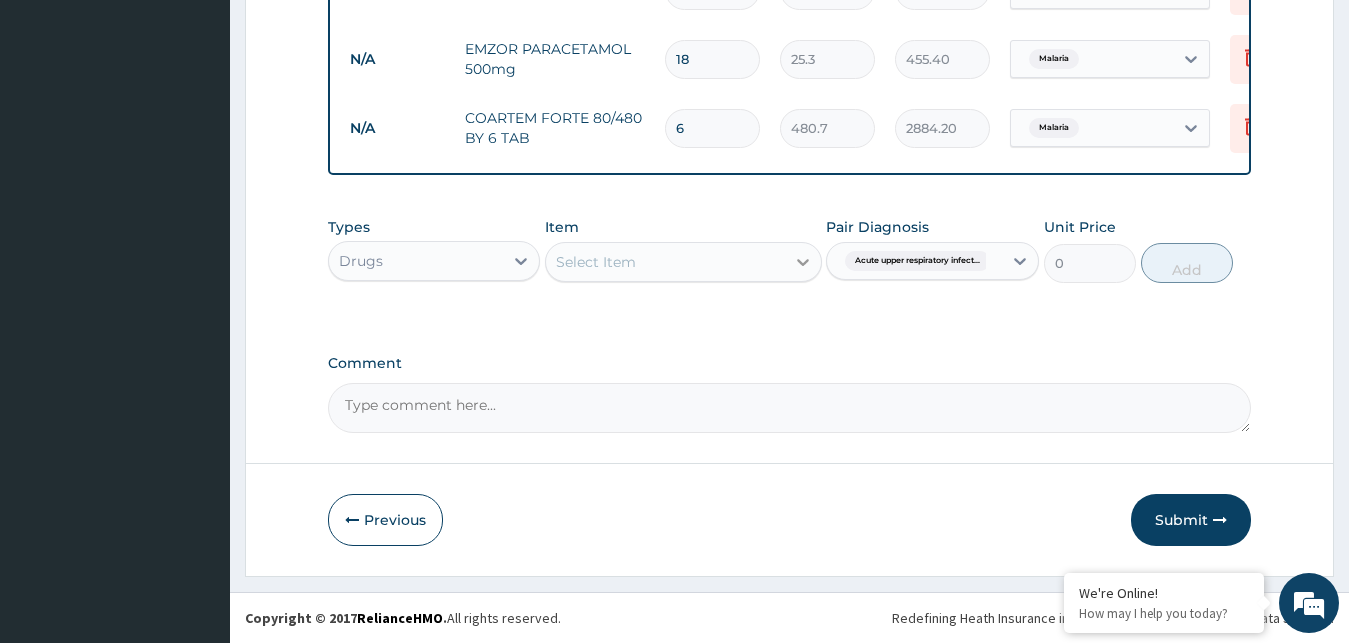 click on "Select Item" at bounding box center [683, 262] 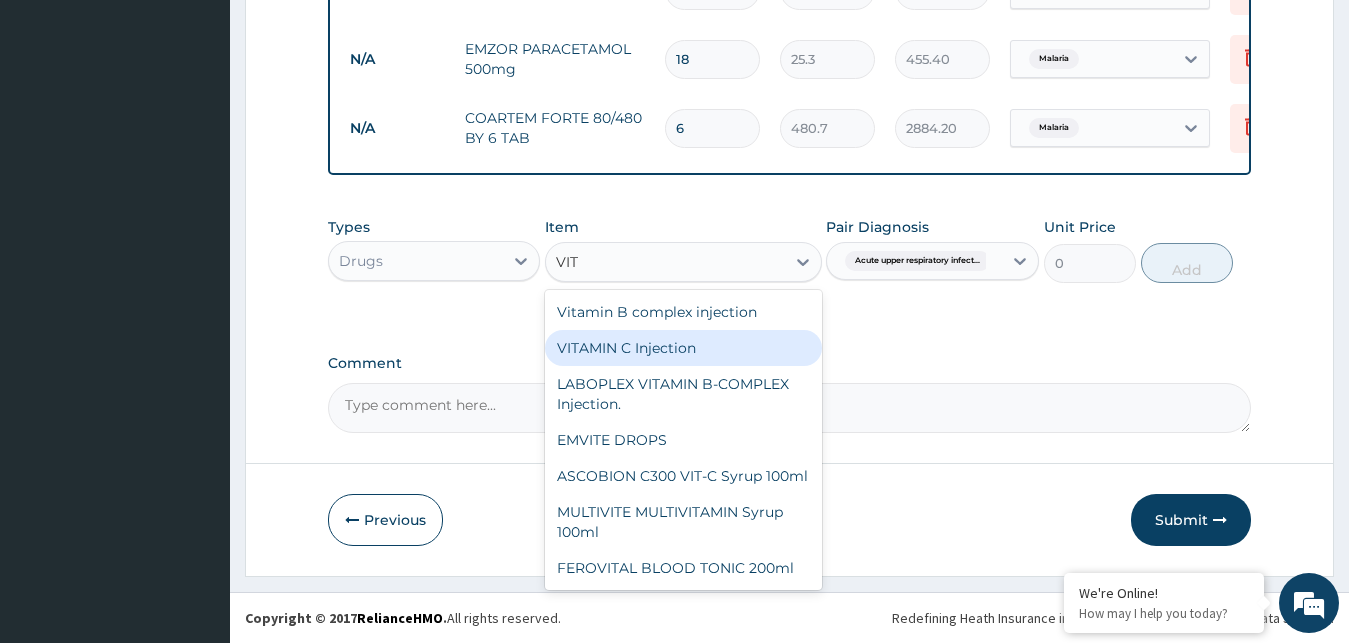 scroll, scrollTop: 270, scrollLeft: 0, axis: vertical 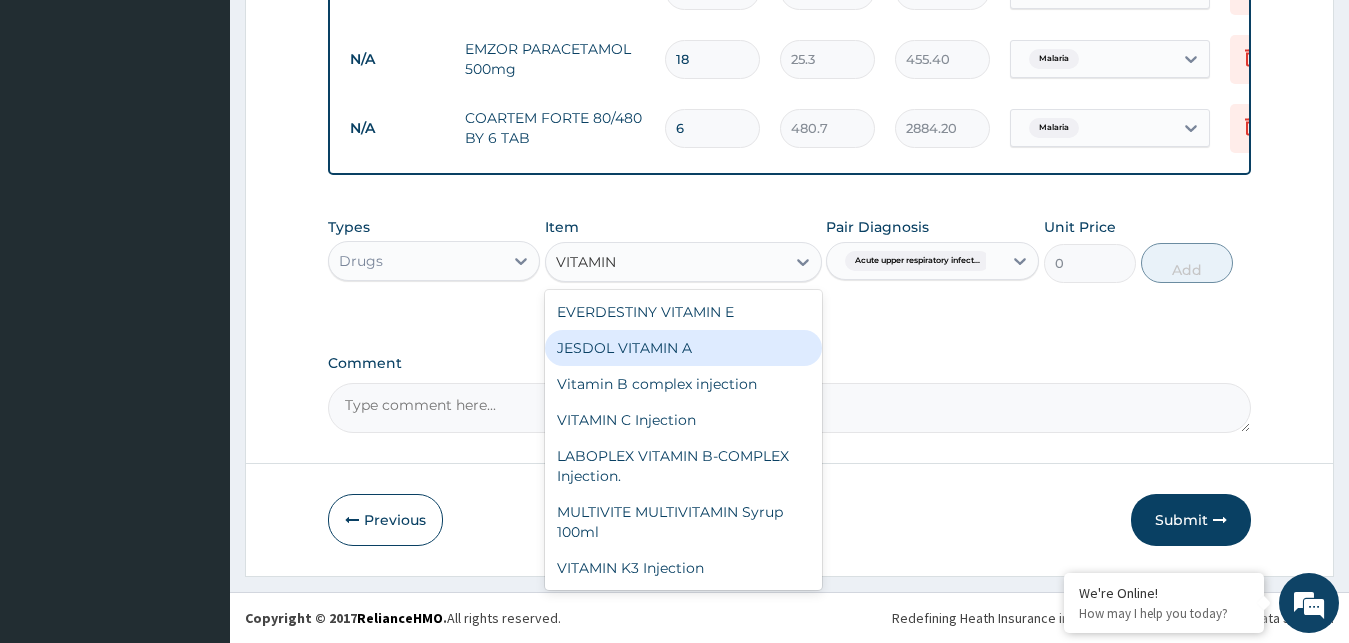 type on "VITAMIN" 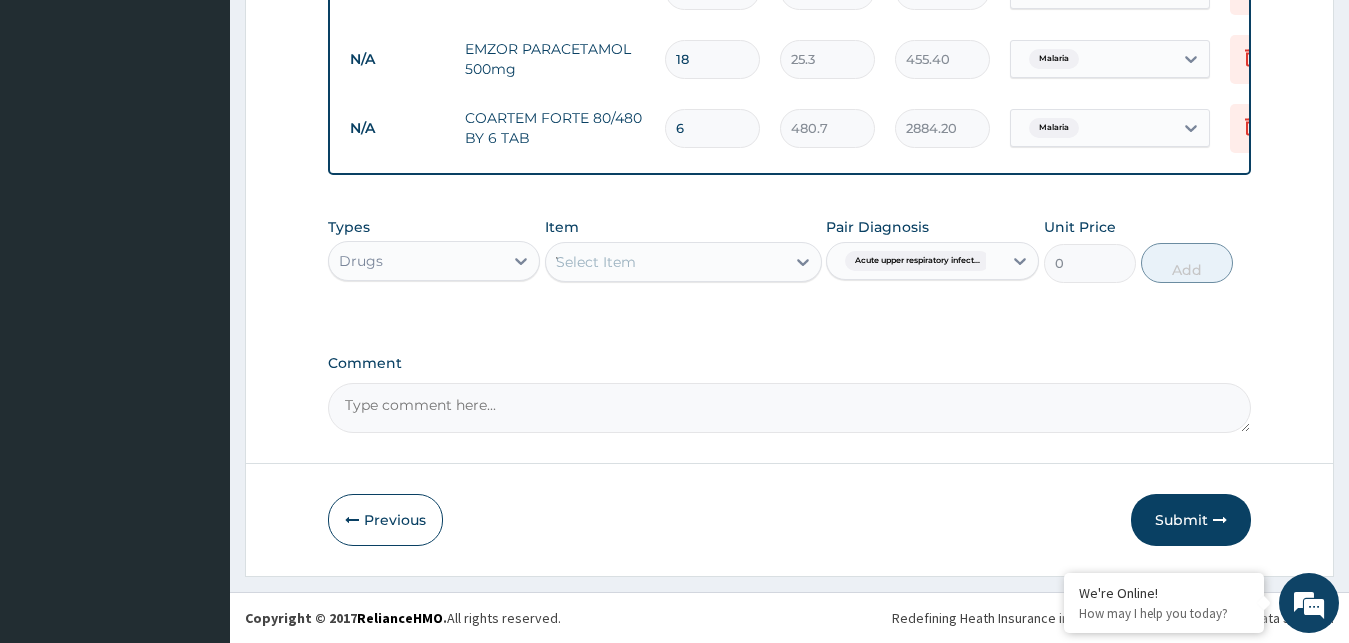 type 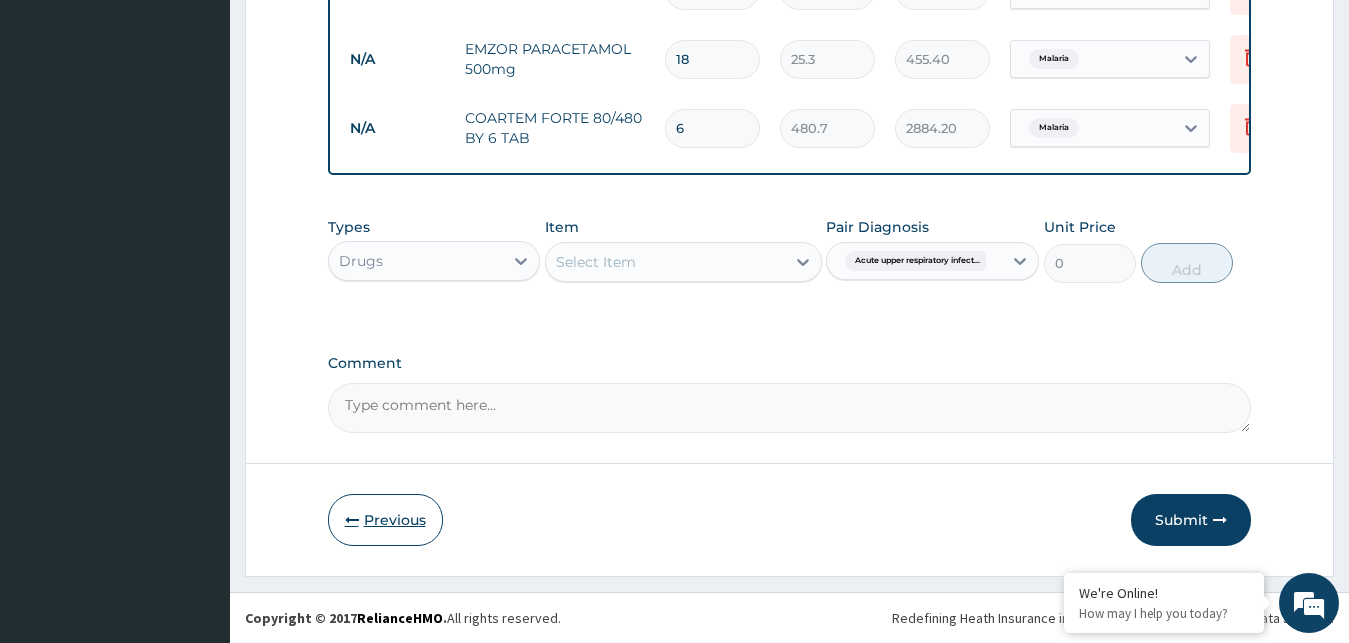 click on "Previous" at bounding box center (385, 520) 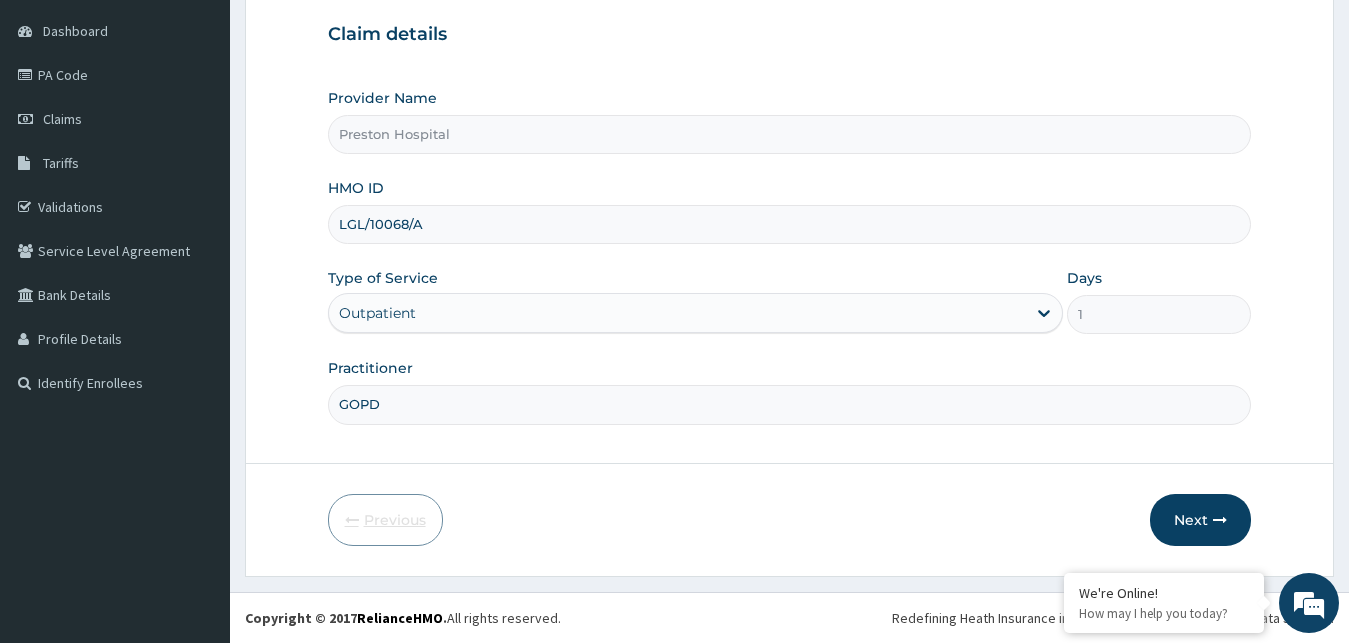 scroll, scrollTop: 187, scrollLeft: 0, axis: vertical 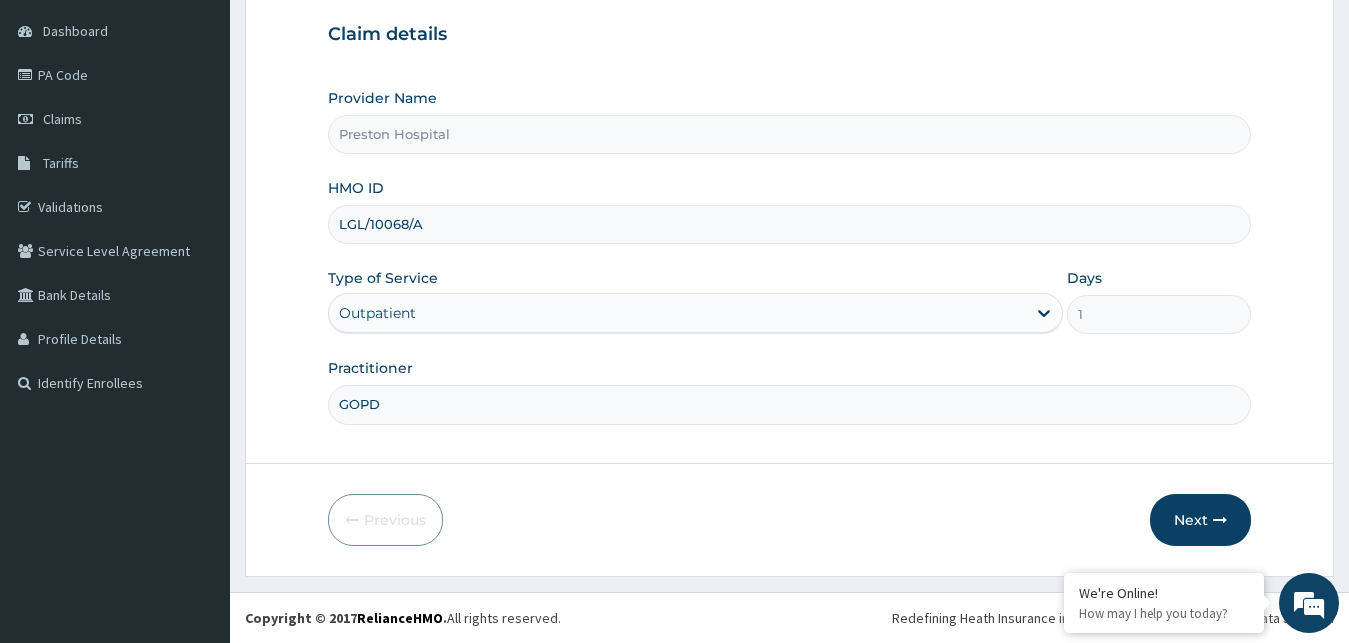 click on "LGL/10068/A" at bounding box center [790, 224] 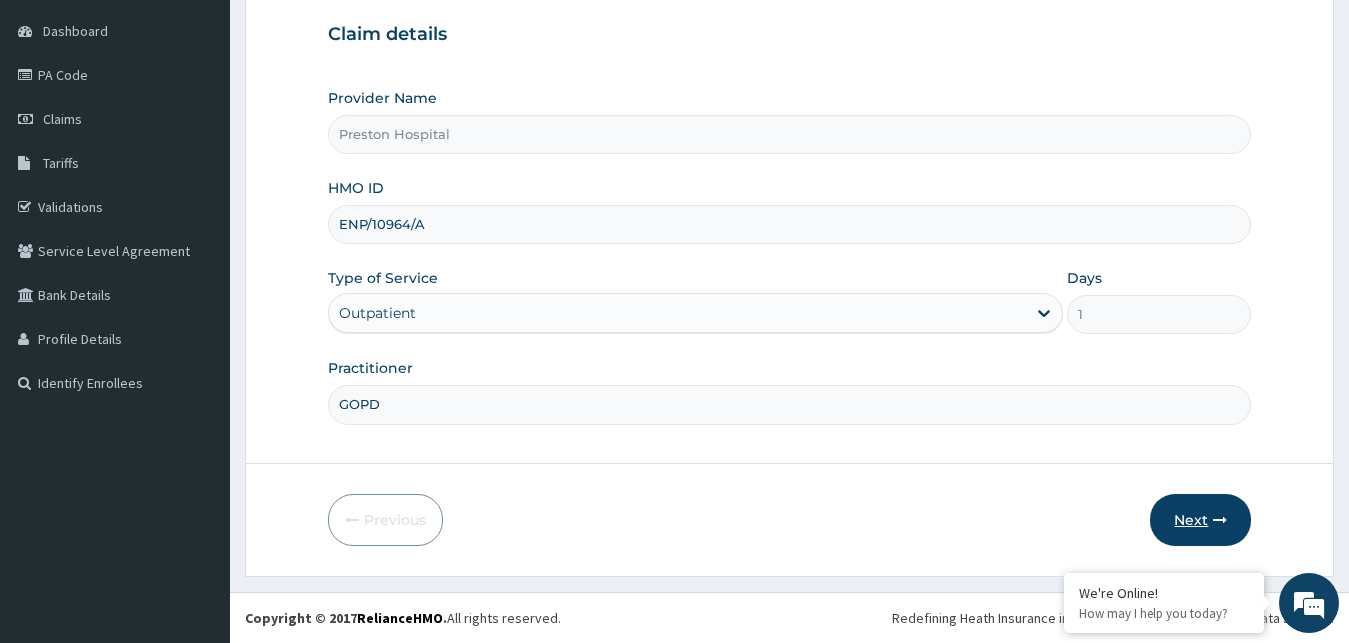 type on "ENP/10964/A" 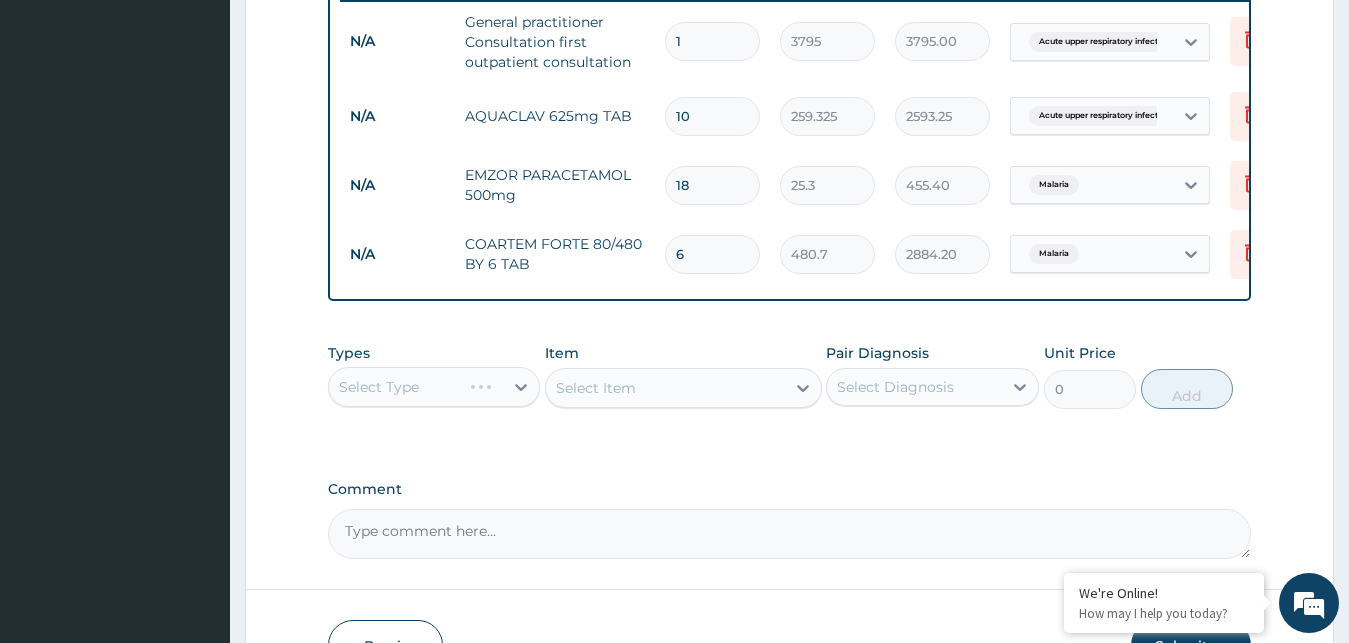 scroll, scrollTop: 939, scrollLeft: 0, axis: vertical 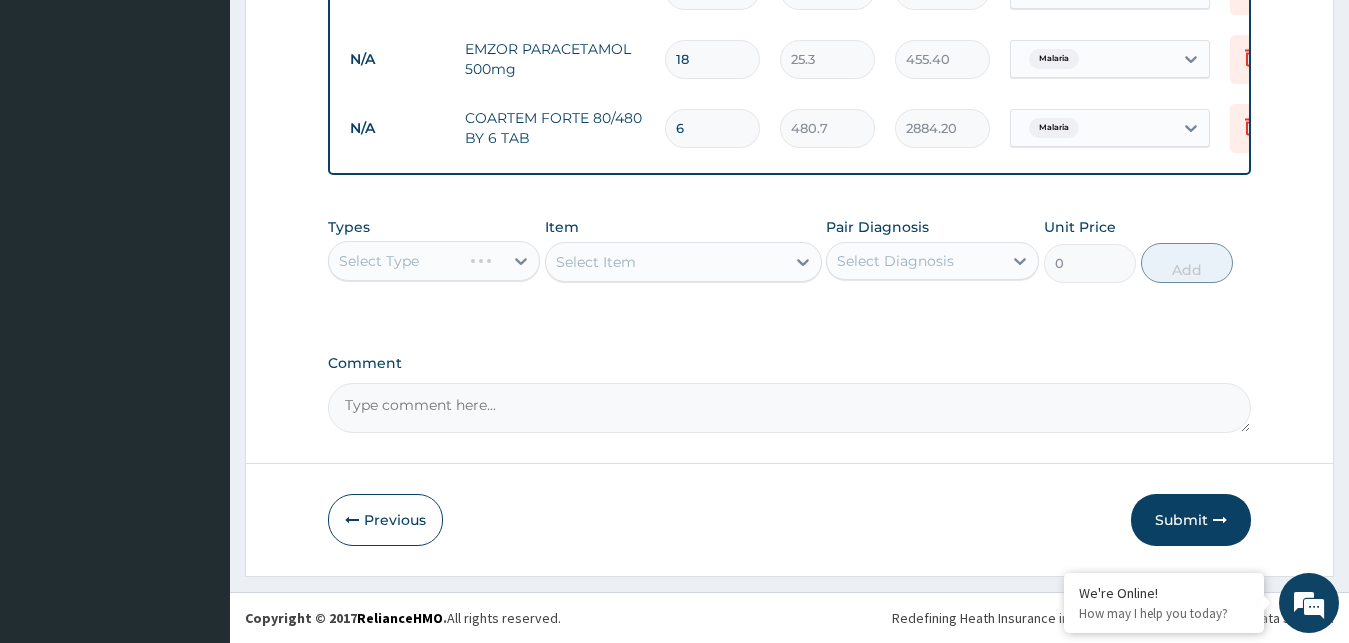 drag, startPoint x: 396, startPoint y: 506, endPoint x: 657, endPoint y: 444, distance: 268.26294 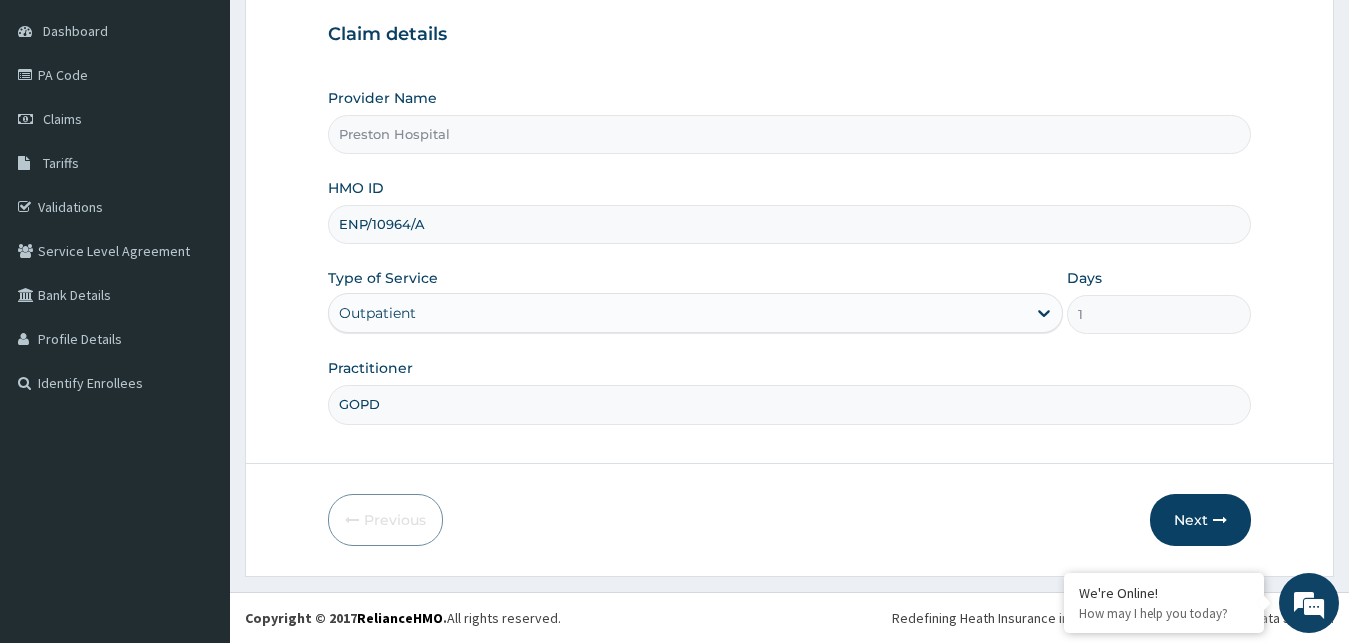 scroll, scrollTop: 187, scrollLeft: 0, axis: vertical 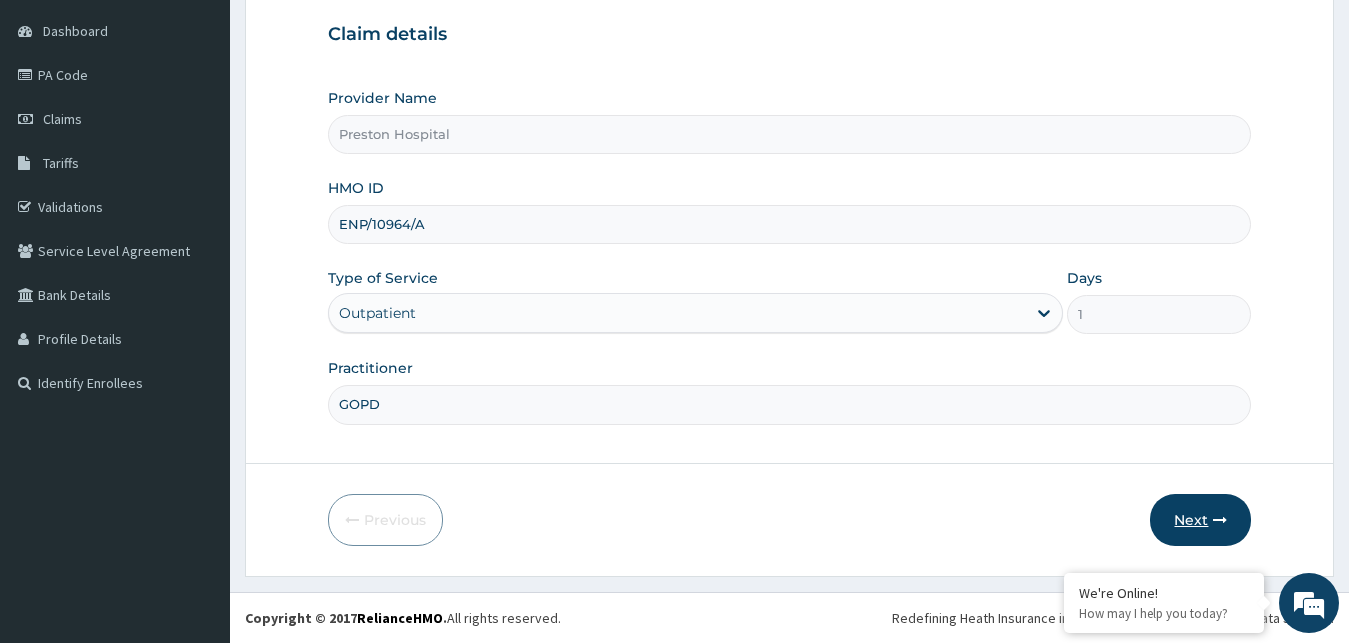 click at bounding box center (1220, 520) 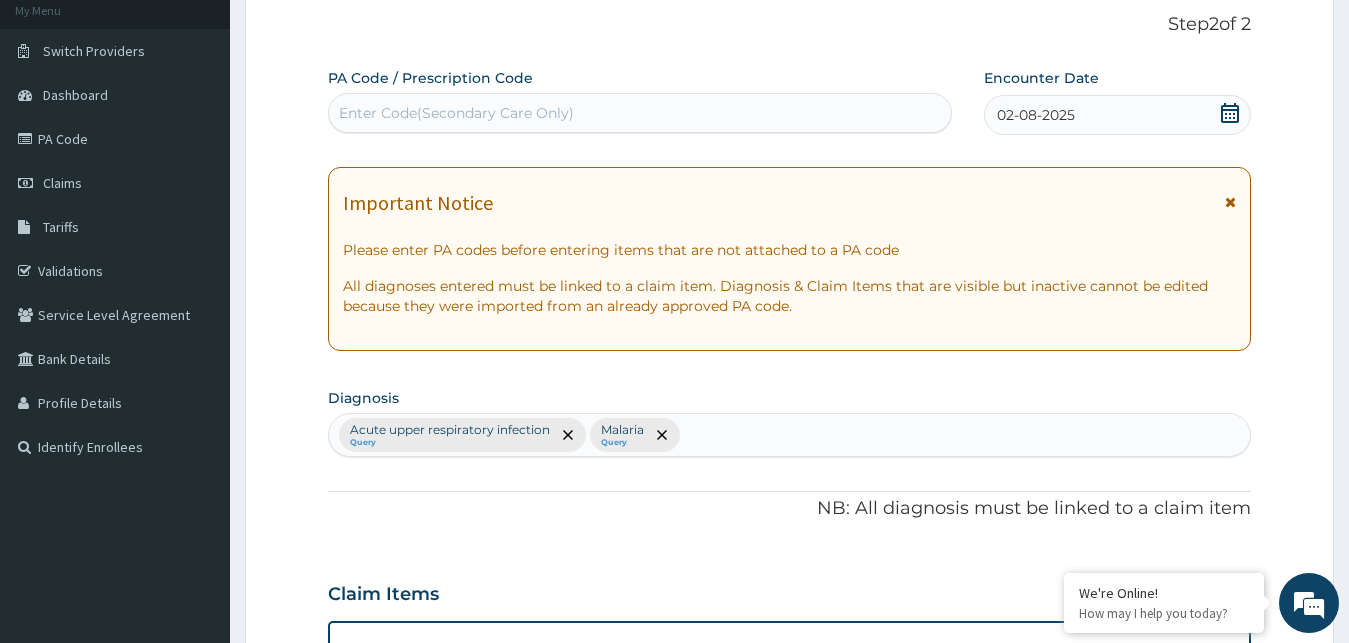 scroll, scrollTop: 156, scrollLeft: 0, axis: vertical 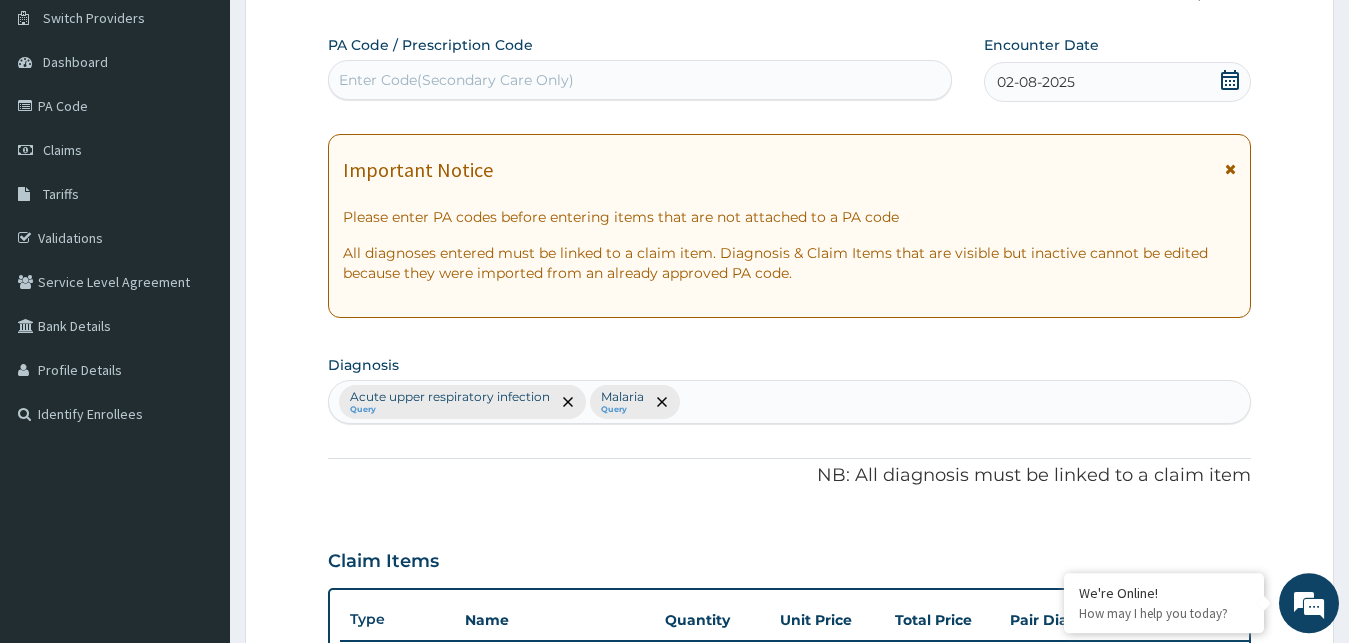 click 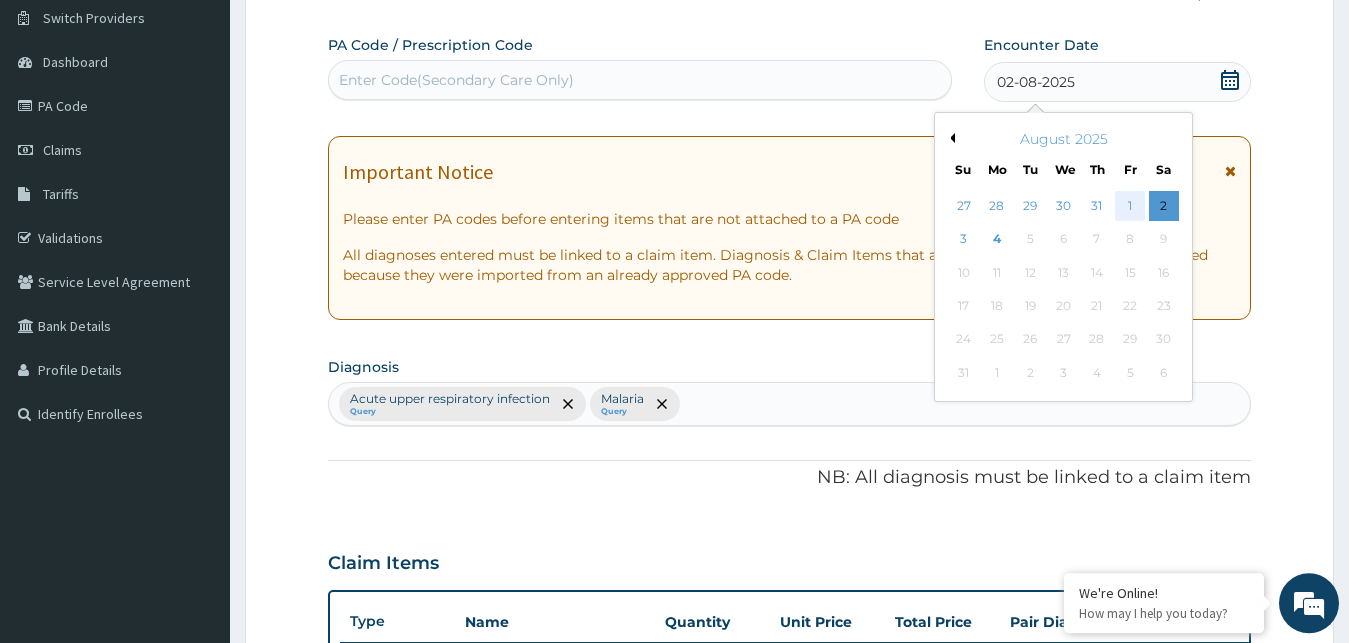 click on "1" at bounding box center (1130, 206) 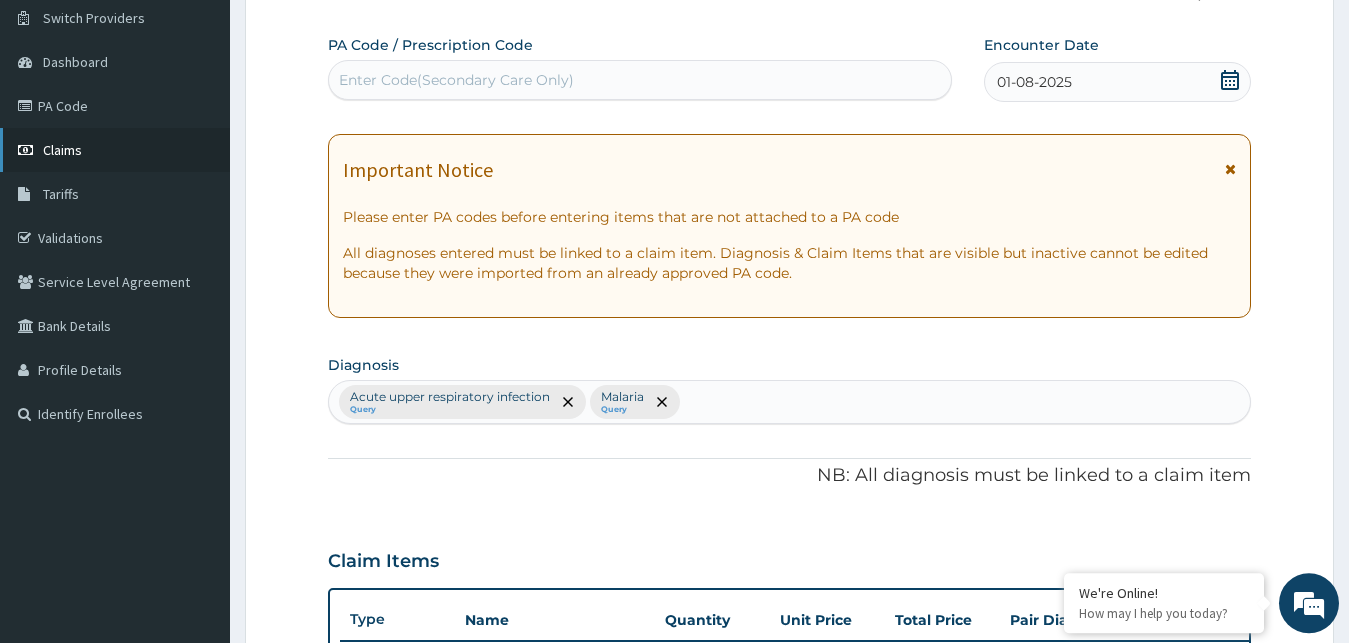 click on "Claims" at bounding box center [115, 150] 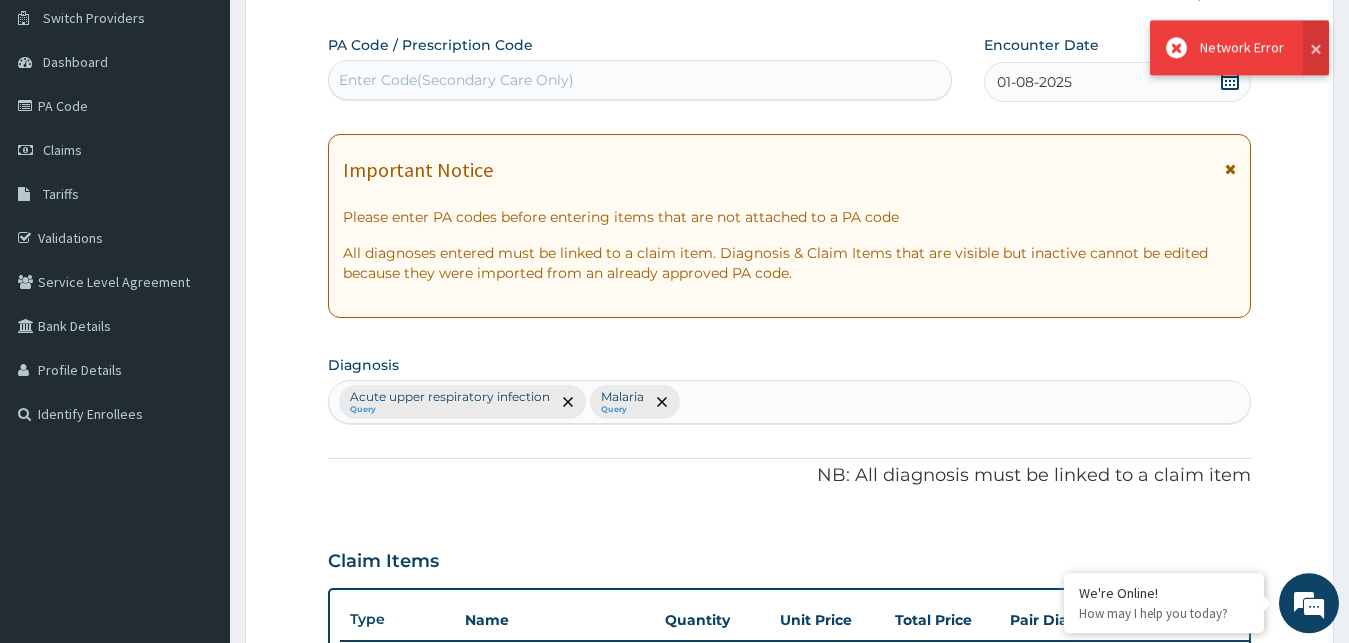 click at bounding box center [1316, 47] 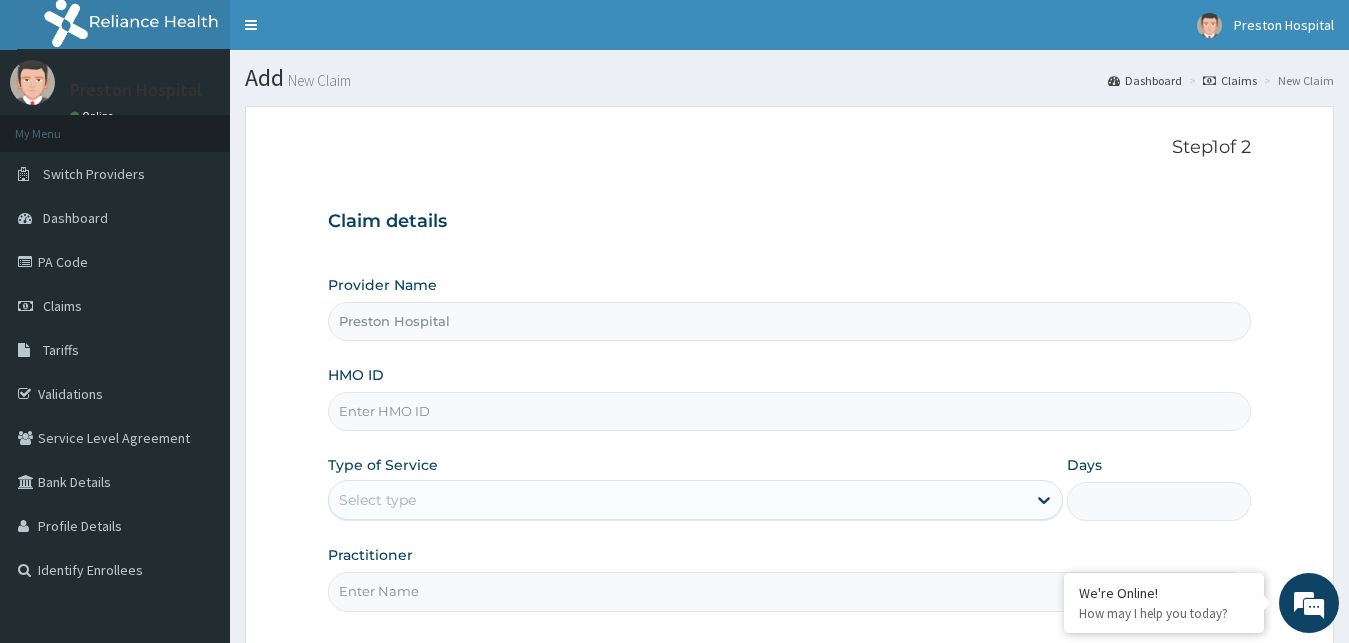 scroll, scrollTop: 0, scrollLeft: 0, axis: both 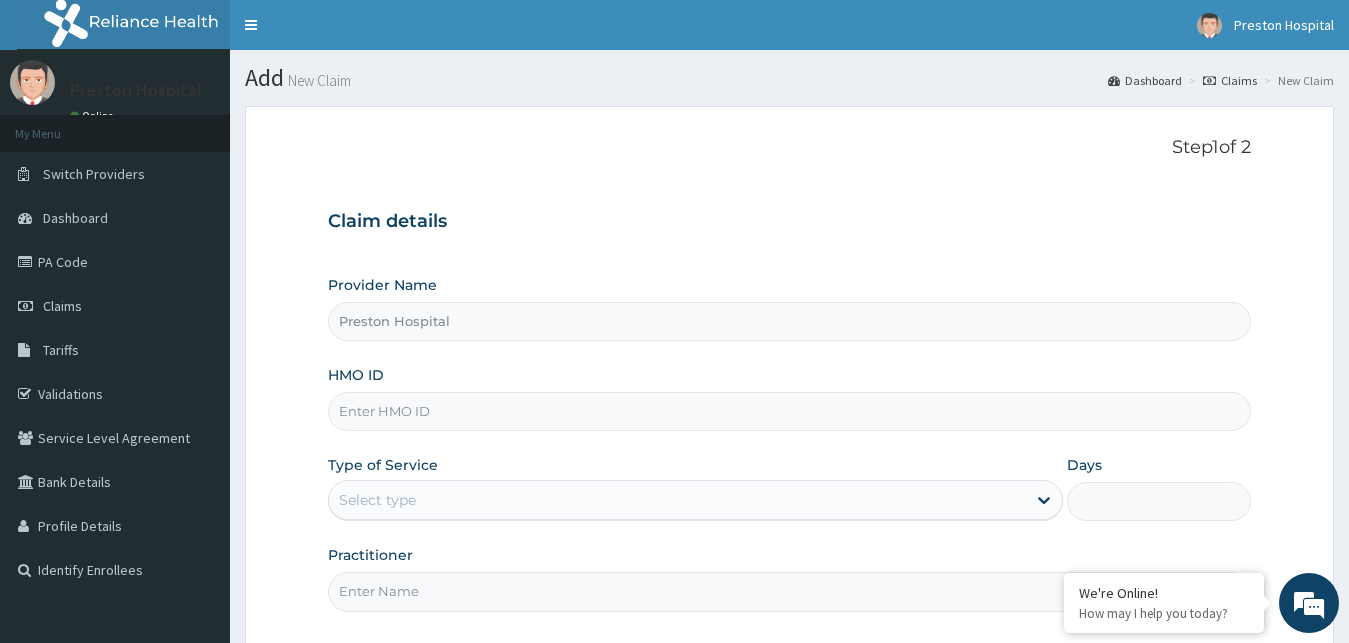 click on "HMO ID" at bounding box center (790, 411) 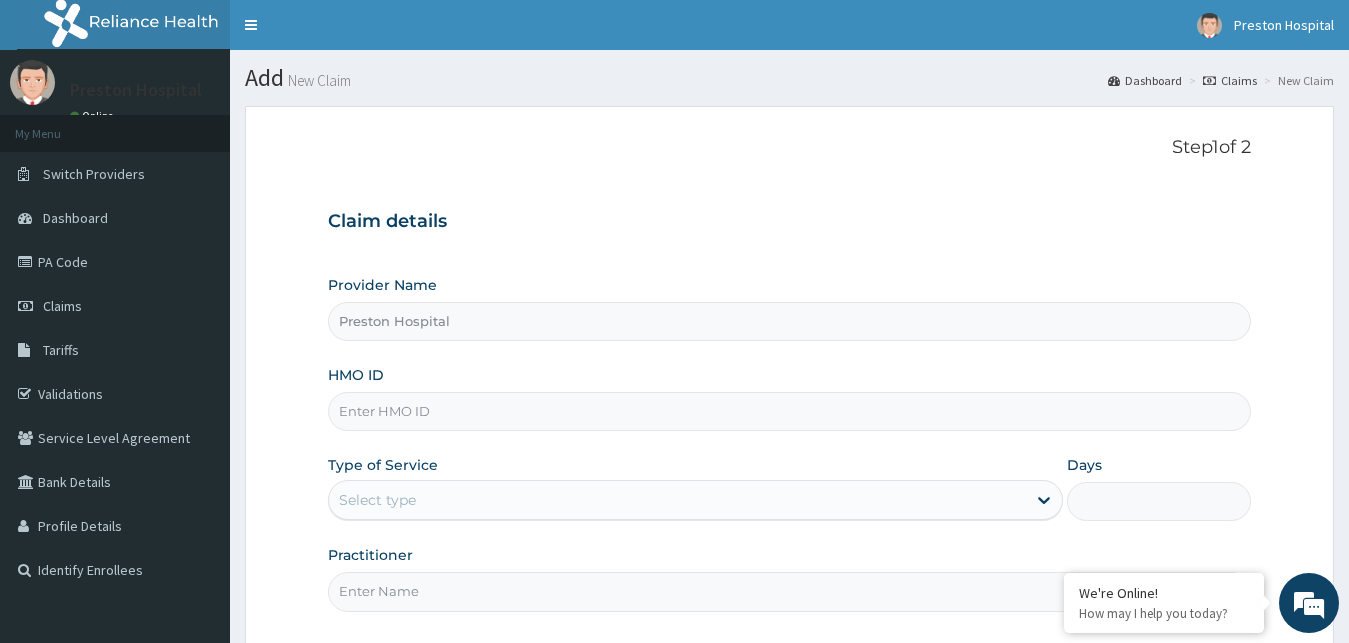 scroll, scrollTop: 0, scrollLeft: 0, axis: both 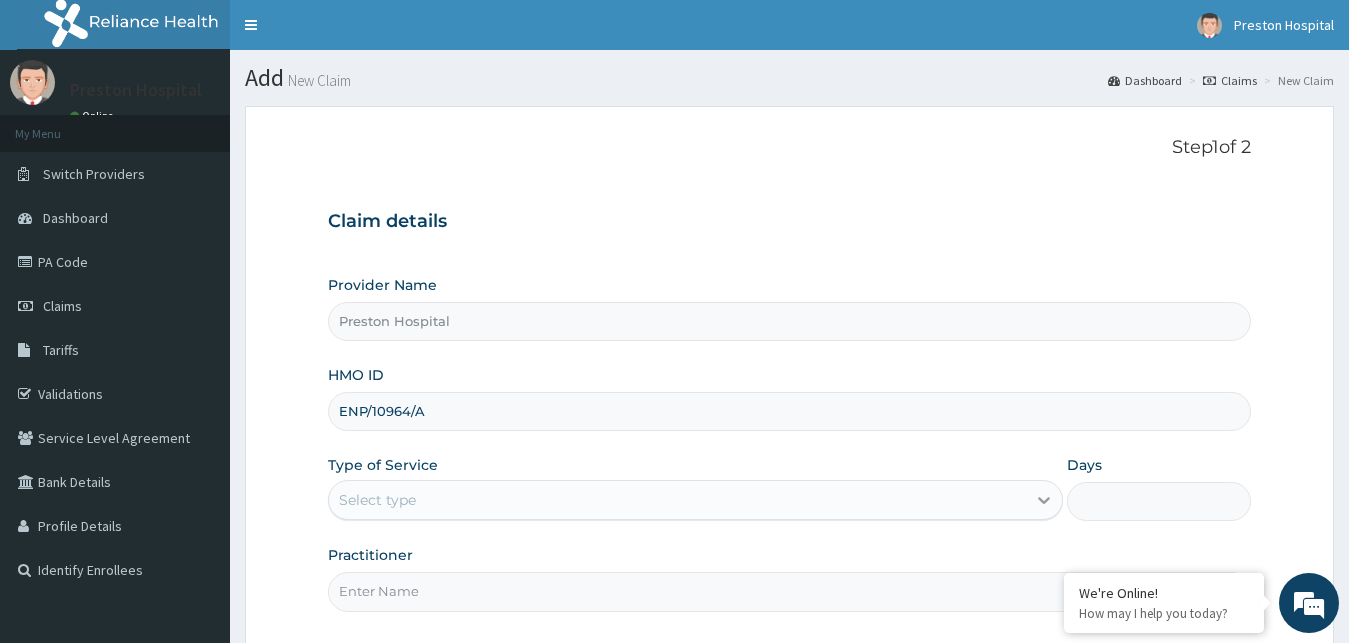 type on "ENP/10964/A" 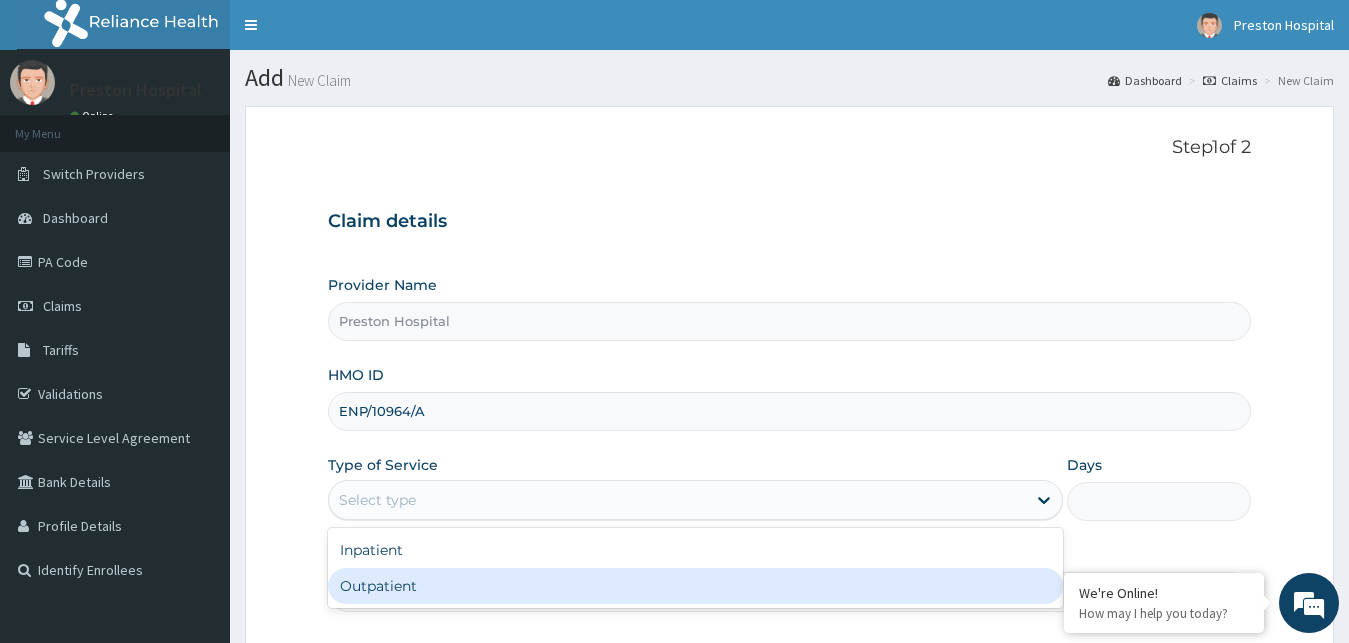 click on "Outpatient" at bounding box center (696, 586) 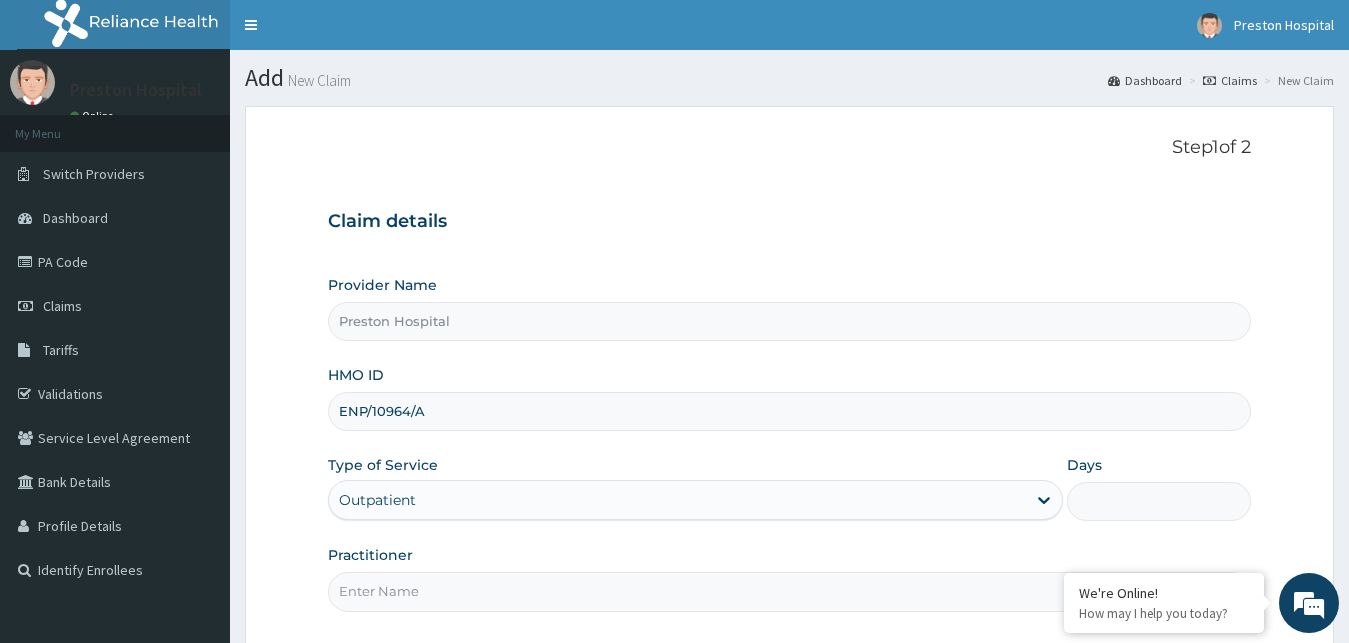 type on "1" 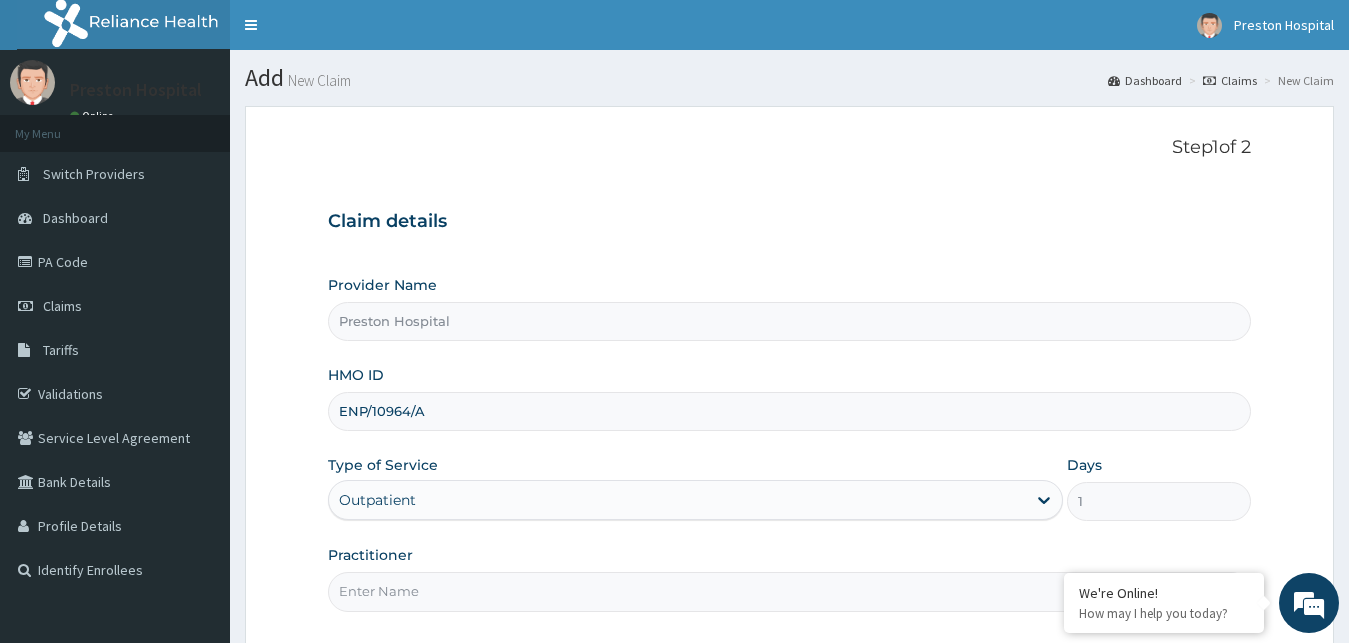 click on "Practitioner" at bounding box center (790, 591) 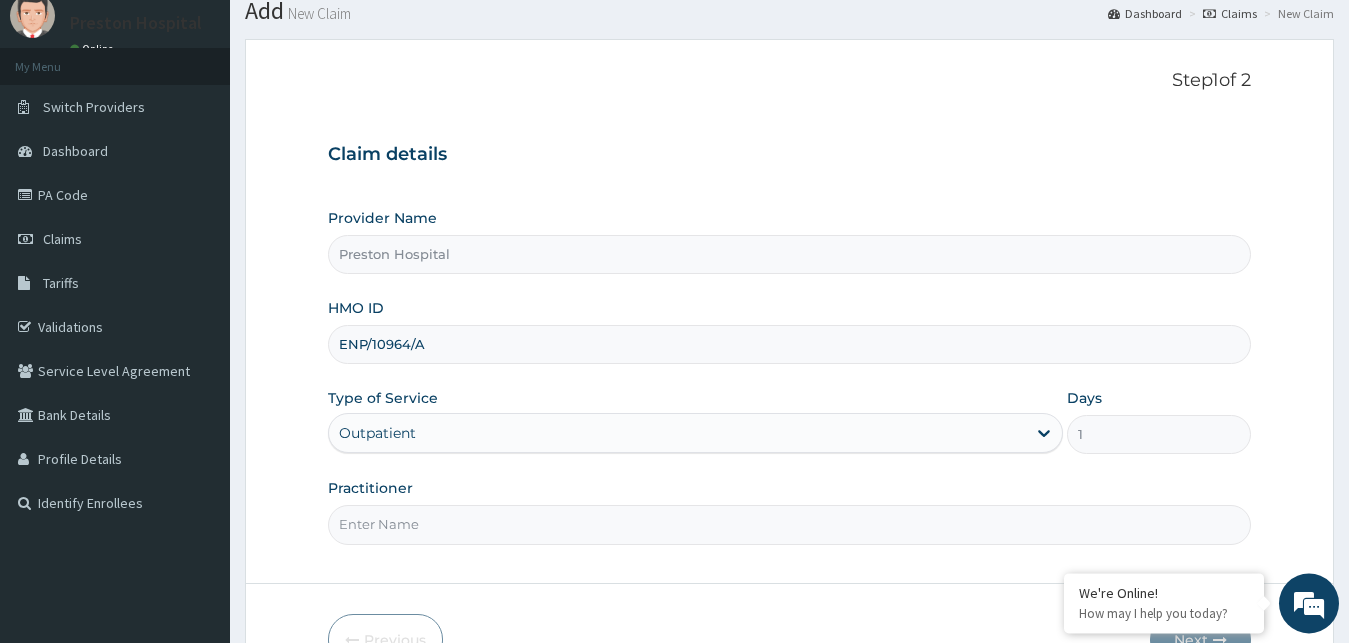scroll, scrollTop: 131, scrollLeft: 0, axis: vertical 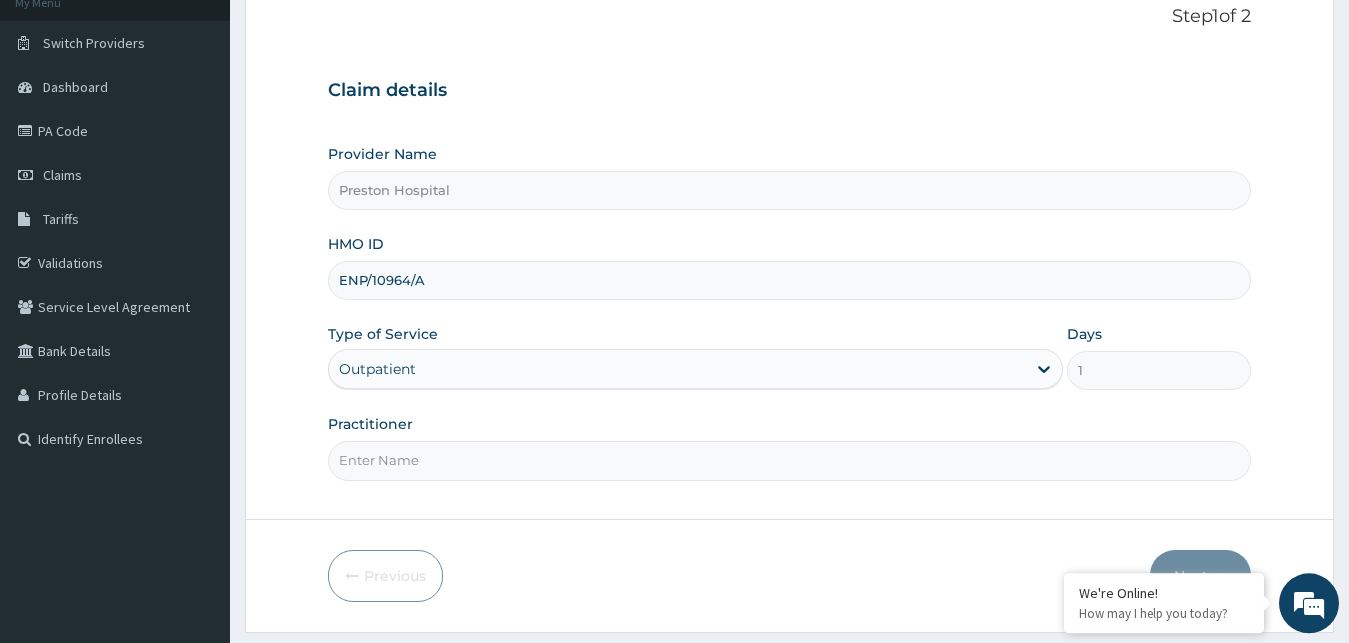 click on "Practitioner" at bounding box center [790, 460] 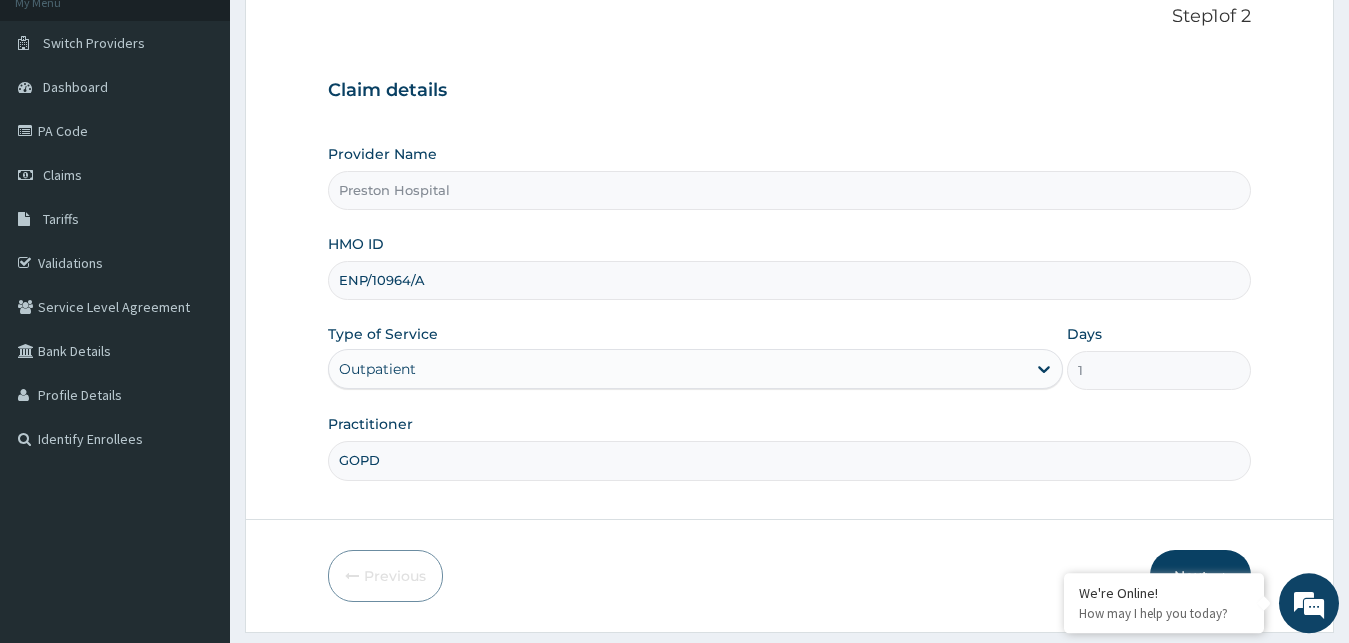 type on "GOPD" 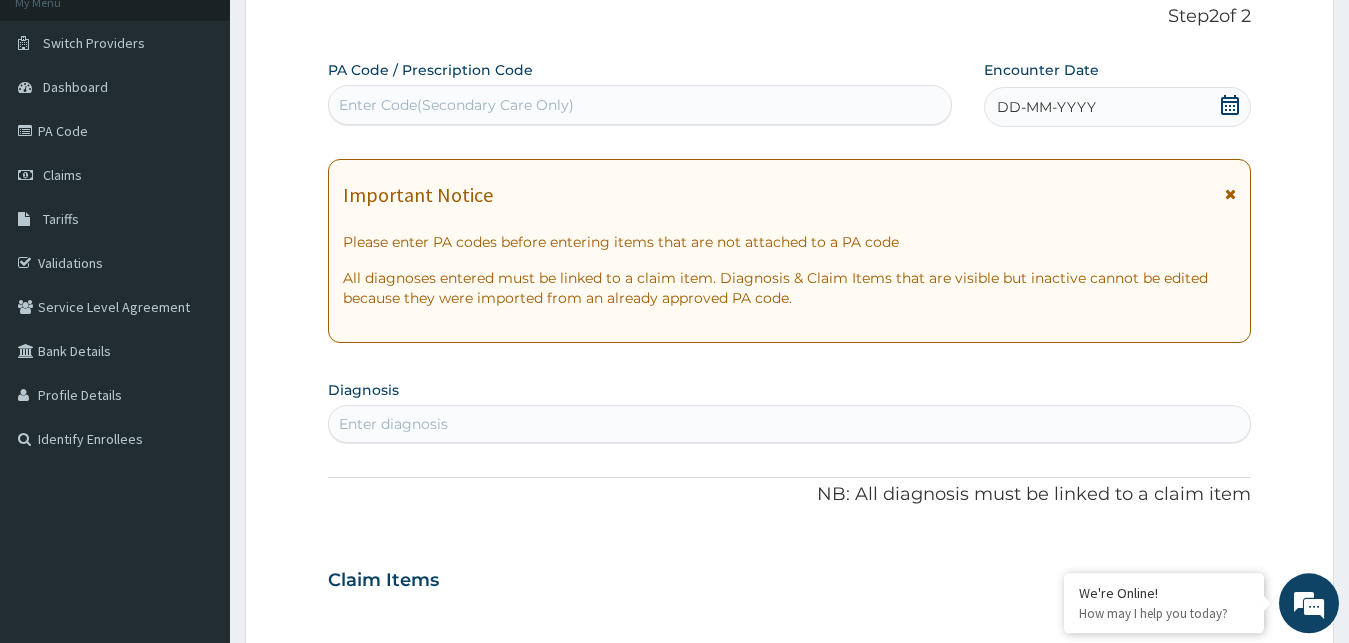 click on "DD-MM-YYYY" at bounding box center [1118, 107] 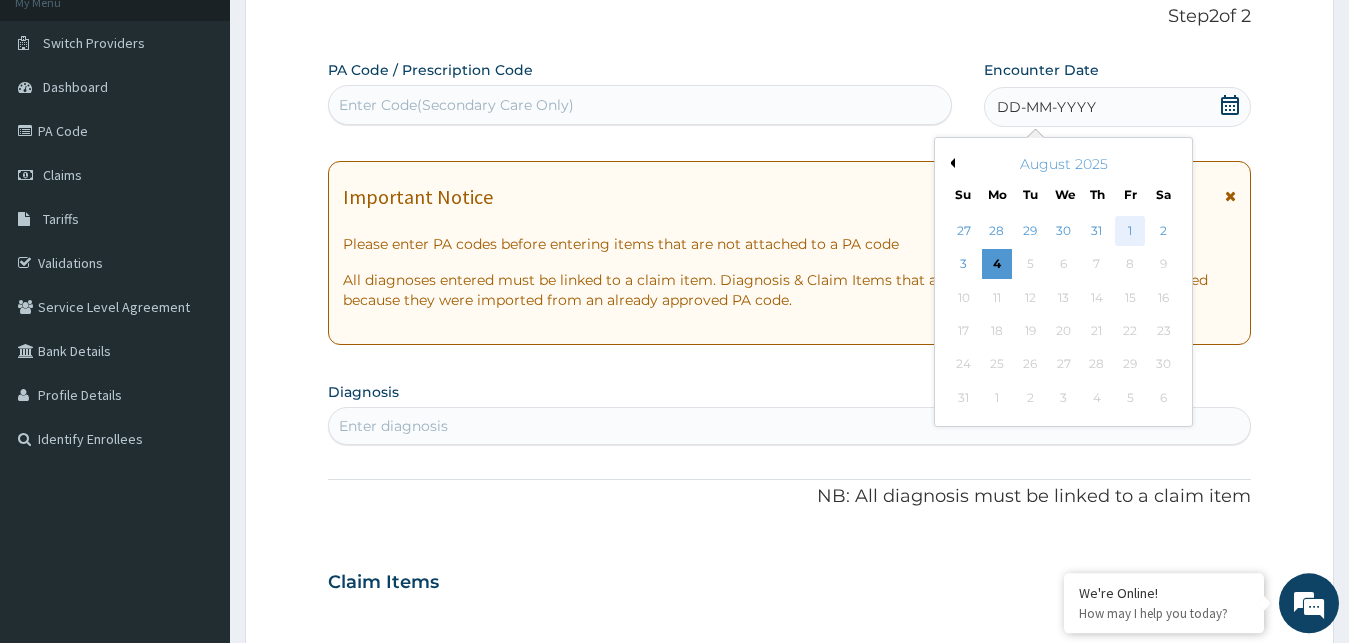click on "1" at bounding box center (1130, 231) 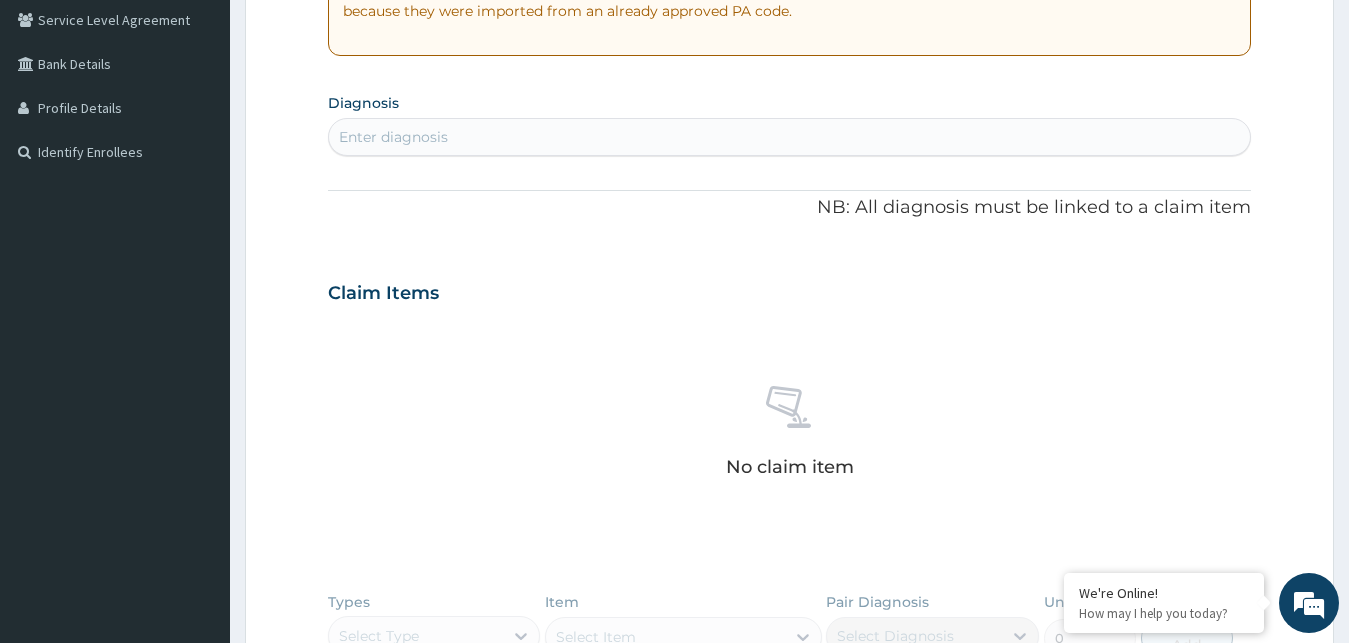 scroll, scrollTop: 411, scrollLeft: 0, axis: vertical 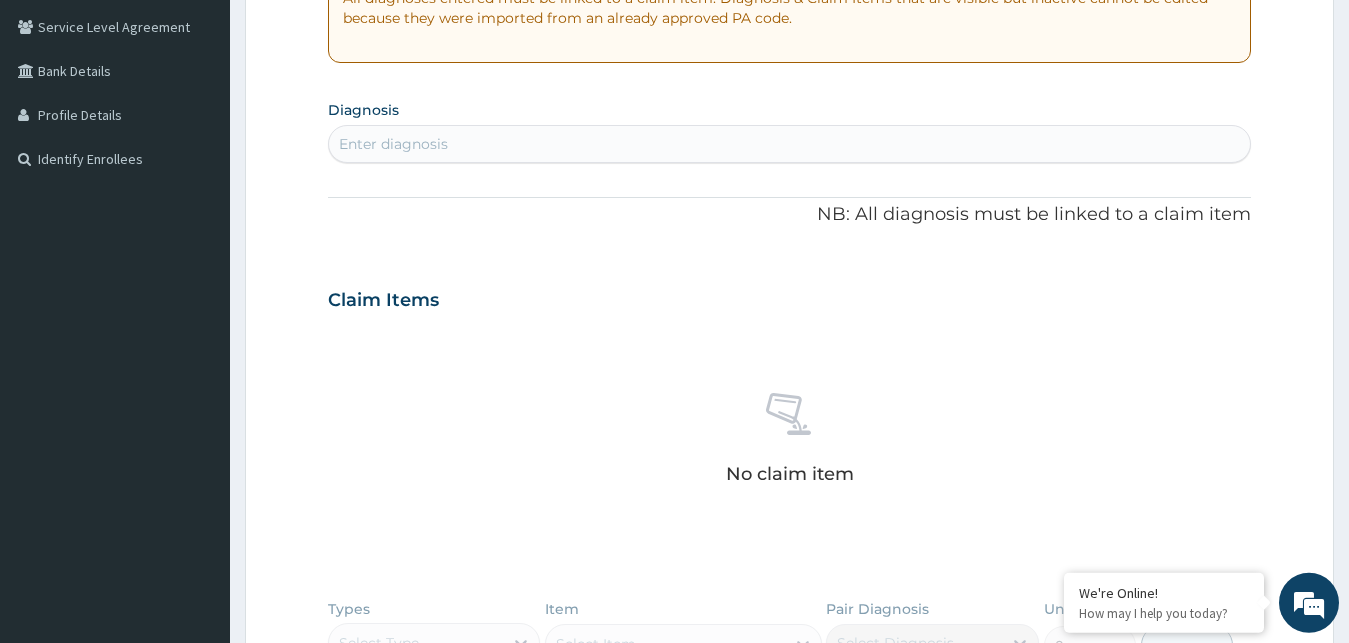 click on "Enter diagnosis" at bounding box center (393, 144) 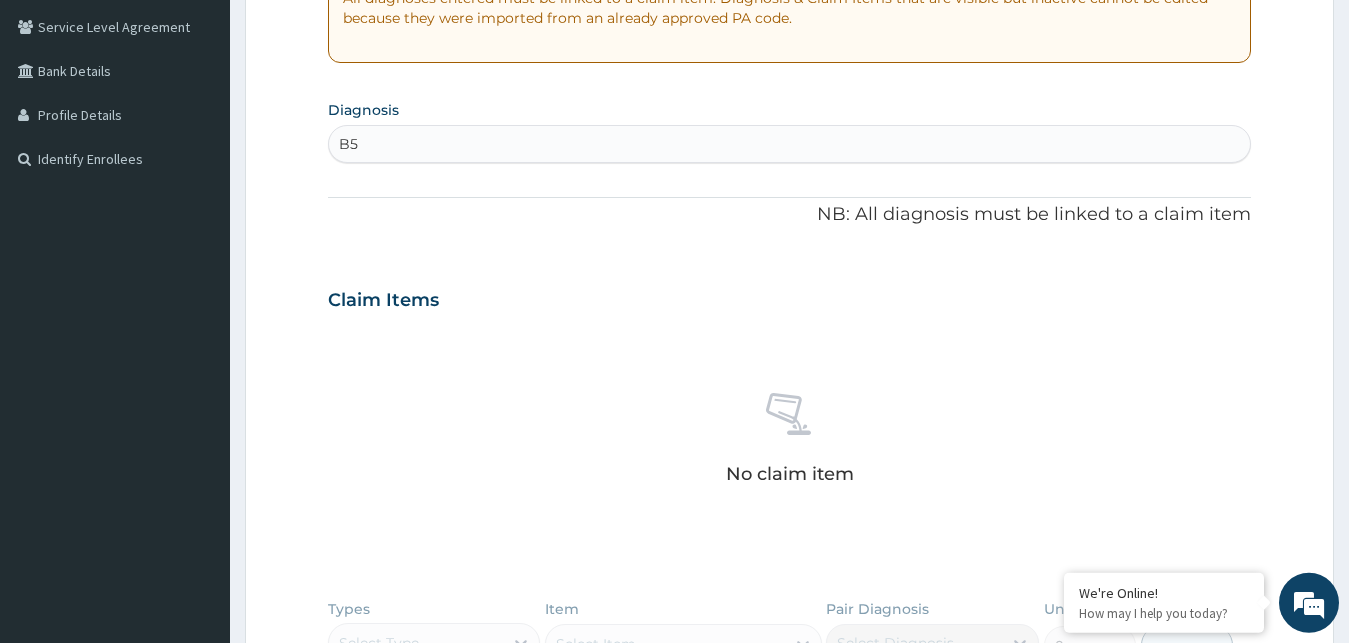 type on "B" 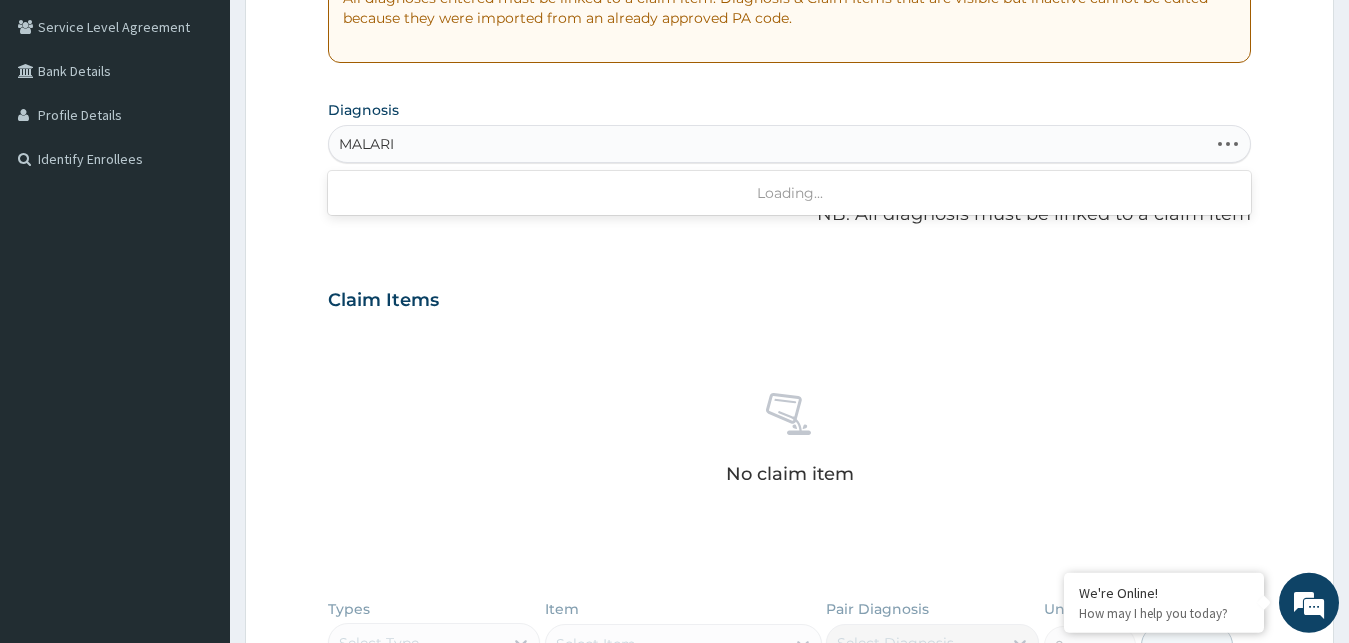 type on "MALARIA" 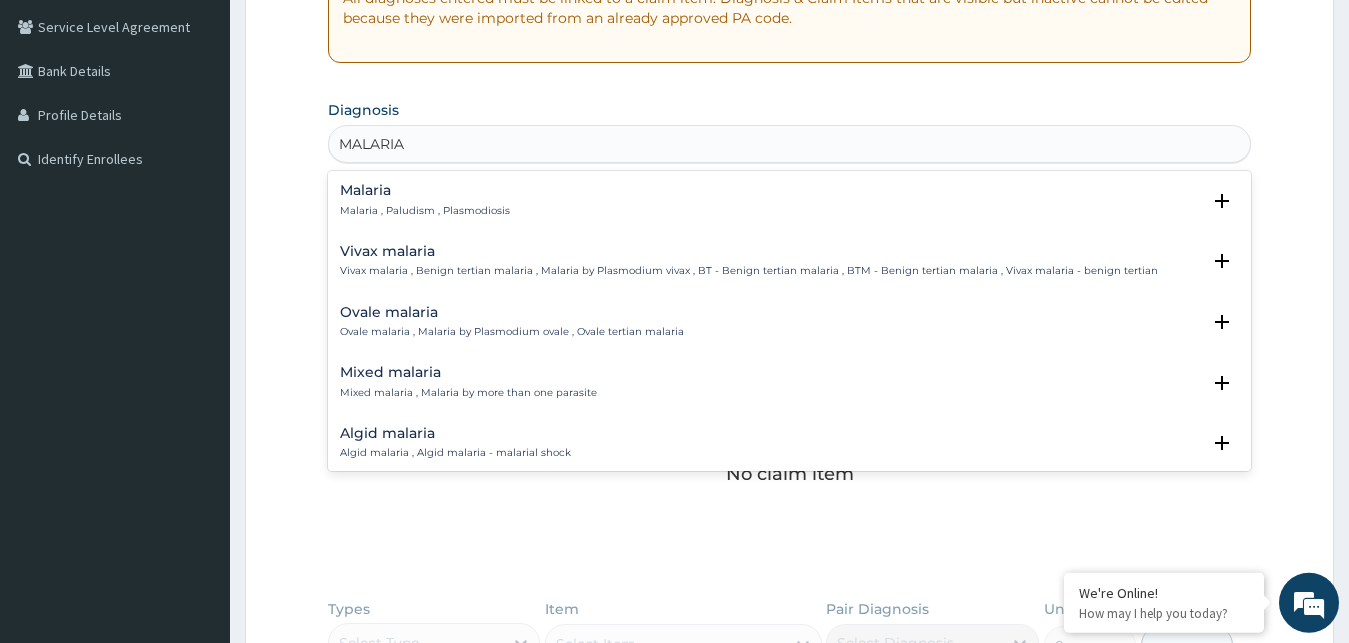 click on "Malaria , Paludism , Plasmodiosis" at bounding box center [425, 211] 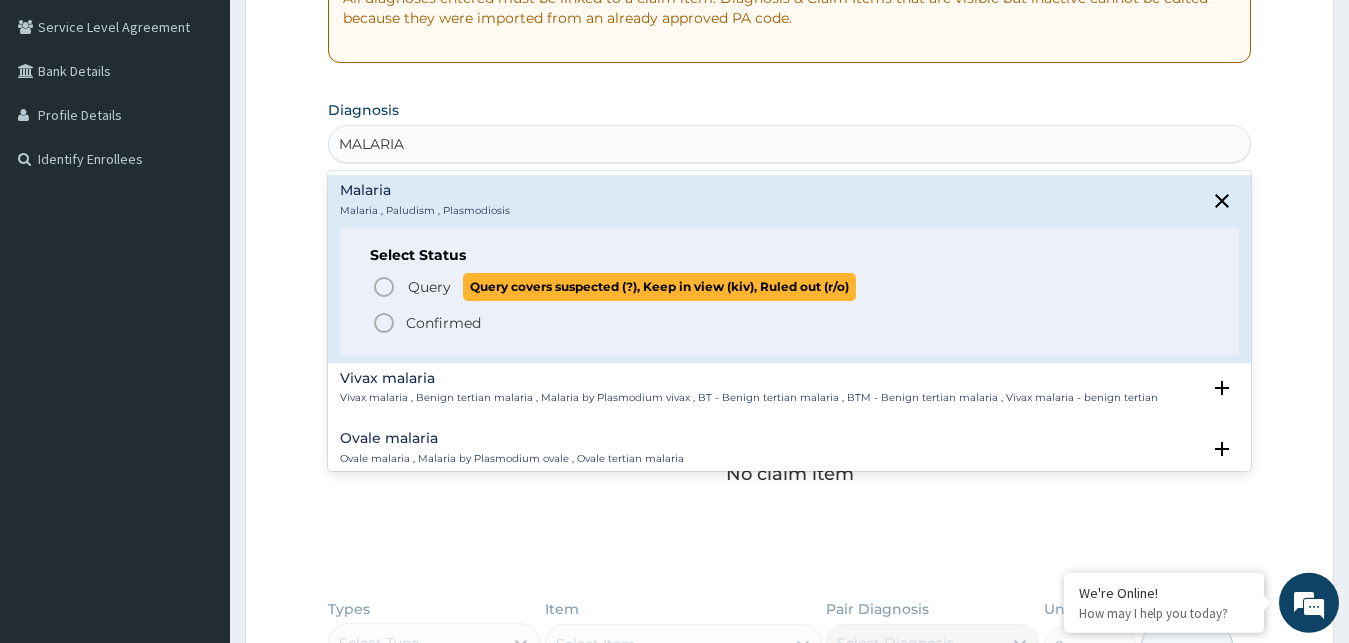 click on "Query" at bounding box center (429, 287) 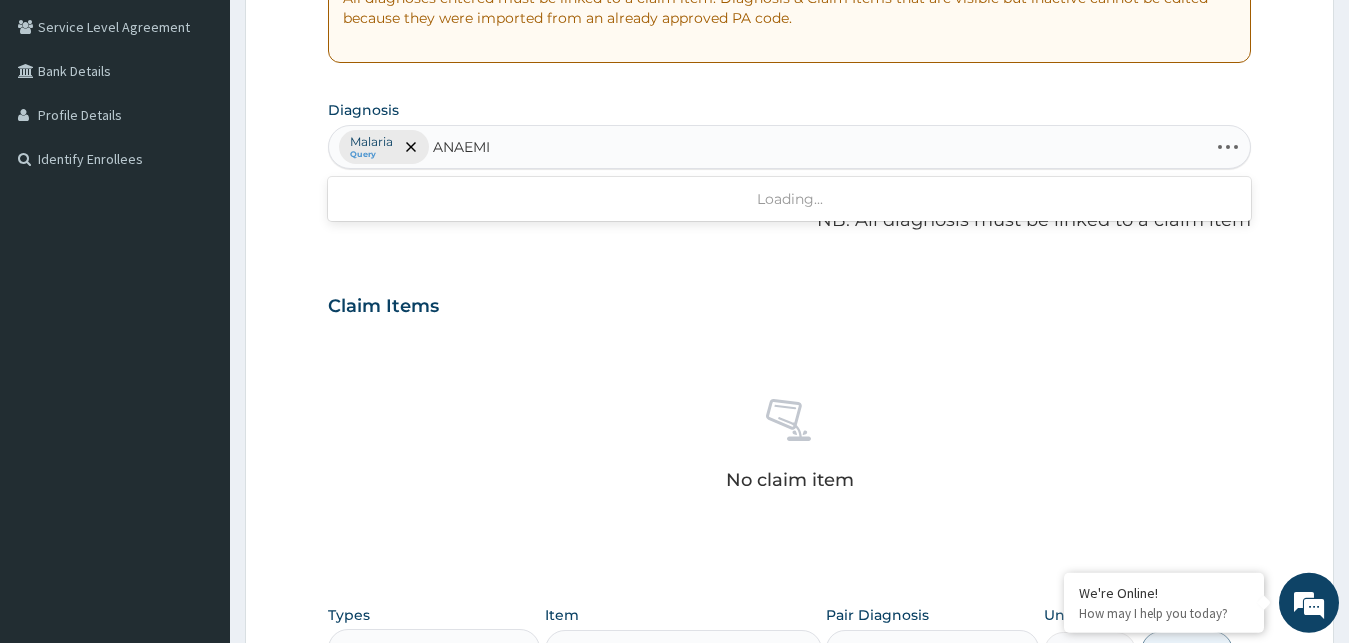 type on "ANAEMIA" 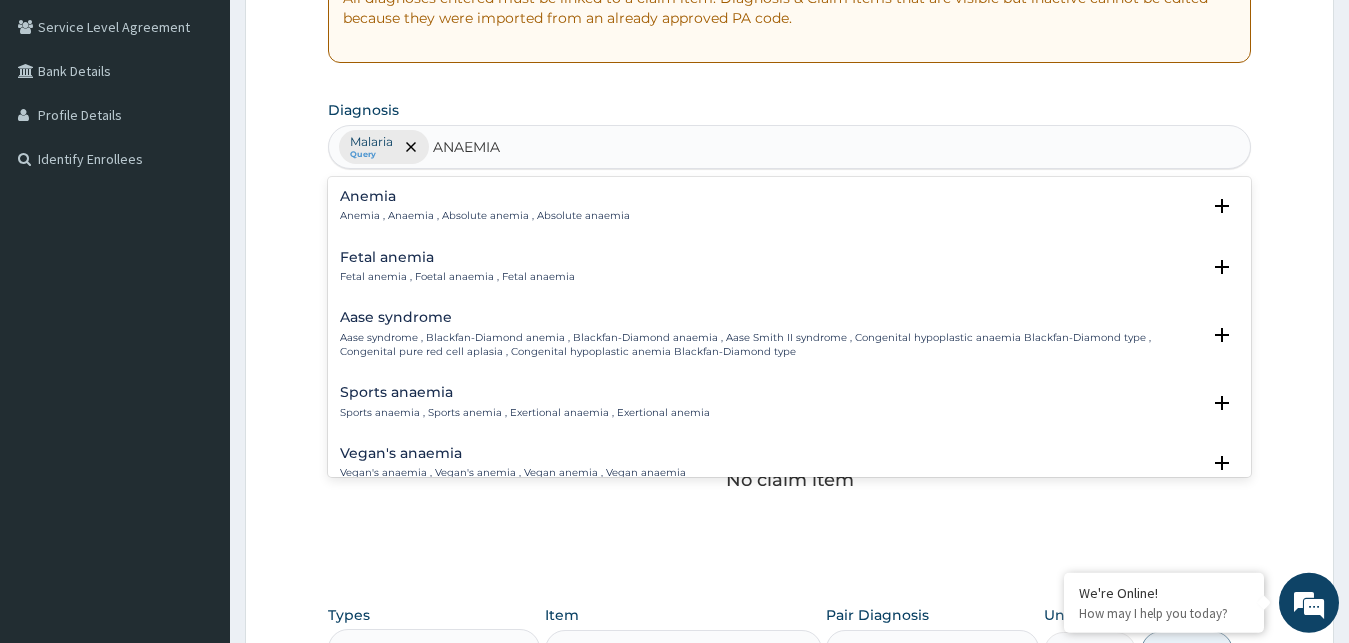 click on "Anemia , Anaemia , Absolute anemia , Absolute anaemia" at bounding box center [485, 216] 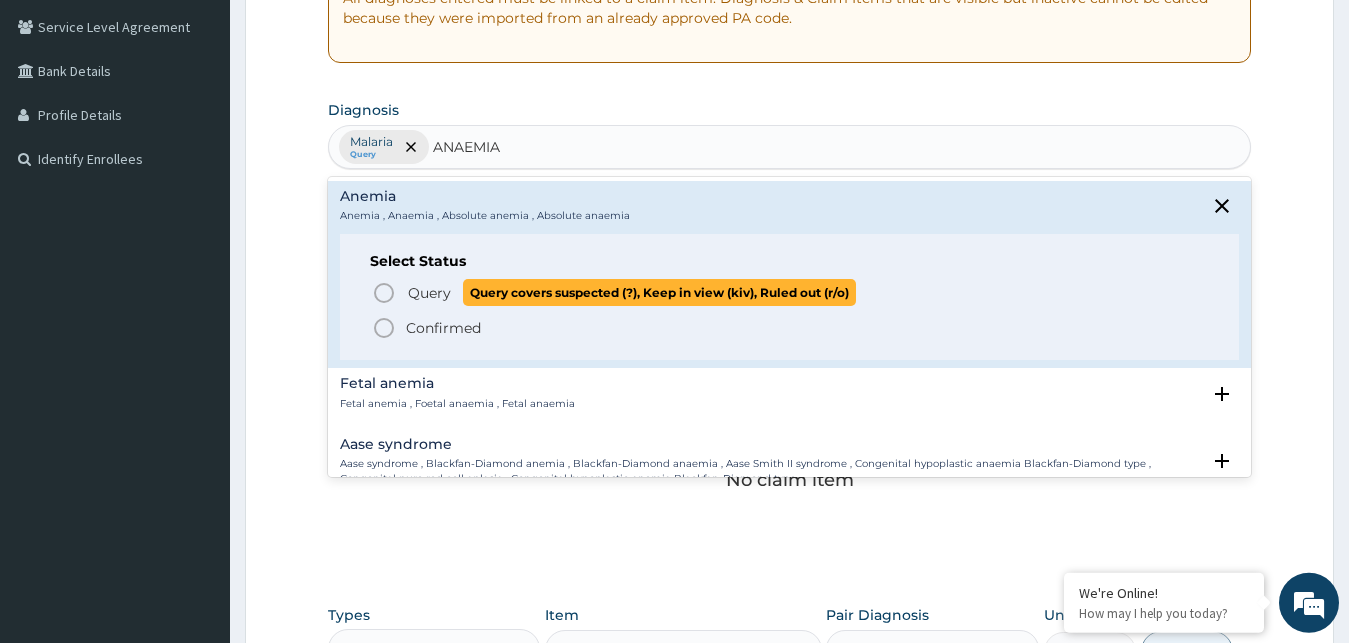 click on "Query Query covers suspected (?), Keep in view (kiv), Ruled out (r/o)" at bounding box center [791, 292] 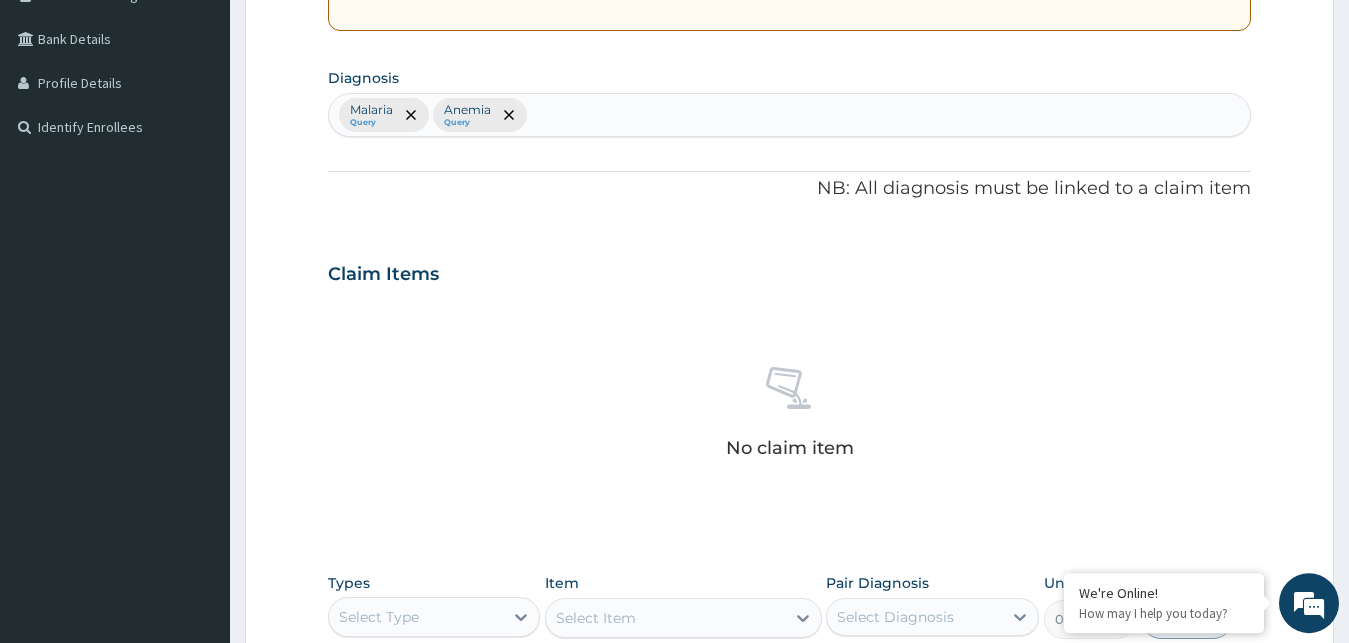 scroll, scrollTop: 799, scrollLeft: 0, axis: vertical 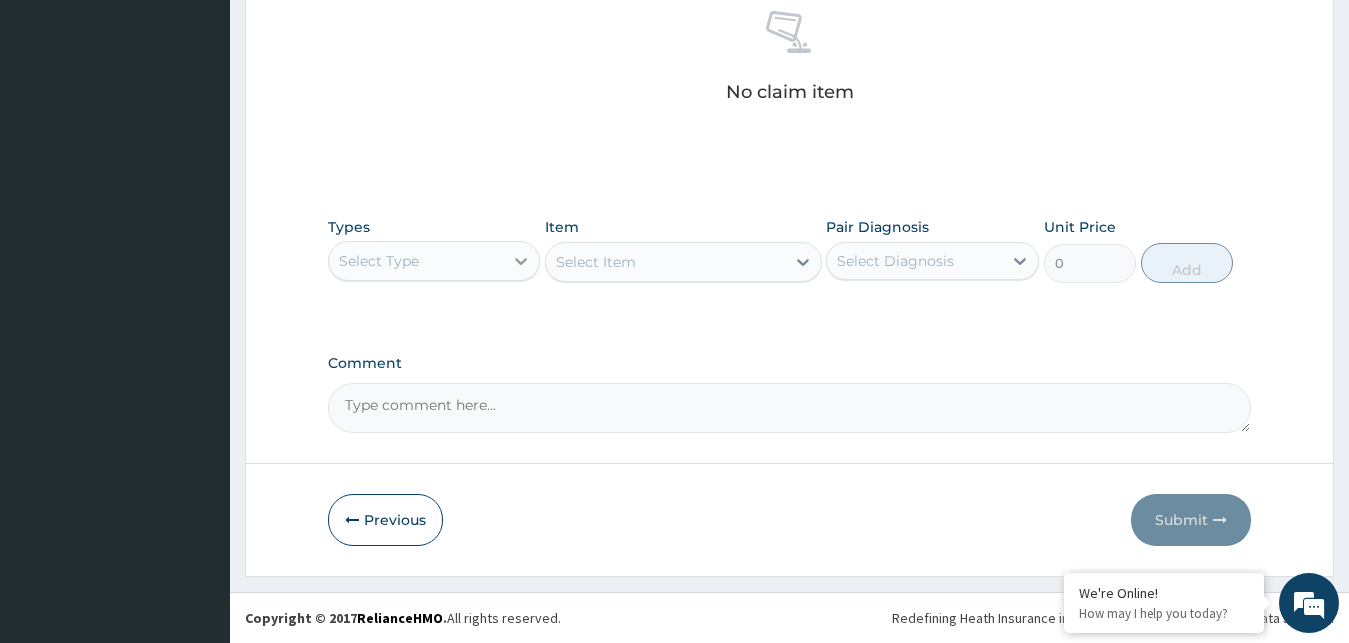 click 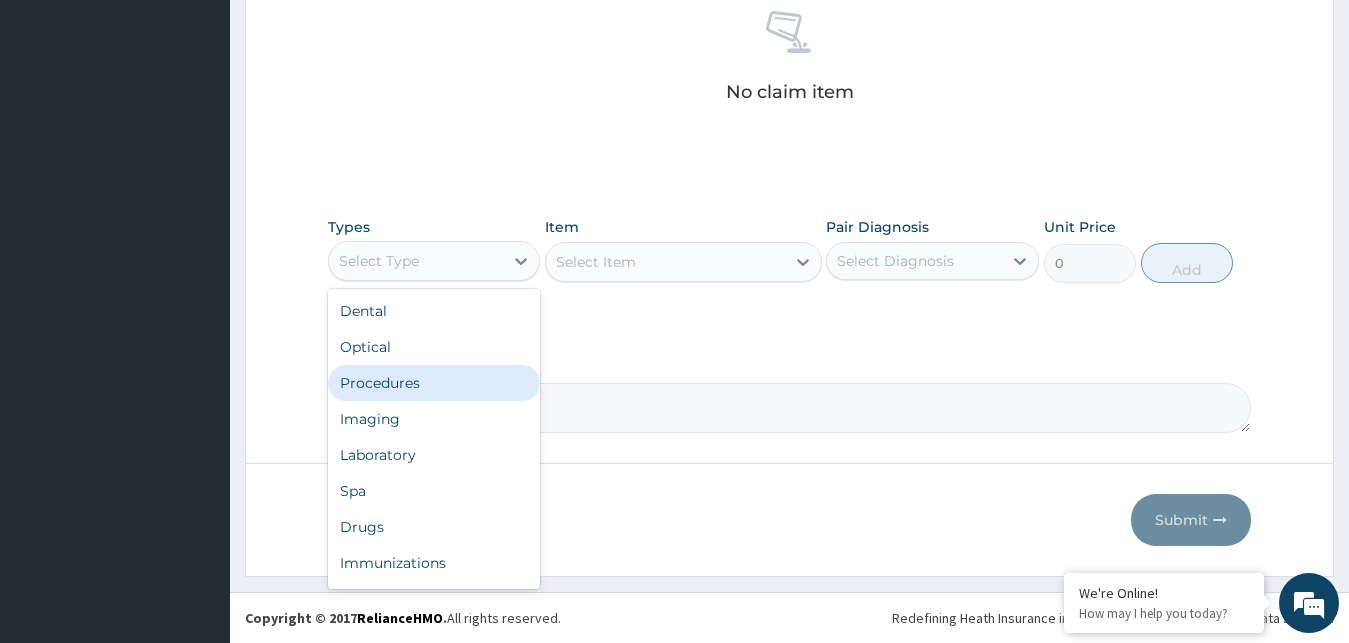 drag, startPoint x: 413, startPoint y: 374, endPoint x: 627, endPoint y: 298, distance: 227.0947 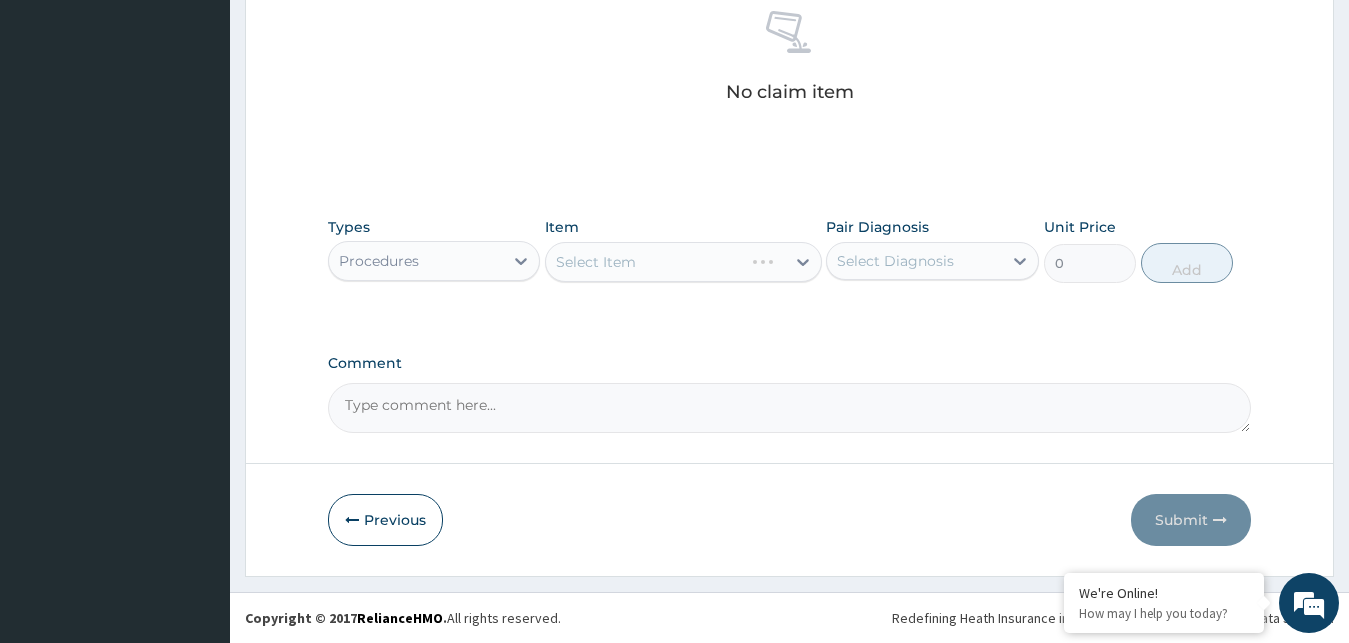 click on "Select Item" at bounding box center [683, 262] 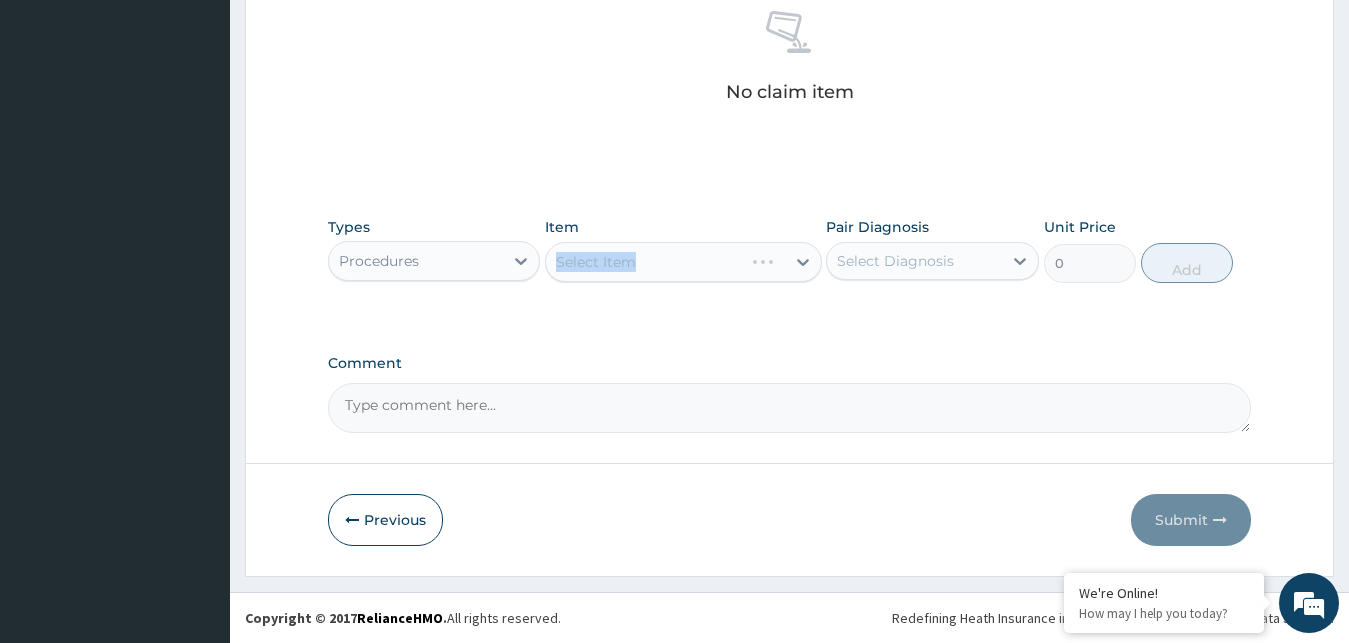 click on "Select Item" at bounding box center [683, 262] 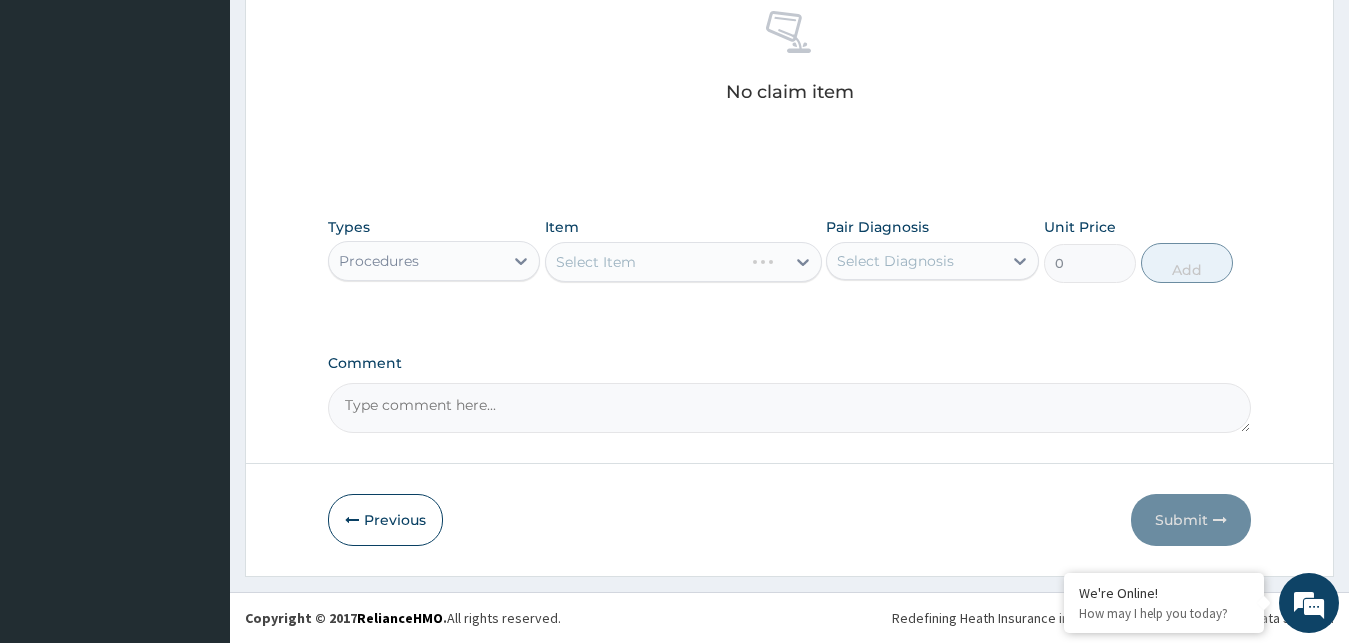 click on "Select Item" at bounding box center [683, 262] 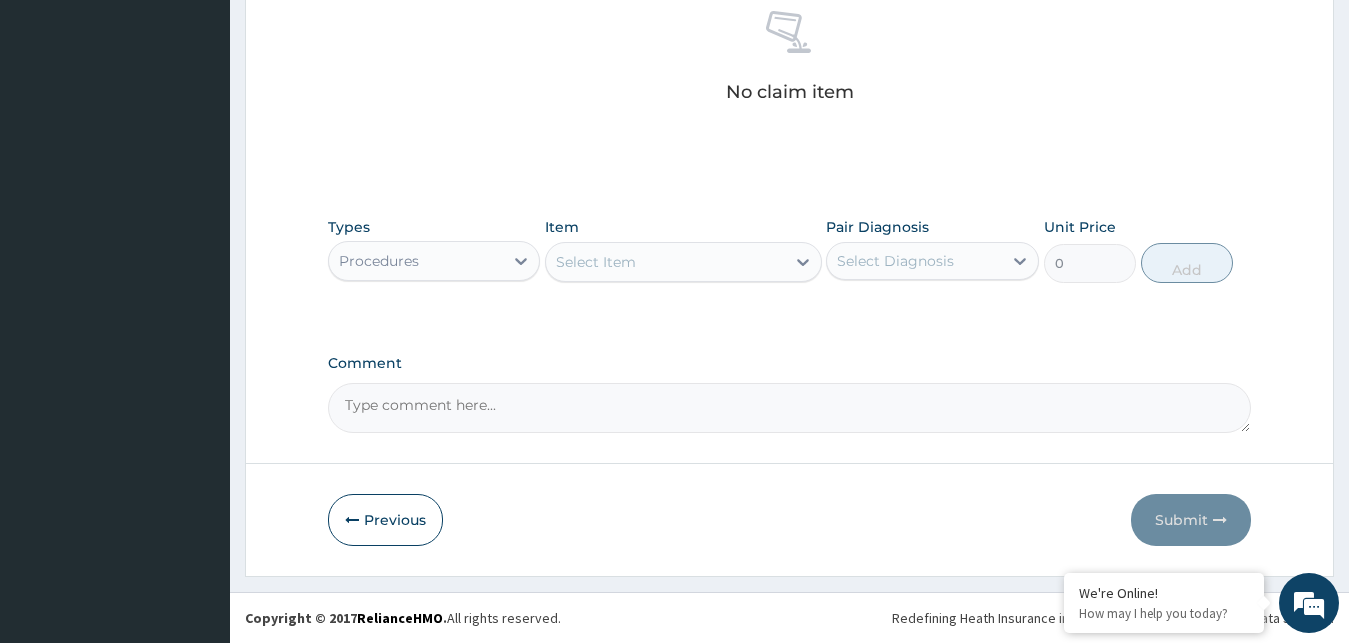 click on "Select Item" at bounding box center (665, 262) 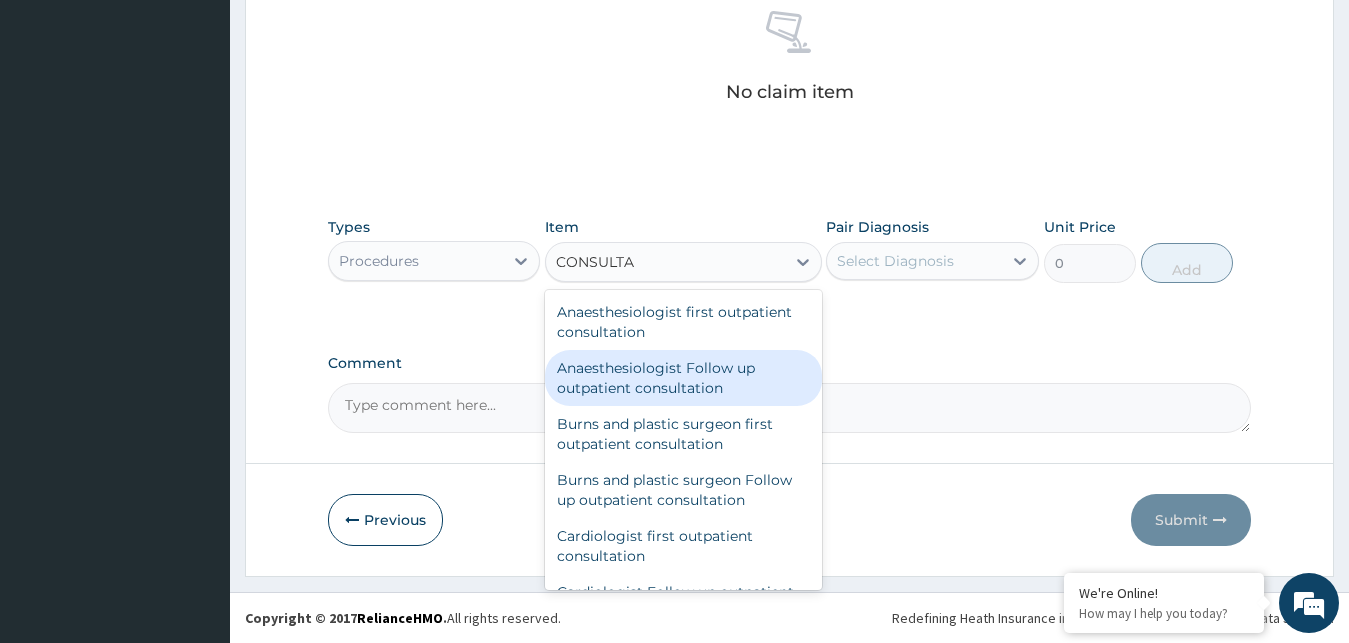 type on "CONSULTAT" 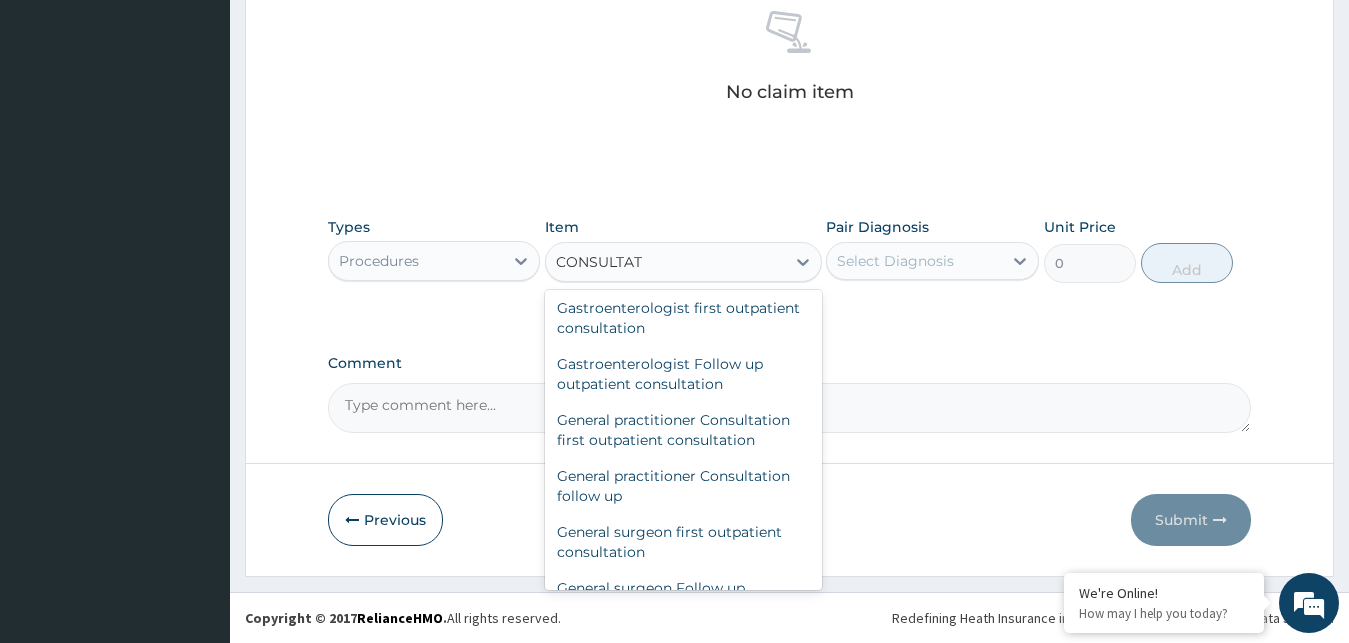 scroll, scrollTop: 990, scrollLeft: 0, axis: vertical 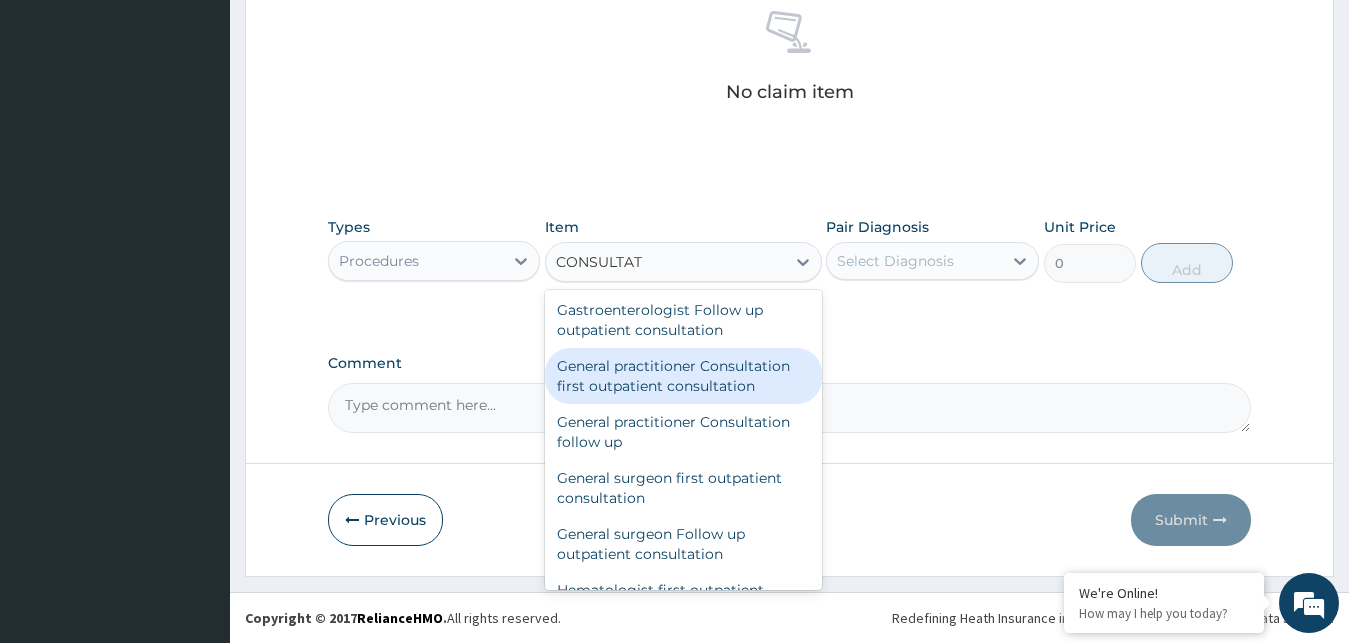 click on "General practitioner Consultation first outpatient consultation" at bounding box center [683, 376] 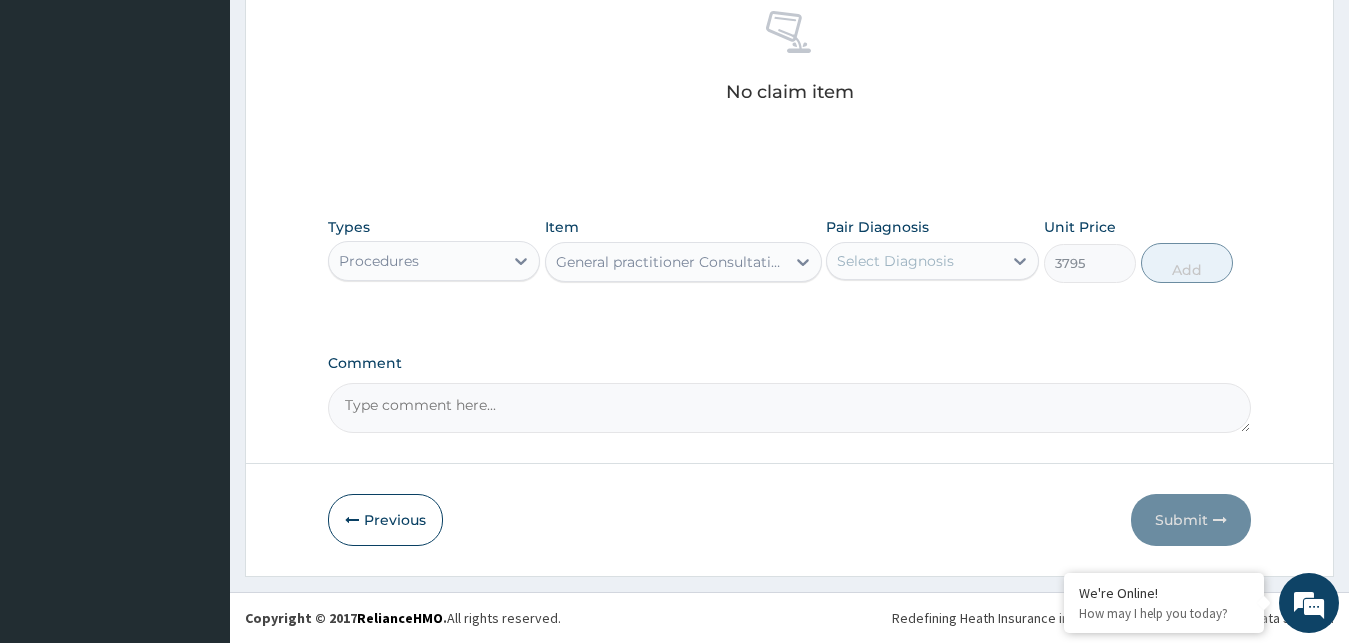 type 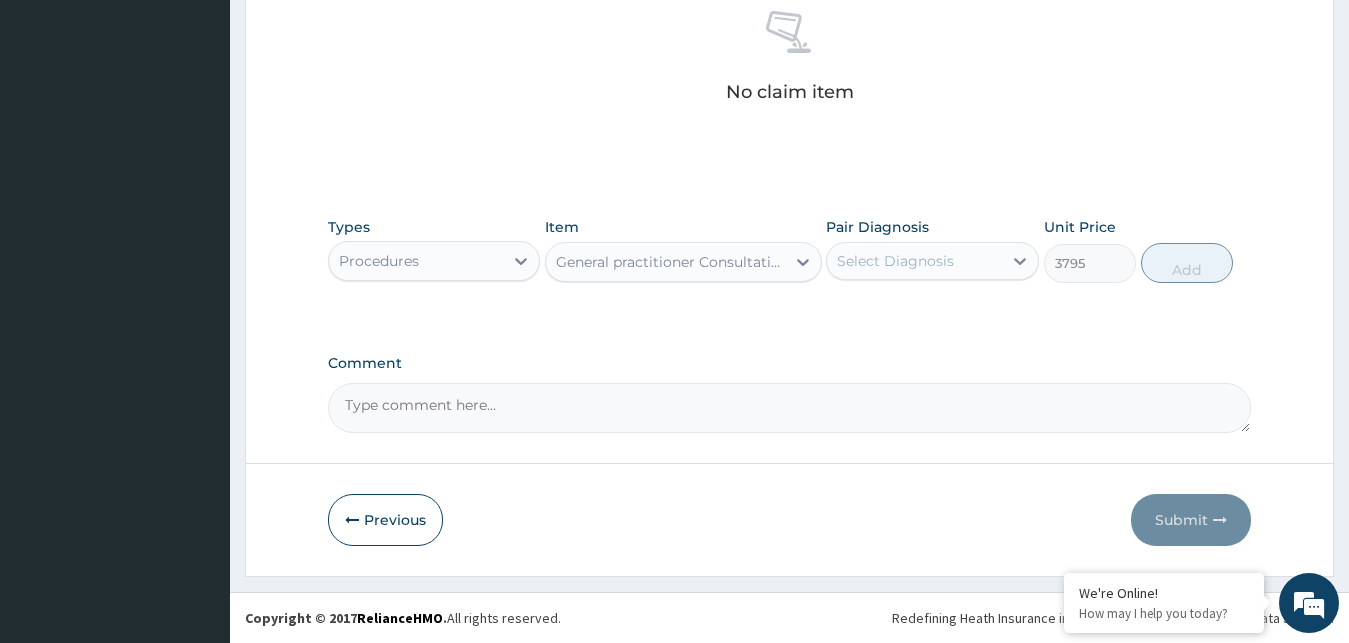 click on "Select Diagnosis" at bounding box center [914, 261] 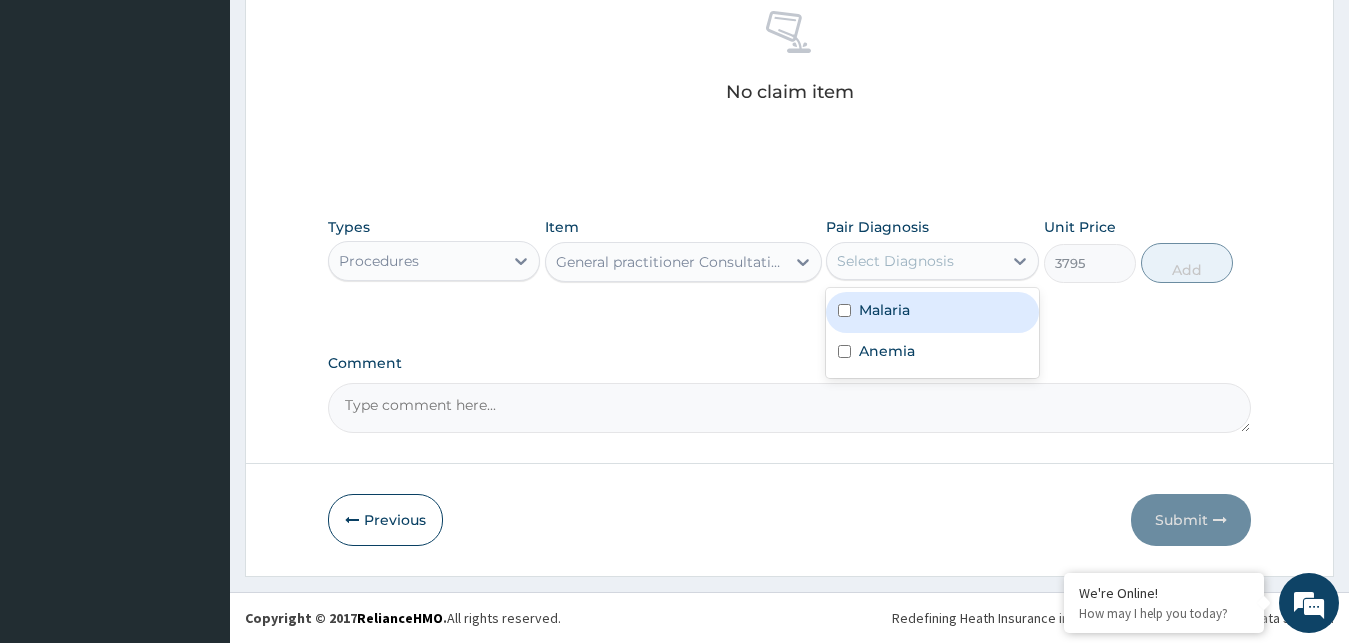 click on "Malaria" at bounding box center [884, 310] 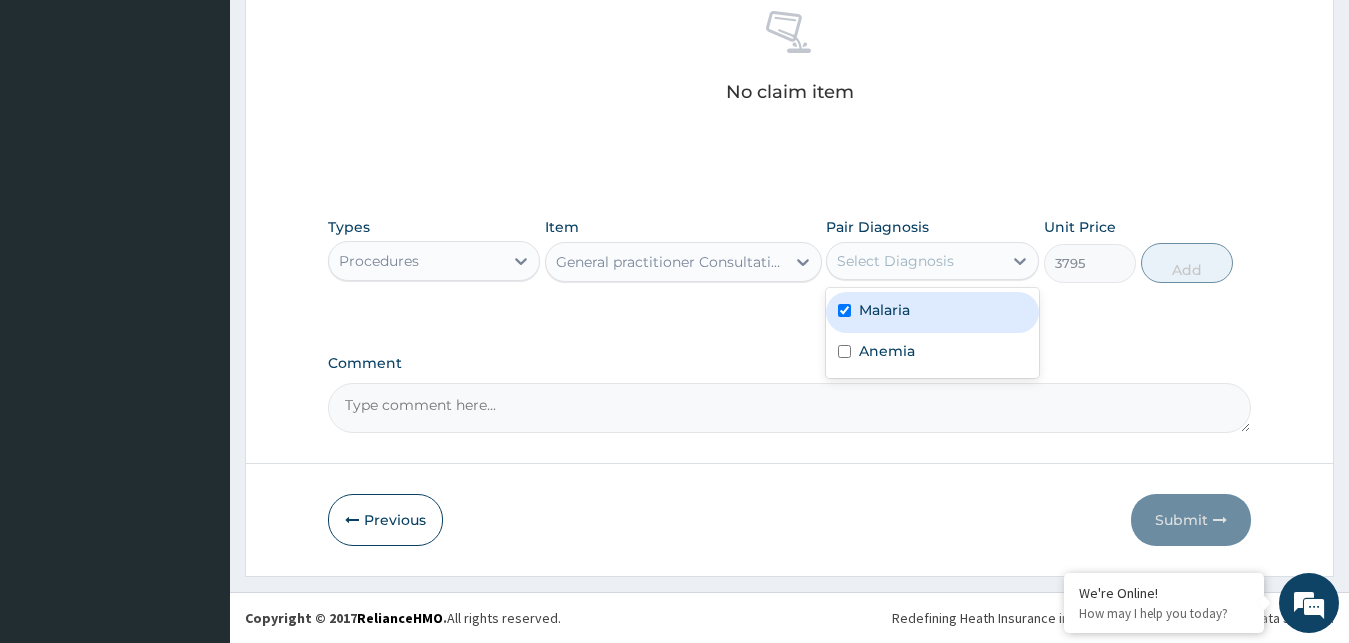 checkbox on "true" 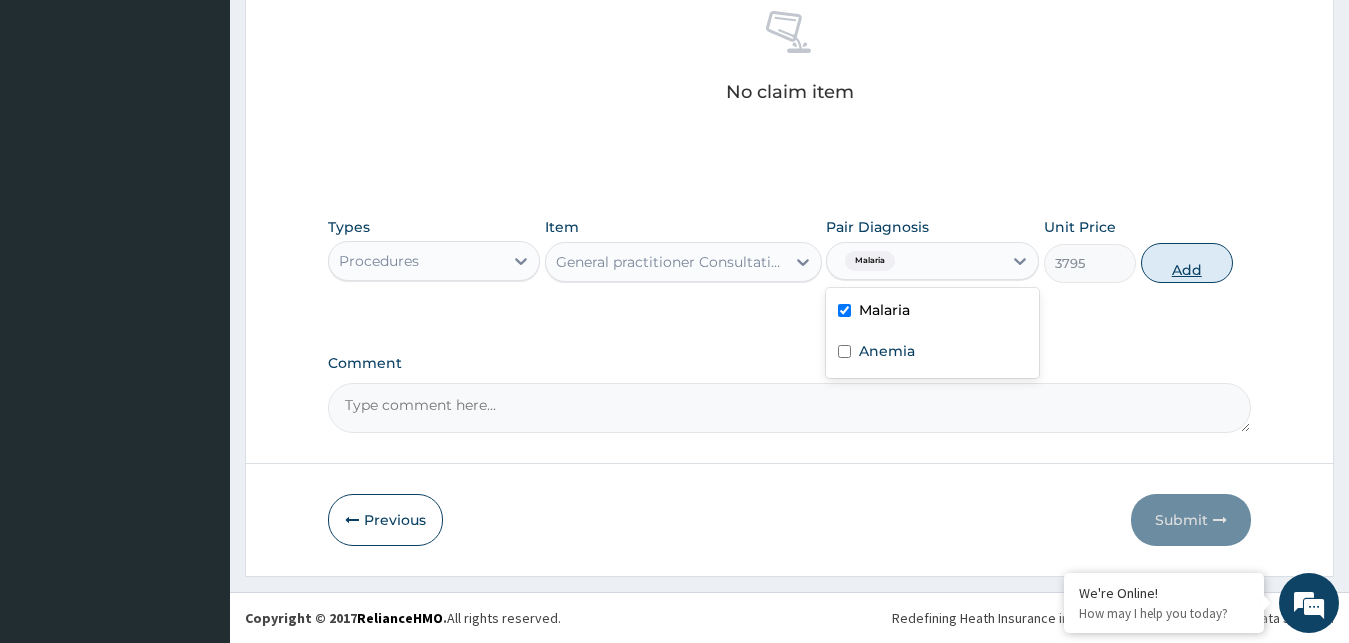 click on "Add" at bounding box center (1187, 263) 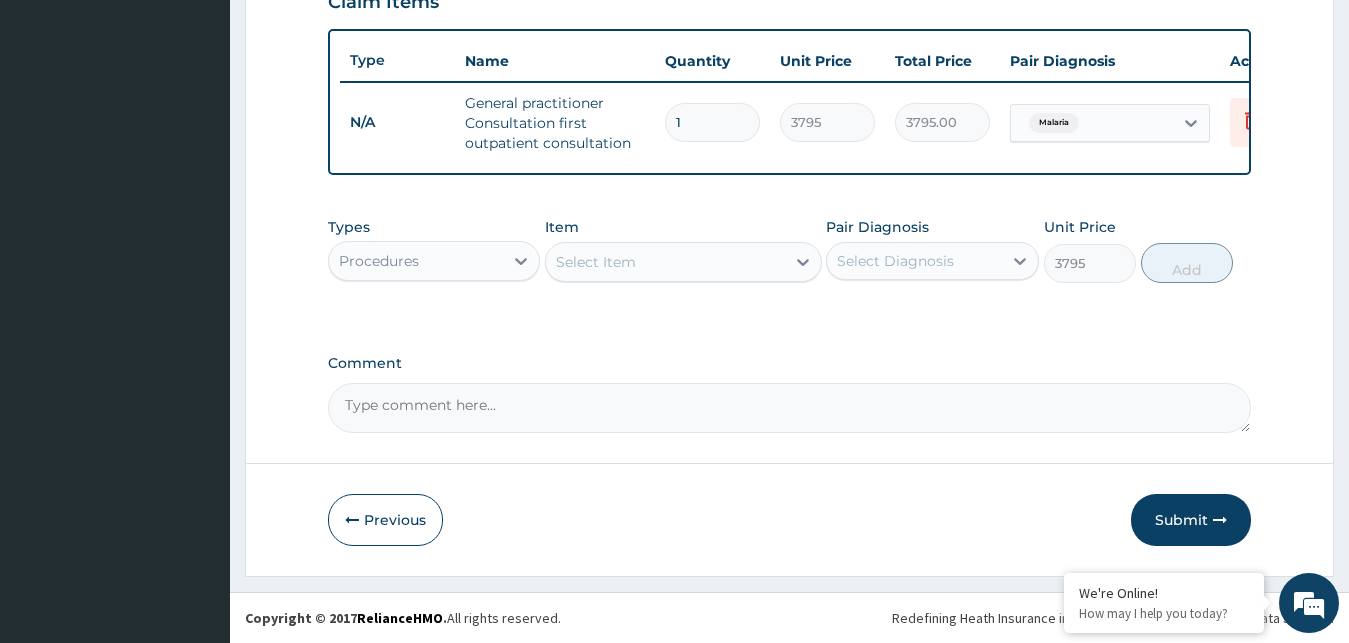 type on "0" 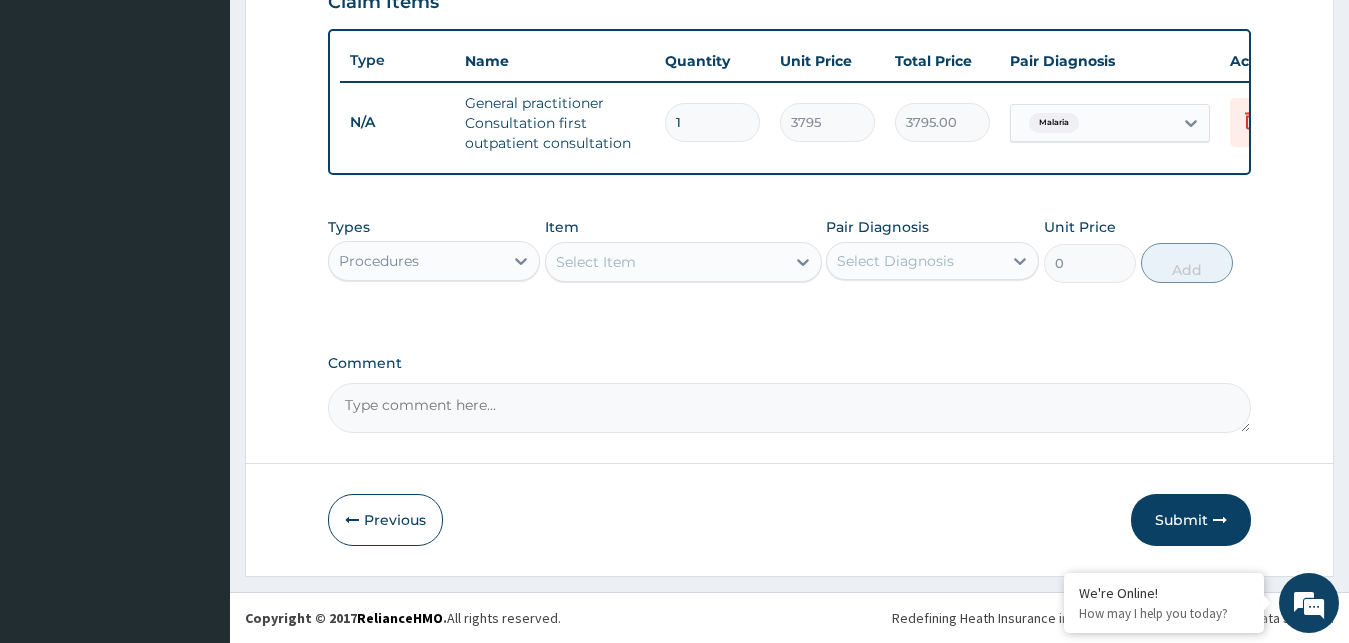 scroll, scrollTop: 732, scrollLeft: 0, axis: vertical 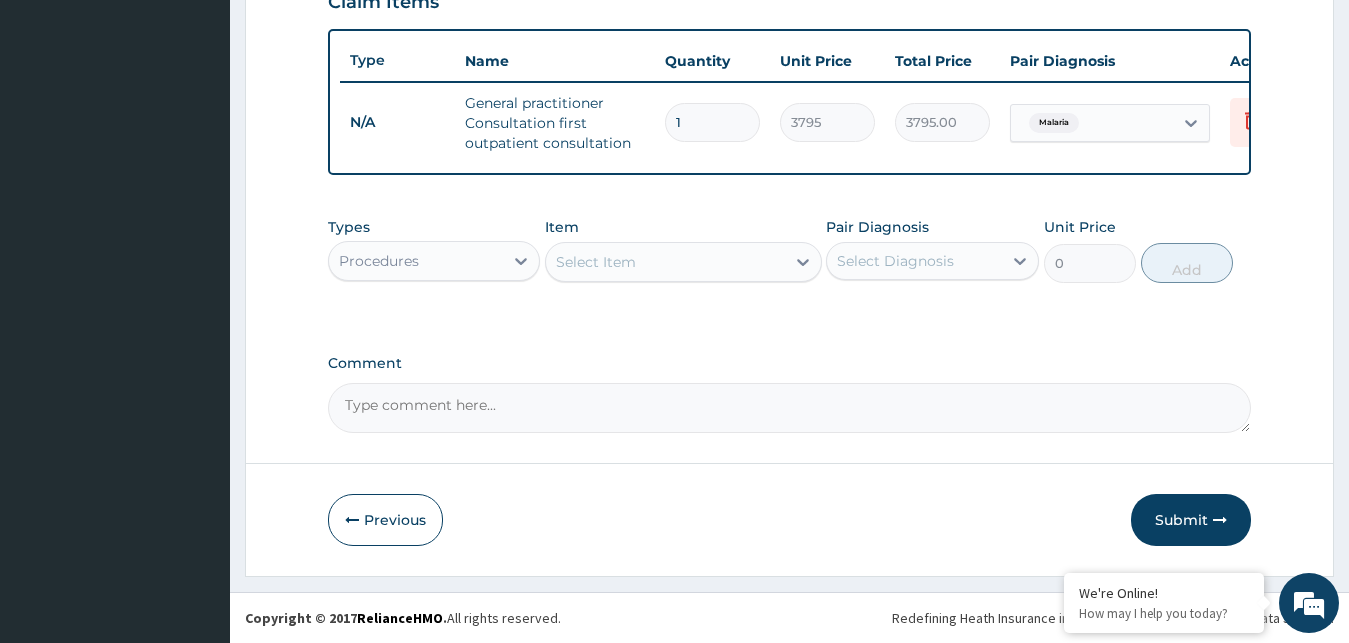 click 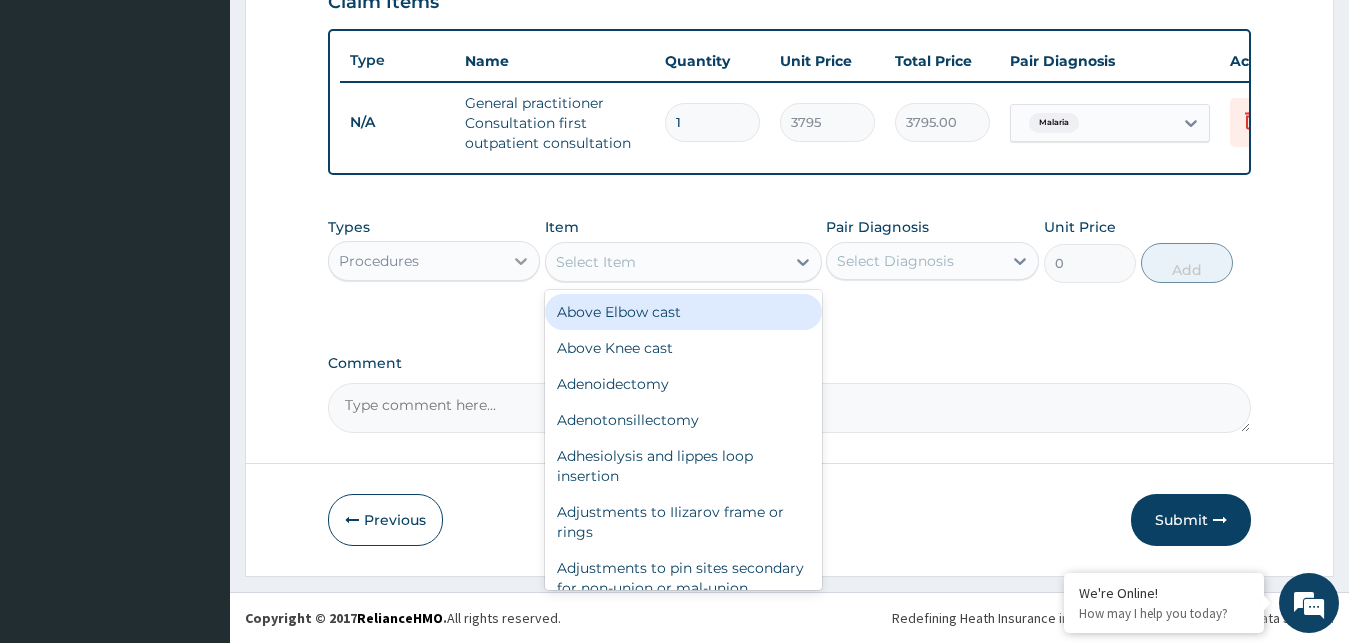 click 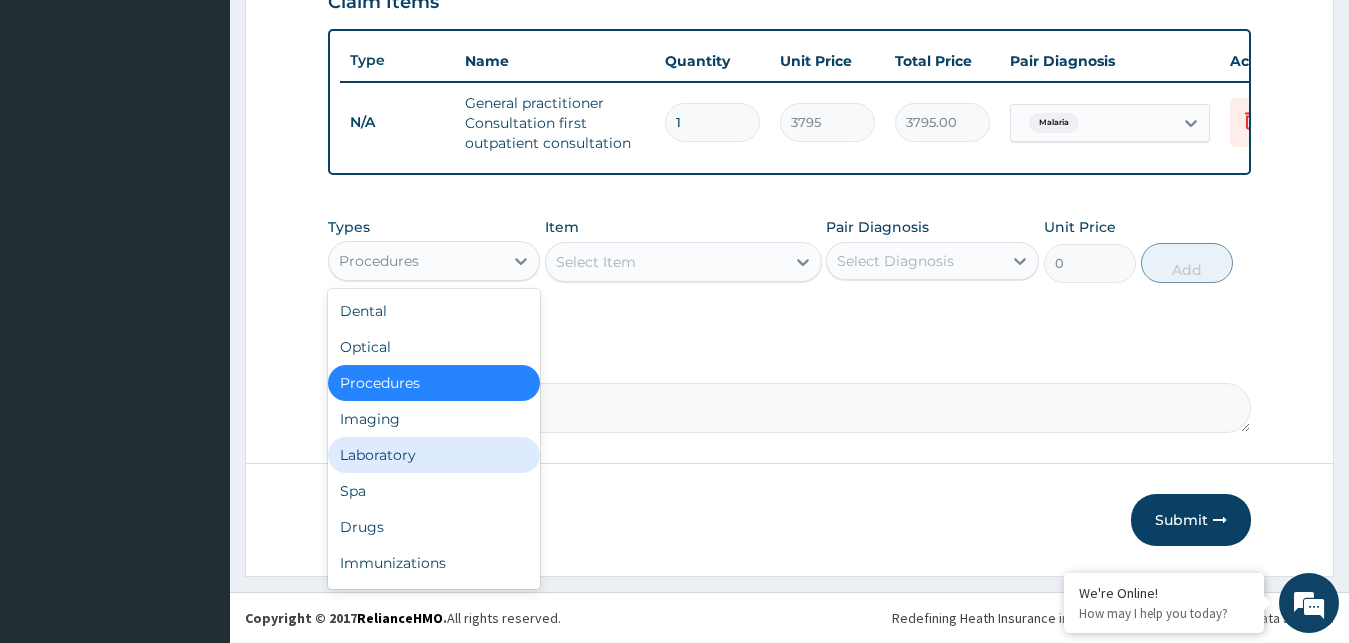 click on "Laboratory" at bounding box center [434, 455] 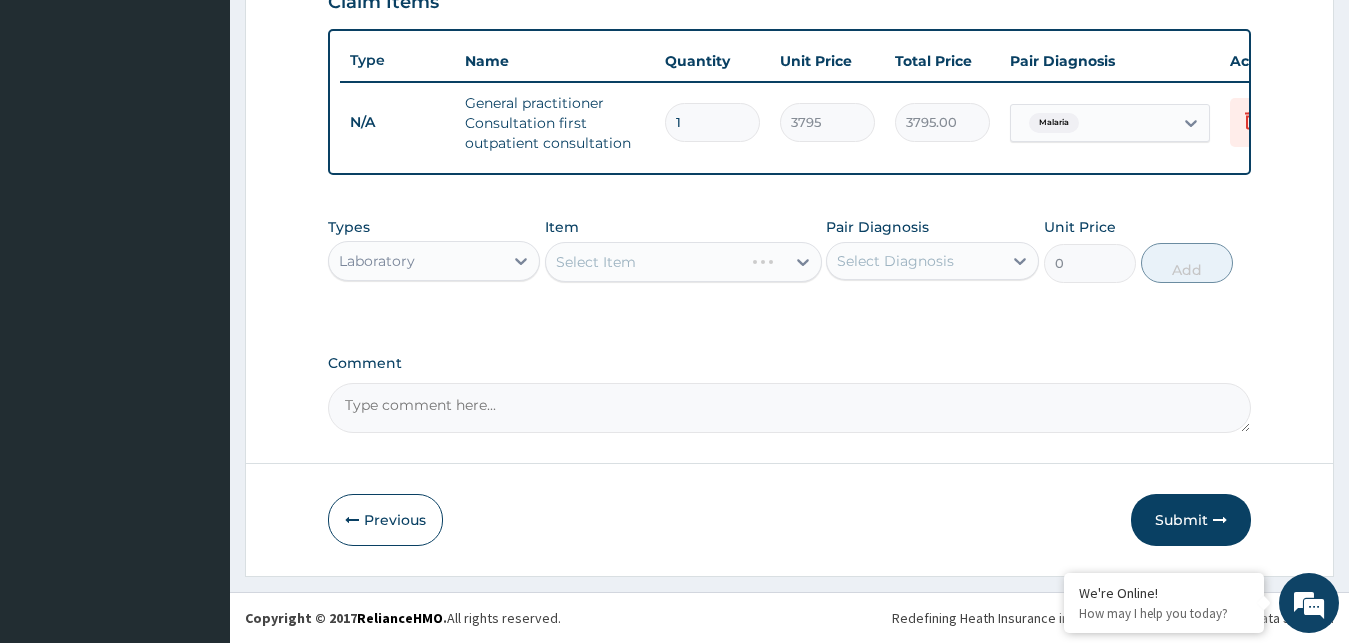 click on "Select Item" at bounding box center [683, 262] 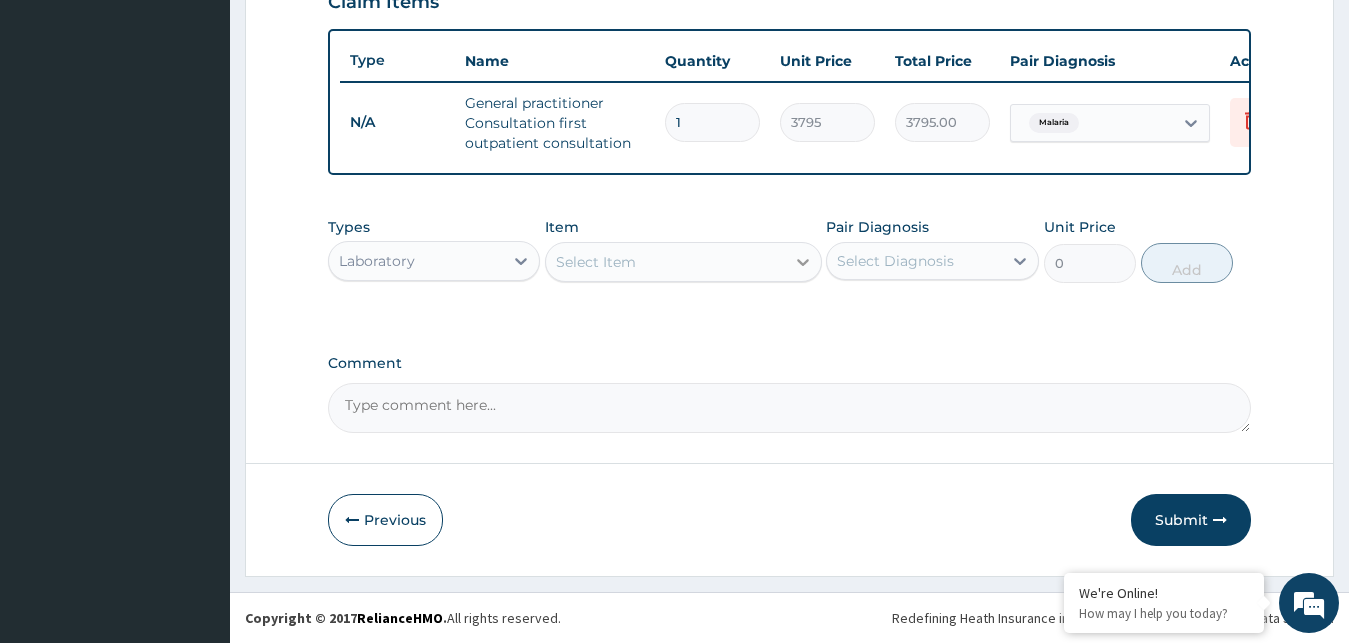 click on "Select Item" at bounding box center (665, 262) 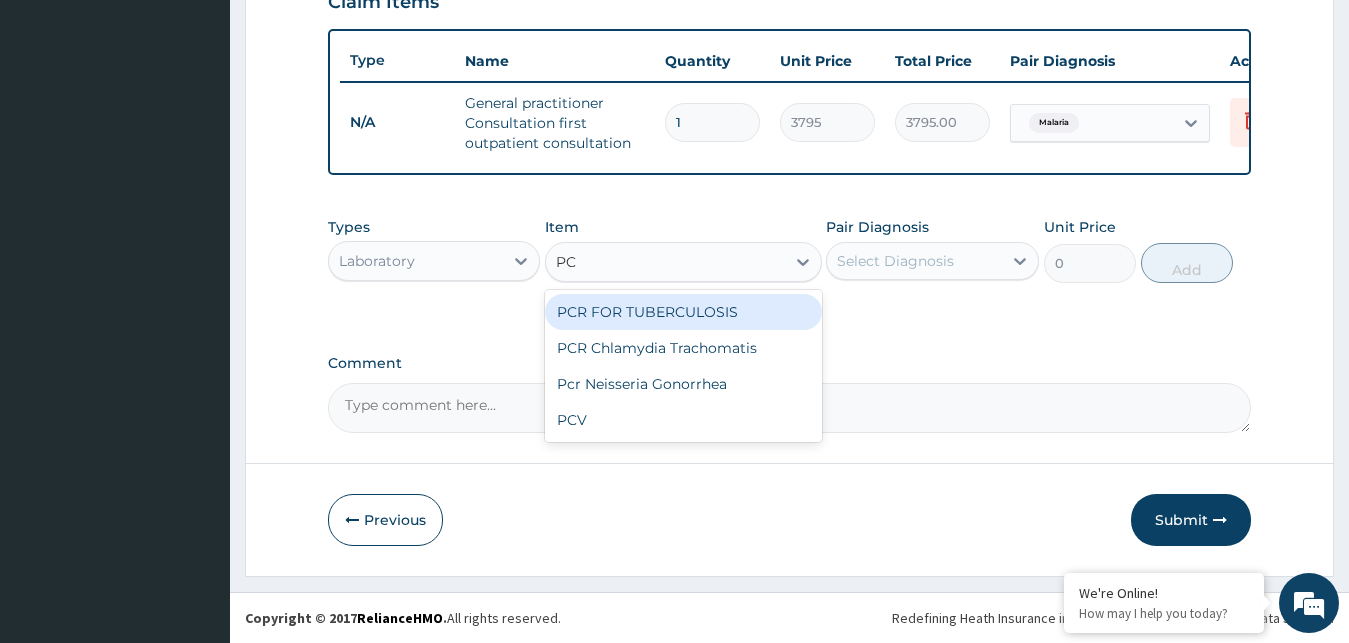 type on "PCV" 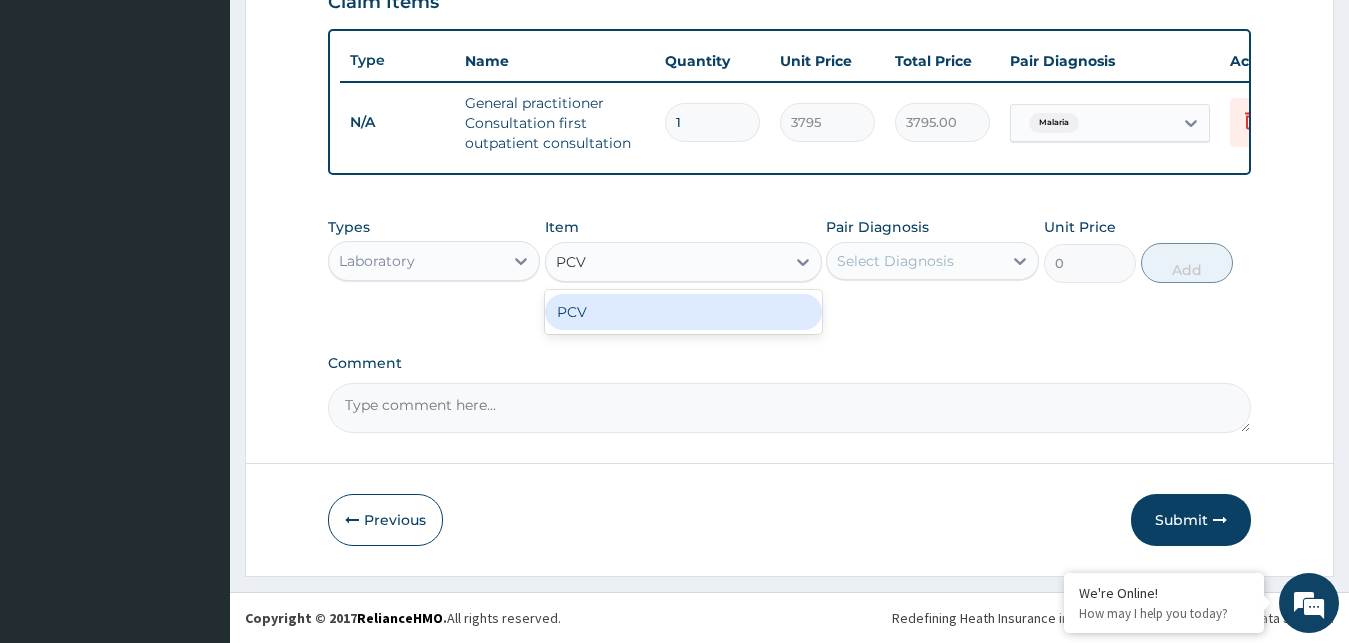click on "PCV" at bounding box center (683, 312) 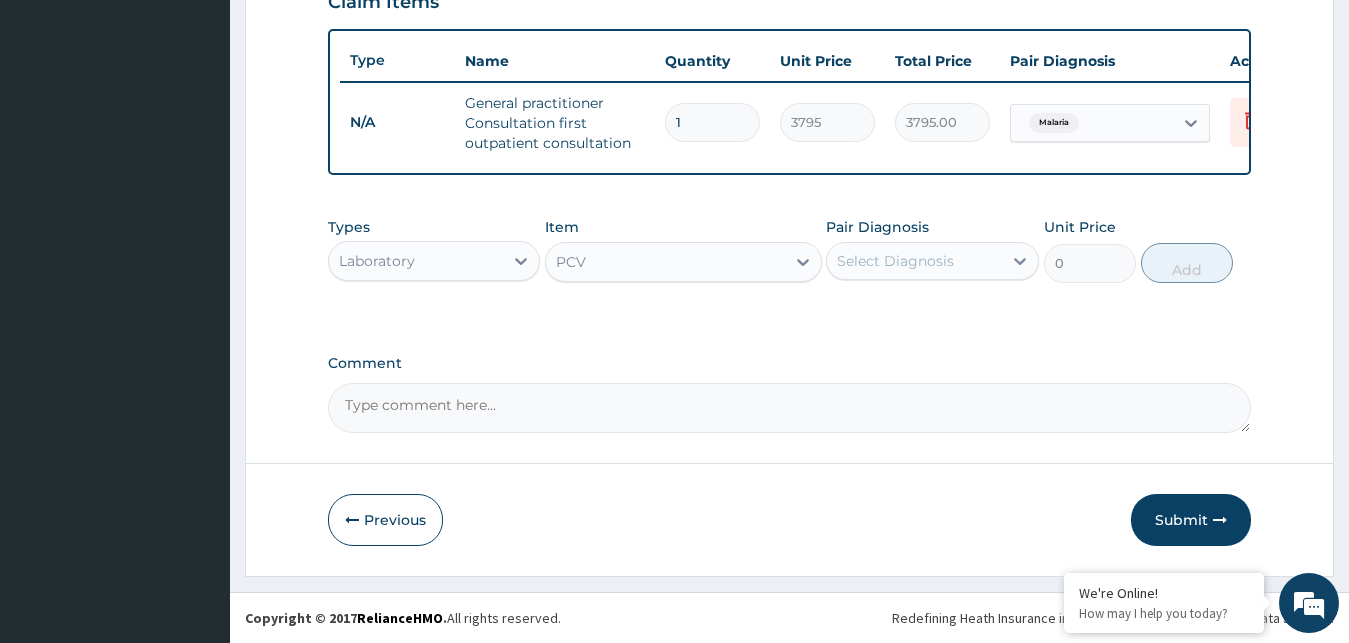 type 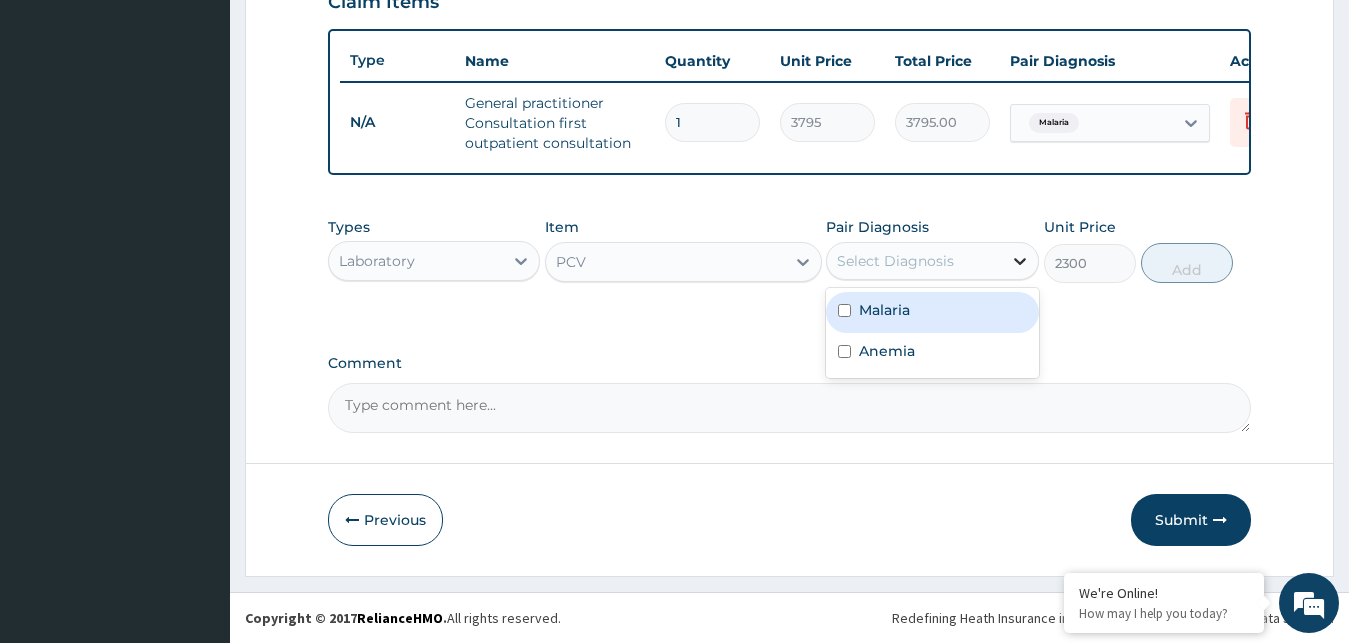 click at bounding box center (1020, 261) 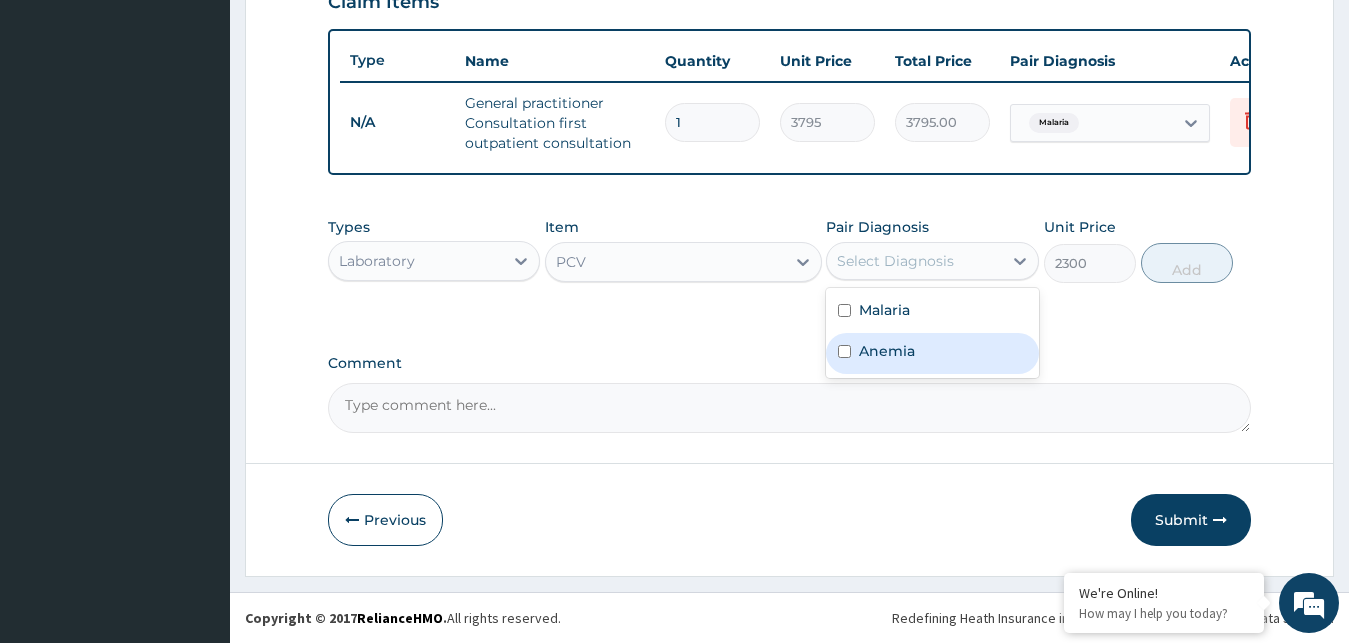 click on "Anemia" at bounding box center [932, 353] 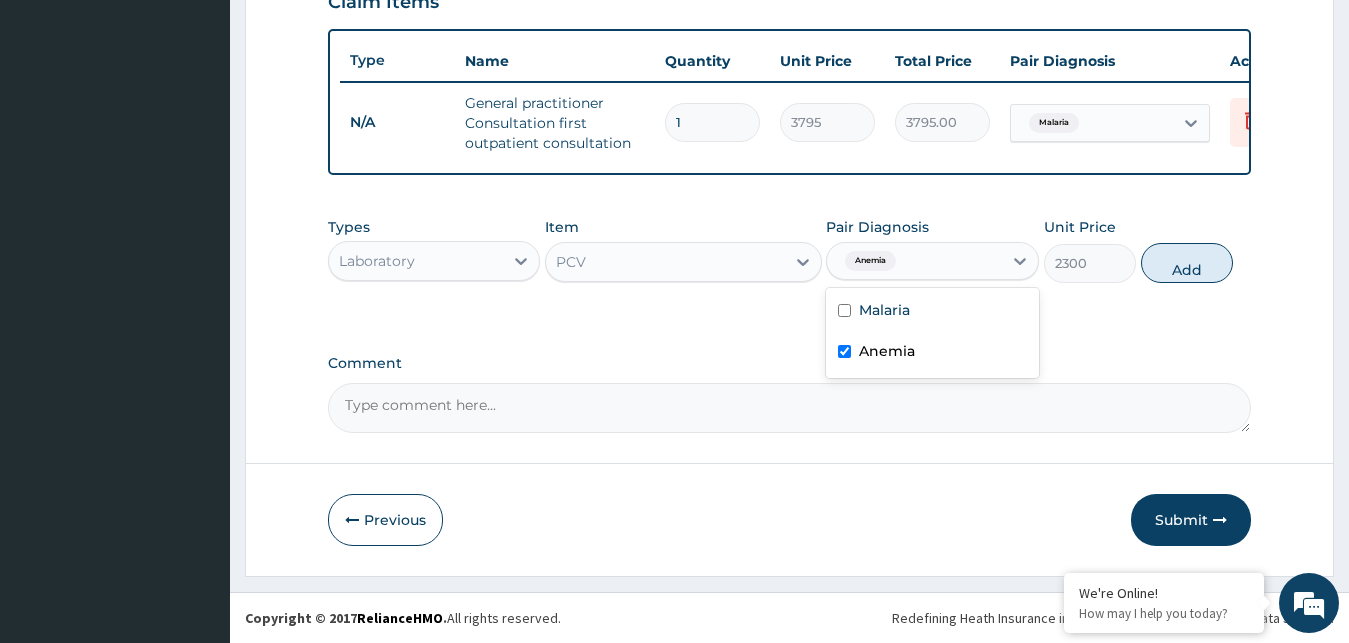 checkbox on "true" 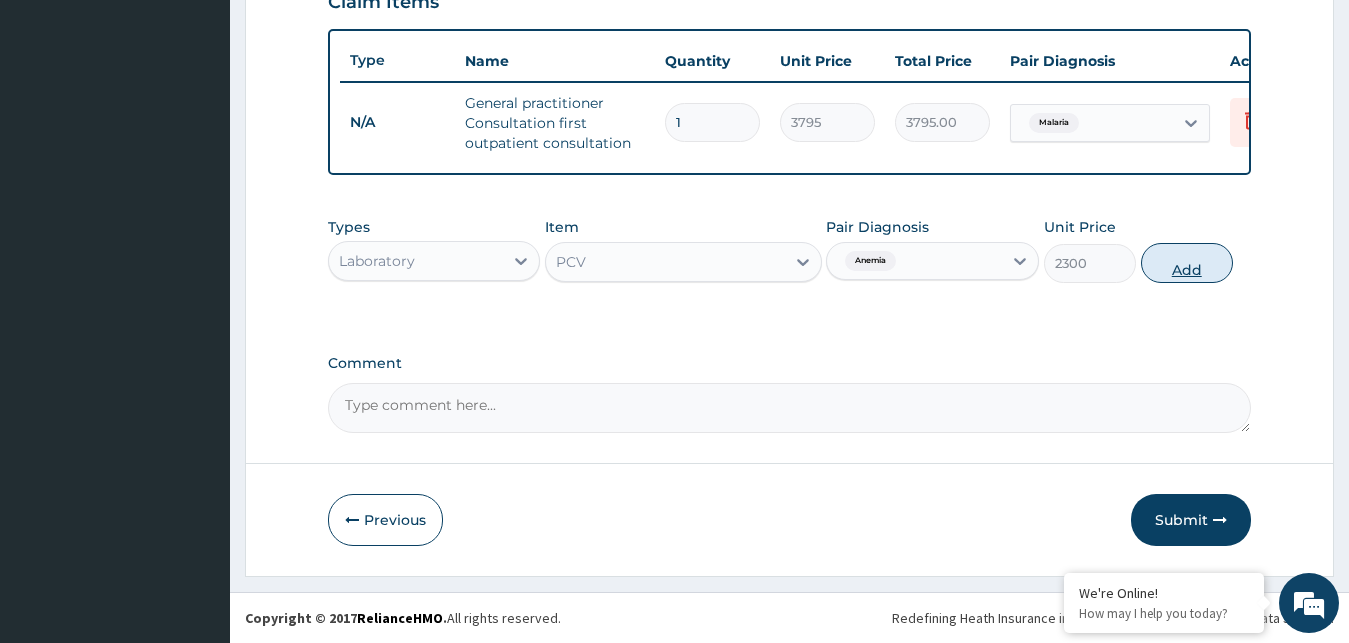 click on "Add" at bounding box center (1187, 263) 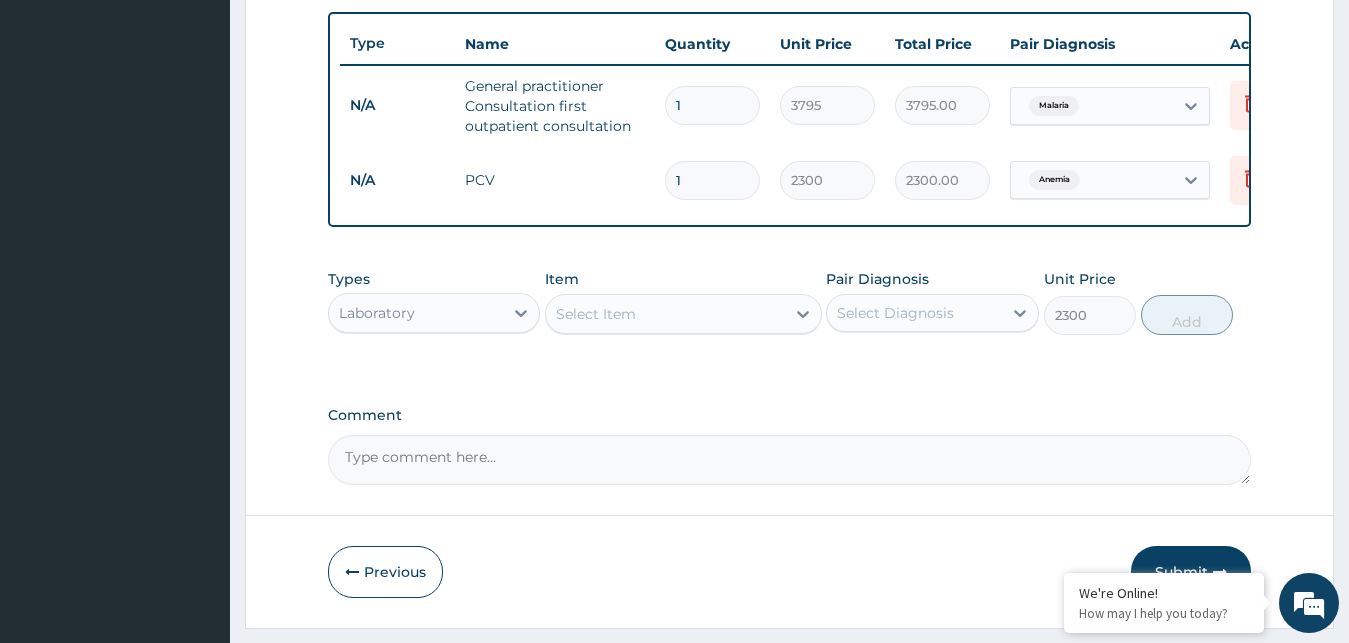 type on "0" 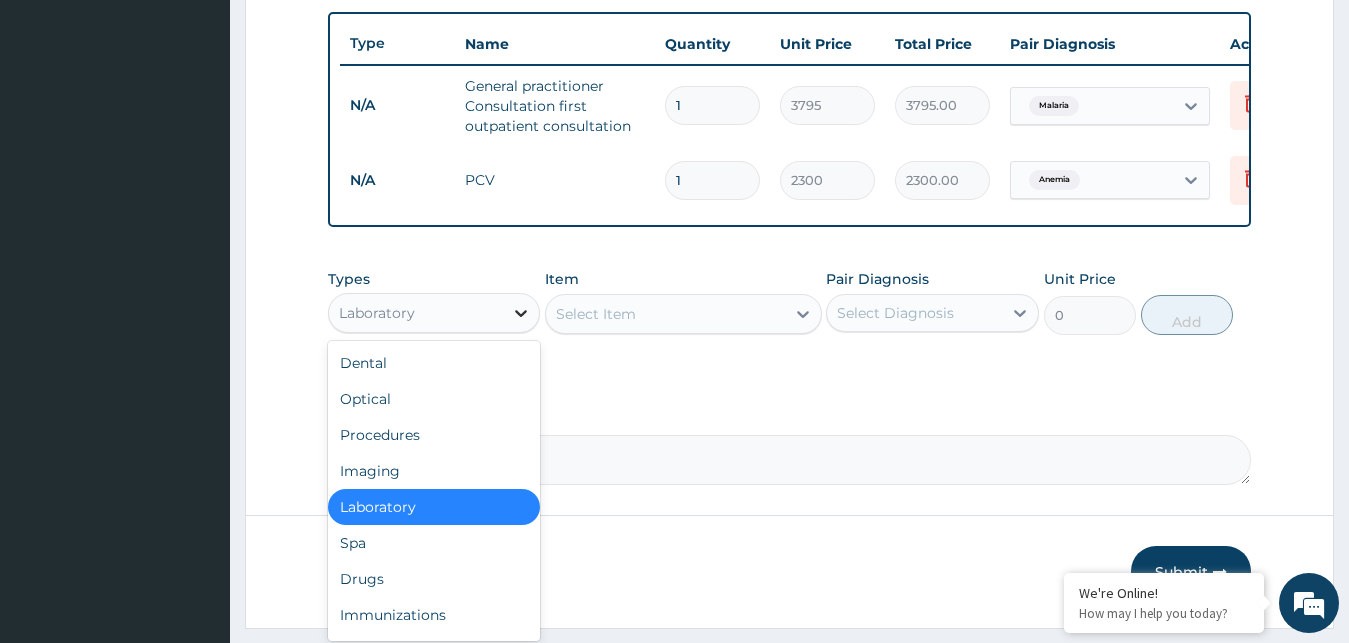 click 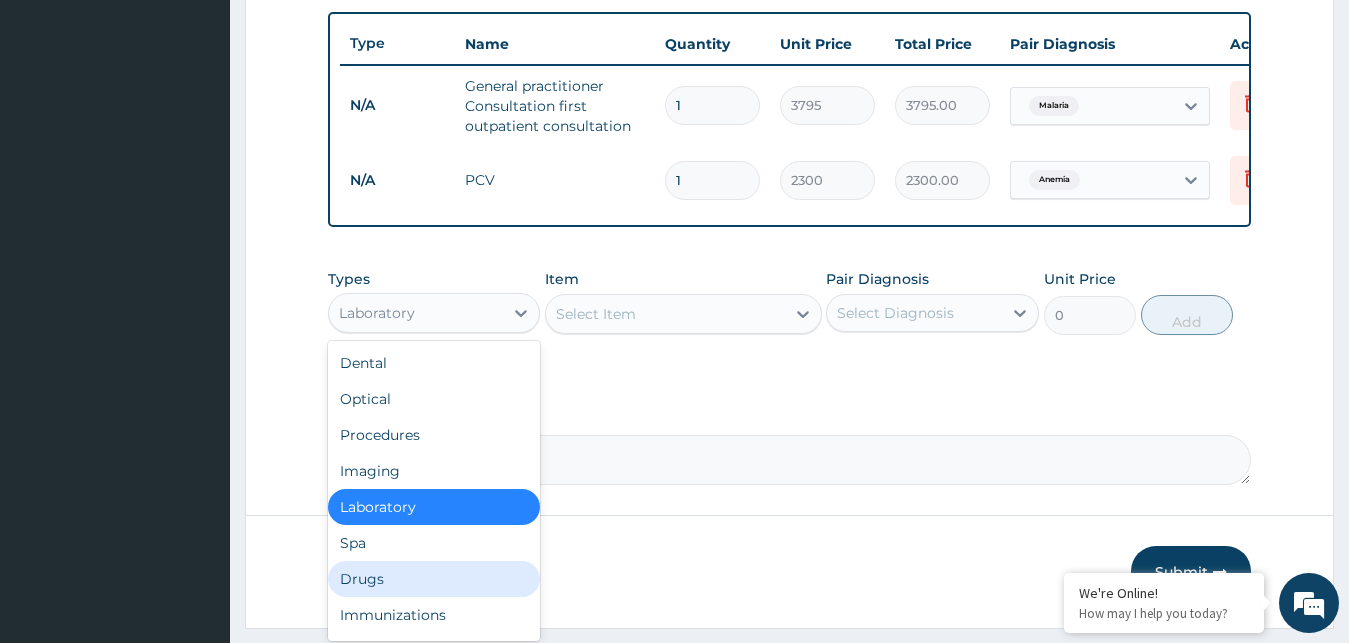 click on "Drugs" at bounding box center (434, 579) 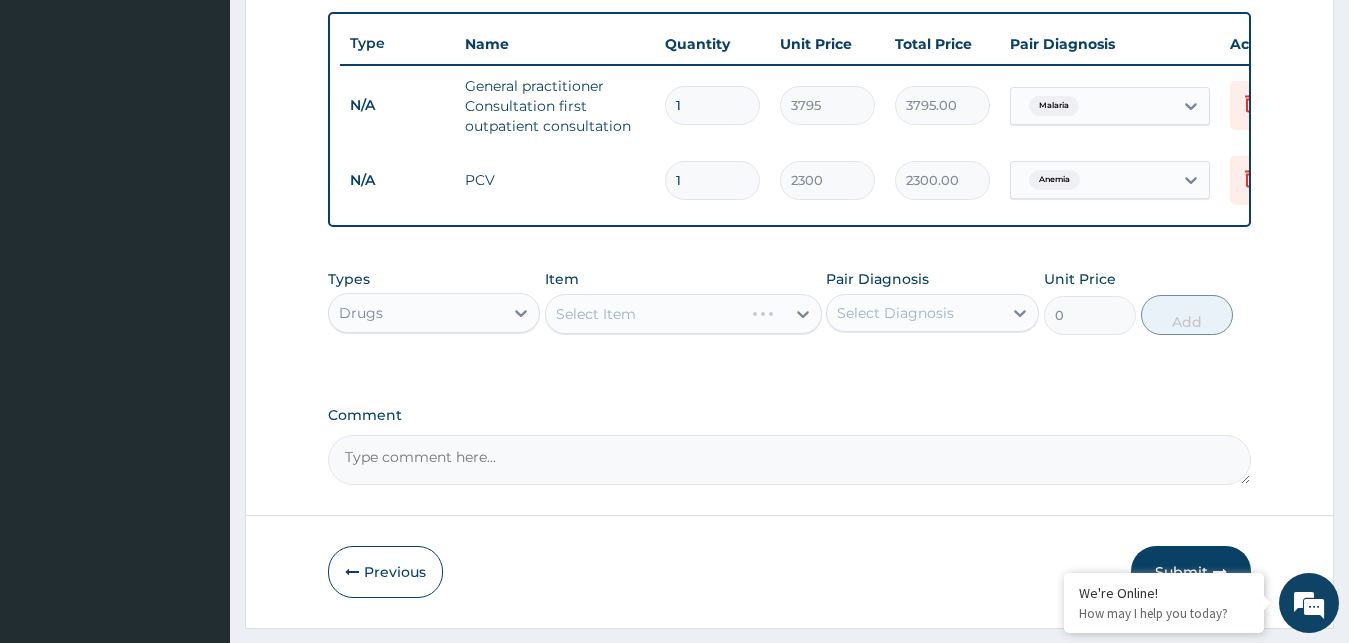 click on "Select Item" at bounding box center [683, 314] 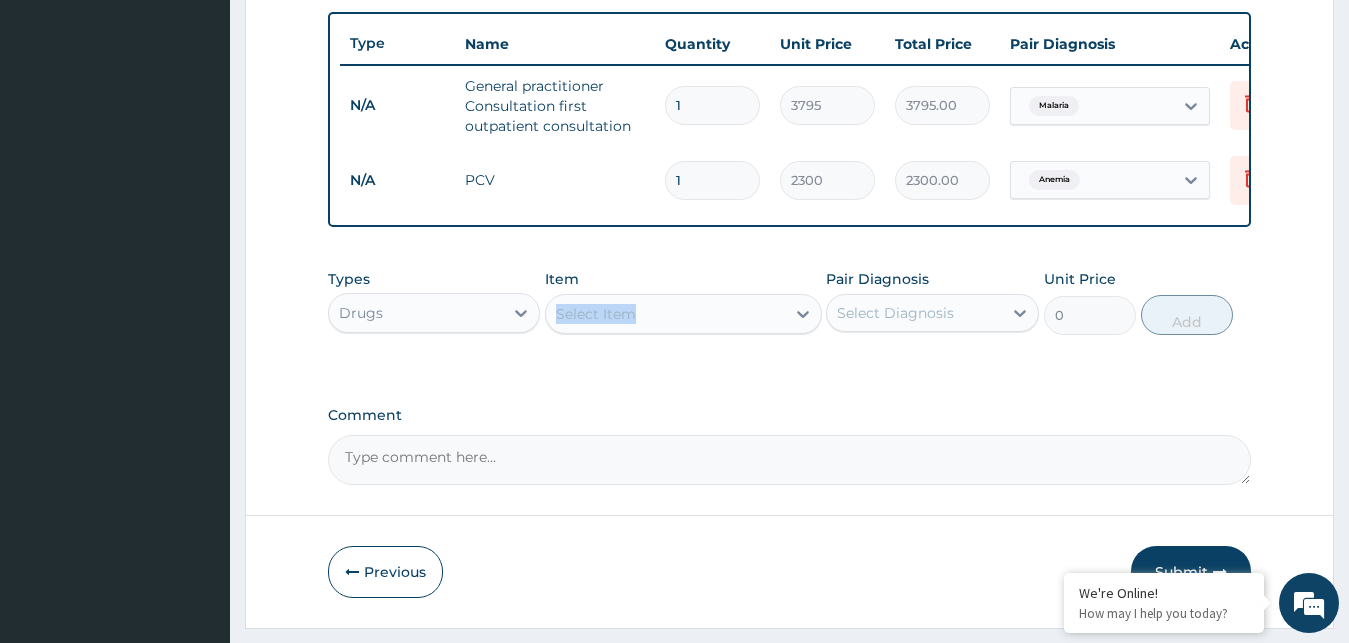 click on "Select Item" at bounding box center [665, 314] 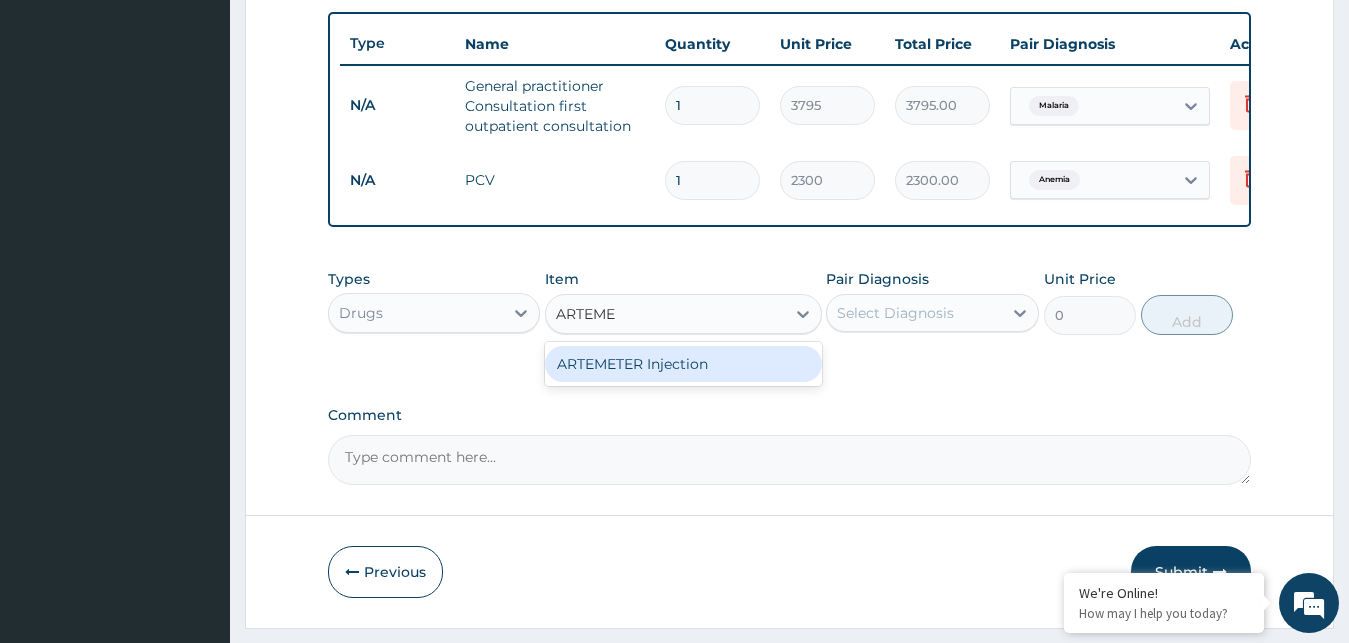 type on "ARTEM" 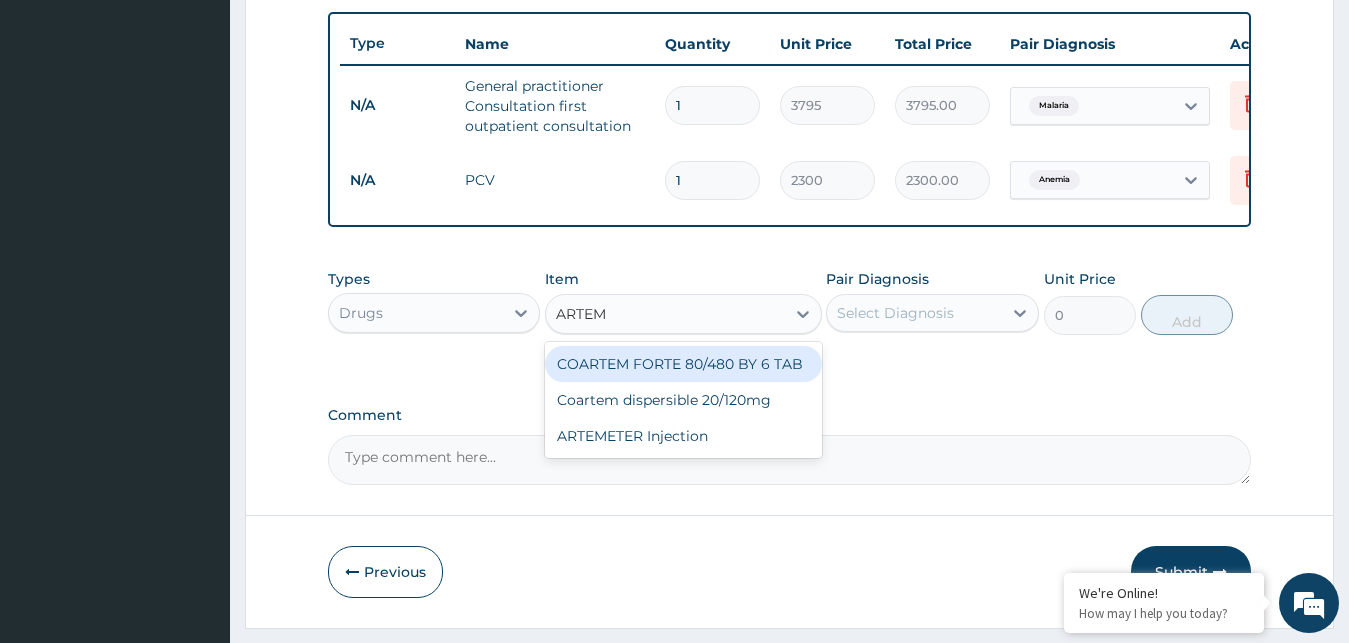 click on "COARTEM FORTE 80/480 BY 6 TAB" at bounding box center (683, 364) 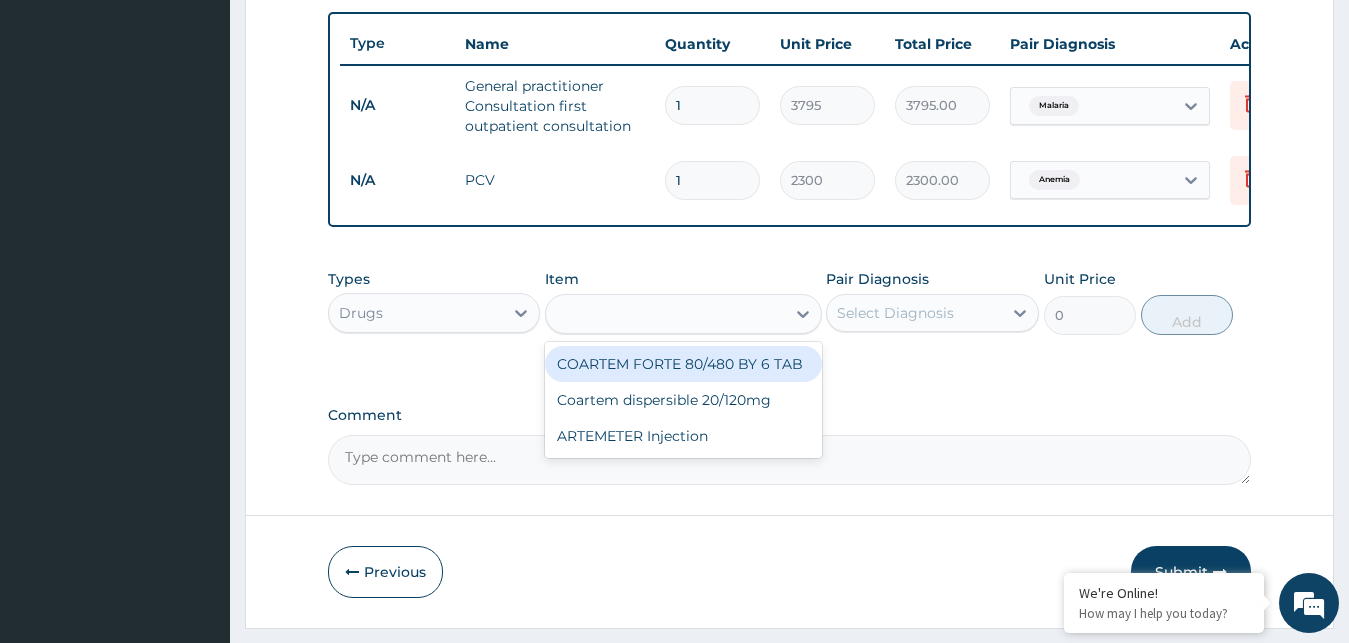 type on "480.7" 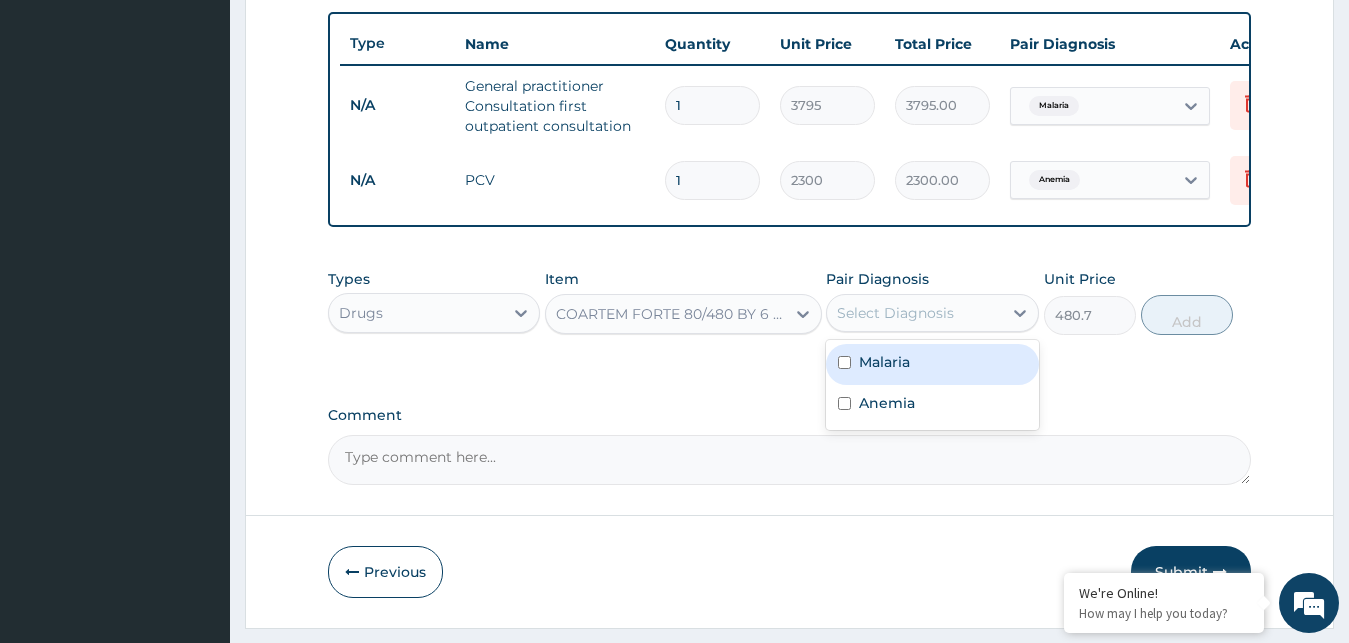 click on "Select Diagnosis" at bounding box center (914, 313) 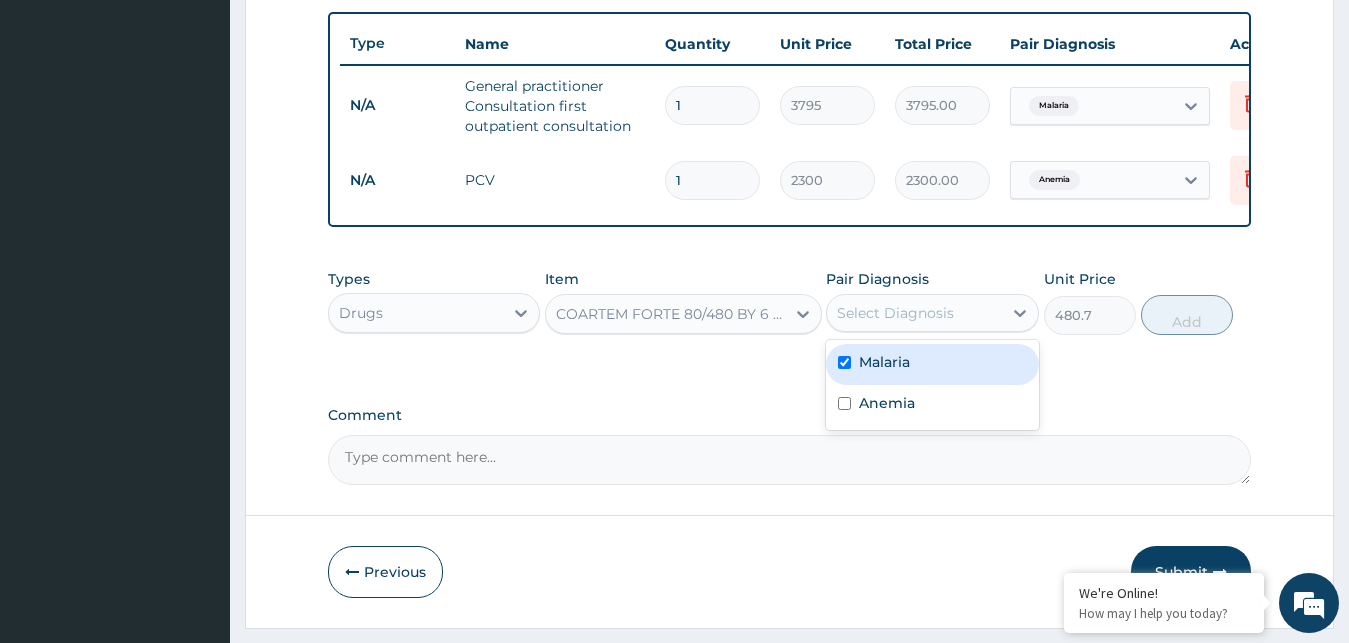 checkbox on "true" 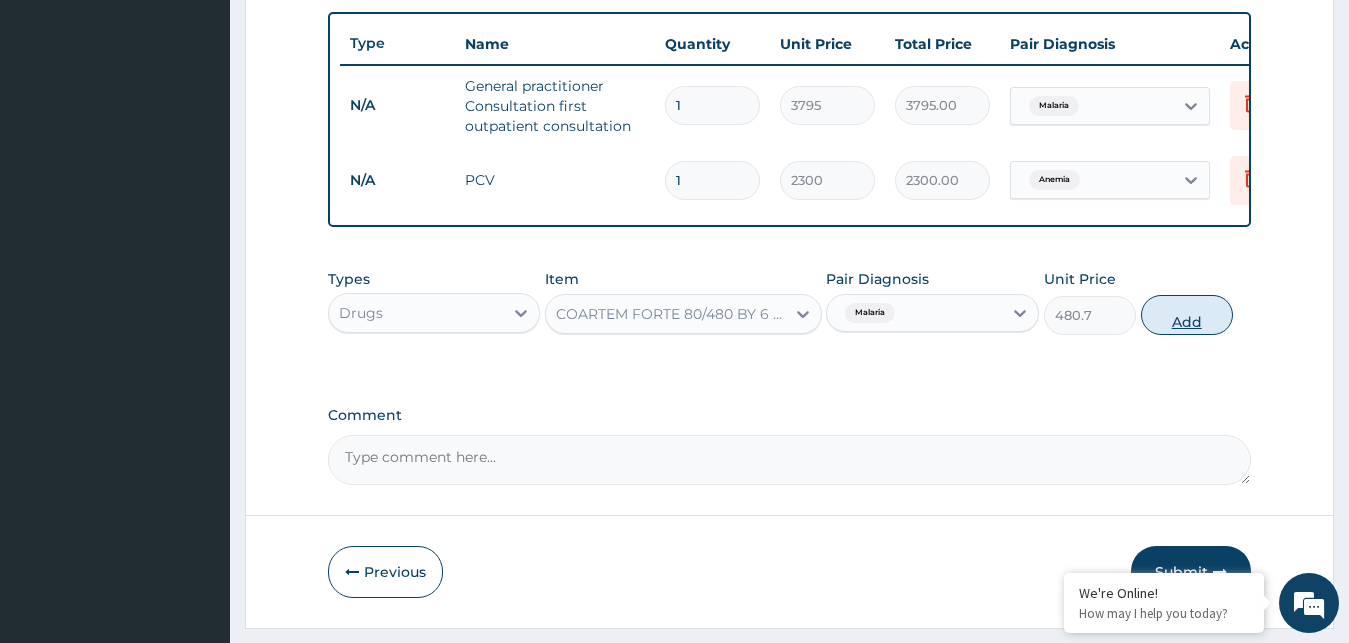 click on "Add" at bounding box center (1187, 315) 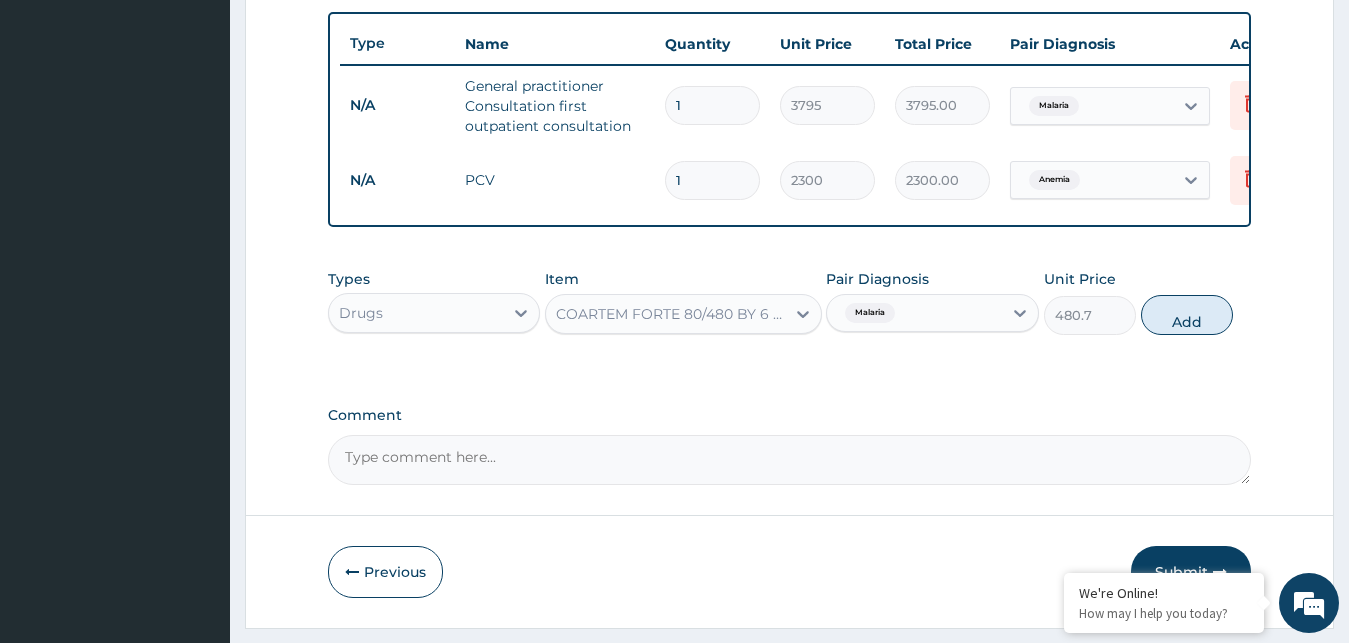 type on "0" 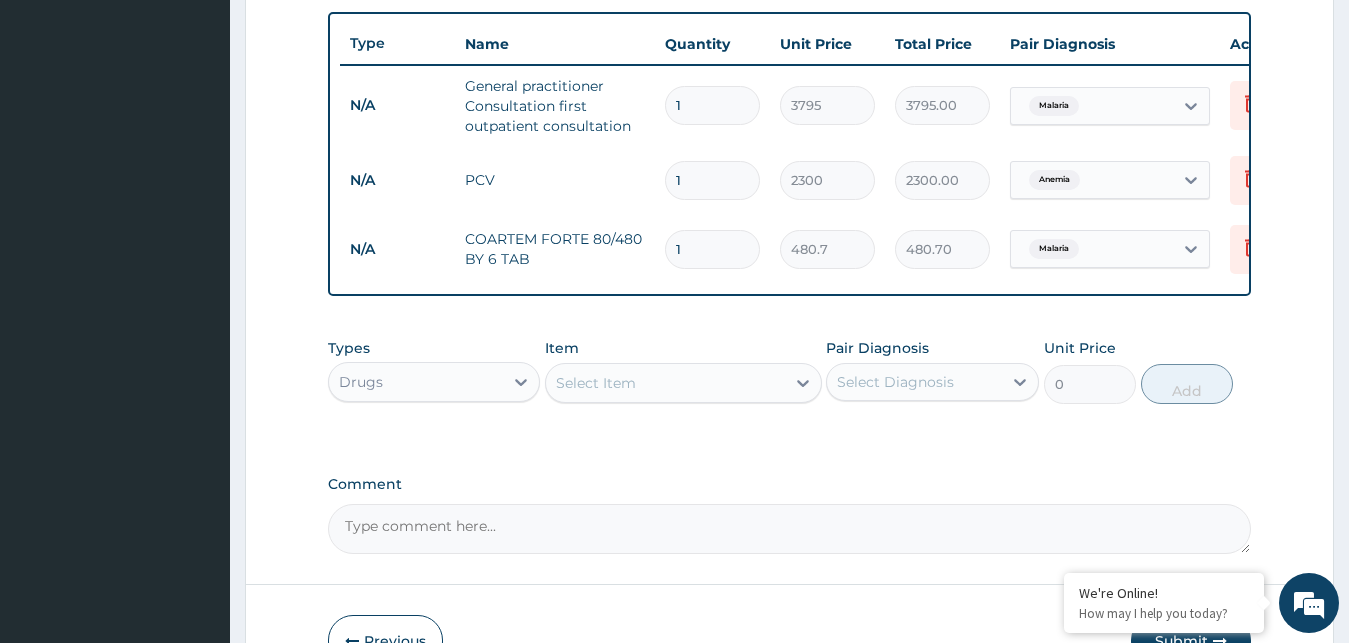 type 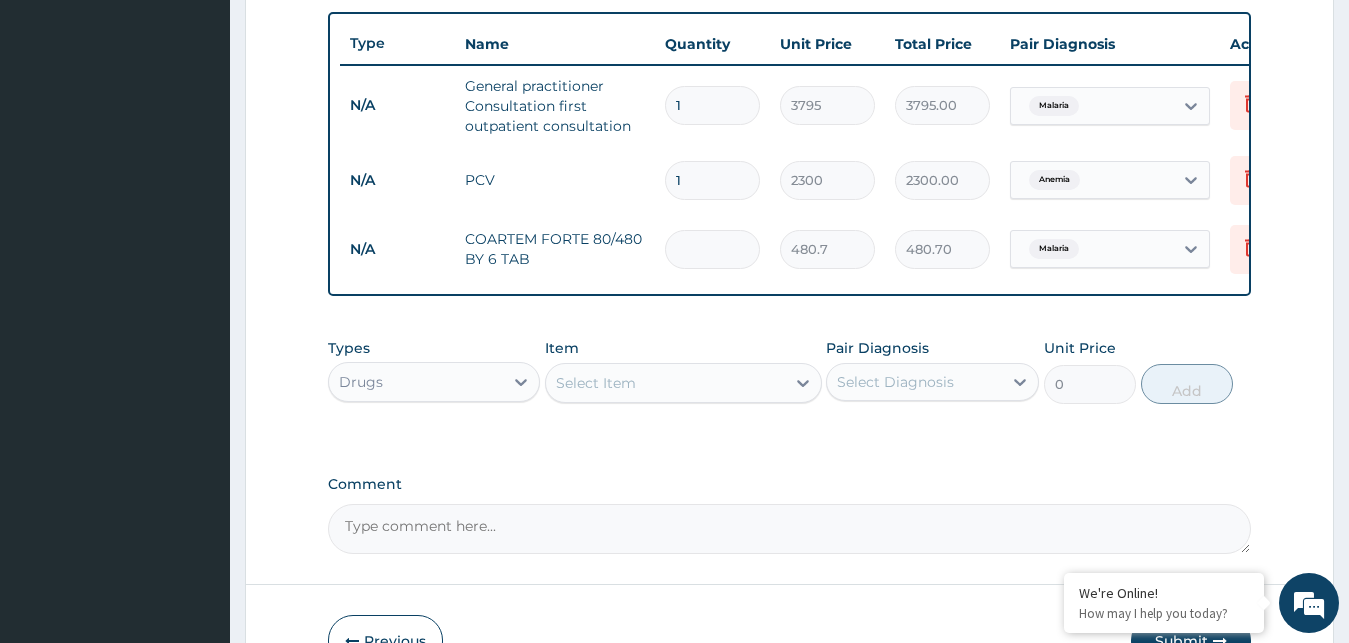 type on "0.00" 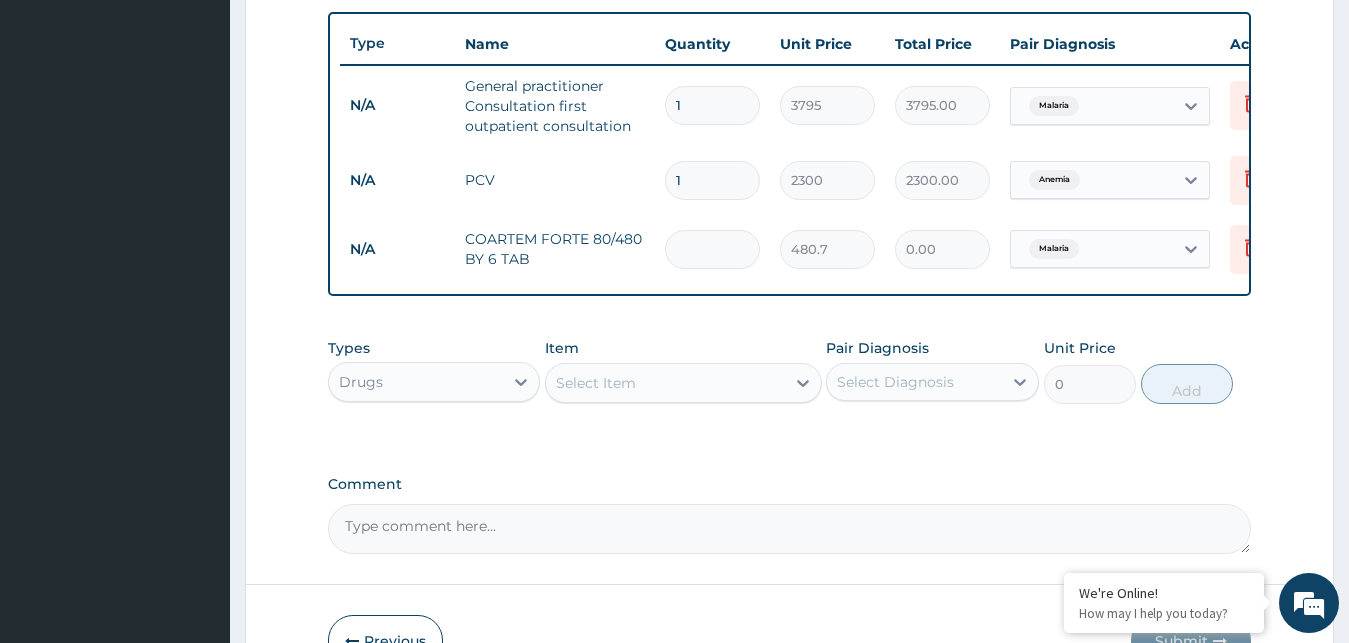 type on "6" 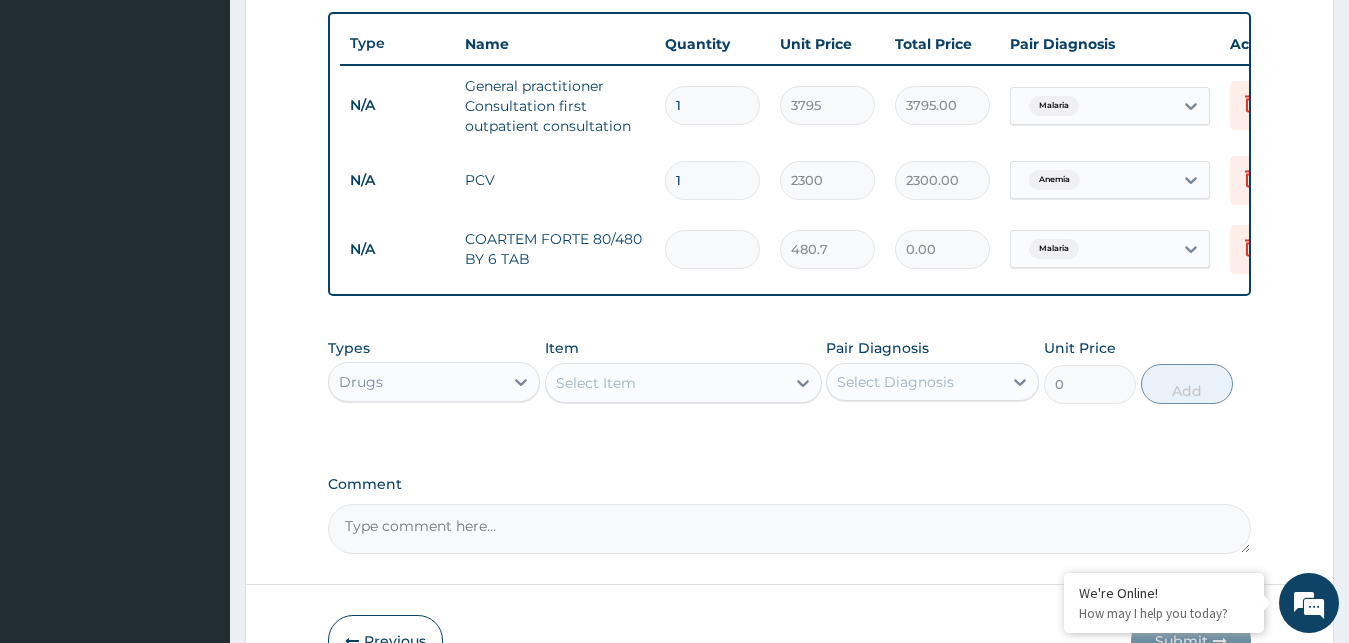 type on "2884.20" 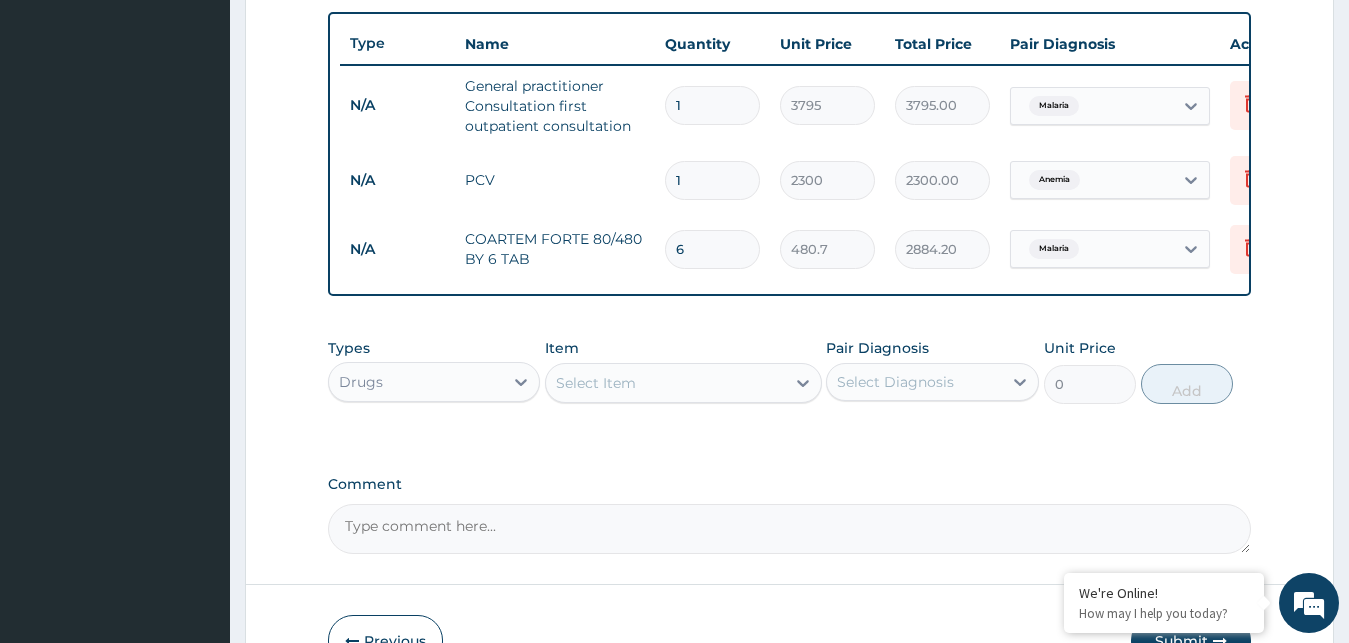 type on "6" 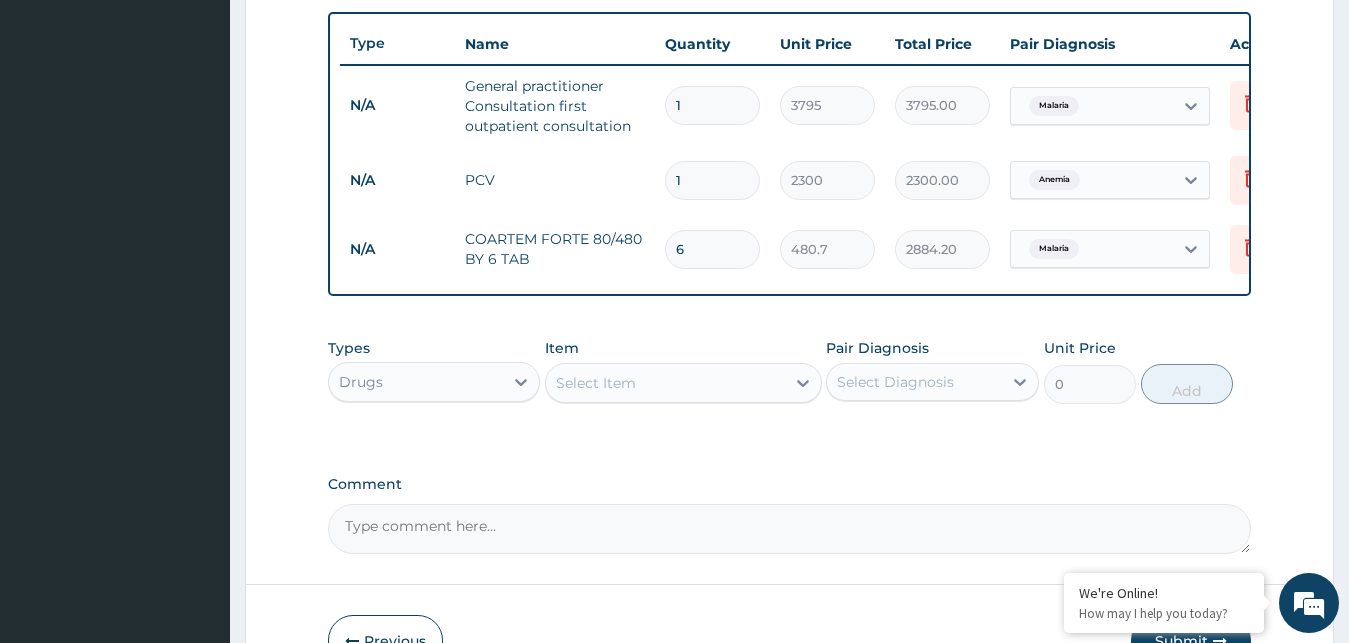 click on "Select Item" at bounding box center [665, 383] 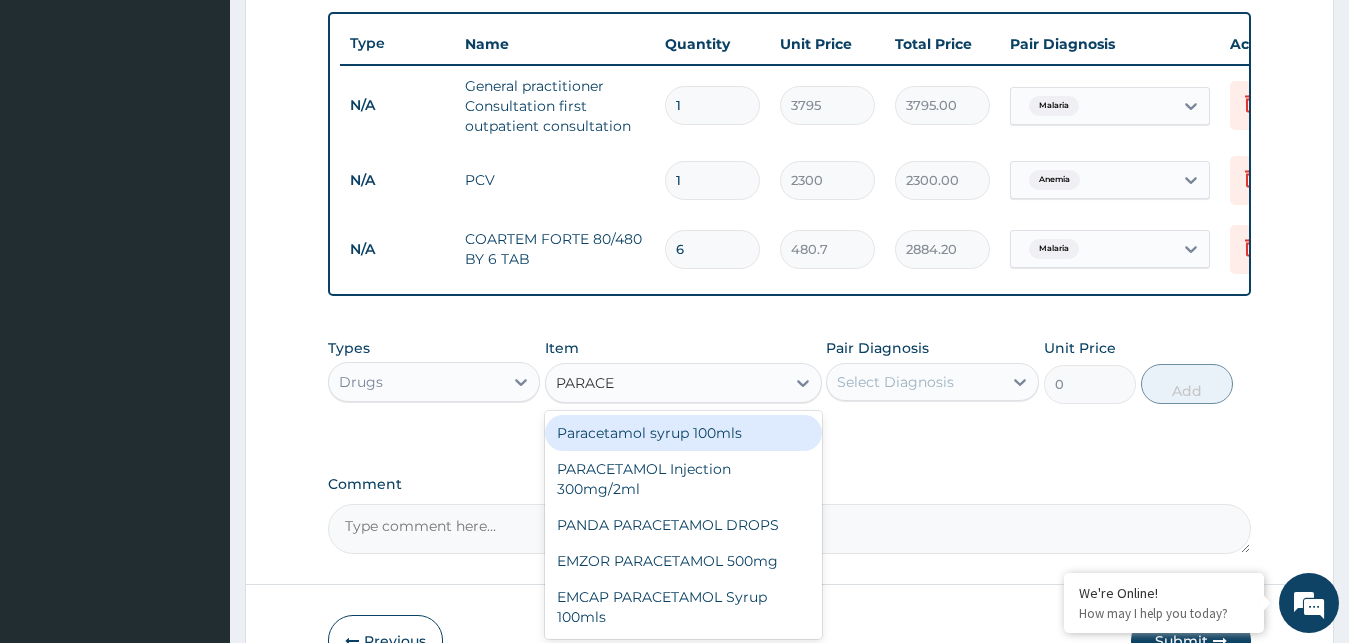 type on "PARACET" 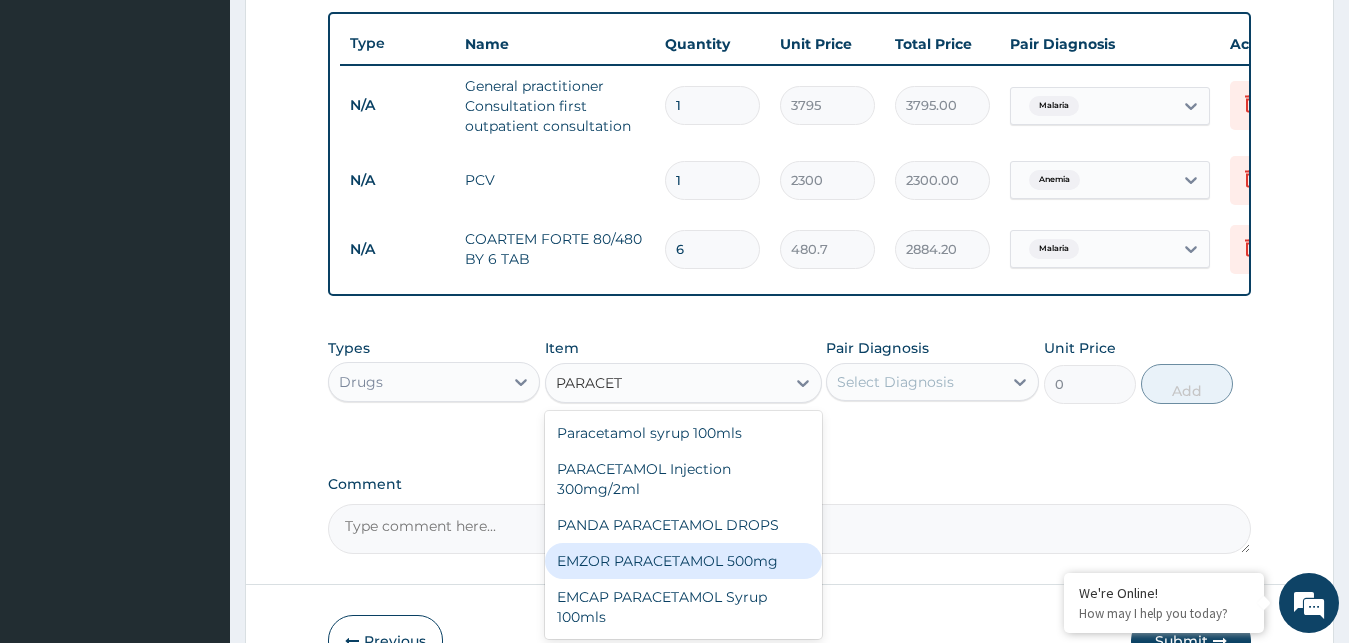 click on "EMZOR PARACETAMOL 500mg" at bounding box center (683, 561) 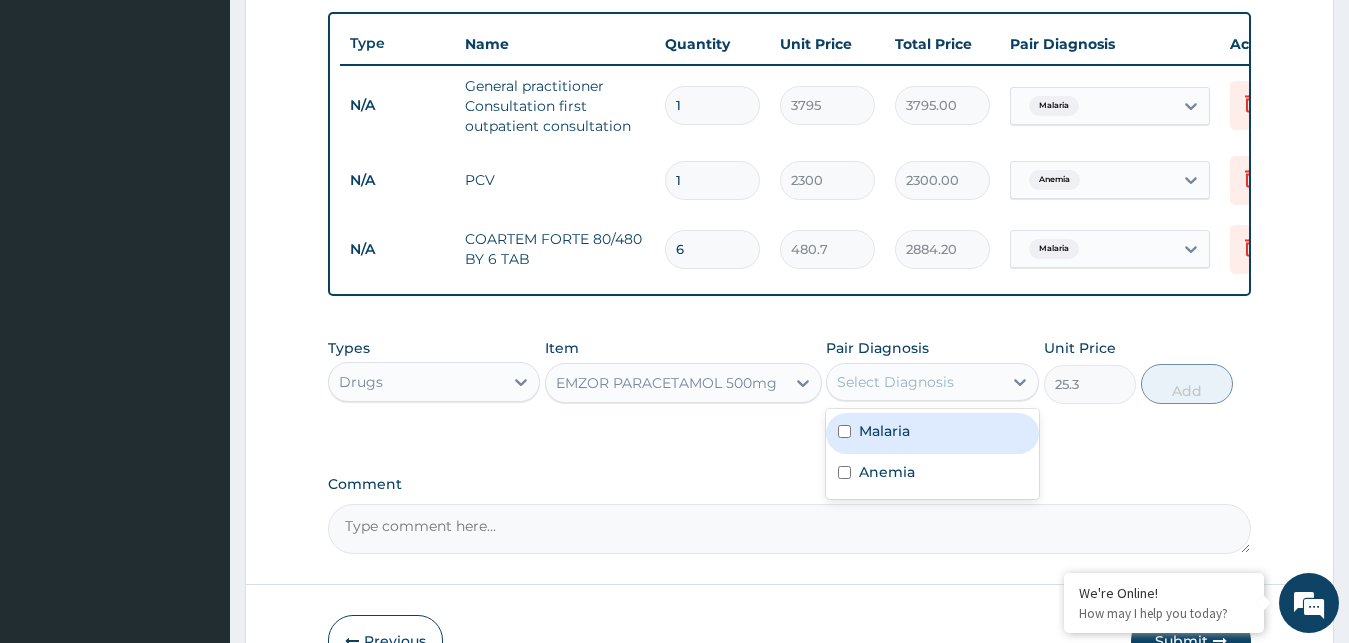 click on "Select Diagnosis" at bounding box center (895, 382) 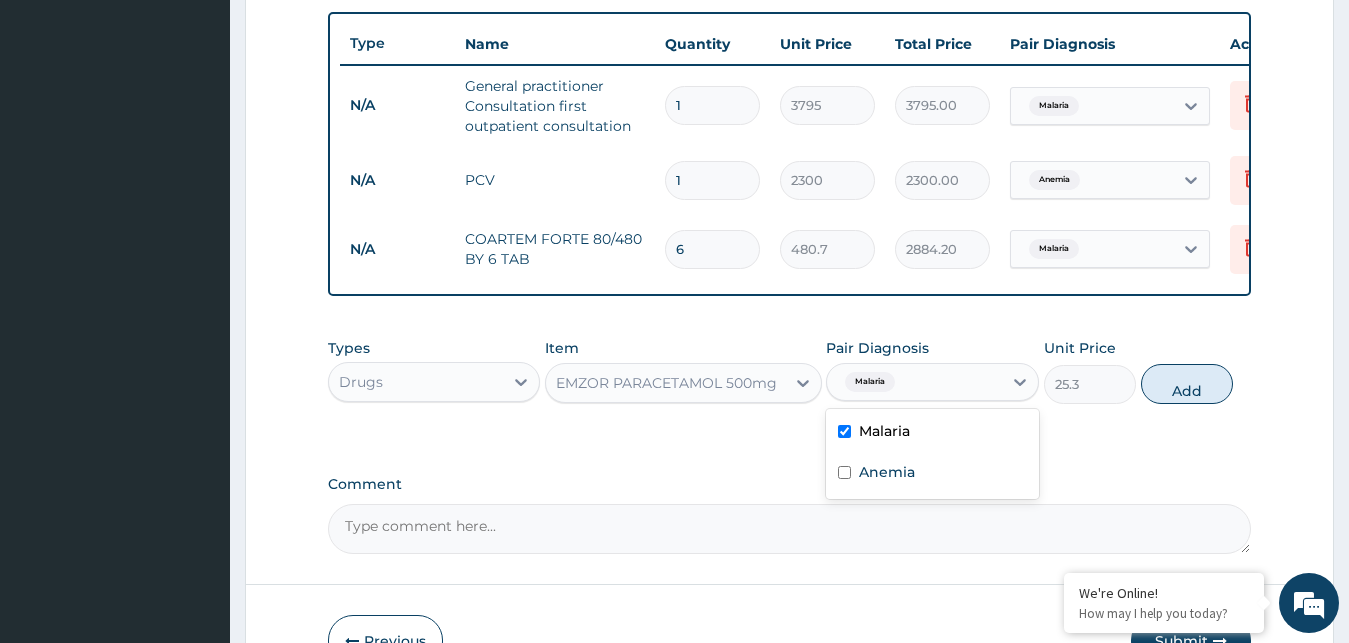 checkbox on "true" 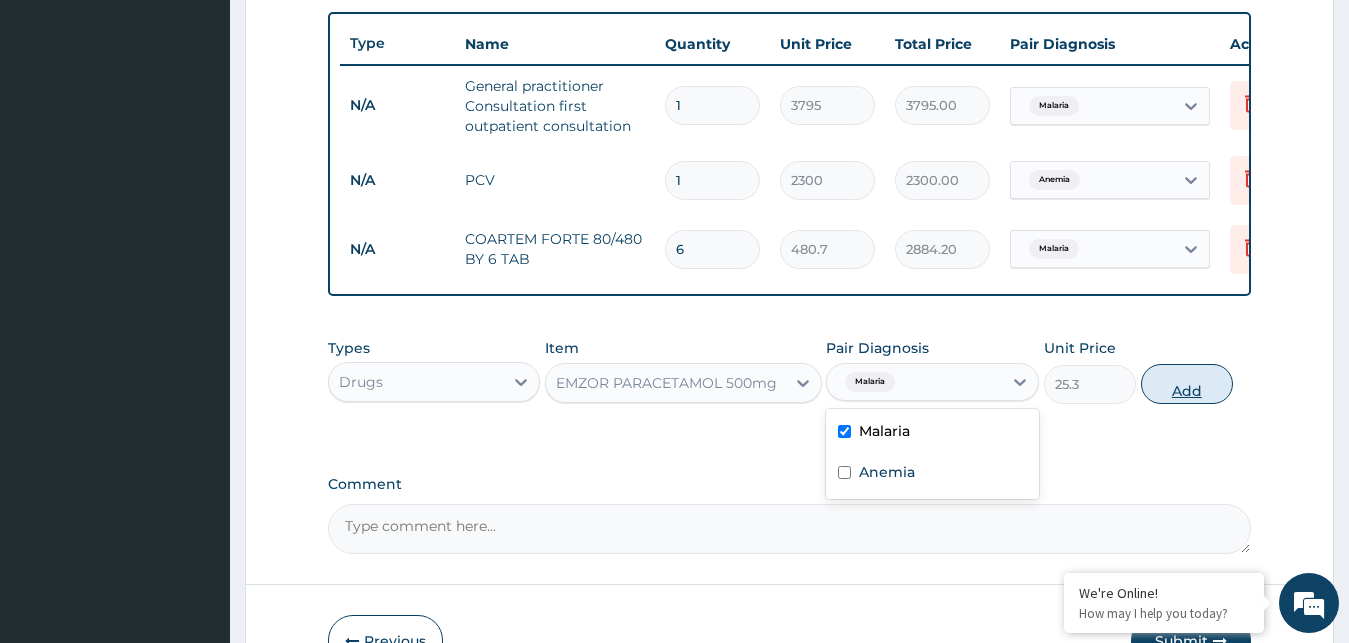 click on "Add" at bounding box center (1187, 384) 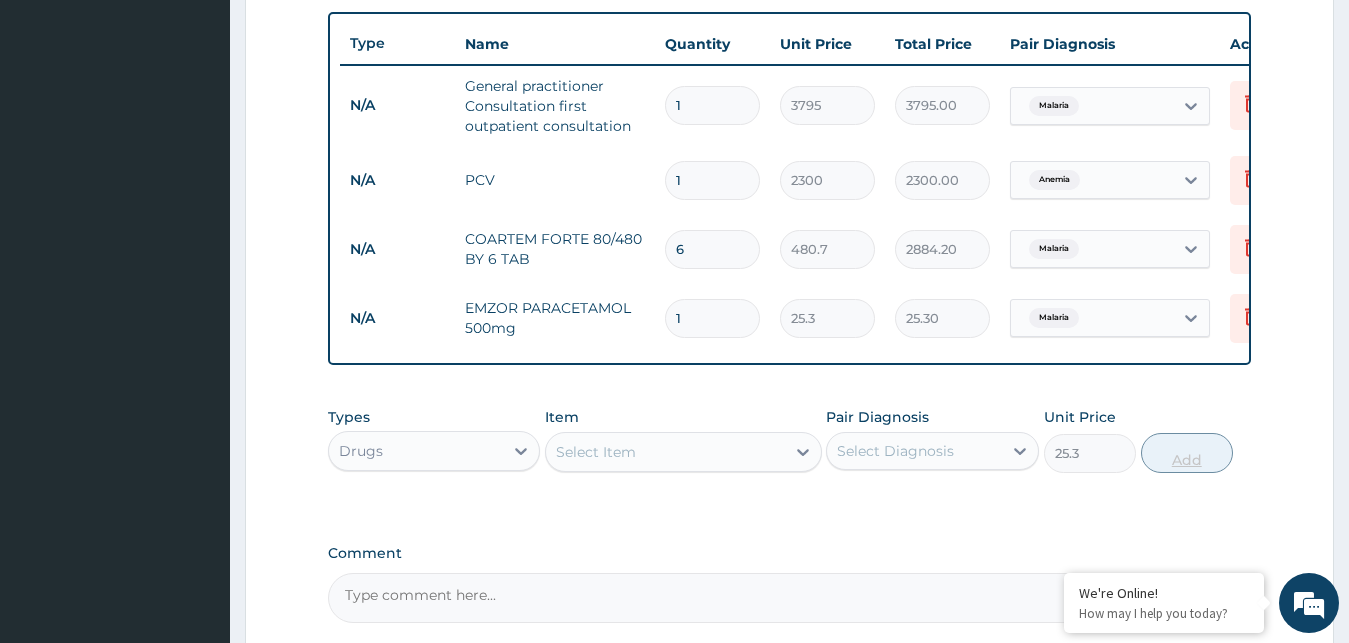 type on "0" 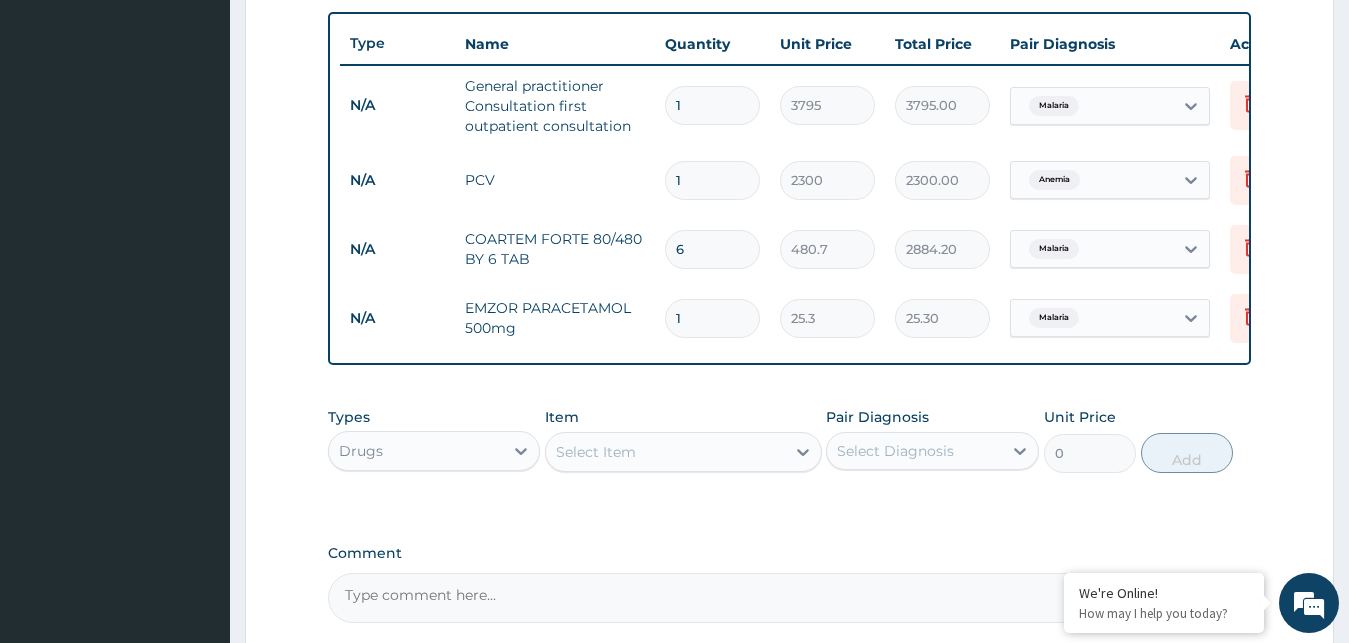 type on "18" 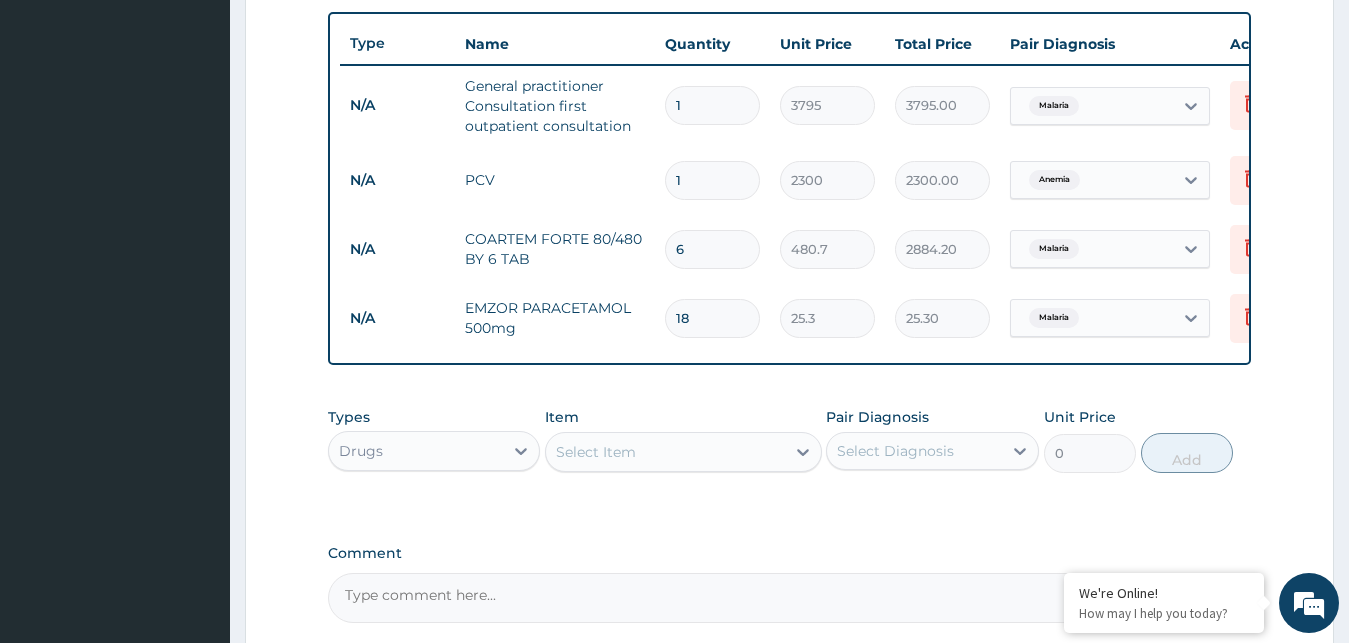 type on "455.40" 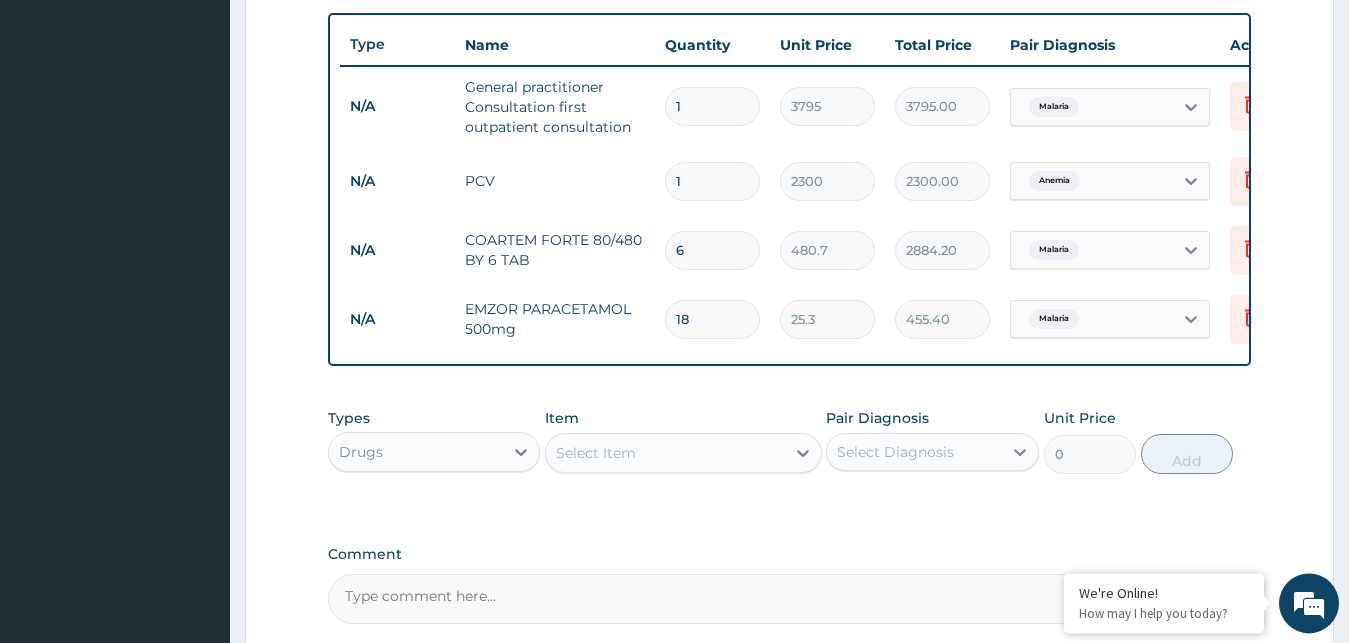 scroll, scrollTop: 939, scrollLeft: 0, axis: vertical 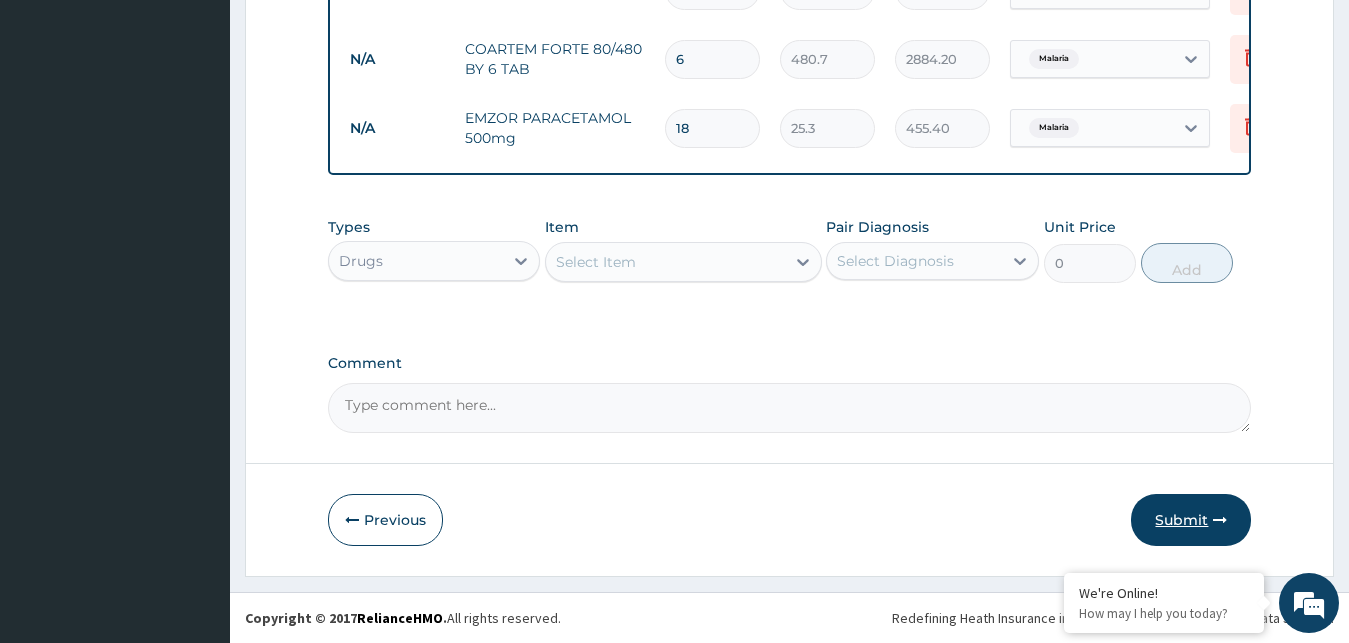 type on "18" 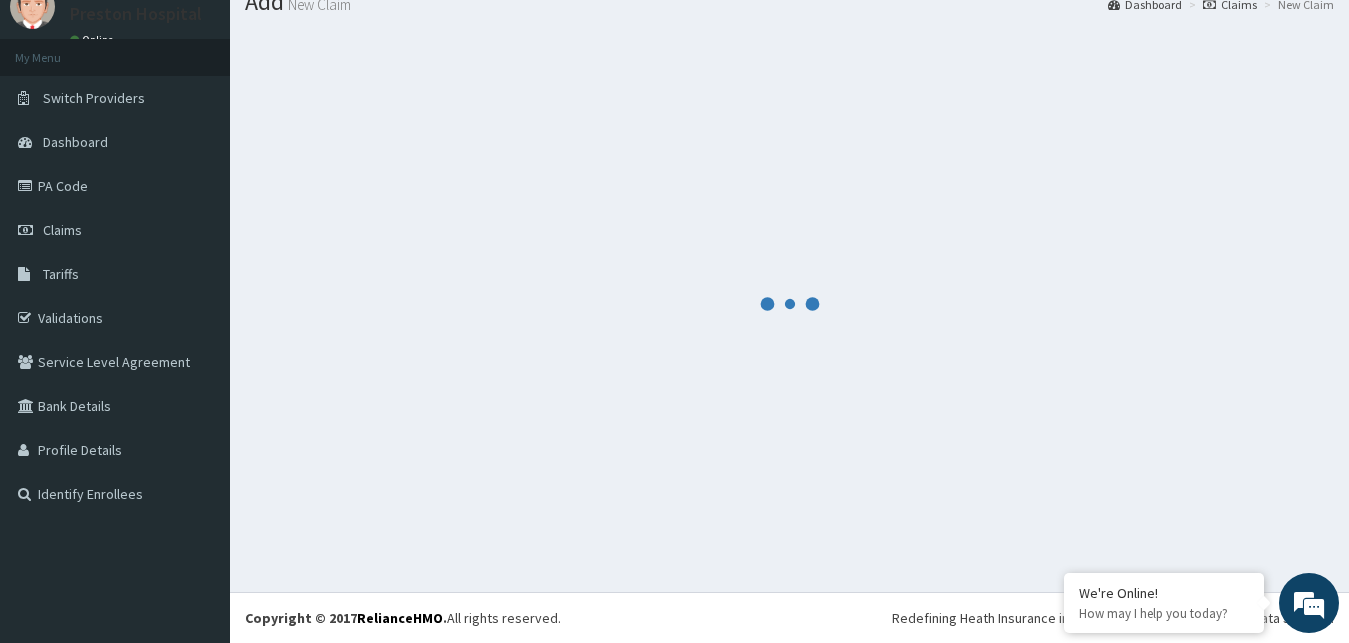 scroll, scrollTop: 76, scrollLeft: 0, axis: vertical 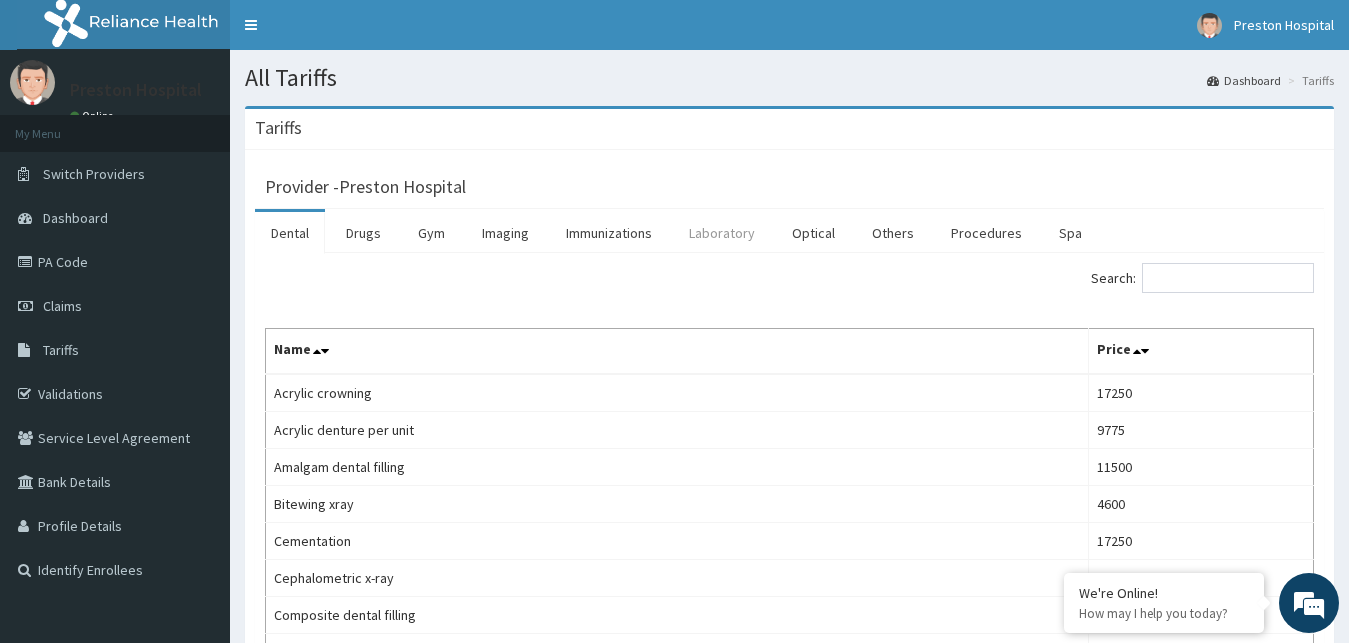 click on "Laboratory" at bounding box center (722, 233) 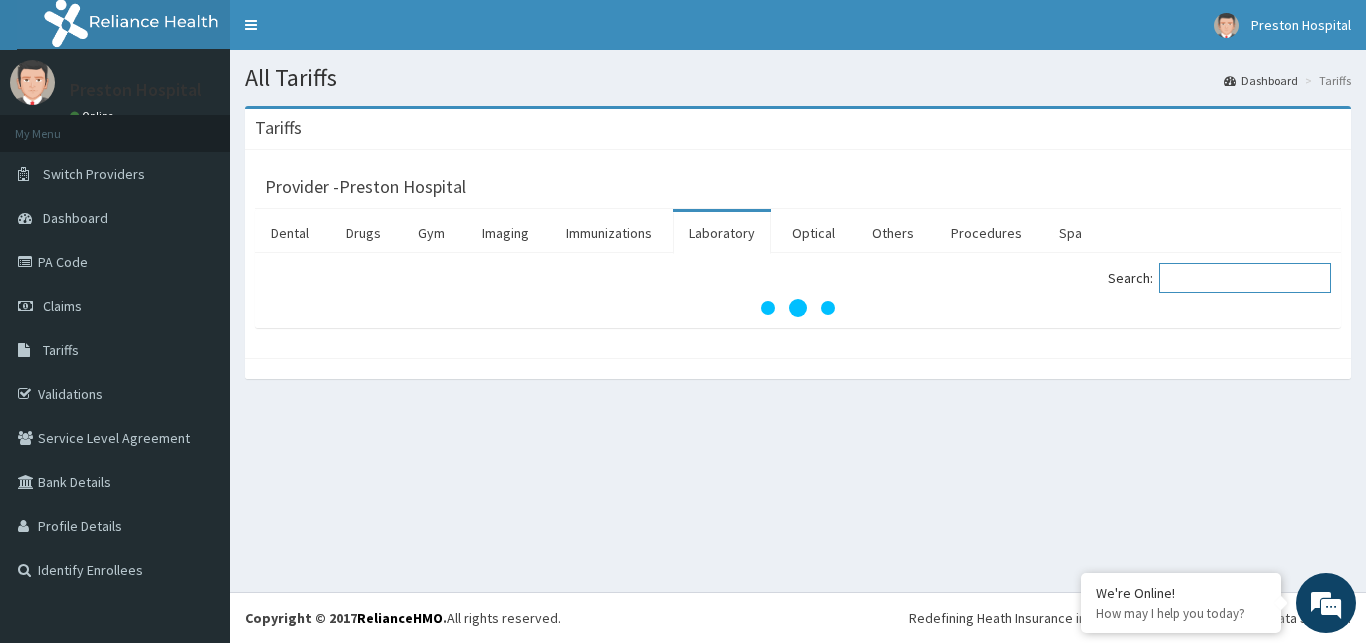 click on "Search:" at bounding box center (1245, 278) 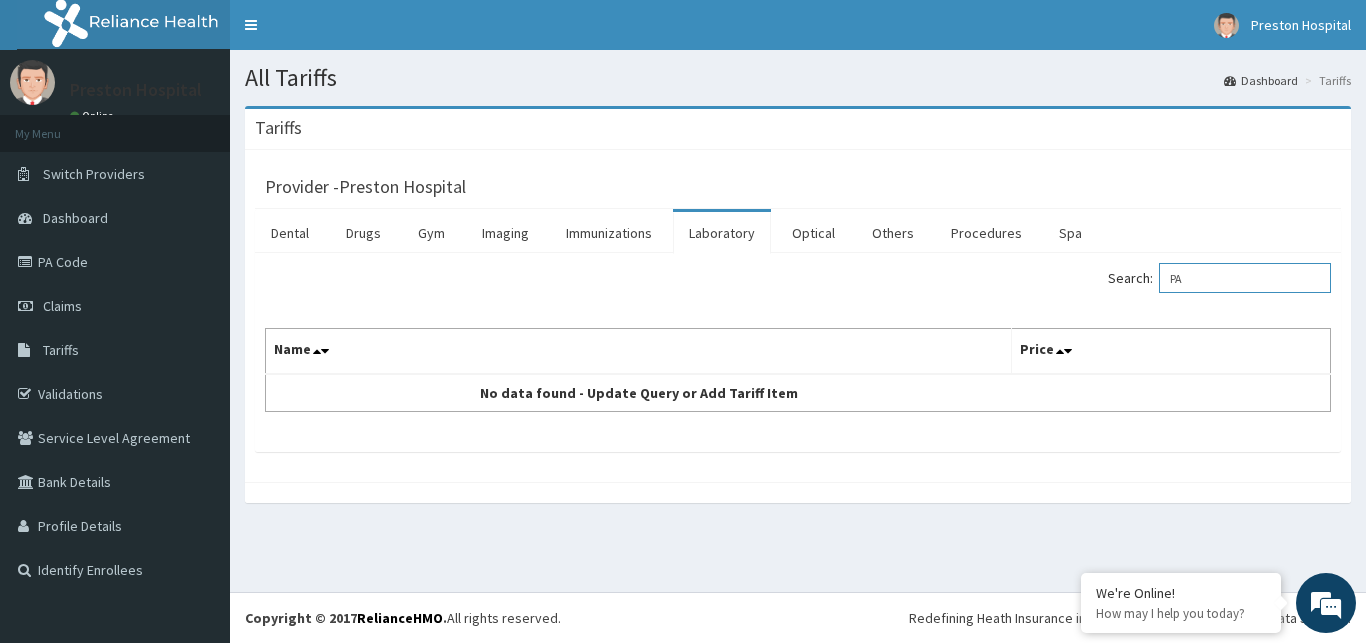 type on "P" 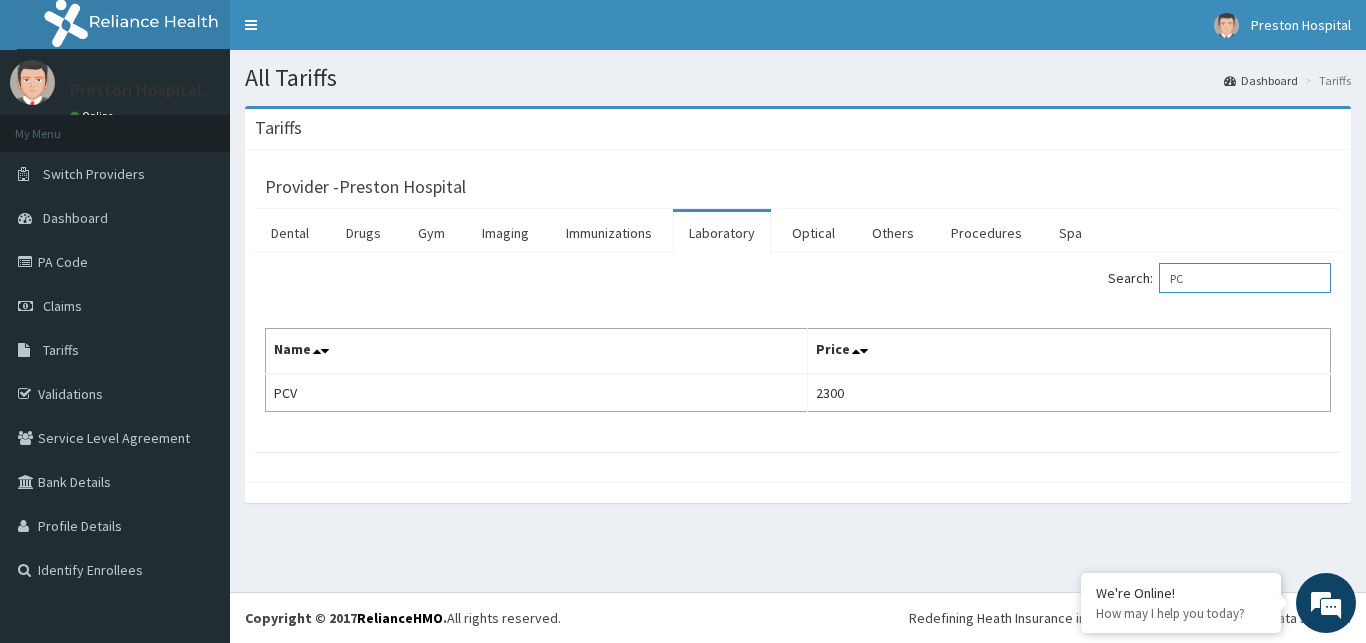 type on "P" 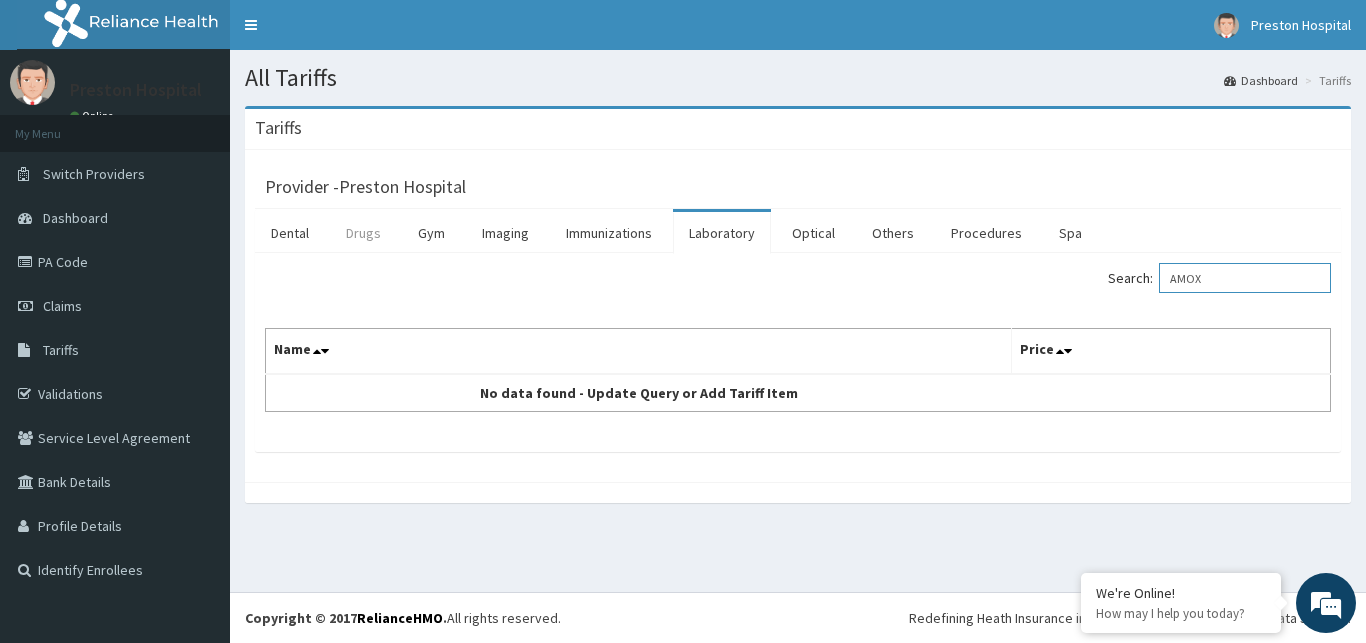 type on "AMOX" 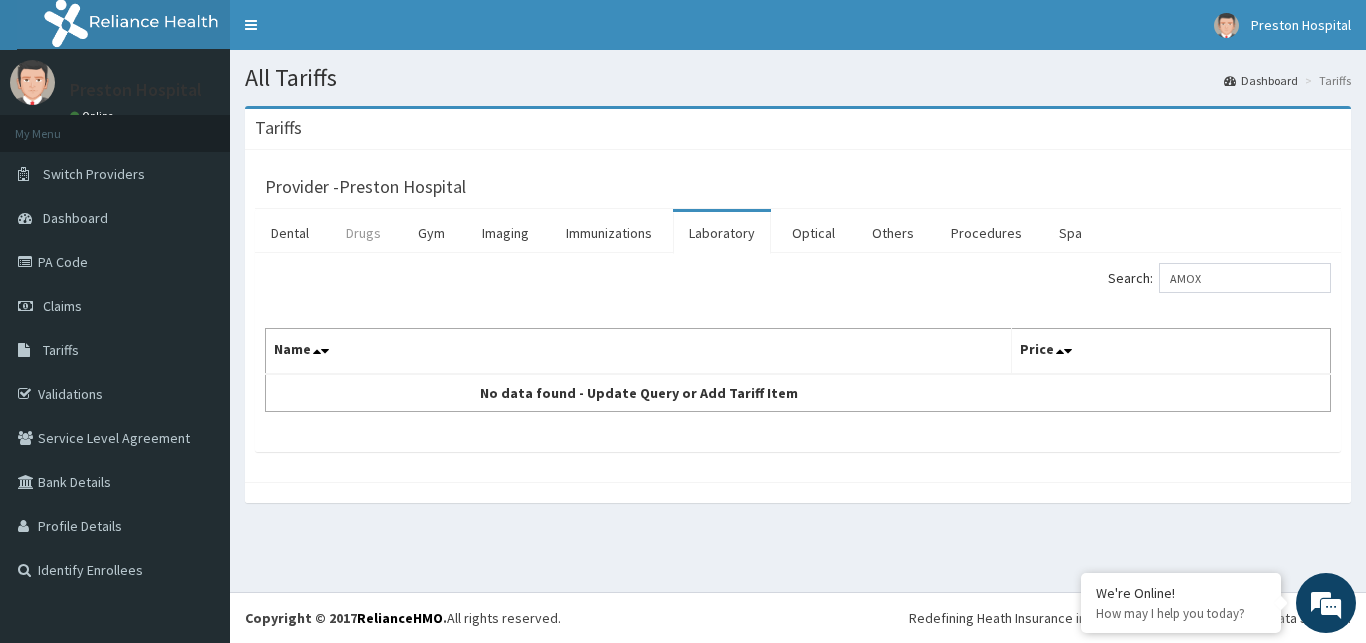 click on "Drugs" at bounding box center [363, 233] 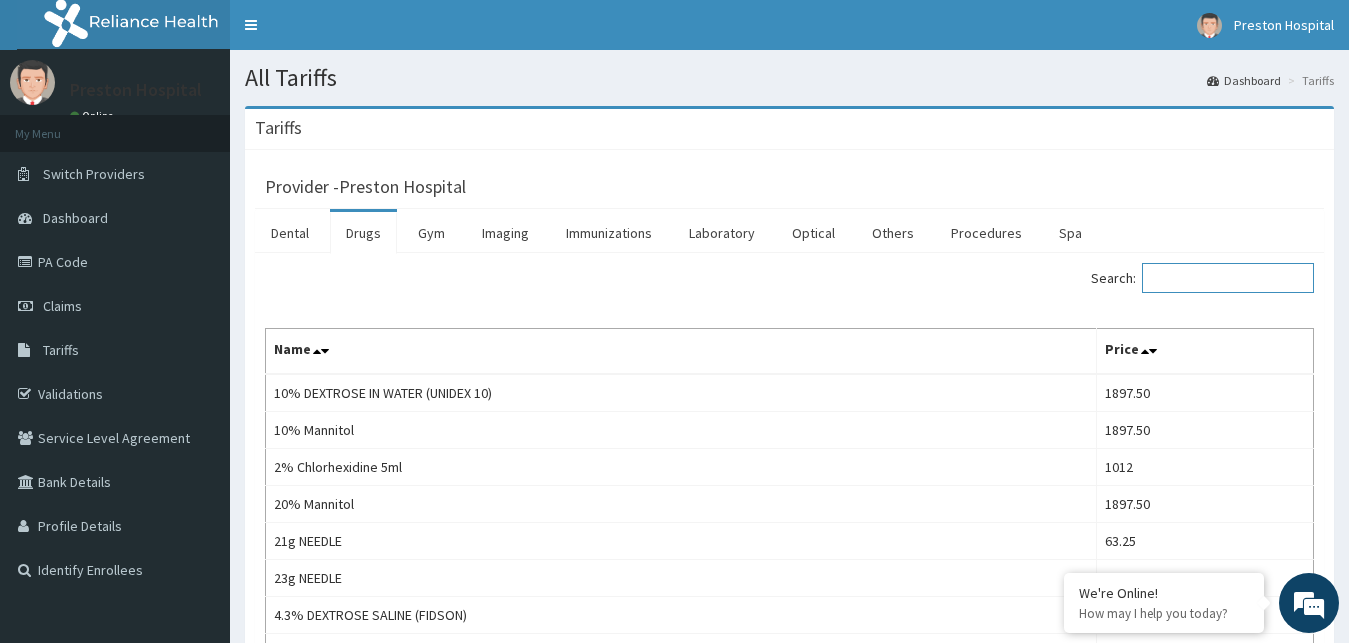click on "Search:" at bounding box center [1228, 278] 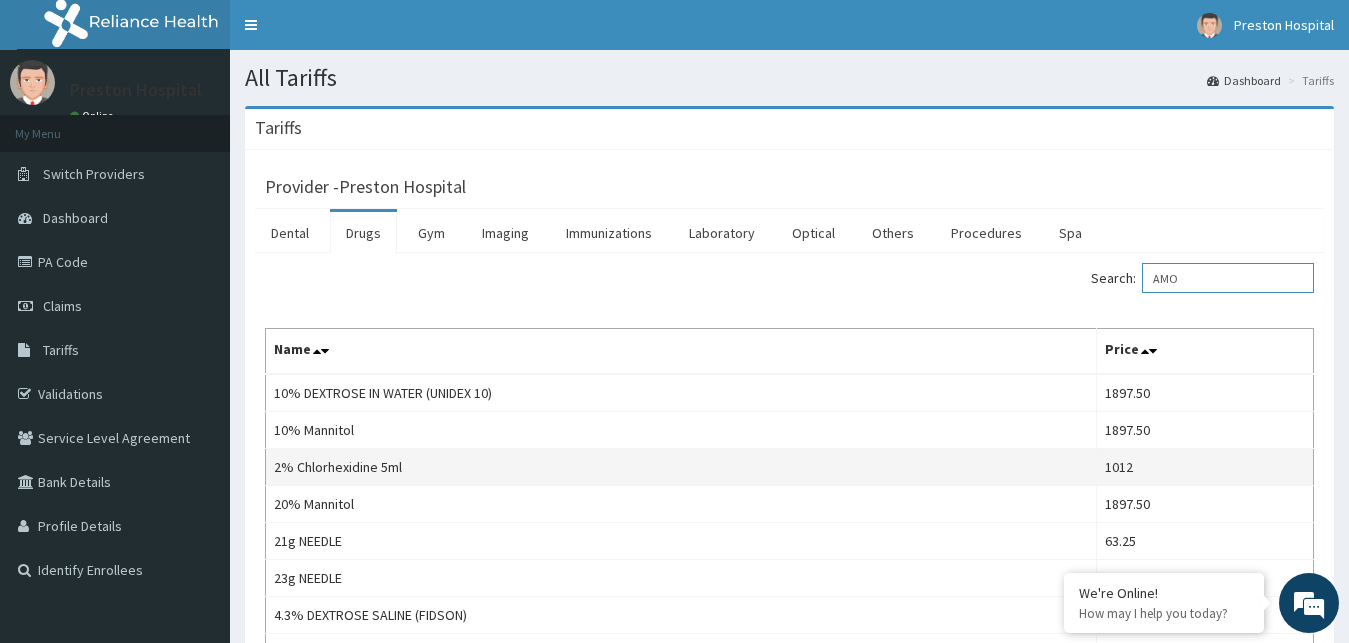type on "AMOX" 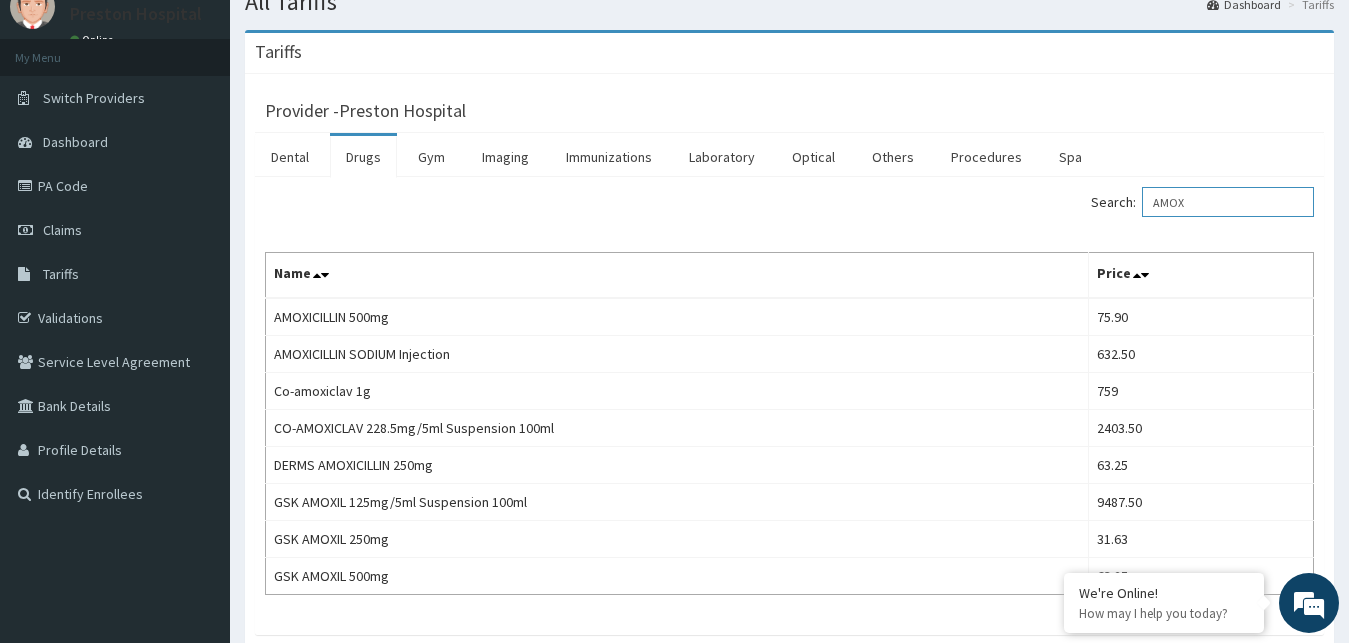 scroll, scrollTop: 129, scrollLeft: 0, axis: vertical 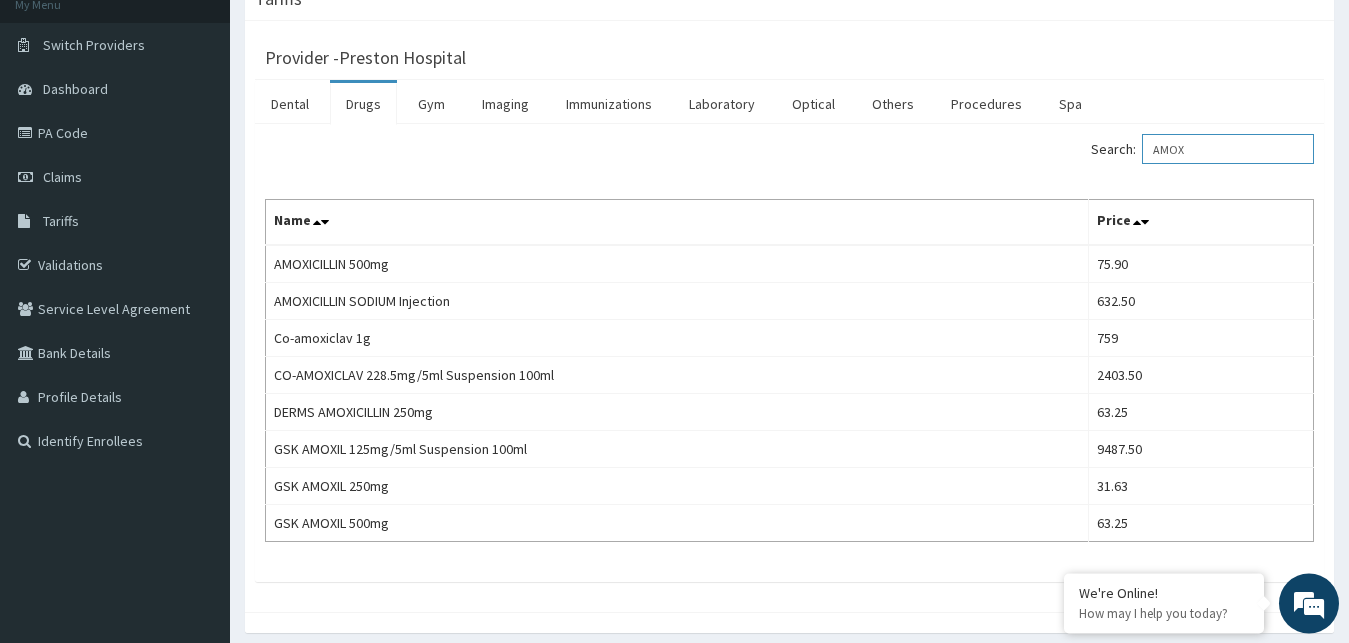 drag, startPoint x: 1212, startPoint y: 146, endPoint x: 1136, endPoint y: 133, distance: 77.10383 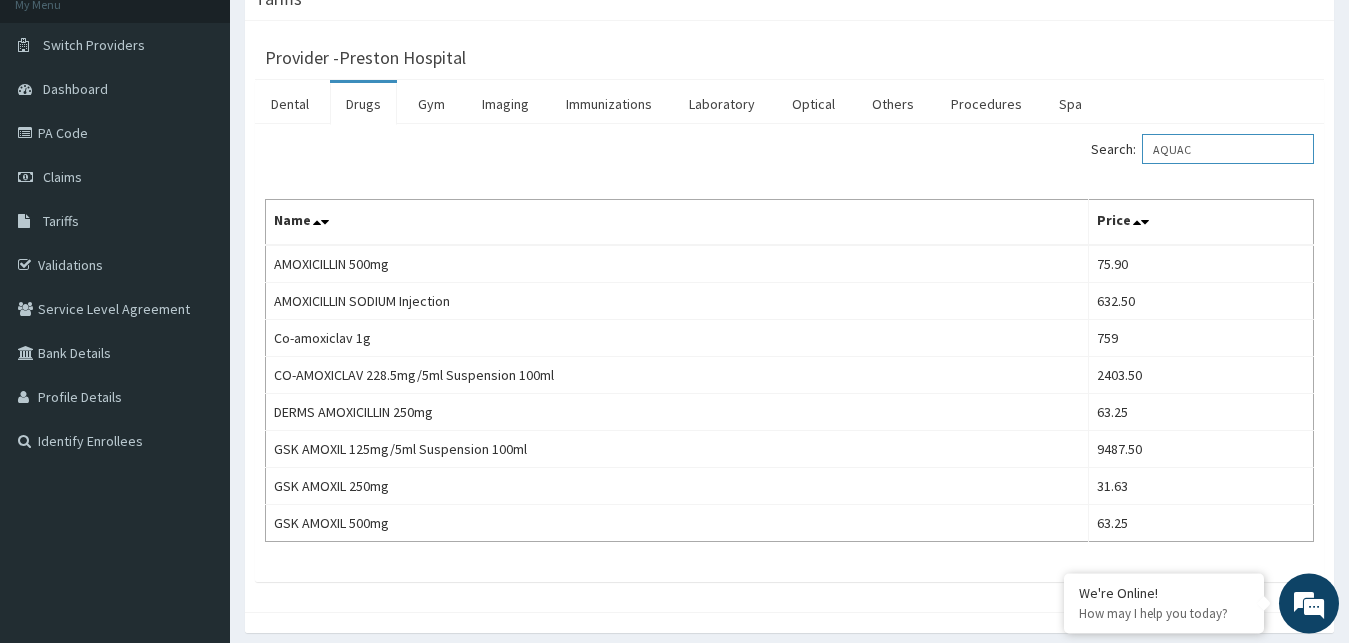 scroll, scrollTop: 0, scrollLeft: 0, axis: both 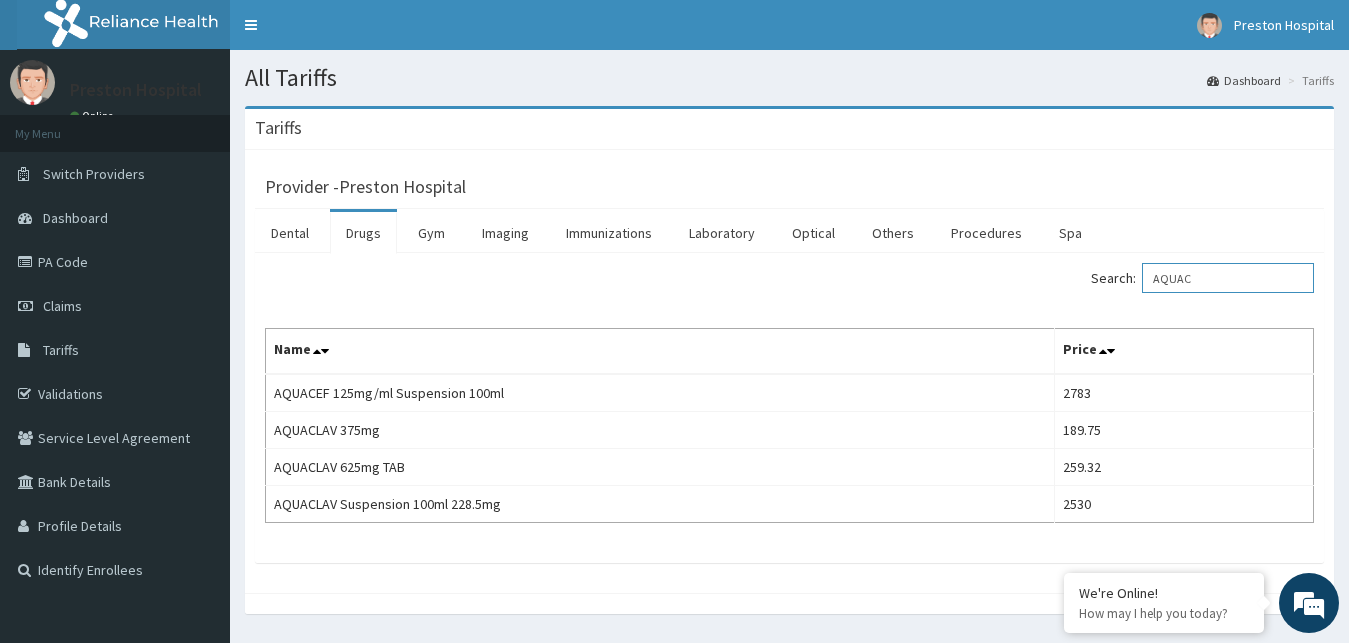 type on "AQUAC" 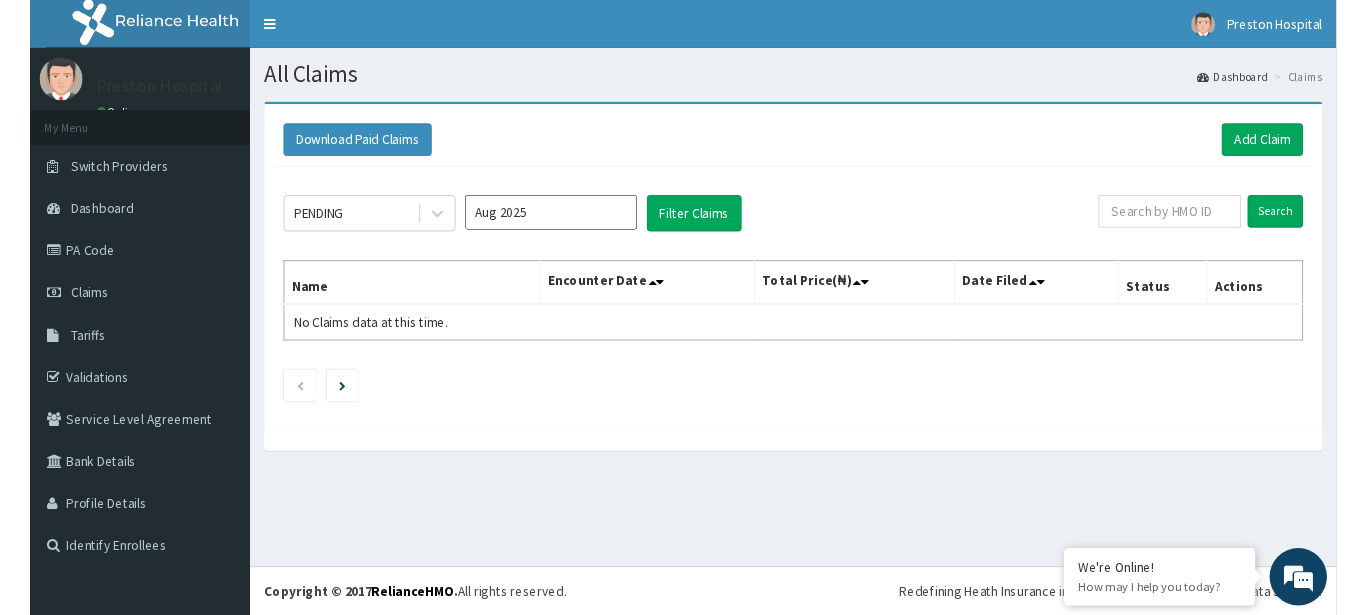 scroll, scrollTop: 0, scrollLeft: 0, axis: both 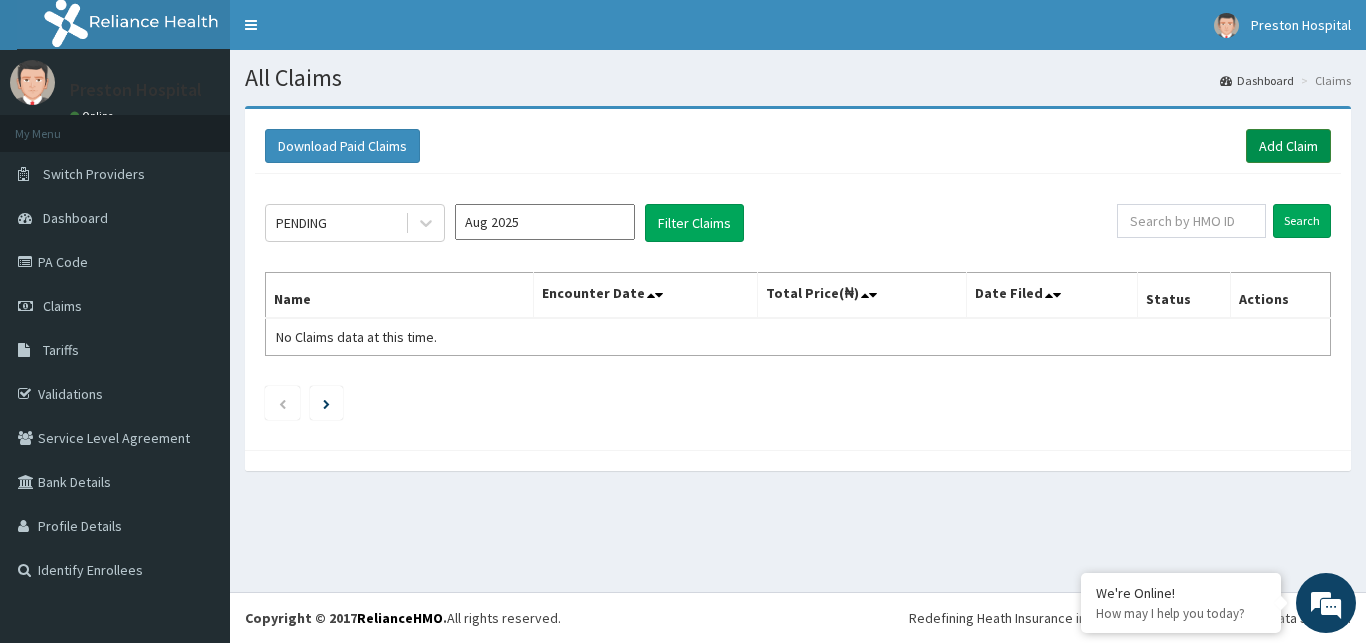 click on "Add Claim" at bounding box center (1288, 146) 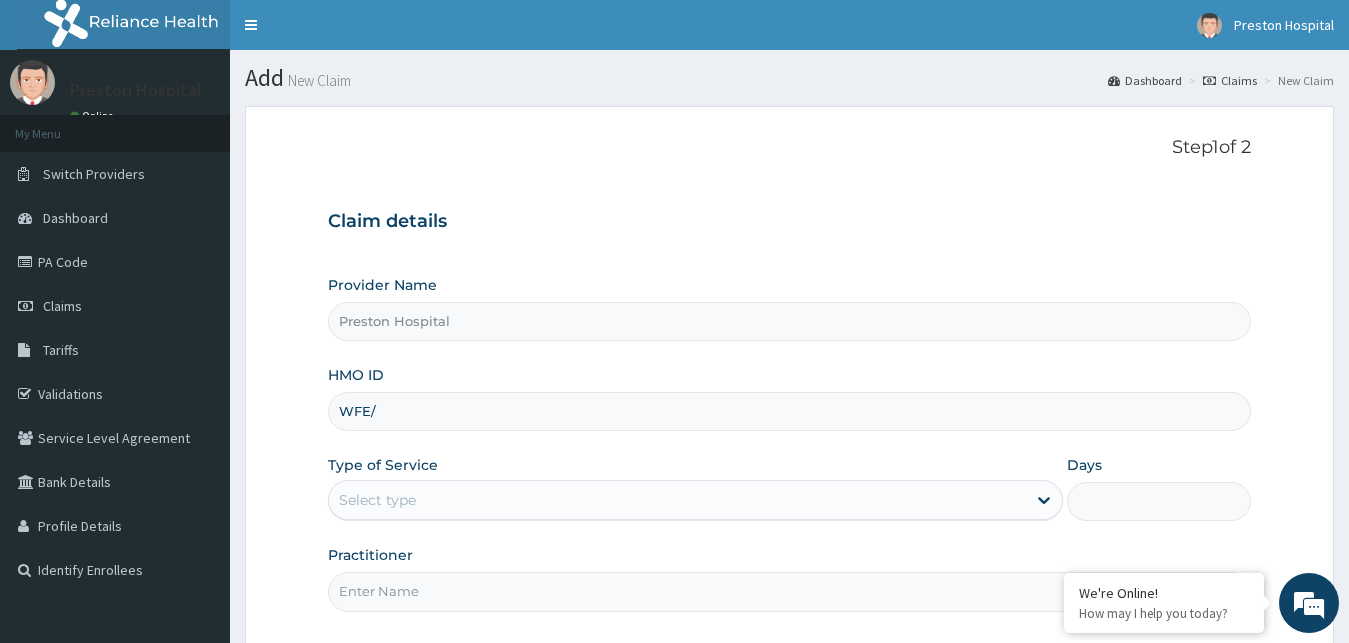scroll, scrollTop: 0, scrollLeft: 0, axis: both 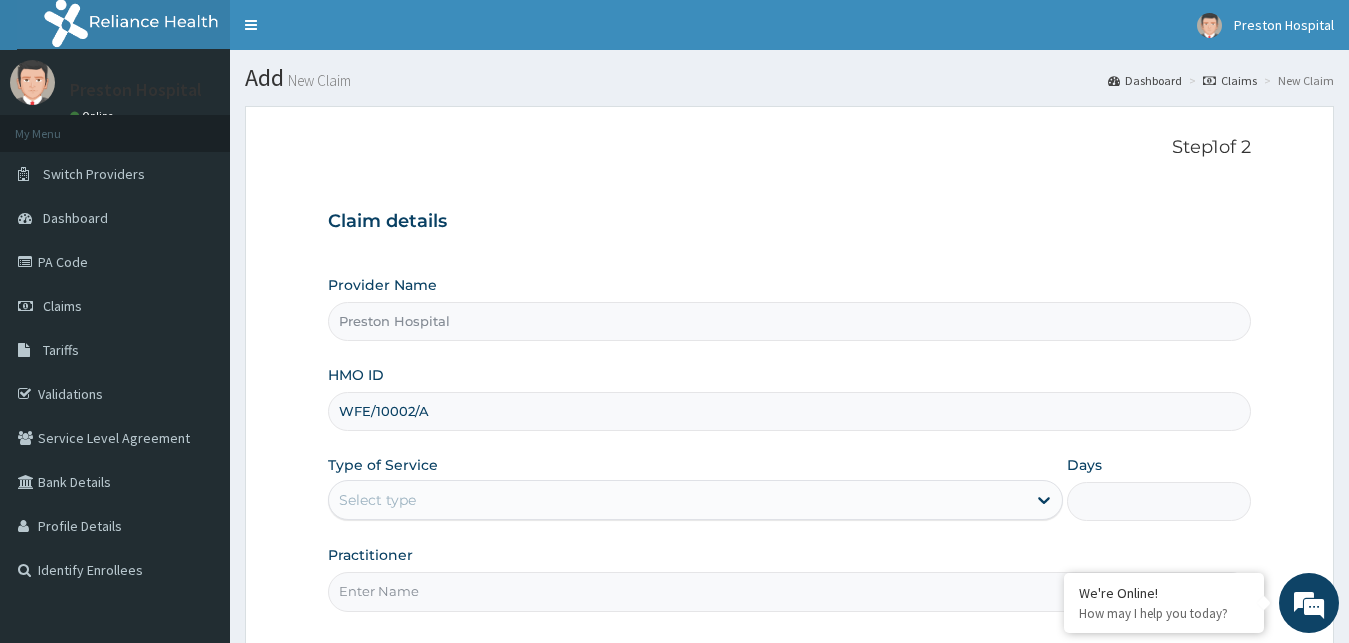 type on "WFE/10002/A" 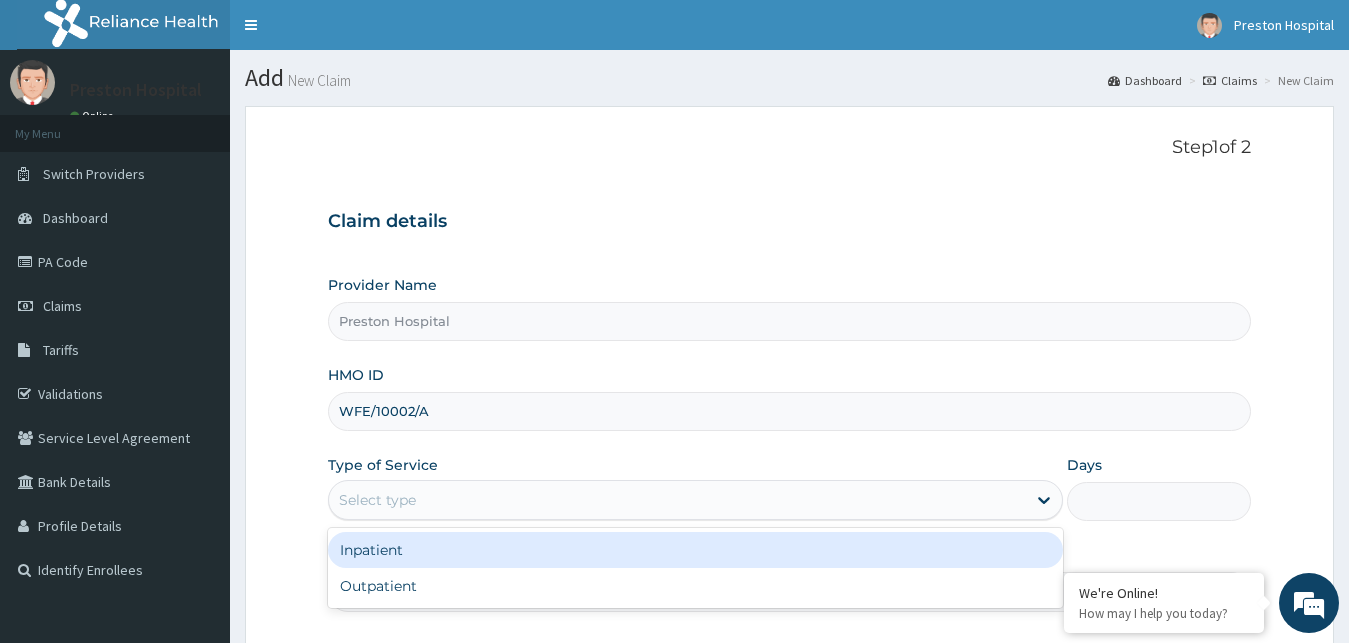 drag, startPoint x: 486, startPoint y: 499, endPoint x: 833, endPoint y: 537, distance: 349.0745 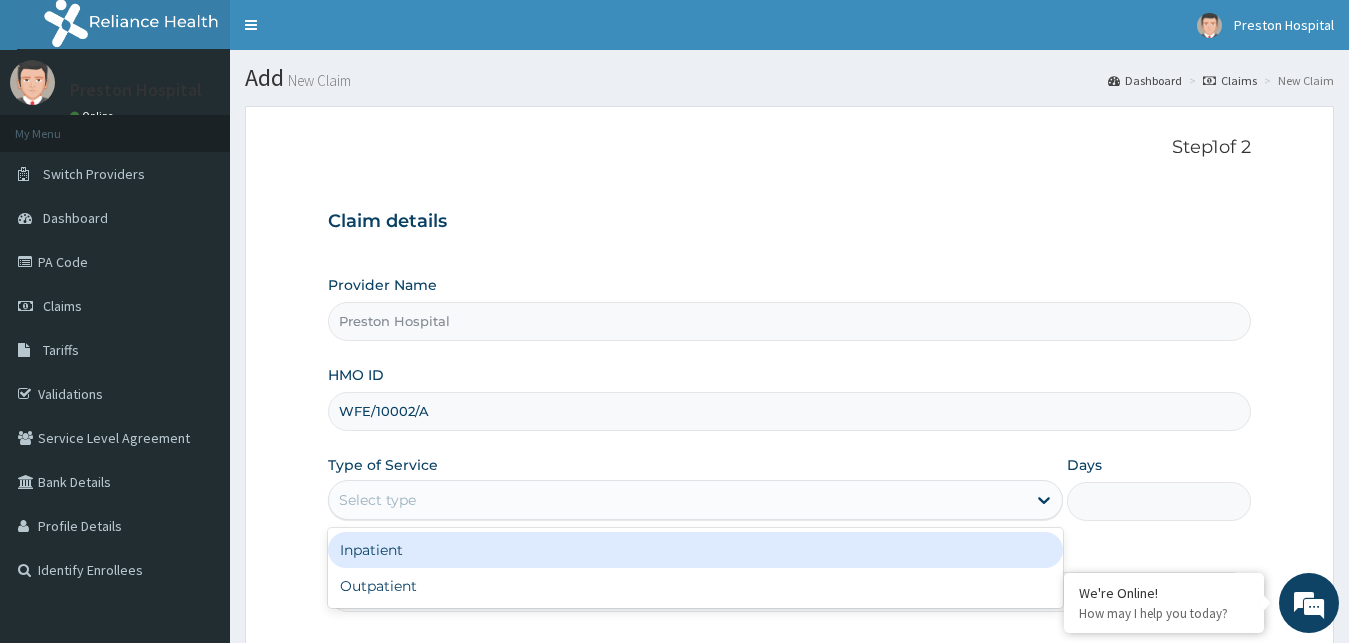 click on "Select type" at bounding box center (678, 500) 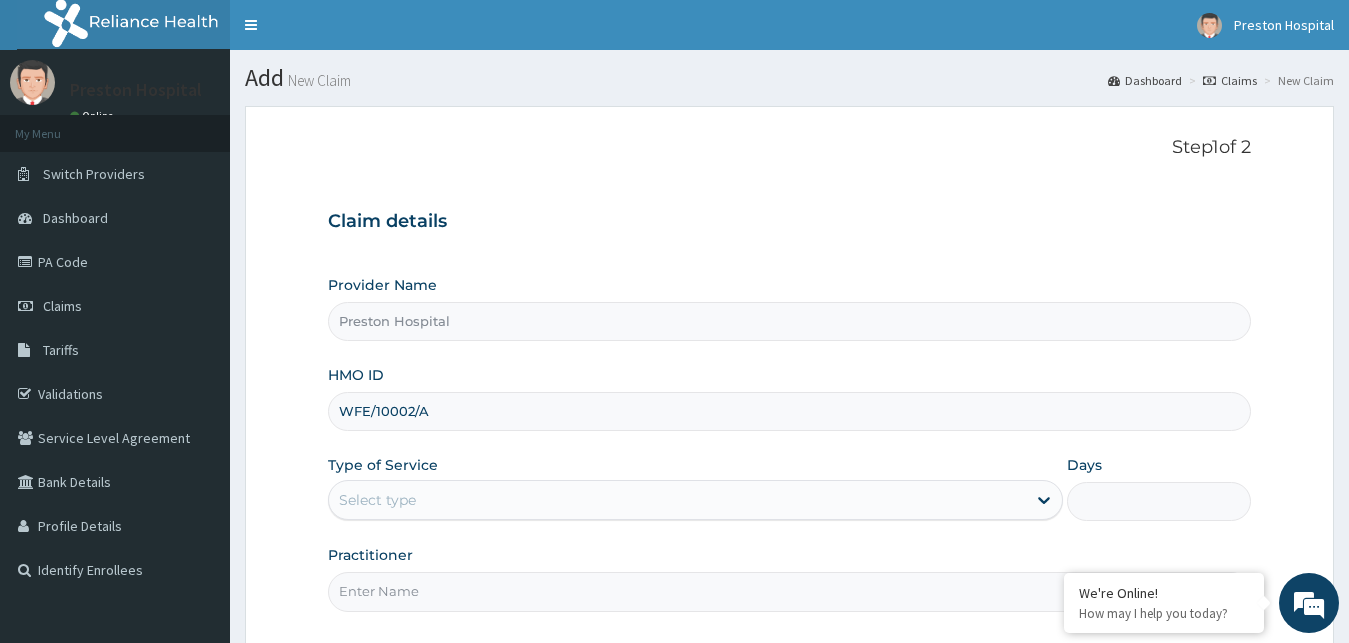 click on "Select type" at bounding box center (678, 500) 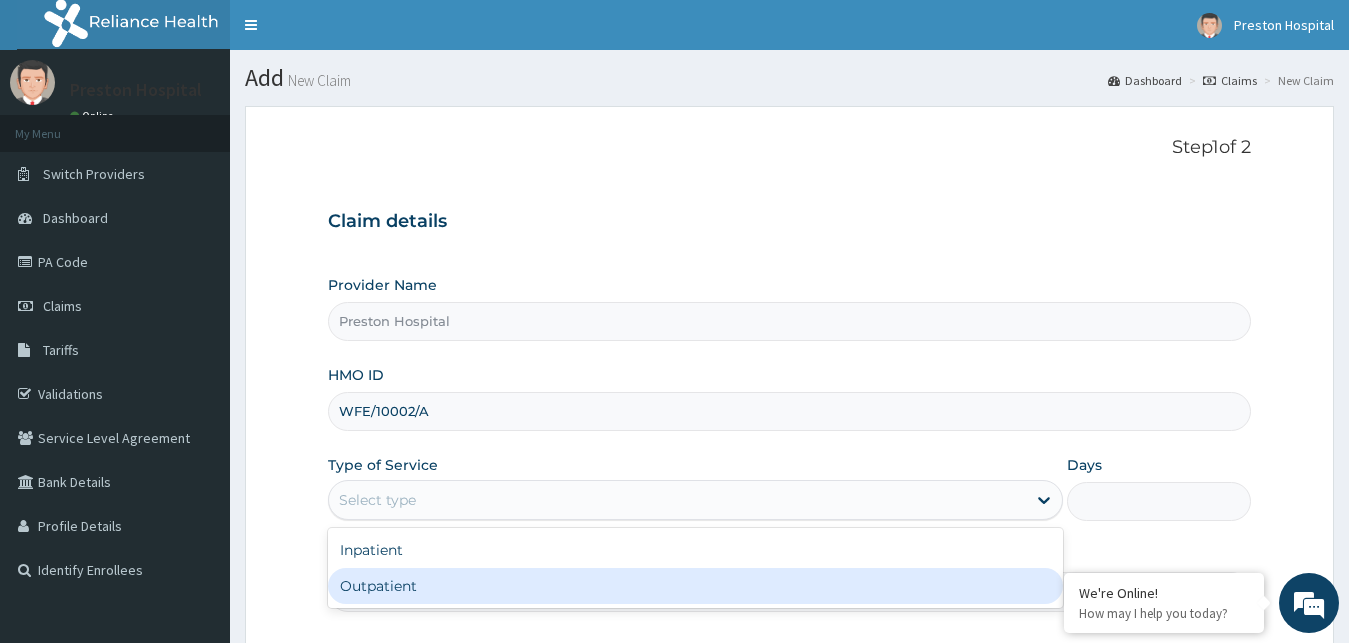 click on "Outpatient" at bounding box center (696, 586) 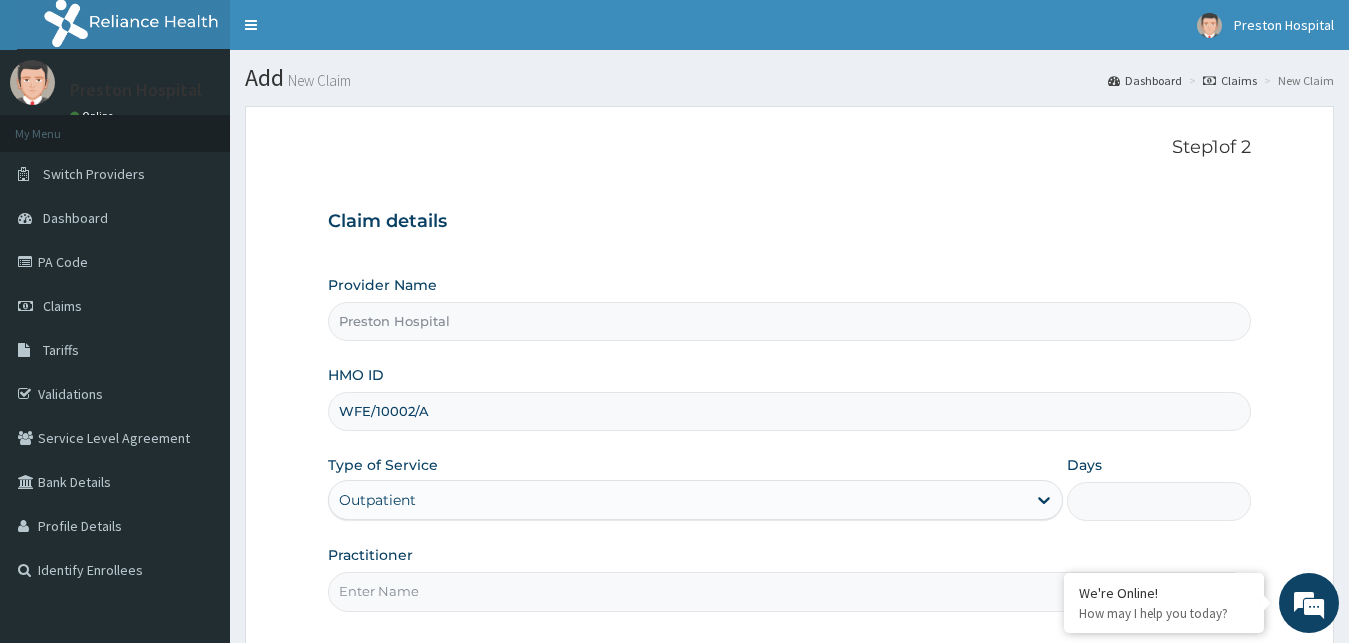 type on "1" 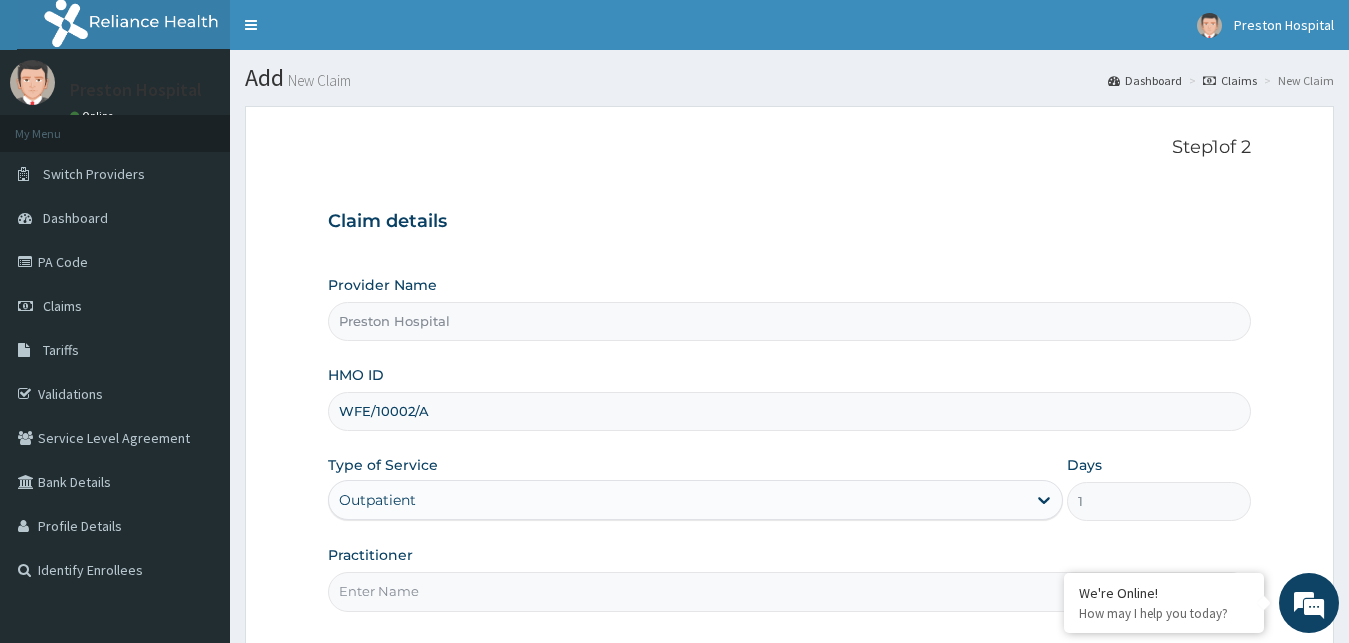 click on "Practitioner" at bounding box center (790, 591) 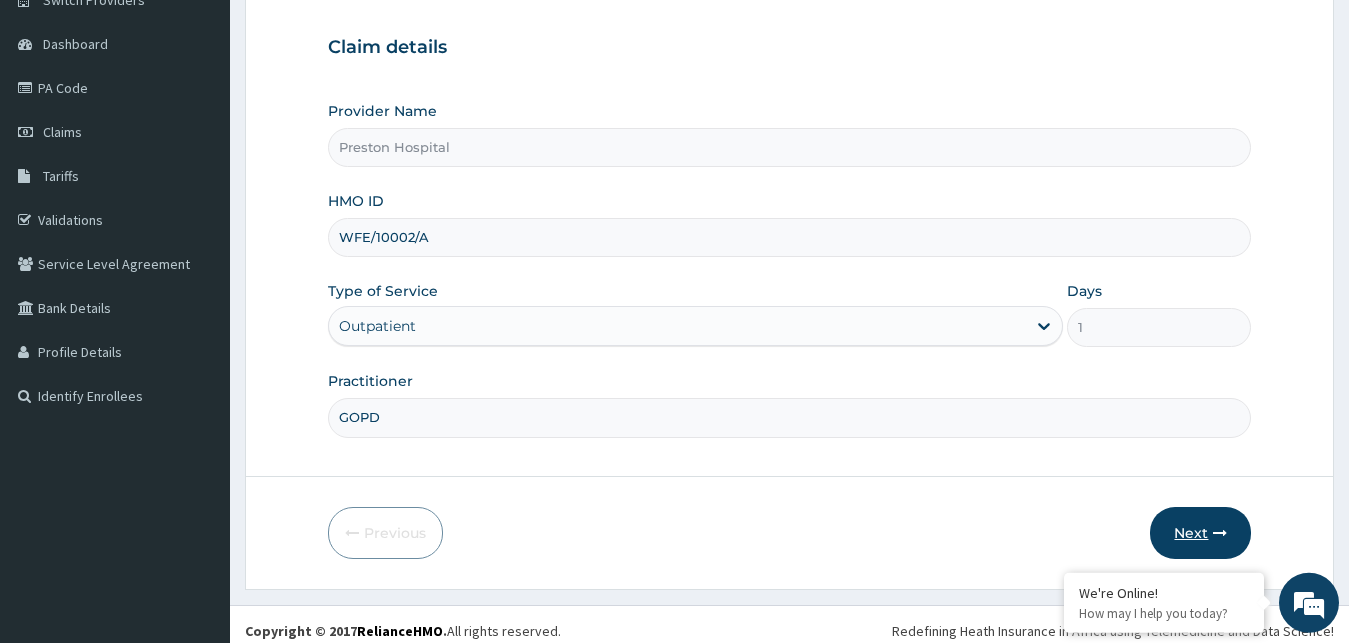 type on "GOPD" 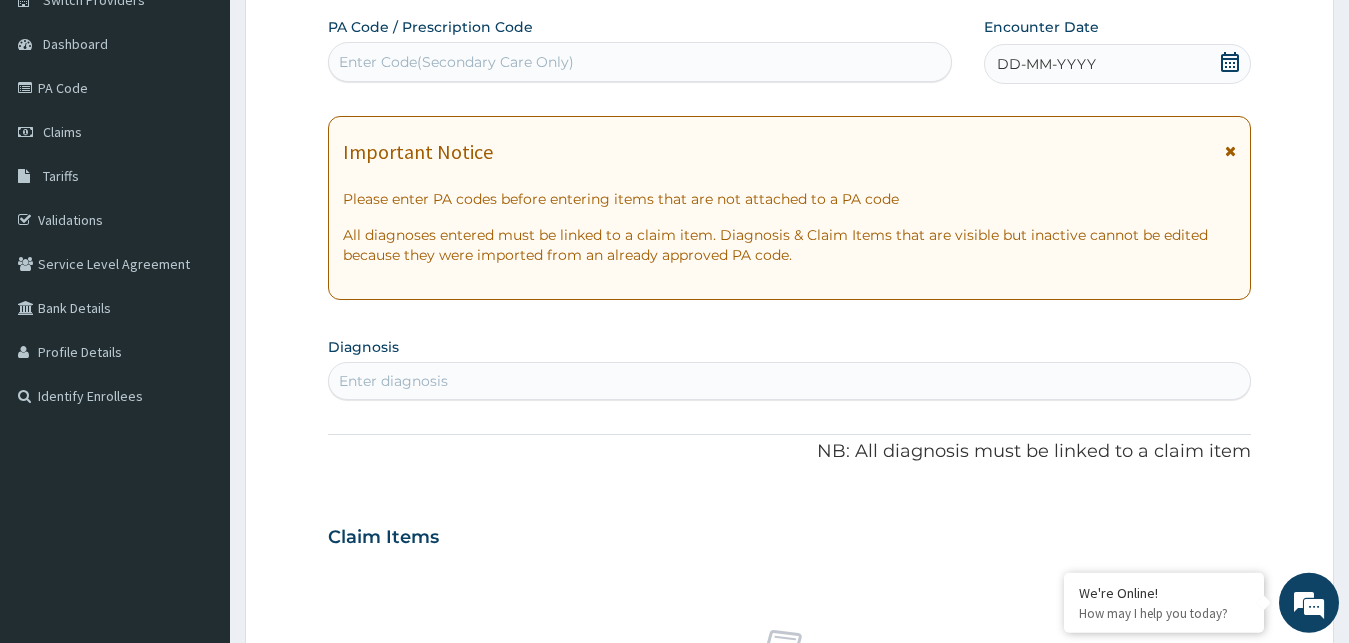 scroll, scrollTop: 0, scrollLeft: 0, axis: both 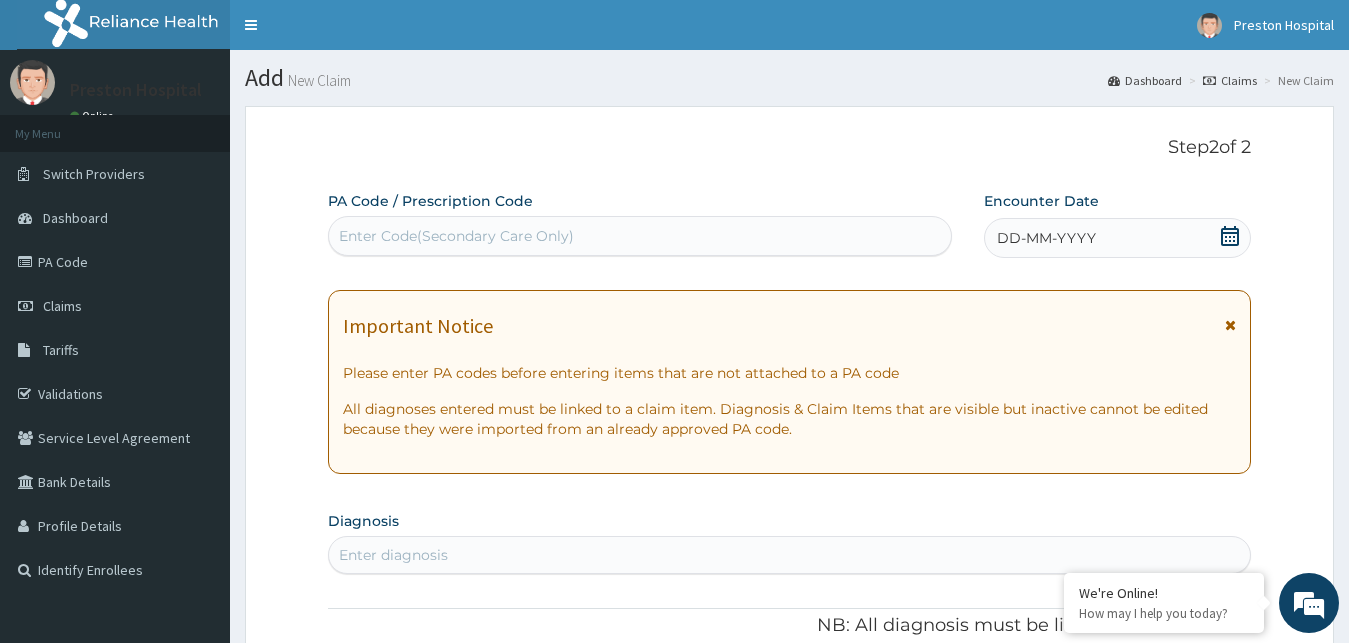 click on "DD-MM-YYYY" at bounding box center [1046, 238] 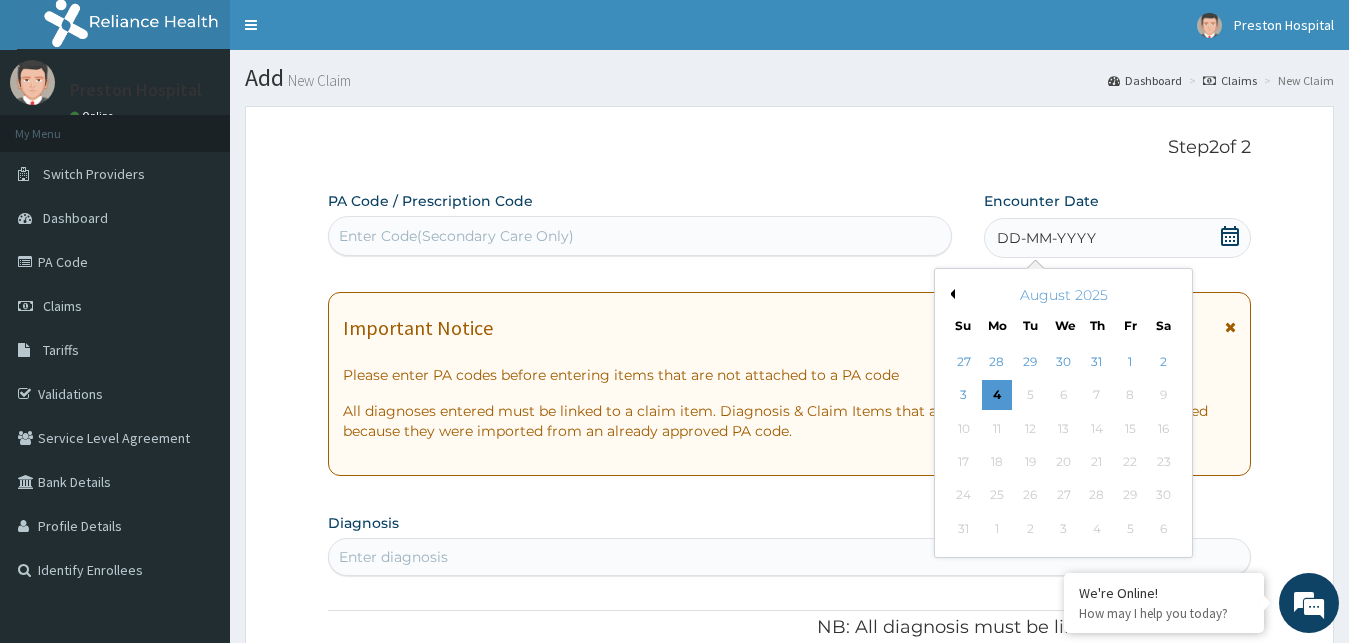 drag, startPoint x: 1120, startPoint y: 357, endPoint x: 1315, endPoint y: 295, distance: 204.61916 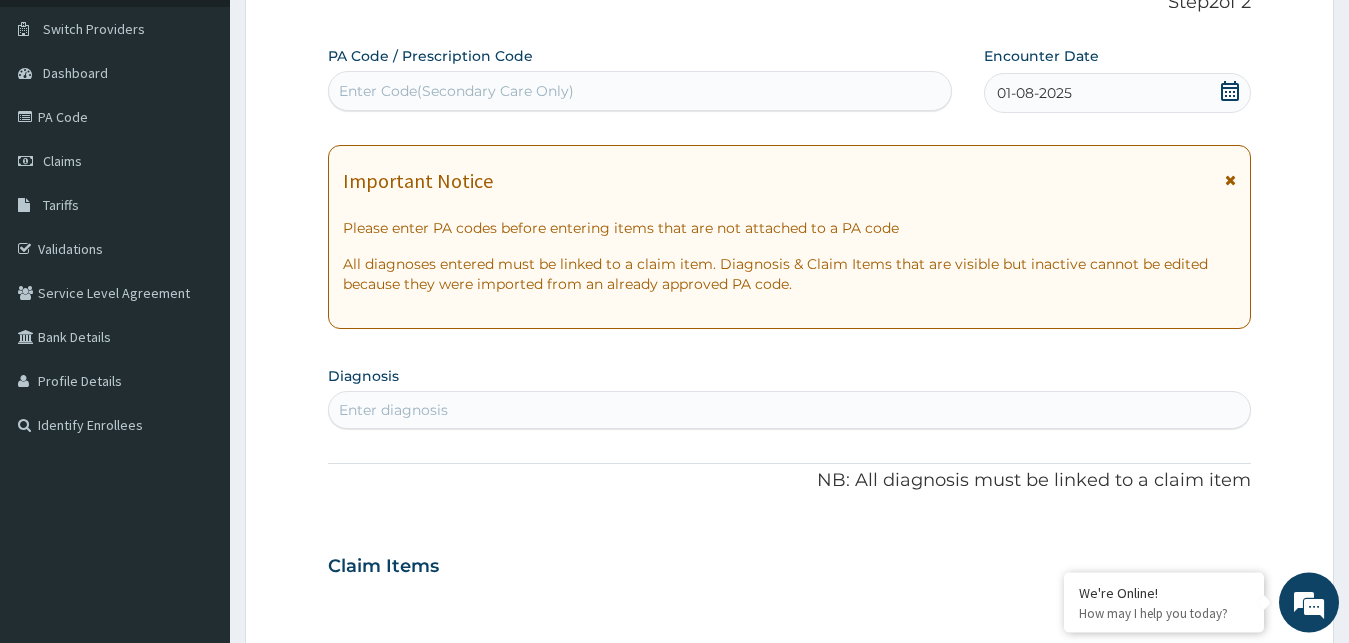 scroll, scrollTop: 61, scrollLeft: 0, axis: vertical 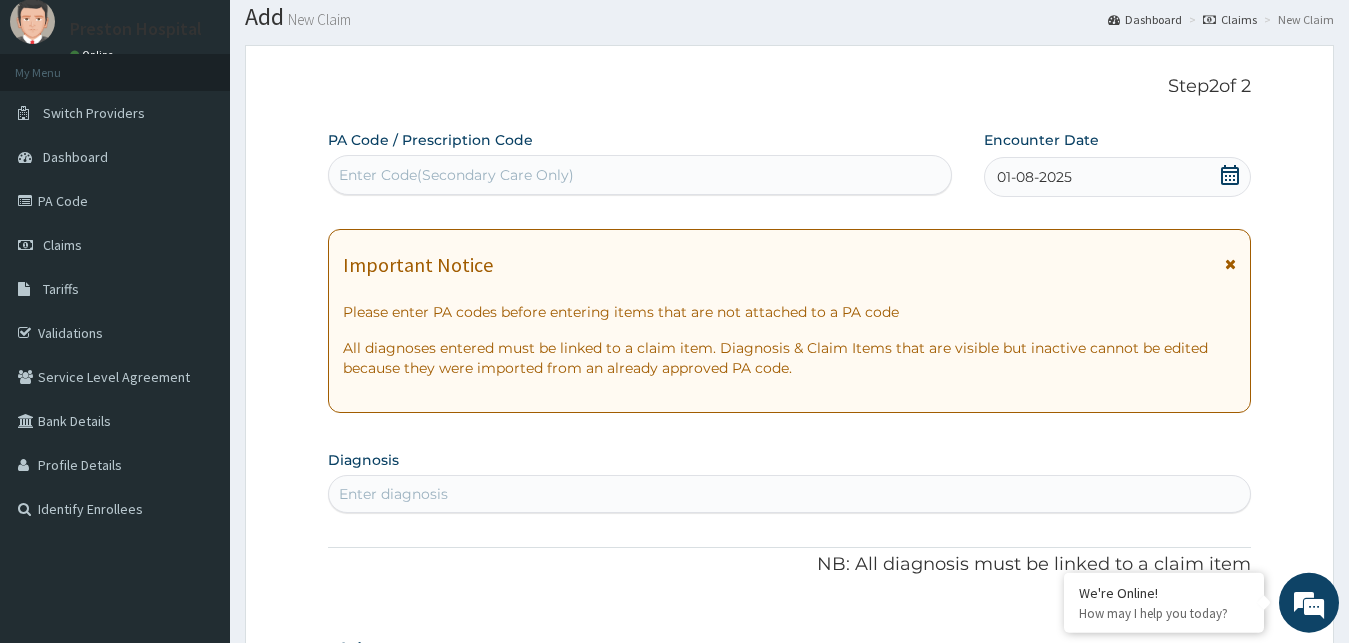 click on "Enter Code(Secondary Care Only)" at bounding box center (640, 175) 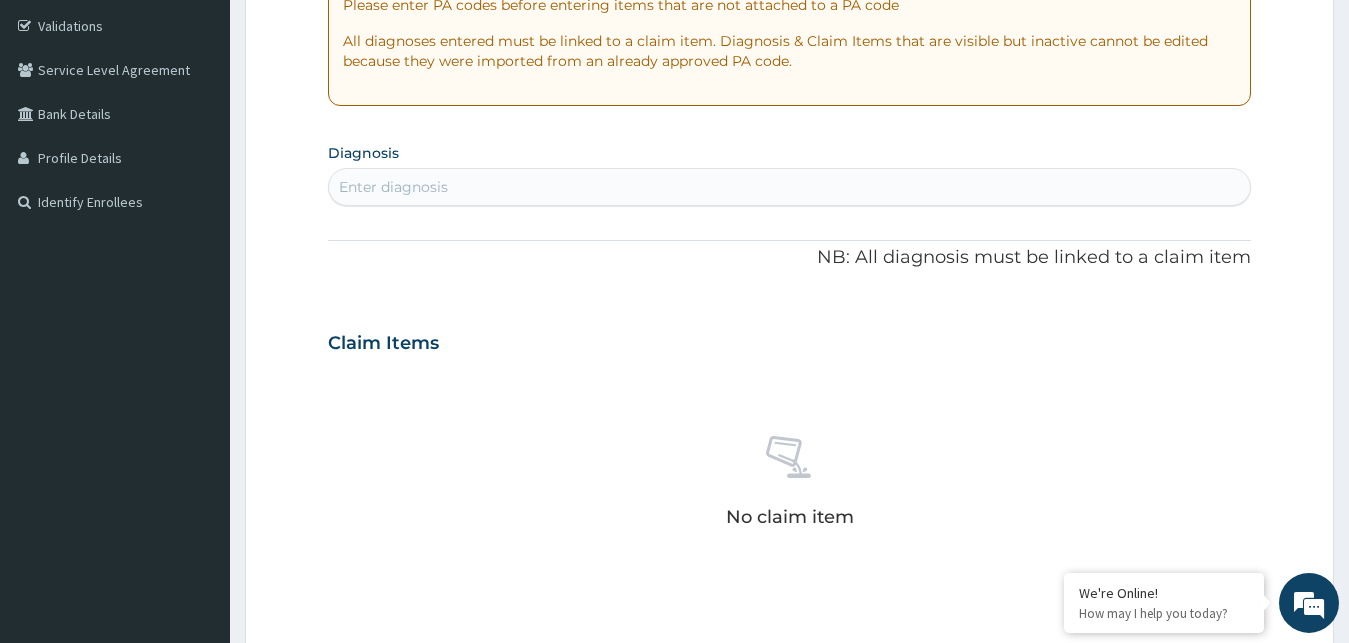 scroll, scrollTop: 373, scrollLeft: 0, axis: vertical 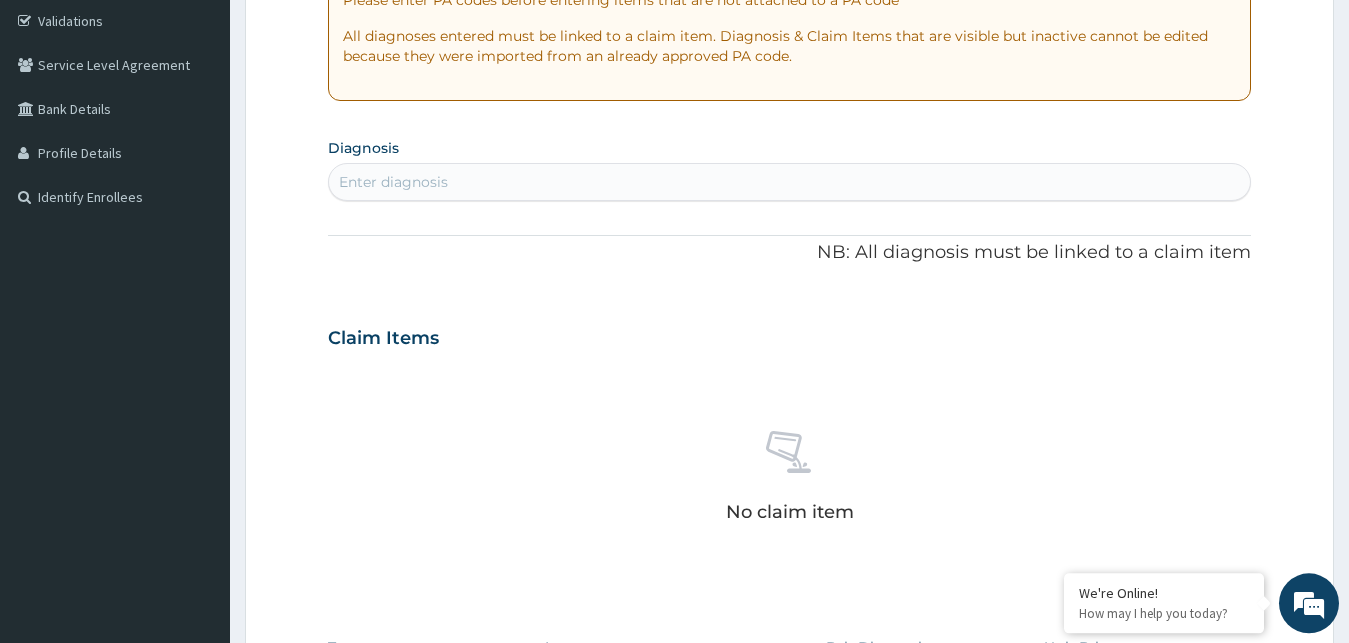 click on "Enter diagnosis" at bounding box center [790, 182] 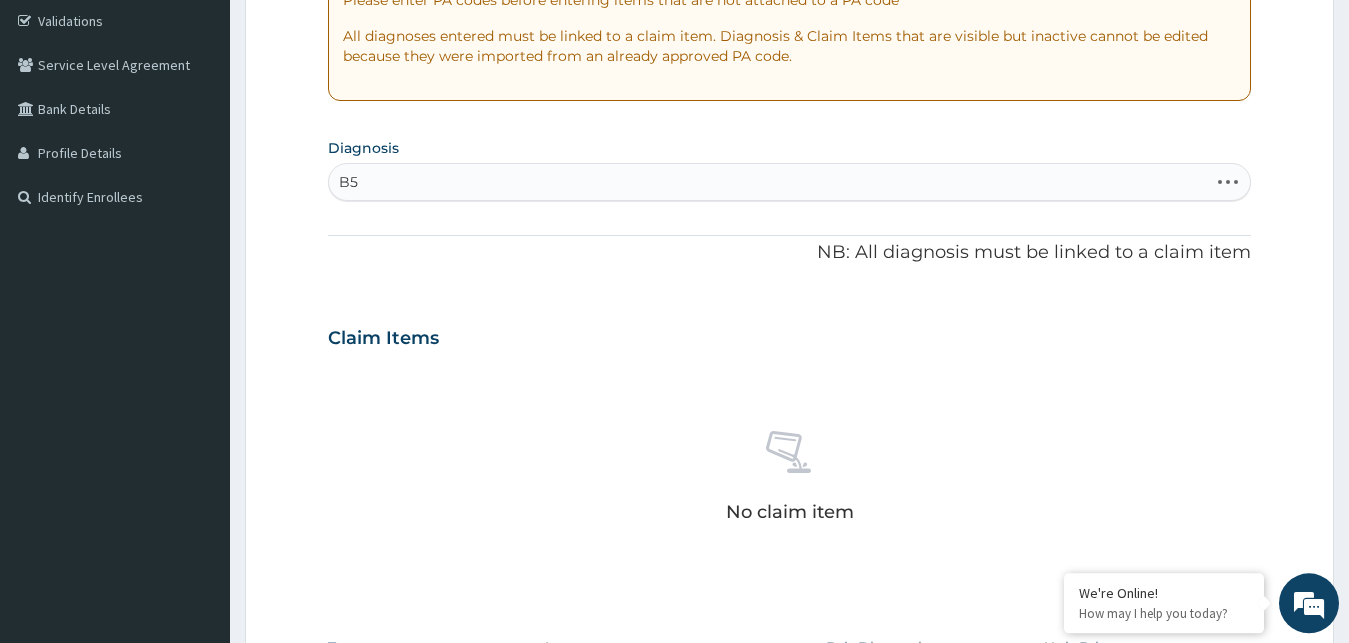 type on "B" 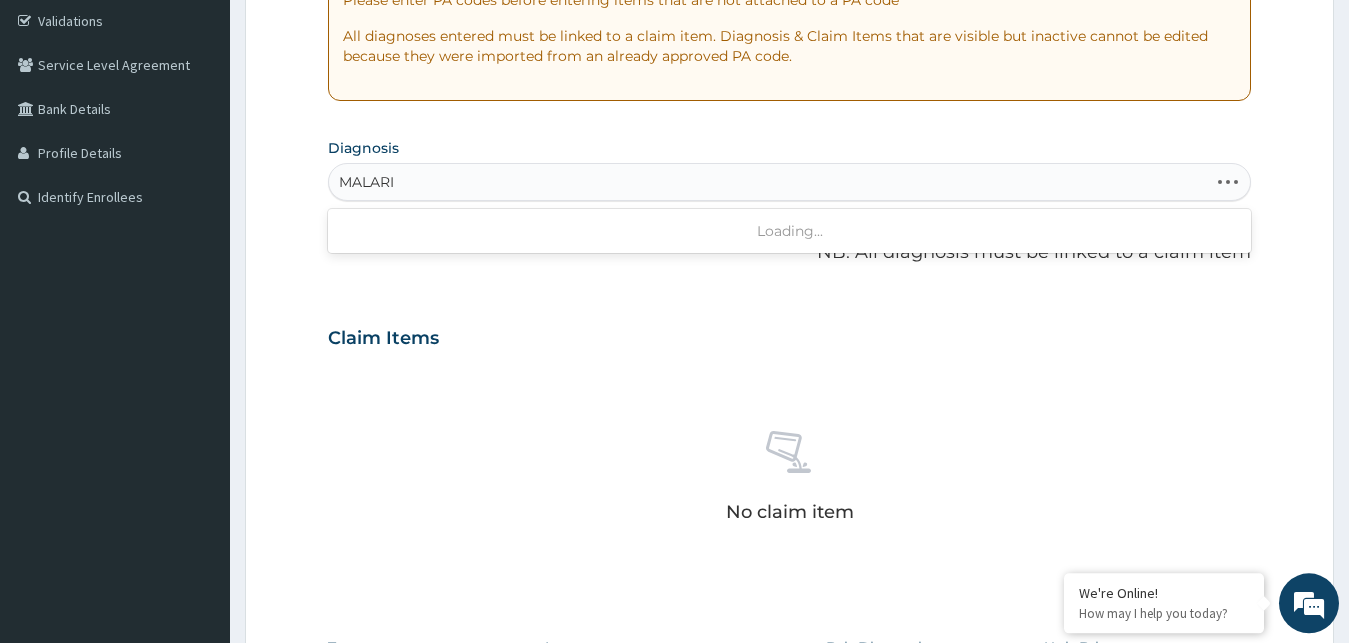 type on "MALARIA" 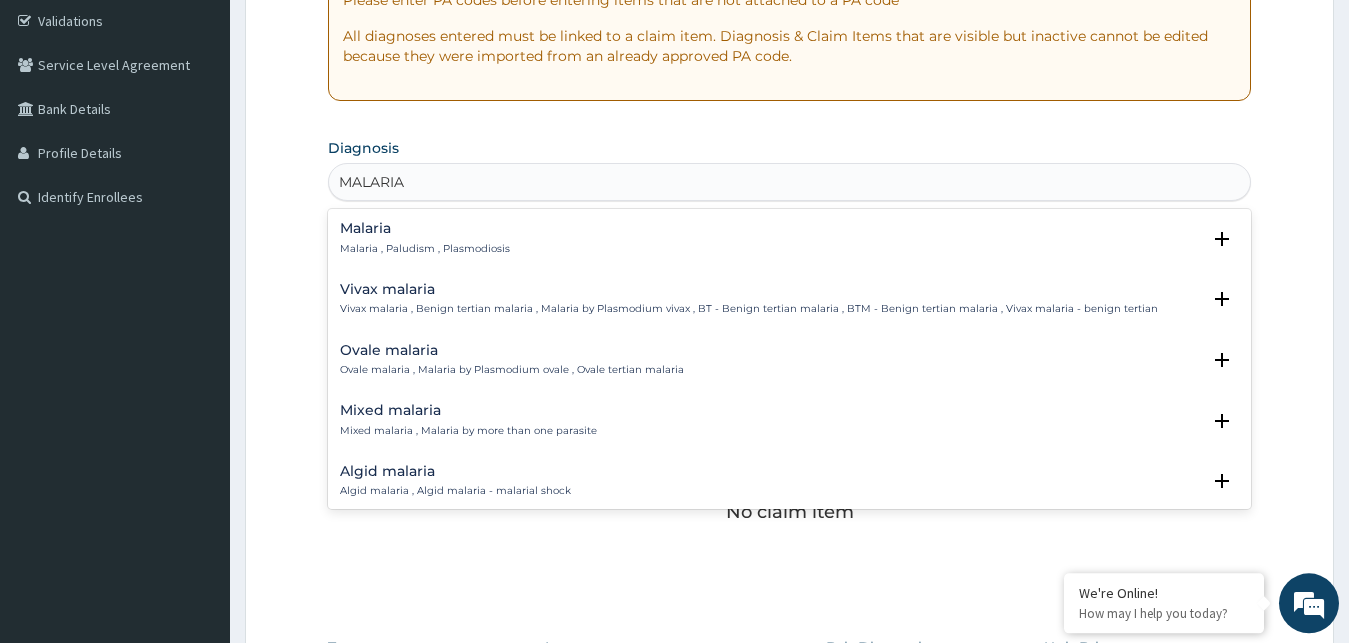 click on "Malaria" at bounding box center (425, 228) 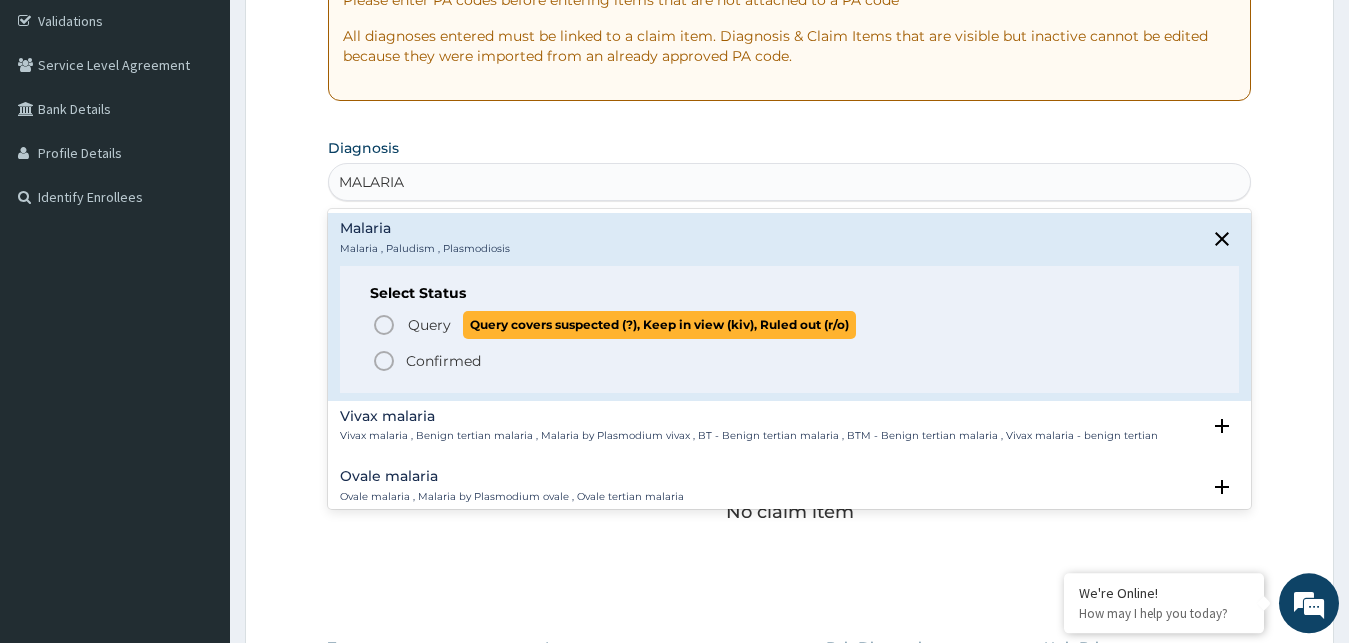 click 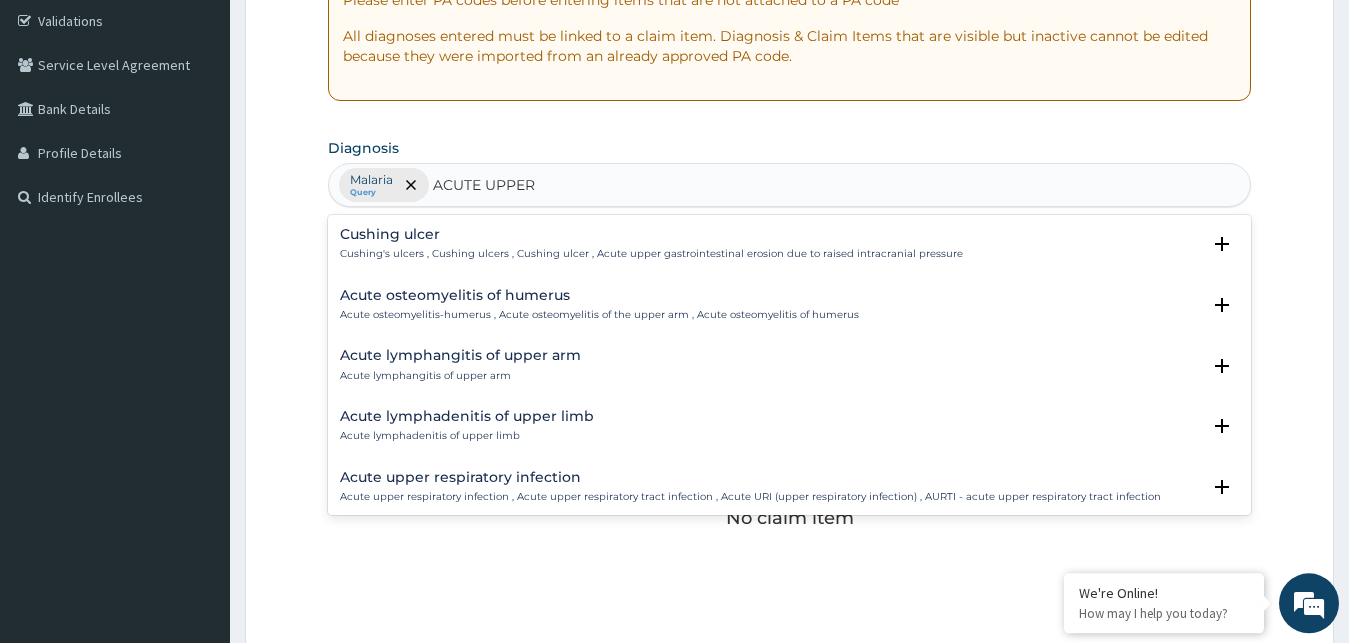 click on "Acute upper respiratory infection" at bounding box center [750, 477] 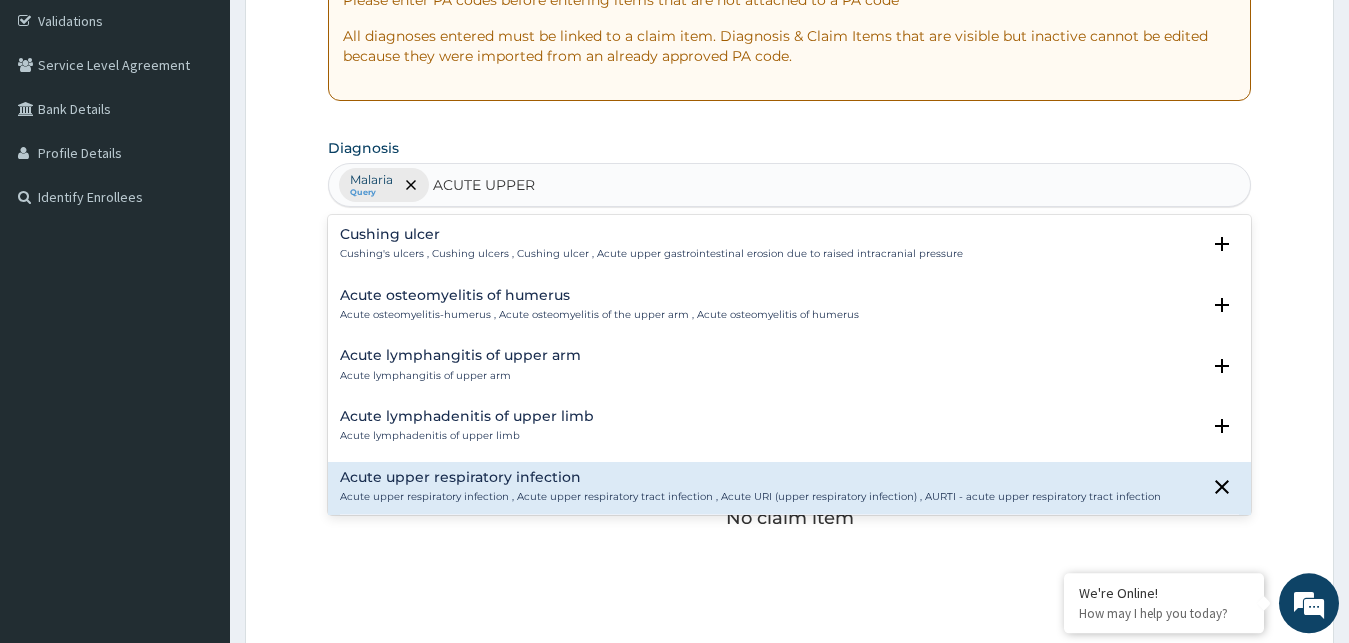drag, startPoint x: 472, startPoint y: 493, endPoint x: 499, endPoint y: 0, distance: 493.7388 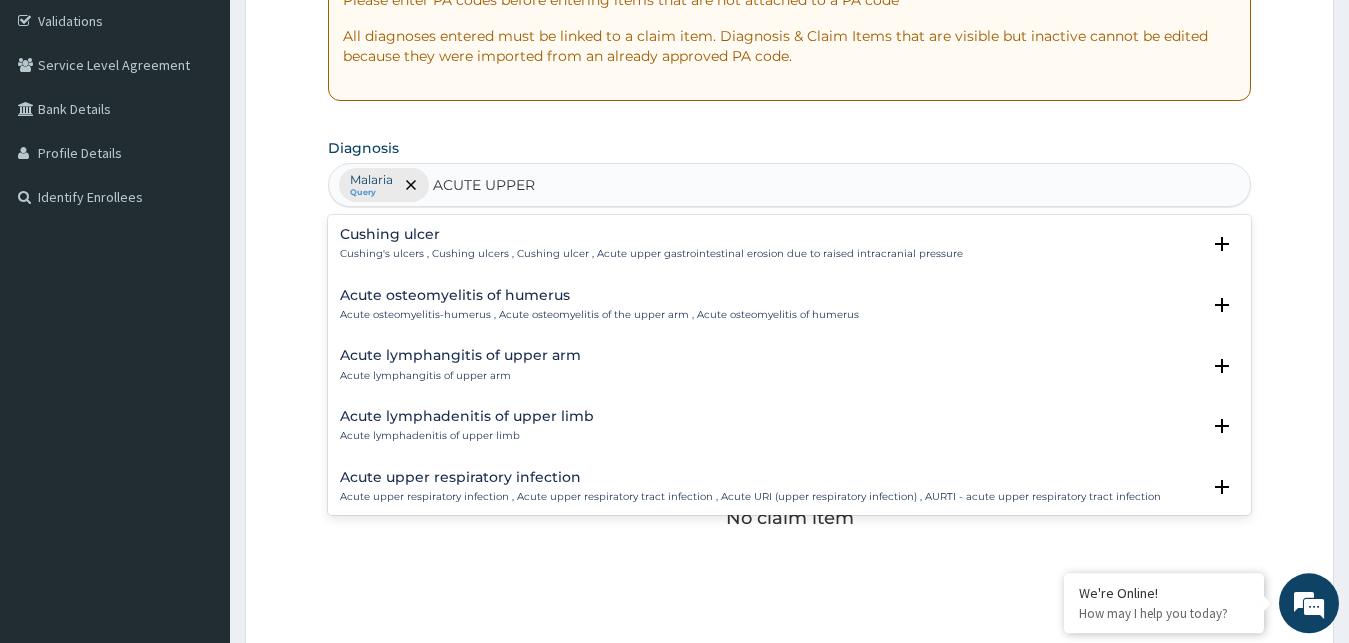 type on "ACUTE UPPER" 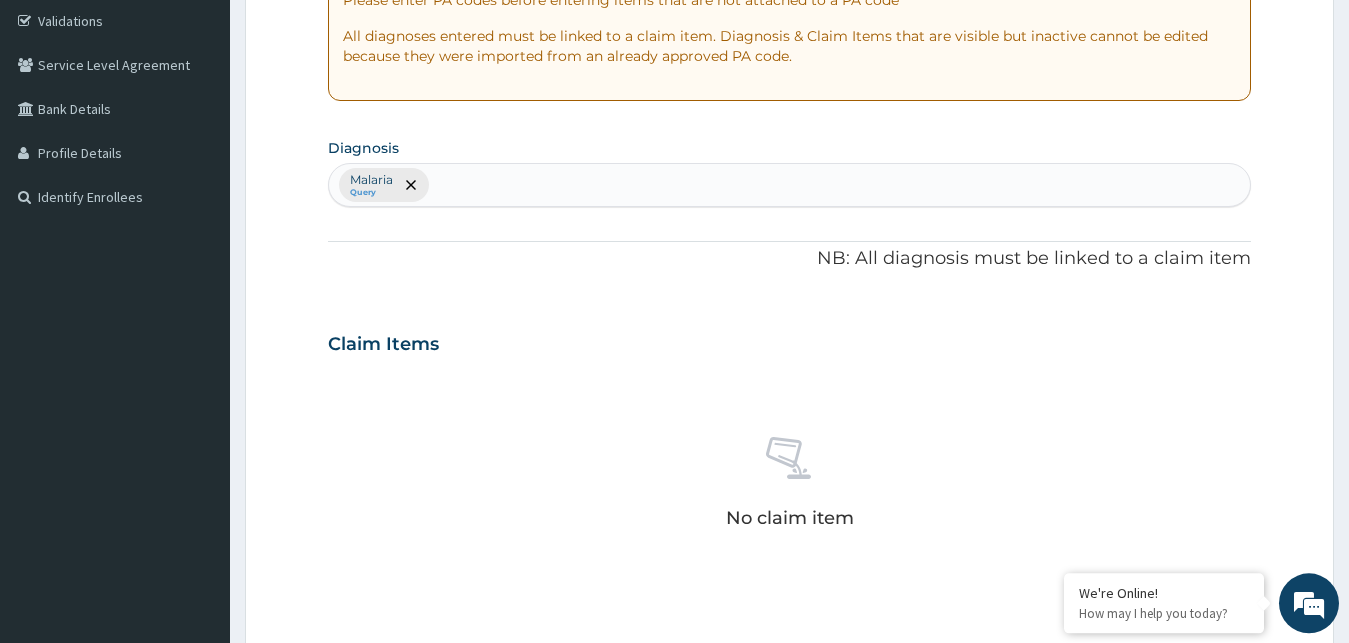 click on "Malaria Query" at bounding box center (790, 185) 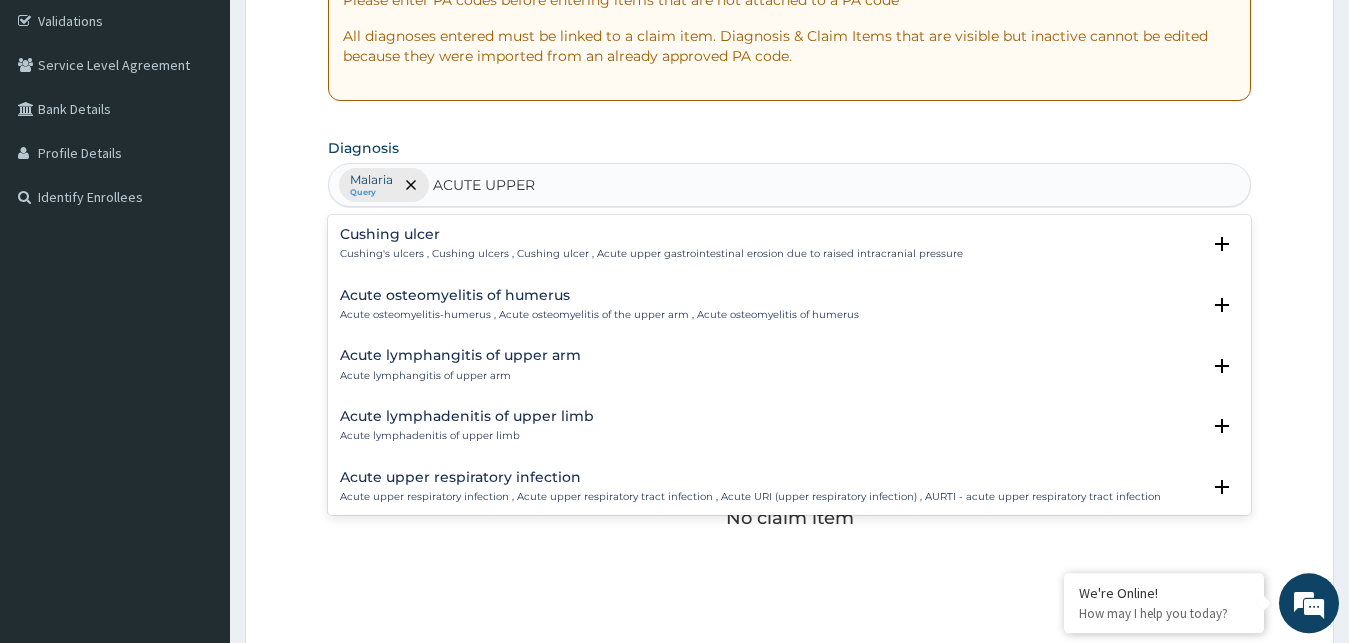 click on "Acute upper respiratory infection" at bounding box center [750, 477] 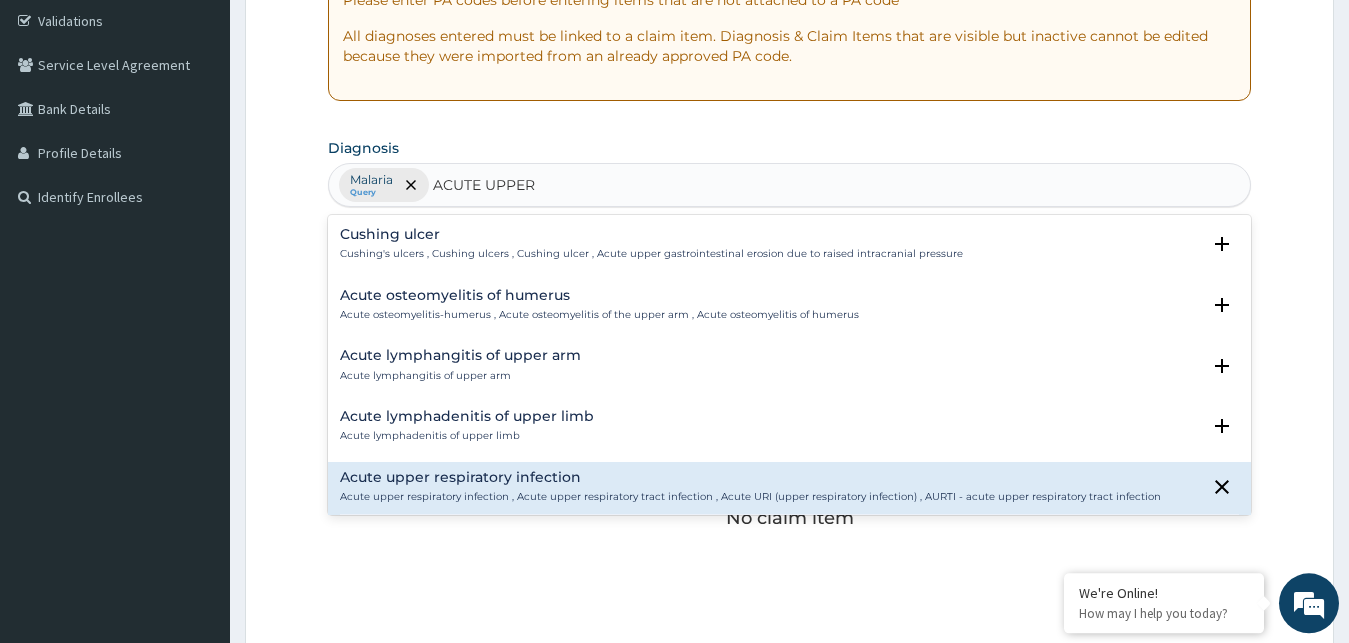 drag, startPoint x: 531, startPoint y: 484, endPoint x: 683, endPoint y: 1, distance: 506.35263 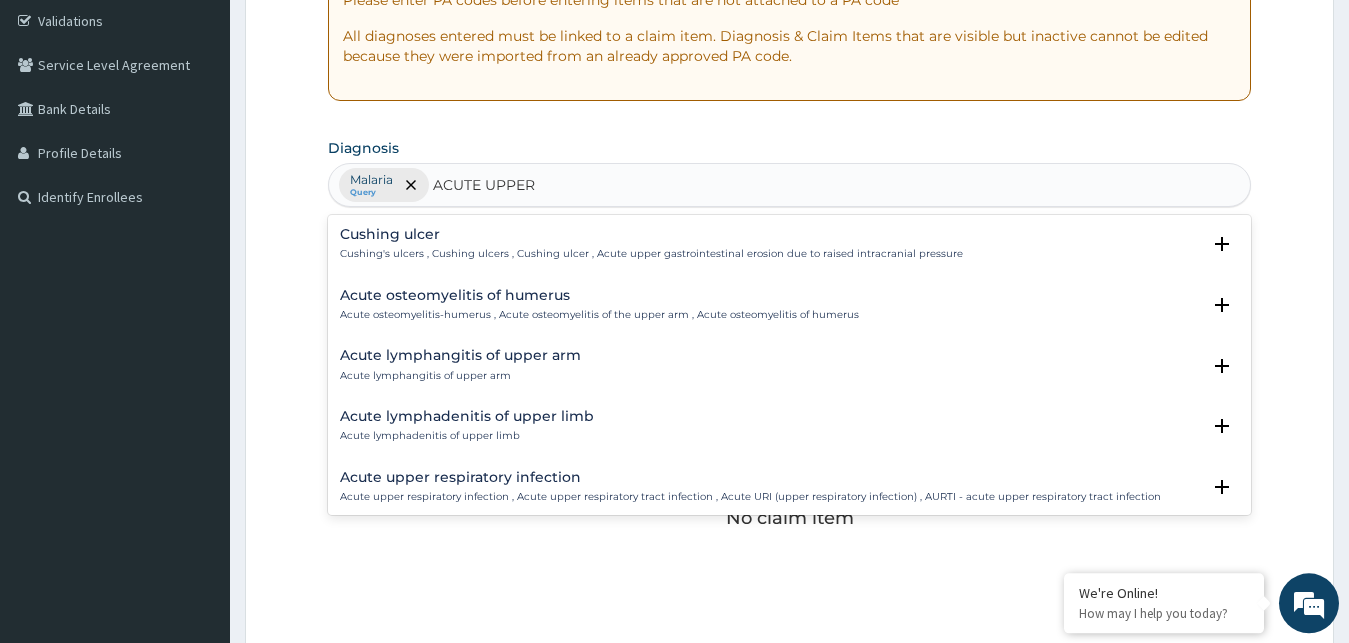 type on "ACUTE UPPER" 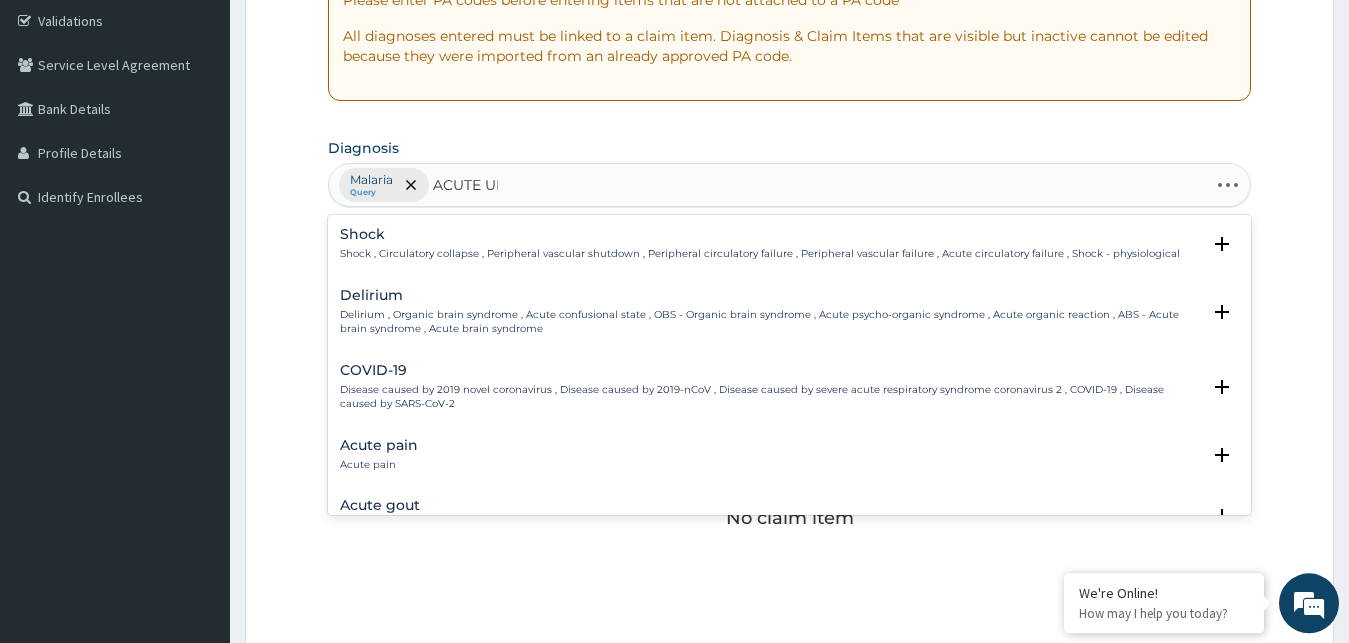 type on "ACUTE UPP" 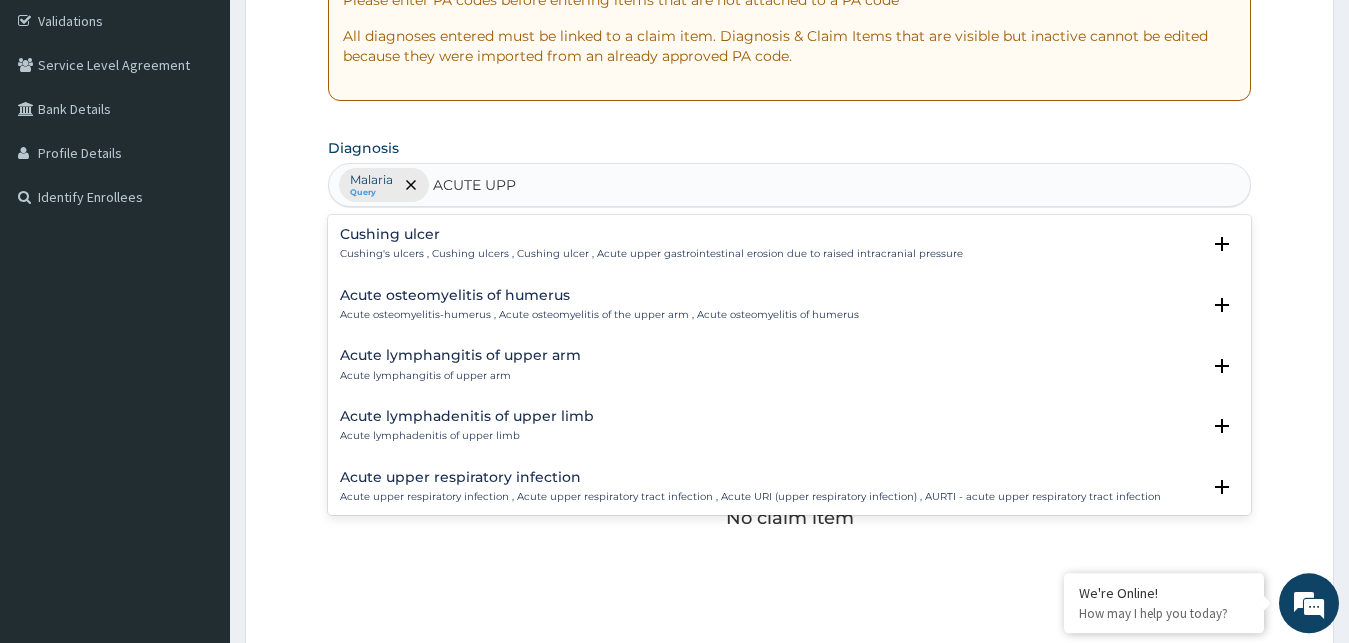 drag, startPoint x: 1101, startPoint y: 486, endPoint x: 1112, endPoint y: 485, distance: 11.045361 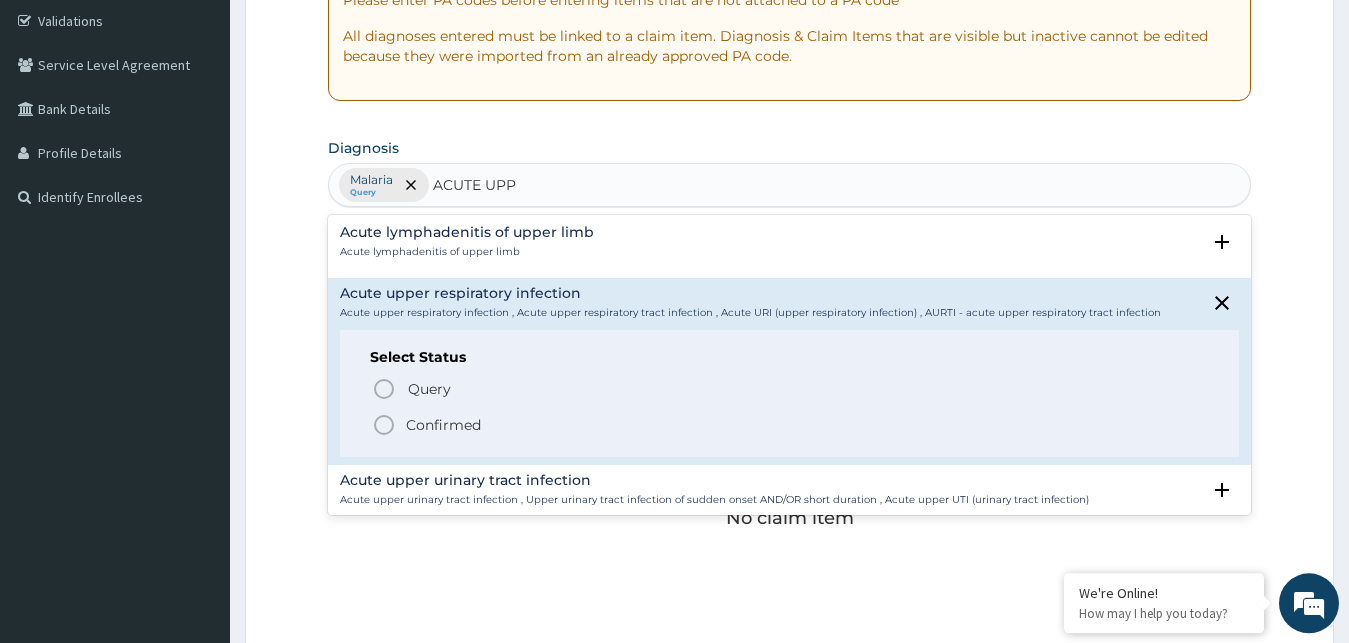 scroll, scrollTop: 198, scrollLeft: 0, axis: vertical 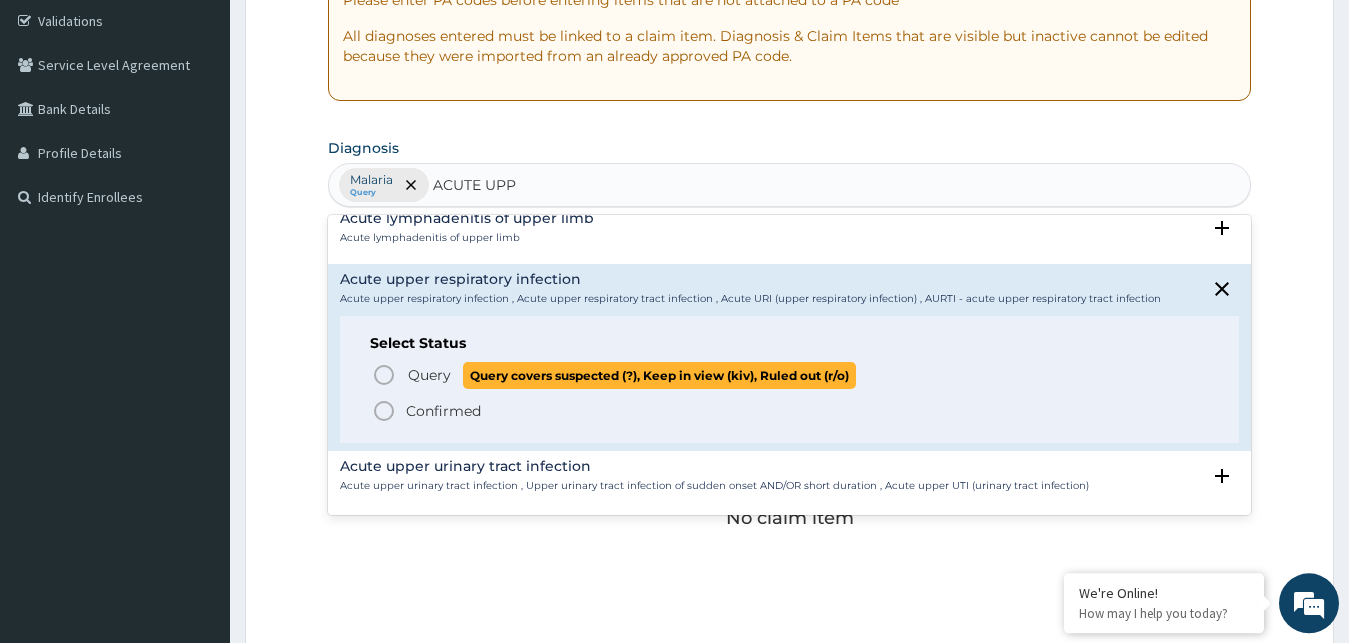 click on "Query" at bounding box center (429, 375) 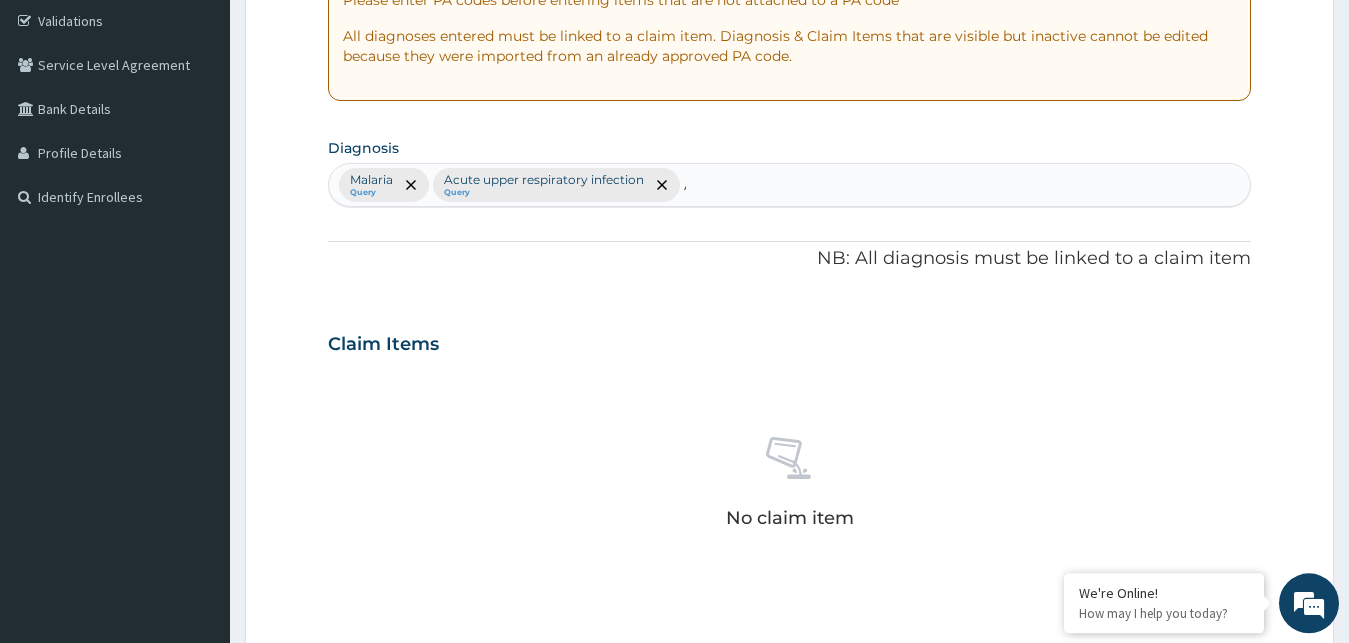 type 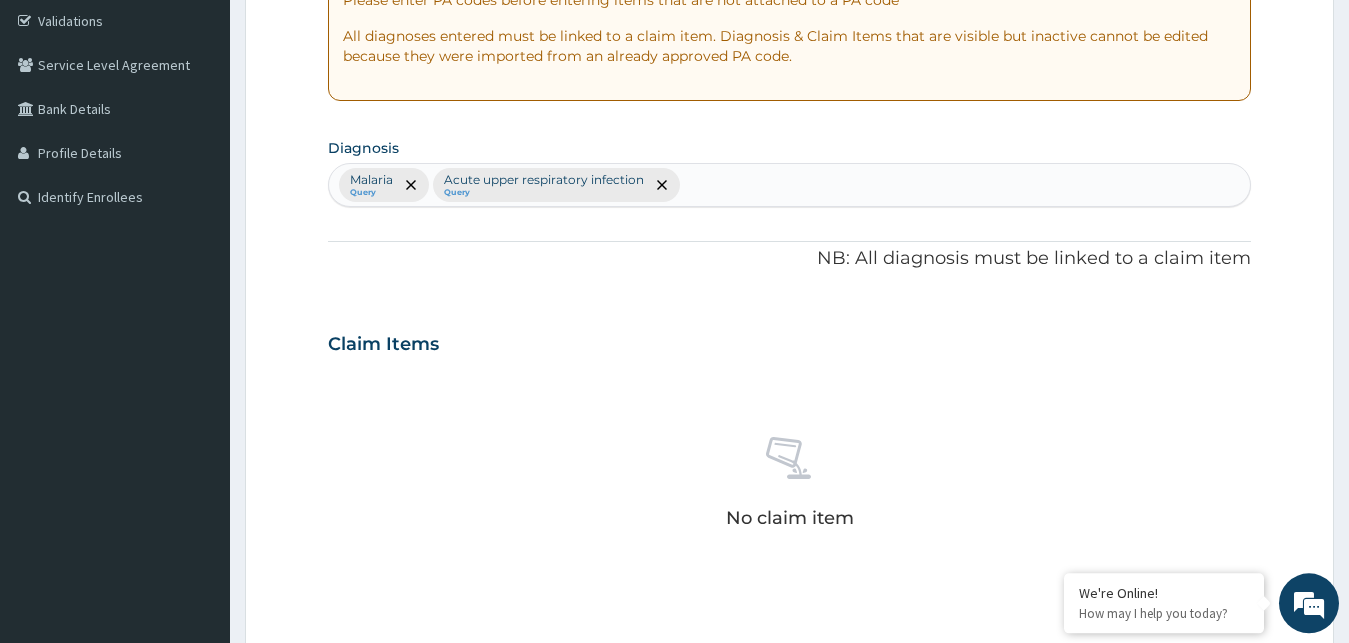 scroll, scrollTop: 799, scrollLeft: 0, axis: vertical 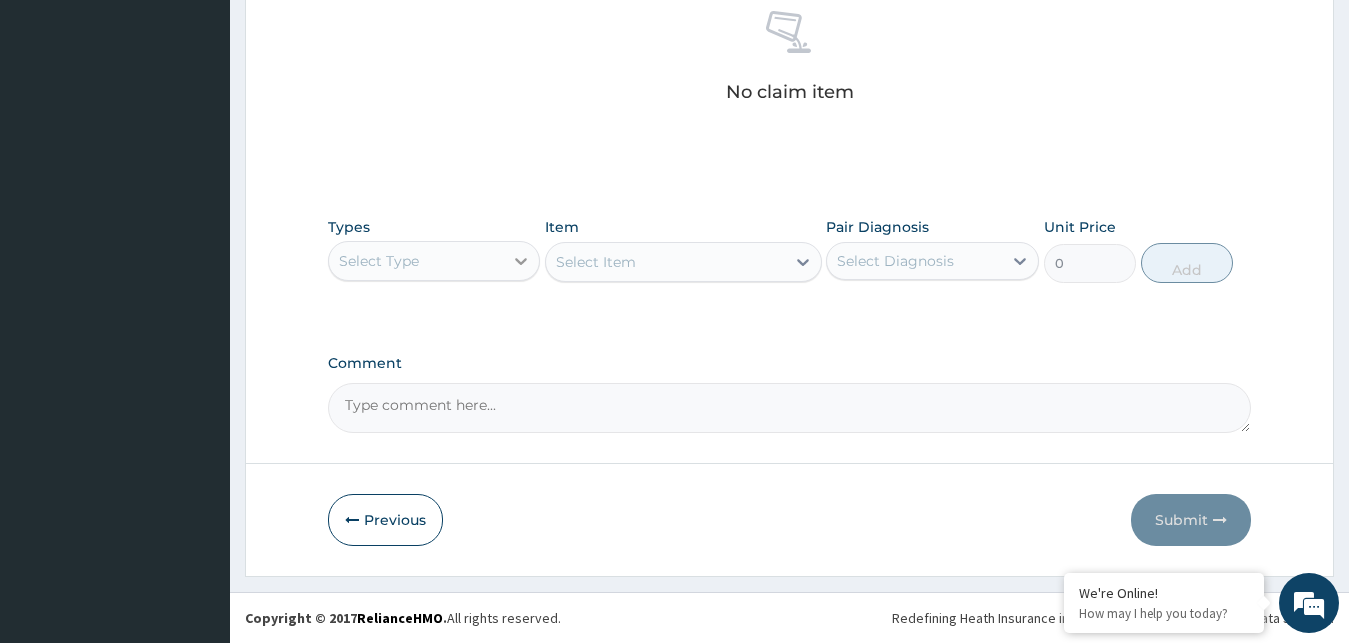 drag, startPoint x: 460, startPoint y: 262, endPoint x: 528, endPoint y: 254, distance: 68.46897 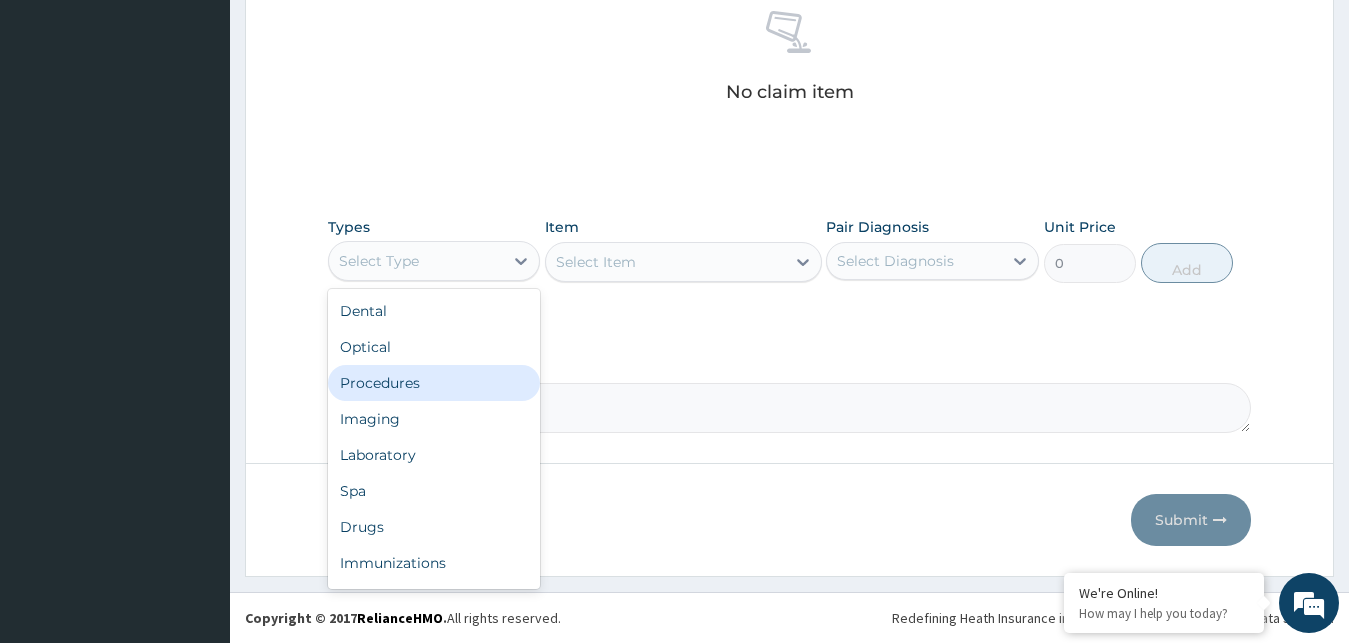 click on "Procedures" at bounding box center [434, 383] 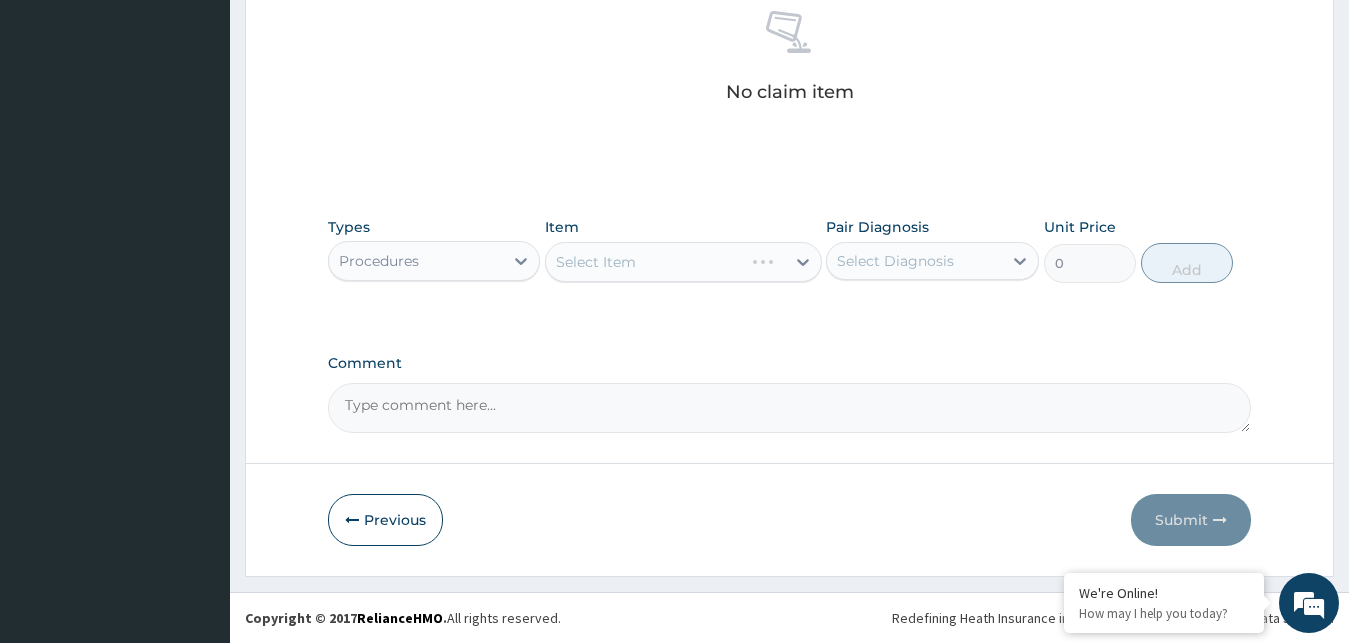 click on "Select Item" at bounding box center (683, 262) 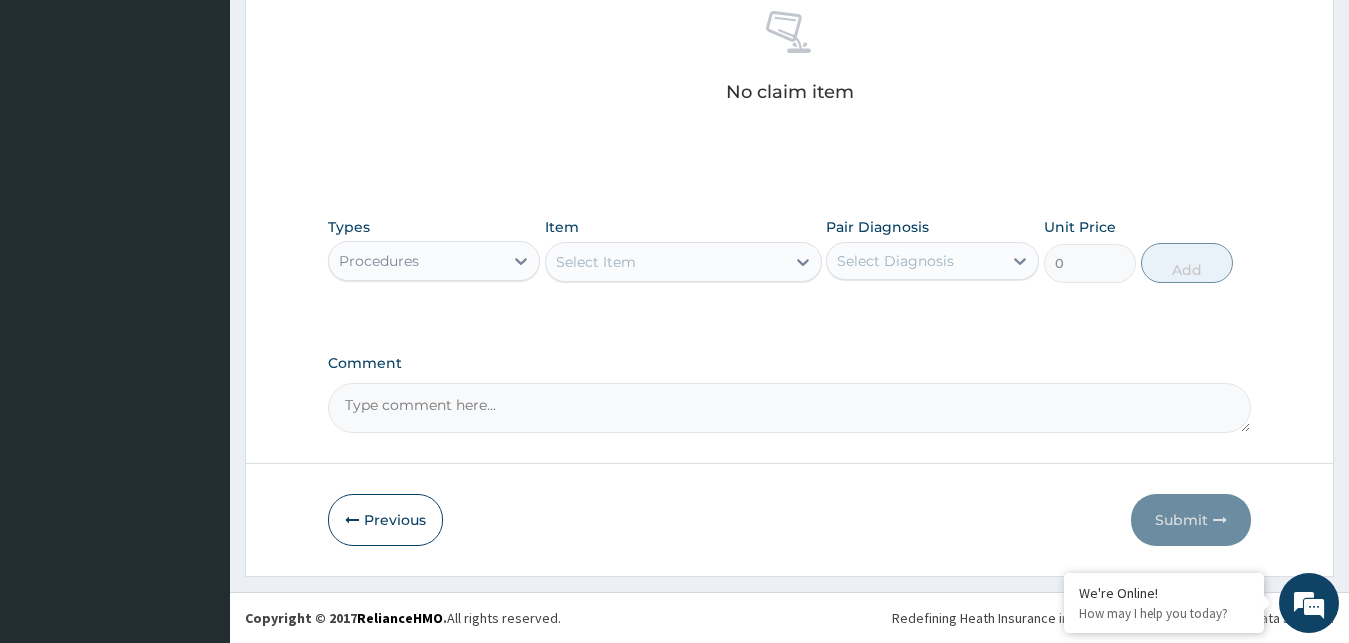 click on "Select Item" at bounding box center (665, 262) 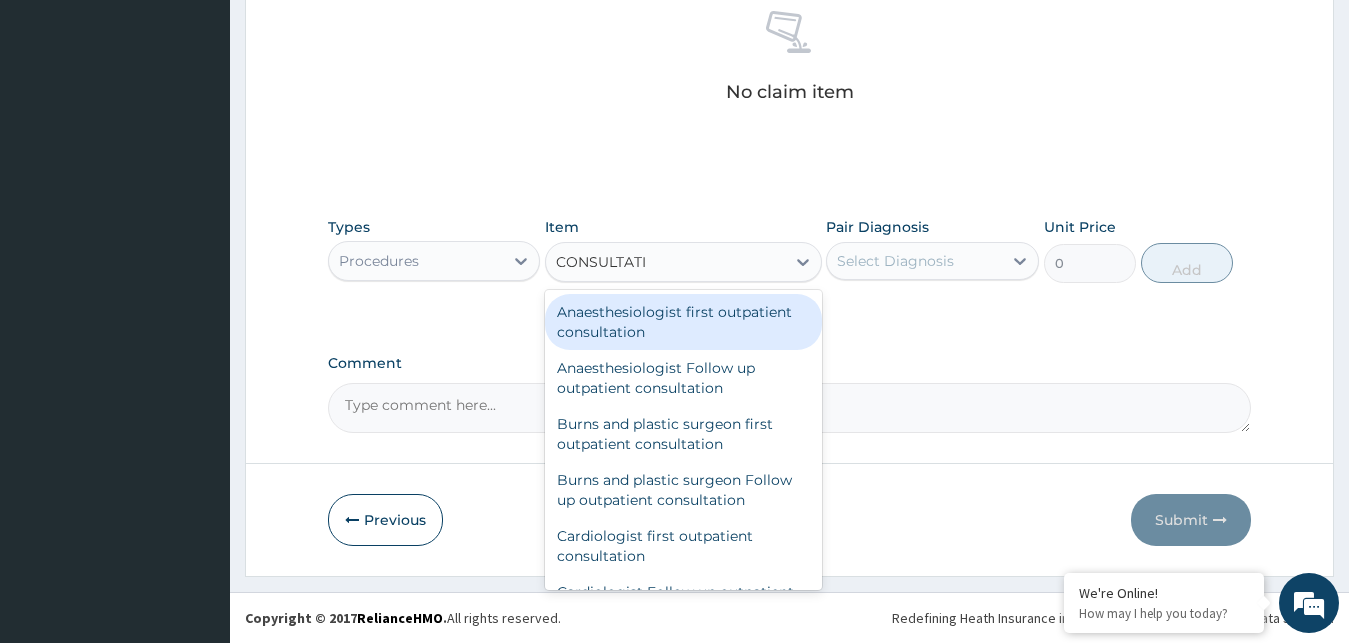type on "CONSULTATIO" 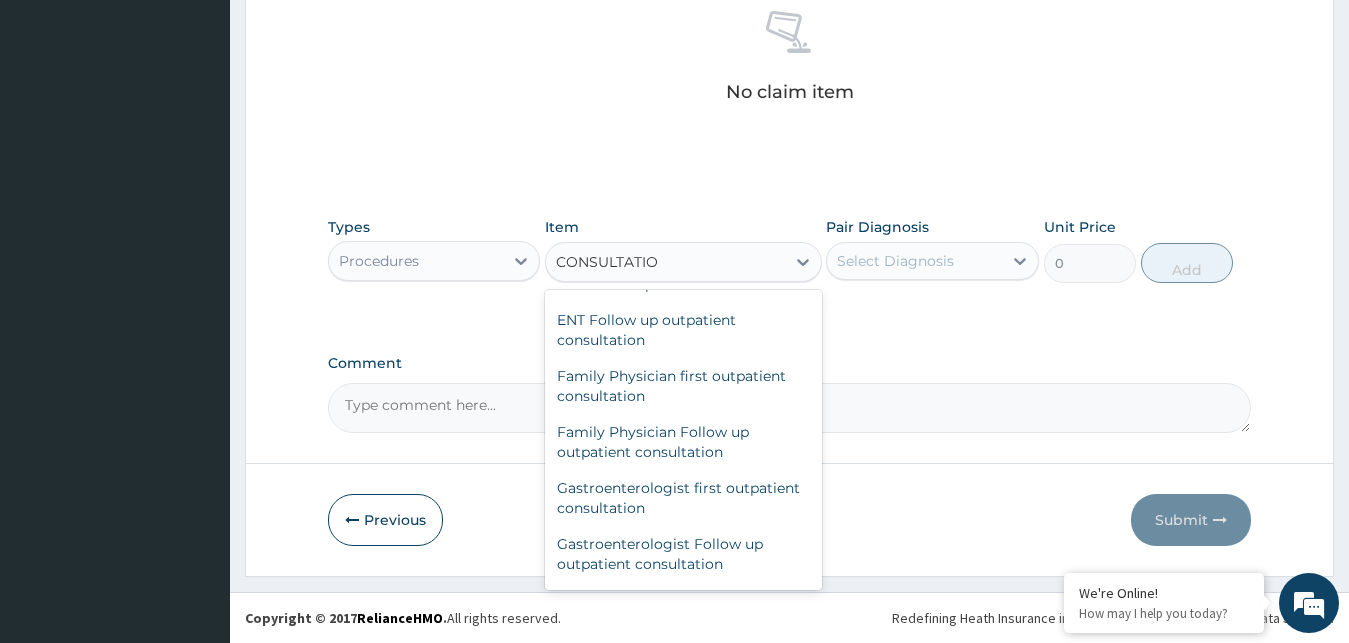 scroll, scrollTop: 1248, scrollLeft: 0, axis: vertical 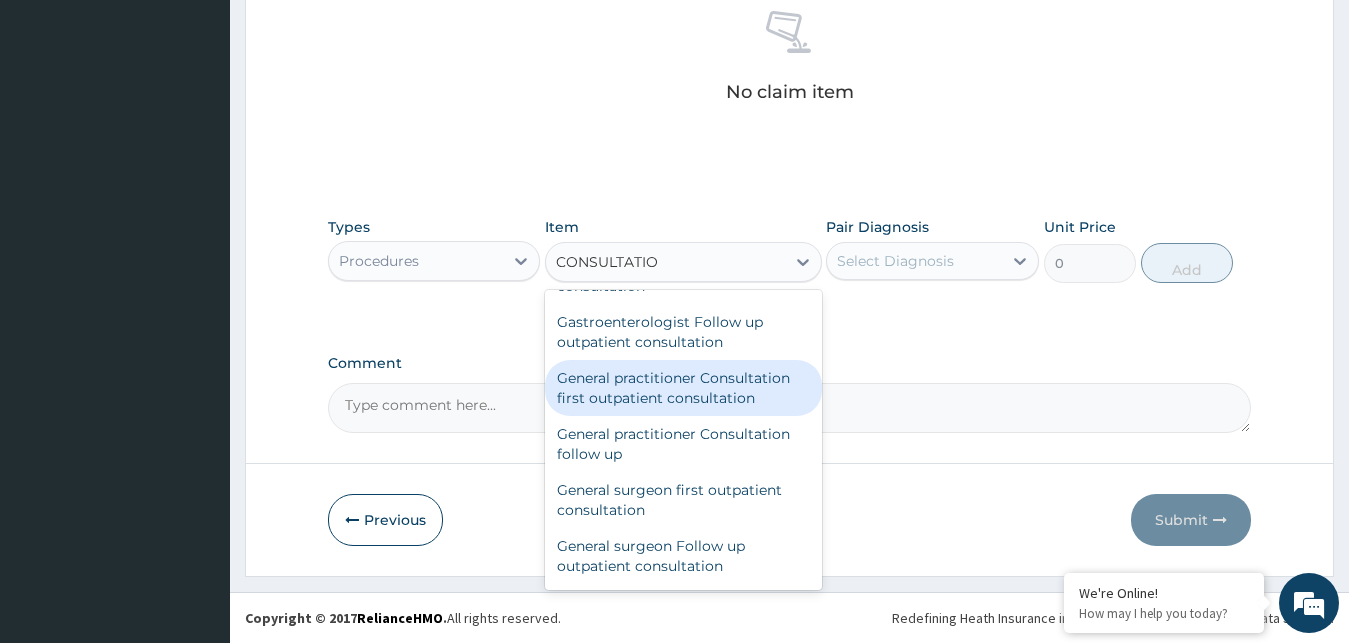 click on "General practitioner Consultation first outpatient consultation" at bounding box center (683, 388) 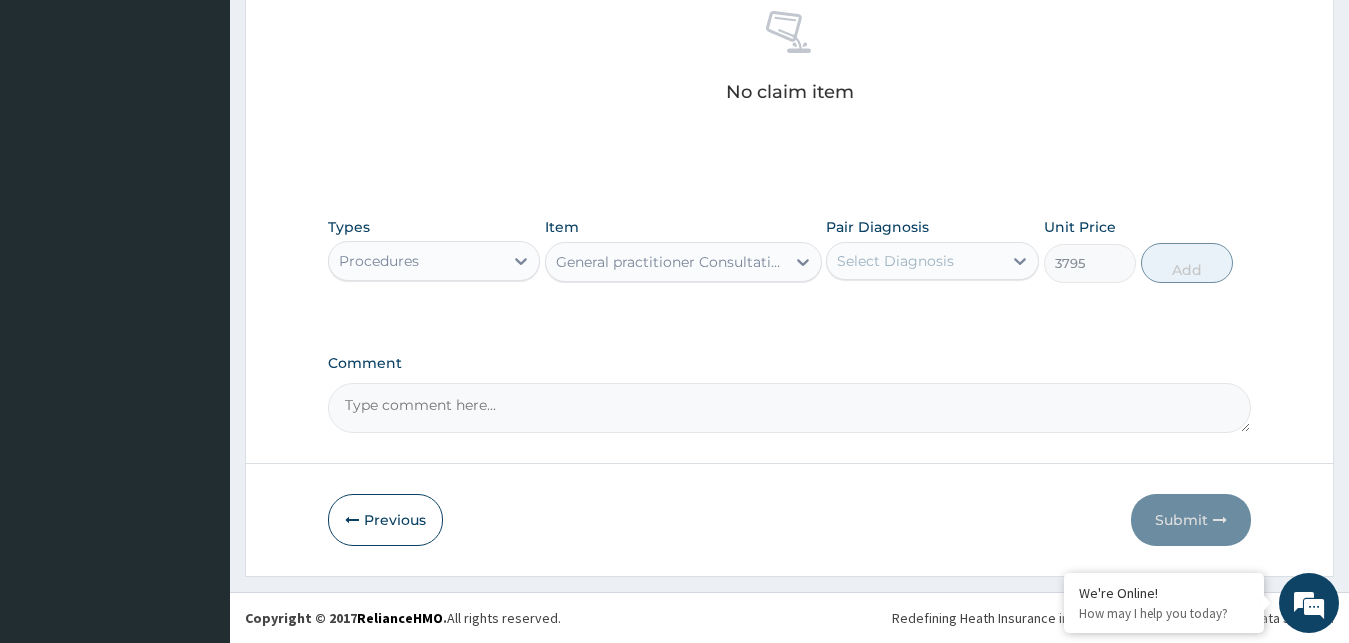type 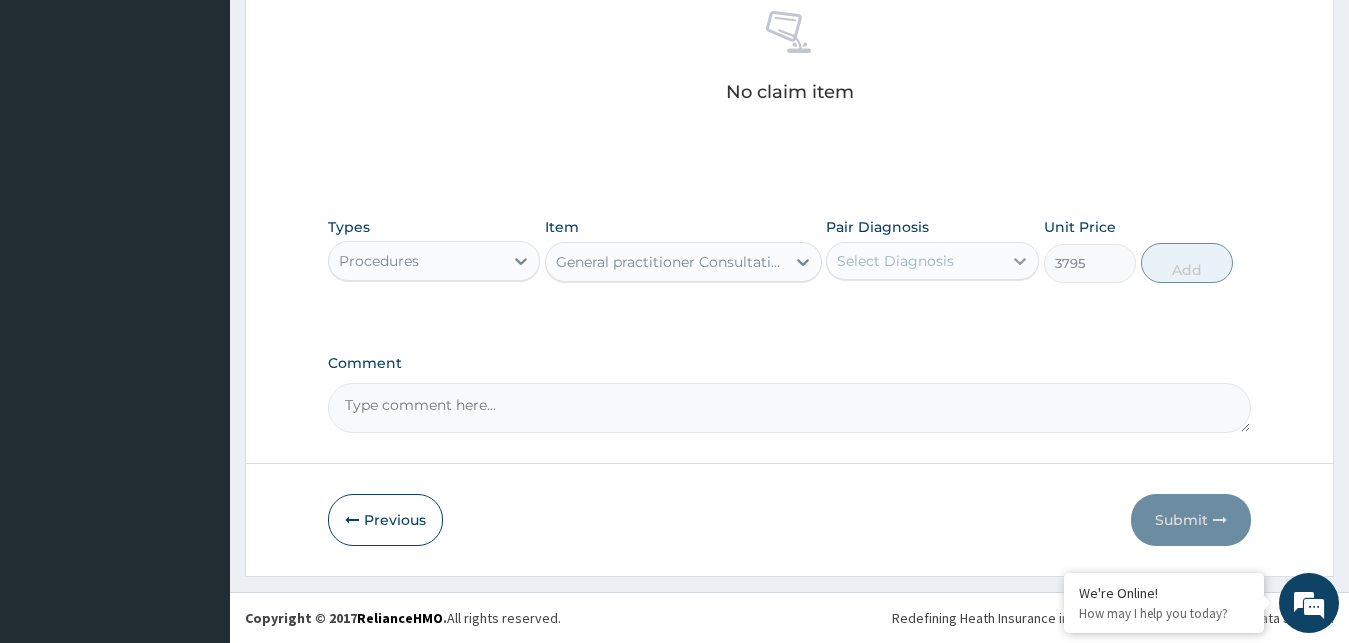 click 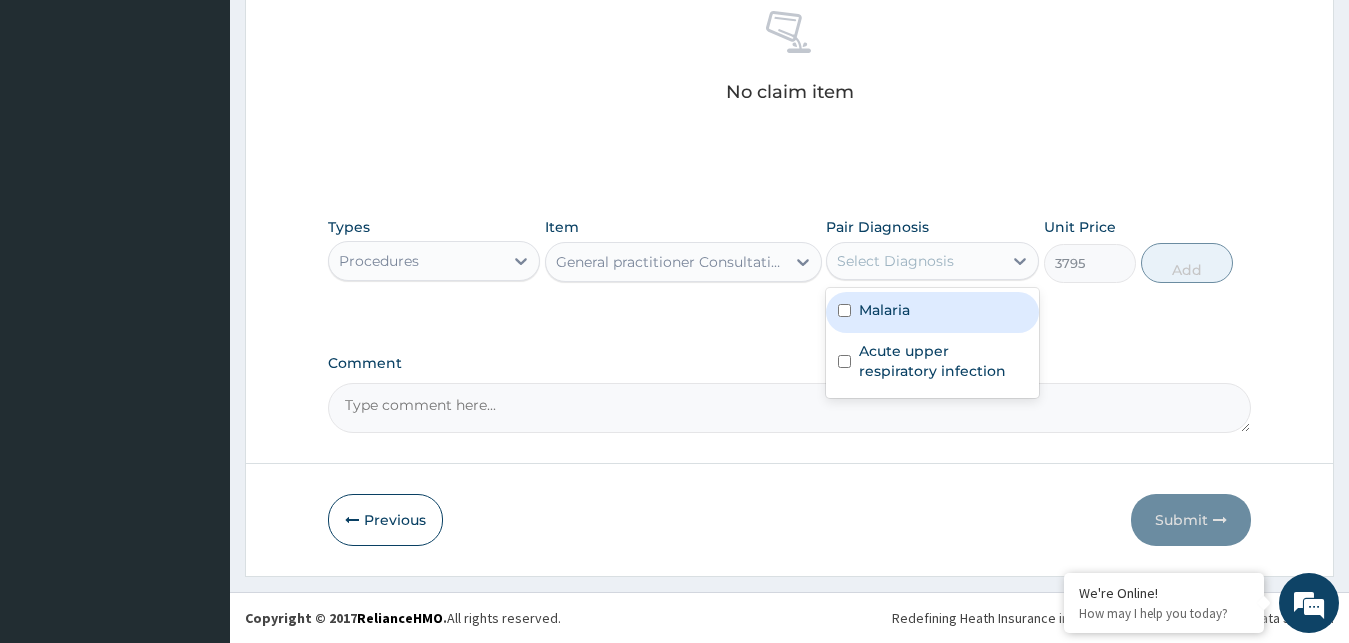 click on "Malaria" at bounding box center [884, 310] 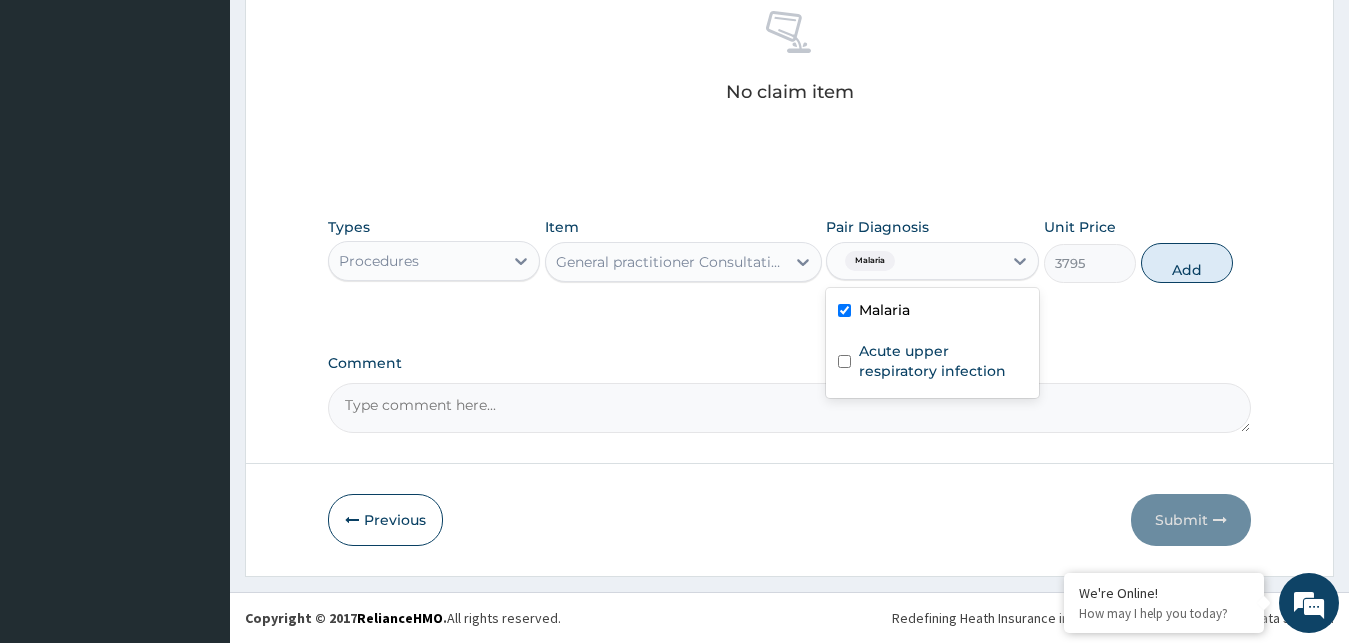 checkbox on "true" 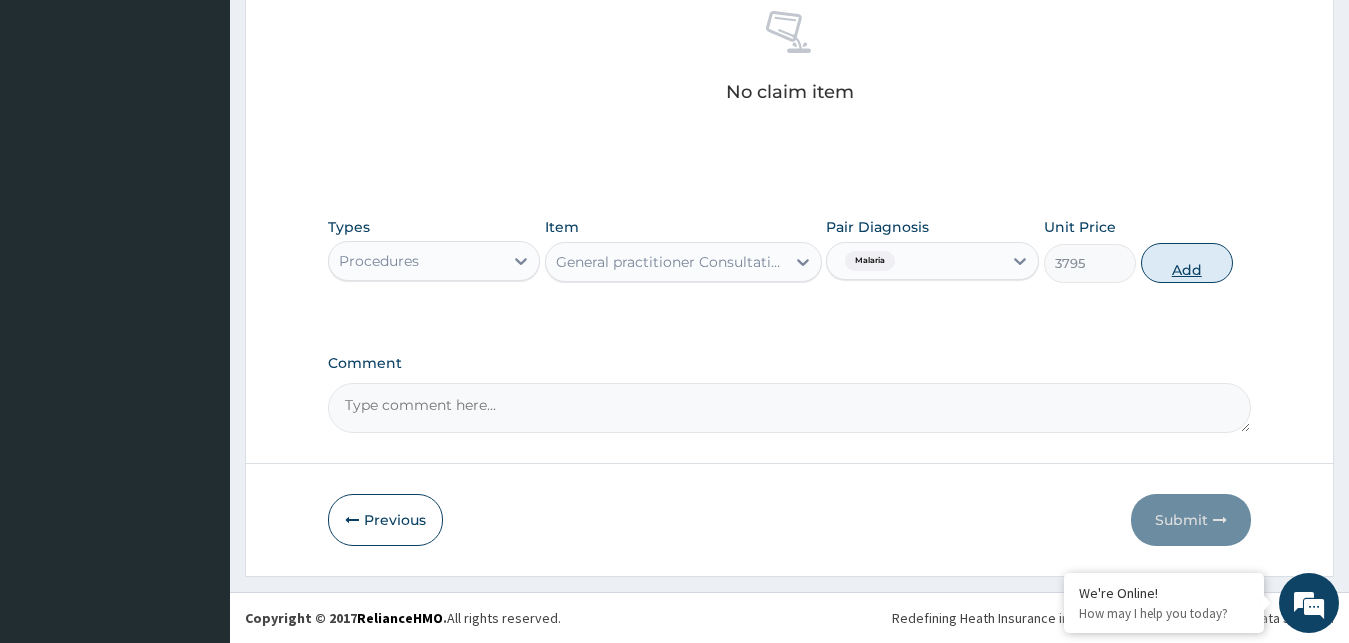 drag, startPoint x: 1180, startPoint y: 269, endPoint x: 1144, endPoint y: 268, distance: 36.013885 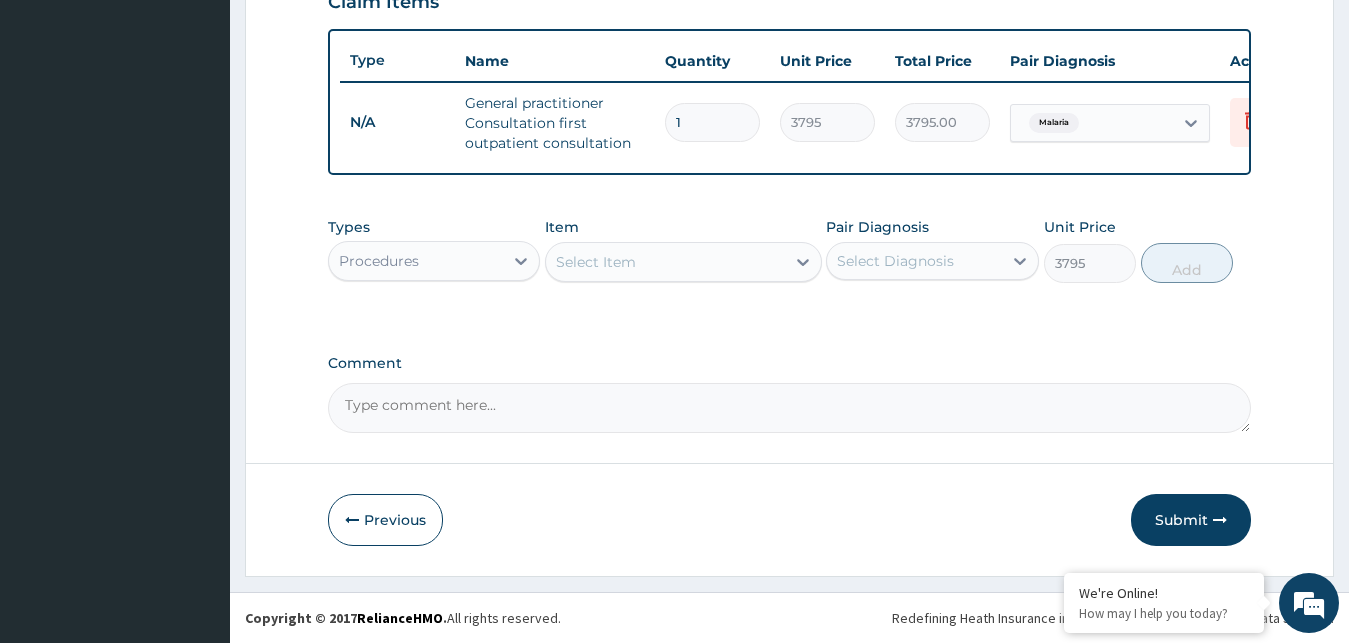 type on "0" 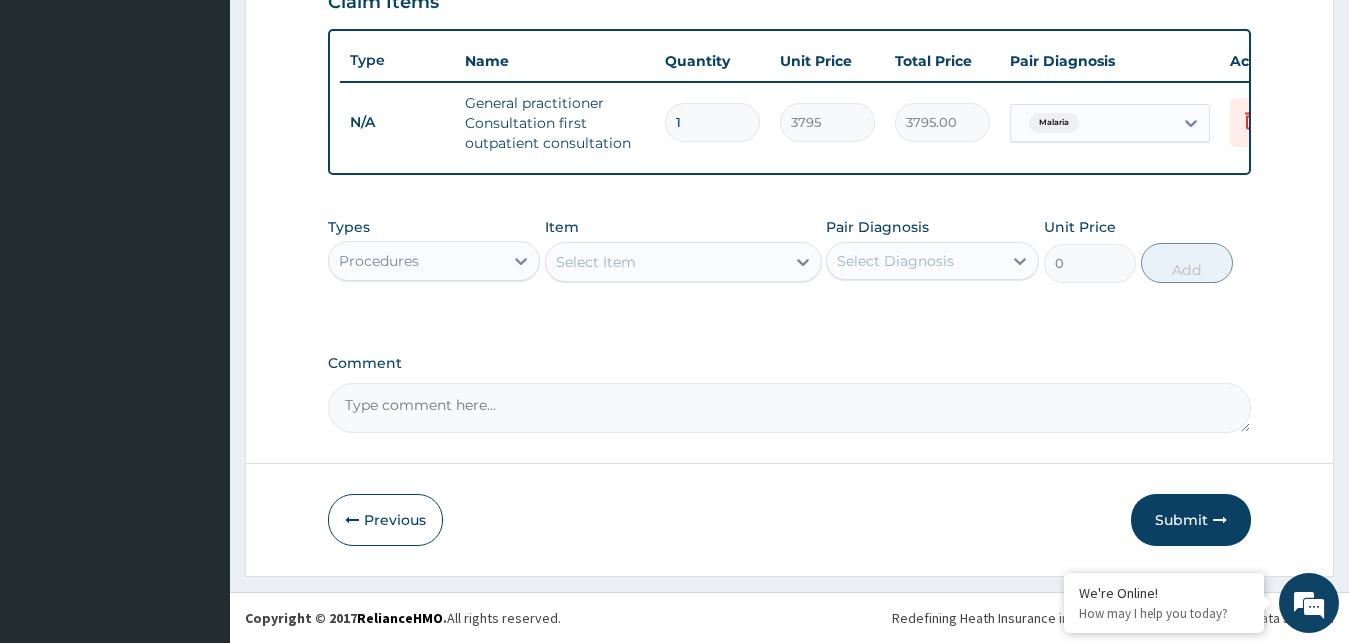 scroll, scrollTop: 732, scrollLeft: 0, axis: vertical 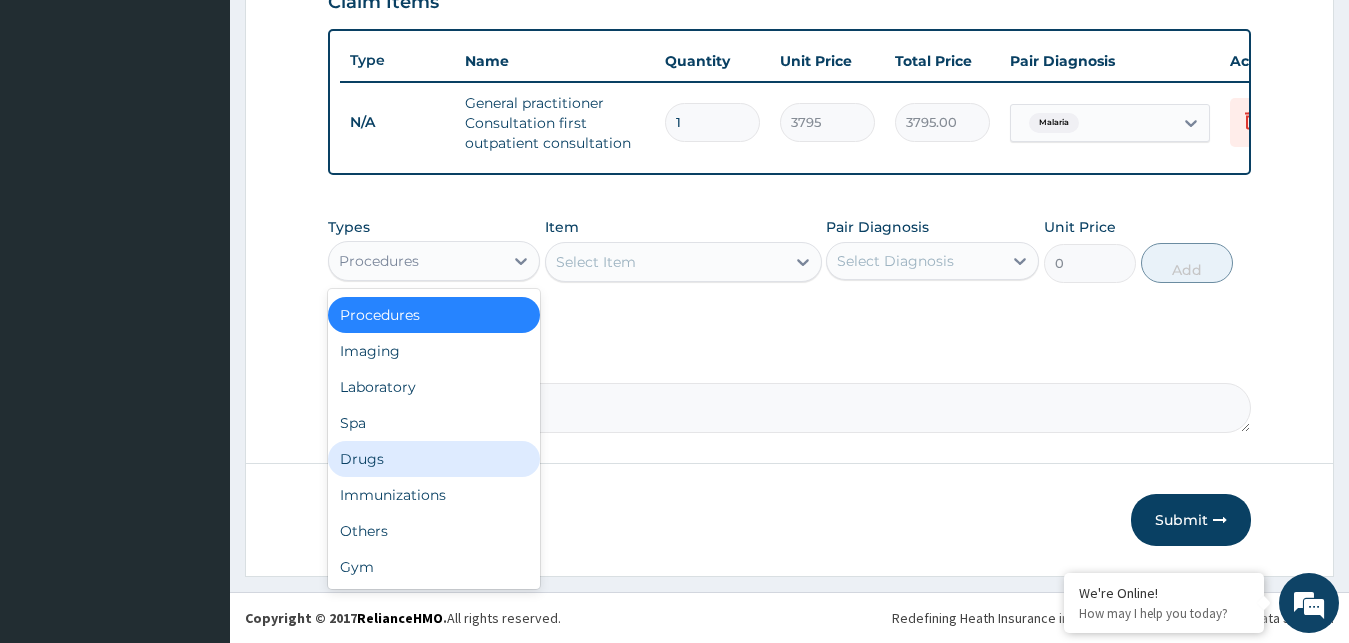 click on "Drugs" at bounding box center (434, 459) 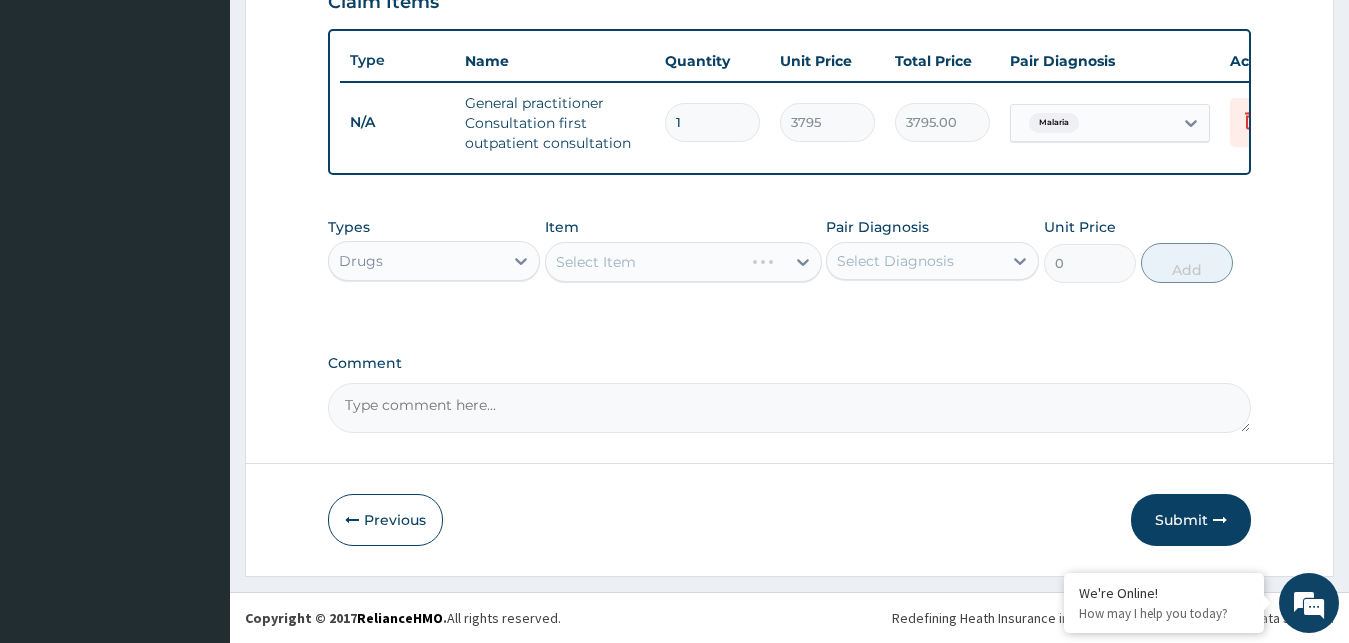 click on "Select Item" at bounding box center (683, 262) 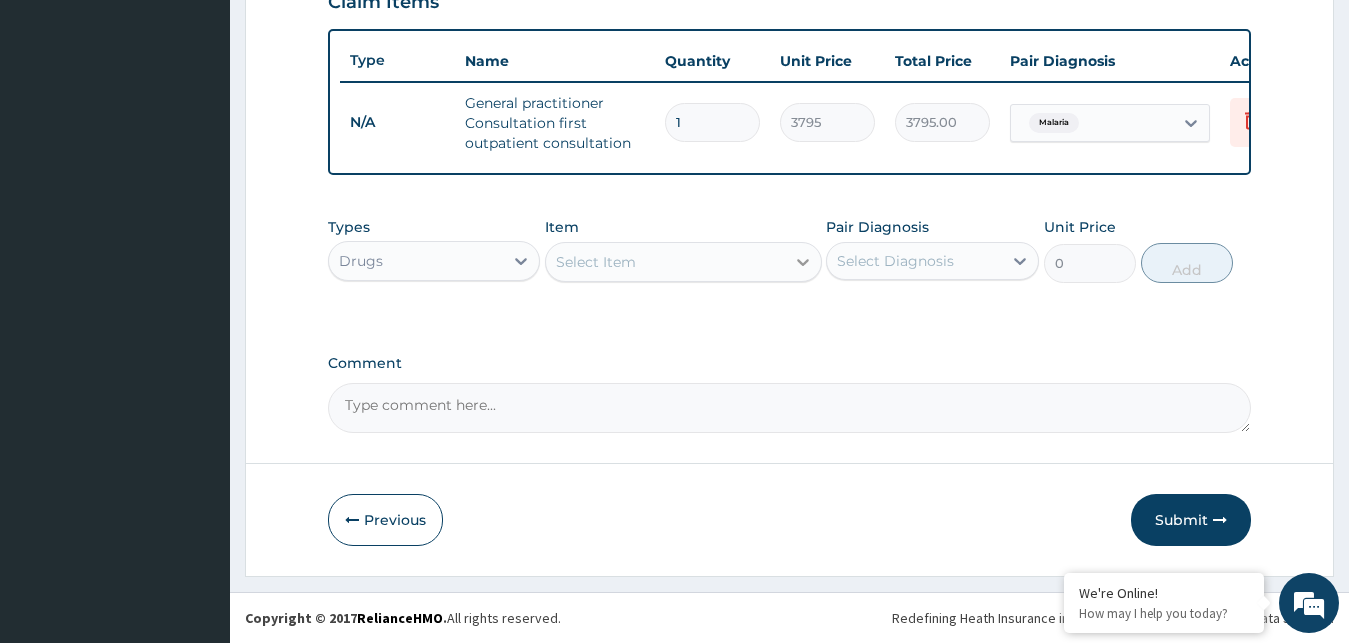 drag, startPoint x: 752, startPoint y: 268, endPoint x: 804, endPoint y: 260, distance: 52.611786 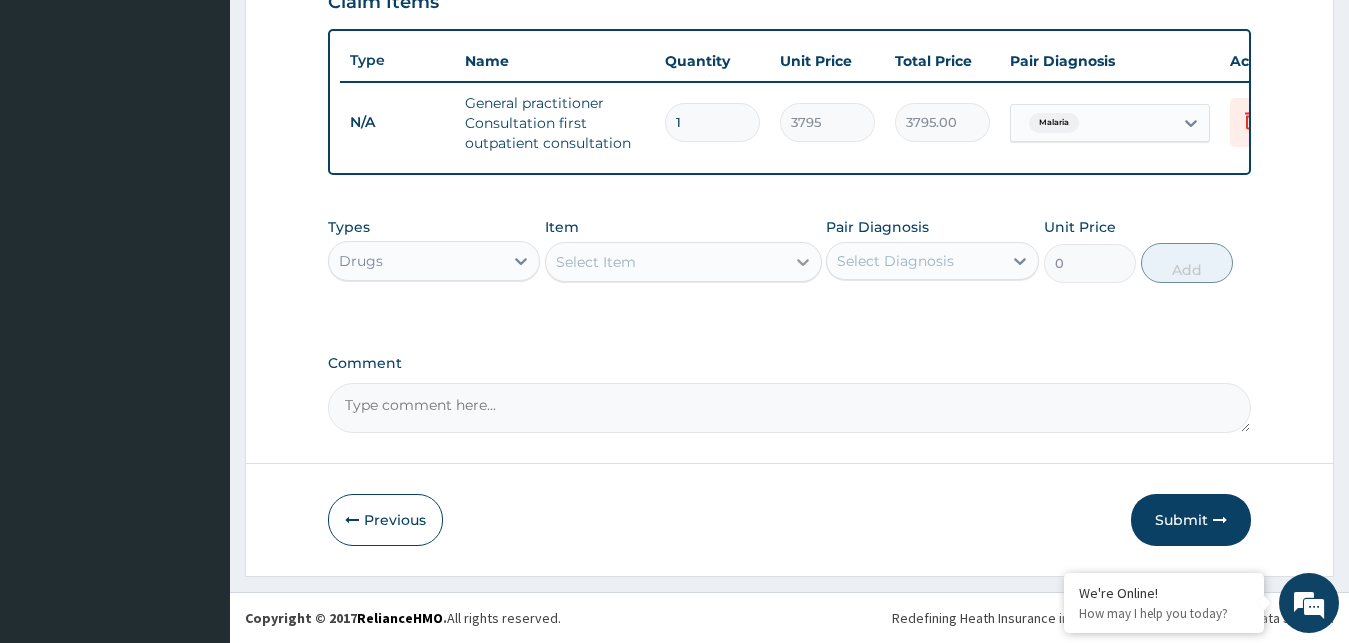 click on "Select Item" at bounding box center [665, 262] 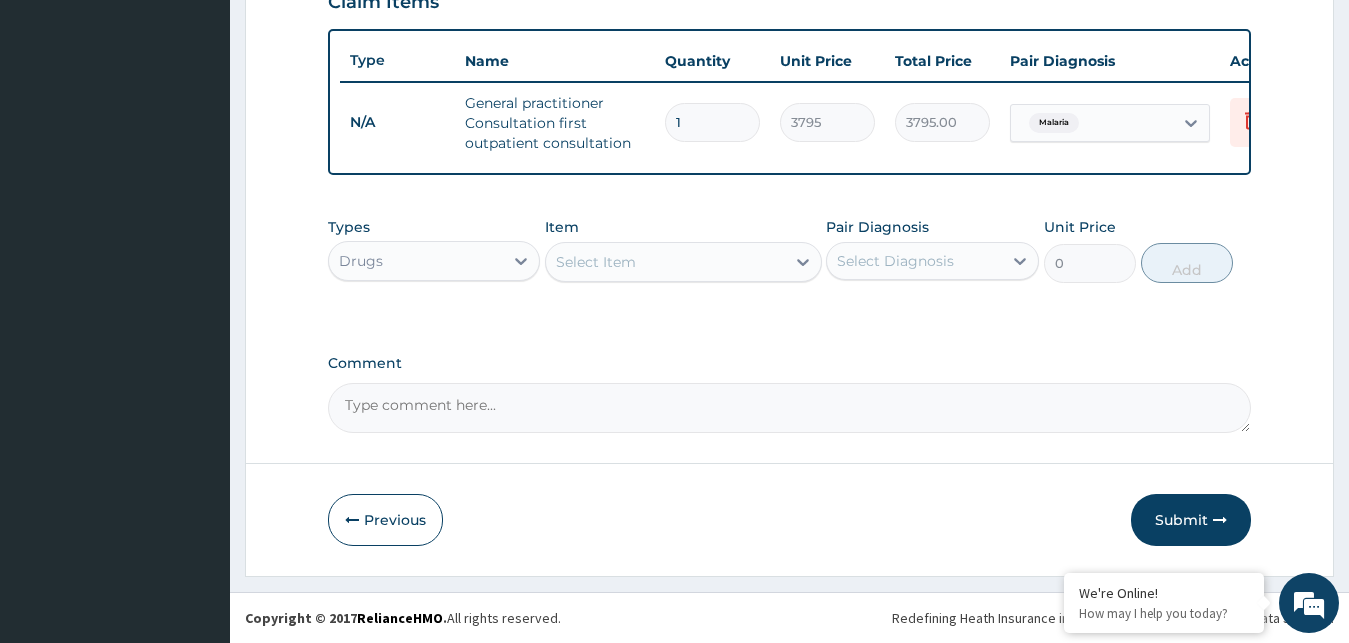drag, startPoint x: 698, startPoint y: 264, endPoint x: 658, endPoint y: 260, distance: 40.1995 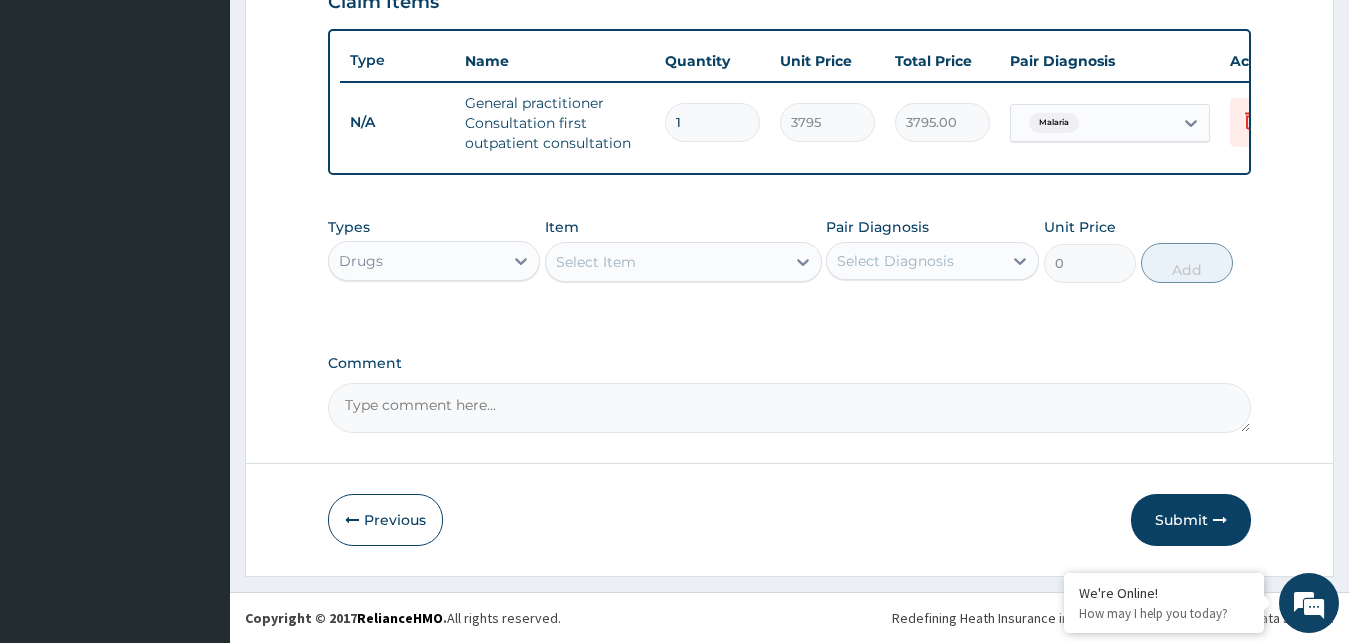 click on "Select Item" at bounding box center [683, 262] 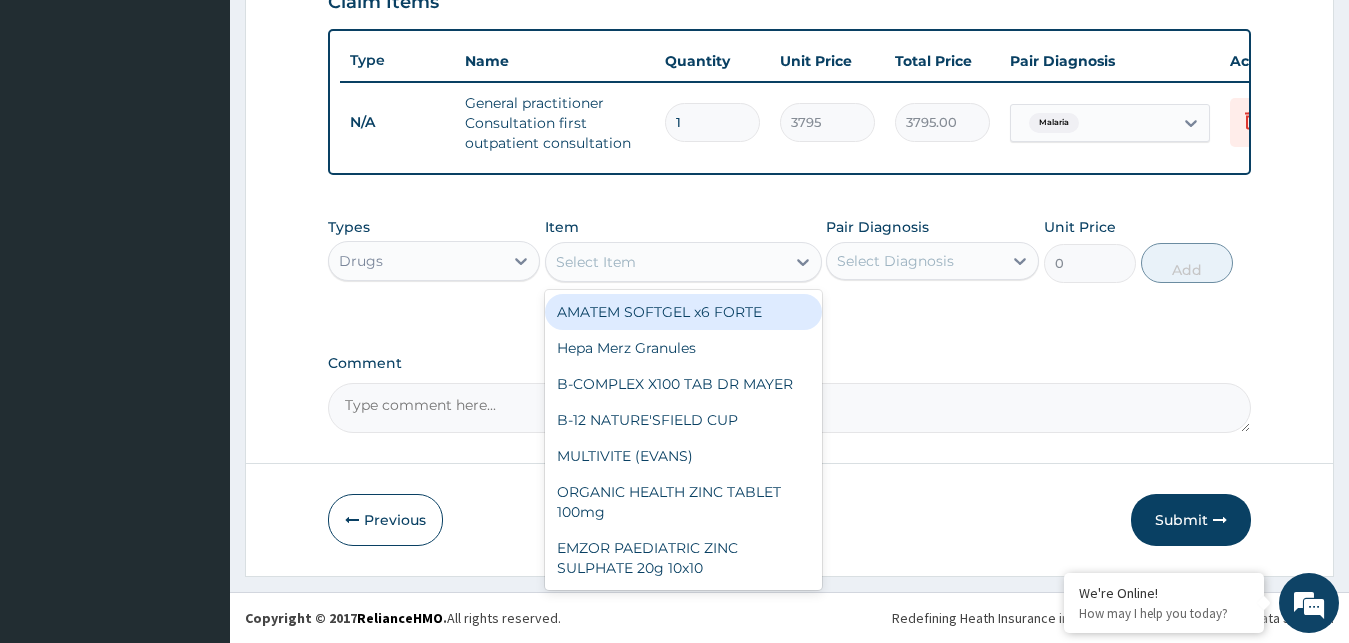 click on "Select Item" at bounding box center (665, 262) 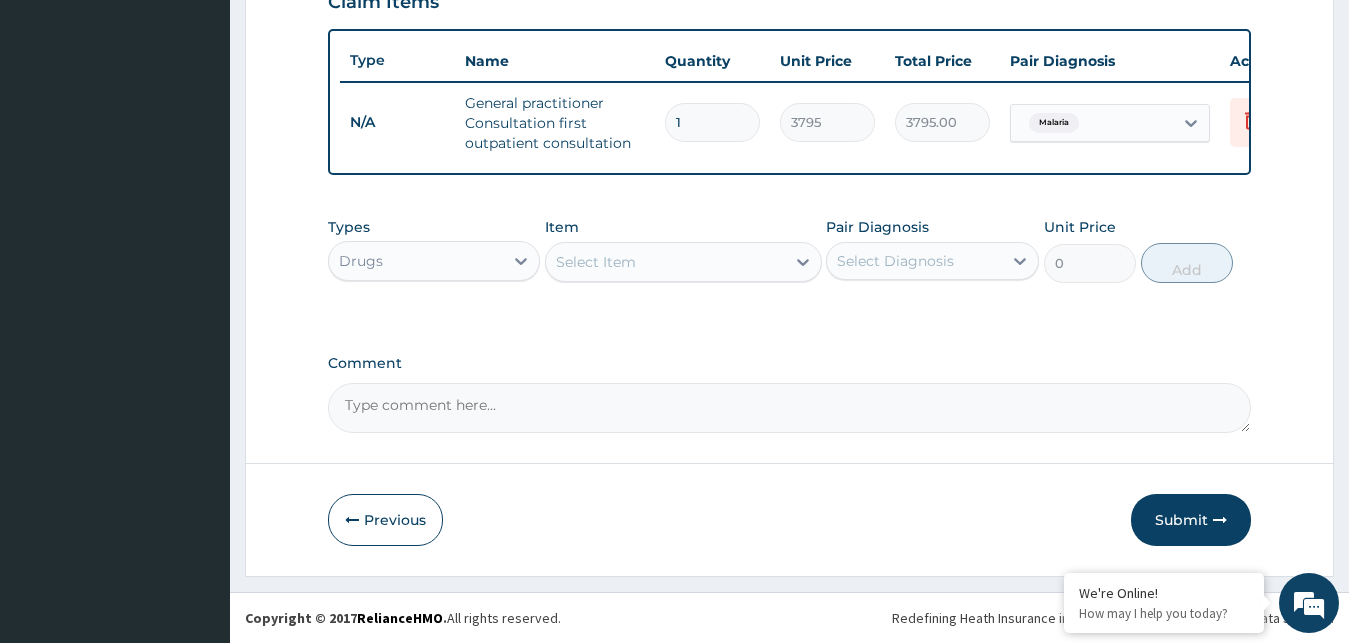 click on "Select Item" at bounding box center [665, 262] 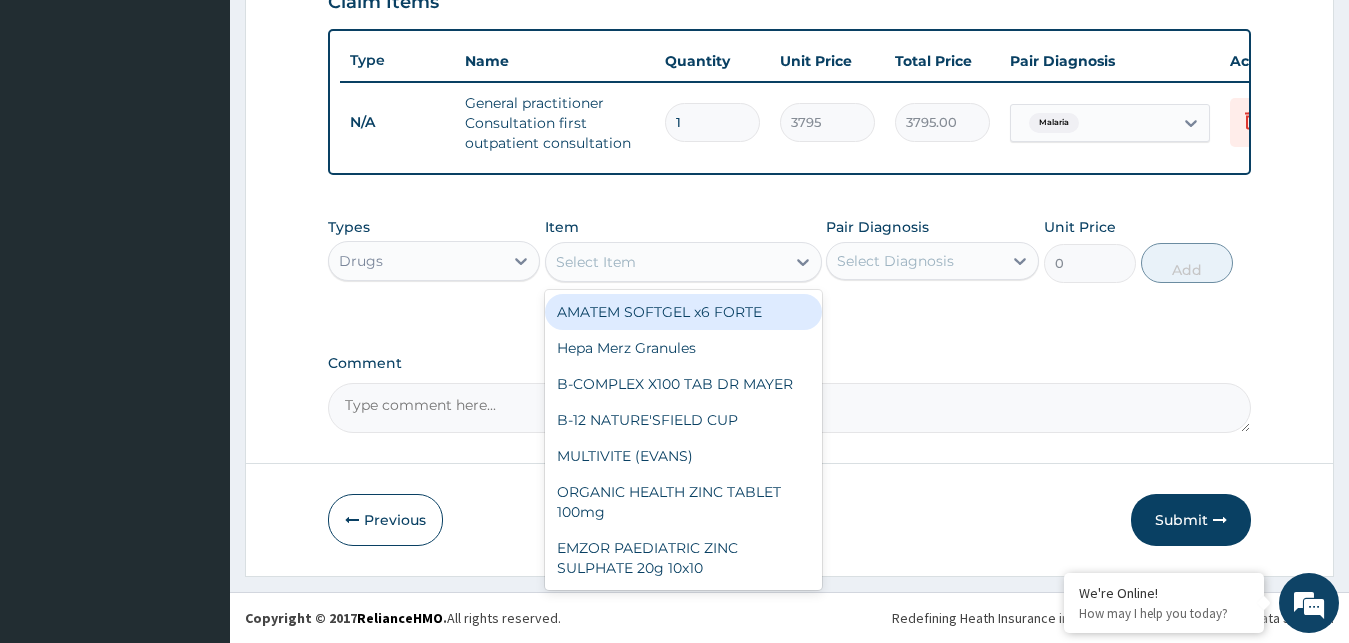 type on "K" 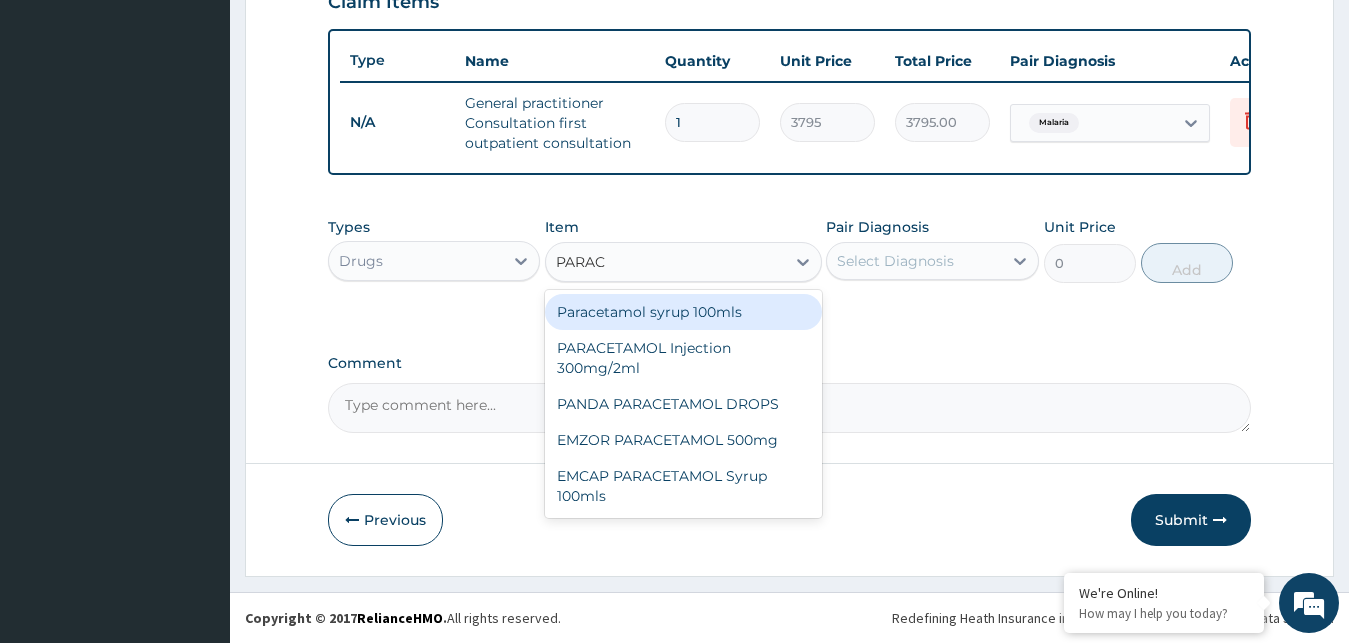 type on "PARACE" 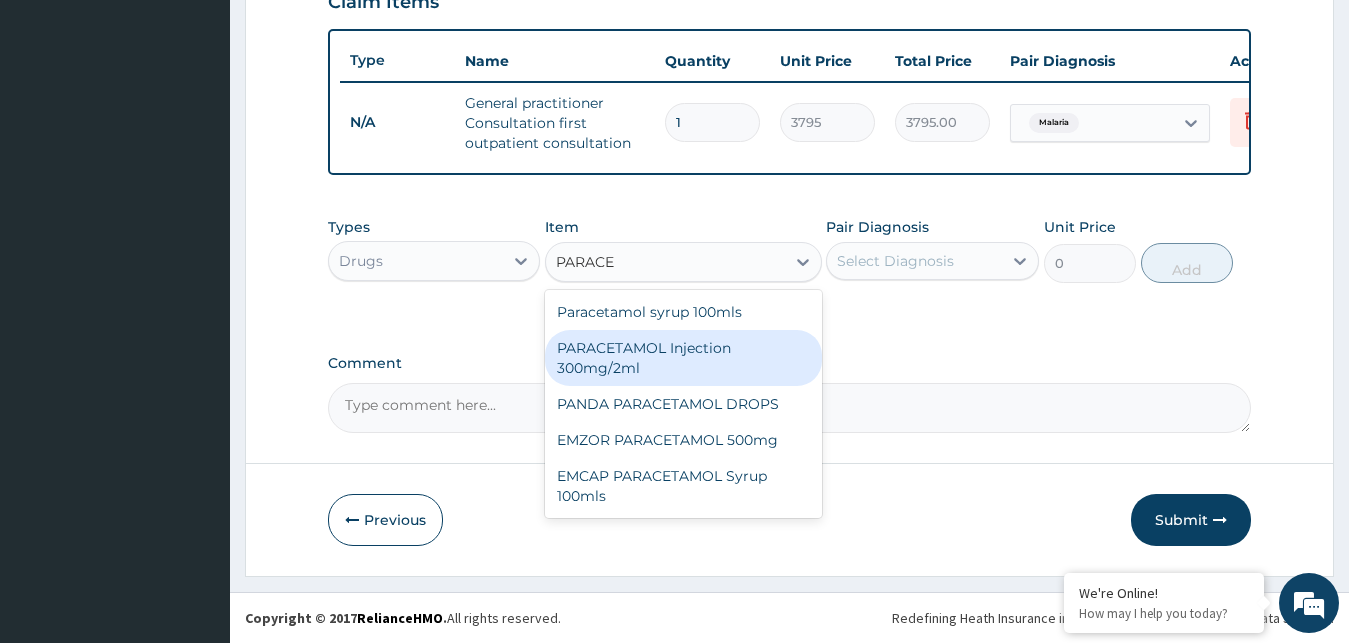 click on "PARACETAMOL Injection 300mg/2ml" at bounding box center (683, 358) 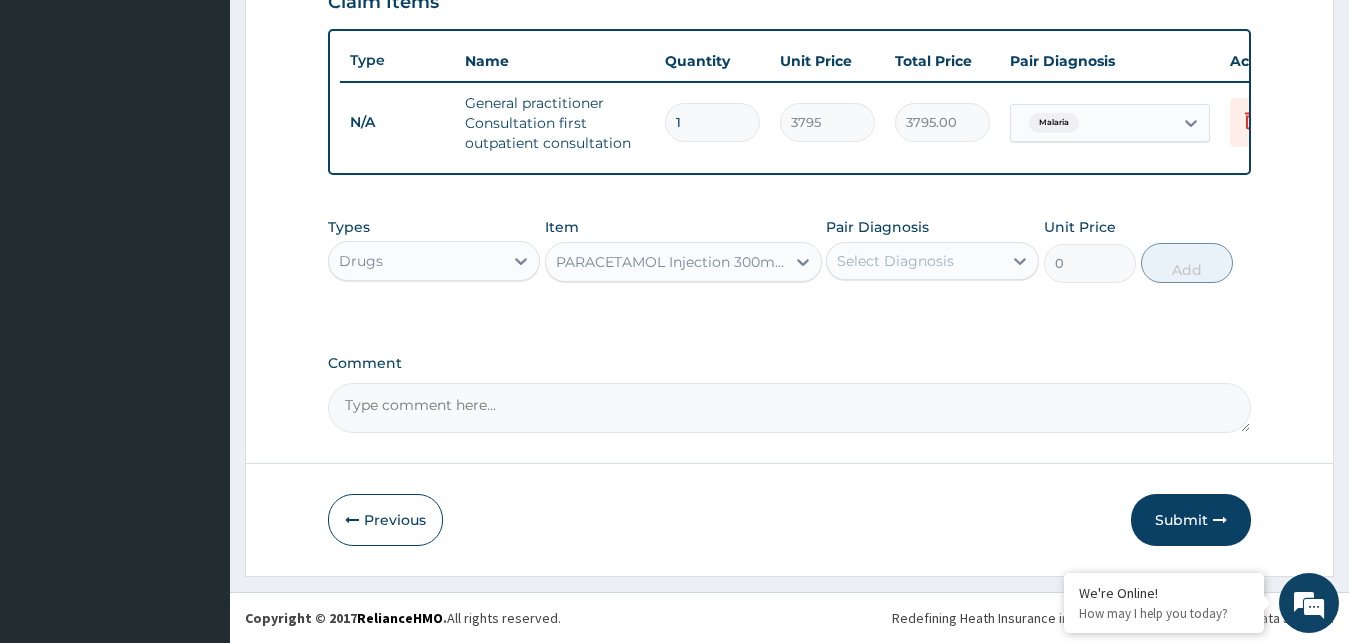 type 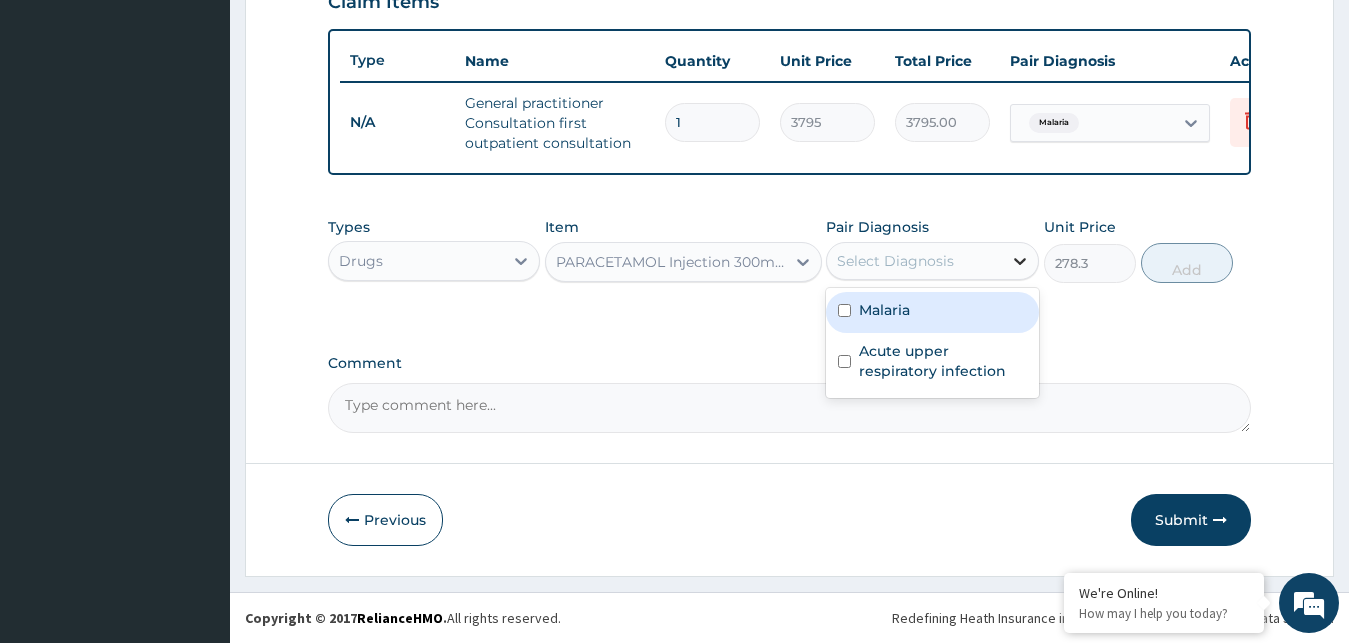 click 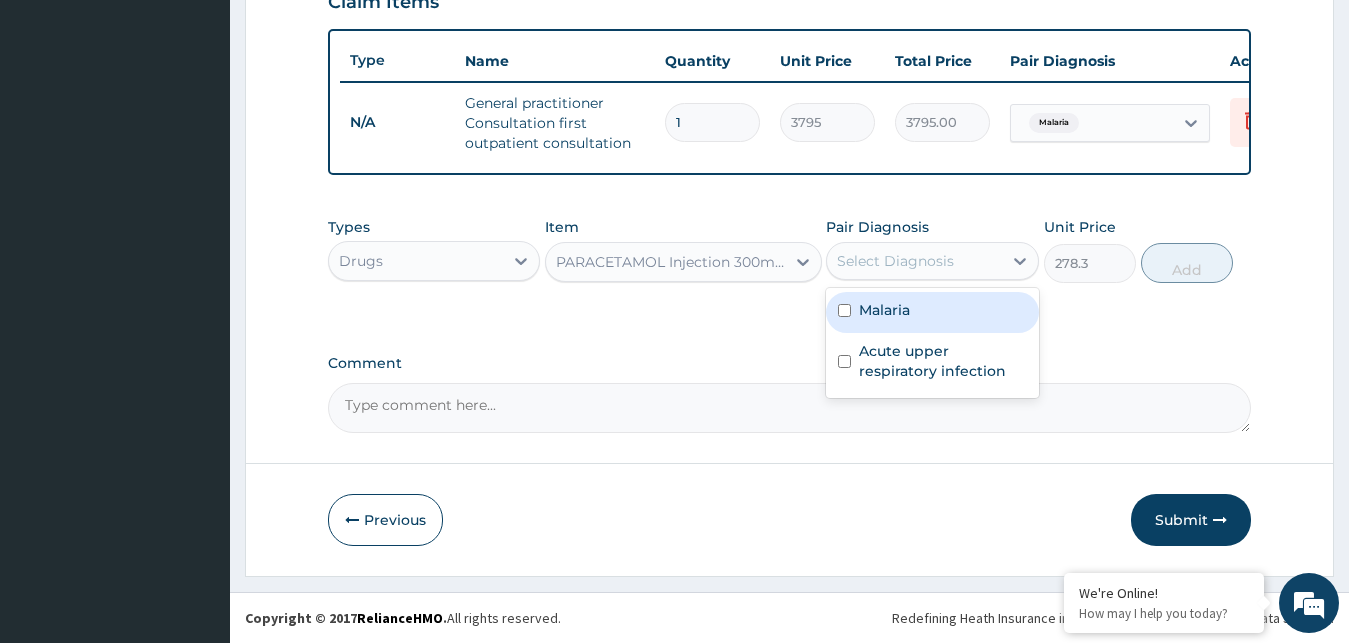click on "Malaria" at bounding box center (932, 312) 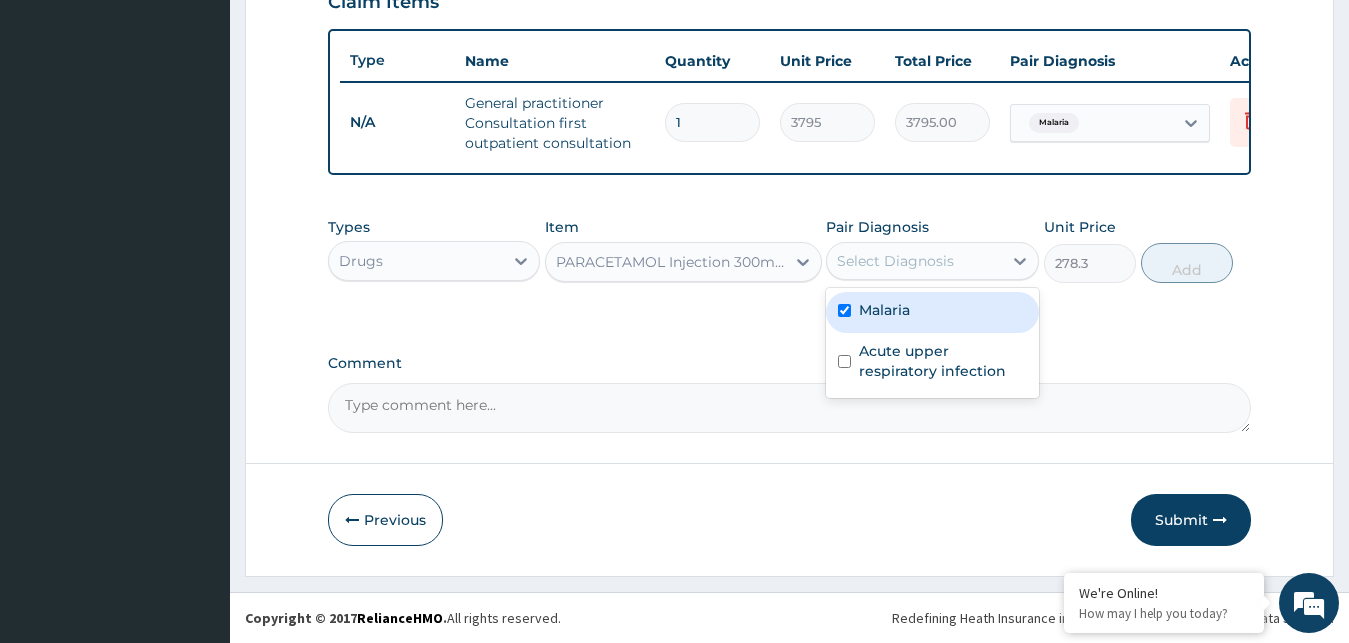 checkbox on "true" 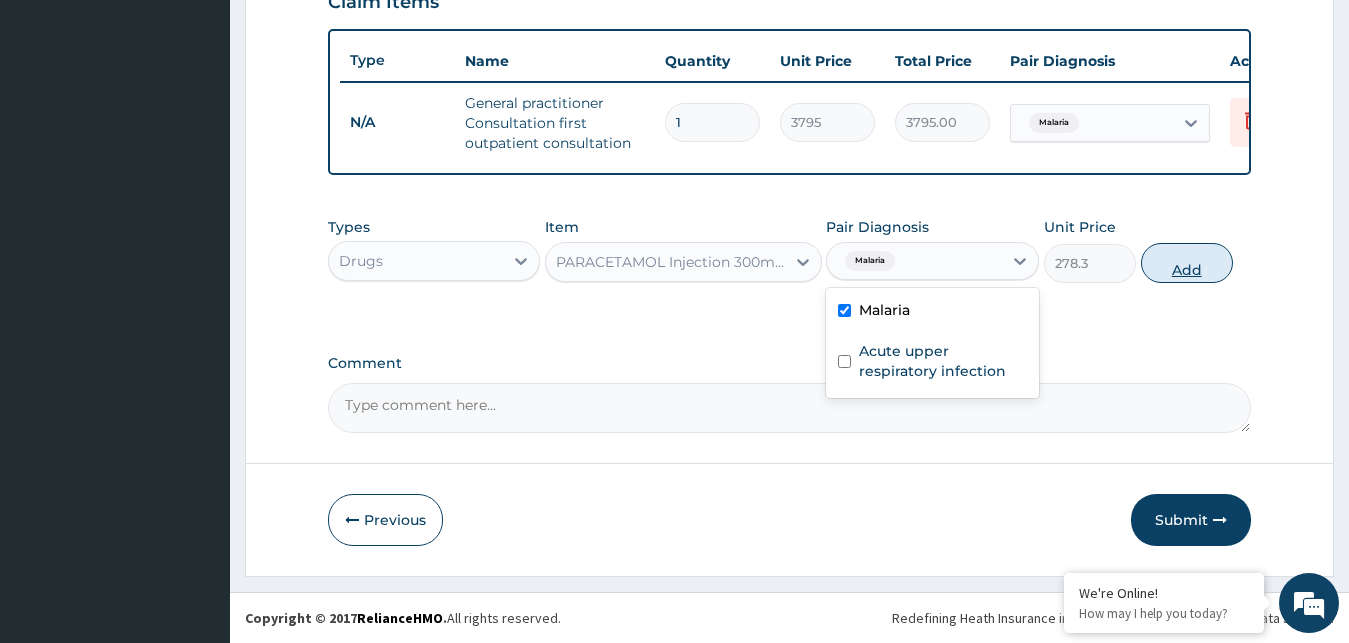 click on "Add" at bounding box center (1187, 263) 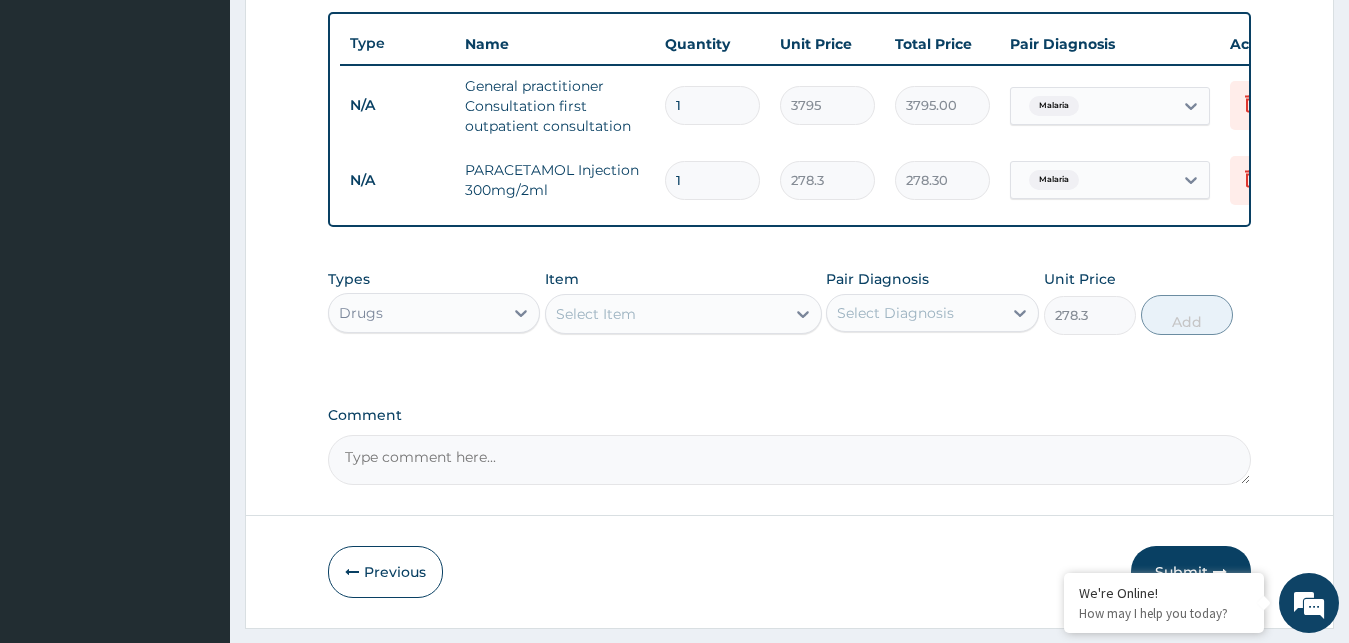 type on "0" 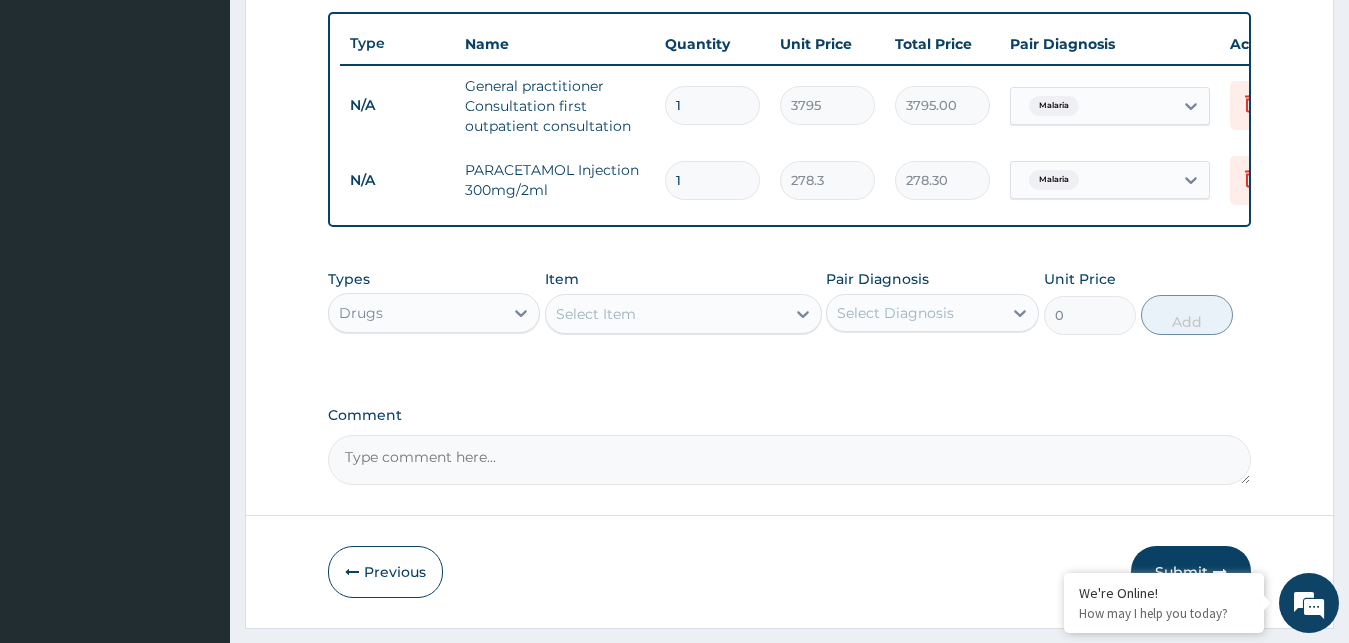click on "1" at bounding box center [712, 180] 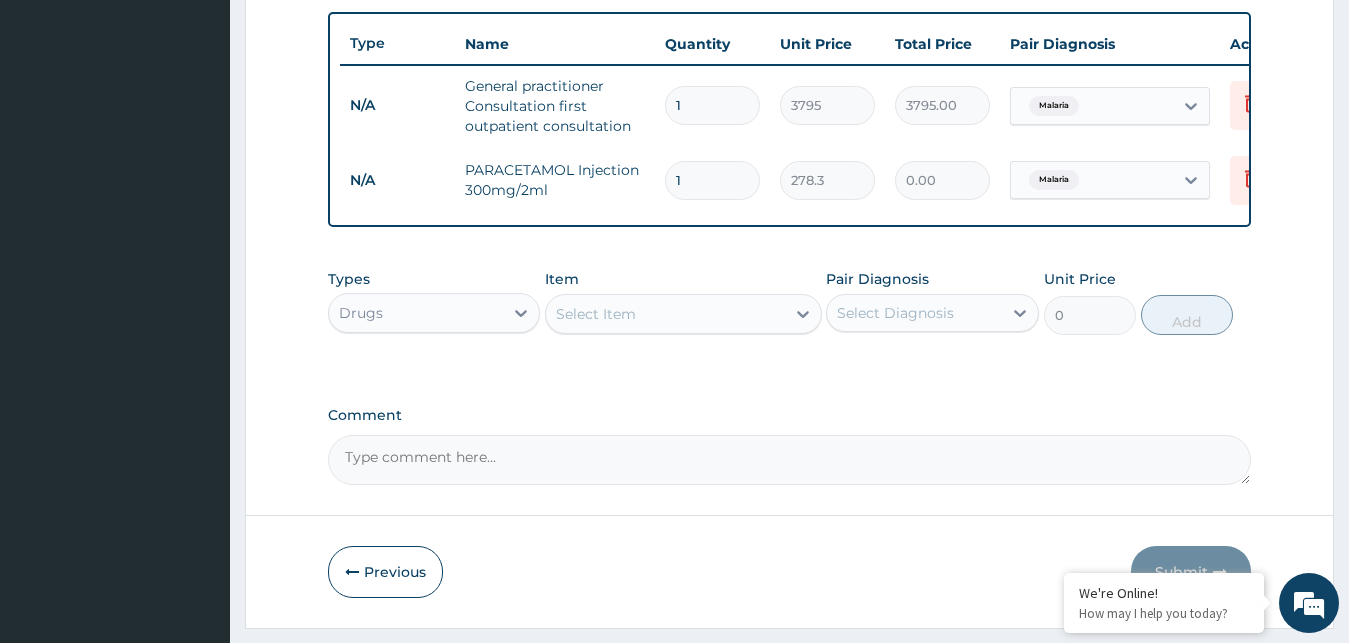 type 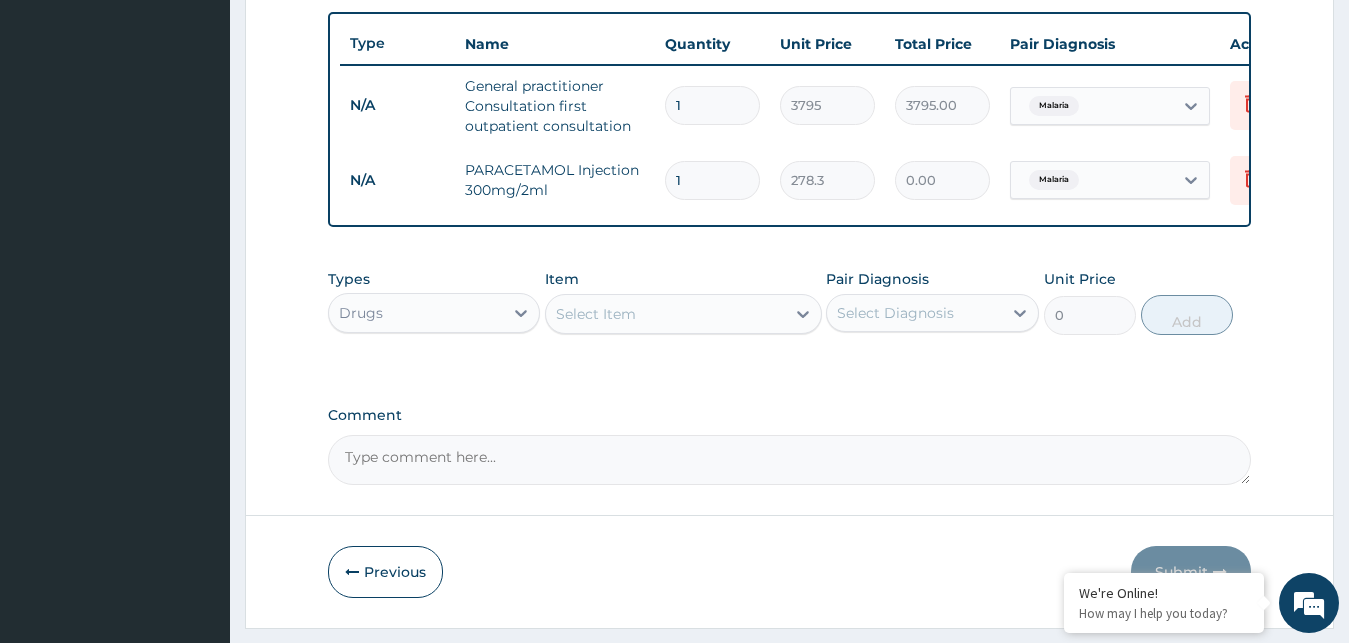 type on "0.00" 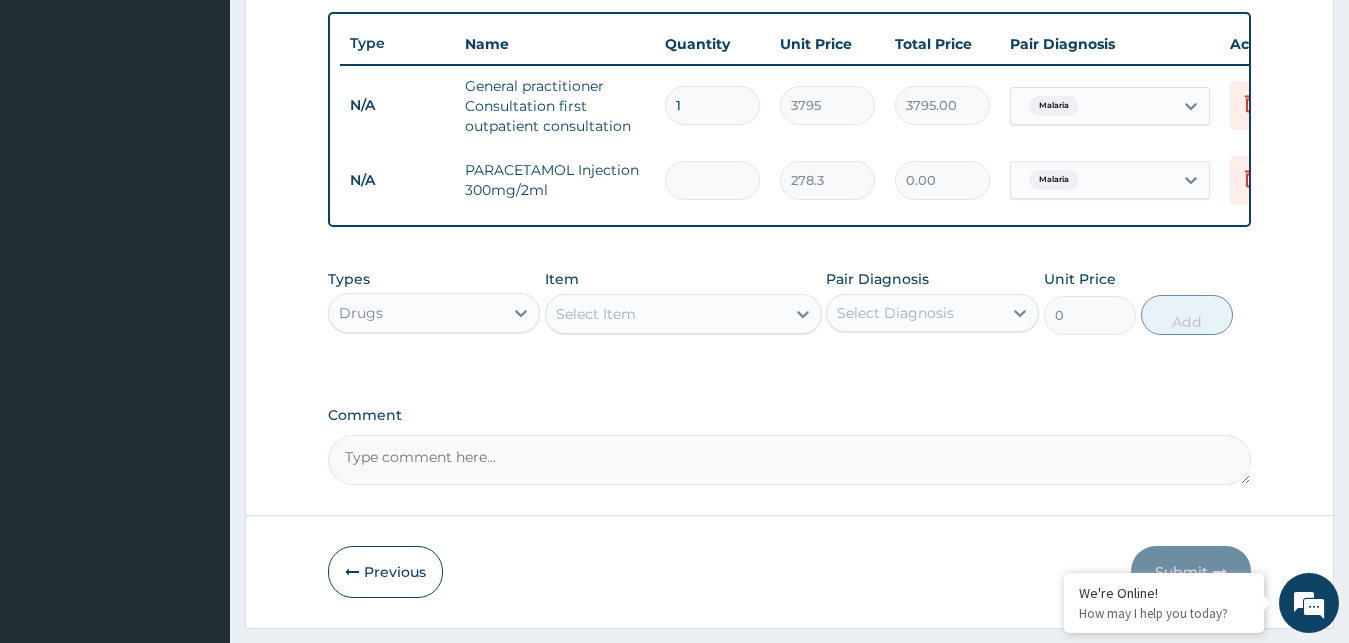 type on "2" 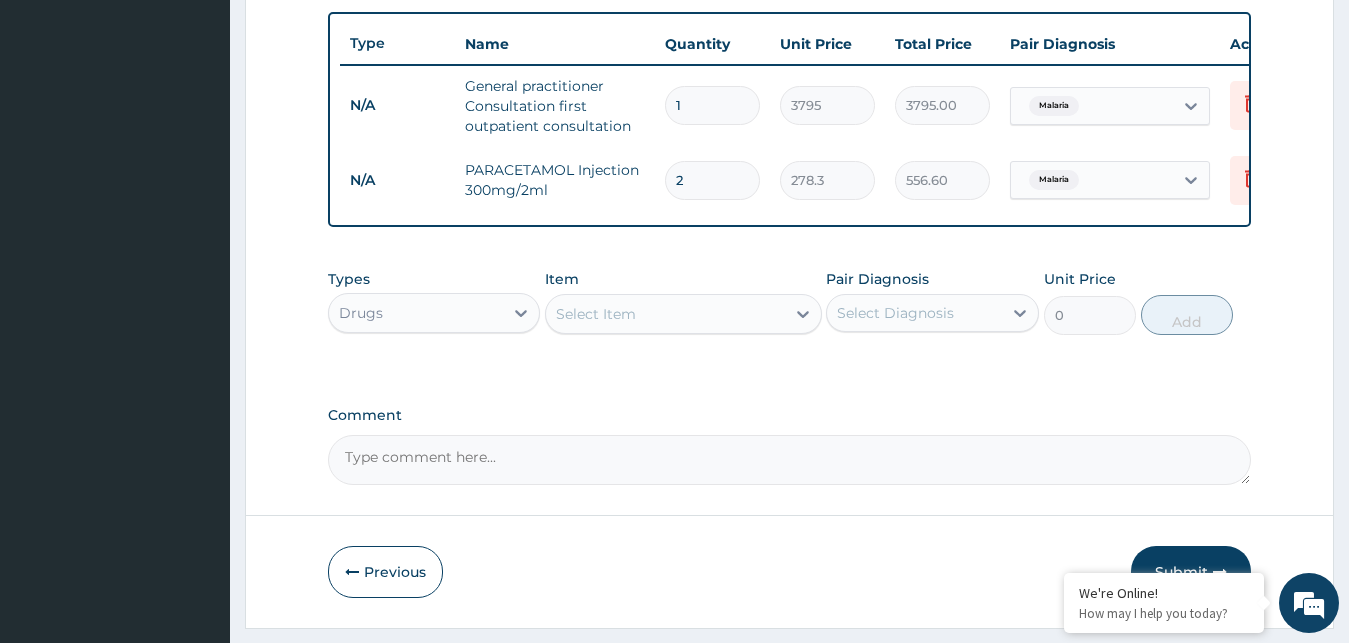 type on "2" 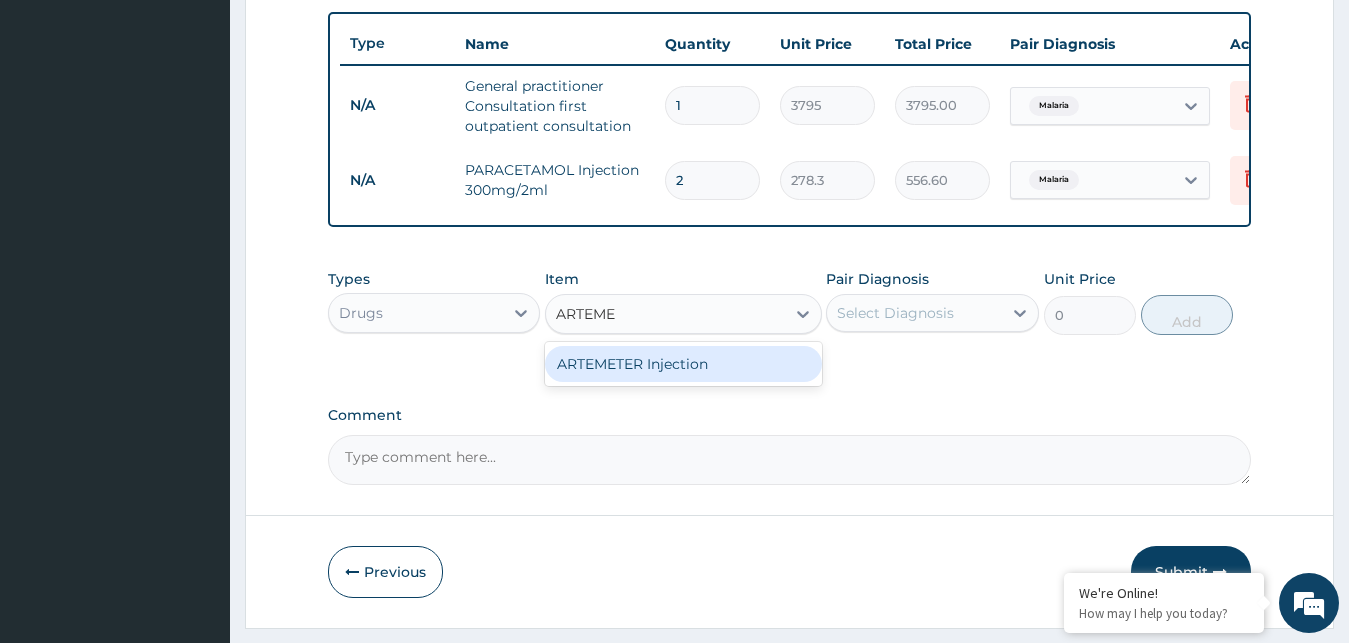 type on "ARTEMET" 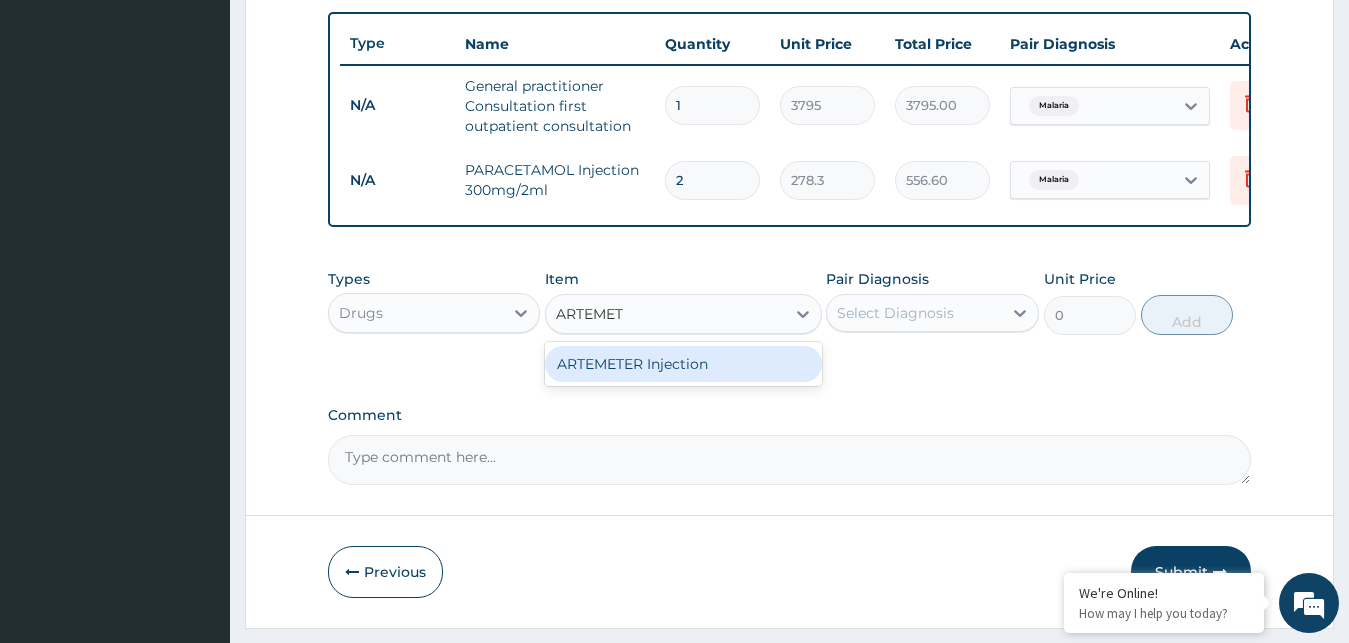 click on "ARTEMETER Injection" at bounding box center (683, 364) 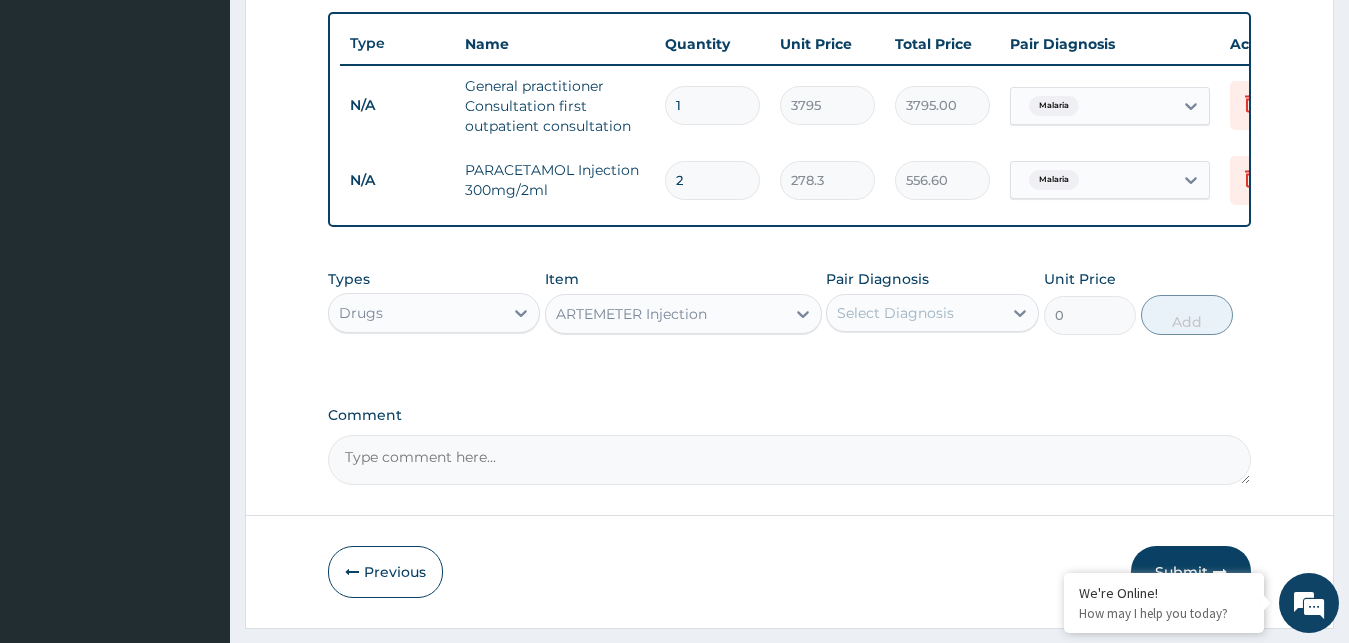 type 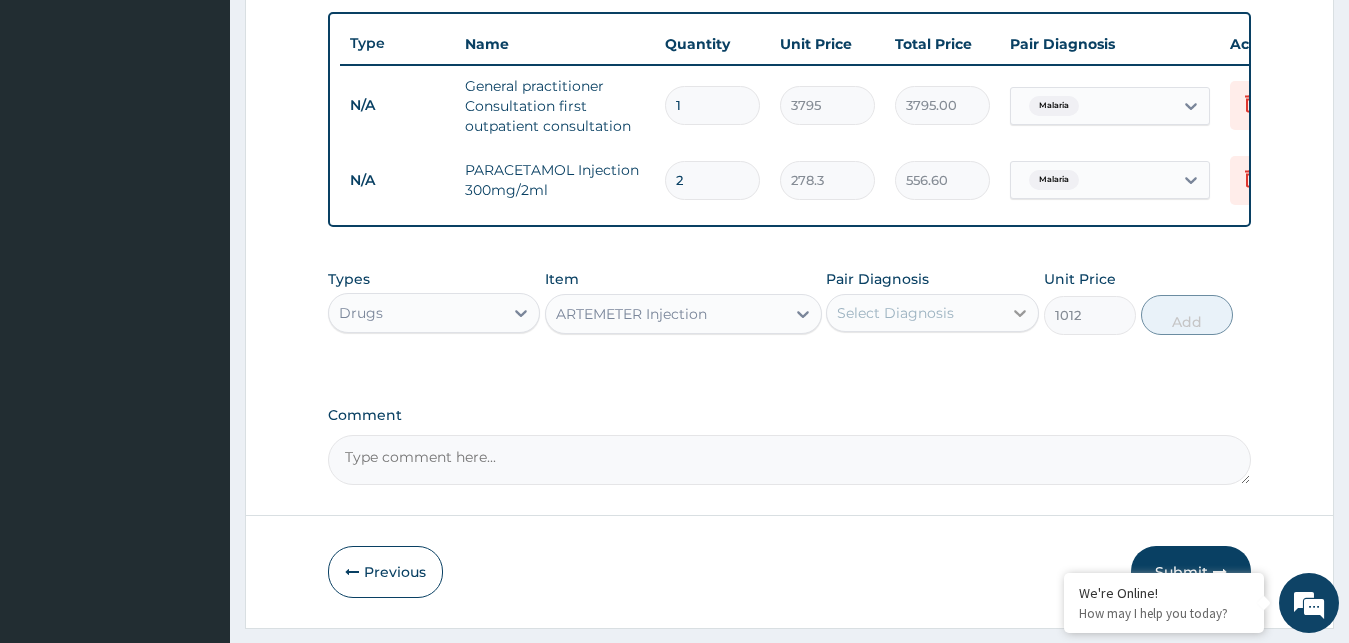 click 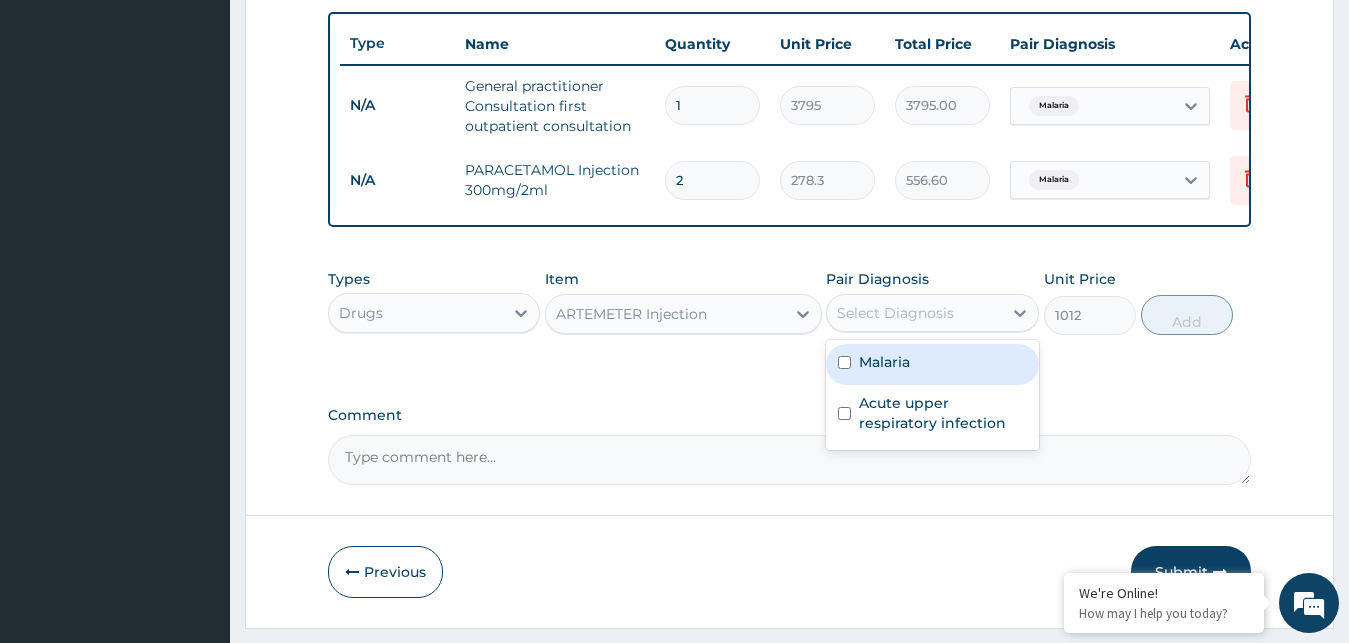 click on "Malaria" at bounding box center (932, 364) 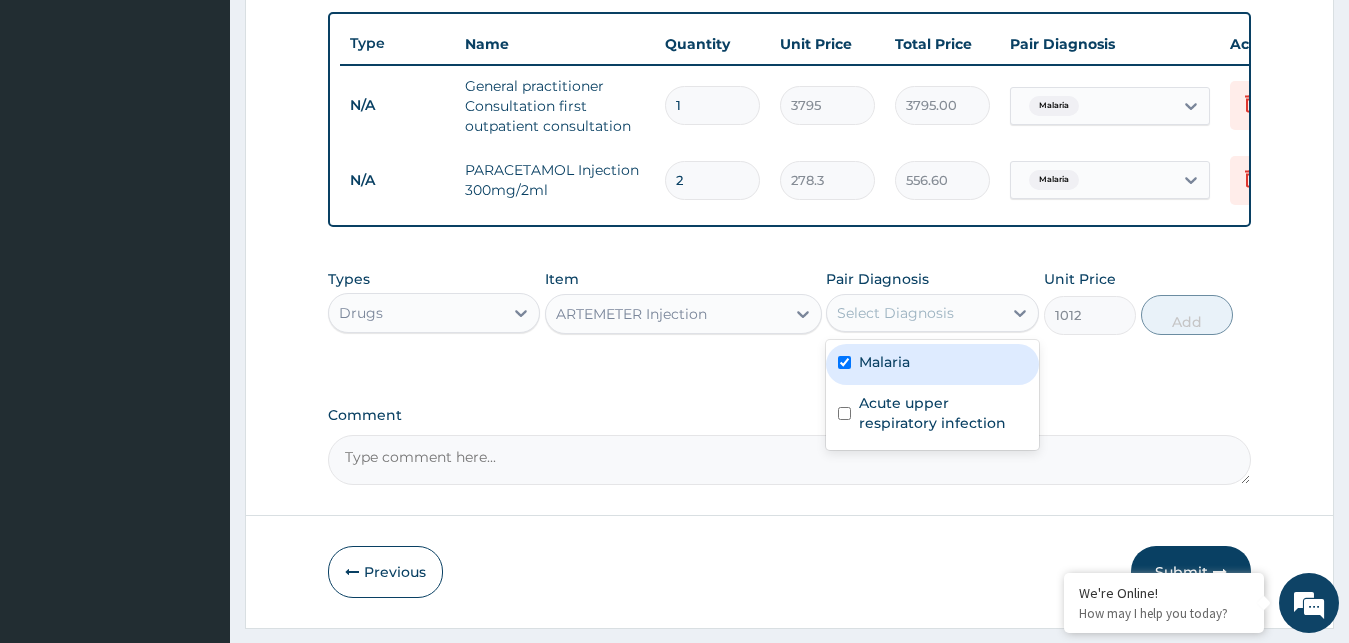 checkbox on "true" 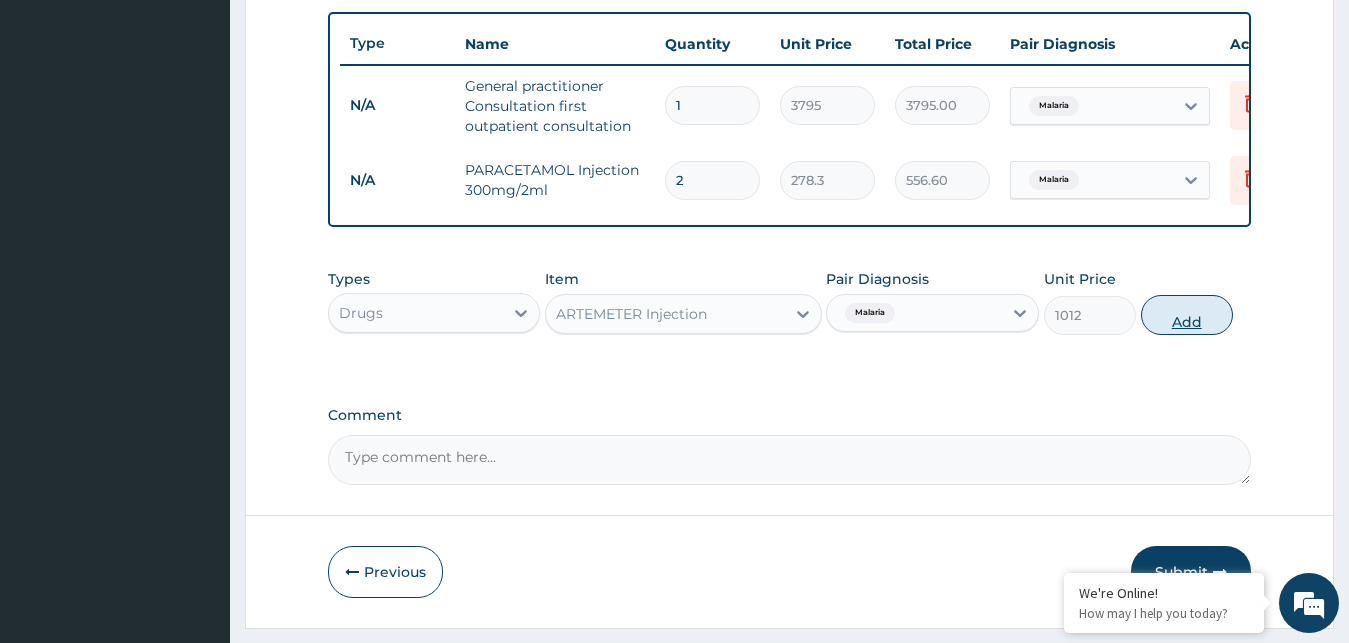 click on "Add" at bounding box center (1187, 315) 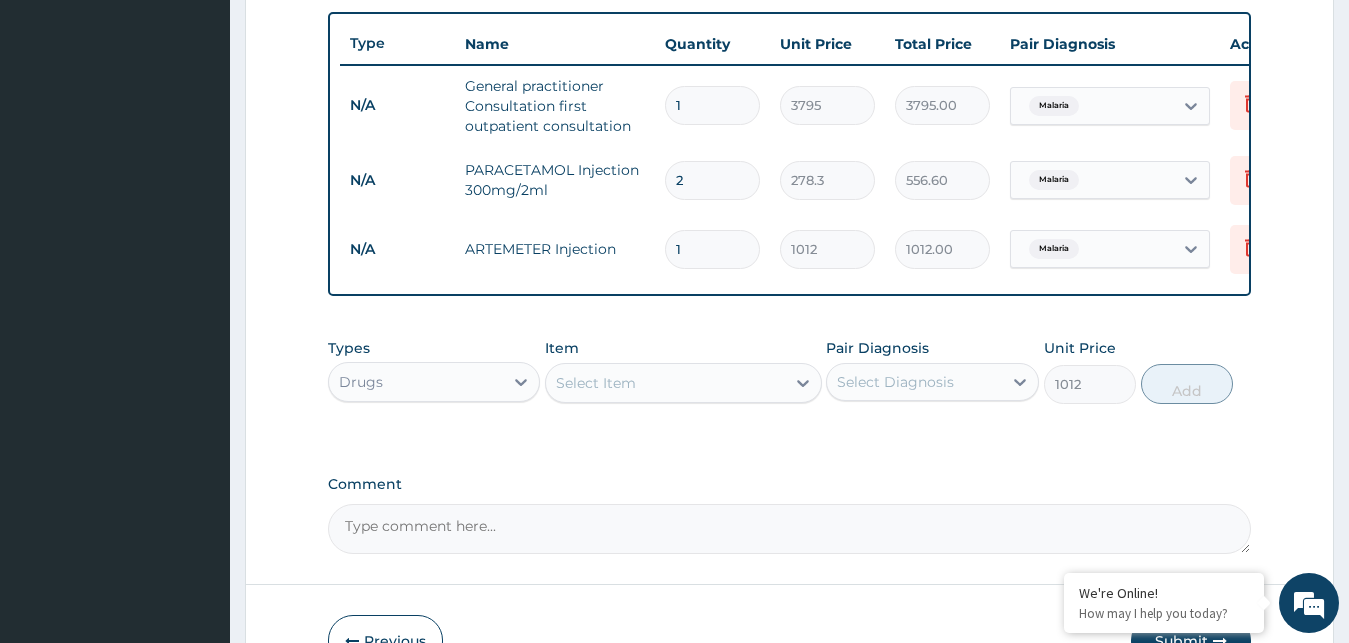 type on "0" 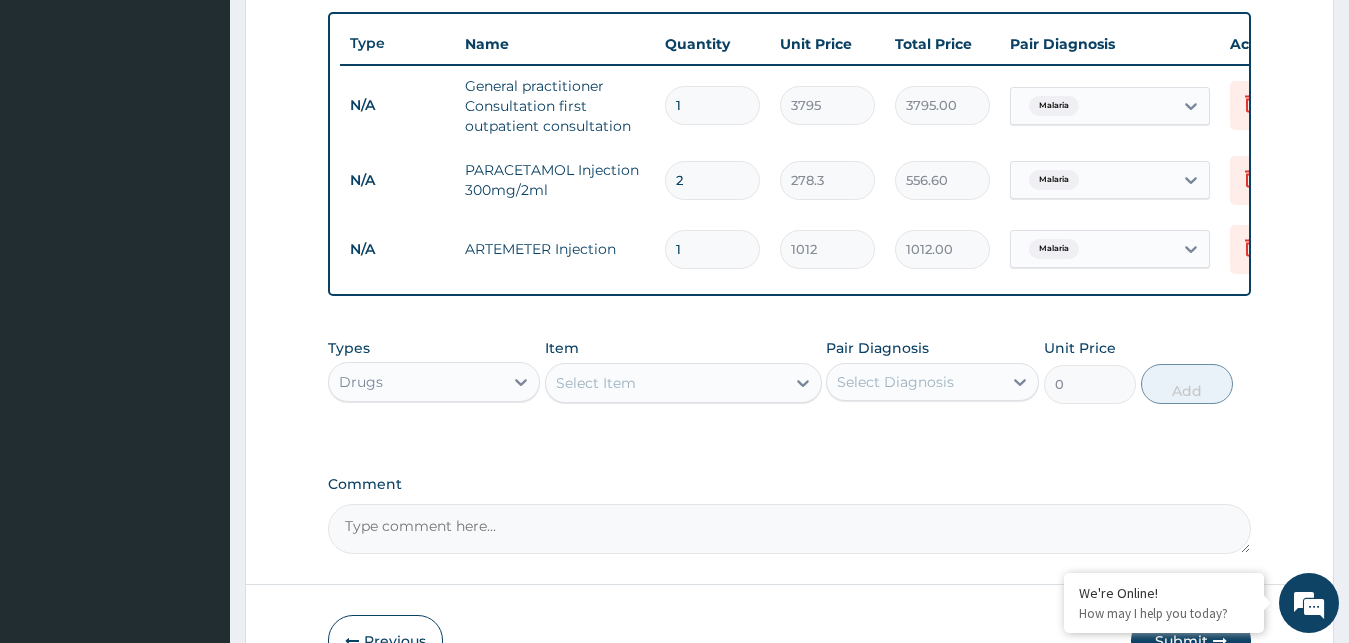 type 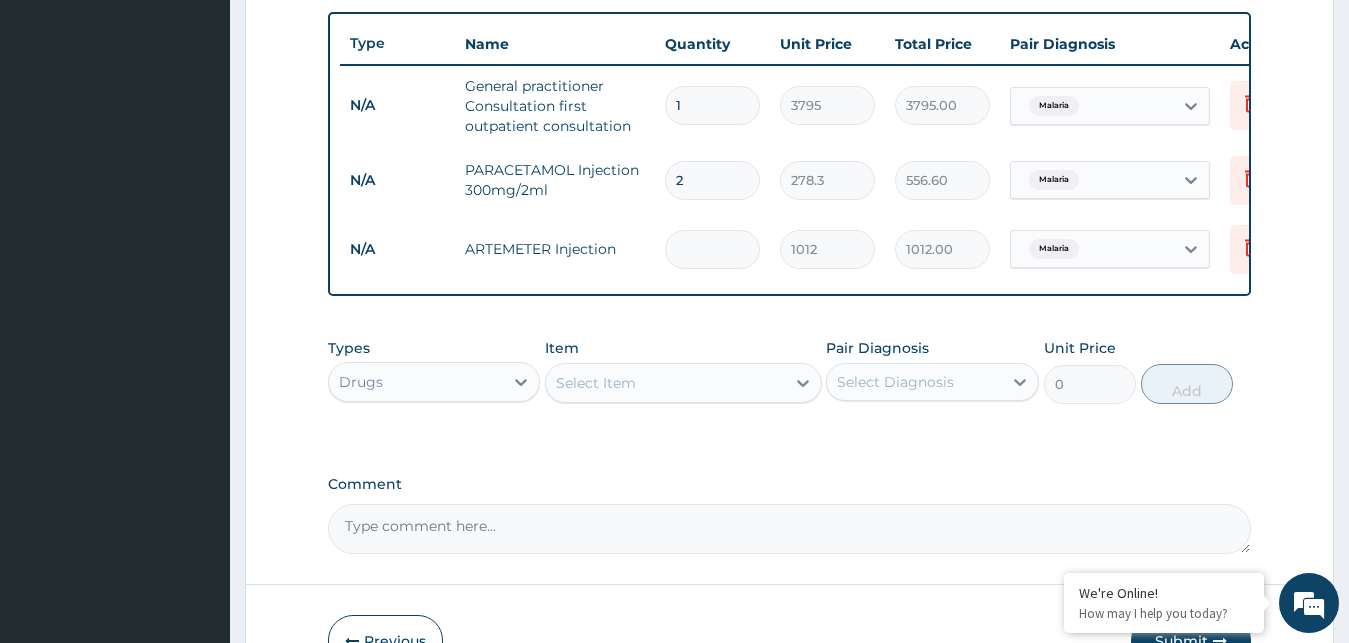 type on "0.00" 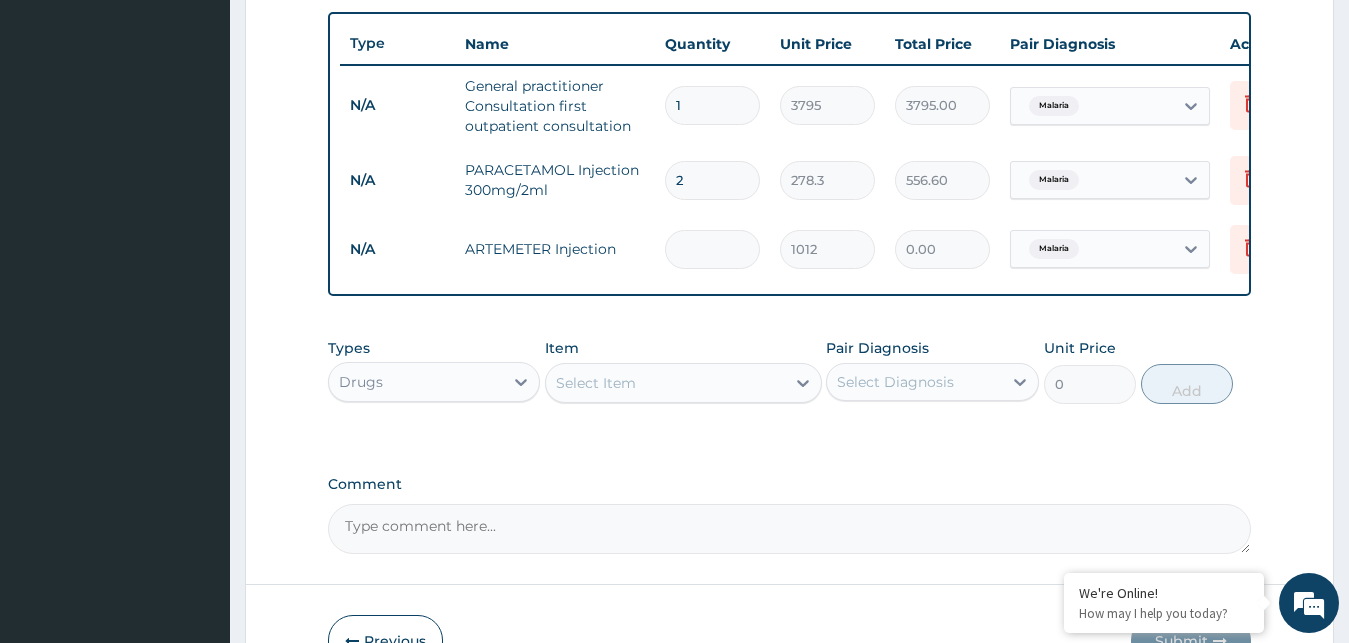type on "6" 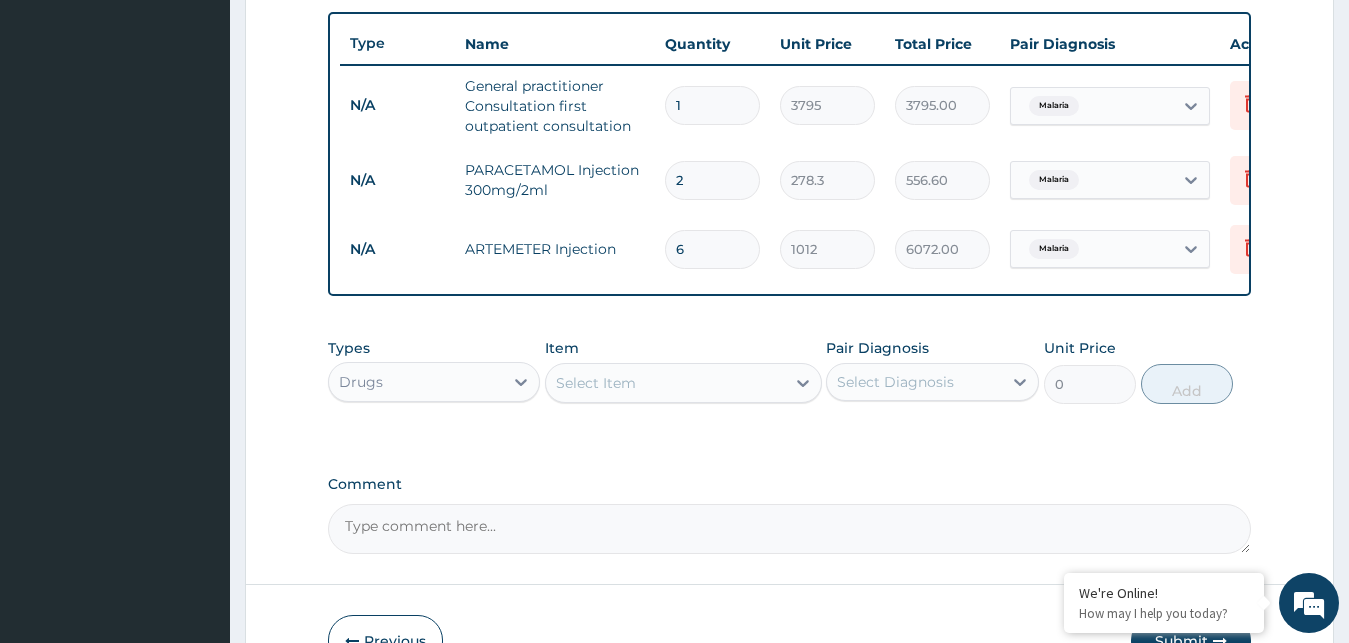 type on "6" 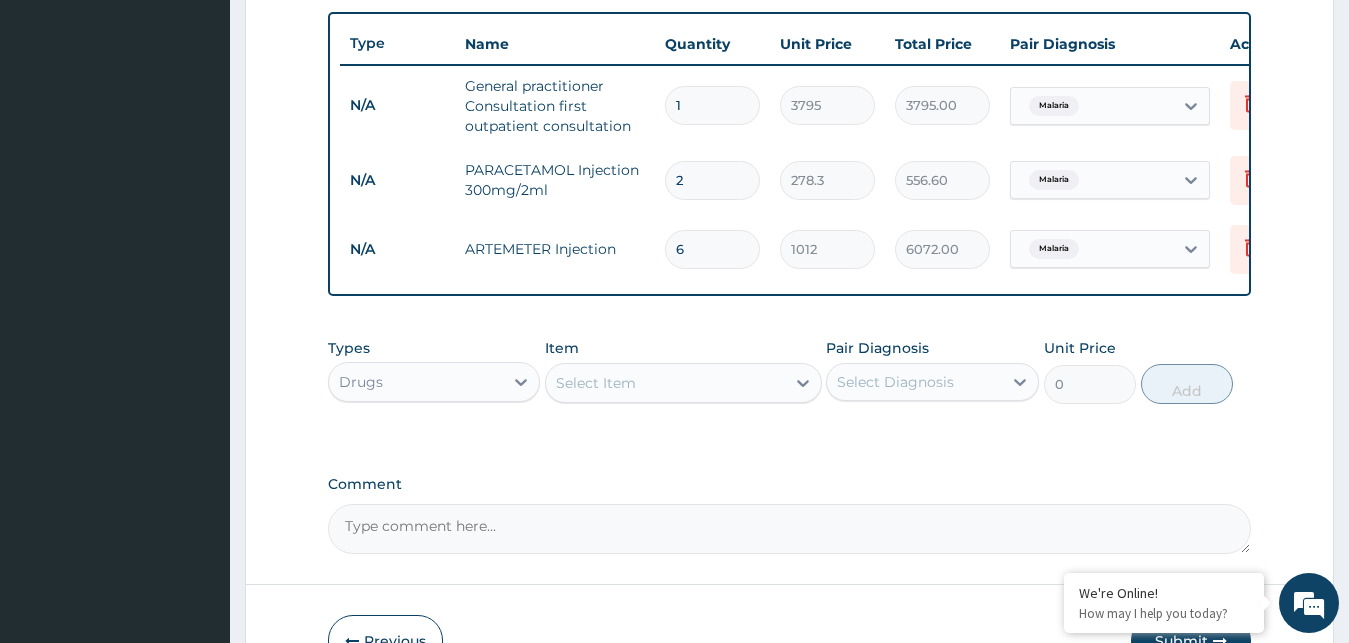click on "Select Item" at bounding box center (596, 383) 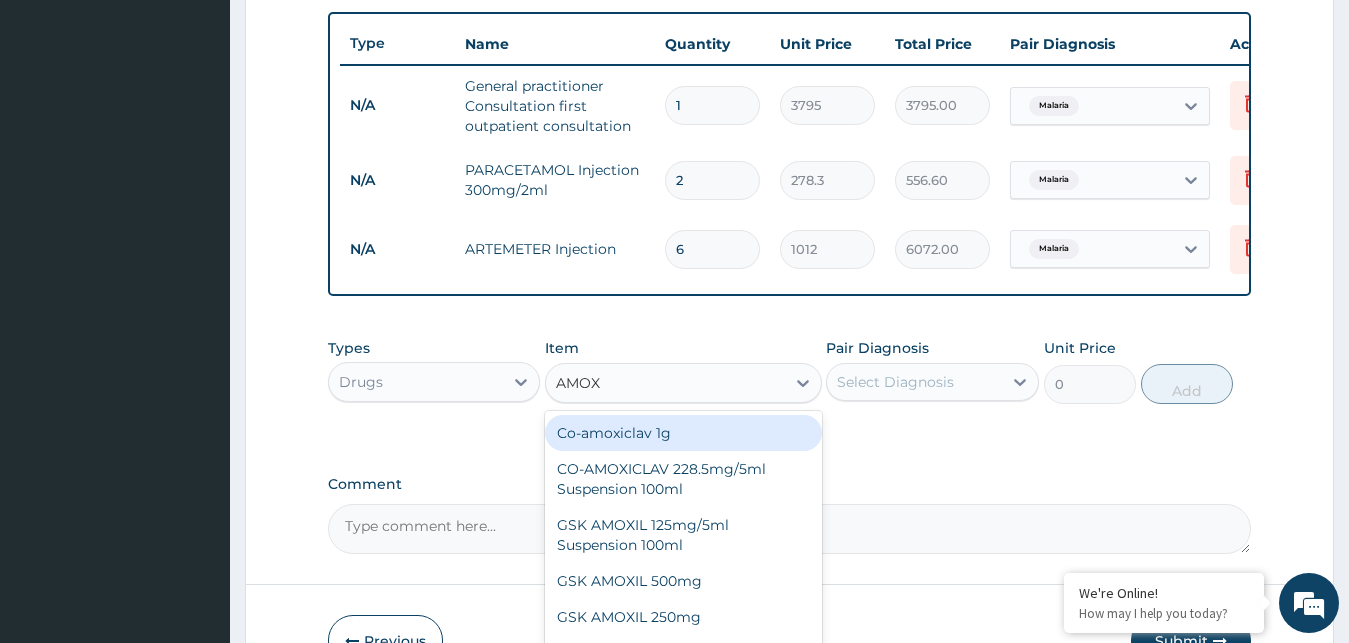 type on "AMOX" 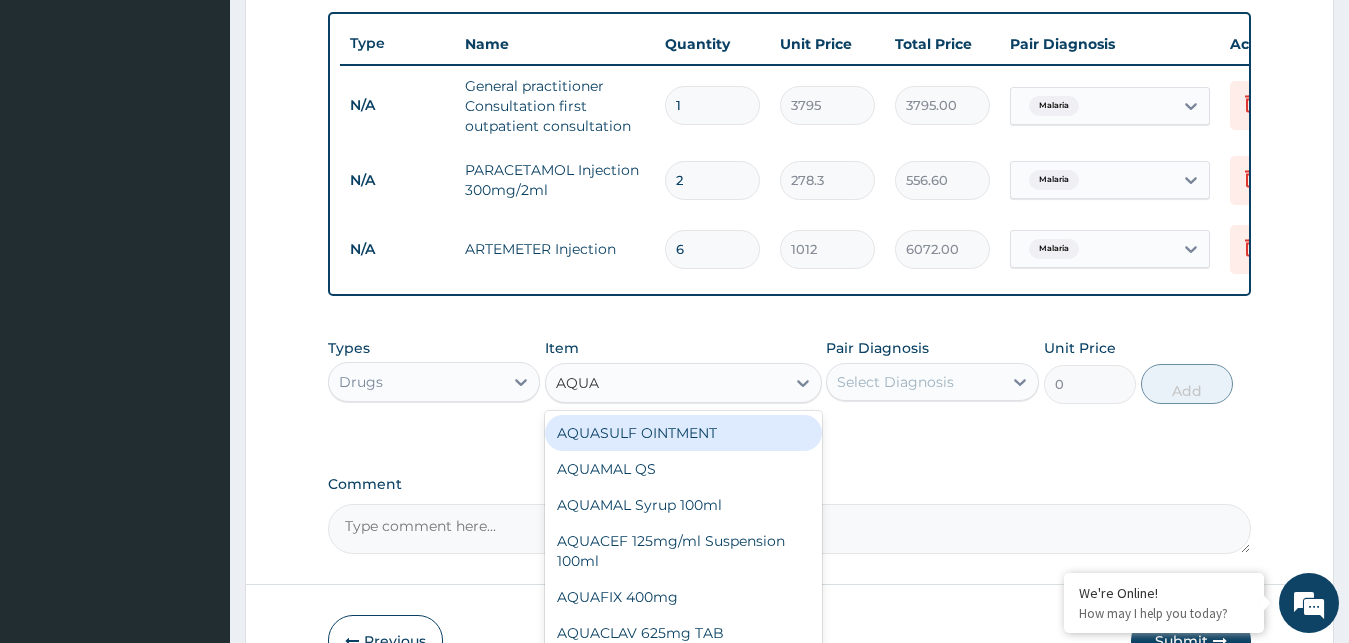 type on "AQUA" 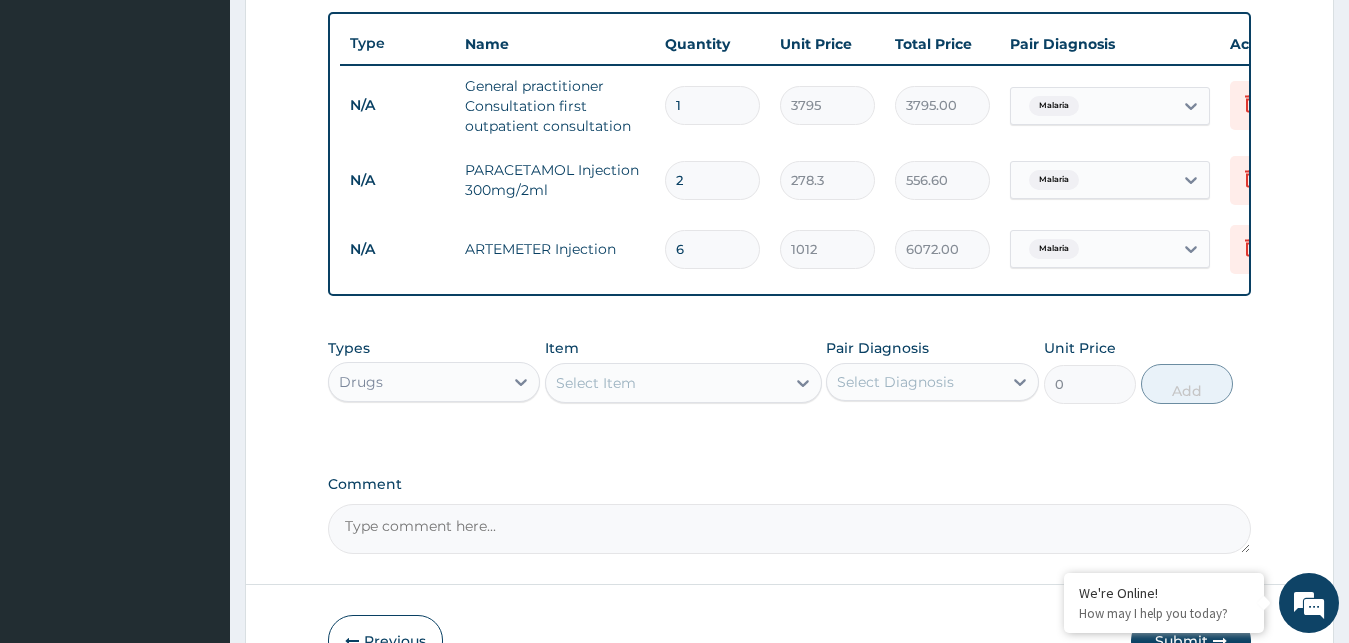 click on "Select Item" at bounding box center (665, 383) 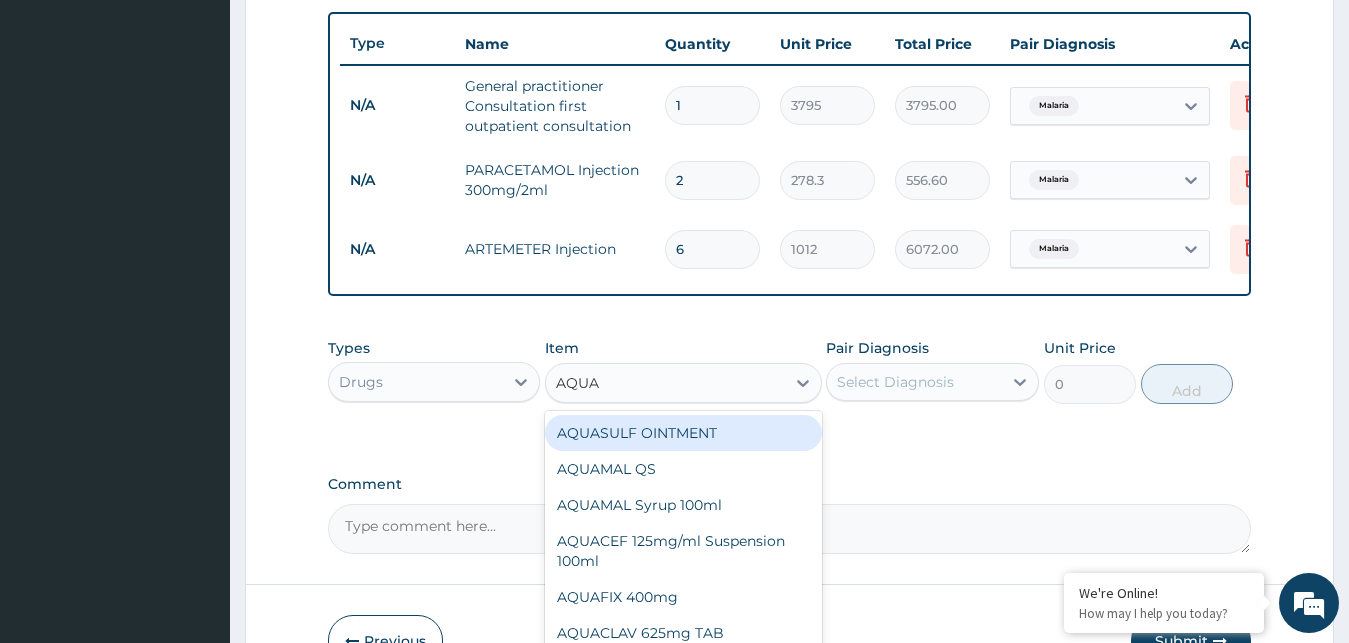 type on "AQUAC" 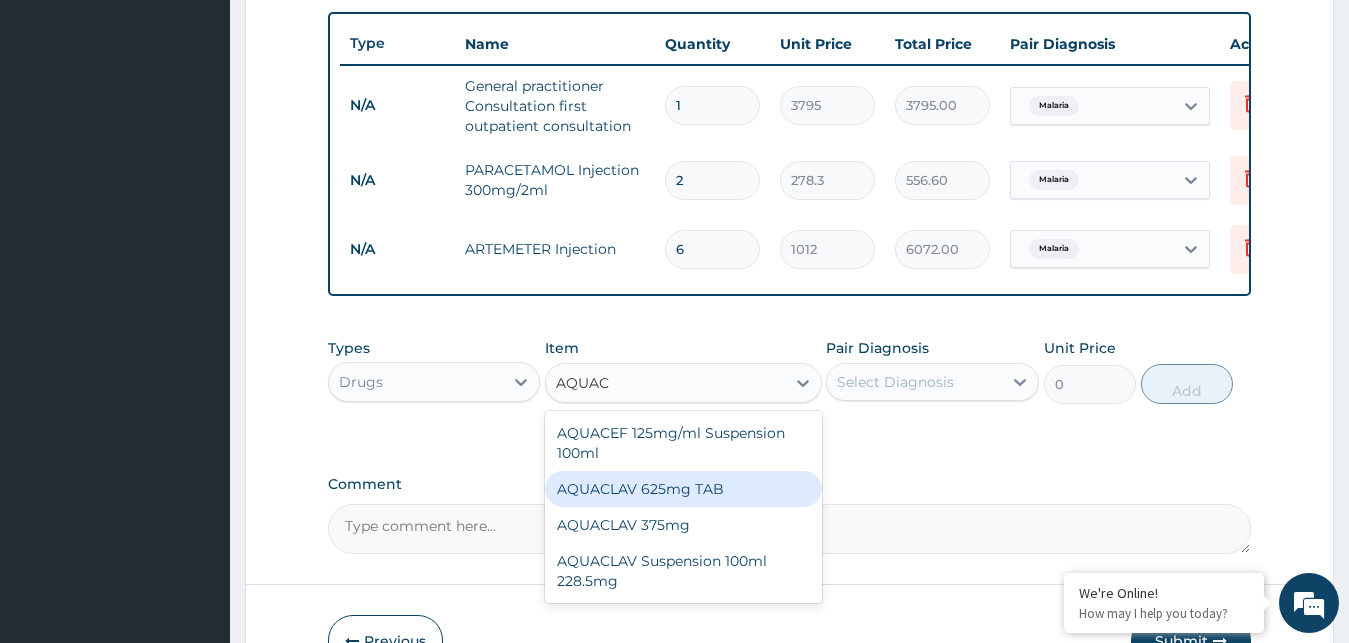 click on "AQUACLAV 625mg TAB" at bounding box center [683, 489] 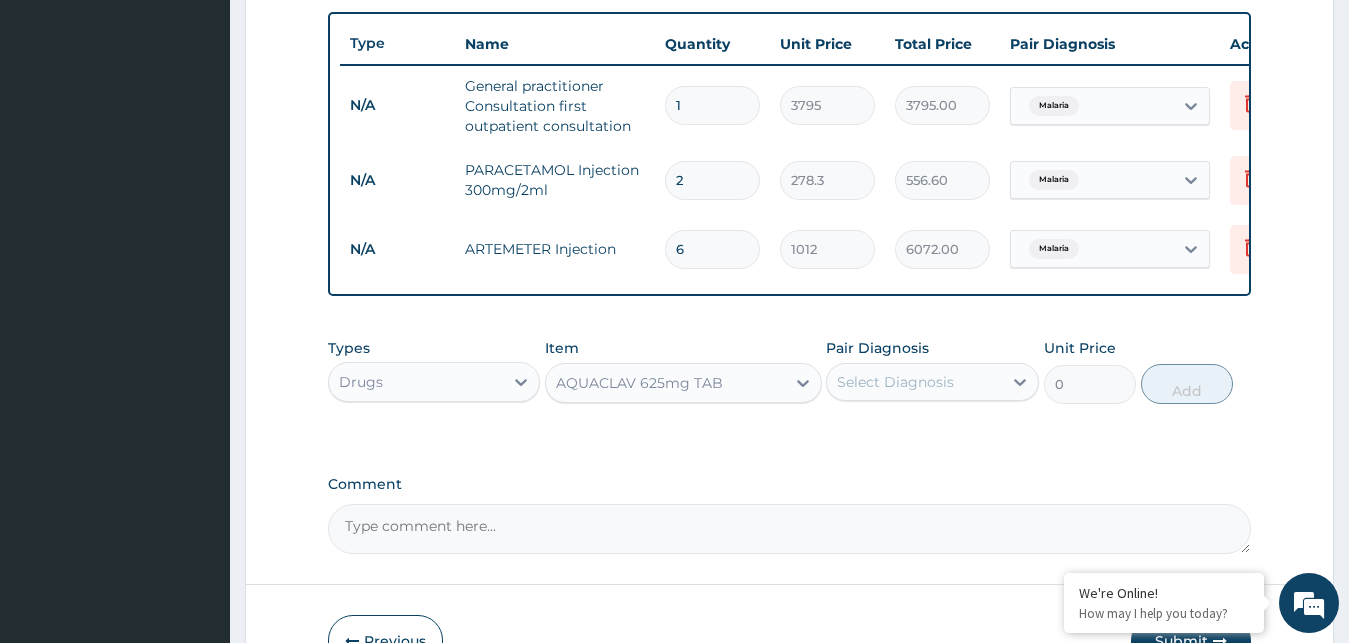 type 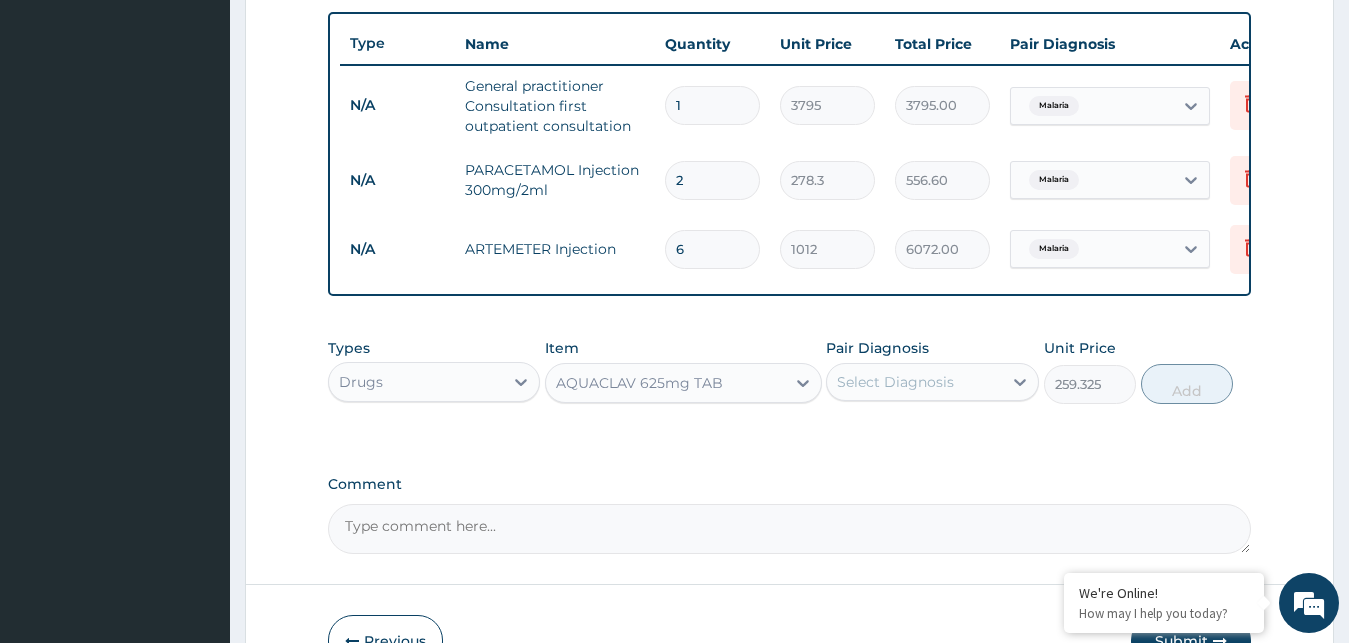 click on "Select Diagnosis" at bounding box center (914, 382) 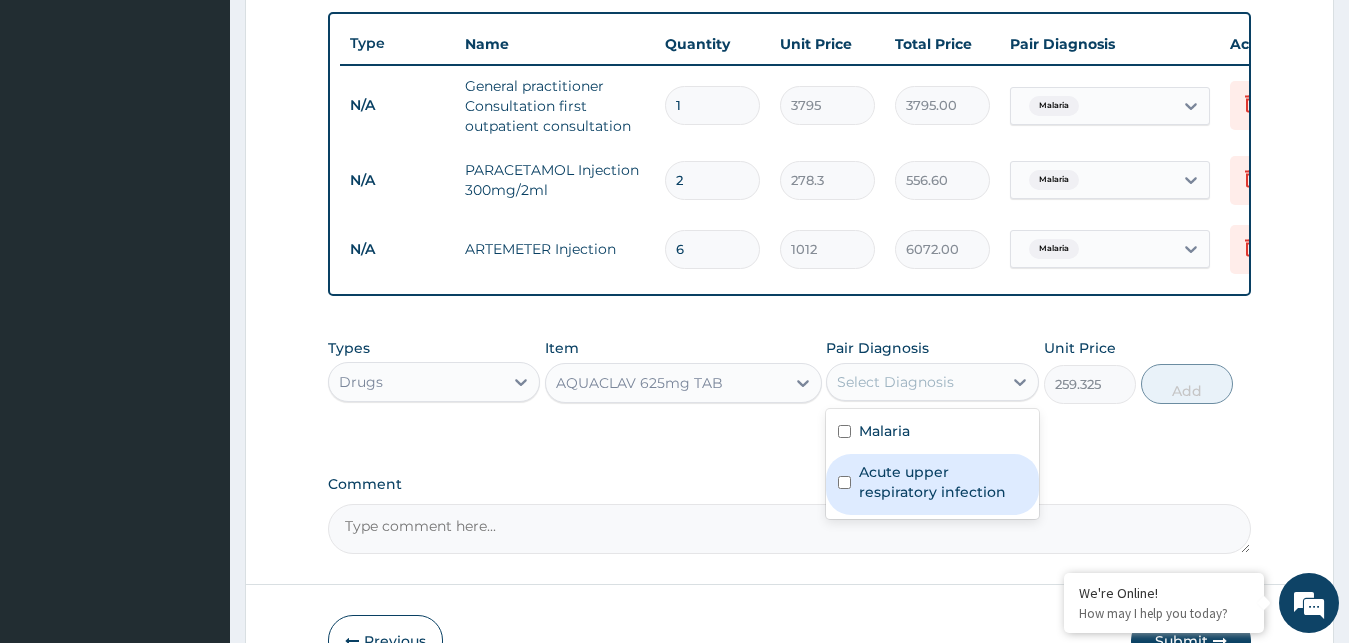 click on "Acute upper respiratory infection" at bounding box center (943, 482) 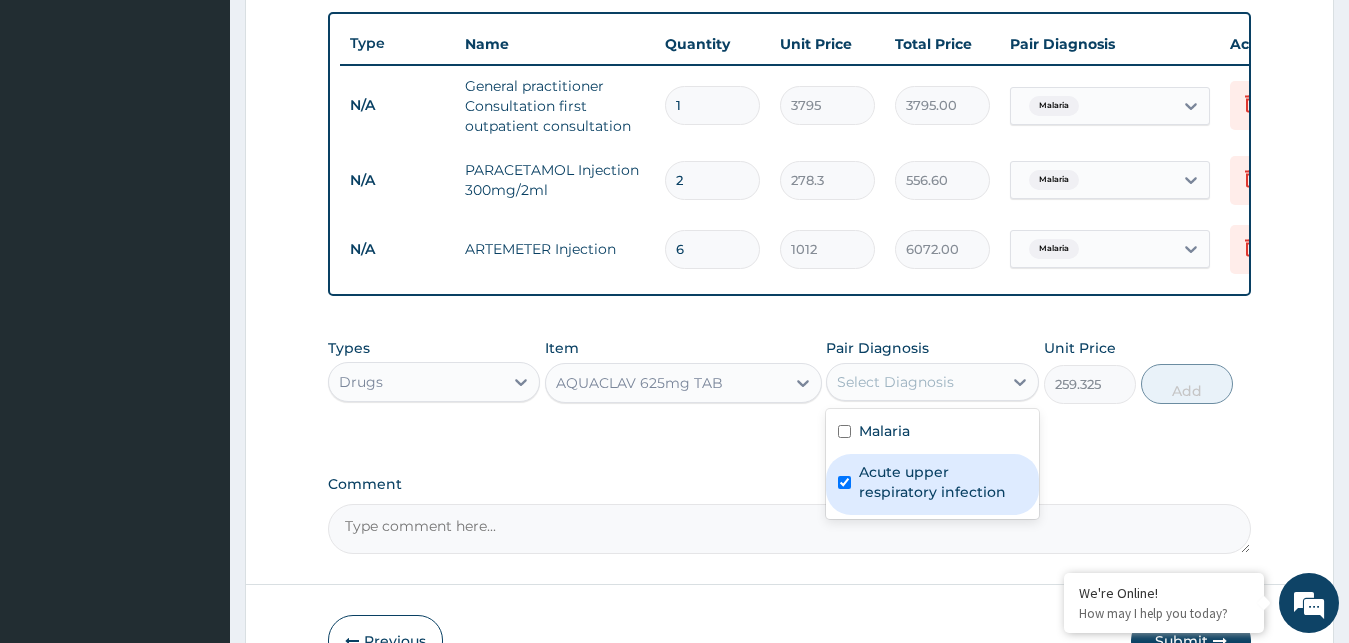 checkbox on "true" 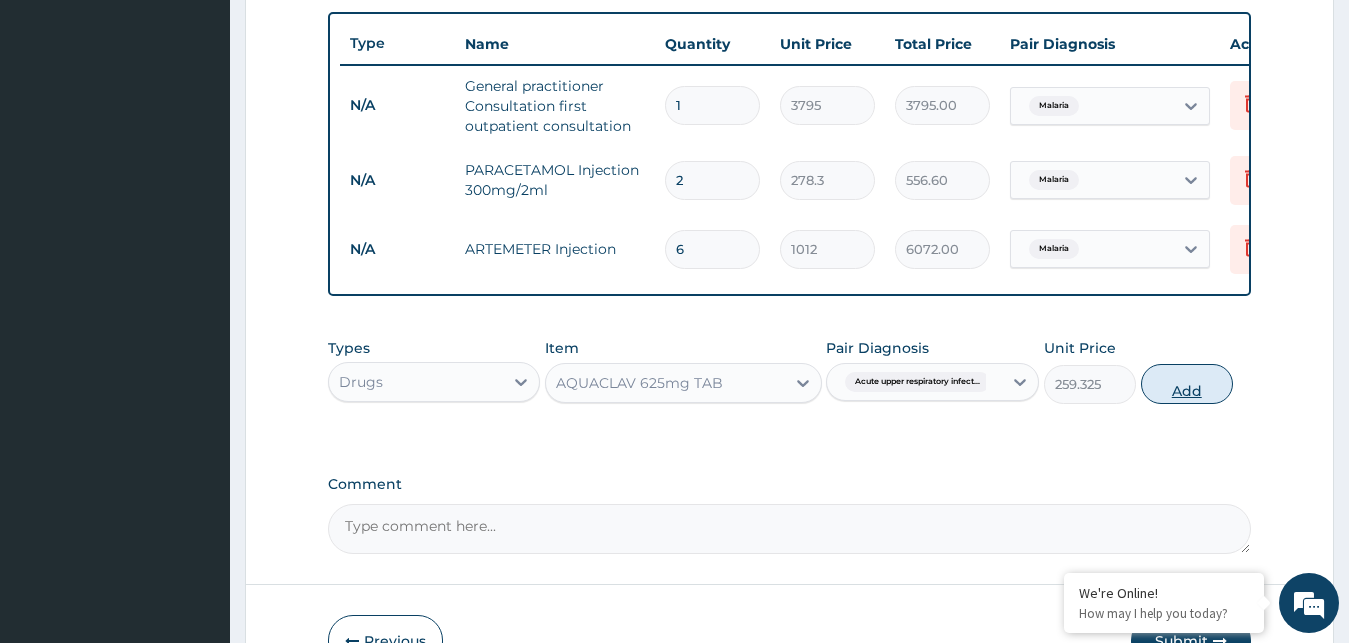 click on "Add" at bounding box center [1187, 384] 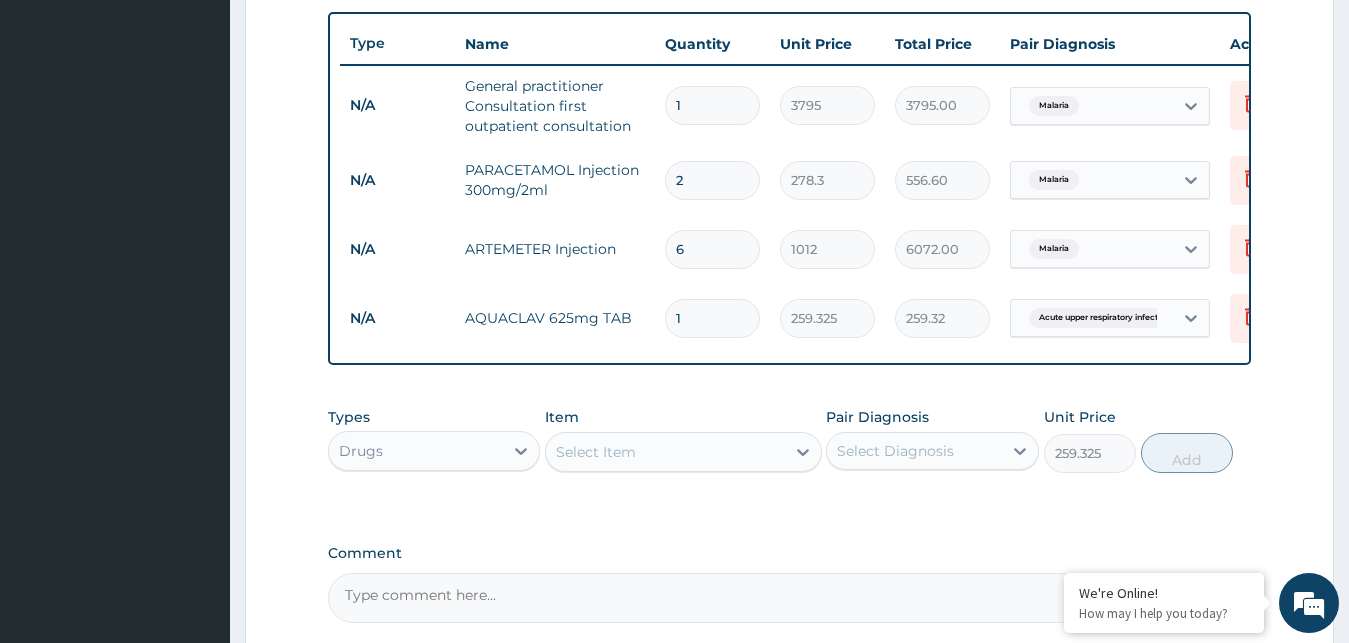 type on "0" 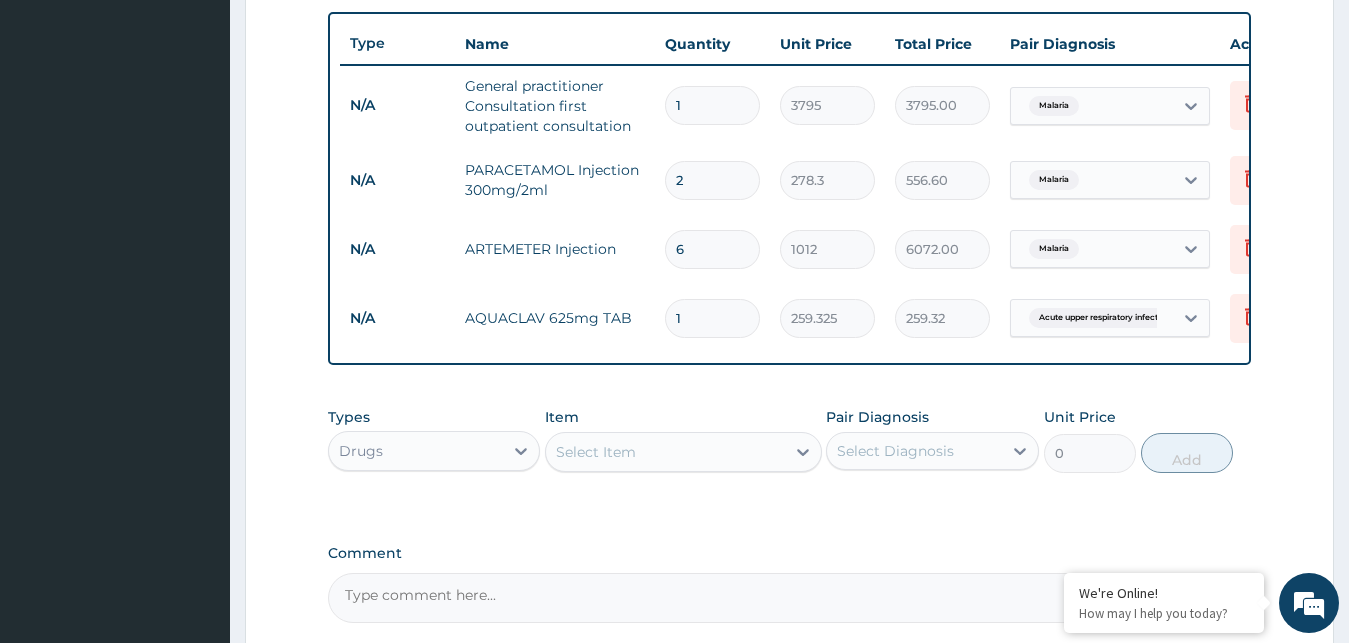 type on "10" 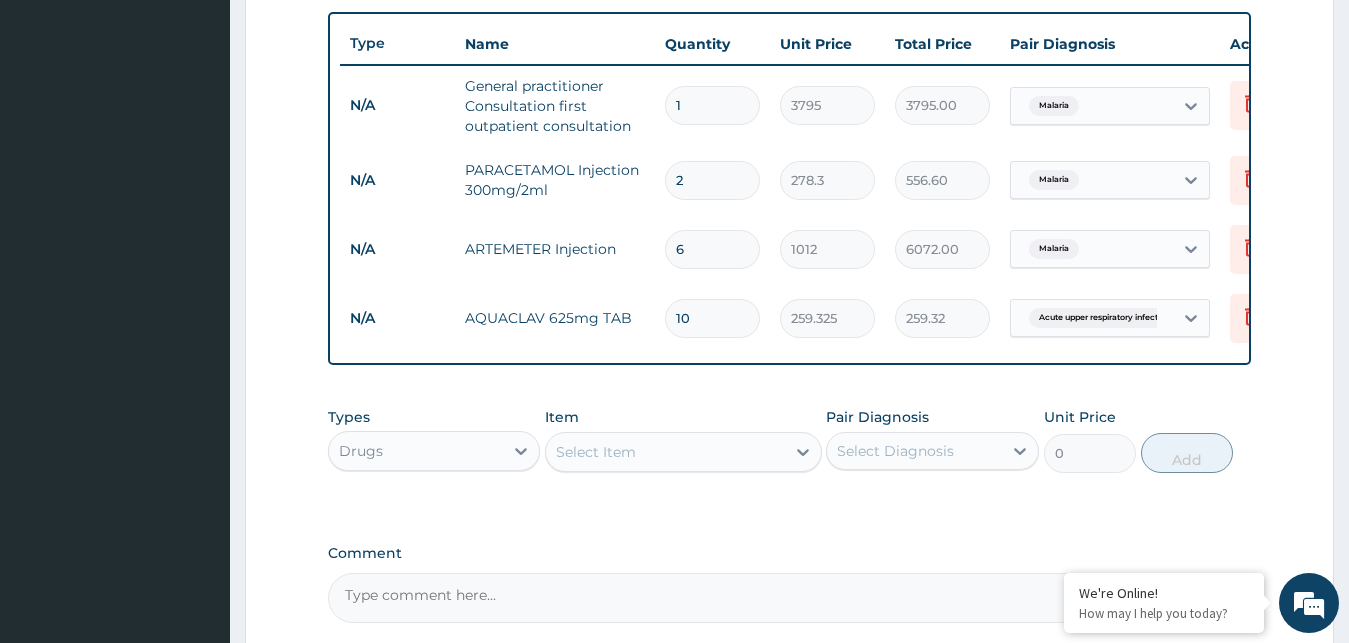 type on "2593.25" 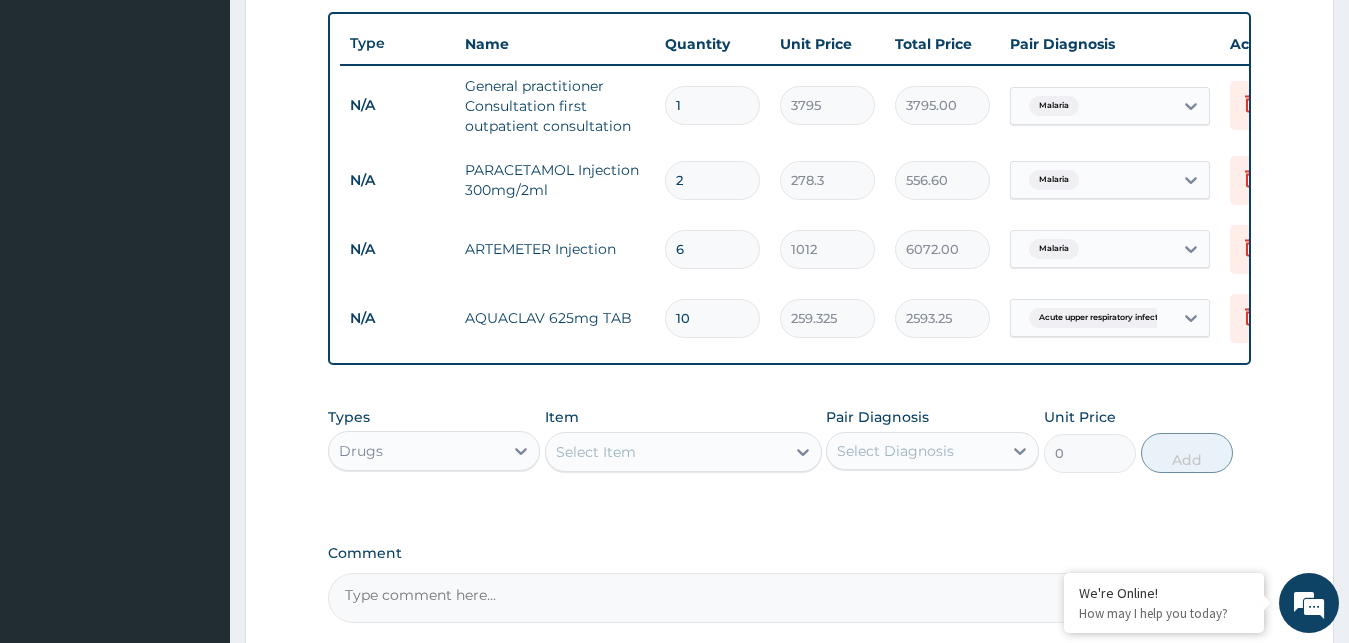 type on "10" 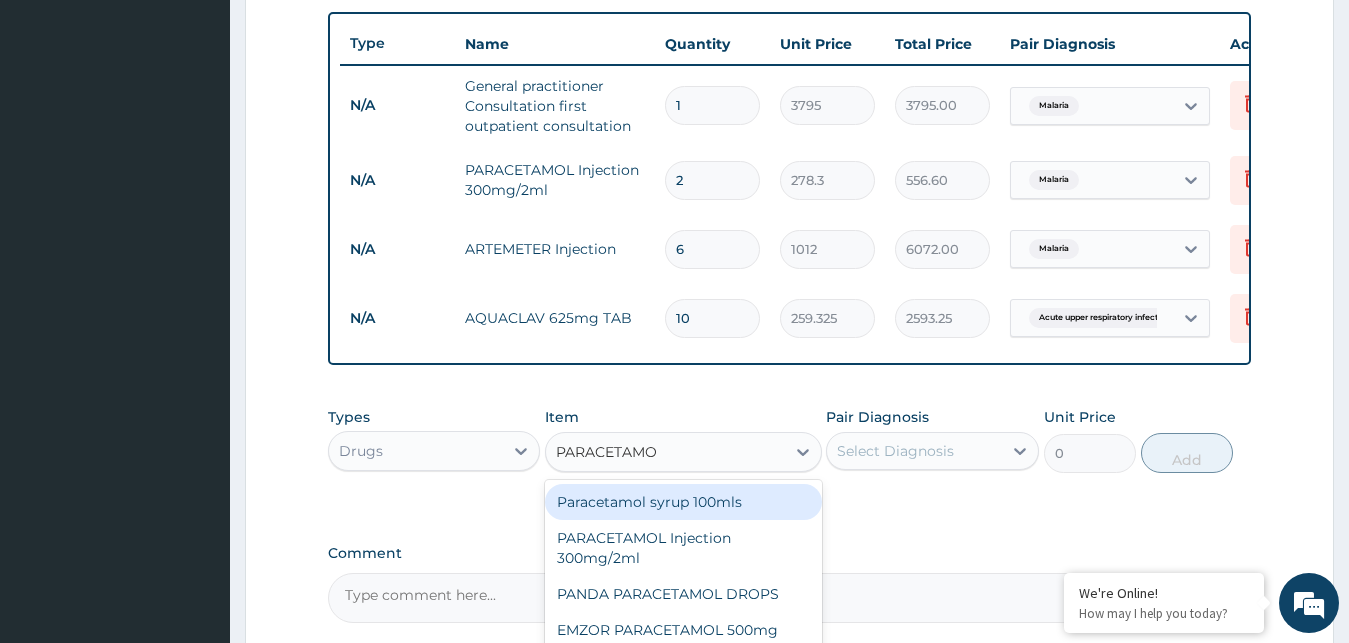 type on "PARACETAMOL" 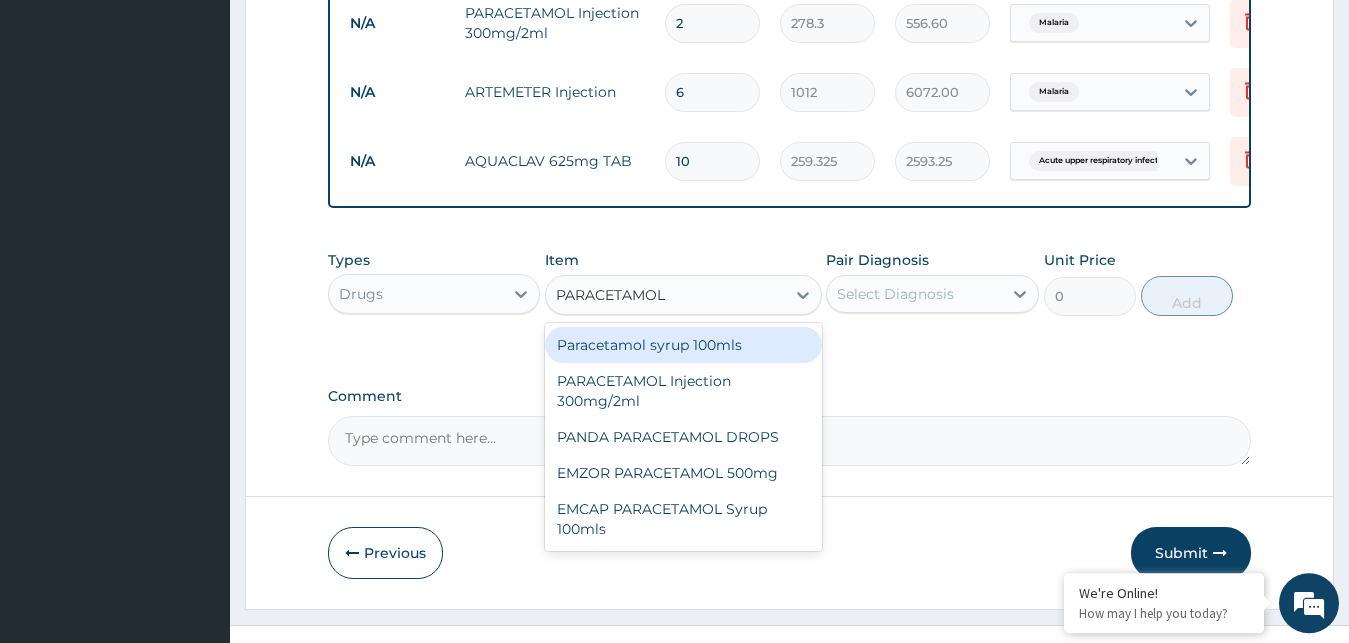 scroll, scrollTop: 939, scrollLeft: 0, axis: vertical 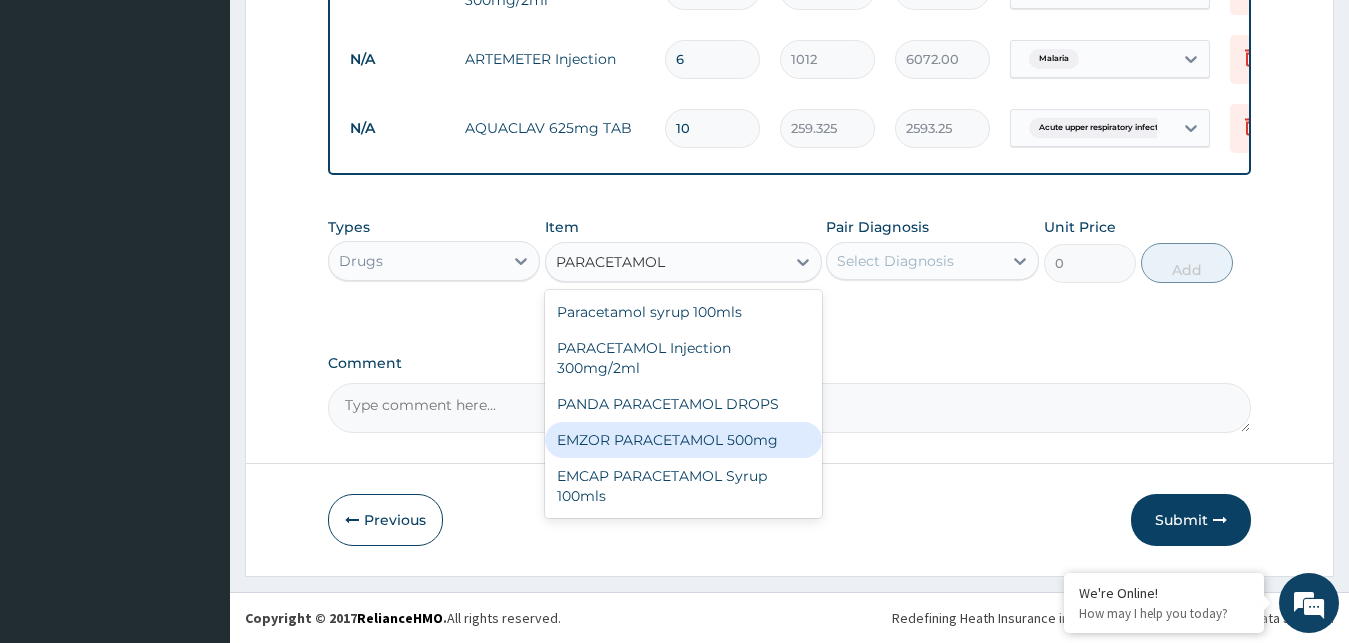 click on "EMZOR PARACETAMOL 500mg" at bounding box center (683, 440) 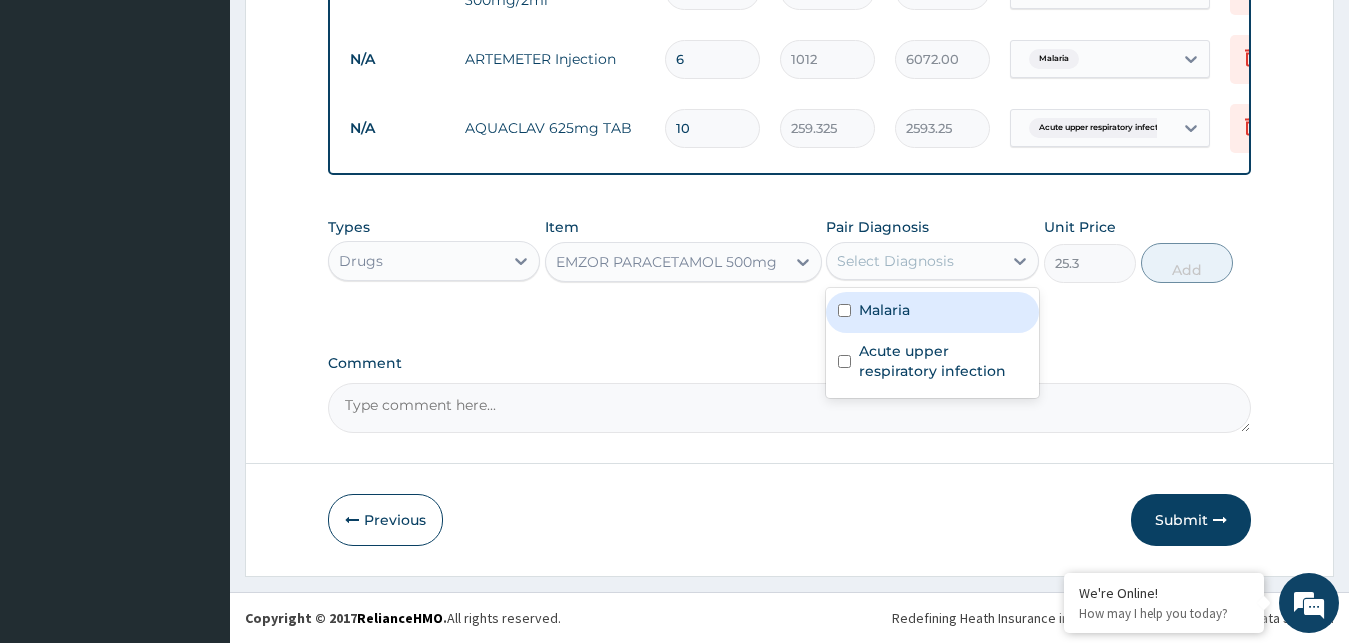 click on "Select Diagnosis" at bounding box center [895, 261] 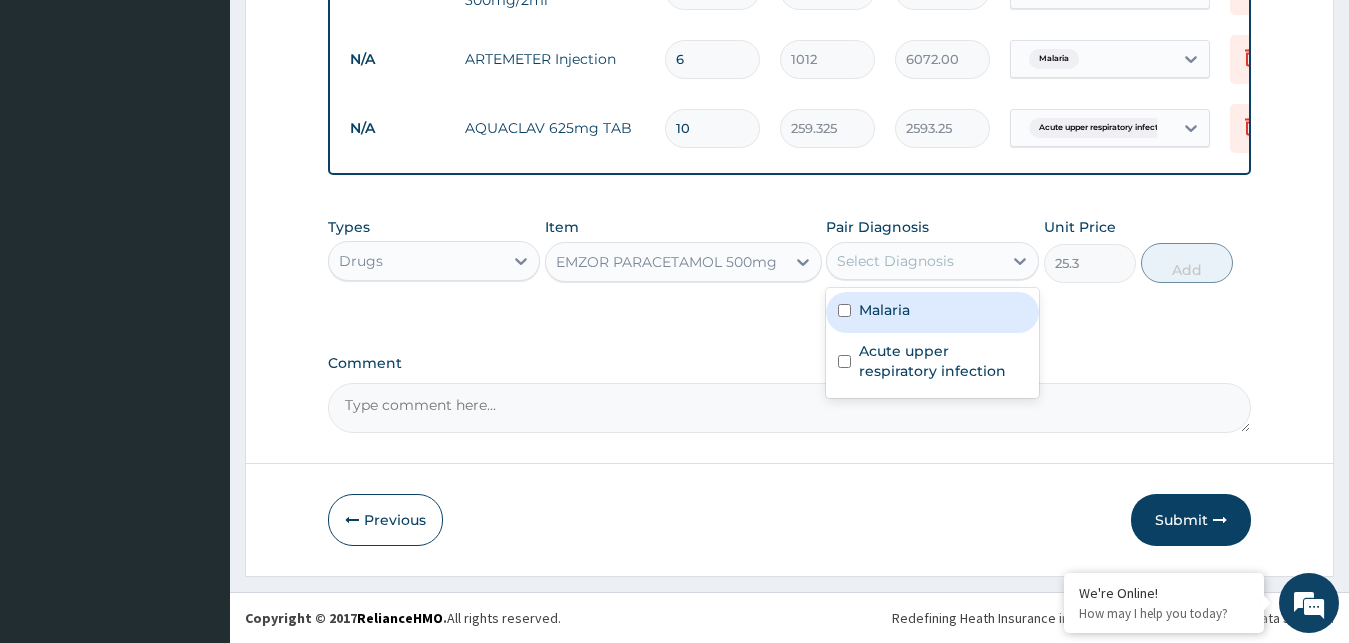 click at bounding box center [844, 310] 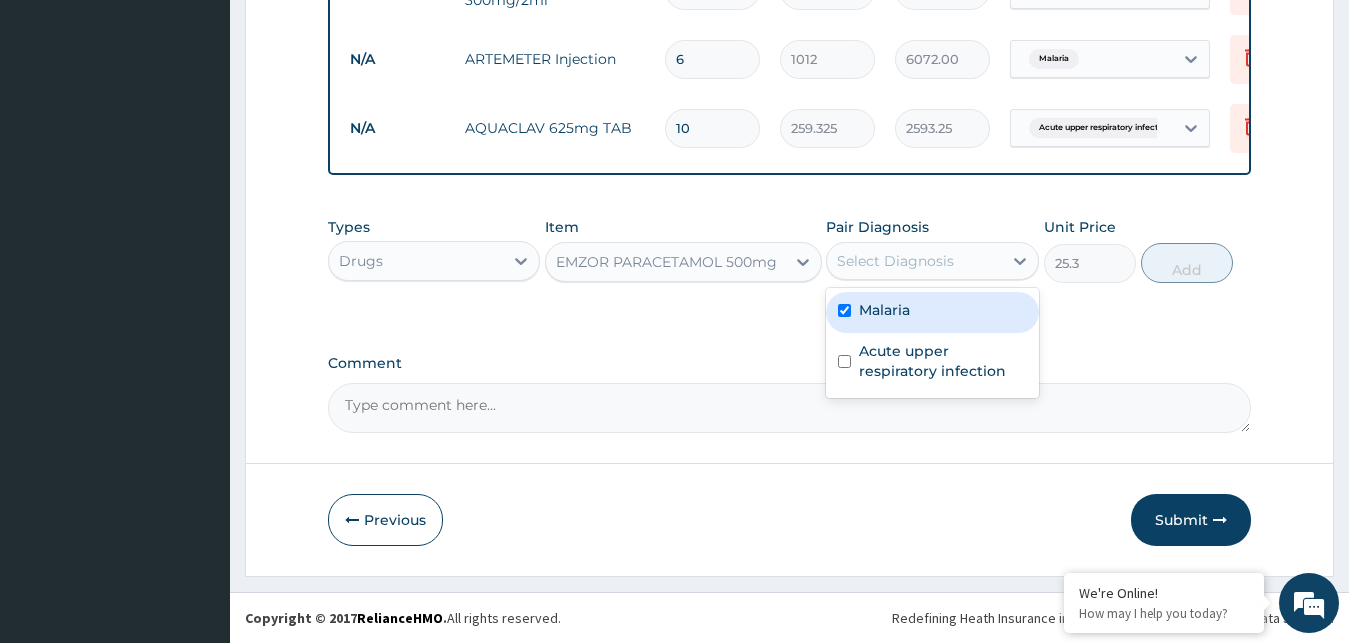 checkbox on "true" 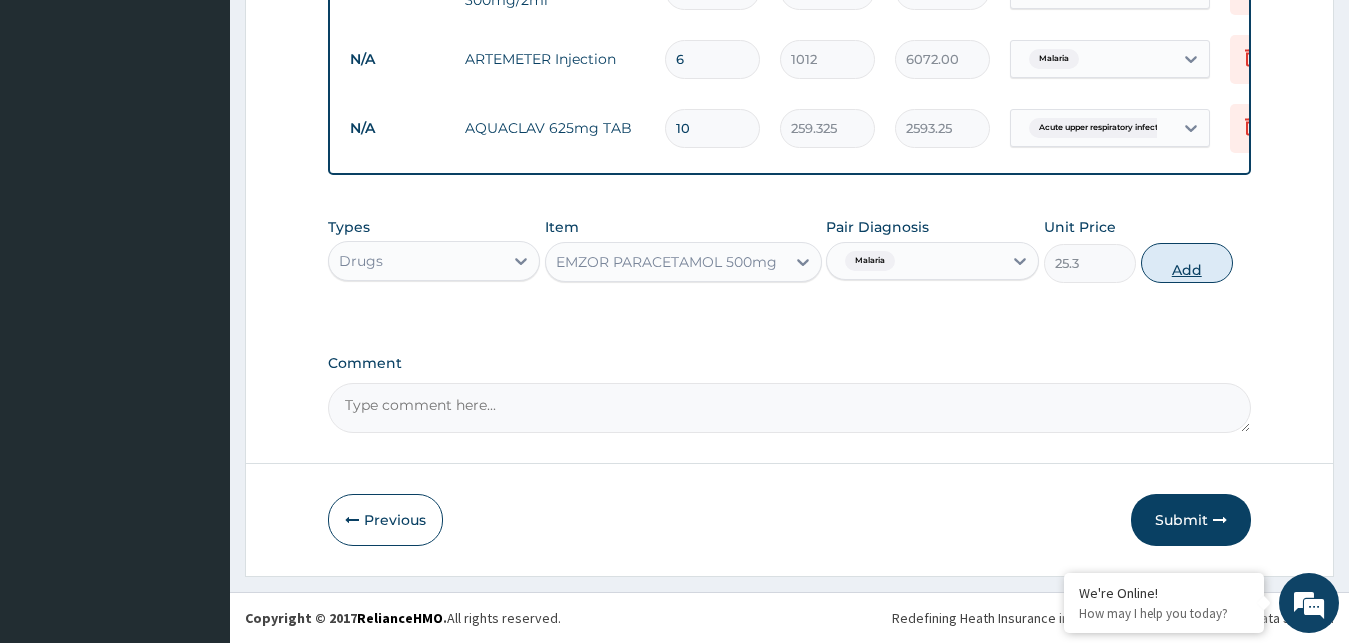 click on "Add" at bounding box center [1187, 263] 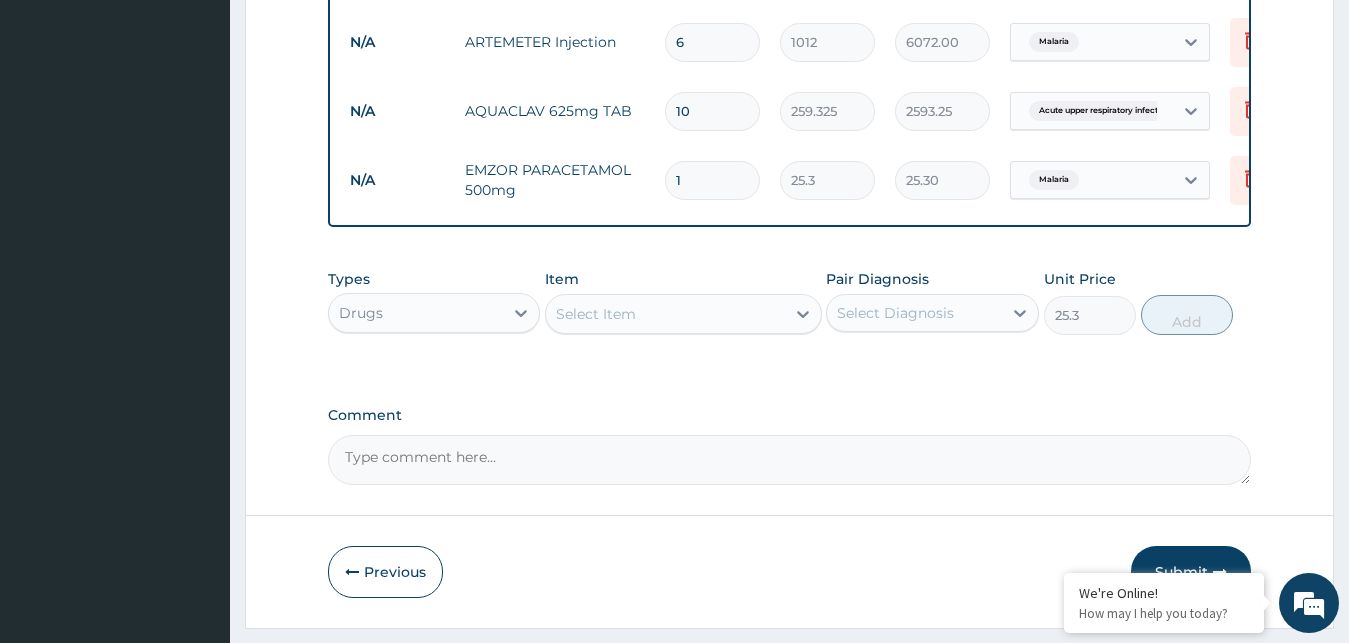 type on "0" 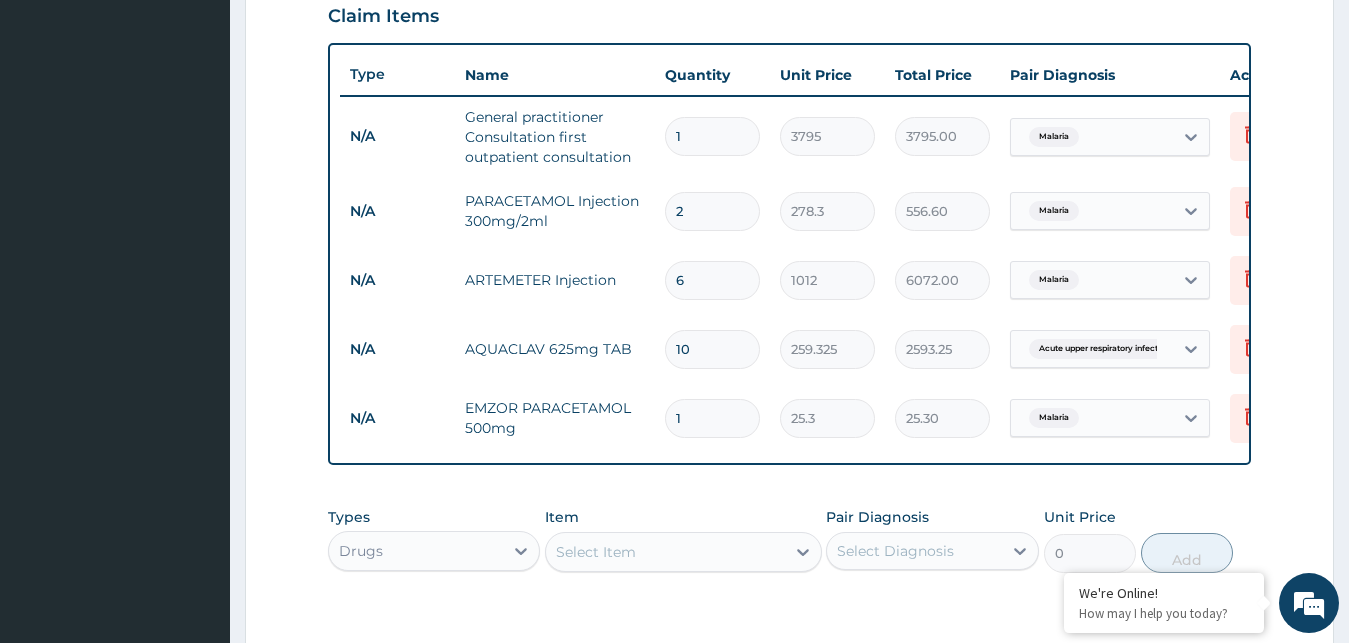 scroll, scrollTop: 680, scrollLeft: 0, axis: vertical 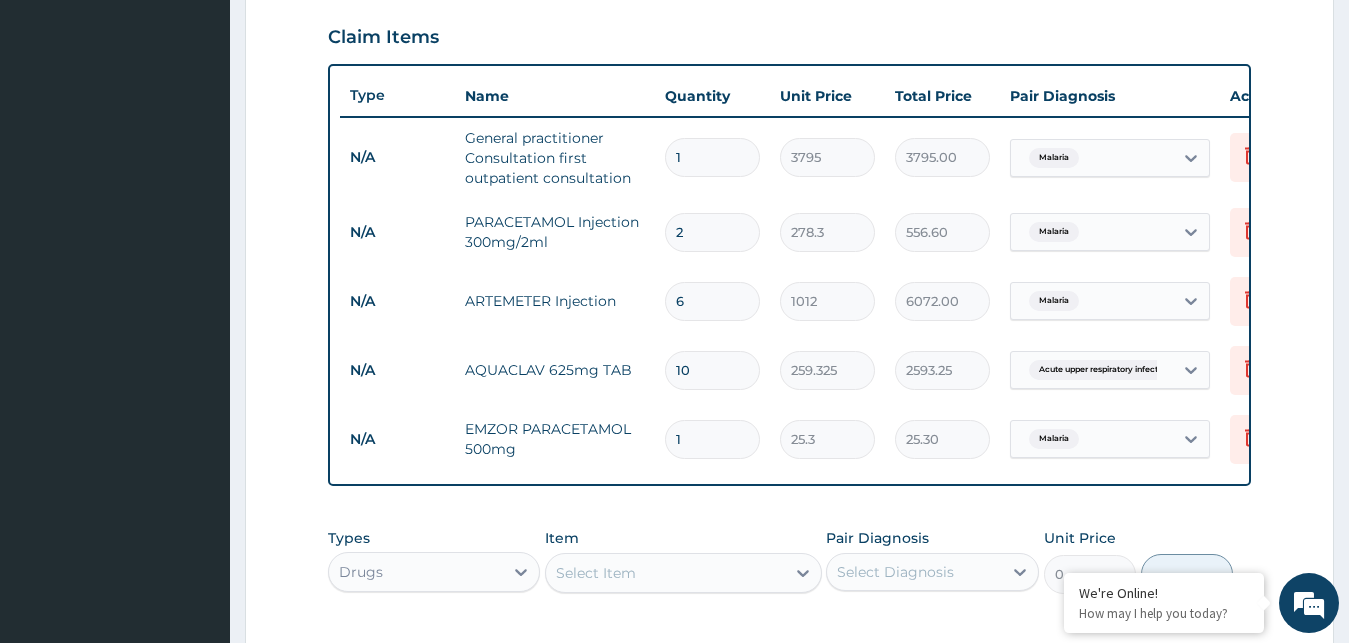 type on "18" 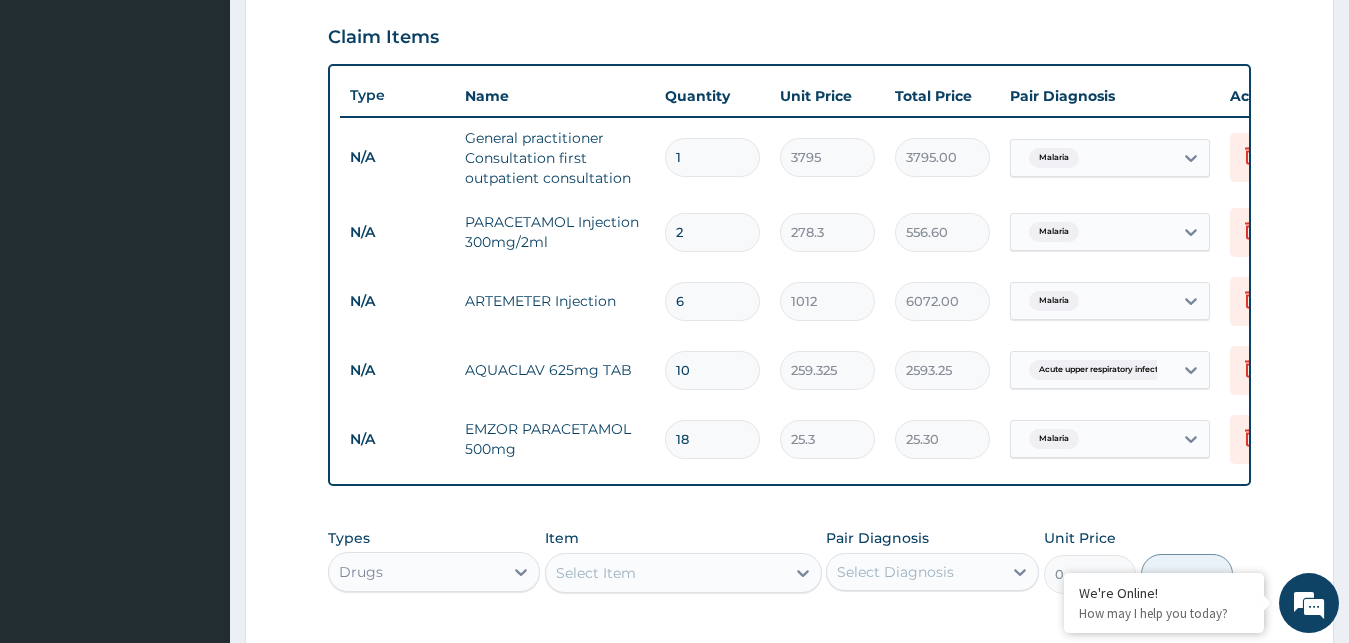 type on "455.40" 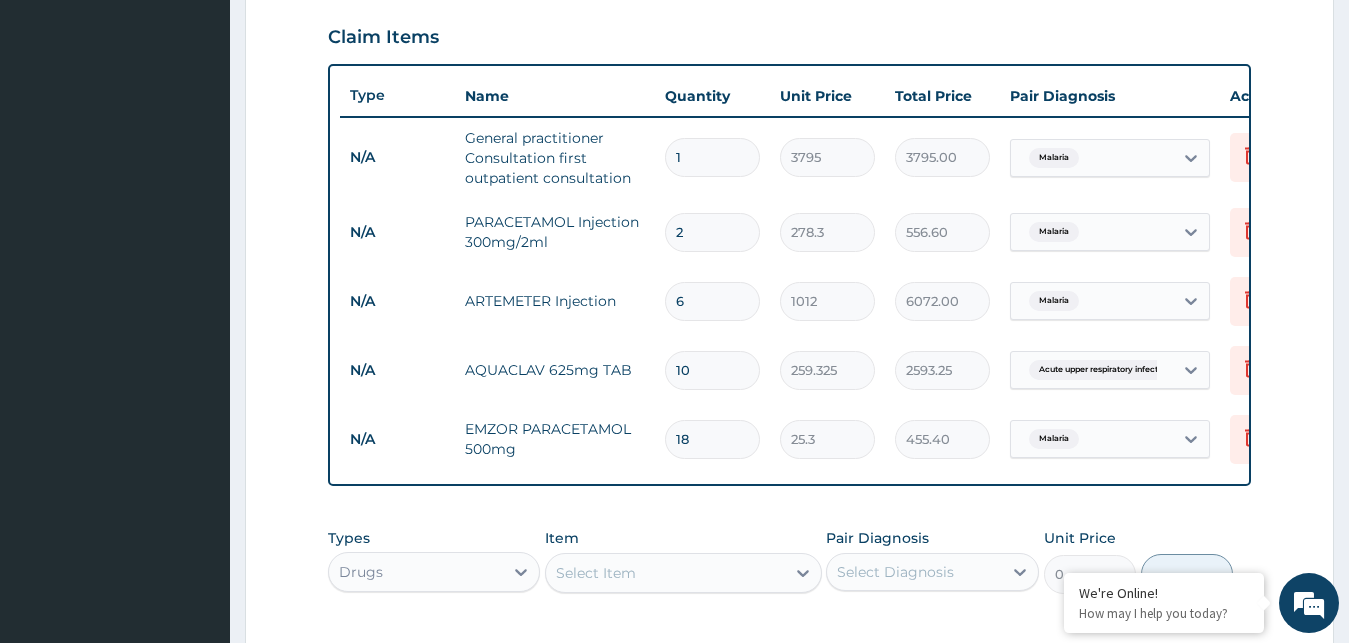 scroll, scrollTop: 1008, scrollLeft: 0, axis: vertical 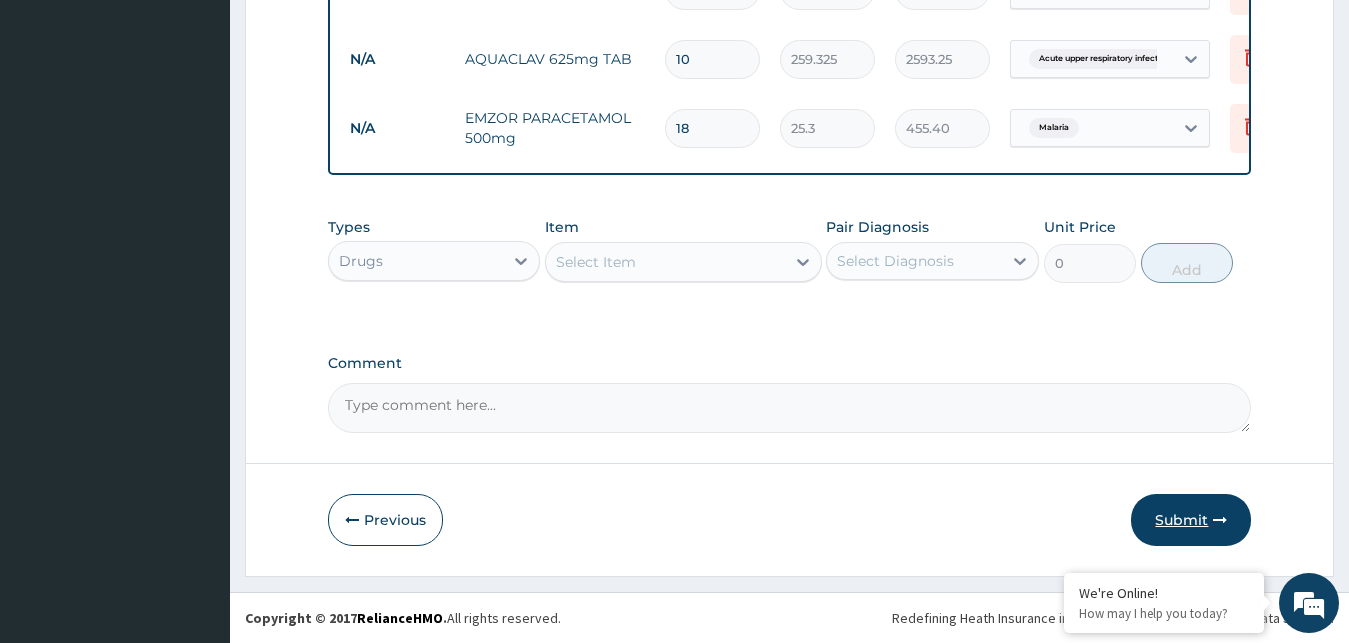 type on "18" 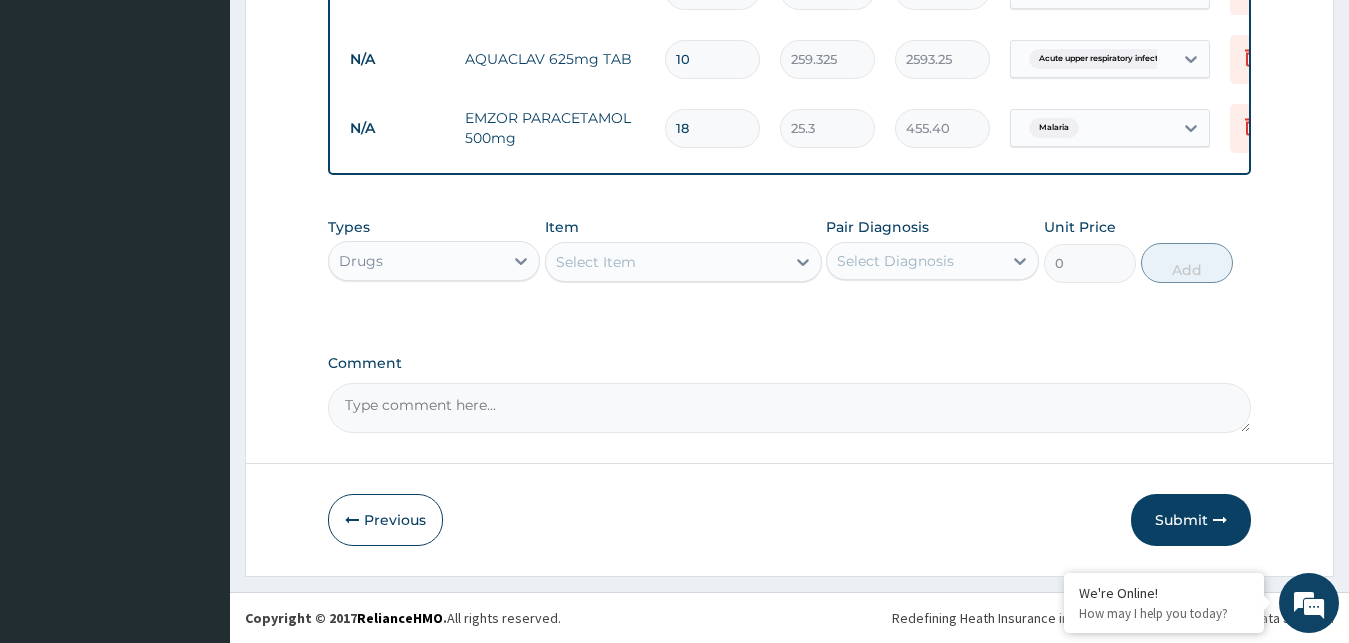 click on "Submit" at bounding box center (1191, 520) 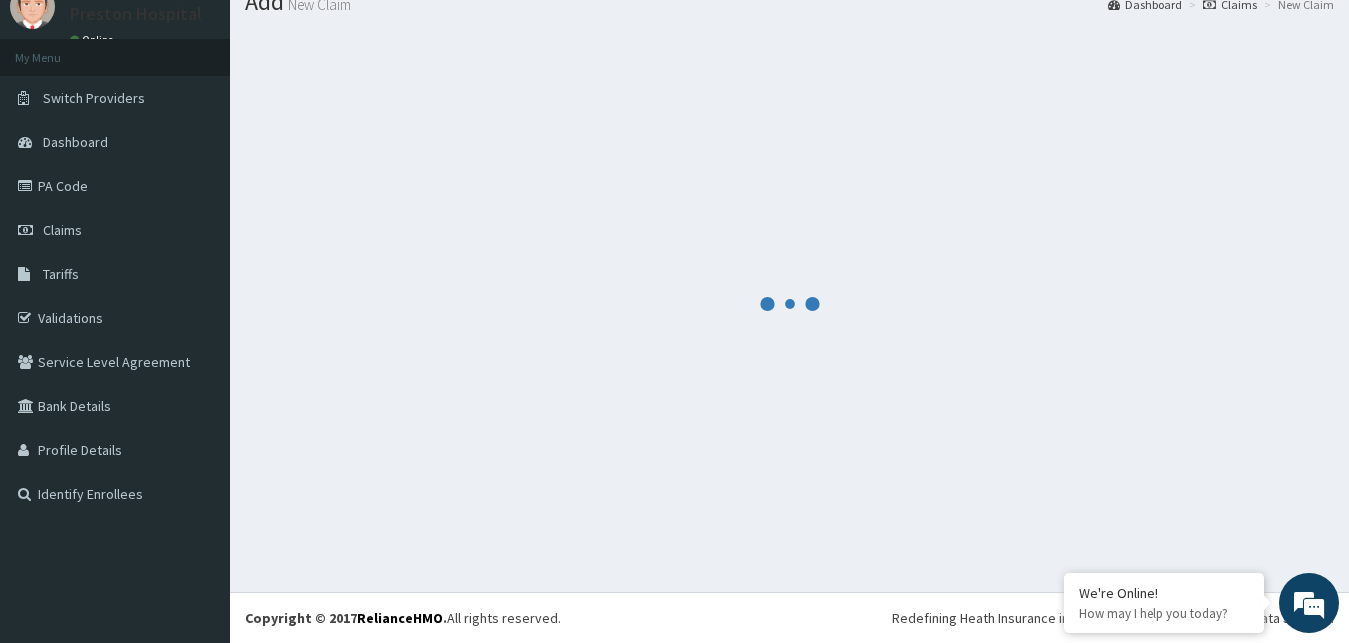 scroll, scrollTop: 76, scrollLeft: 0, axis: vertical 